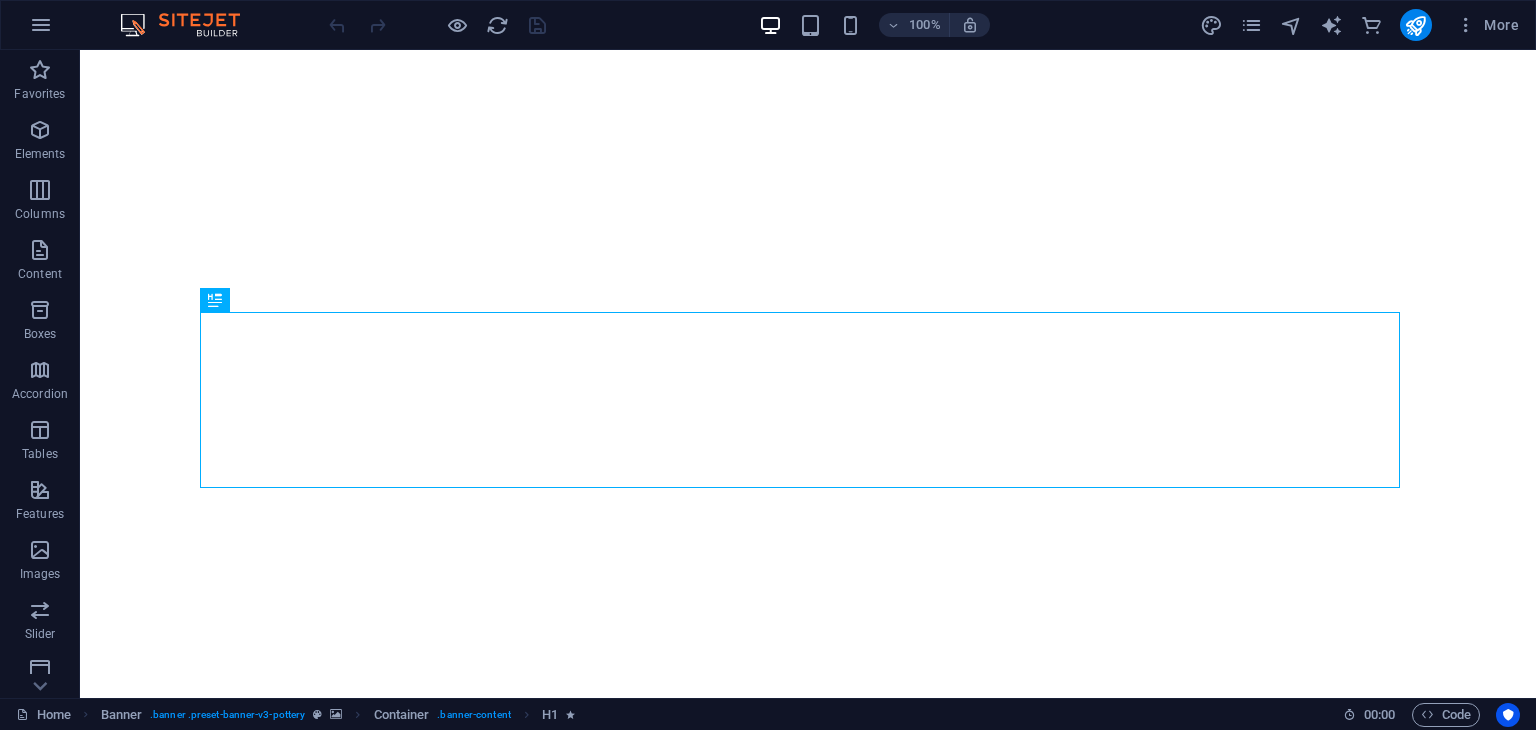 scroll, scrollTop: 0, scrollLeft: 0, axis: both 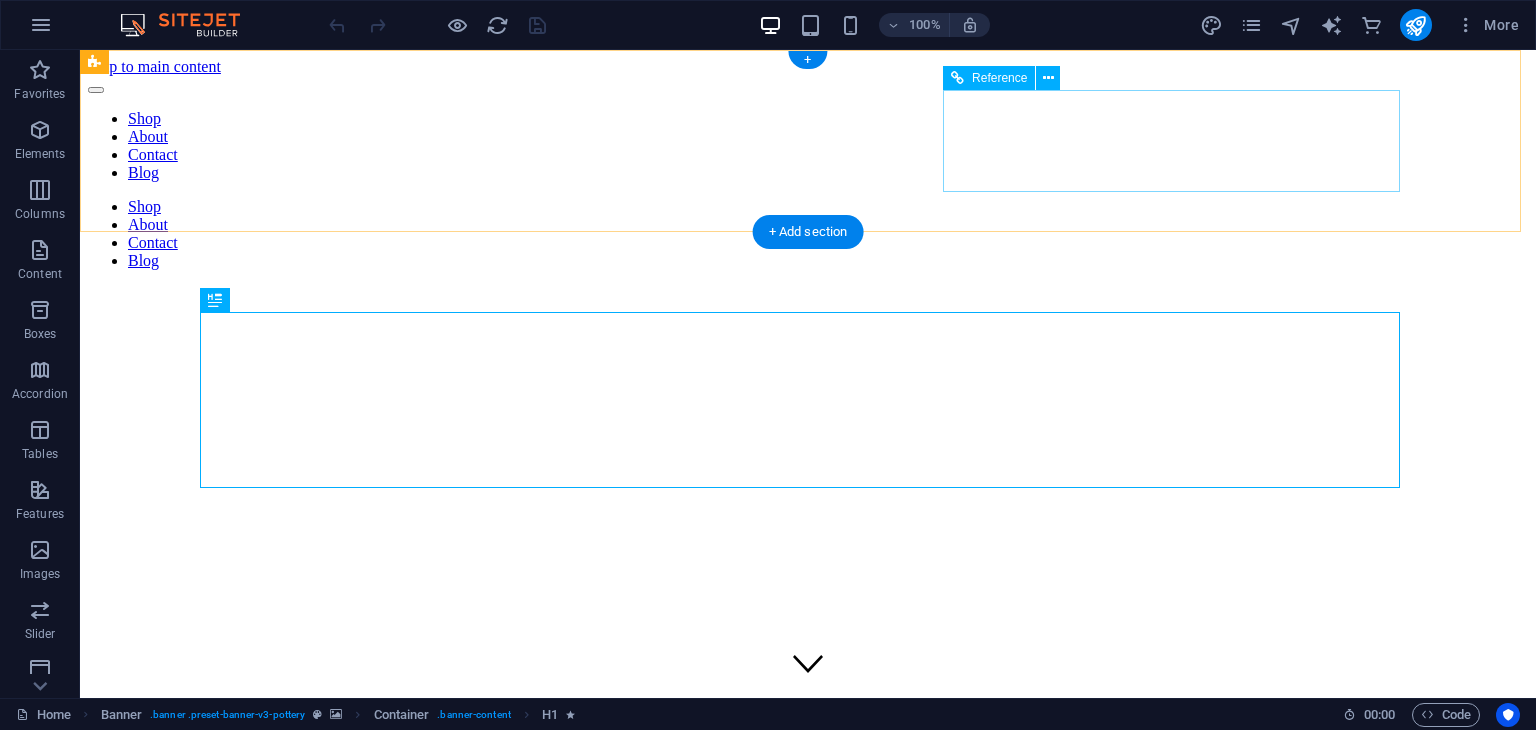 click on "Shop About Contact Blog" at bounding box center [808, 234] 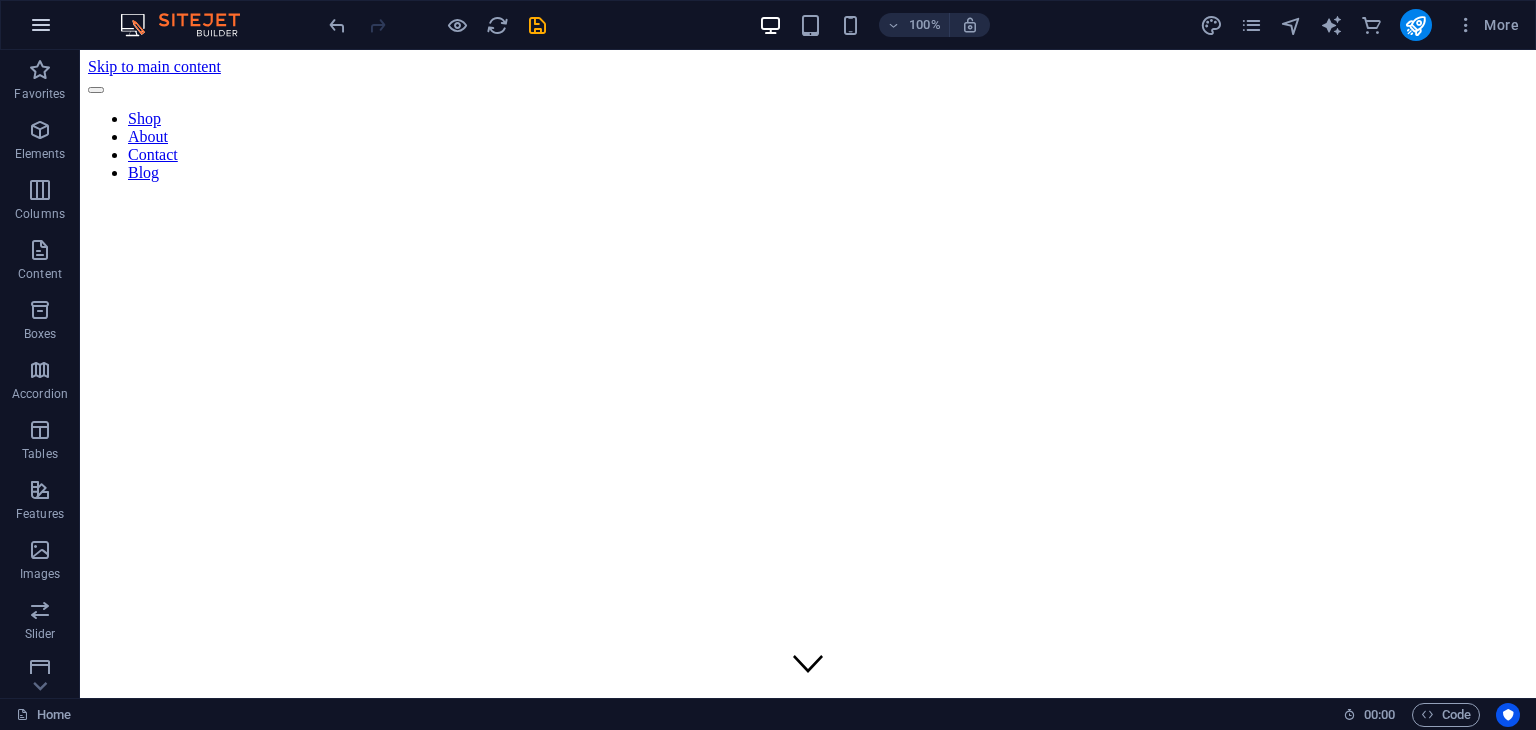 click at bounding box center [41, 25] 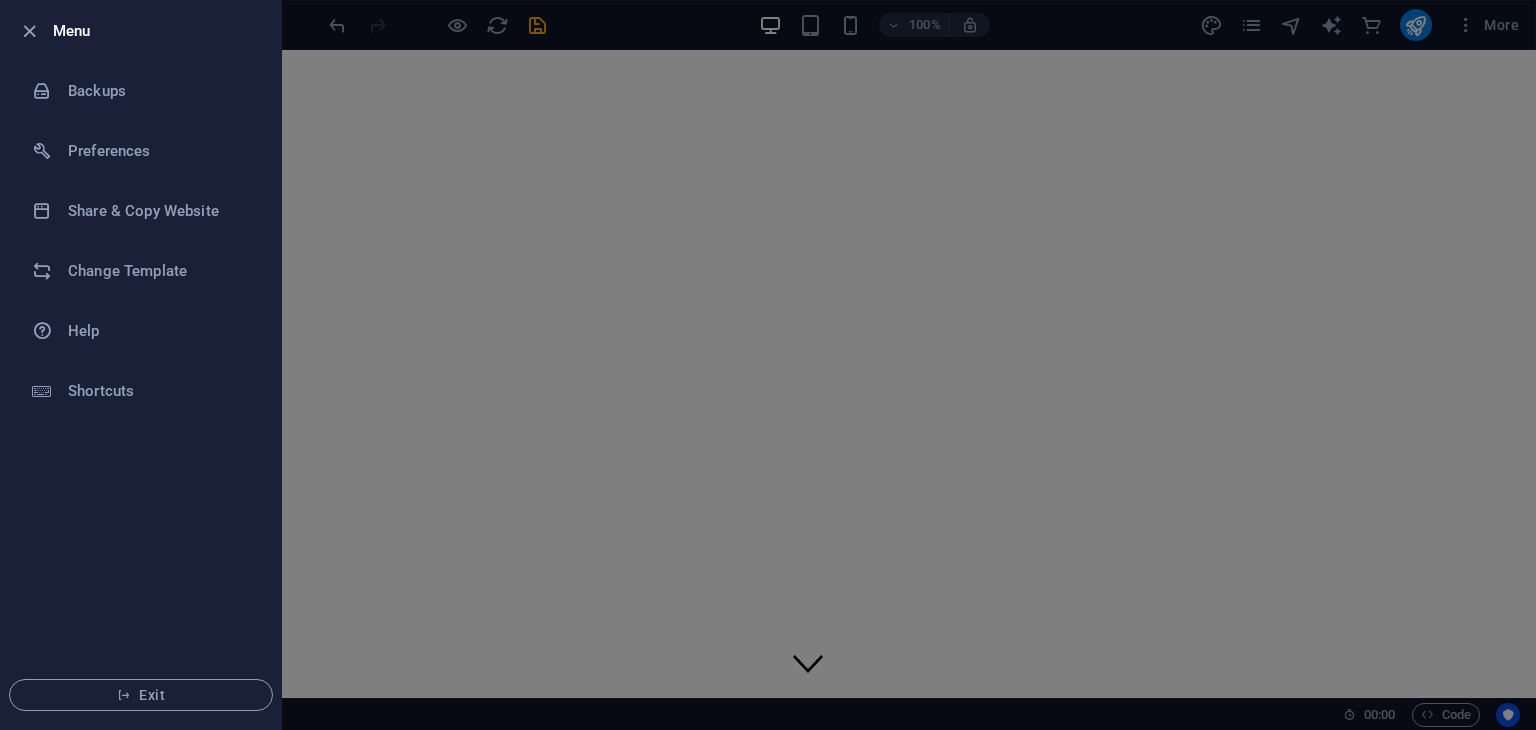 click at bounding box center (768, 365) 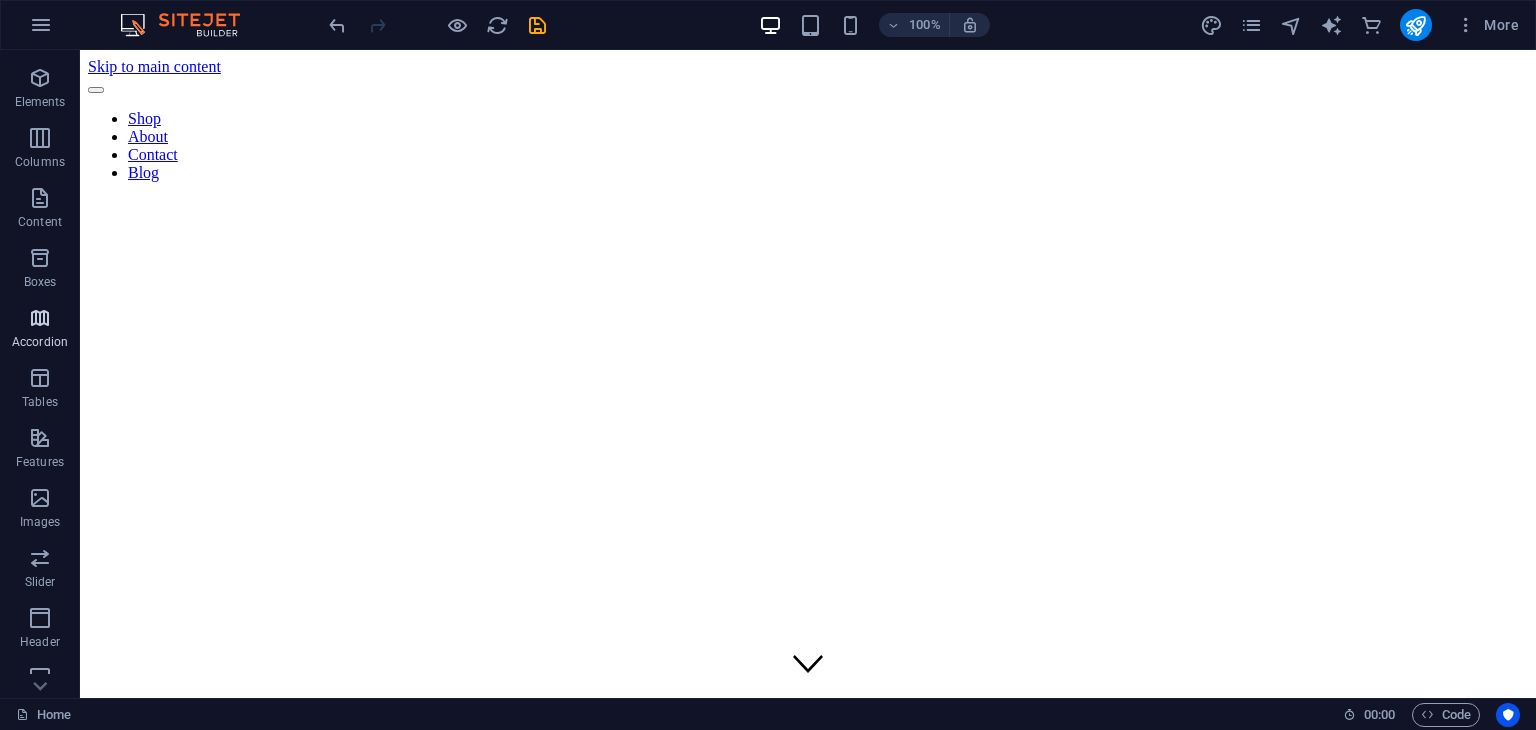 scroll, scrollTop: 0, scrollLeft: 0, axis: both 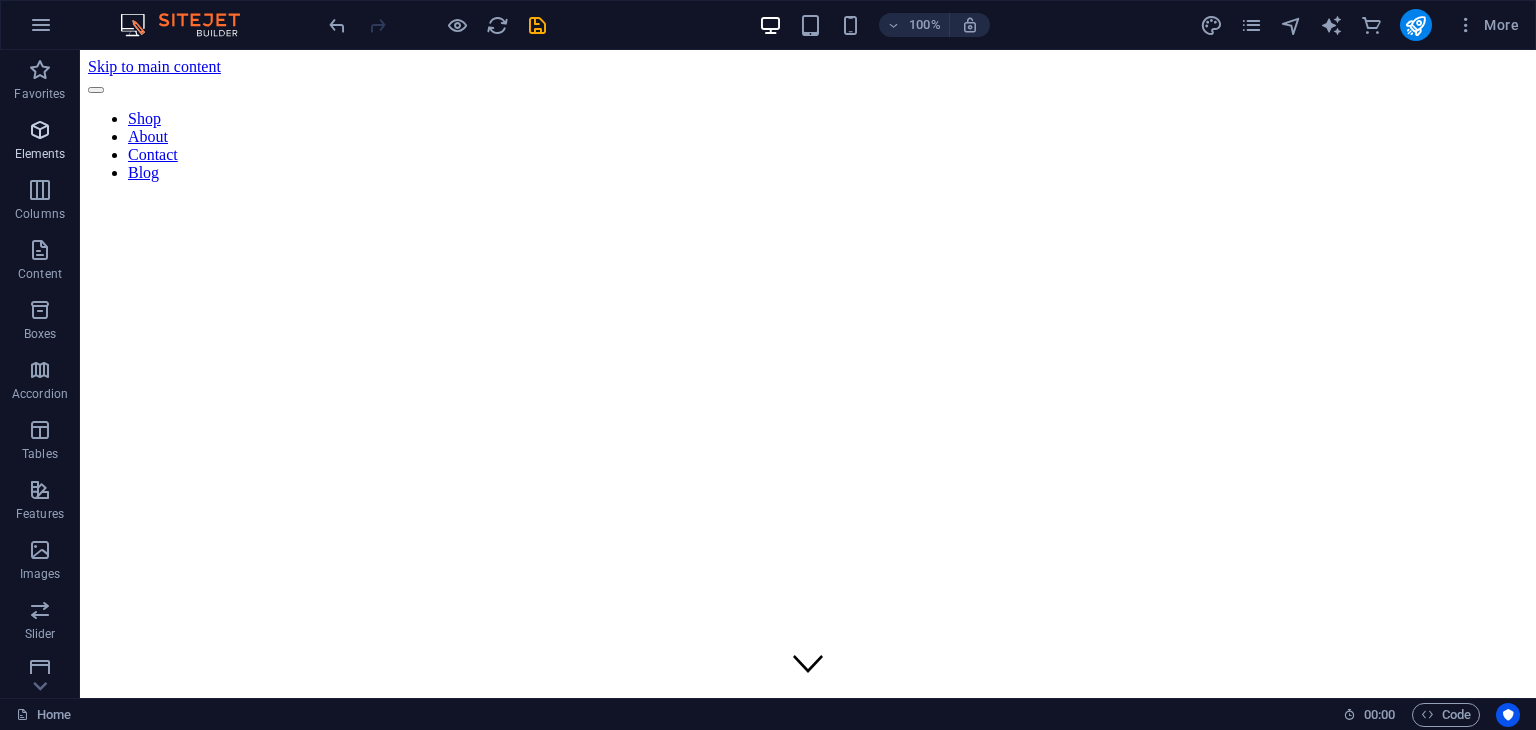 click on "Elements" at bounding box center [40, 142] 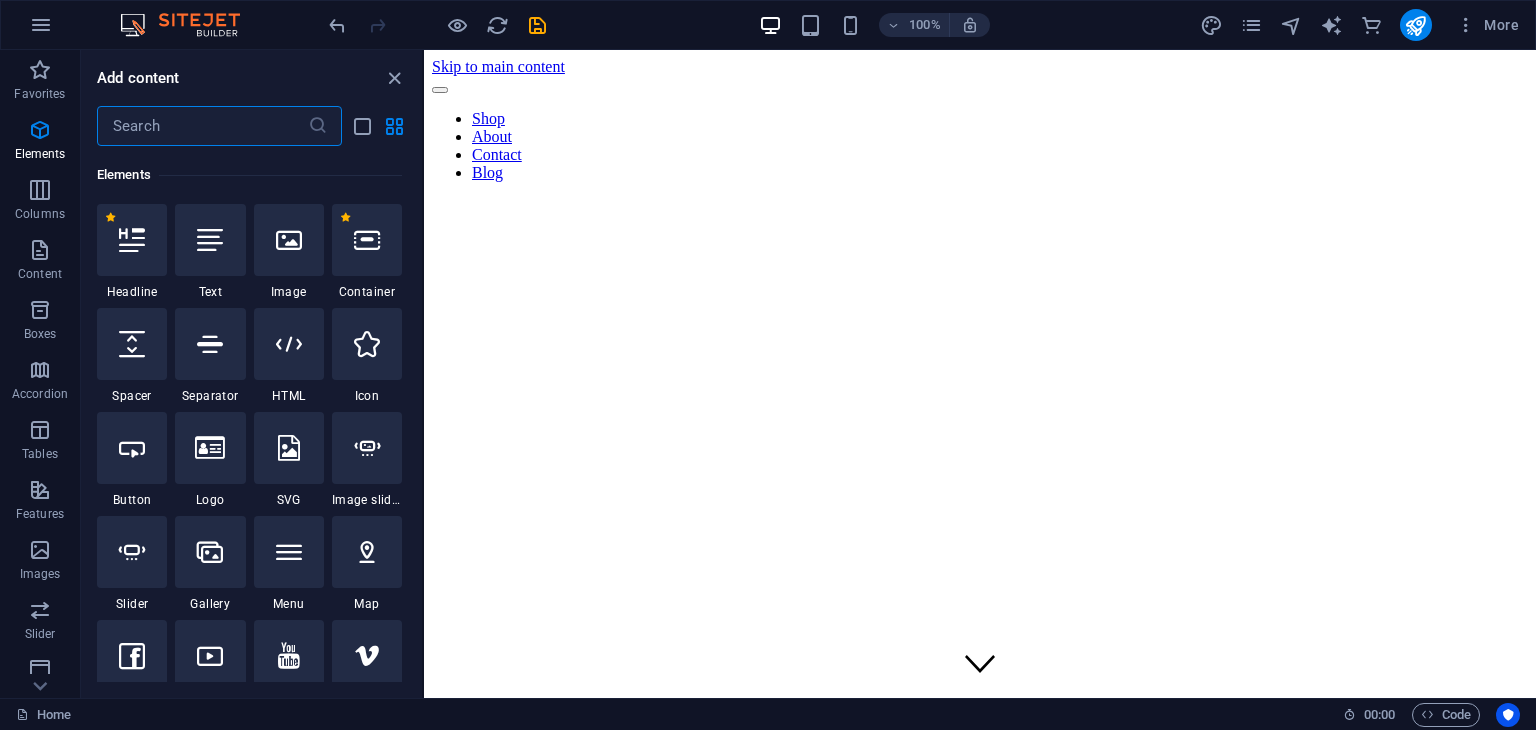 scroll, scrollTop: 212, scrollLeft: 0, axis: vertical 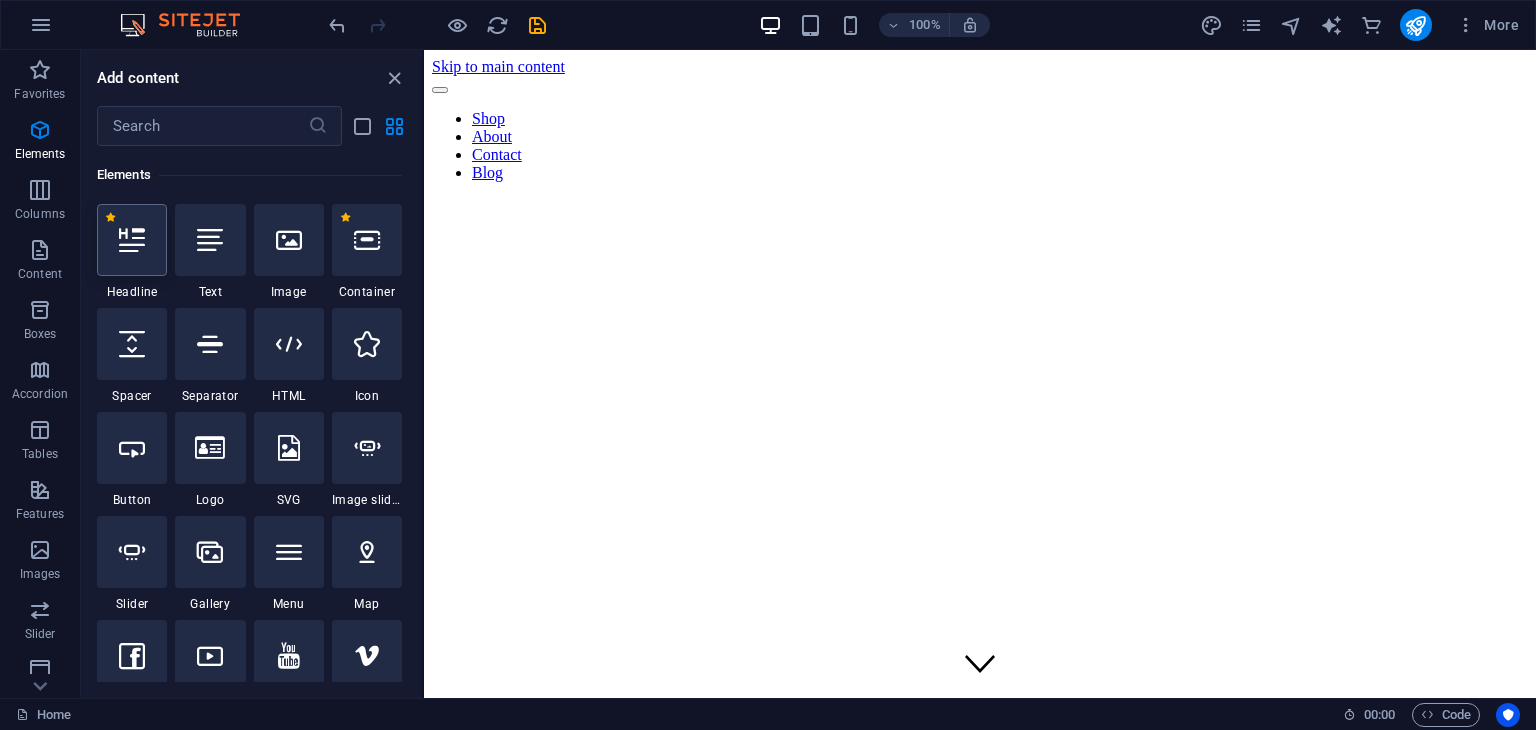 click at bounding box center (132, 240) 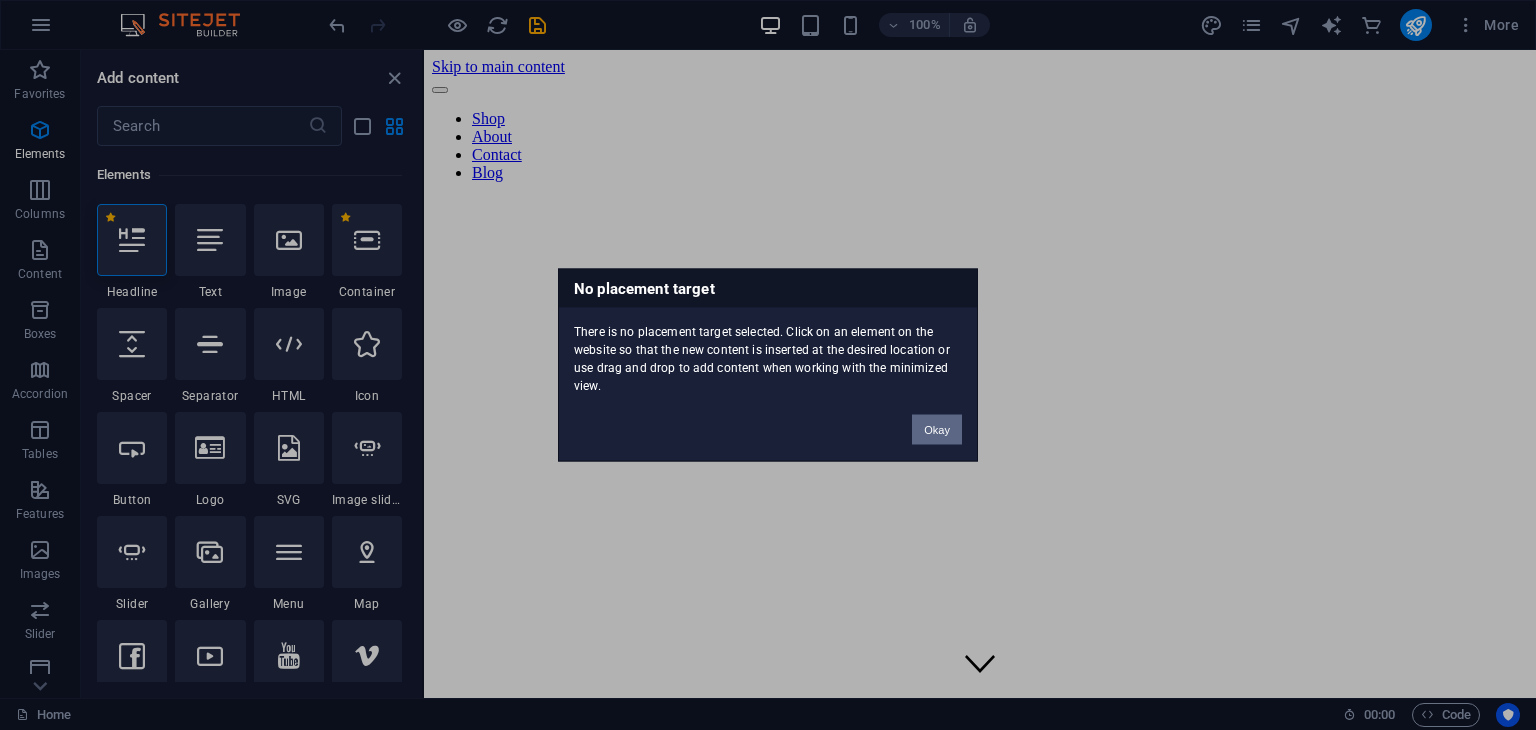 click on "Okay" at bounding box center (937, 430) 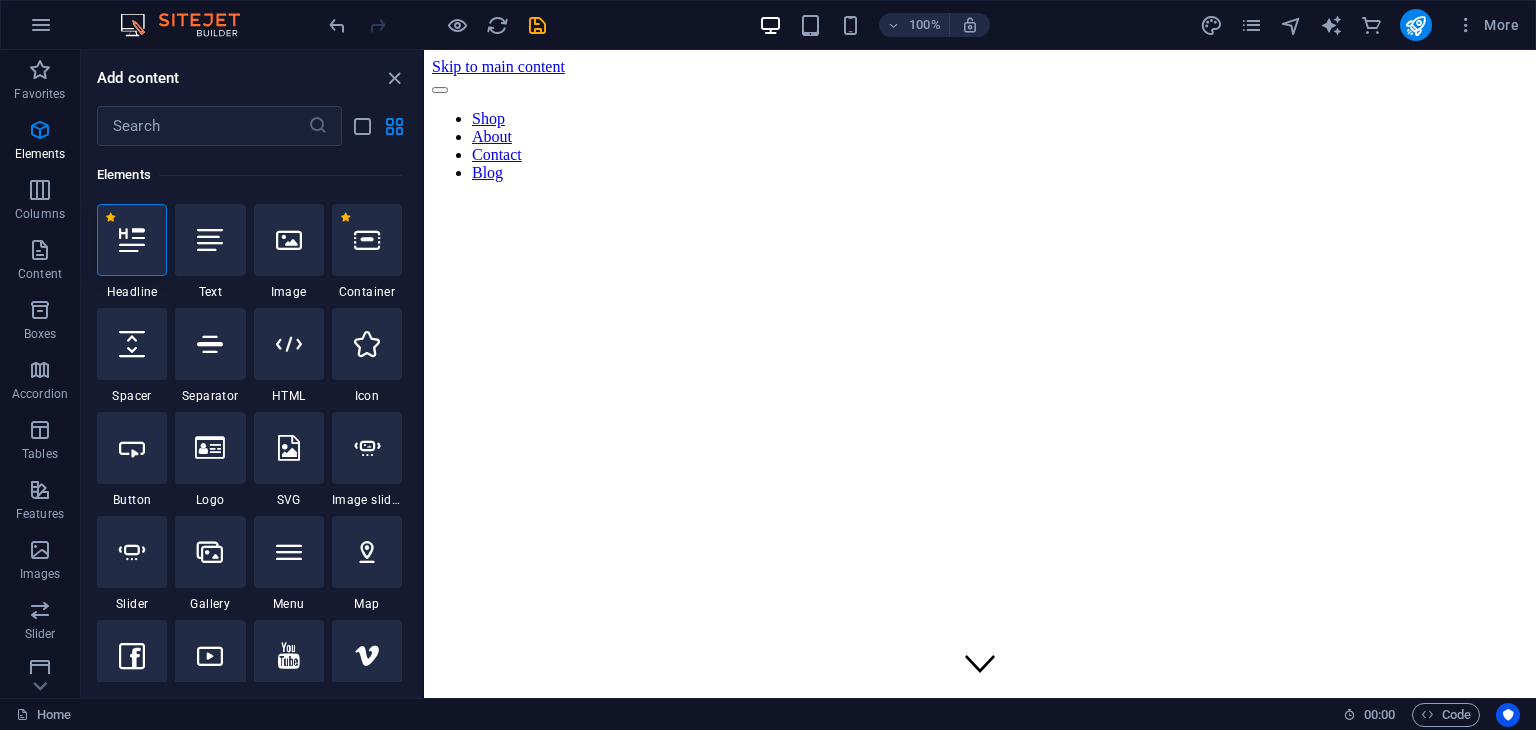 click at bounding box center [132, 240] 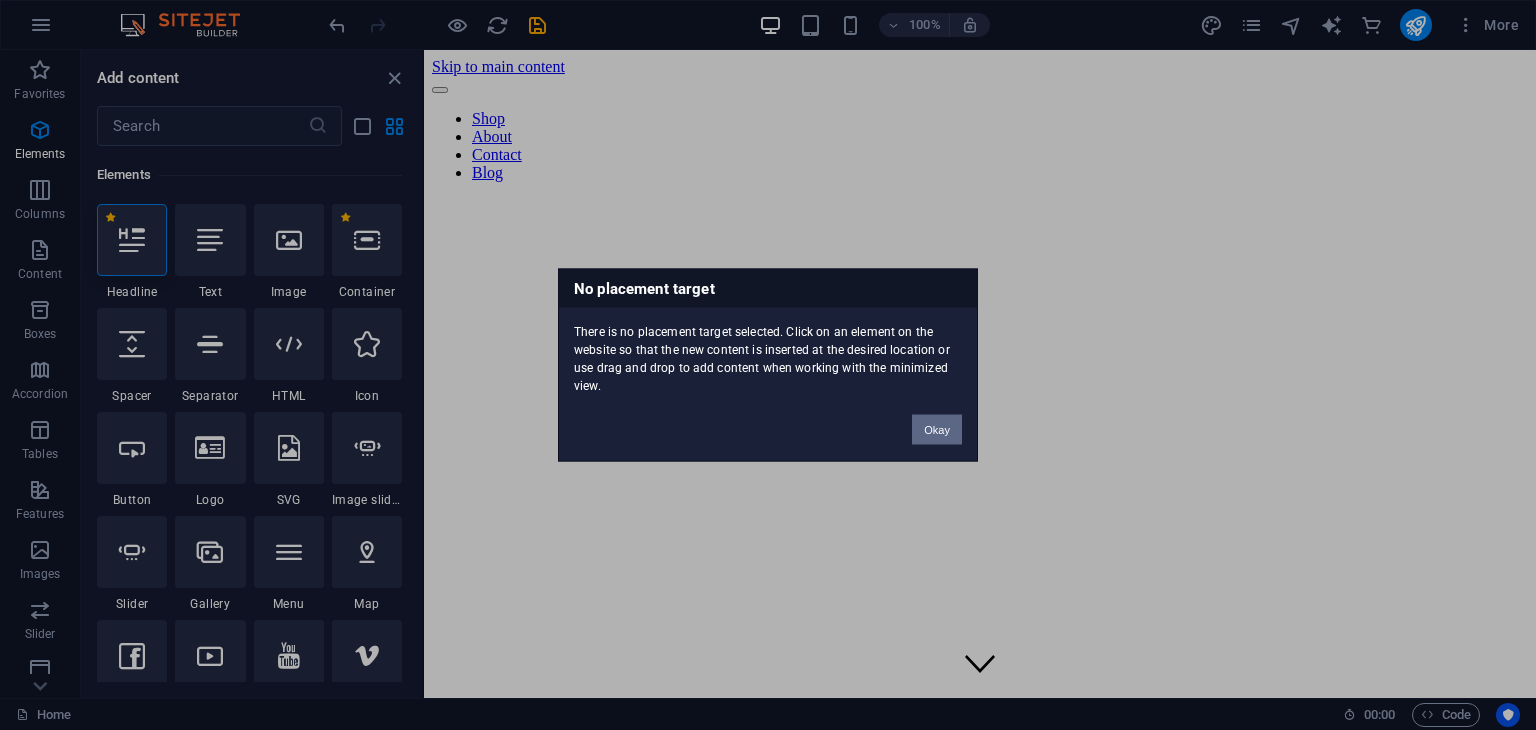 click on "Okay" at bounding box center (937, 430) 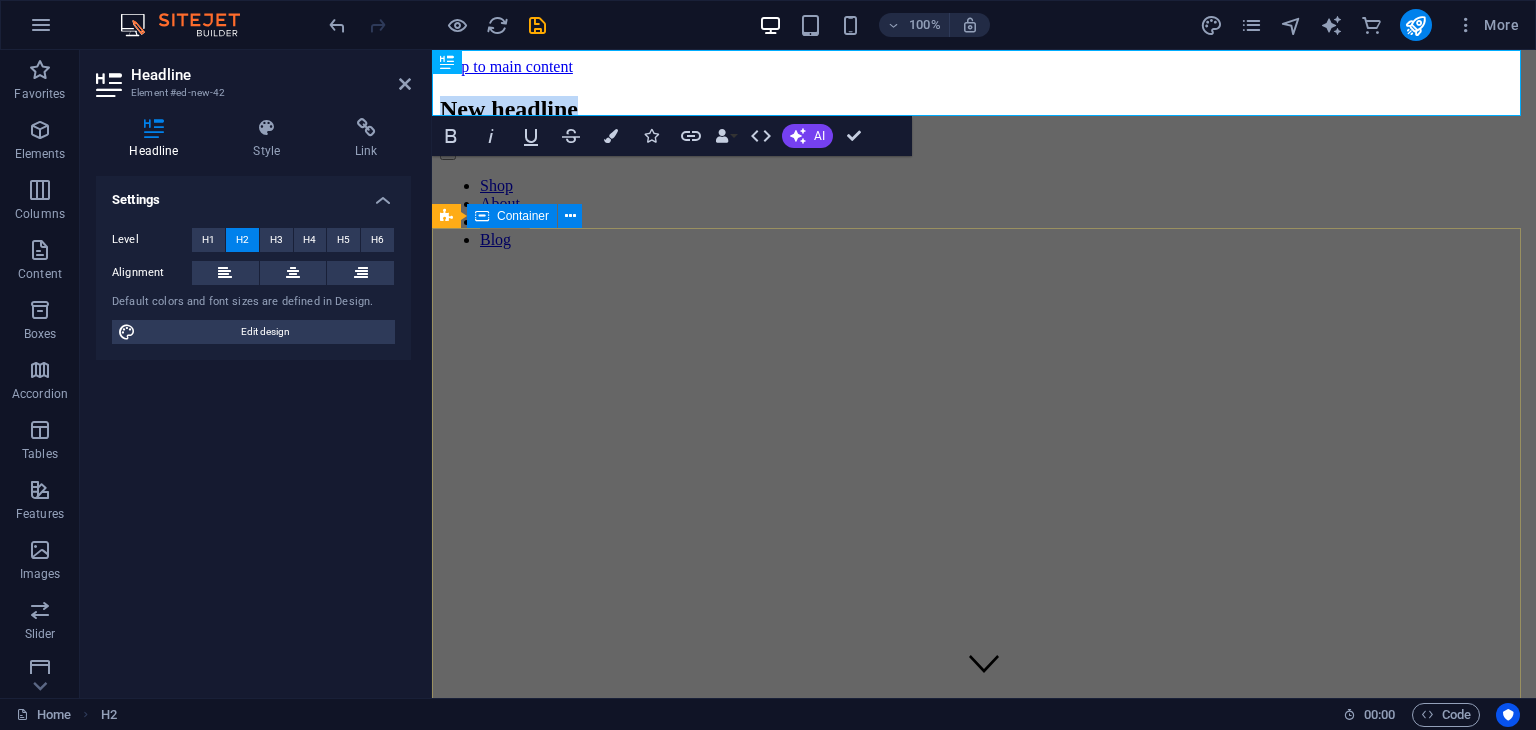 click on "From casual to Glam : Outfits for Every Moment. Discover beautifully styled outfits crafted for modern trends and timeless elegance. Whether it's casual chic or statement looks, our collections make dressing up effortless and uniquely you. Explore" at bounding box center (984, 990) 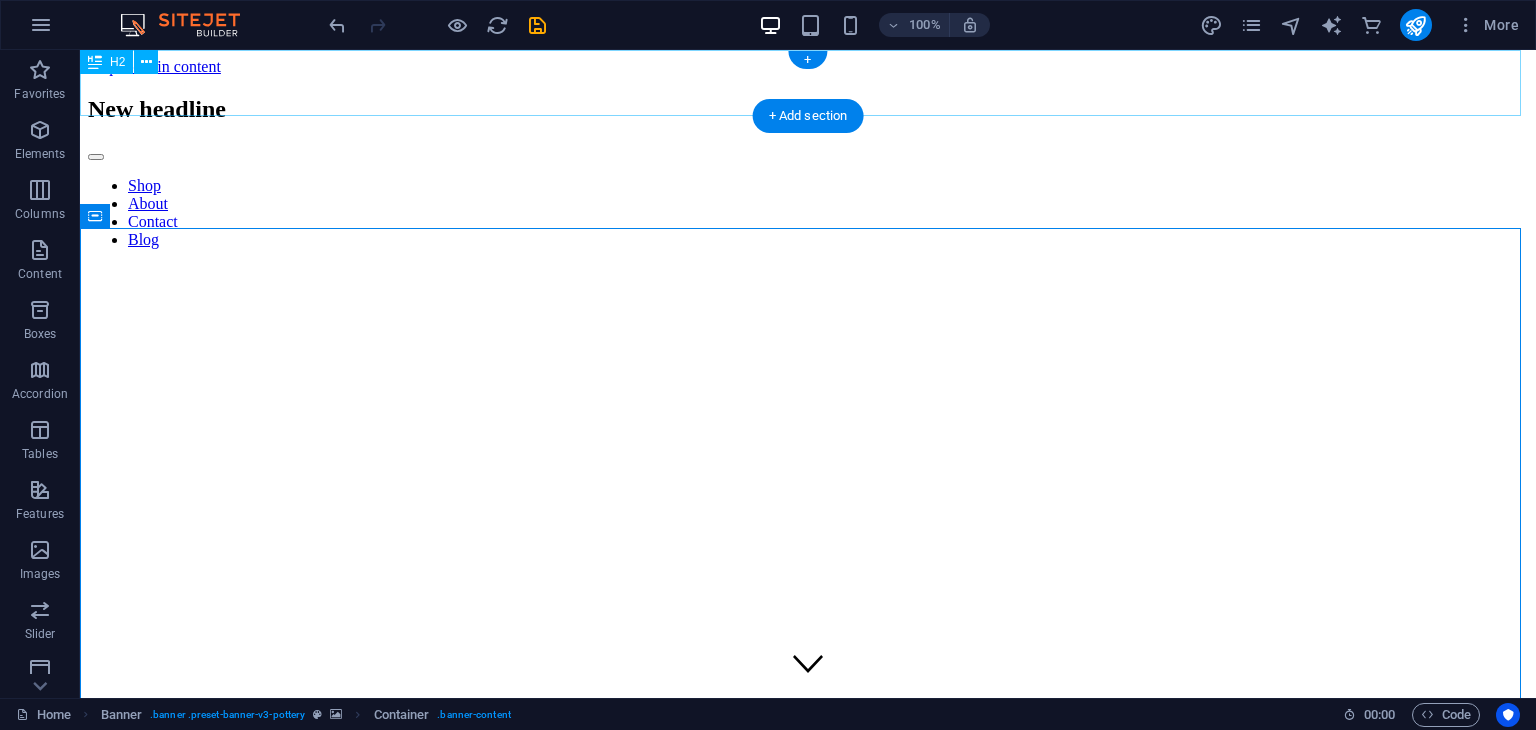 click on "New headline" at bounding box center [808, 109] 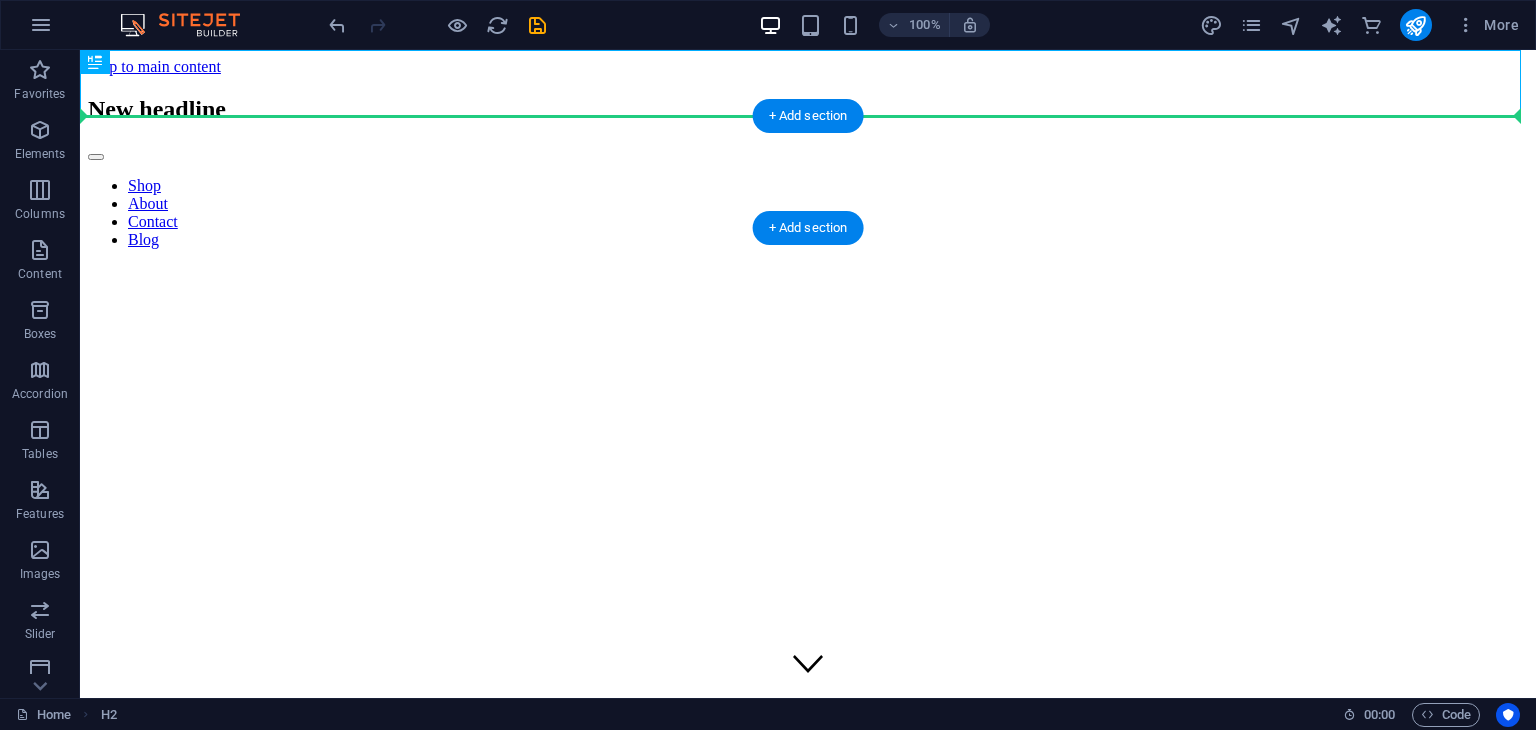 drag, startPoint x: 178, startPoint y: 115, endPoint x: 144, endPoint y: 131, distance: 37.576588 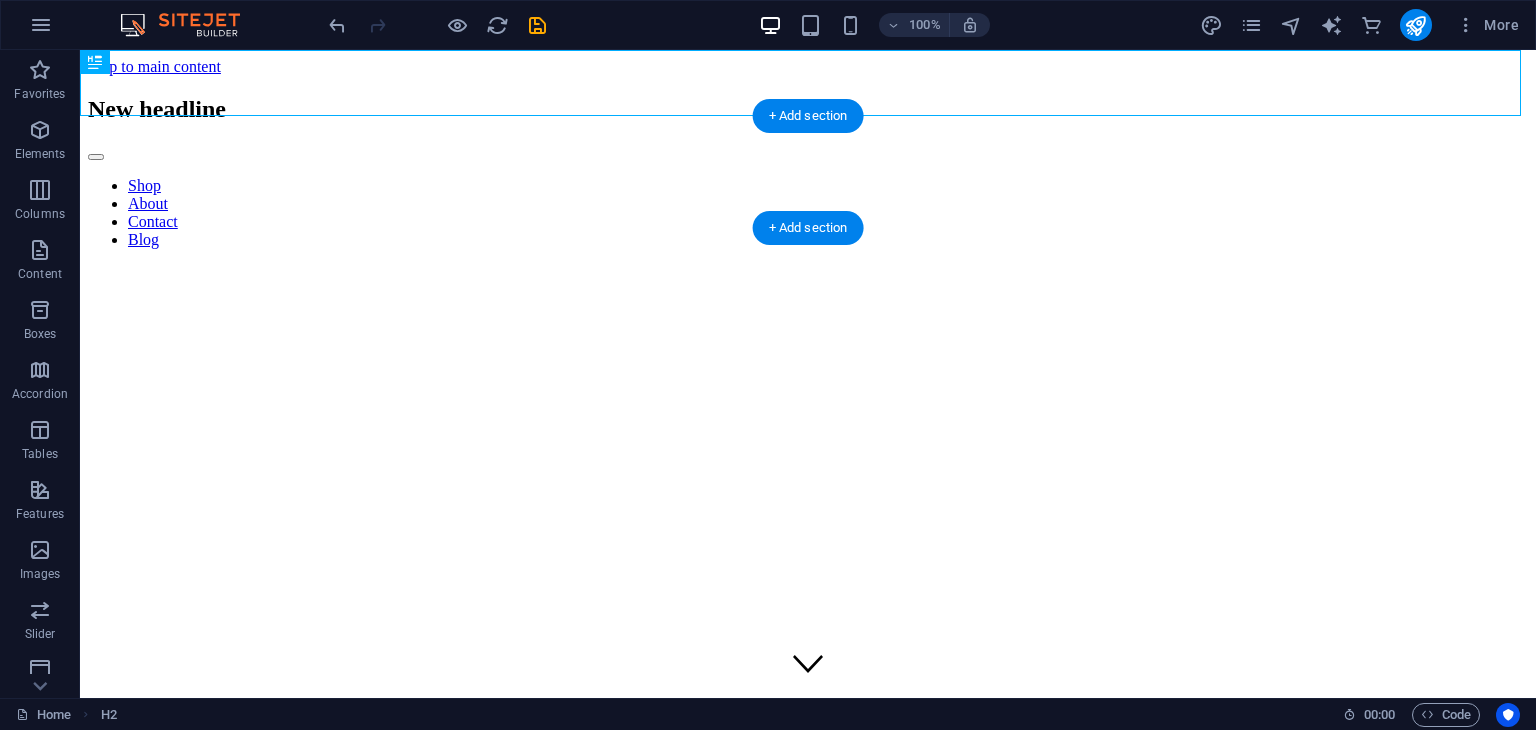 click on "Shop About Contact Blog" at bounding box center [808, 196] 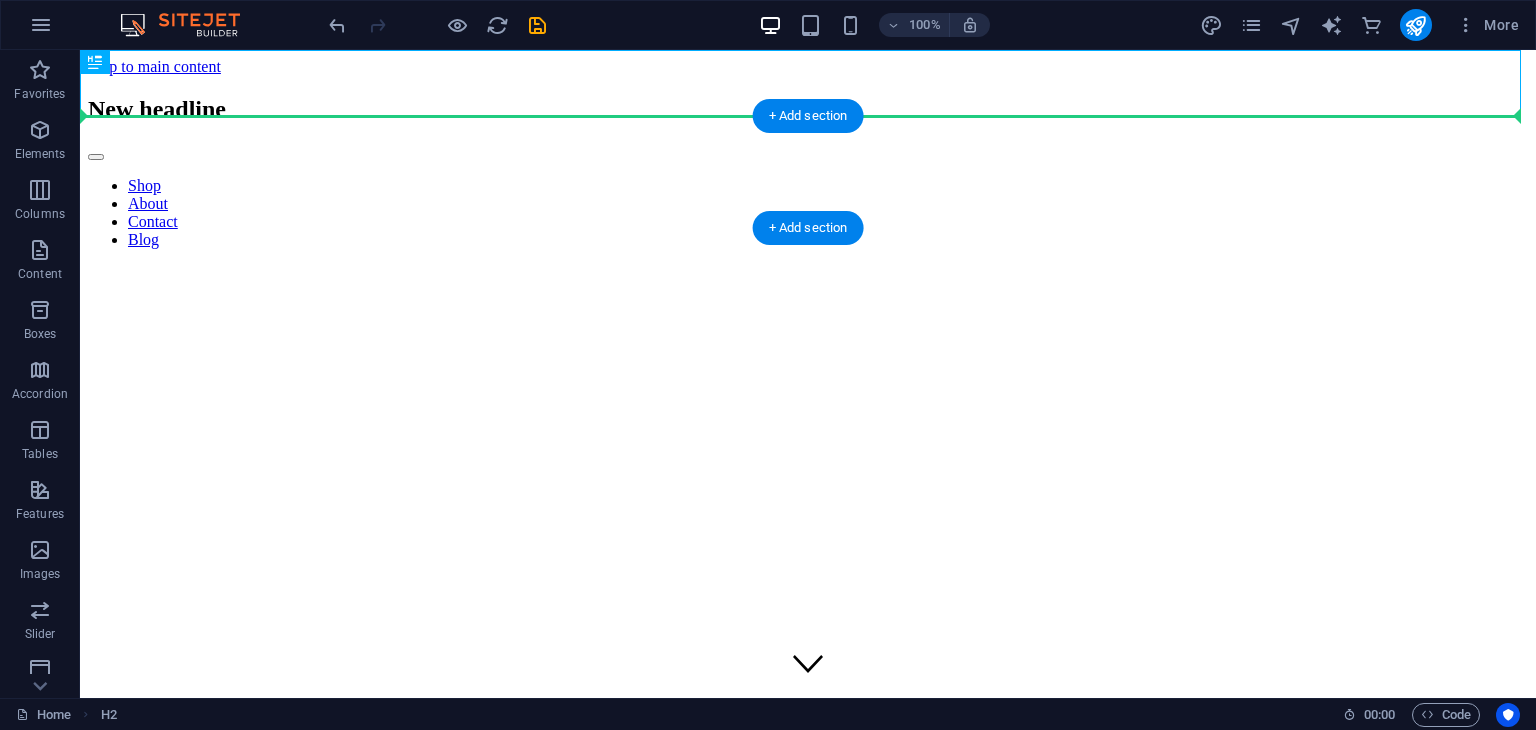 drag, startPoint x: 174, startPoint y: 111, endPoint x: 161, endPoint y: 146, distance: 37.336308 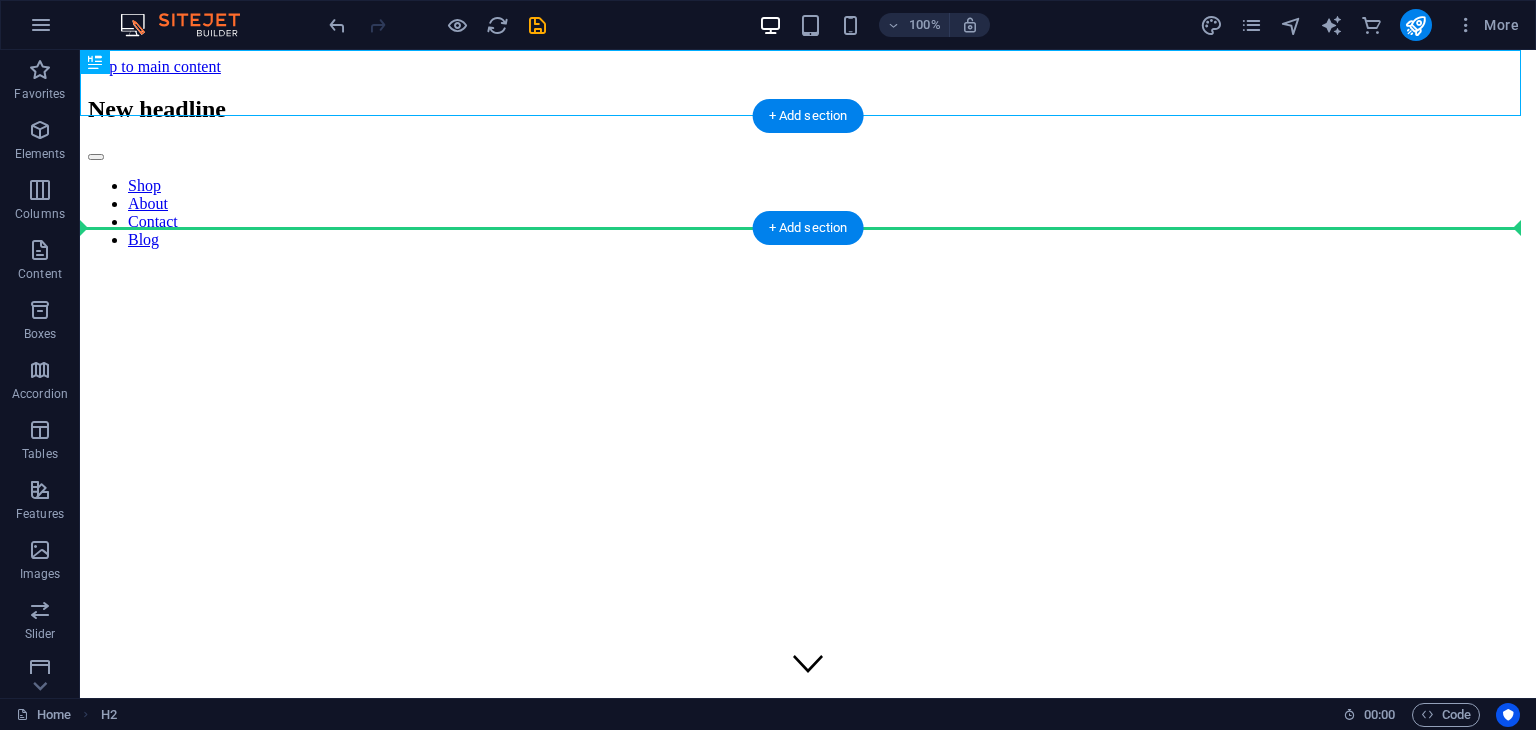 drag, startPoint x: 166, startPoint y: 103, endPoint x: 168, endPoint y: 229, distance: 126.01587 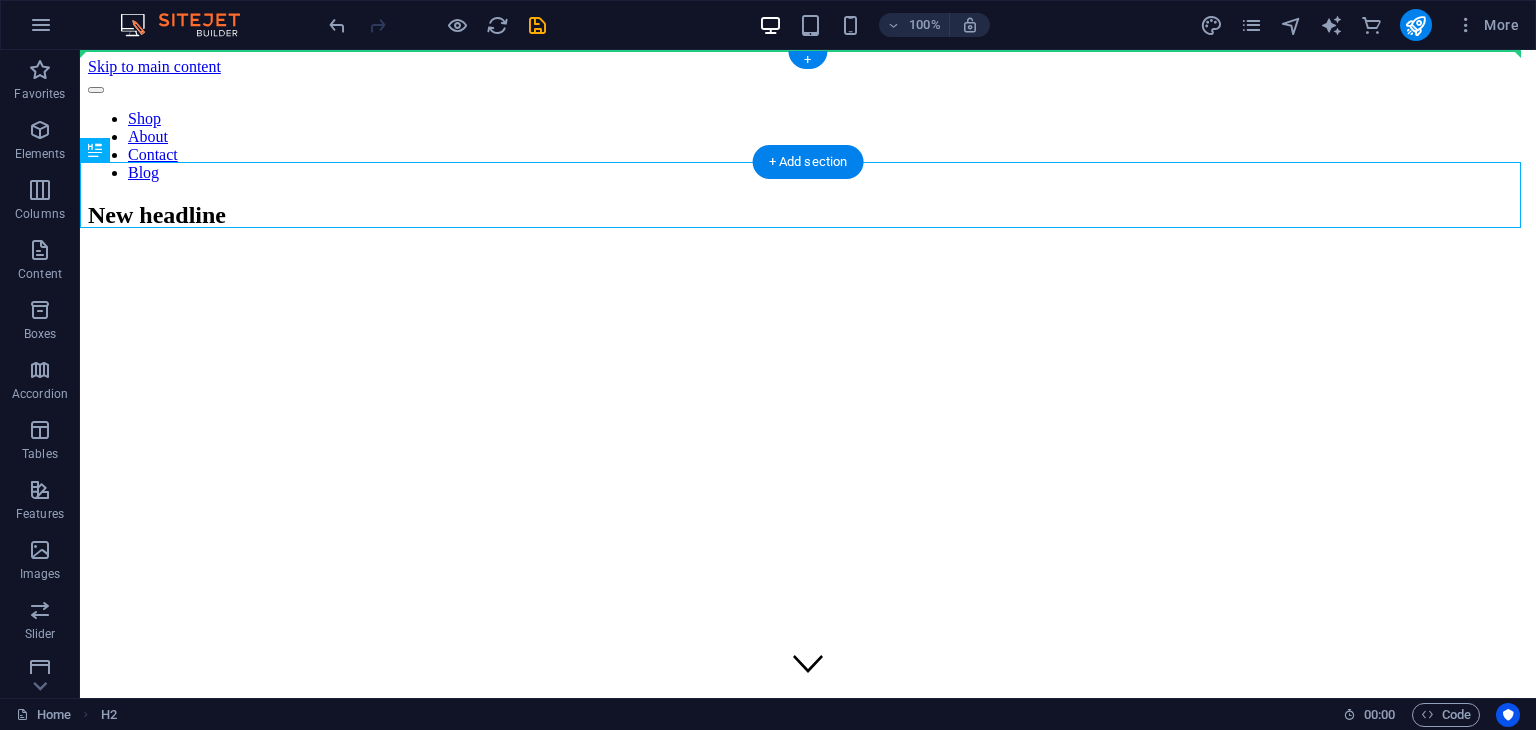 drag, startPoint x: 192, startPoint y: 203, endPoint x: 196, endPoint y: 107, distance: 96.0833 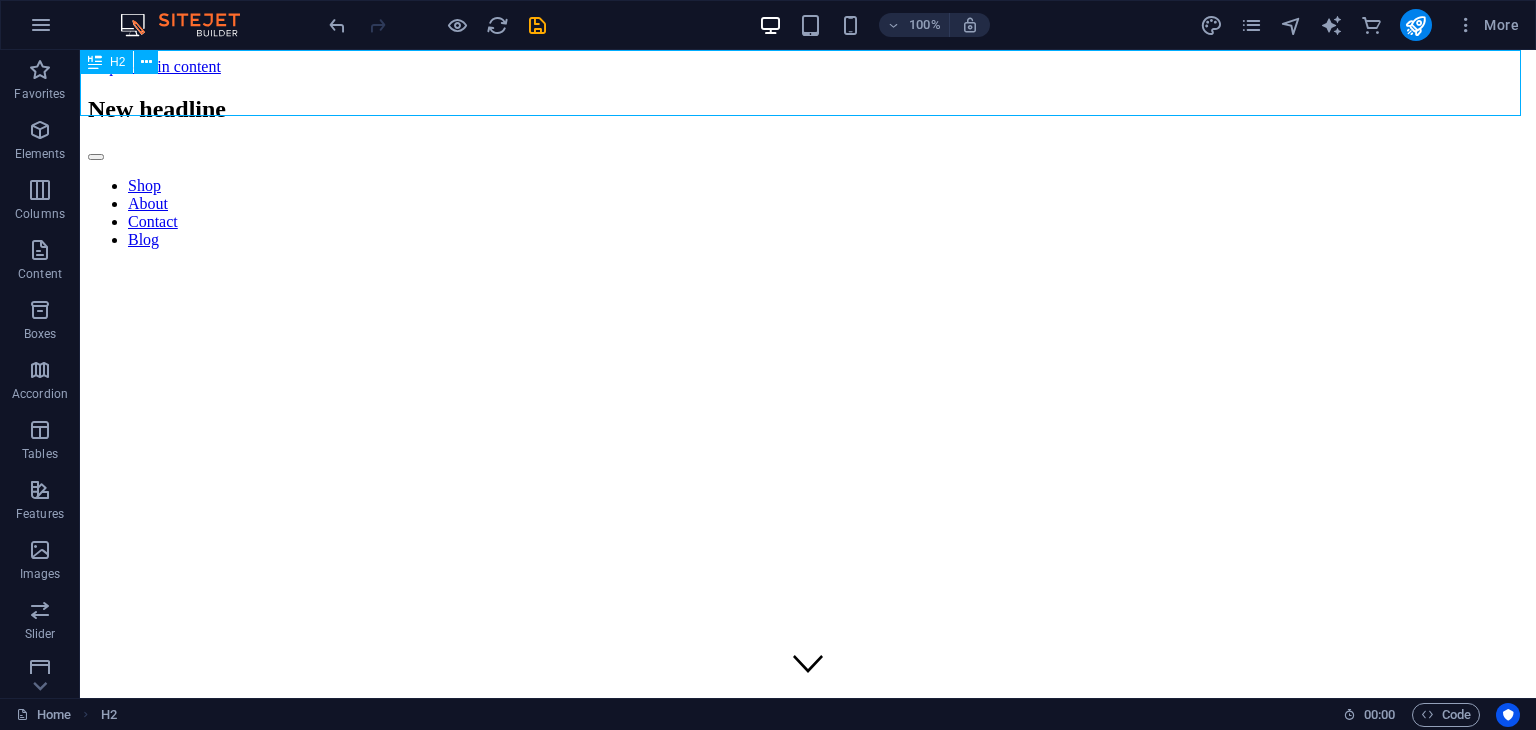 click on "H2" at bounding box center [117, 62] 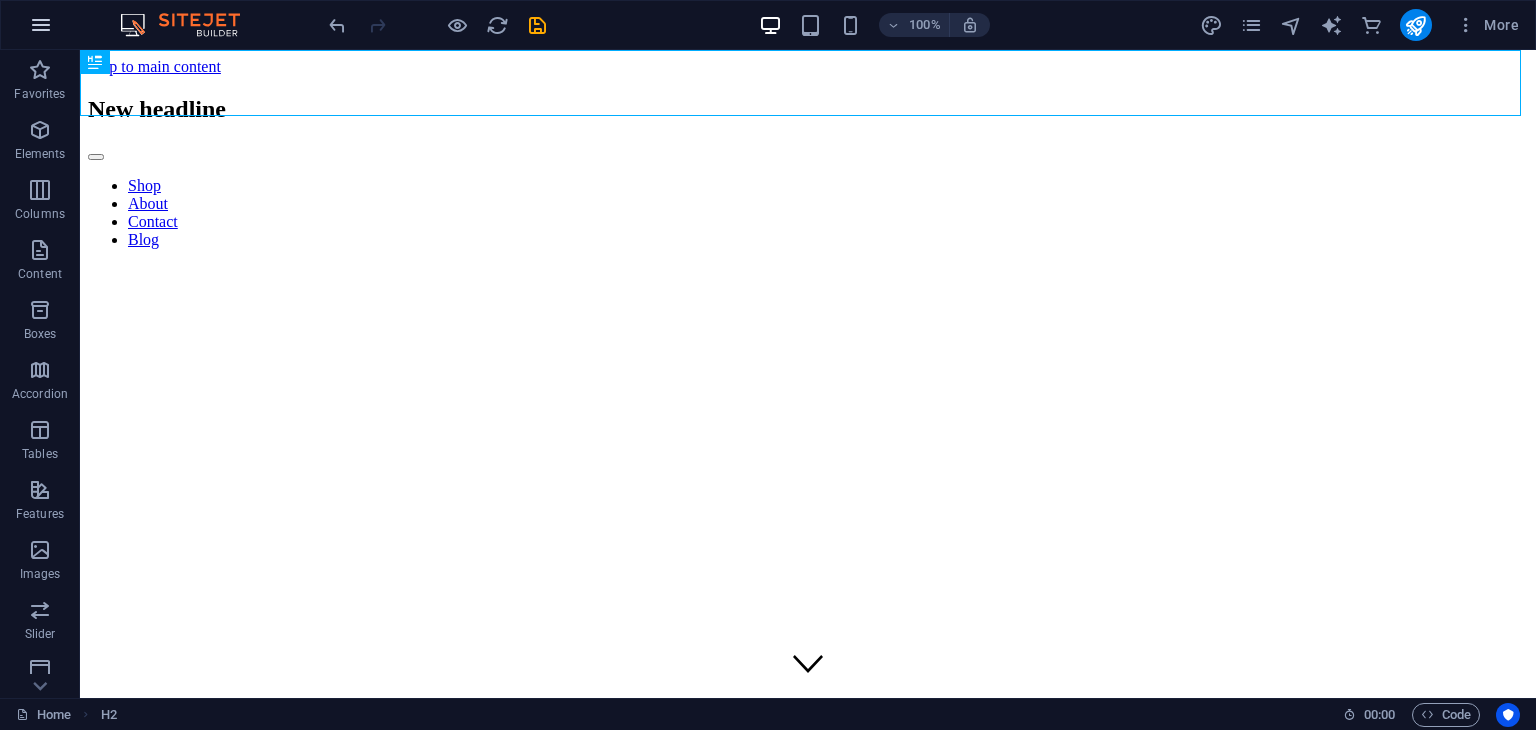 click at bounding box center (41, 25) 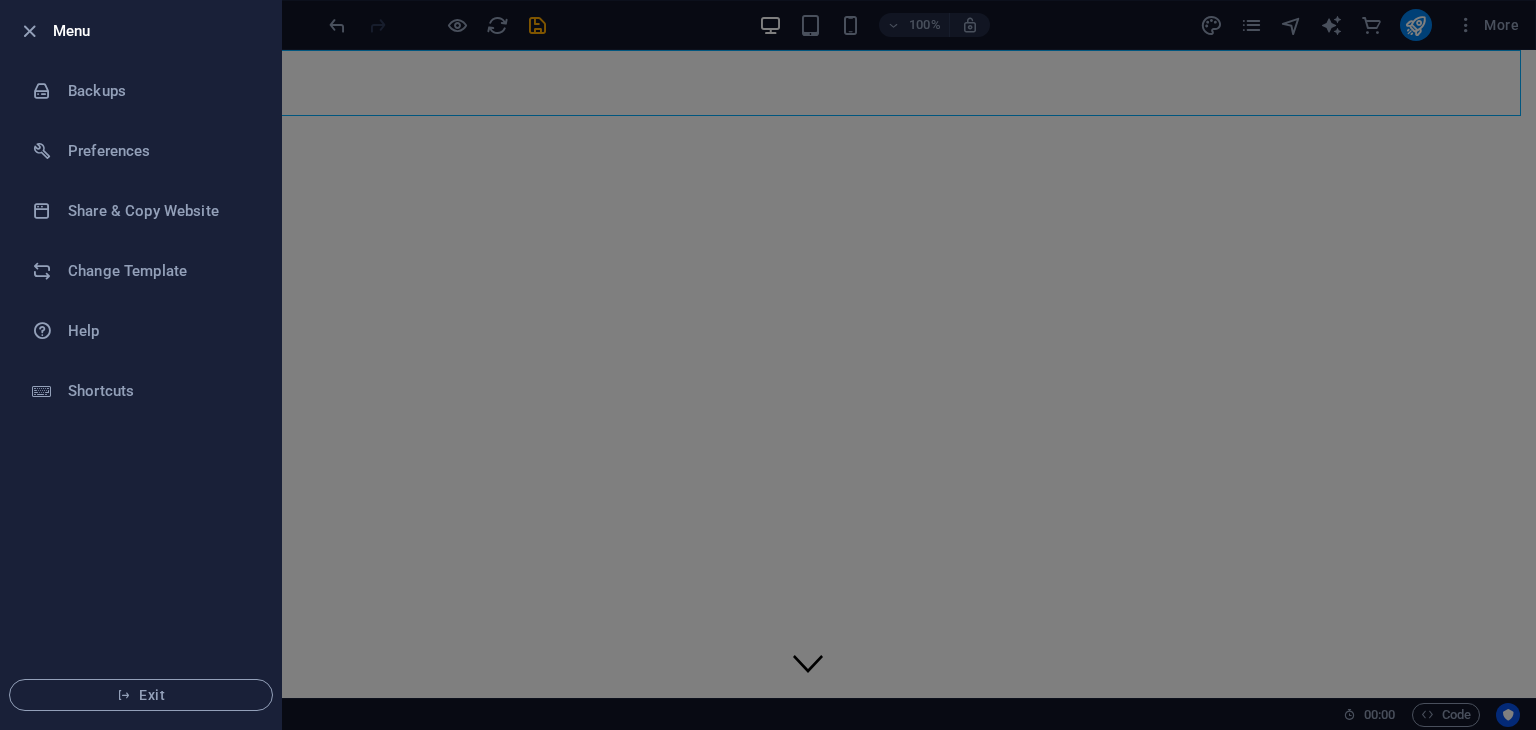 click at bounding box center [768, 365] 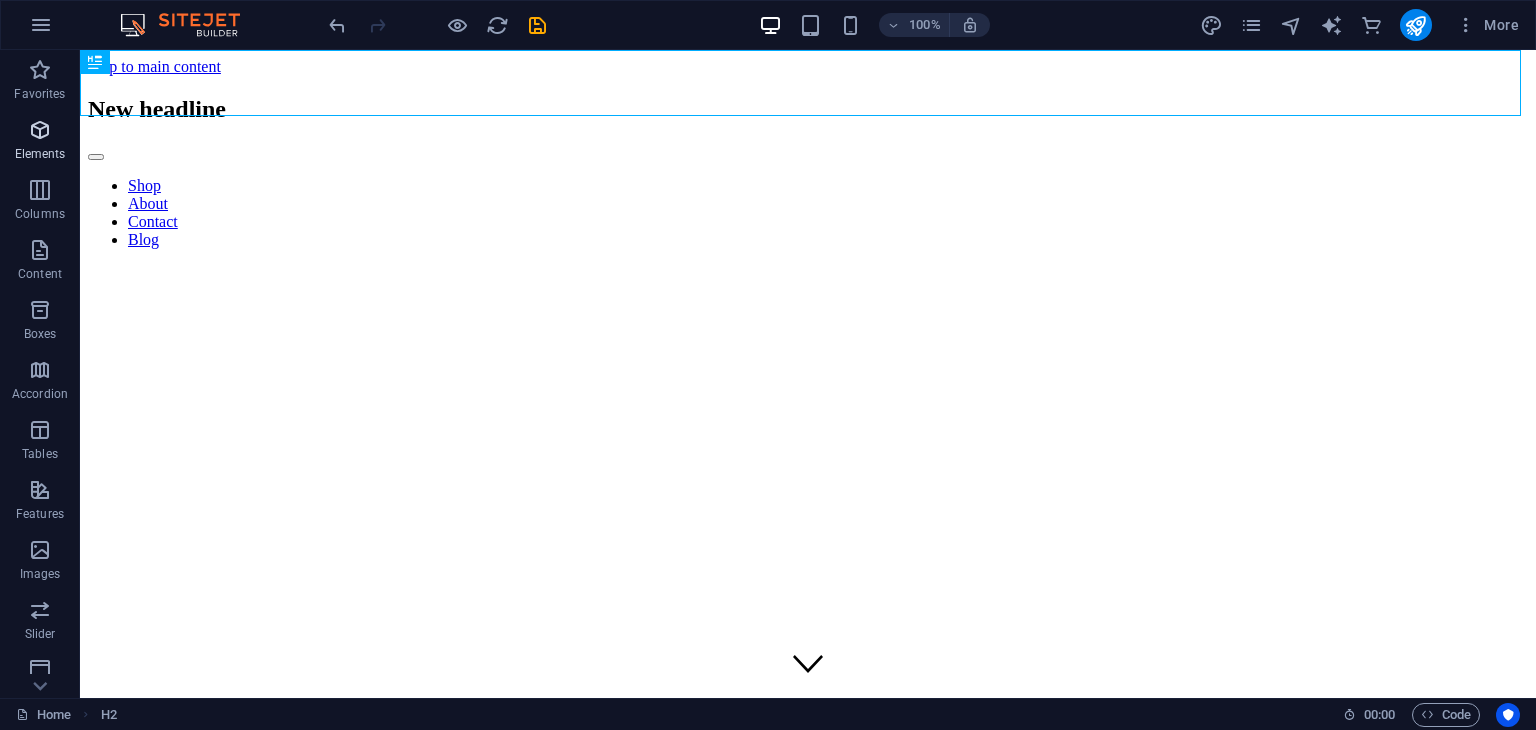 click on "Elements" at bounding box center [40, 154] 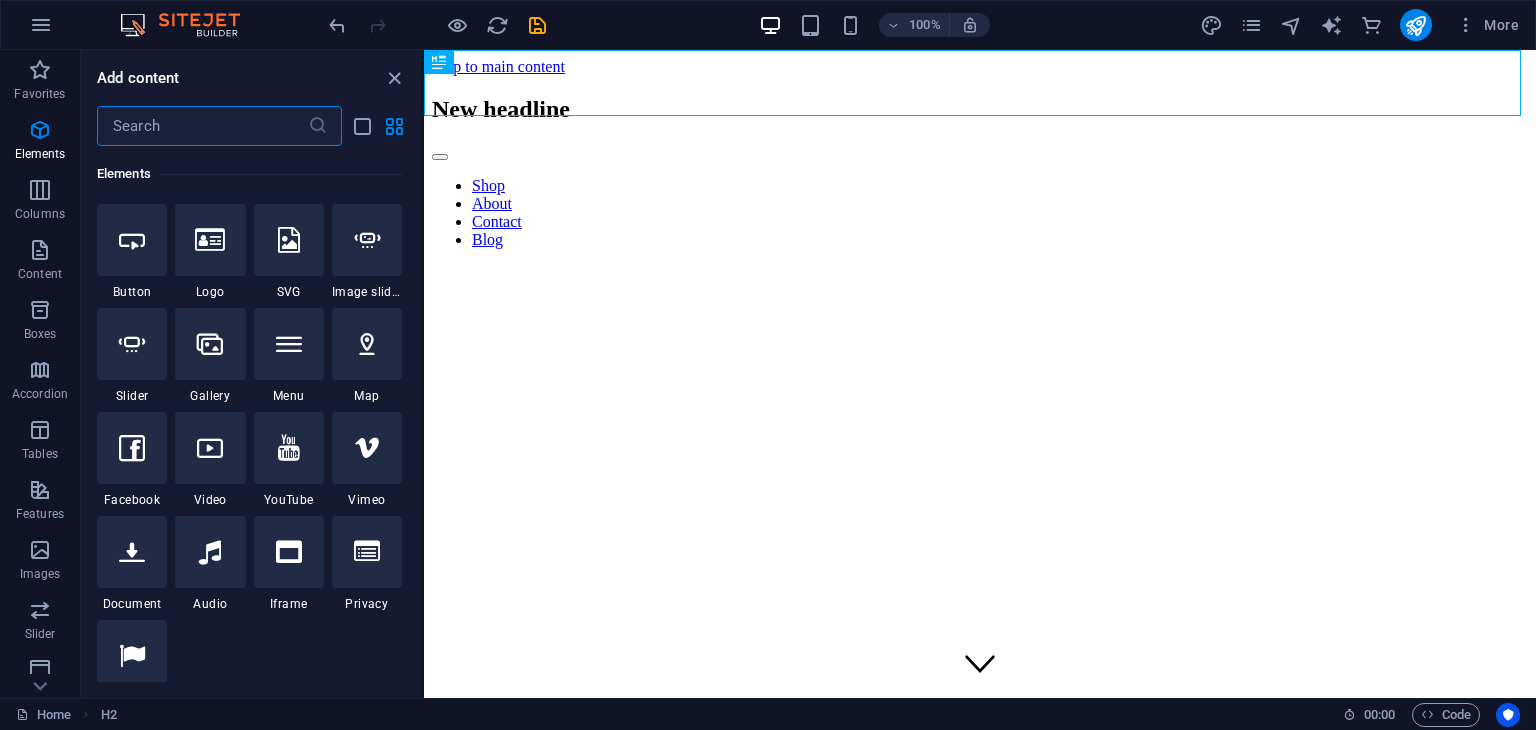 scroll, scrollTop: 424, scrollLeft: 0, axis: vertical 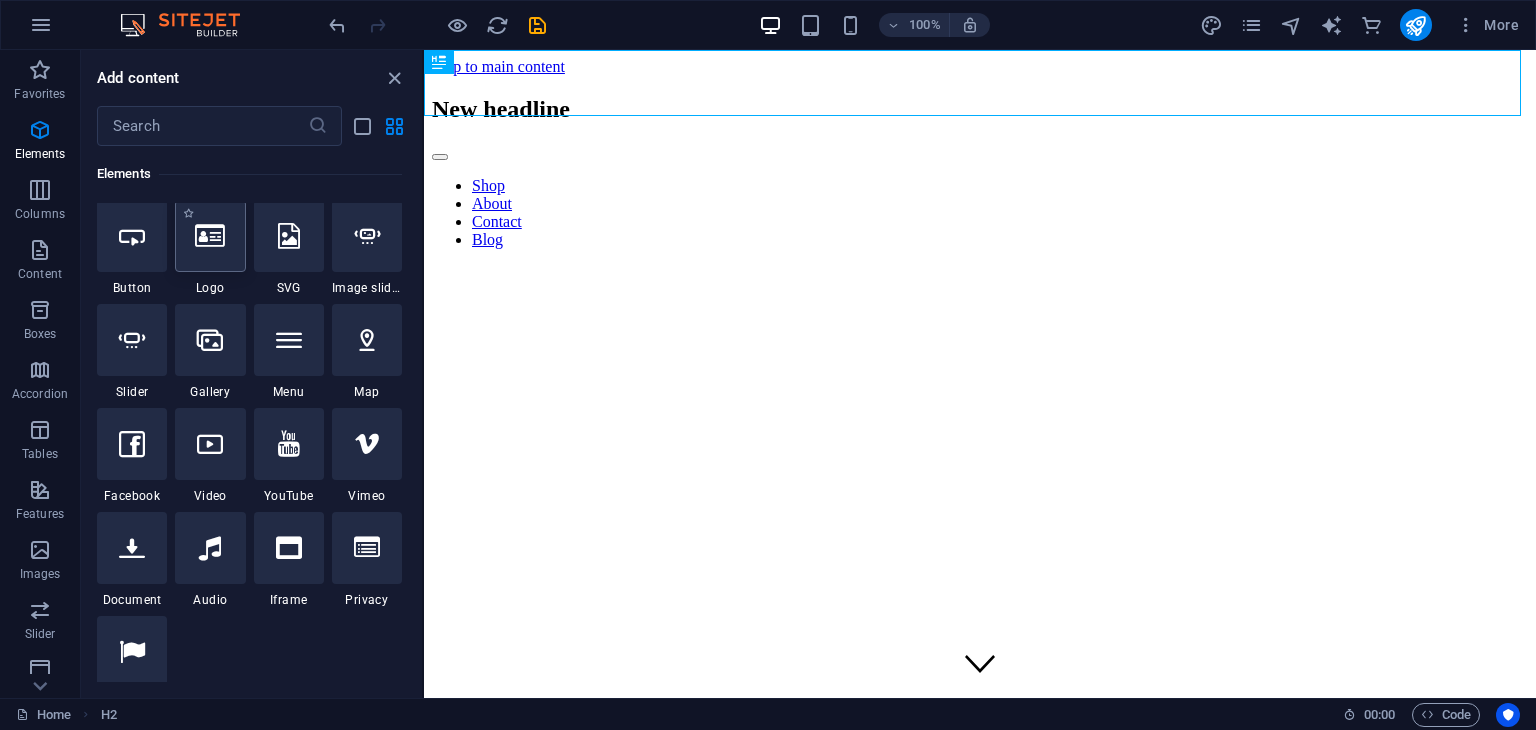 click at bounding box center (210, 236) 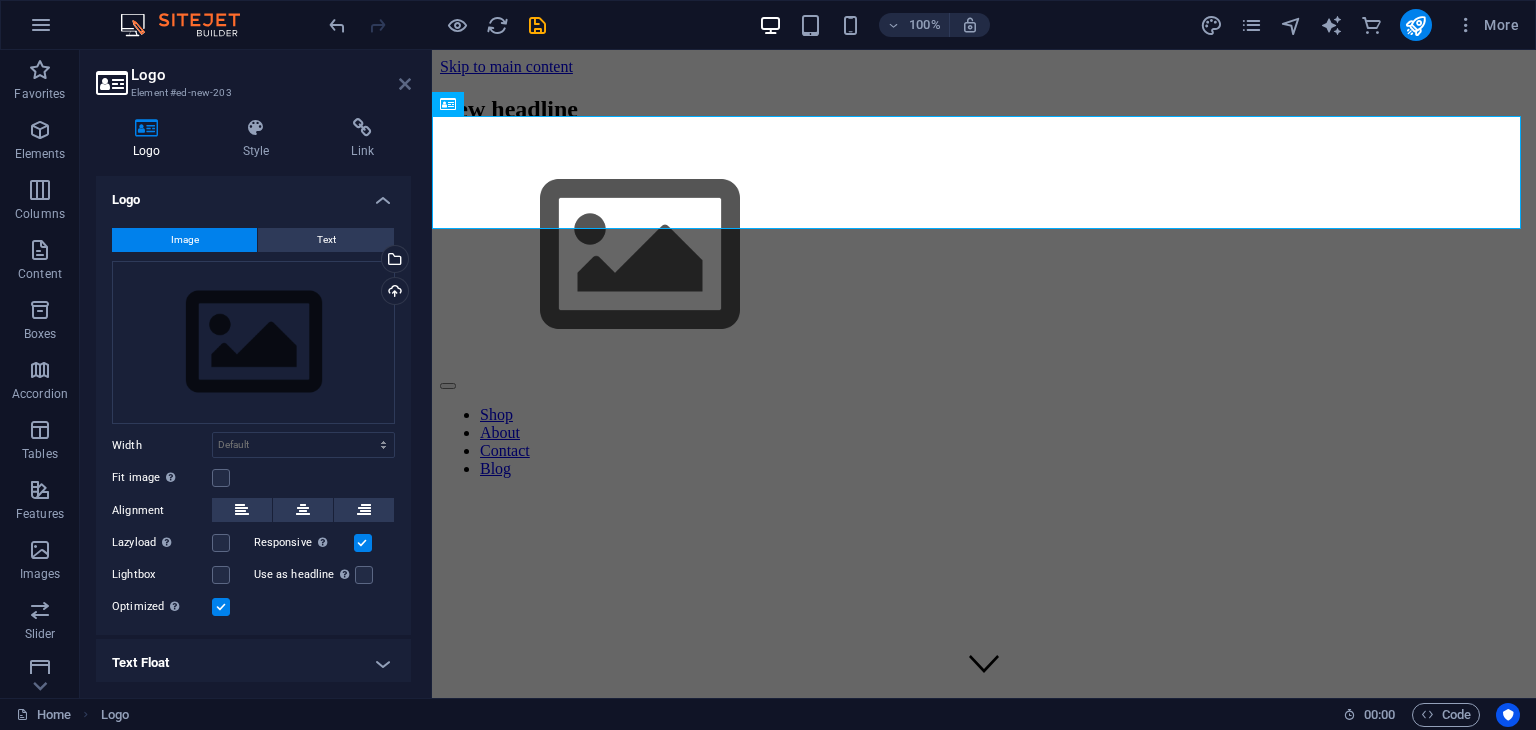 click at bounding box center (405, 84) 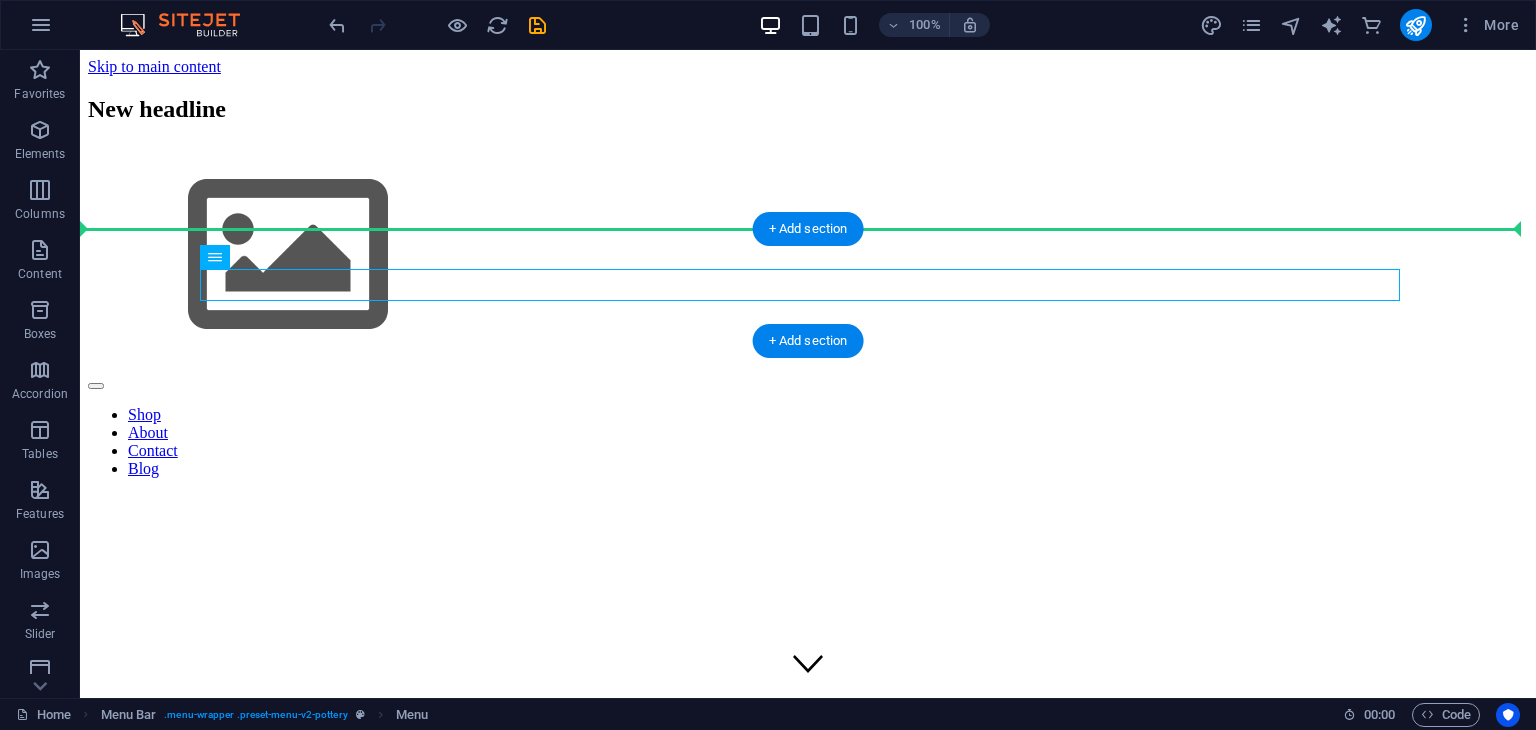 drag, startPoint x: 1018, startPoint y: 271, endPoint x: 220, endPoint y: 253, distance: 798.203 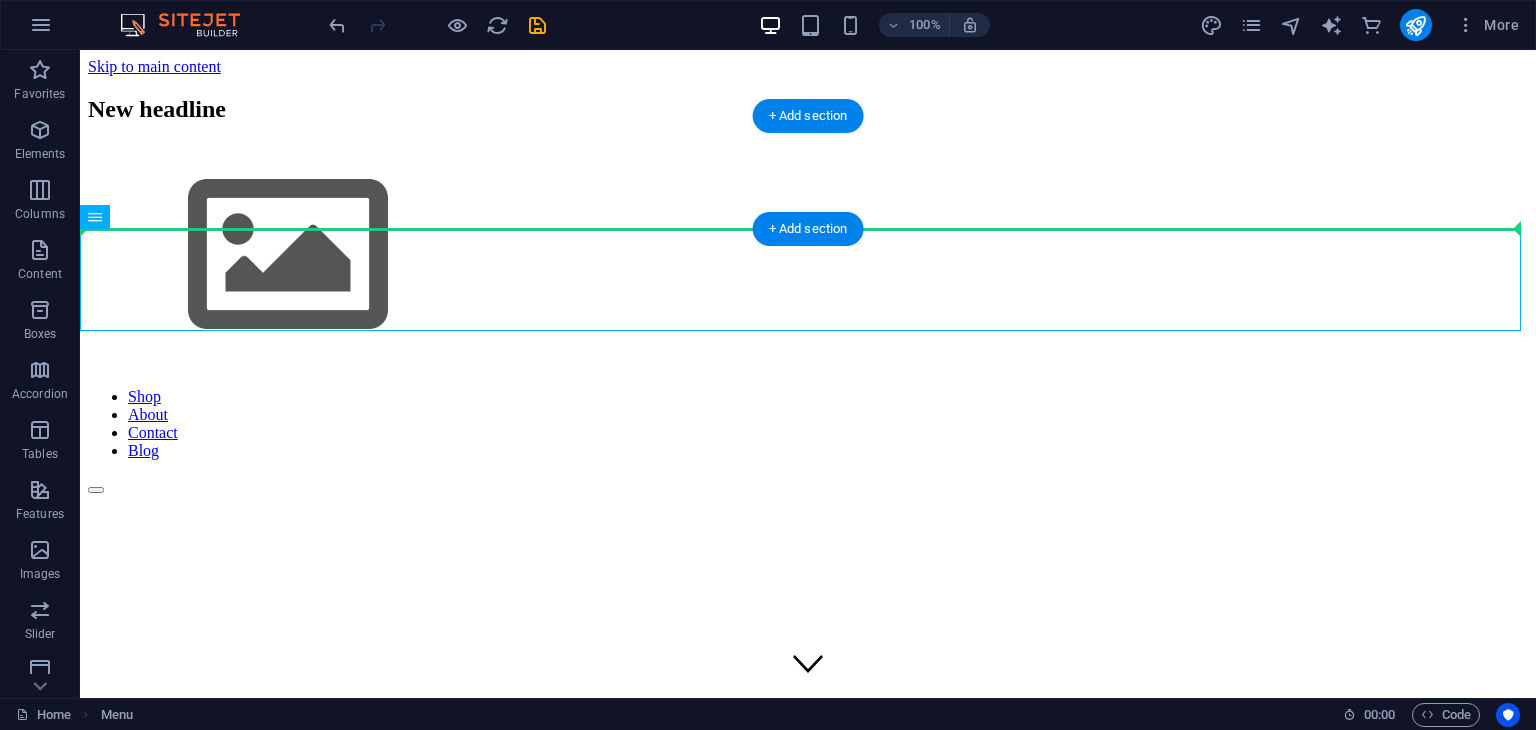 drag, startPoint x: 220, startPoint y: 253, endPoint x: 72, endPoint y: 219, distance: 151.8552 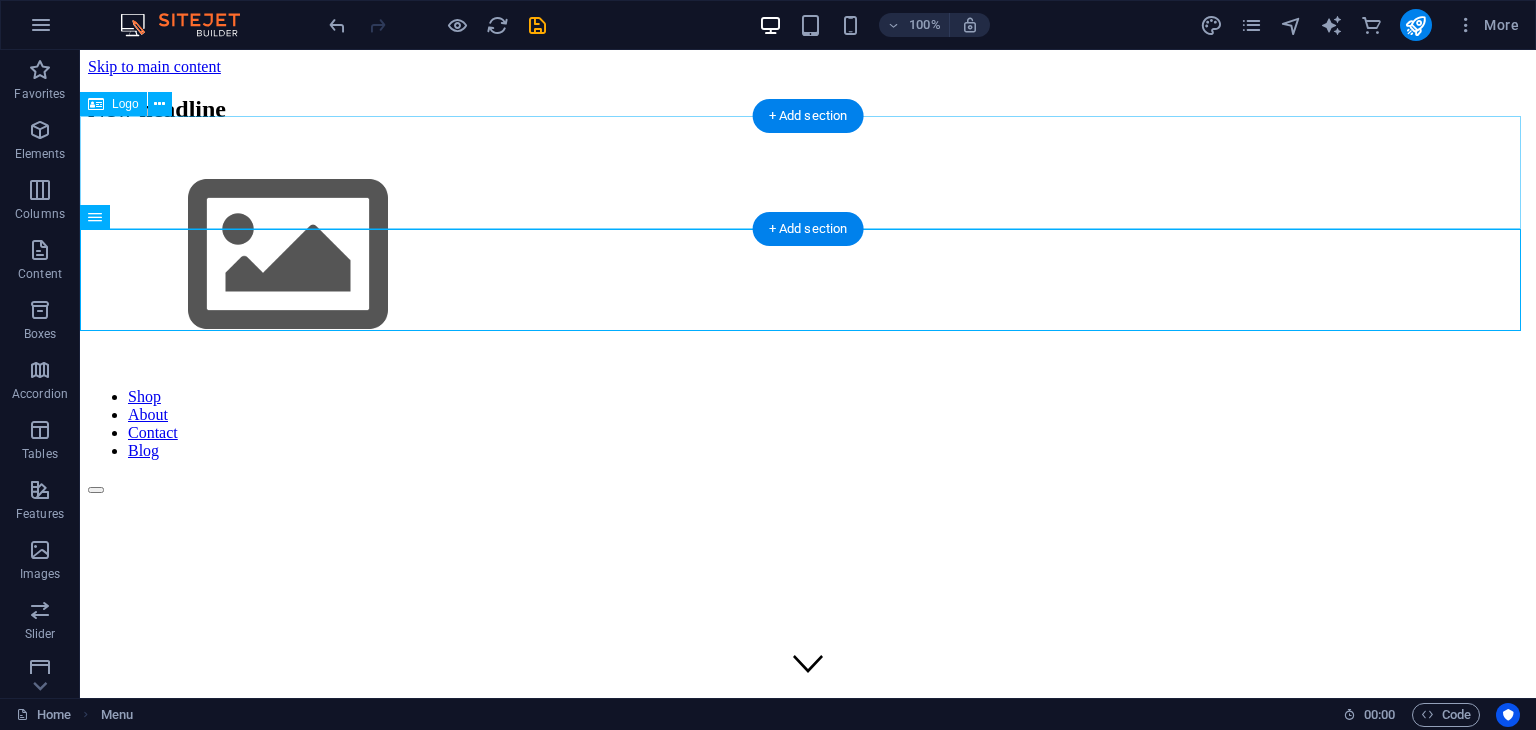 drag, startPoint x: 168, startPoint y: 269, endPoint x: 350, endPoint y: 157, distance: 213.70073 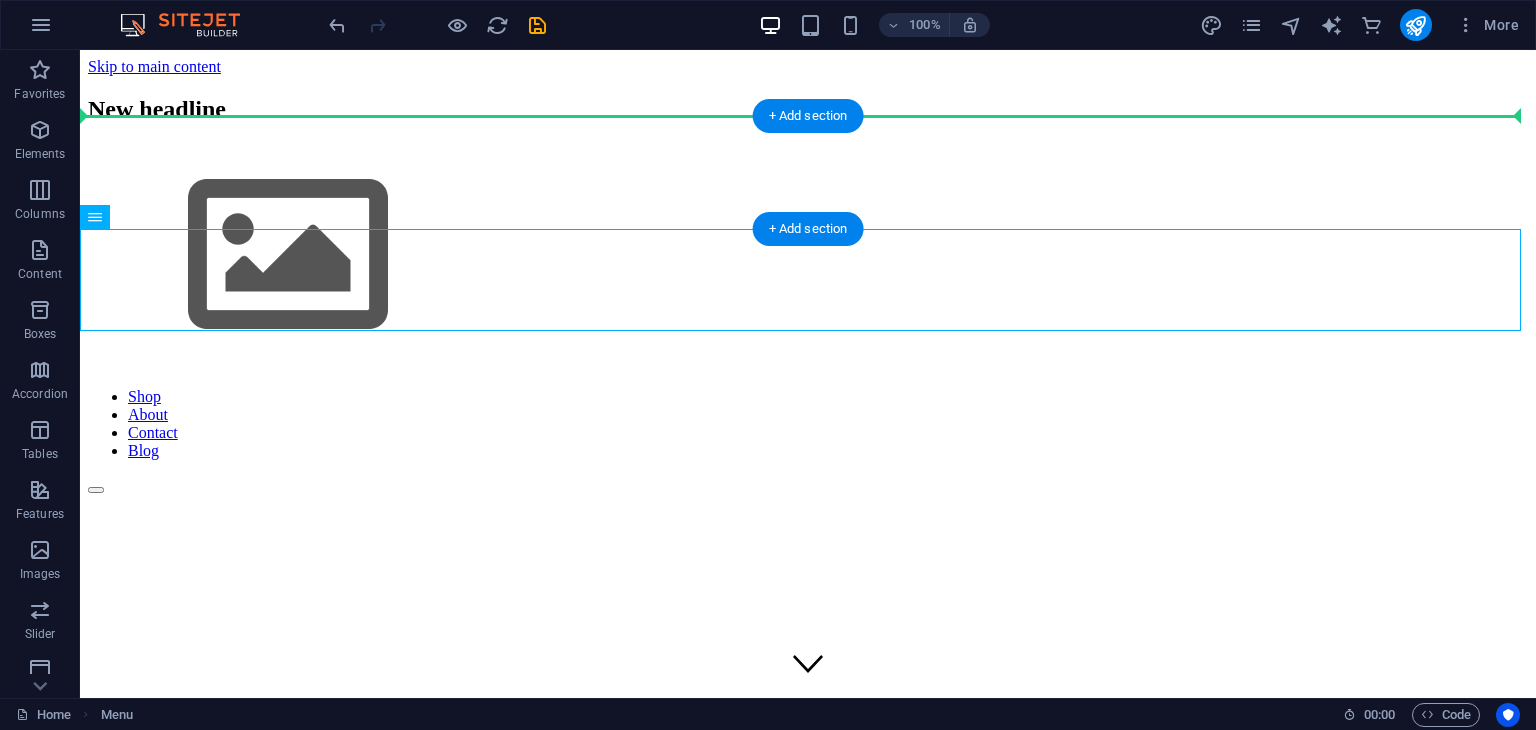 drag, startPoint x: 207, startPoint y: 267, endPoint x: 504, endPoint y: 118, distance: 332.28 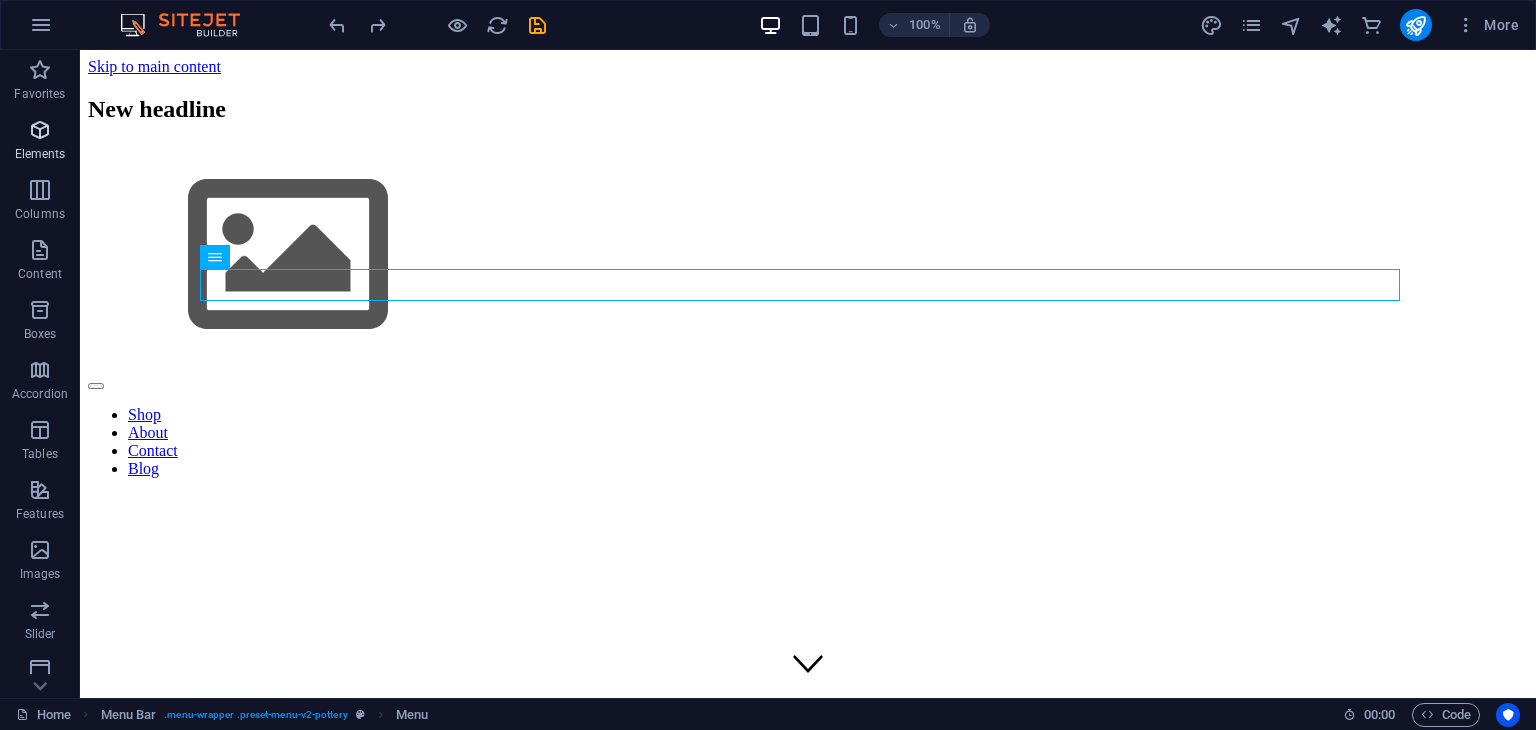 click at bounding box center (40, 130) 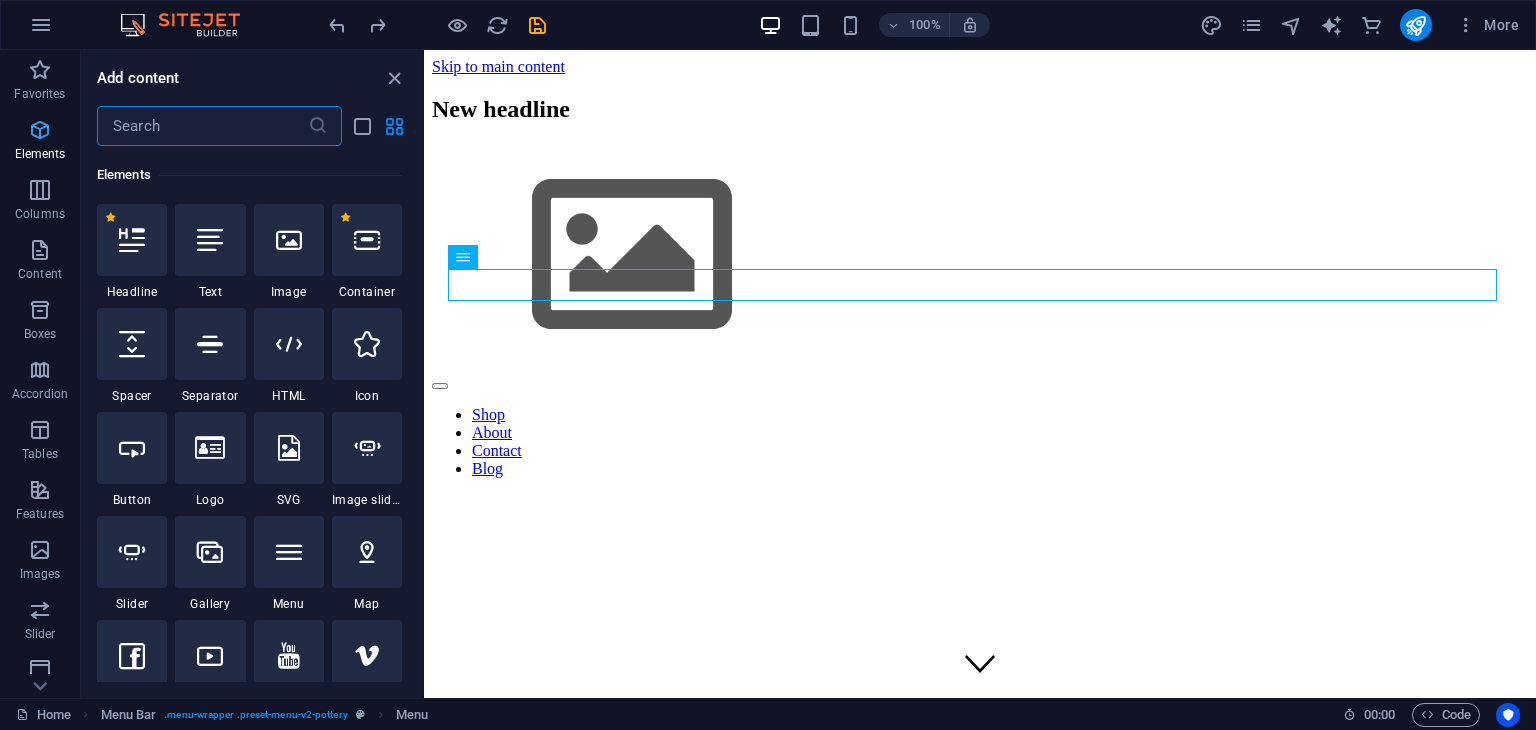 scroll, scrollTop: 212, scrollLeft: 0, axis: vertical 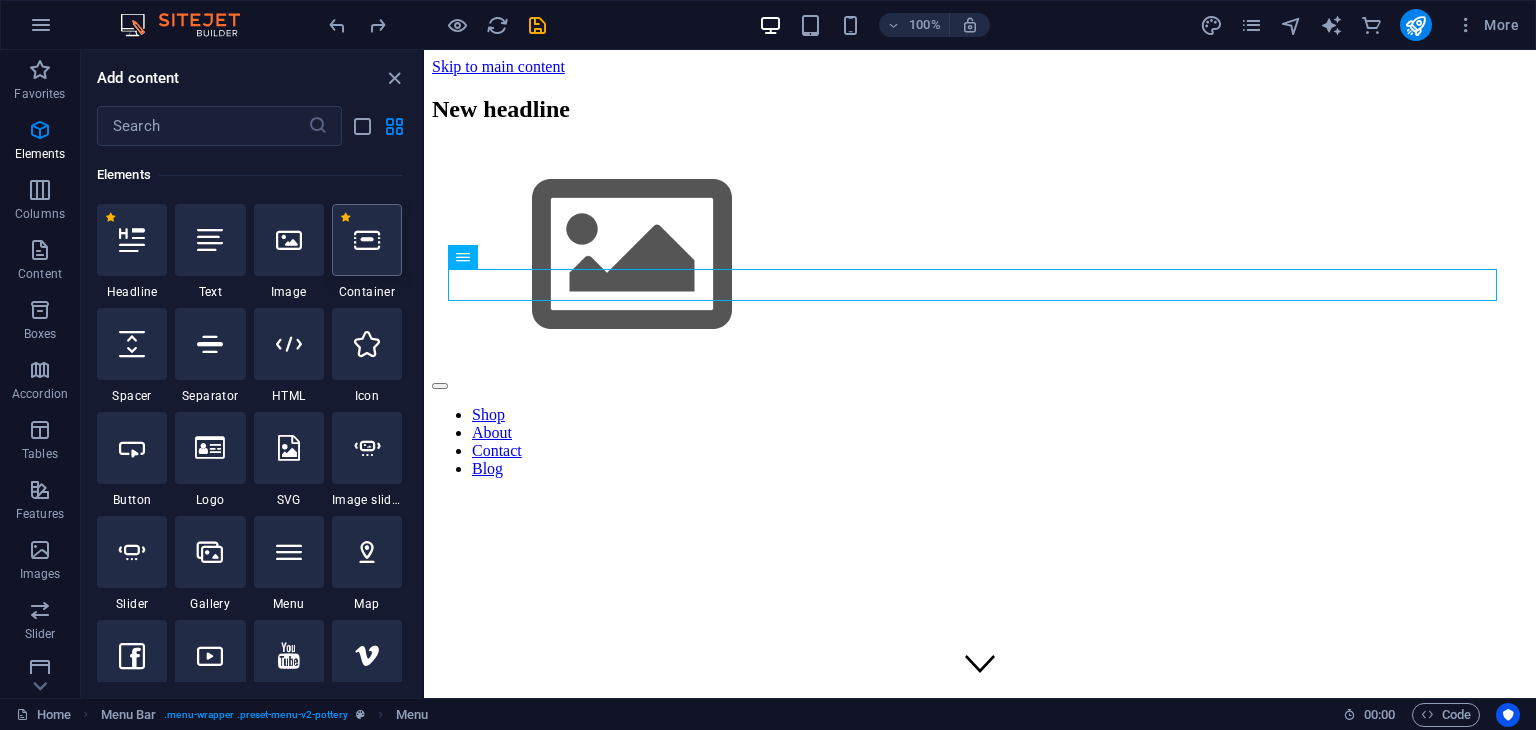 click at bounding box center [367, 240] 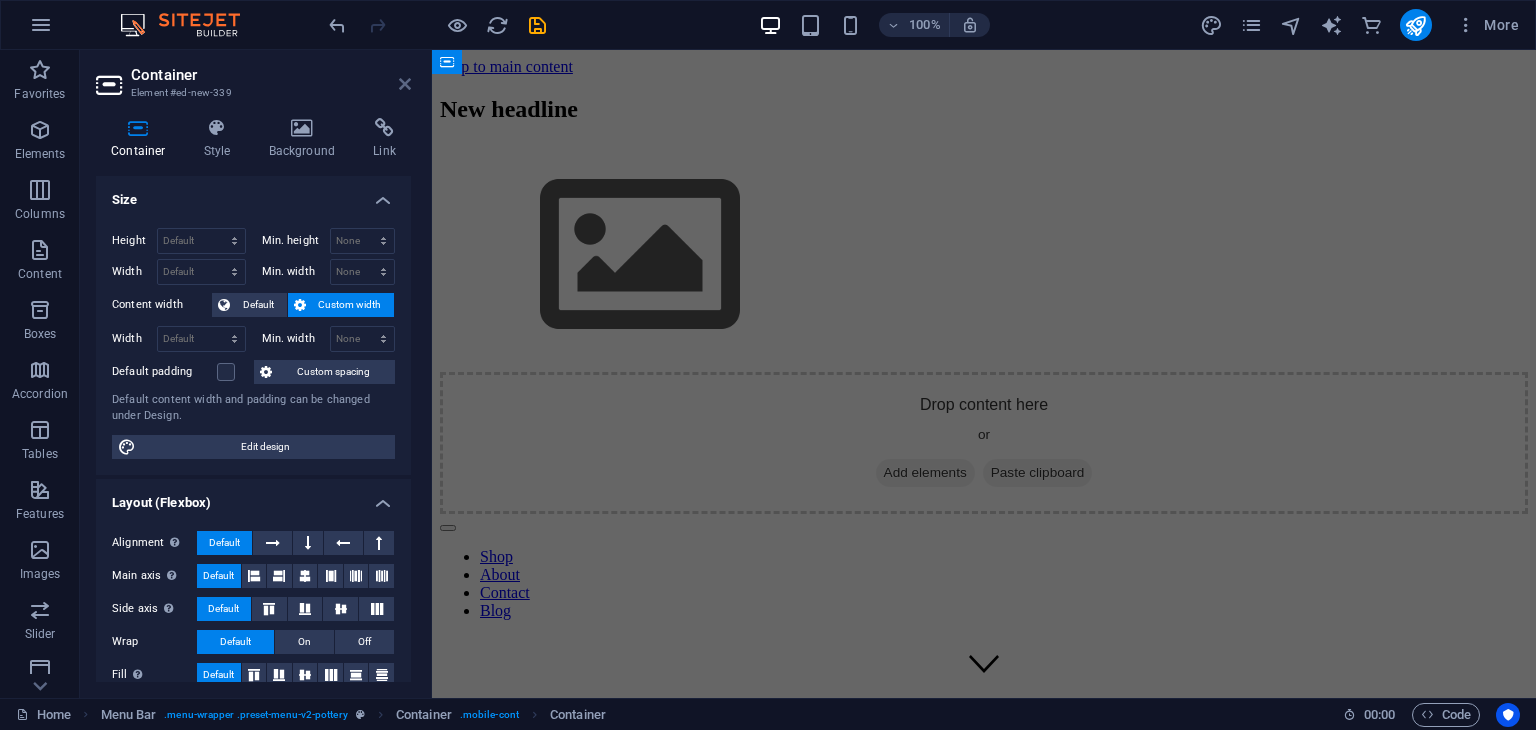 click at bounding box center [405, 84] 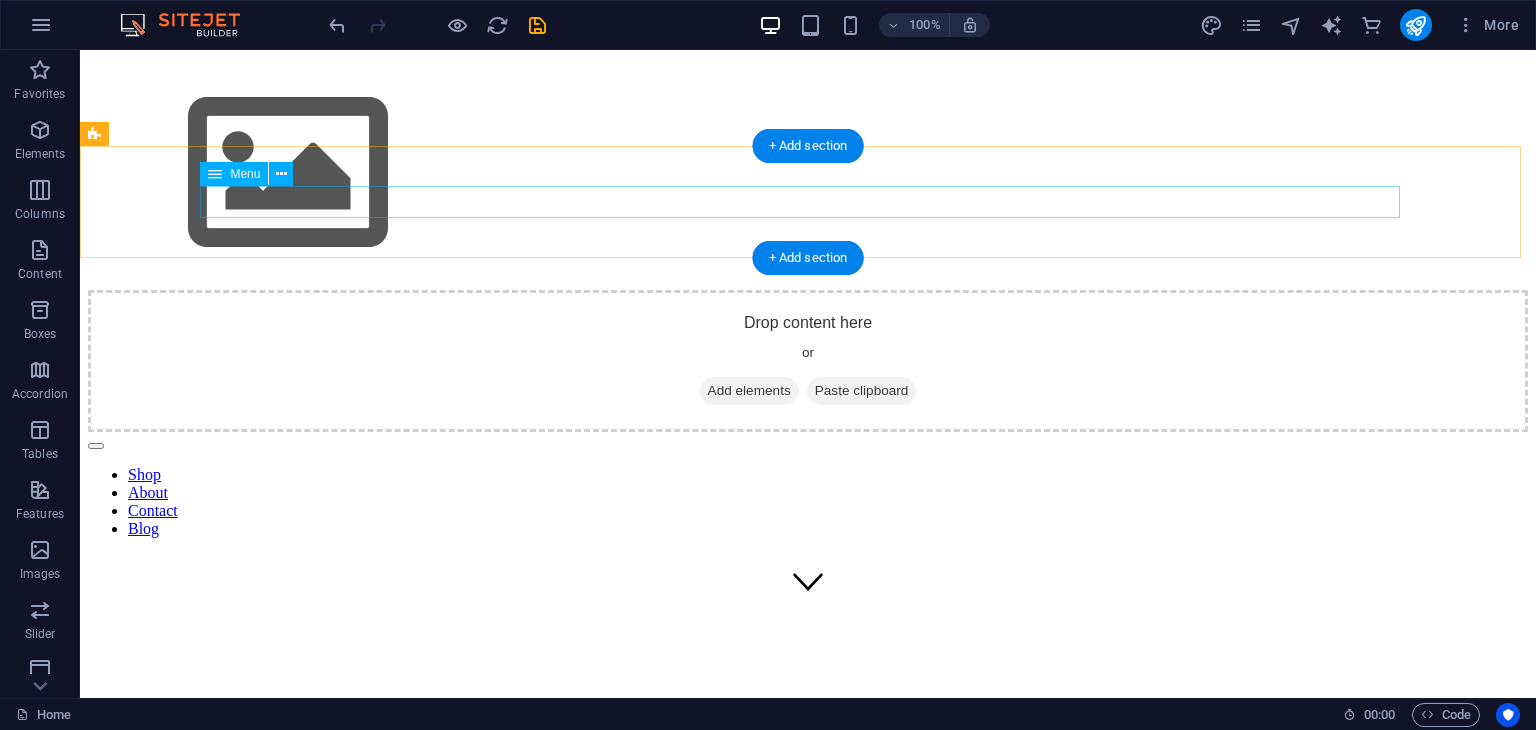 scroll, scrollTop: 0, scrollLeft: 0, axis: both 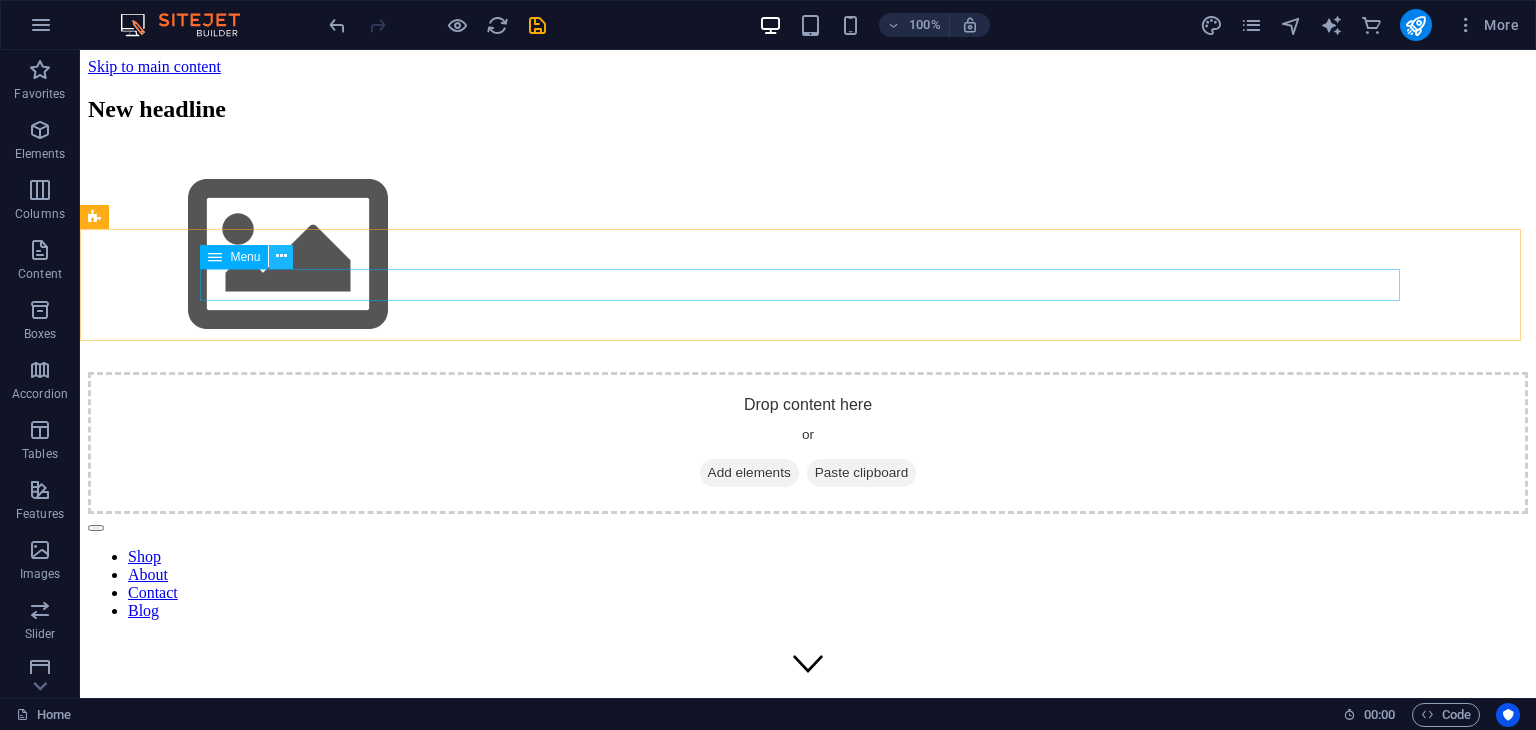 click at bounding box center (281, 256) 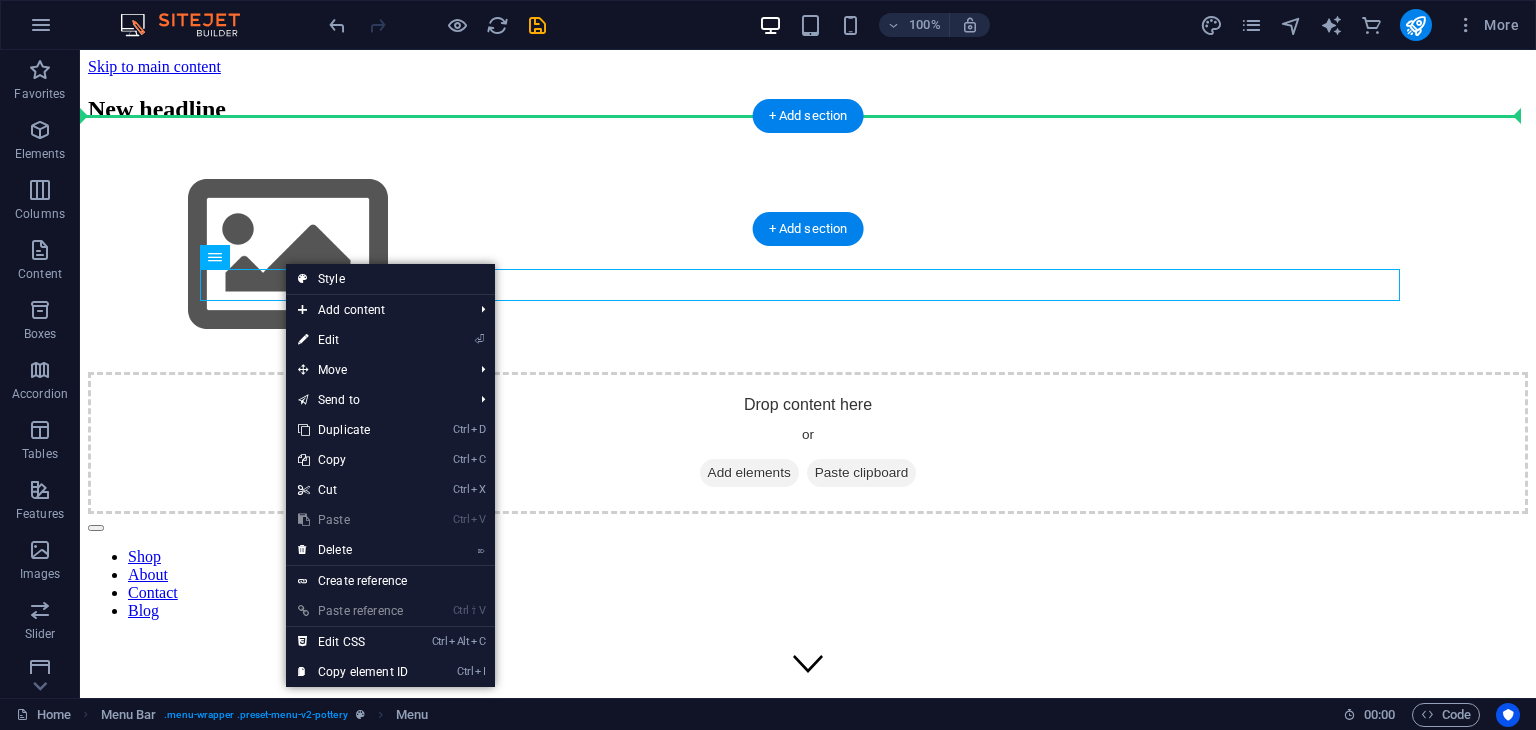 drag, startPoint x: 327, startPoint y: 303, endPoint x: 582, endPoint y: 123, distance: 312.1298 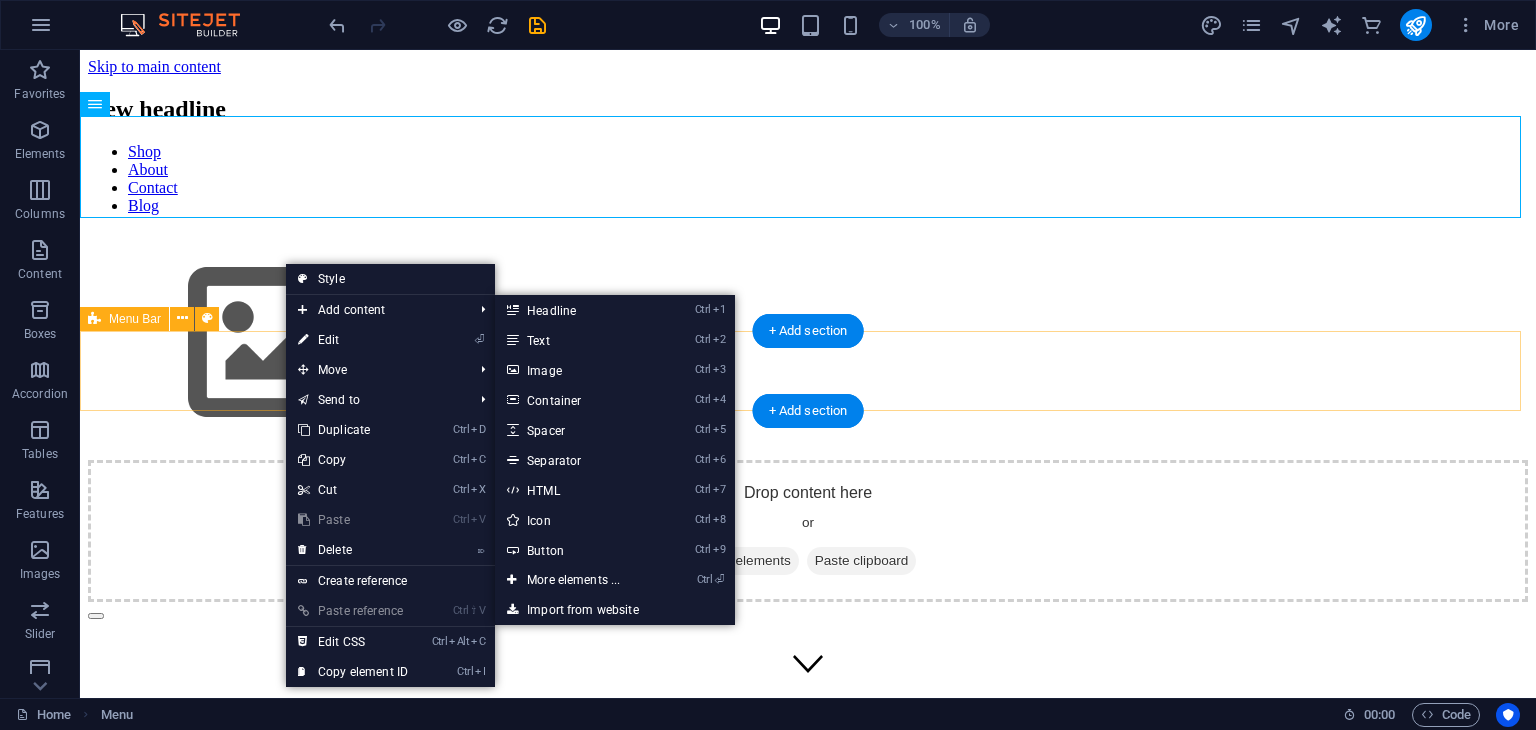 drag, startPoint x: 204, startPoint y: 154, endPoint x: 830, endPoint y: 373, distance: 663.2021 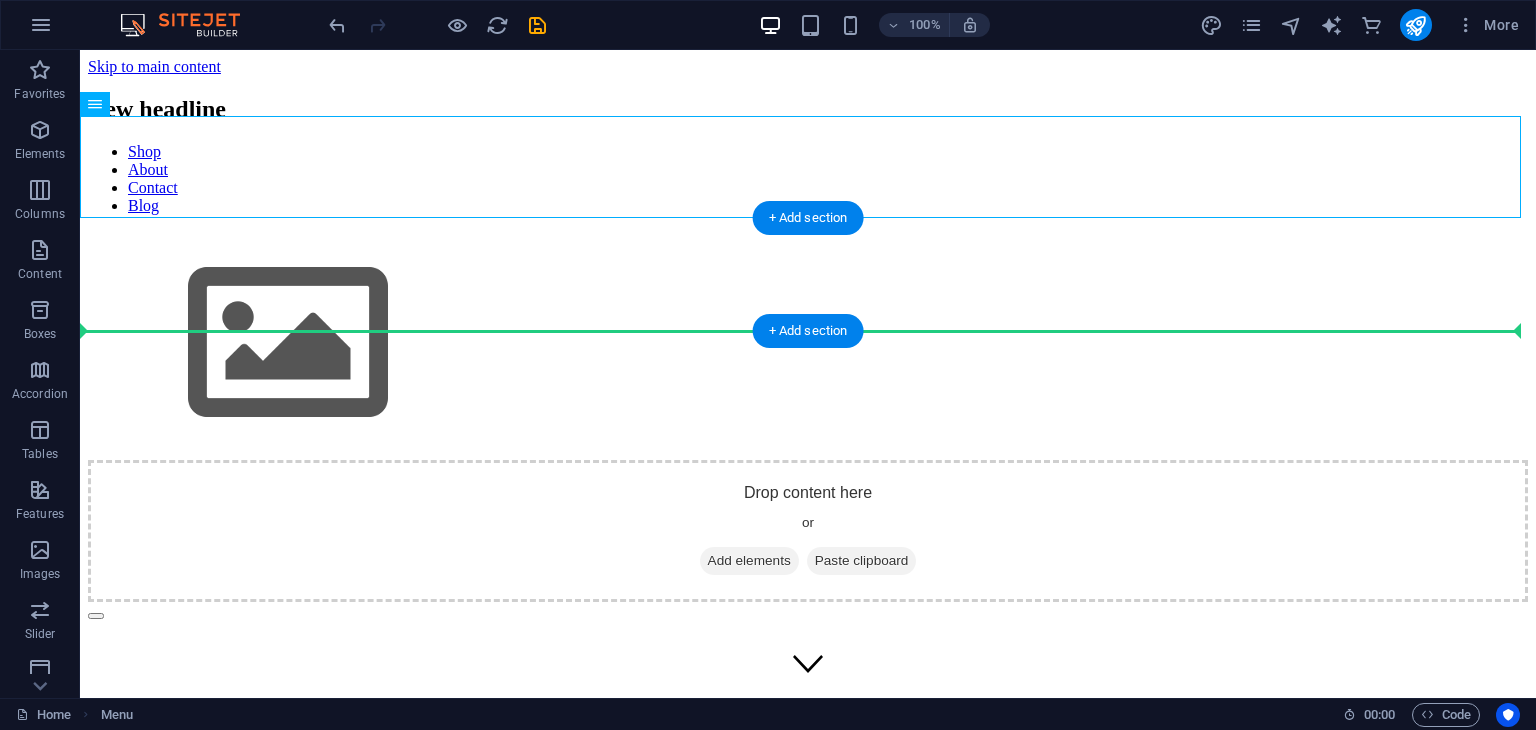 drag, startPoint x: 196, startPoint y: 153, endPoint x: 504, endPoint y: 324, distance: 352.2854 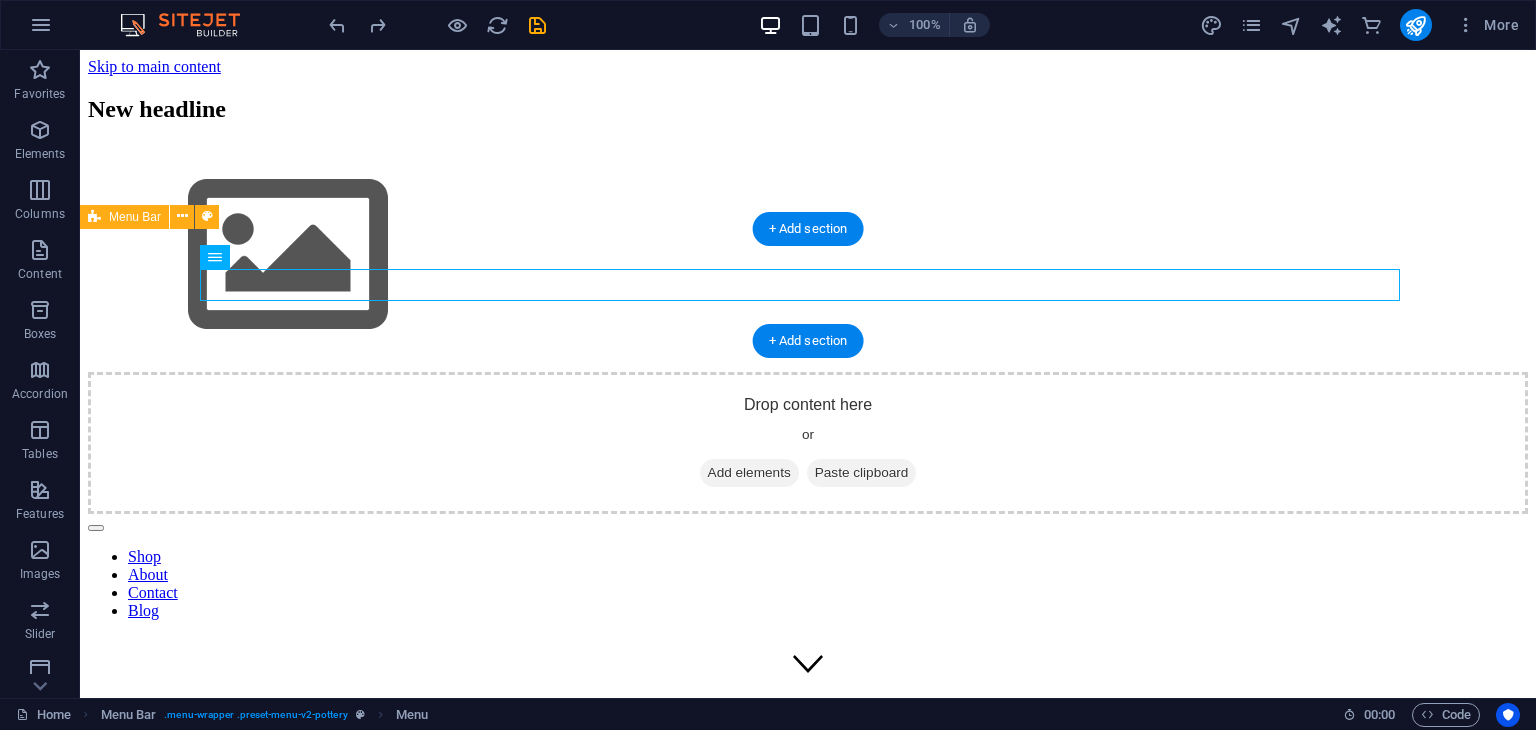 click on "Drop content here or  Add elements  Paste clipboard Shop About Contact Blog" at bounding box center (808, 496) 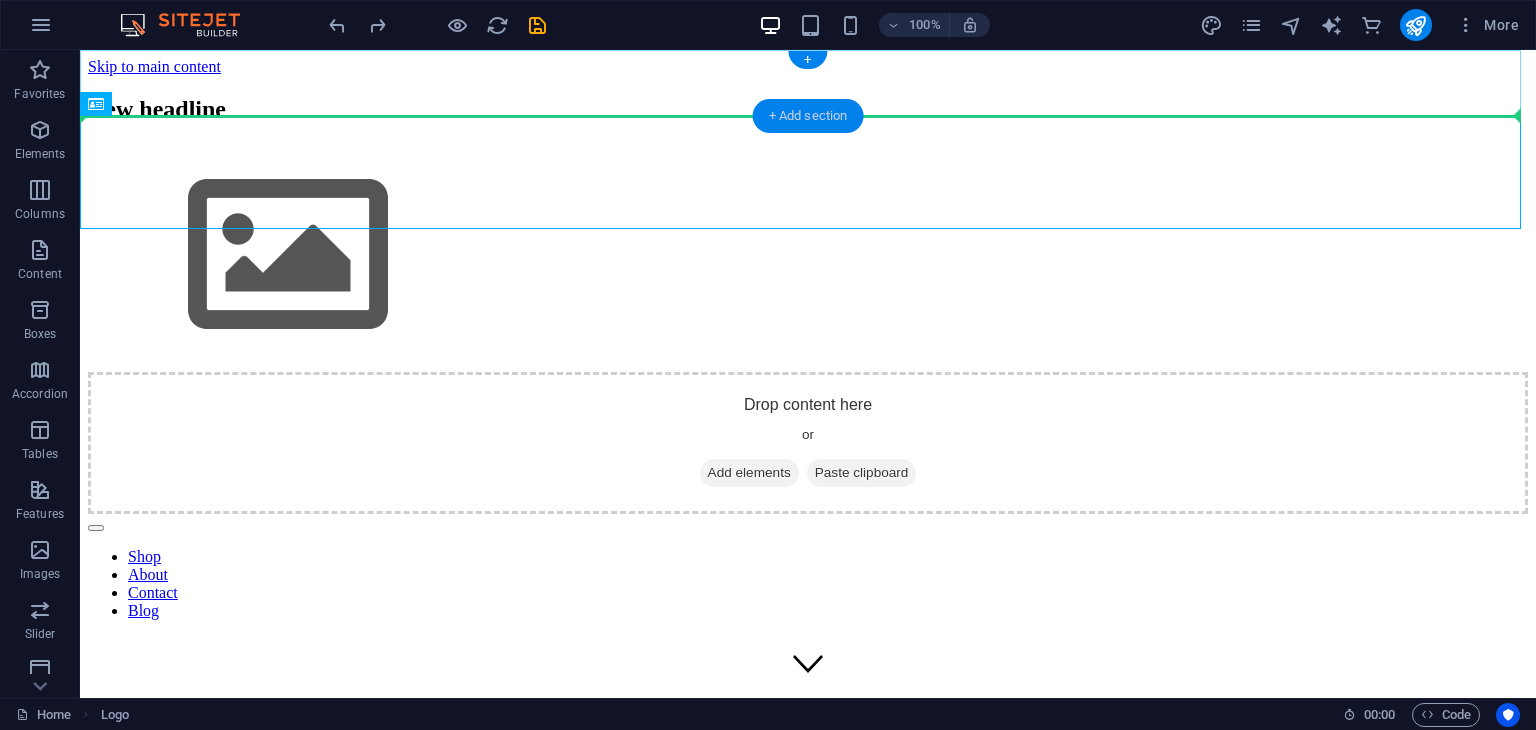 drag, startPoint x: 108, startPoint y: 105, endPoint x: 780, endPoint y: 99, distance: 672.0268 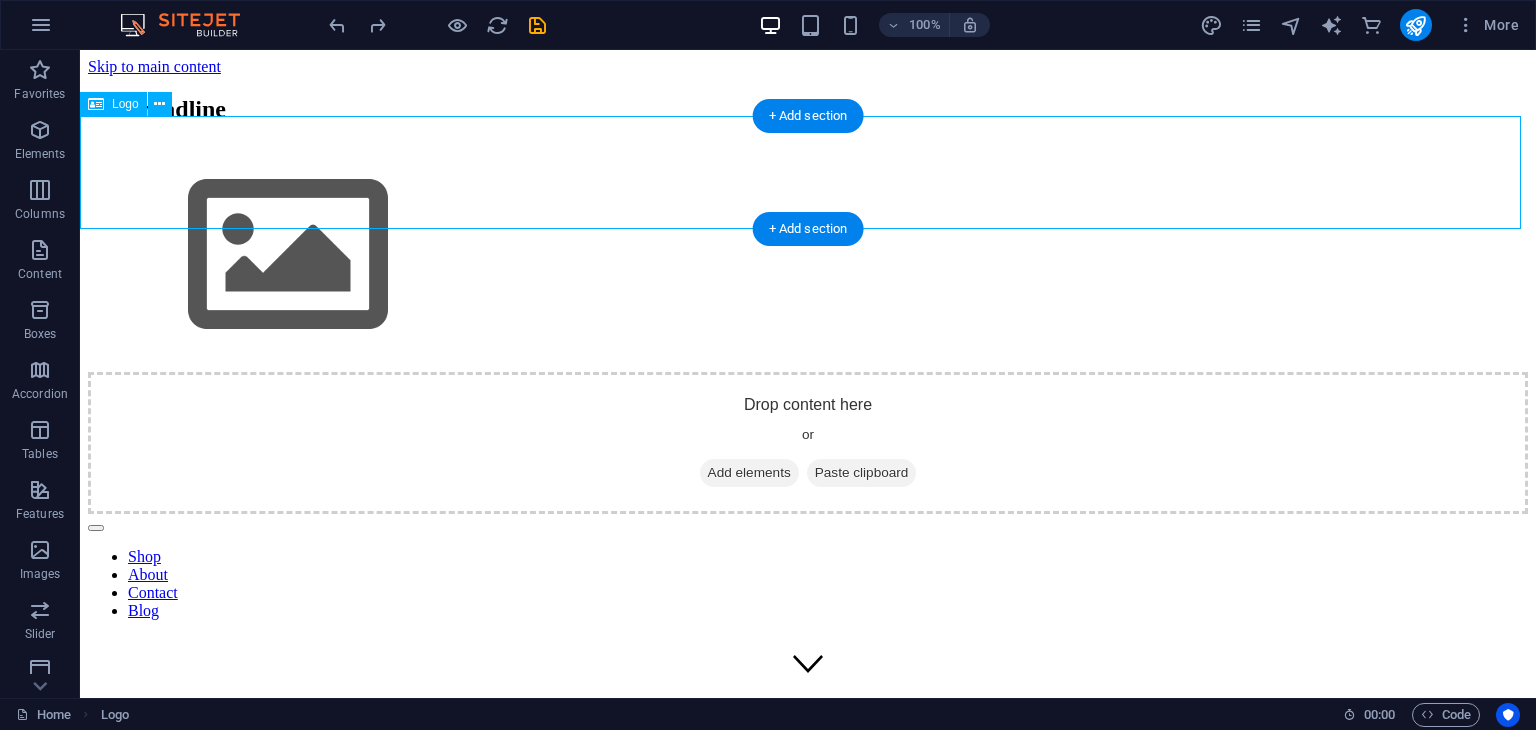 drag, startPoint x: 179, startPoint y: 151, endPoint x: 220, endPoint y: 202, distance: 65.43699 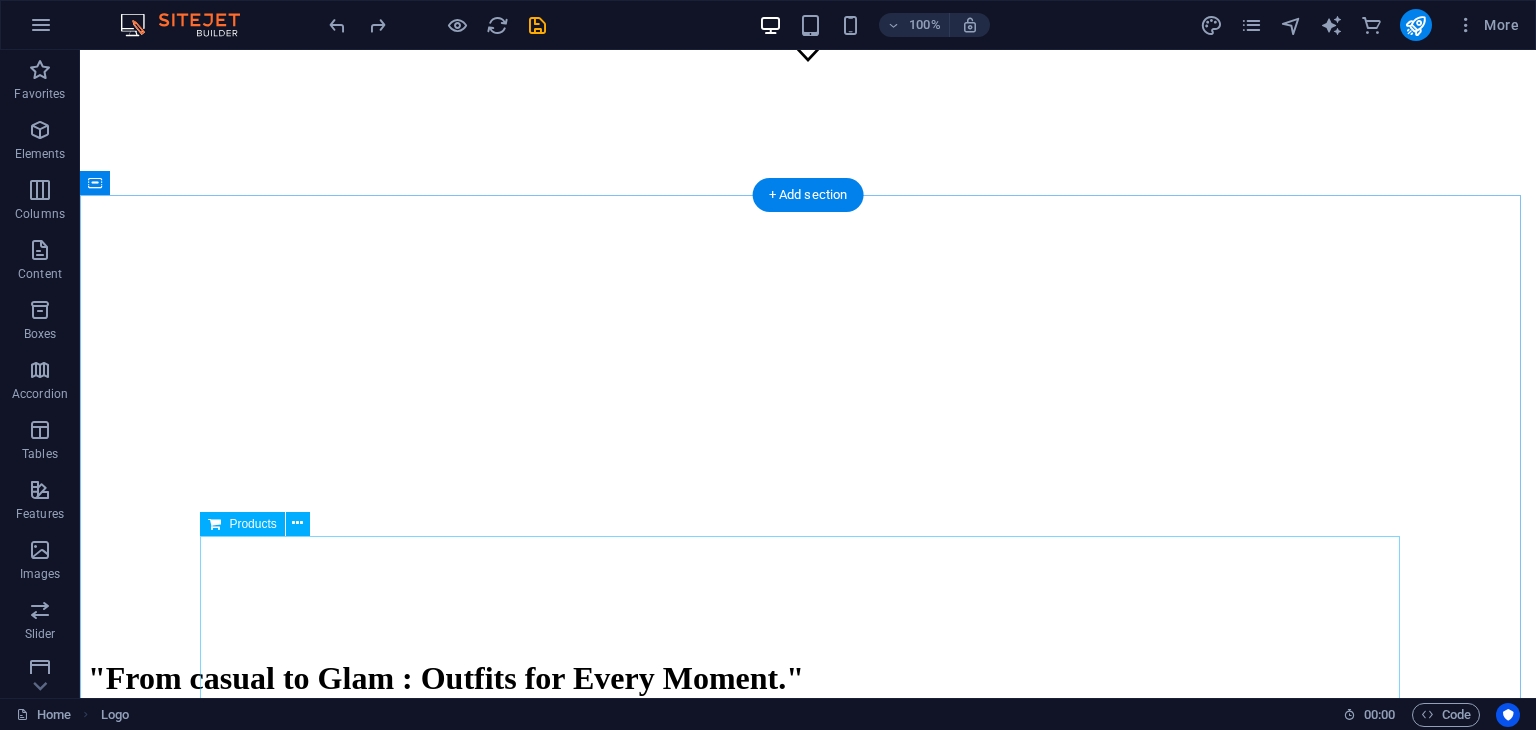 scroll, scrollTop: 0, scrollLeft: 0, axis: both 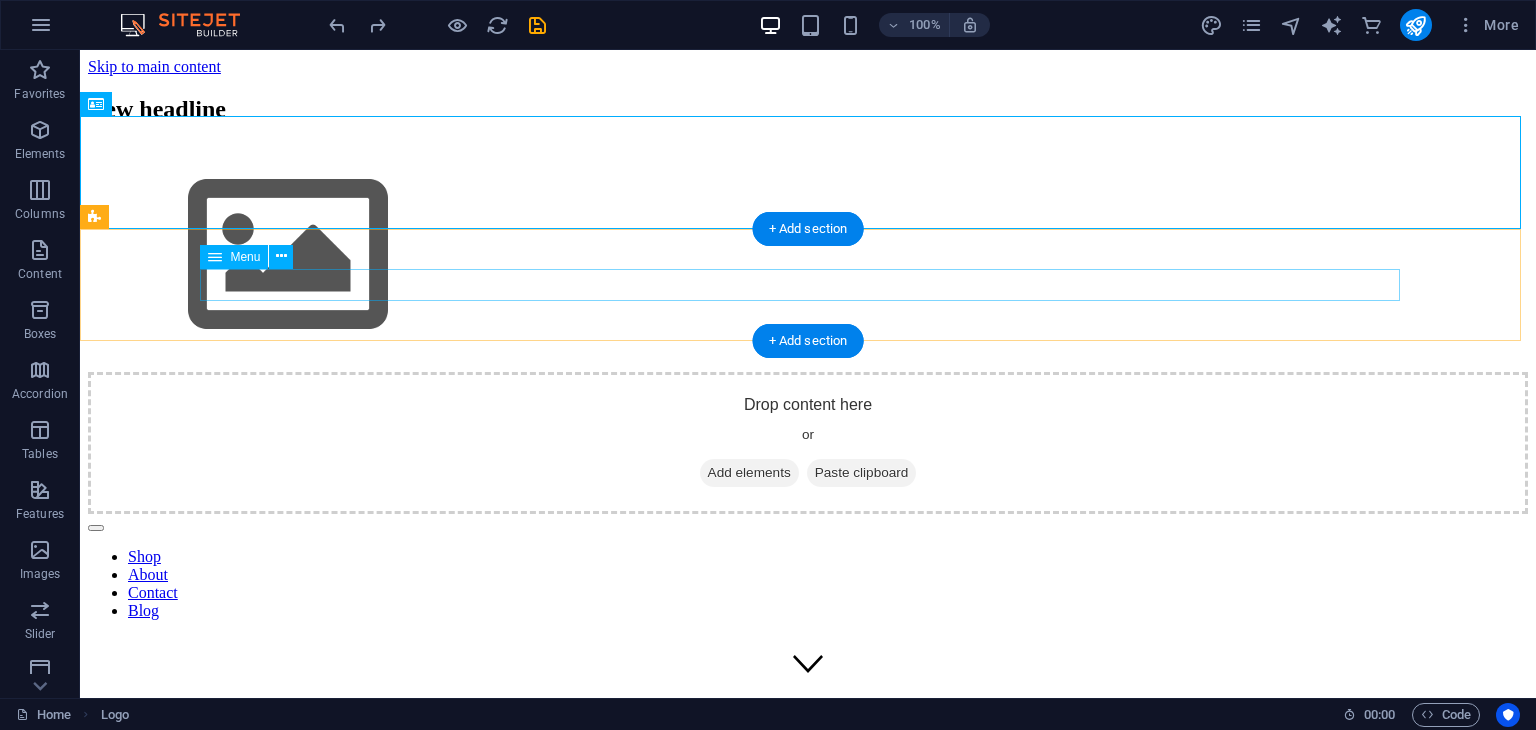 click on "Shop About Contact Blog" at bounding box center [808, 584] 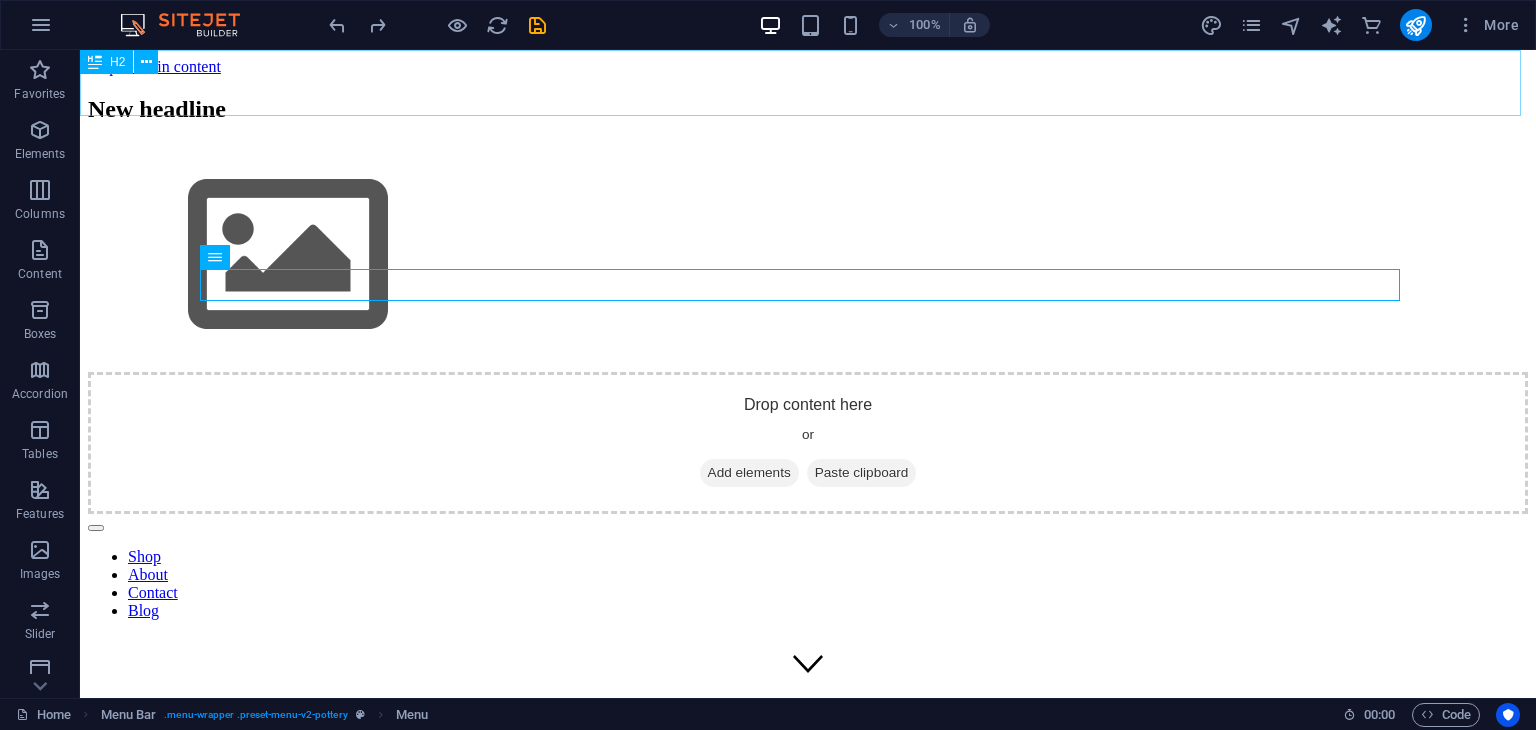 click on "H2" at bounding box center (106, 62) 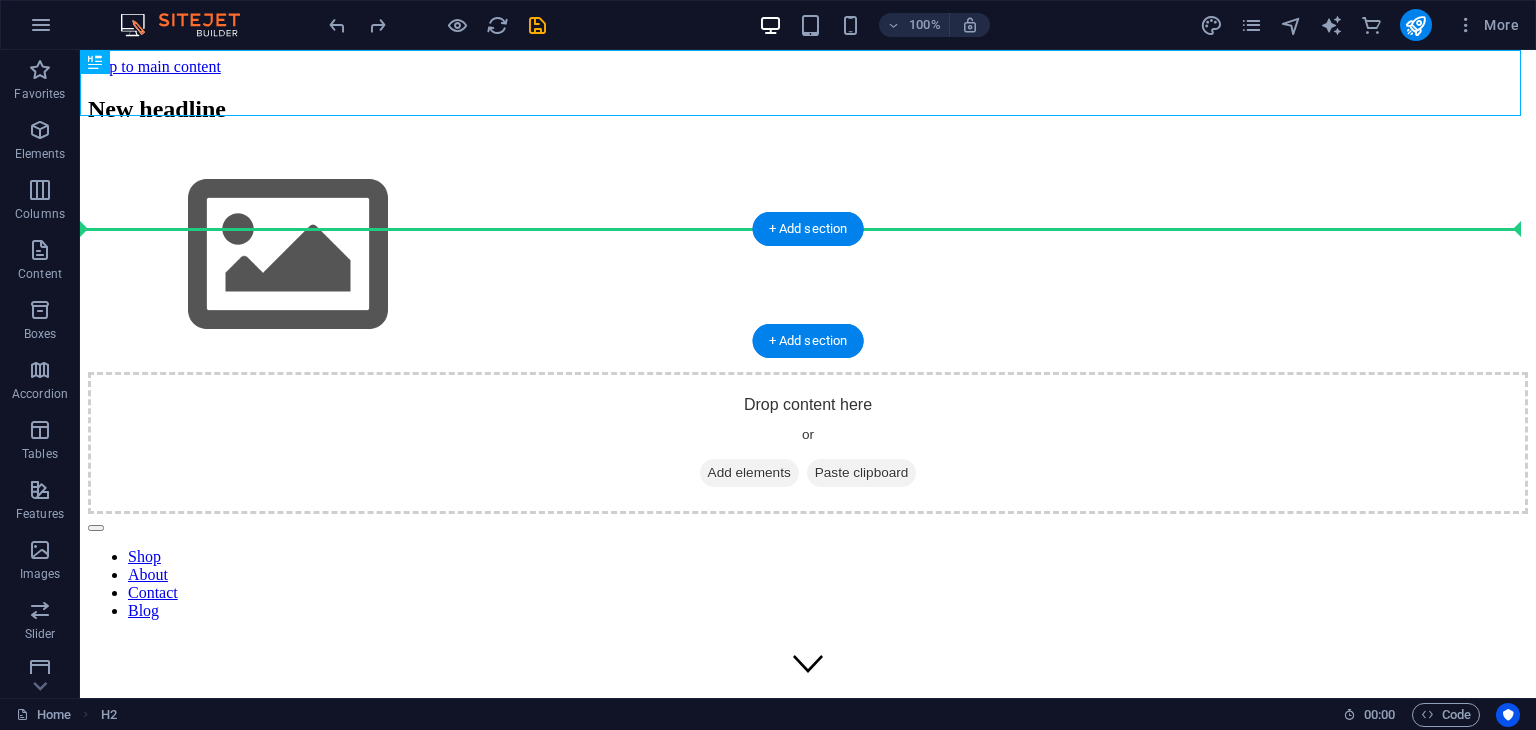 drag, startPoint x: 180, startPoint y: 113, endPoint x: 116, endPoint y: 235, distance: 137.76791 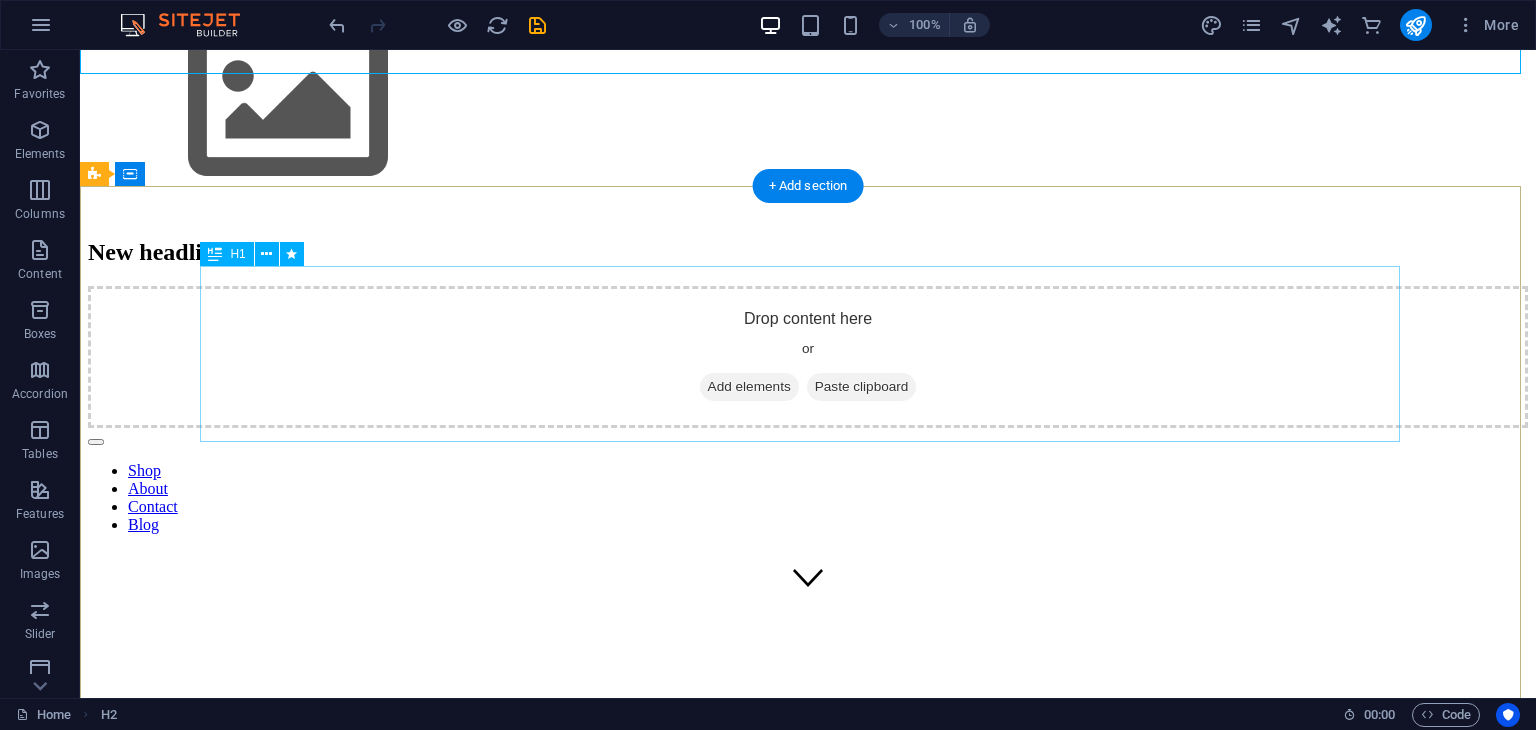 scroll, scrollTop: 0, scrollLeft: 0, axis: both 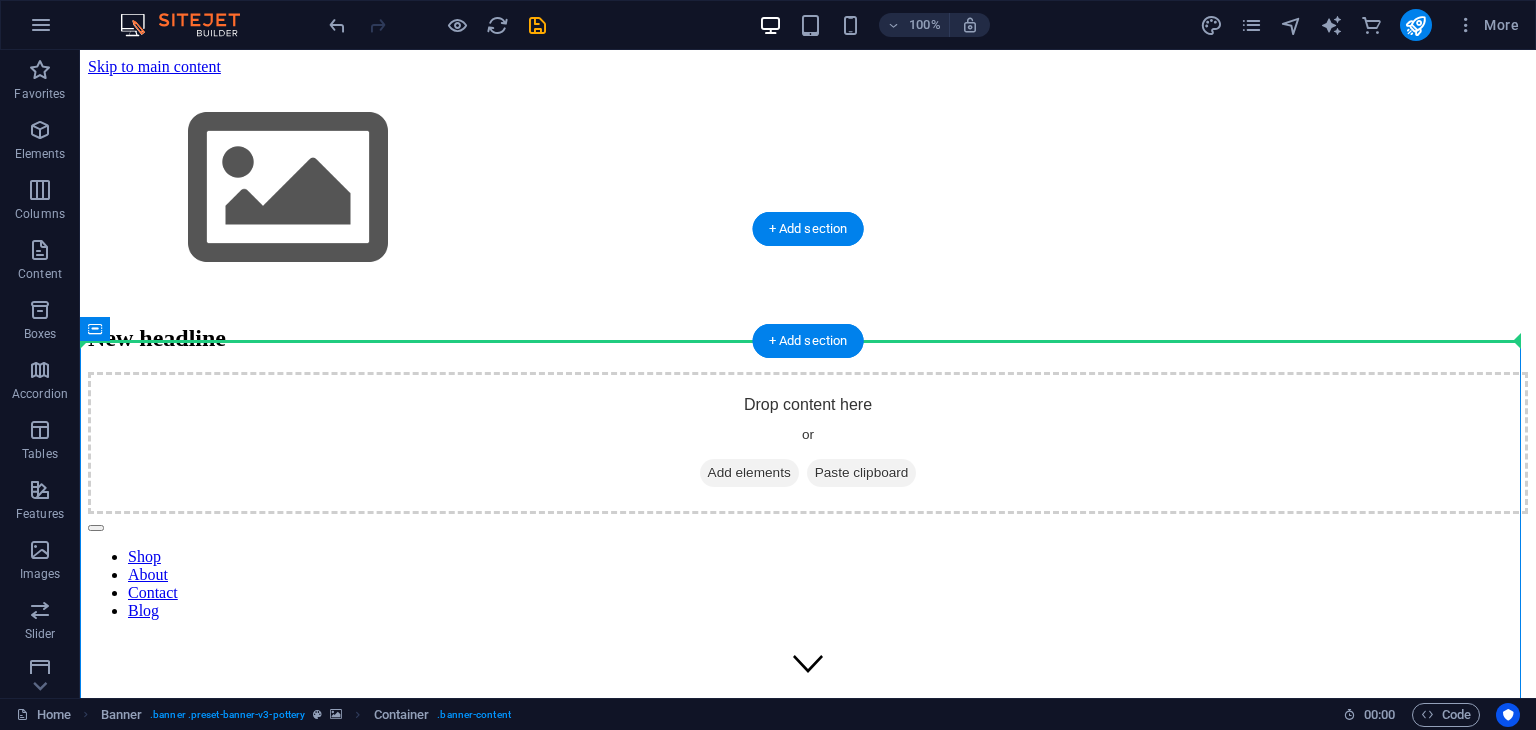 drag, startPoint x: 261, startPoint y: 375, endPoint x: 128, endPoint y: 327, distance: 141.3966 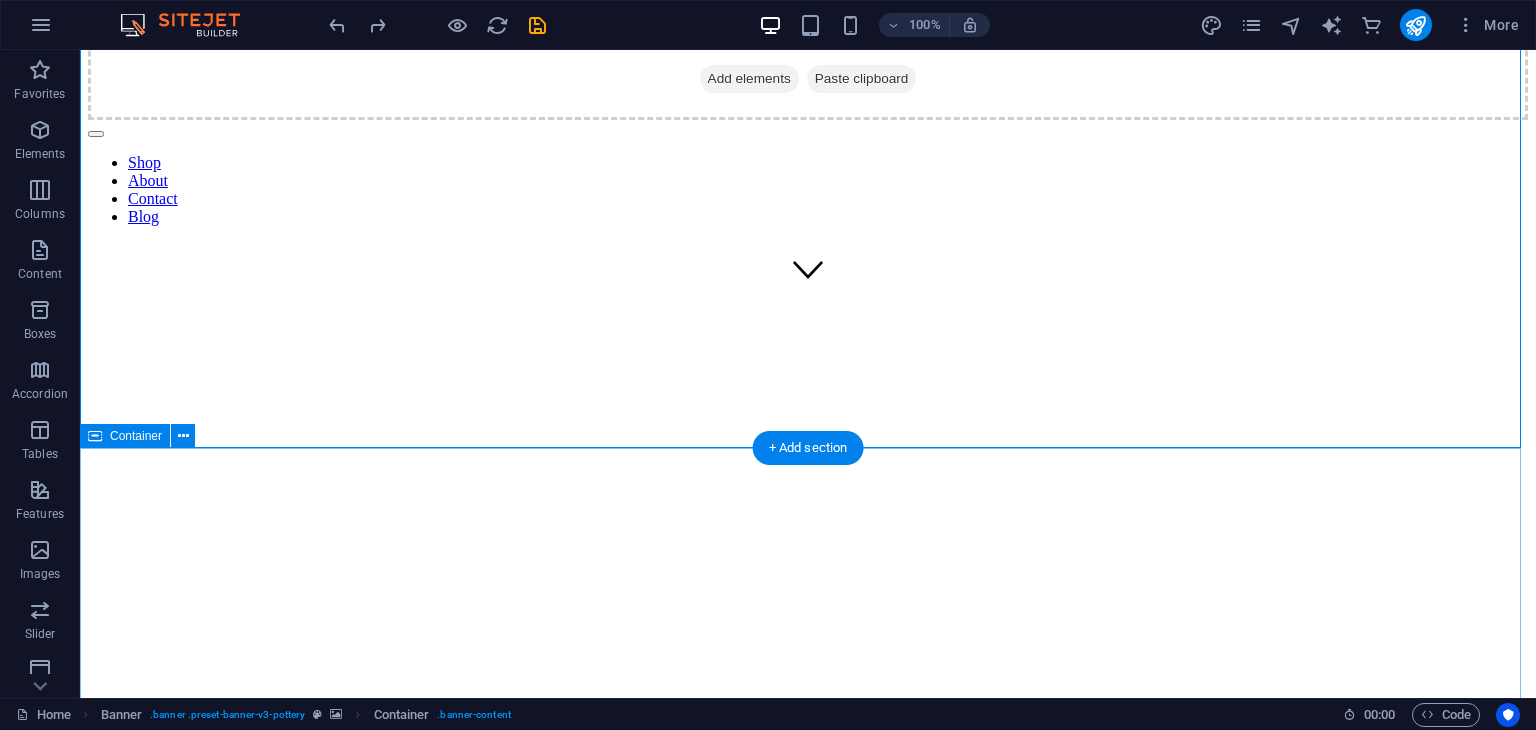 scroll, scrollTop: 0, scrollLeft: 0, axis: both 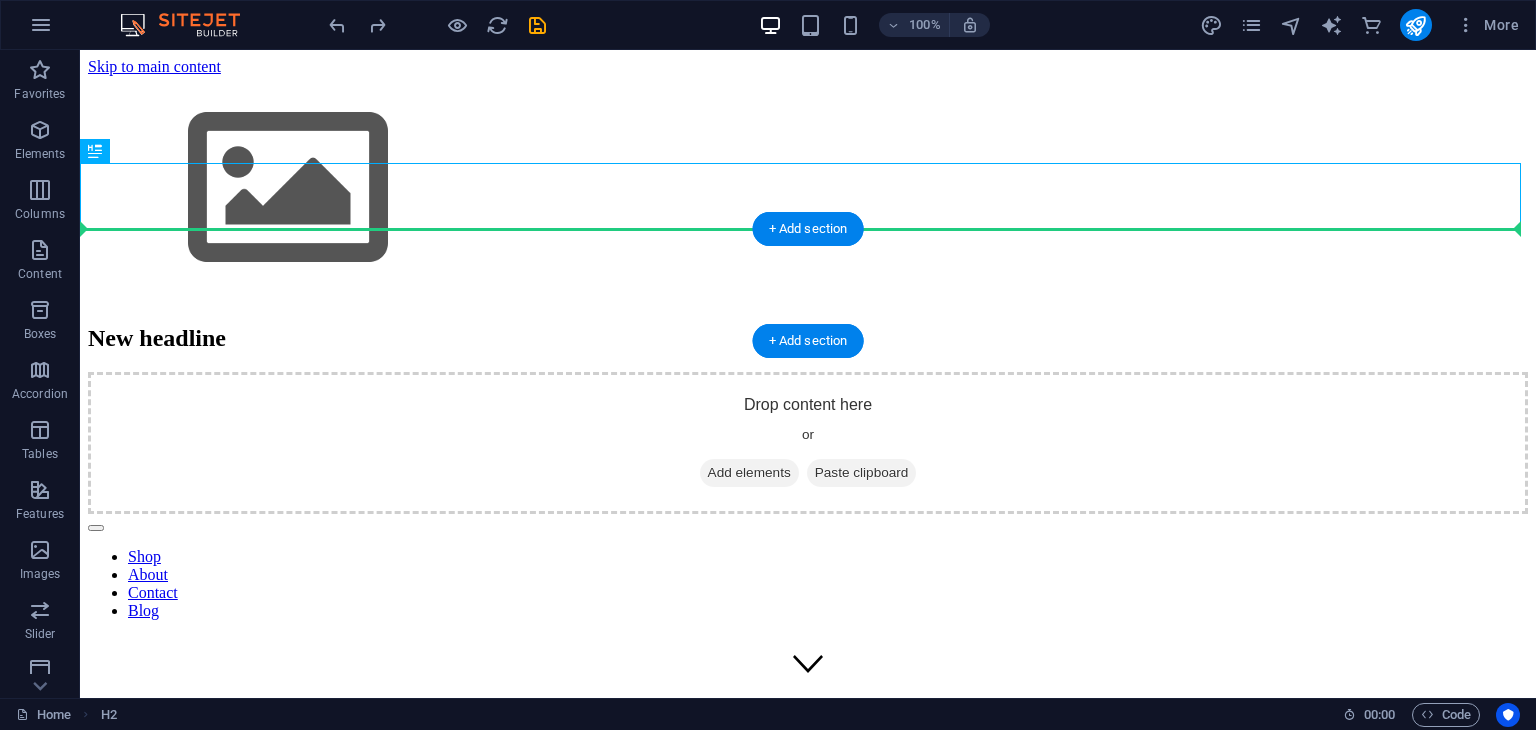 drag, startPoint x: 185, startPoint y: 197, endPoint x: 148, endPoint y: 253, distance: 67.11929 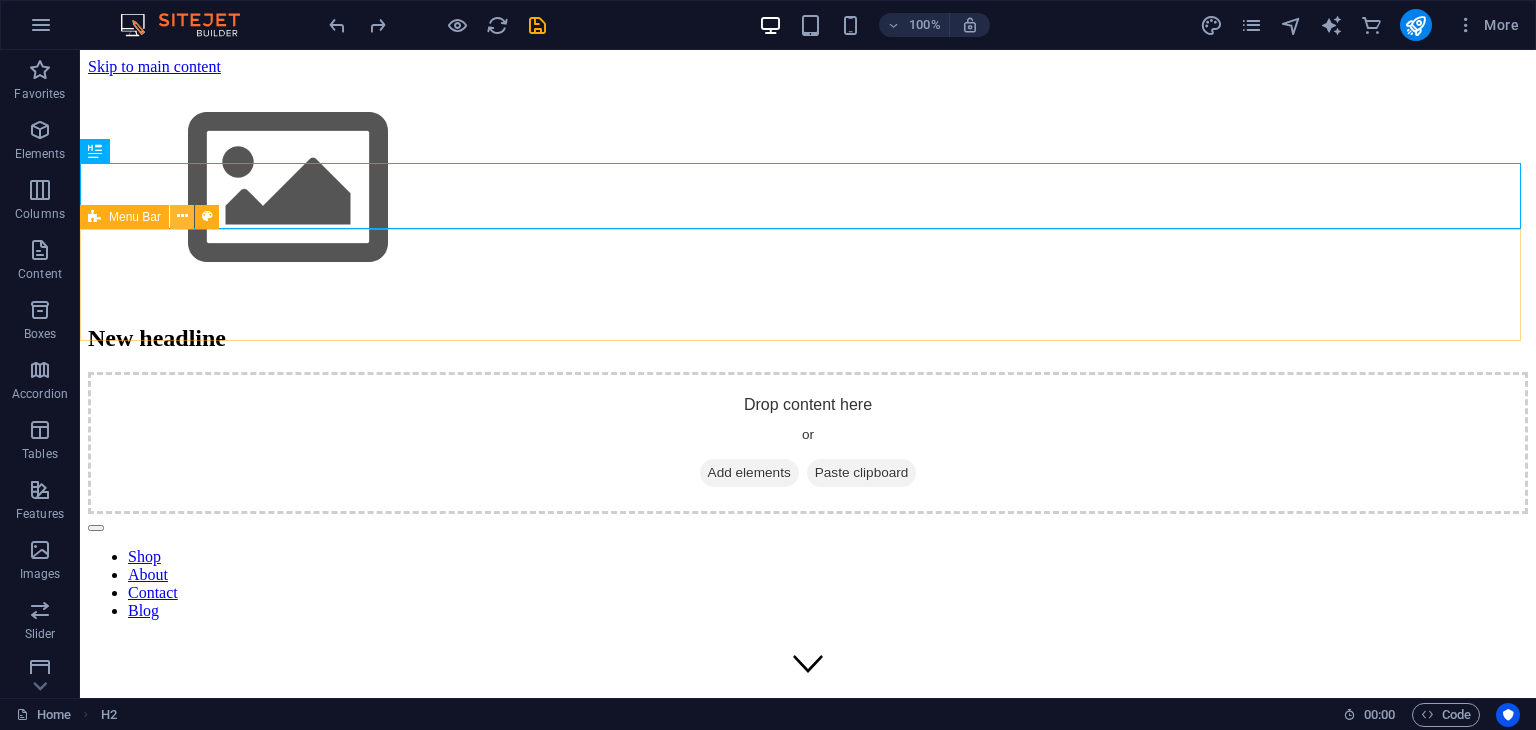 click at bounding box center [182, 216] 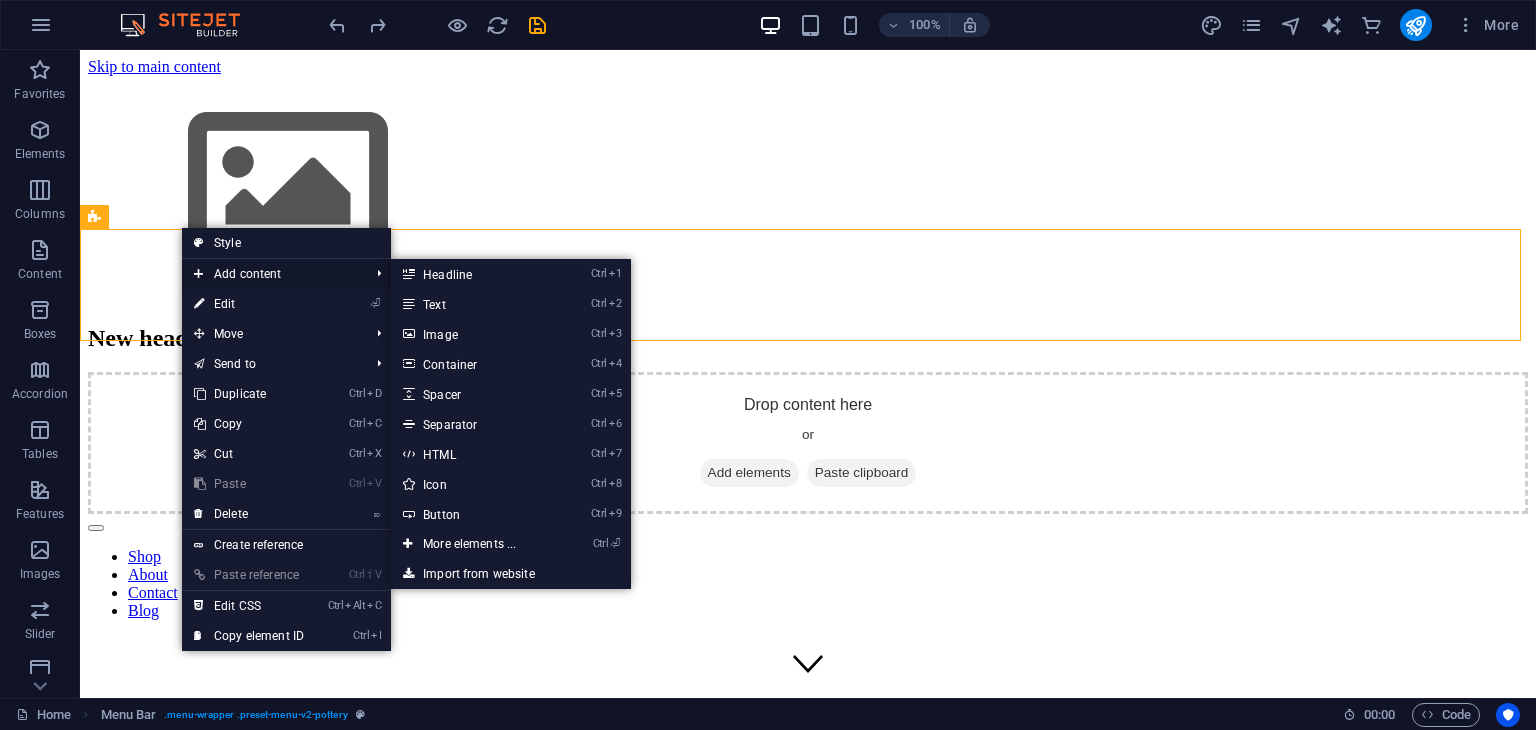 click on "Add content" at bounding box center (271, 274) 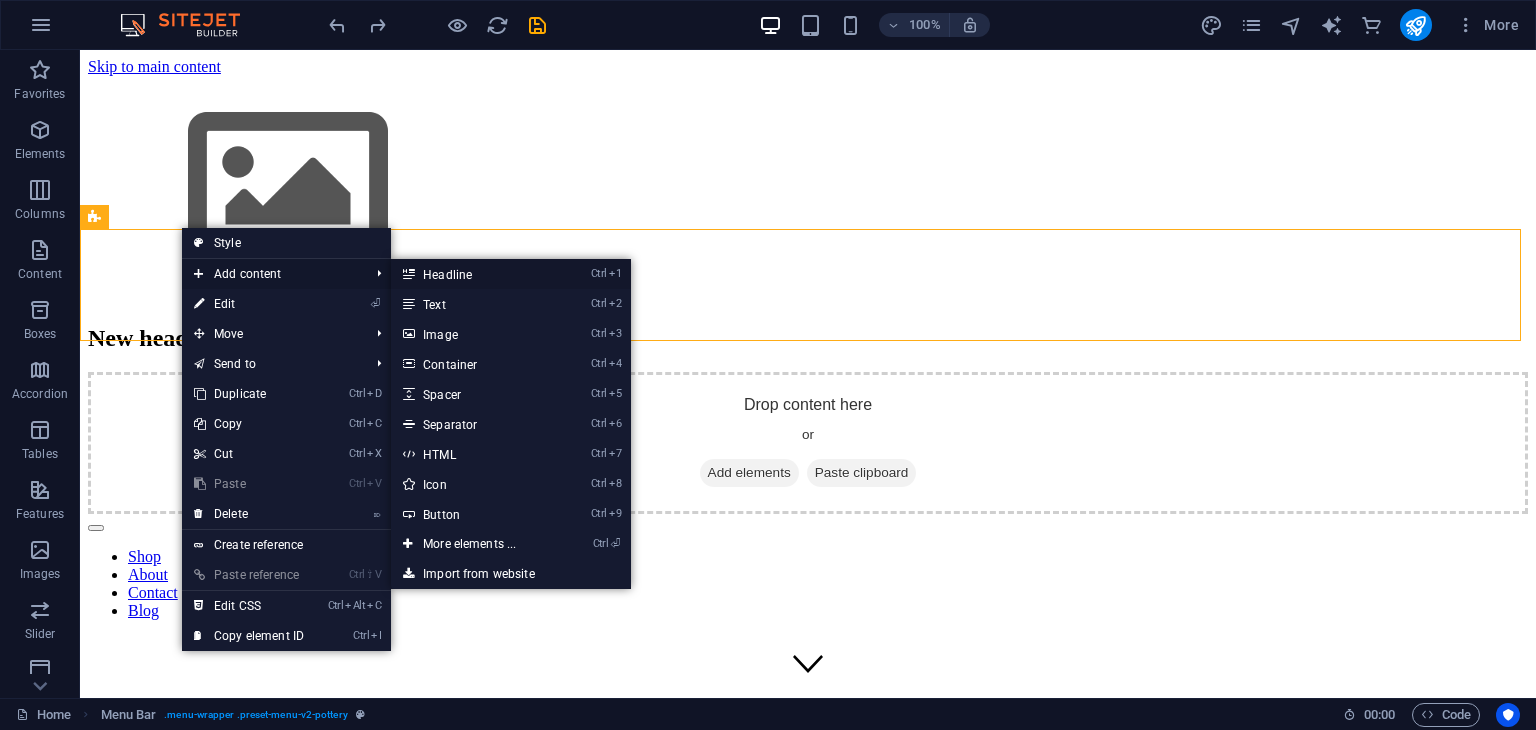 click on "Ctrl 1  Headline" at bounding box center (473, 274) 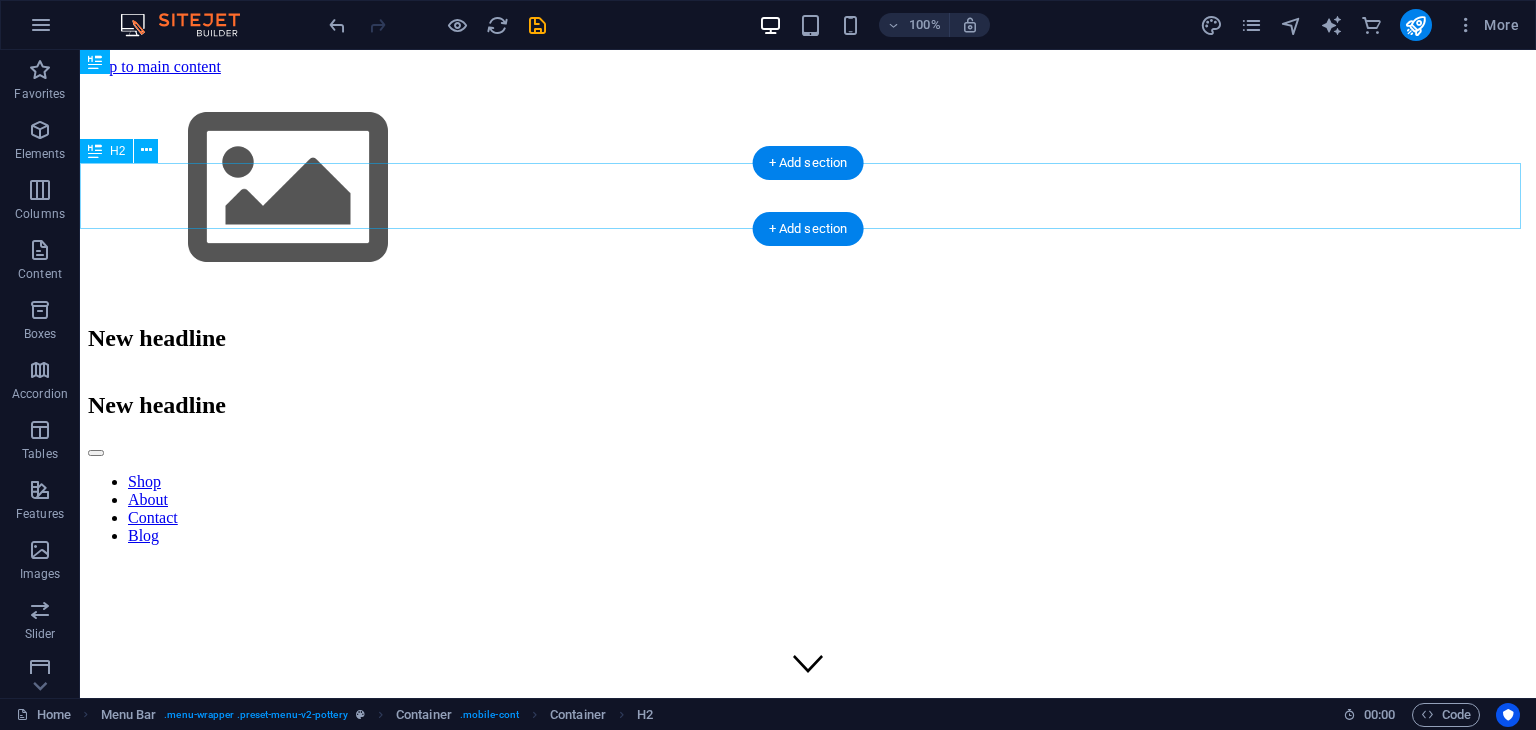 click on "New headline" at bounding box center [808, 338] 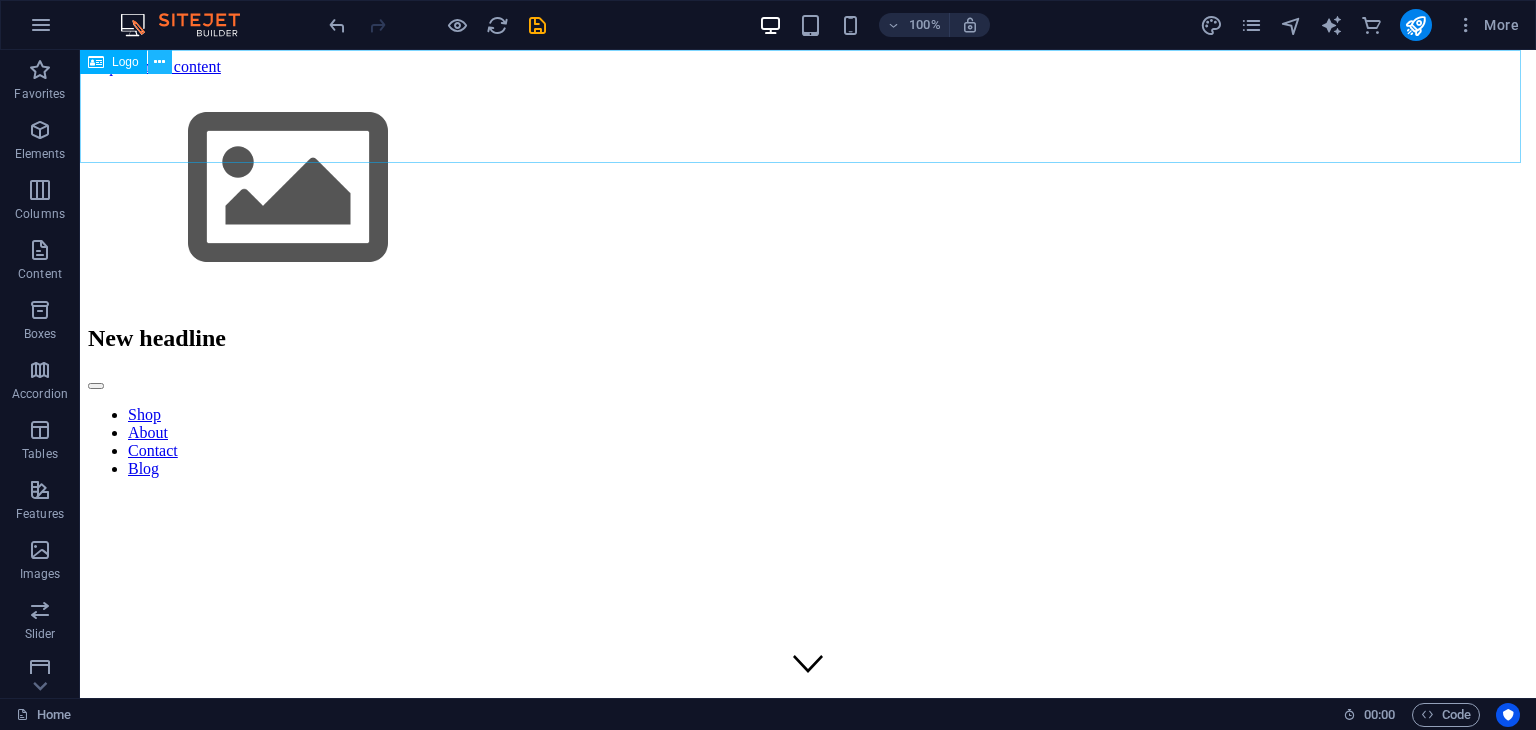 click at bounding box center [160, 62] 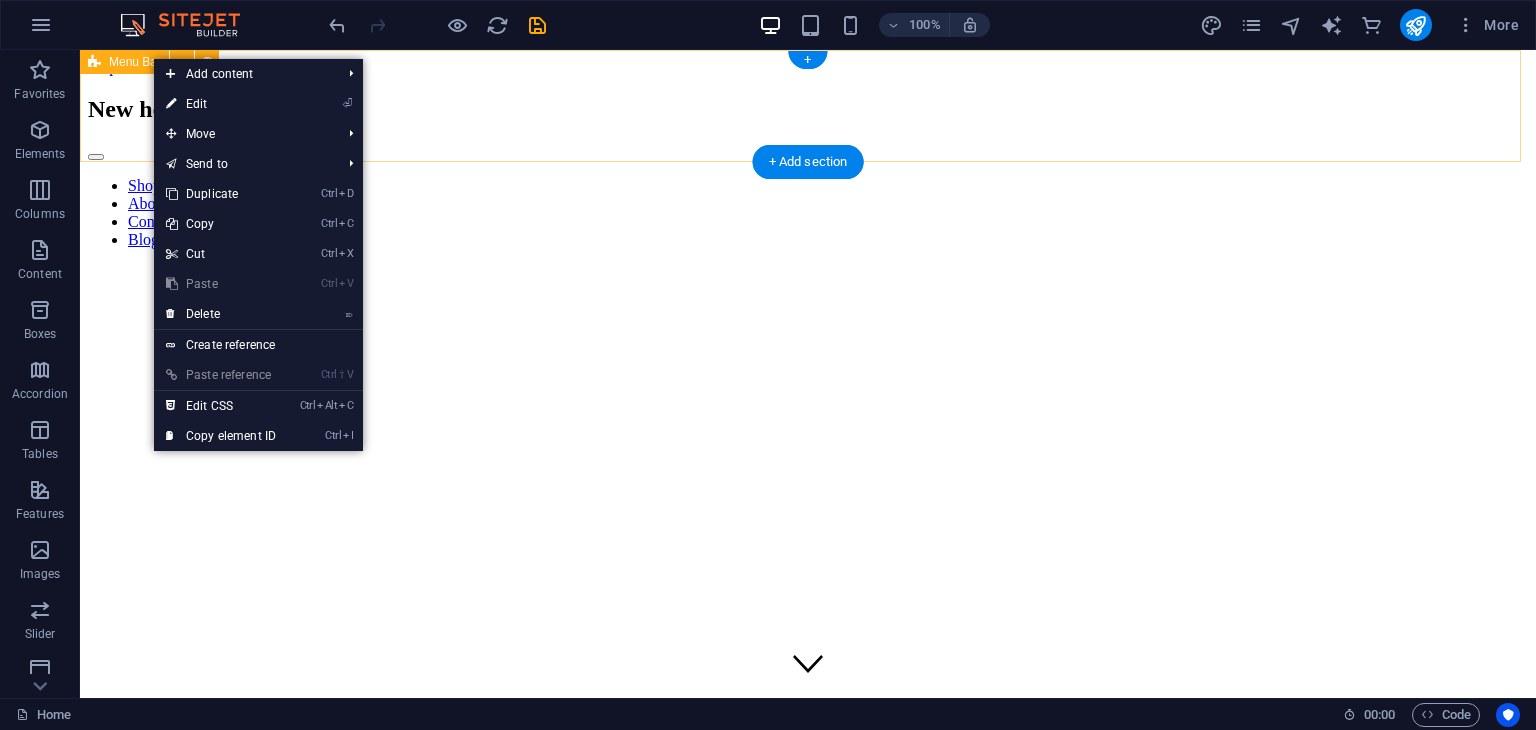 click on "New headline Shop About Contact Blog" at bounding box center [808, 162] 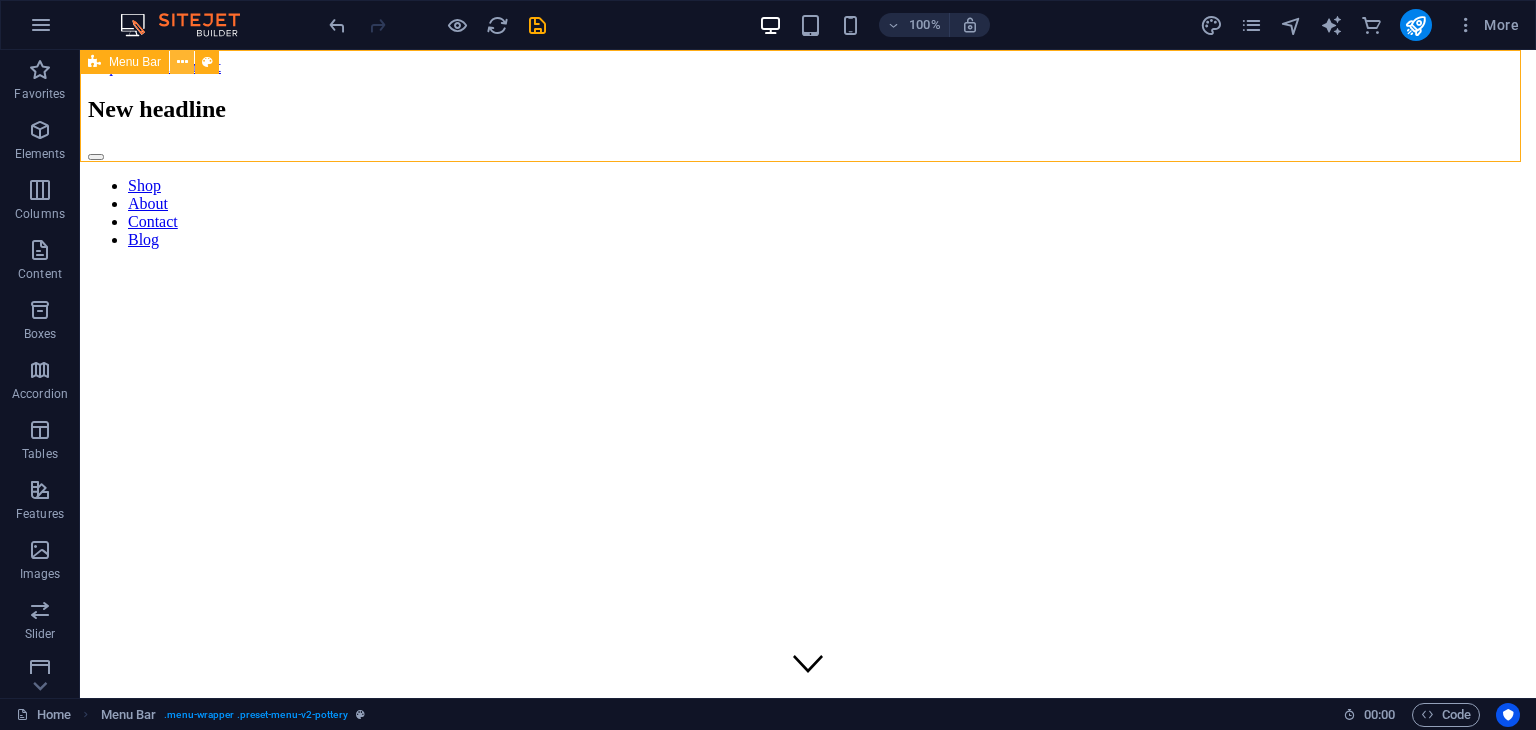 click at bounding box center [182, 62] 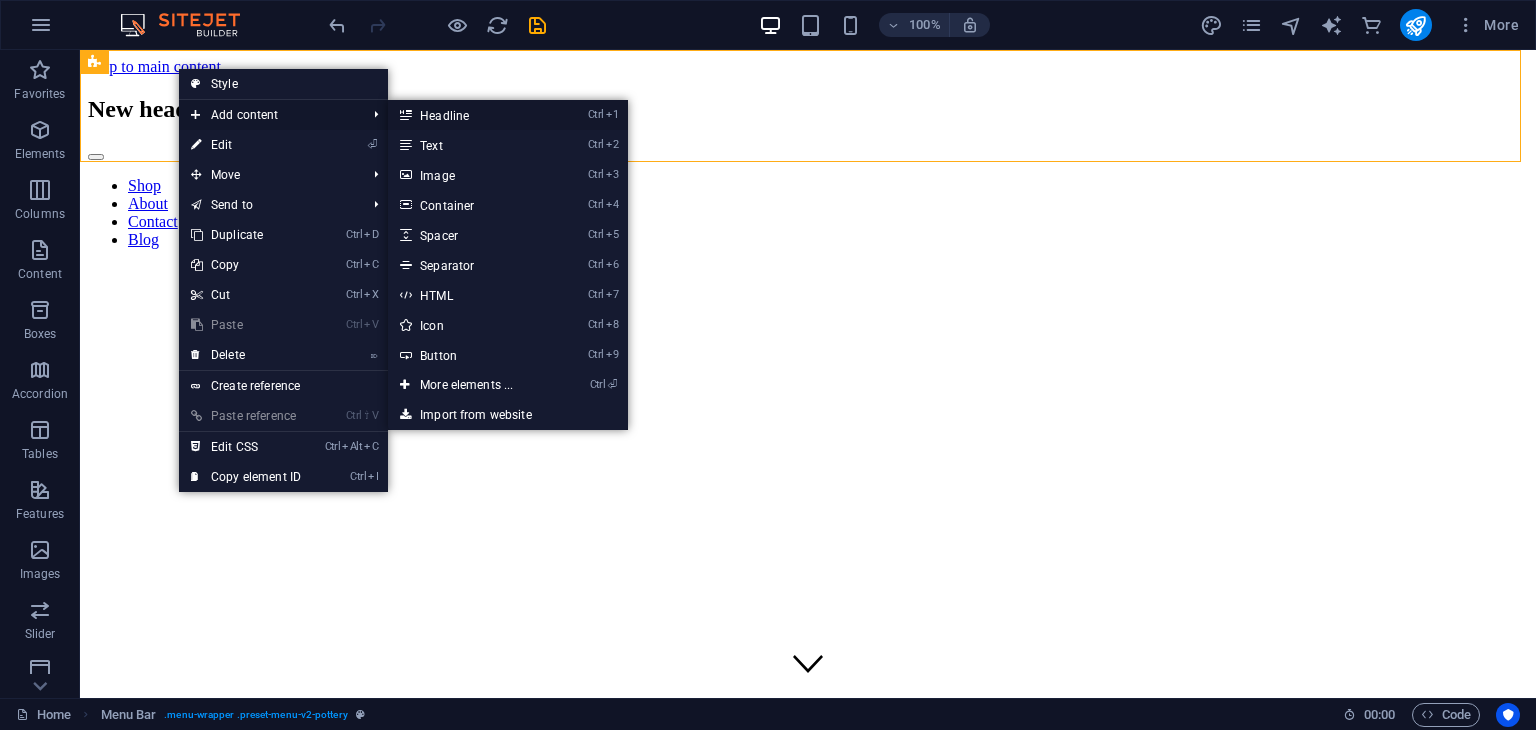 click on "Ctrl 1  Headline" at bounding box center (508, 115) 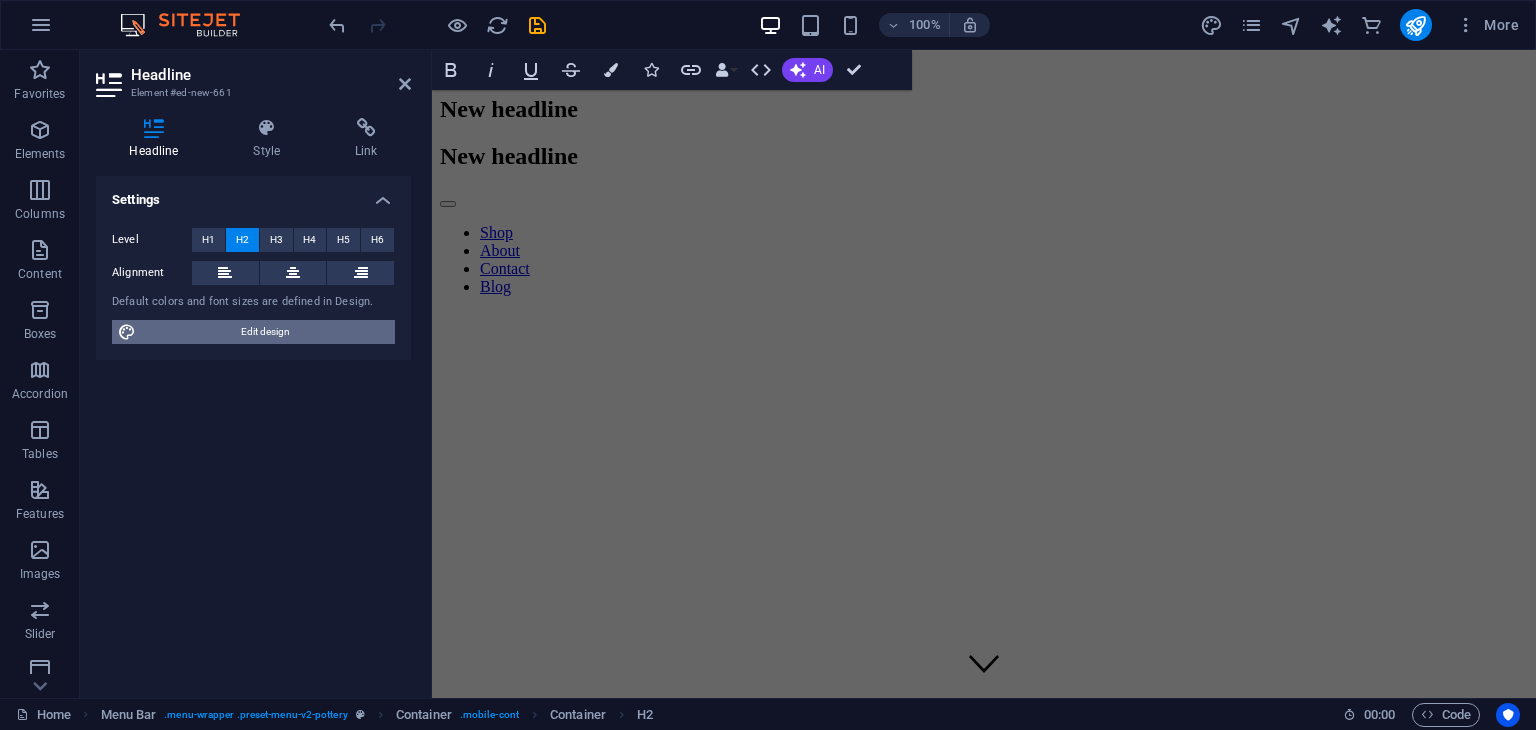 click on "Edit design" at bounding box center [265, 332] 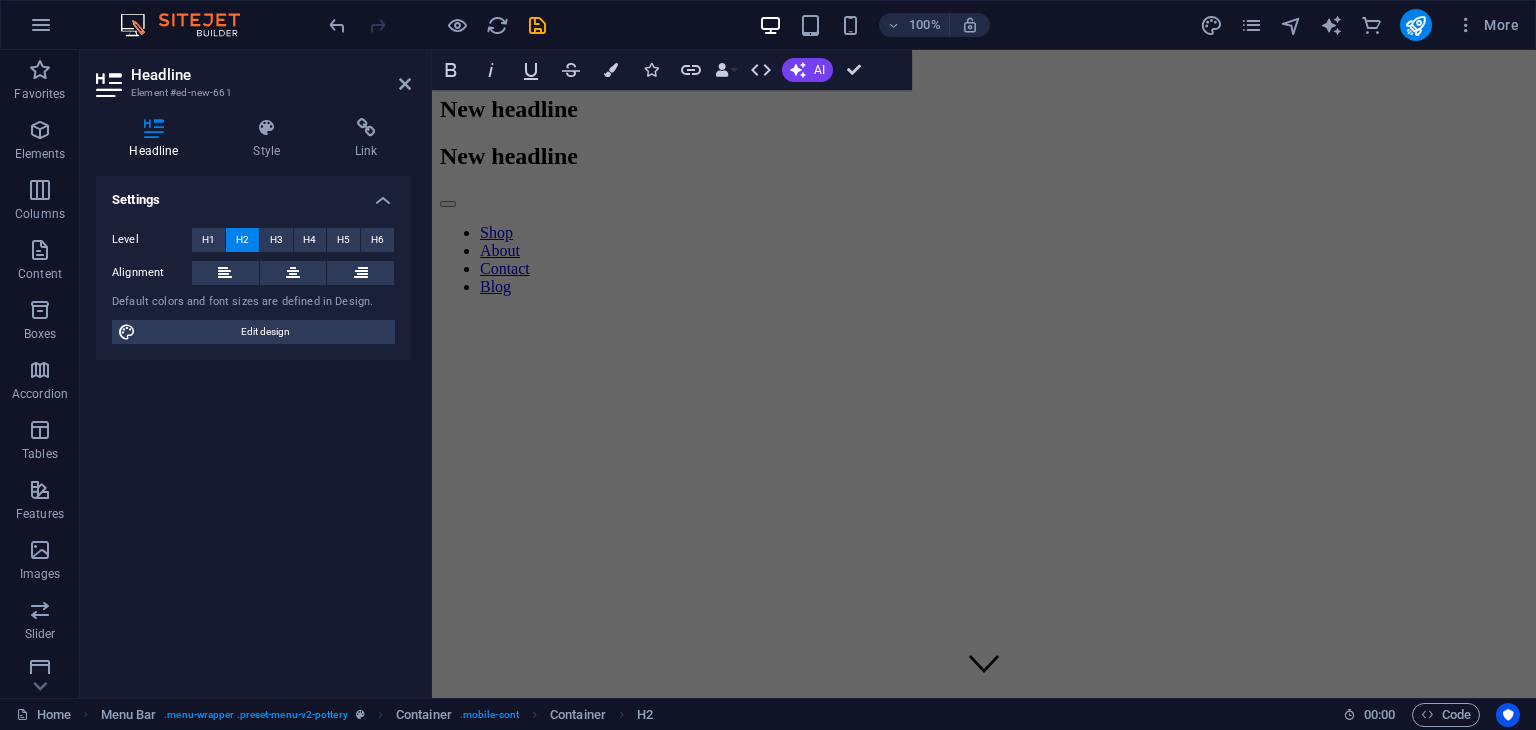 select on "px" 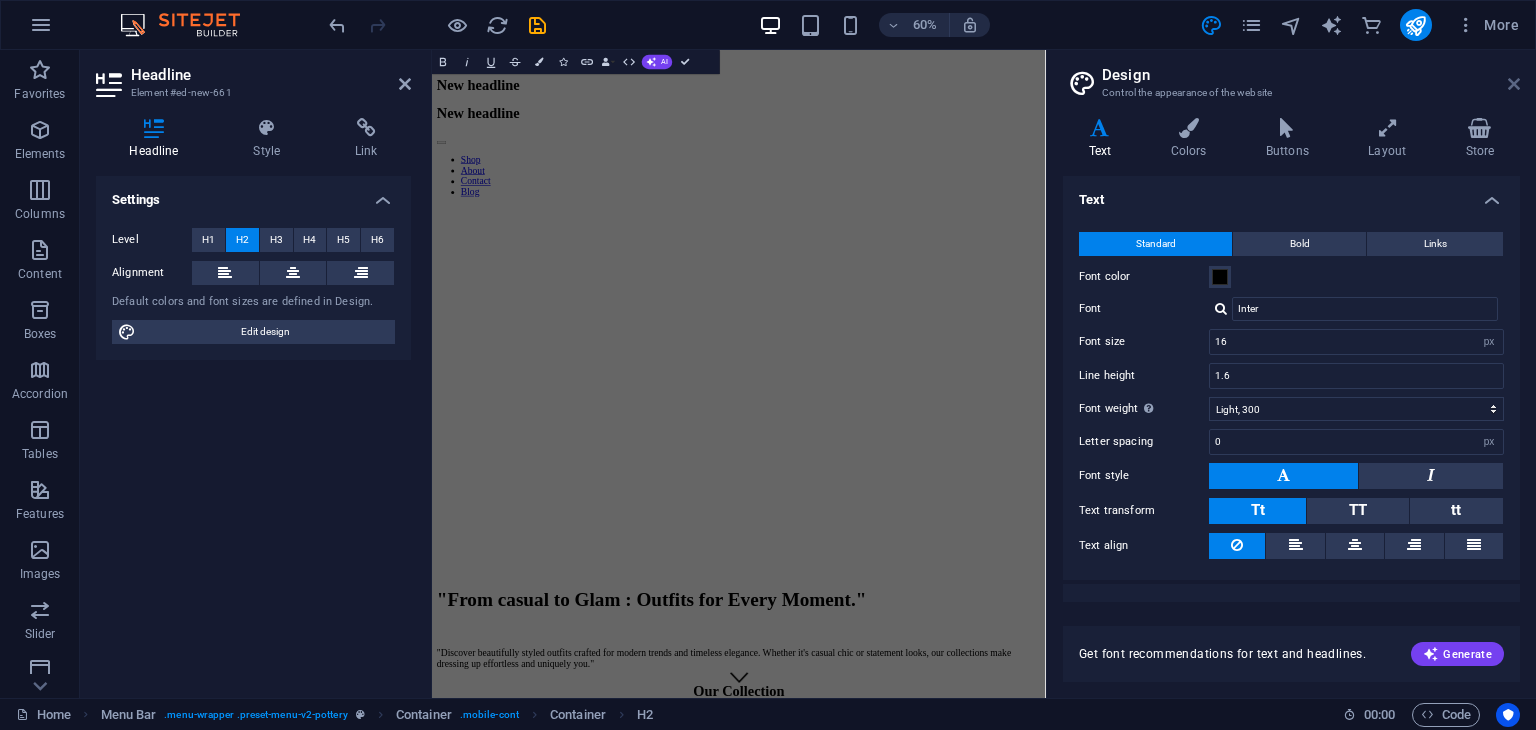 click at bounding box center [1514, 84] 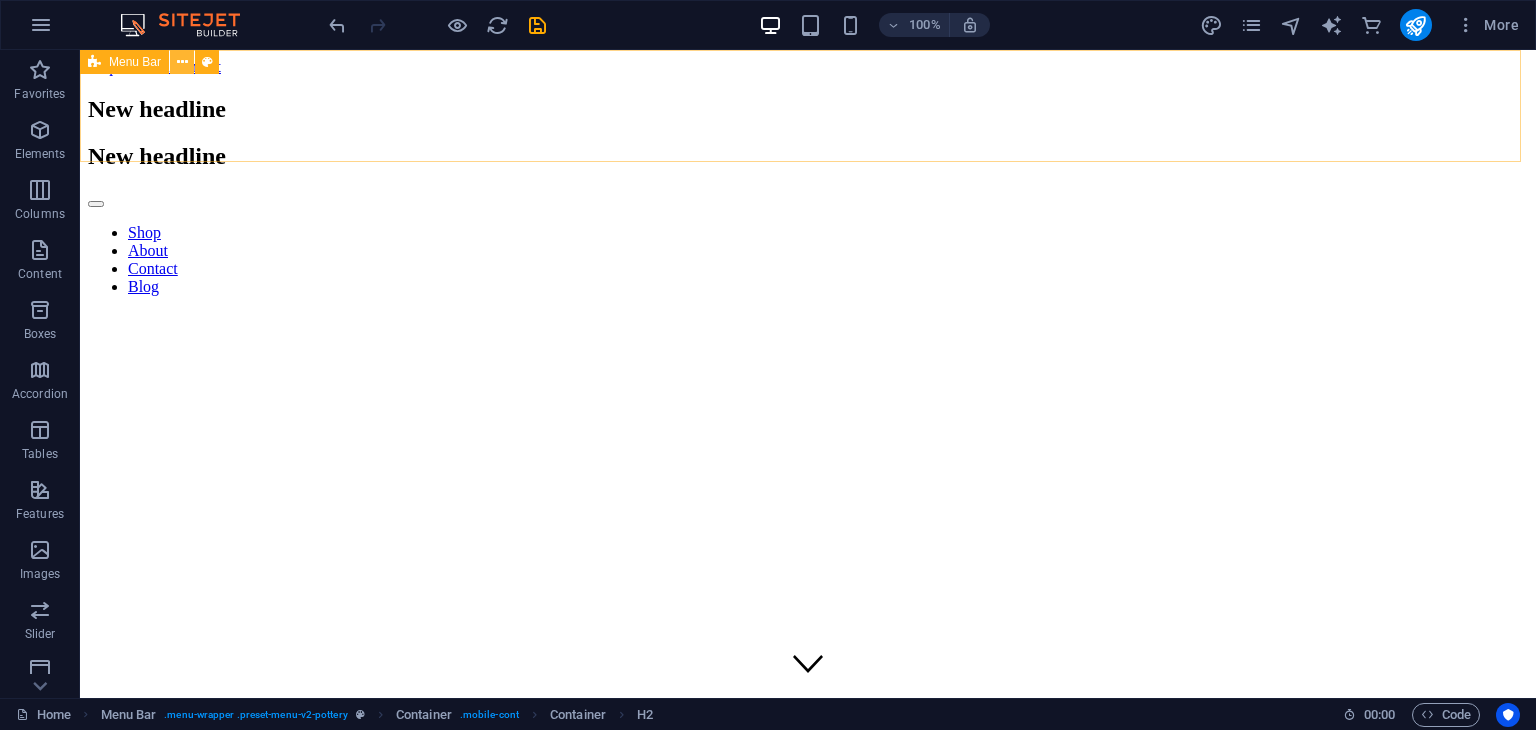 click at bounding box center [182, 62] 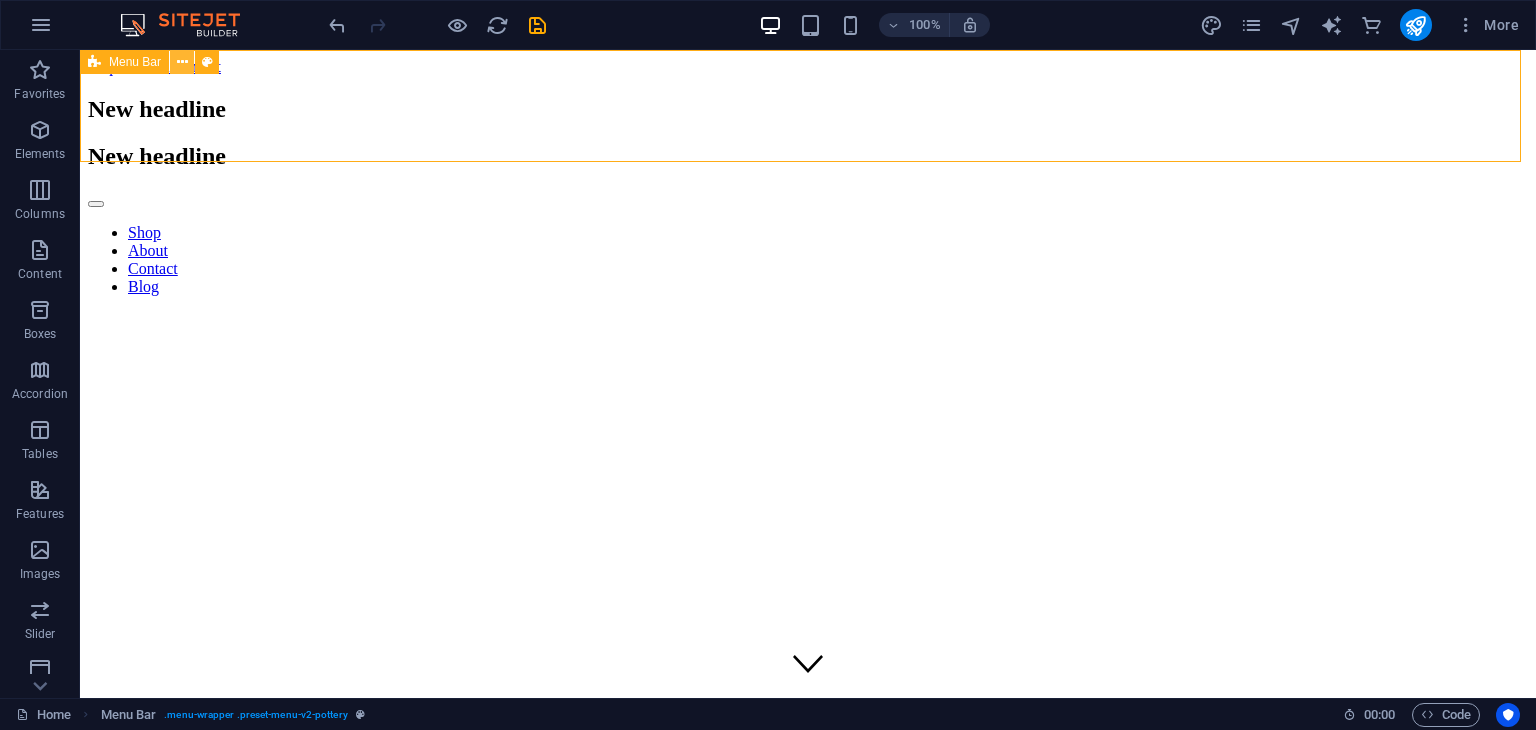 click at bounding box center (182, 62) 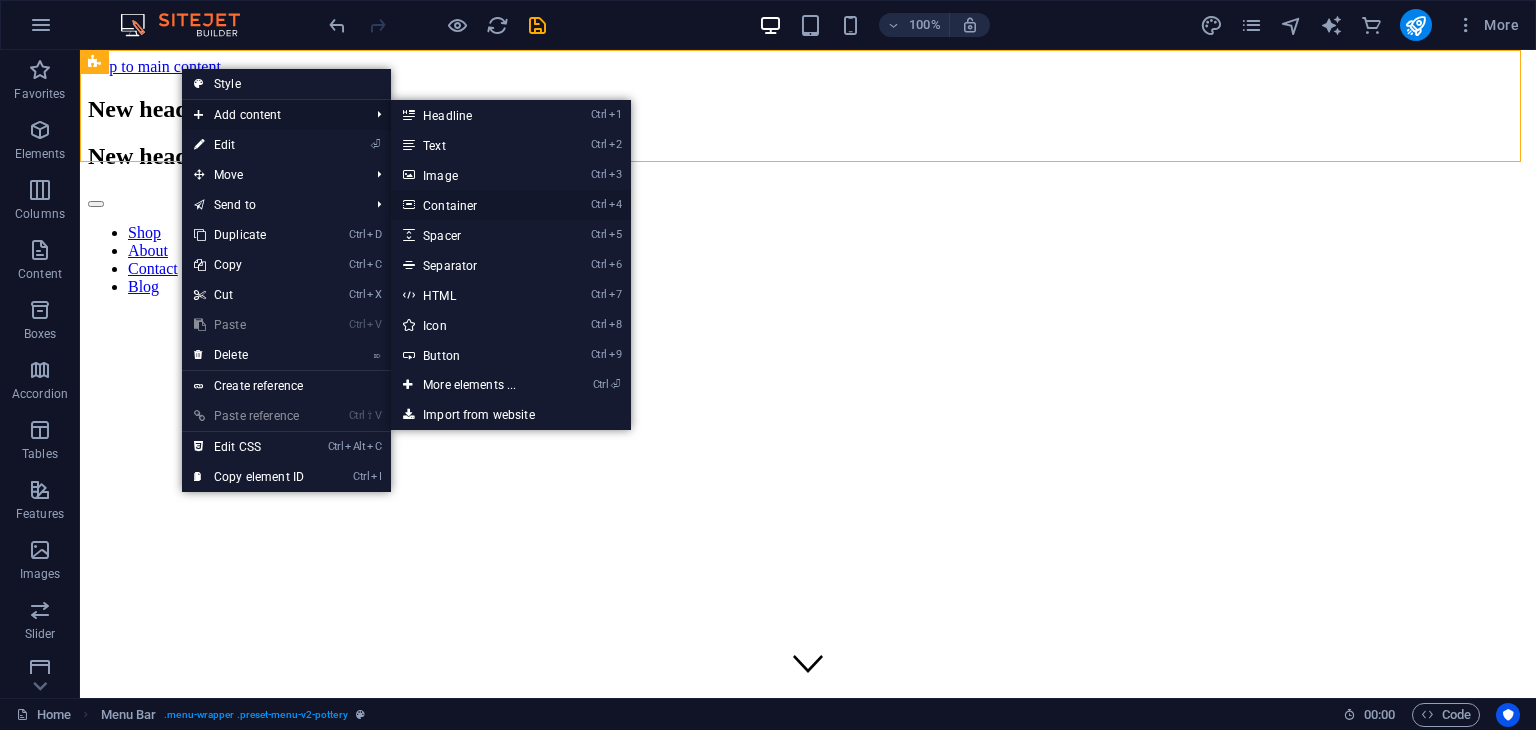 click on "Ctrl 4  Container" at bounding box center (473, 205) 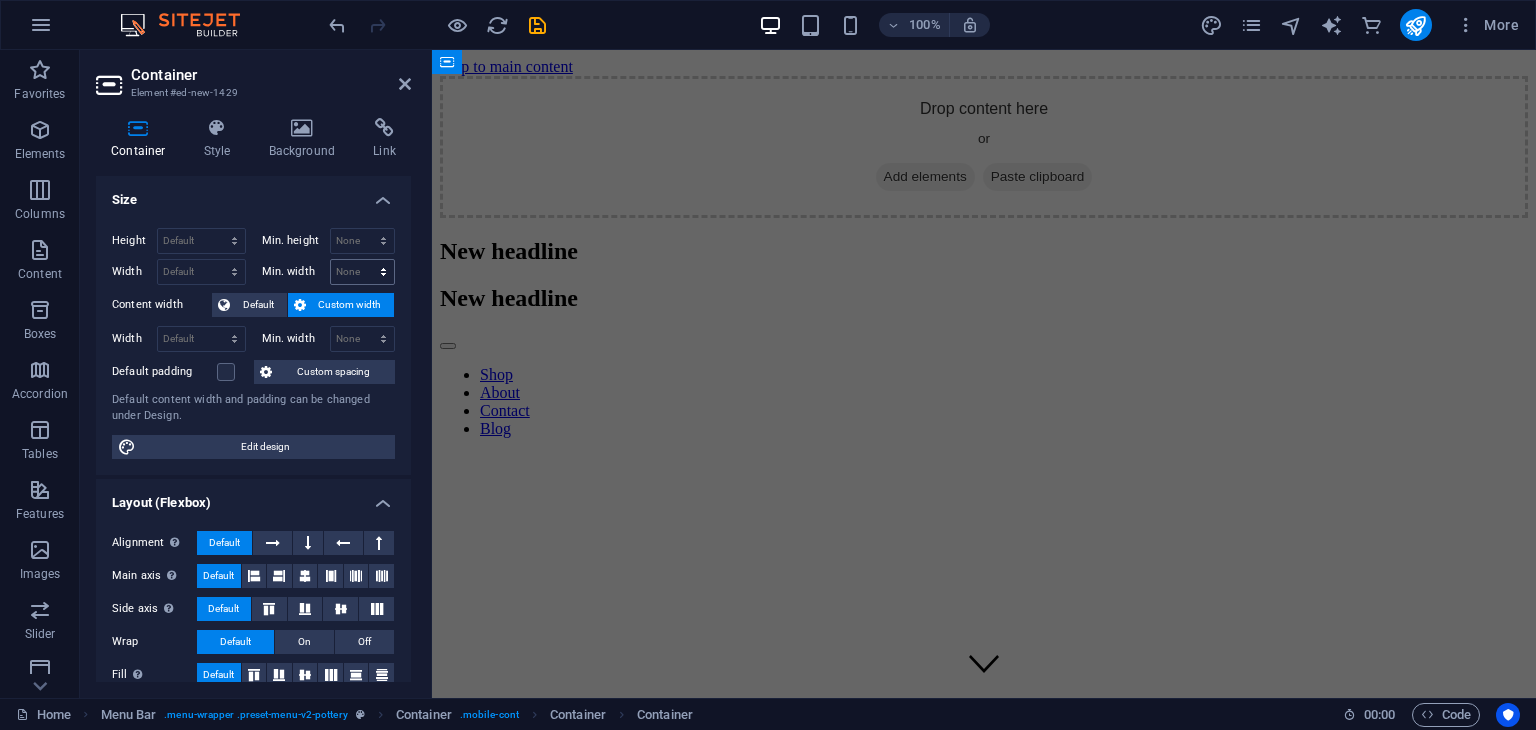 scroll, scrollTop: 301, scrollLeft: 0, axis: vertical 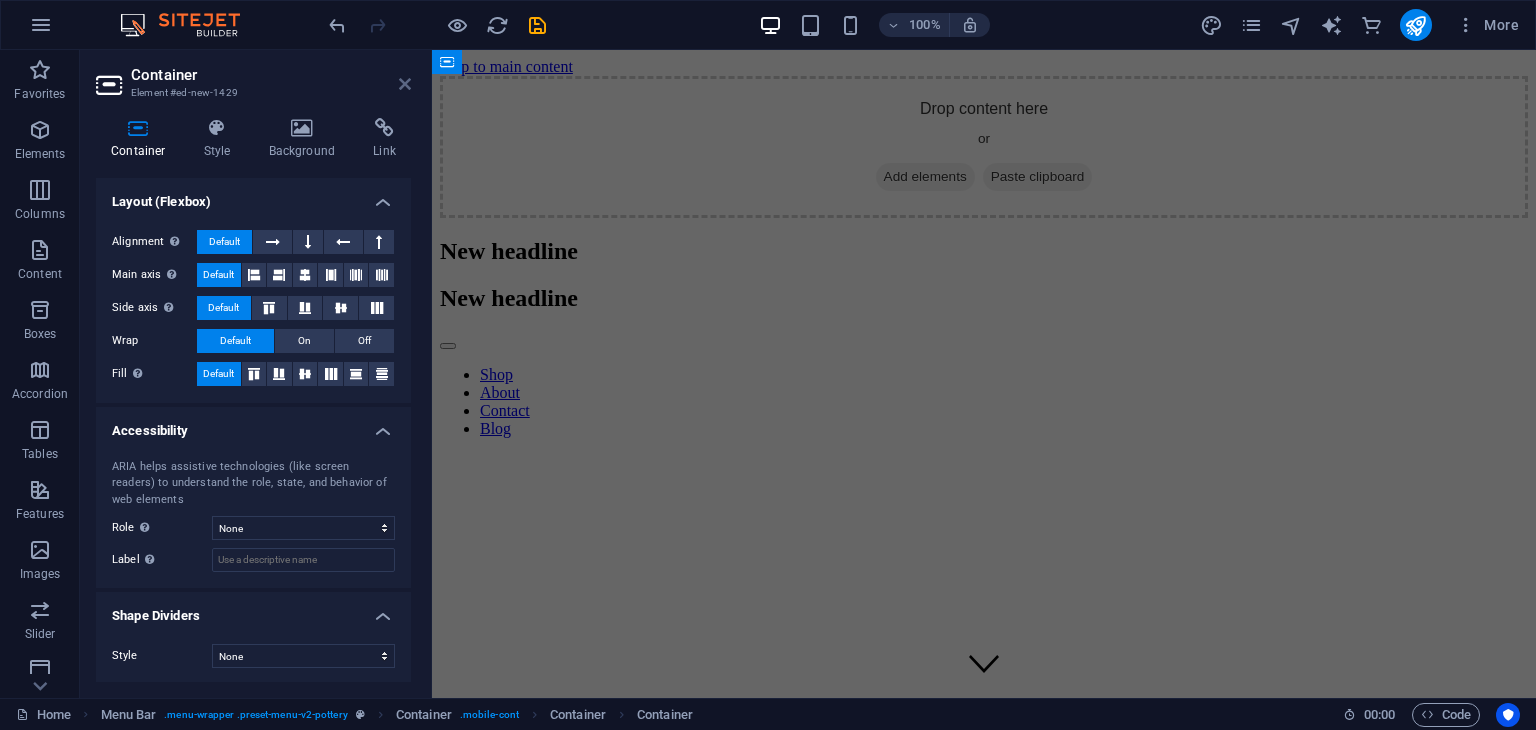 click at bounding box center [405, 84] 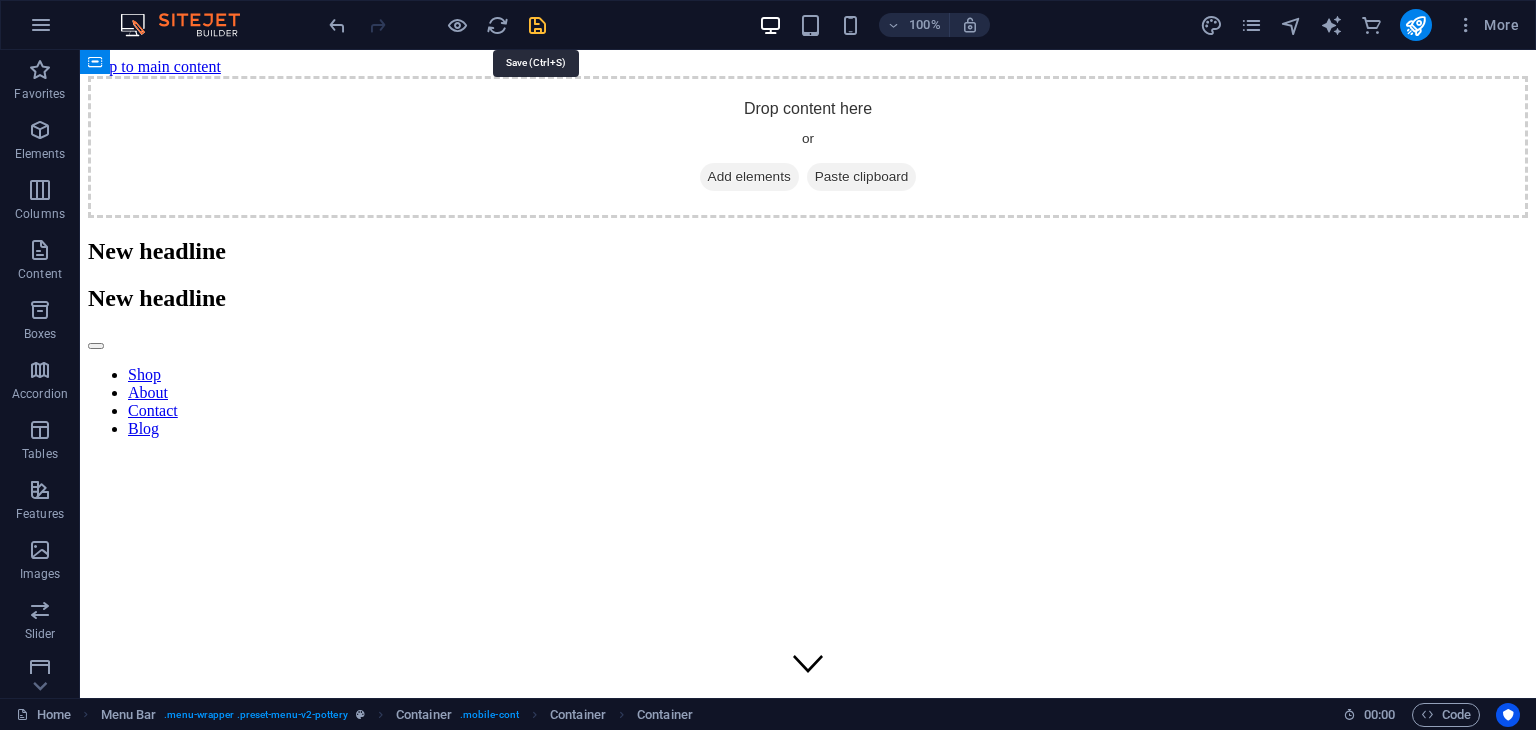 click at bounding box center (537, 25) 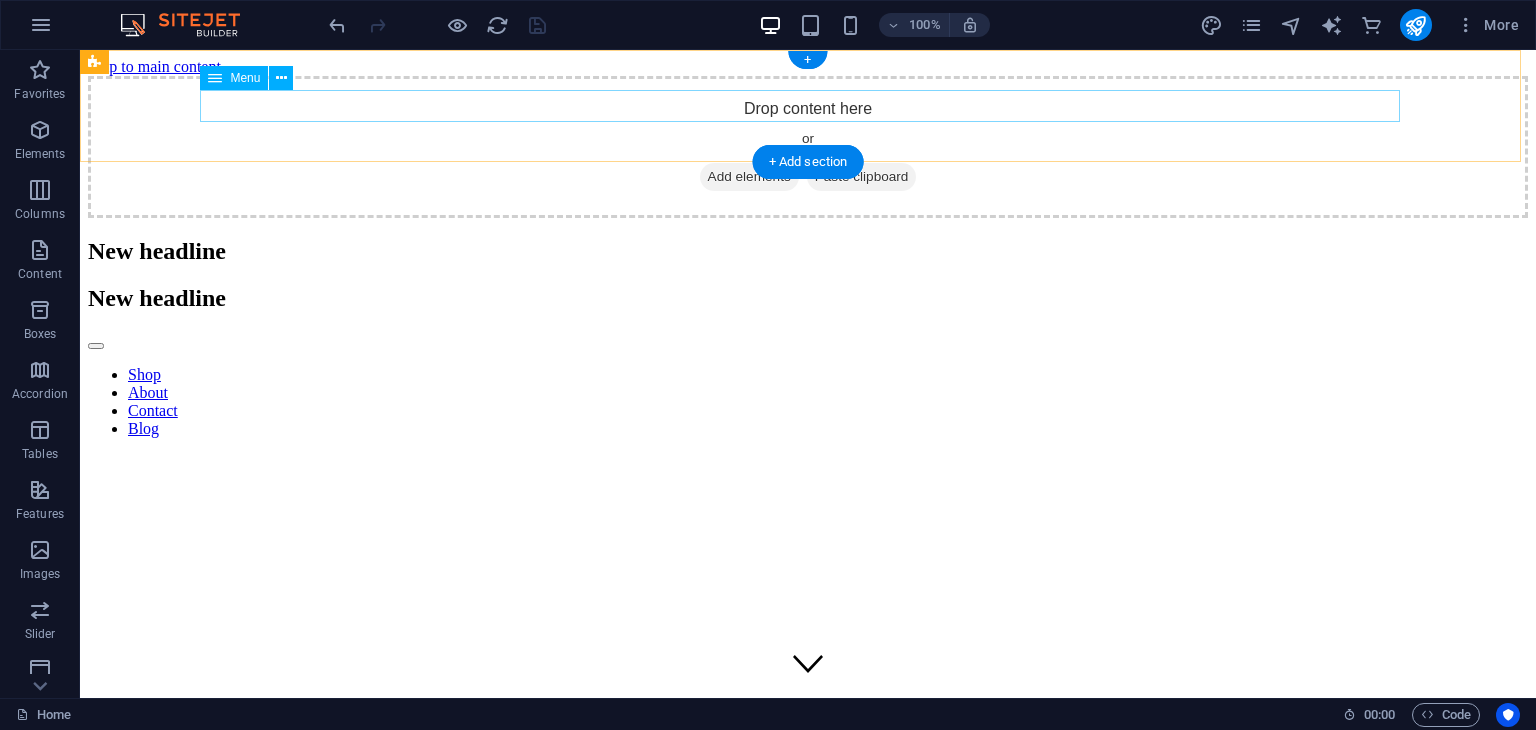 click on "Shop About Contact Blog" at bounding box center [808, 402] 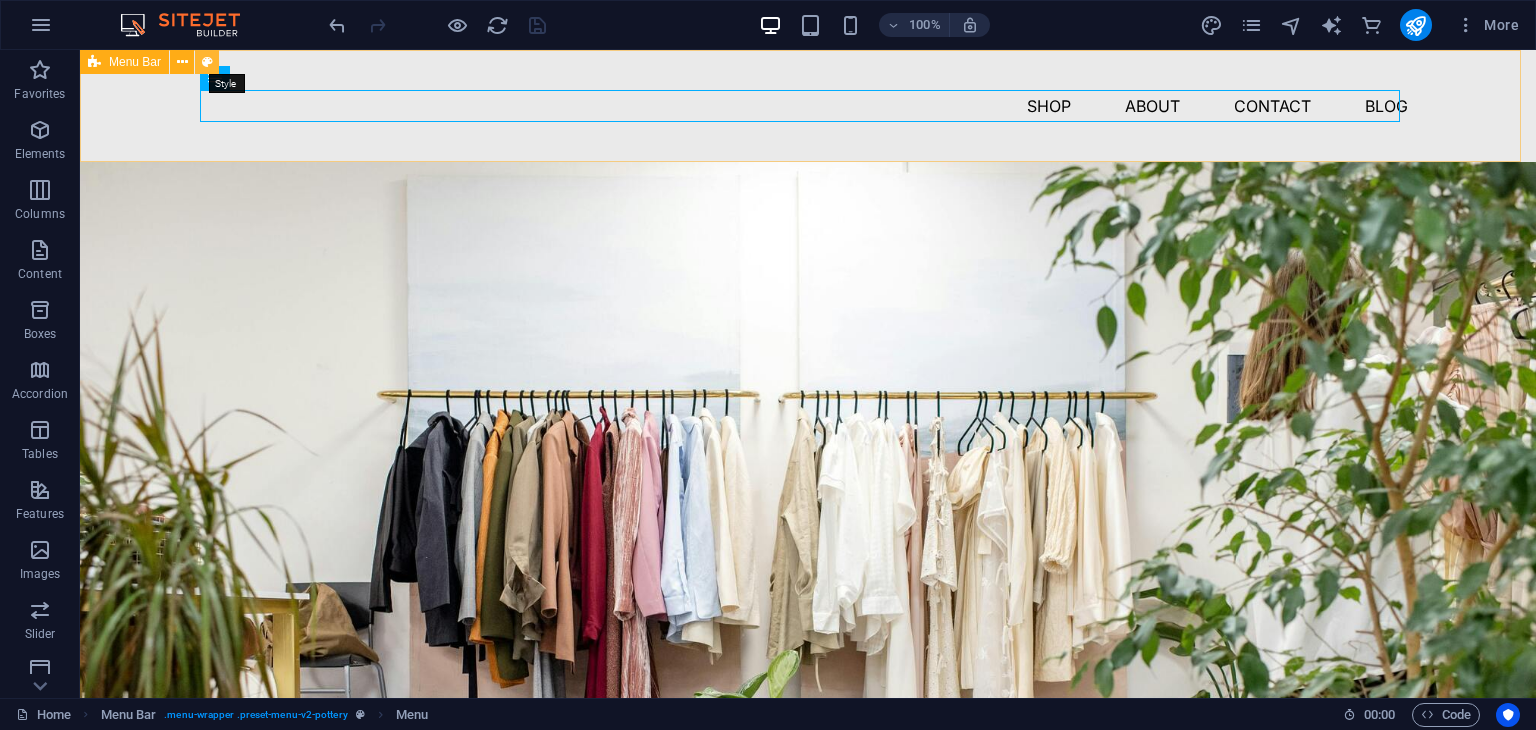 click at bounding box center (207, 62) 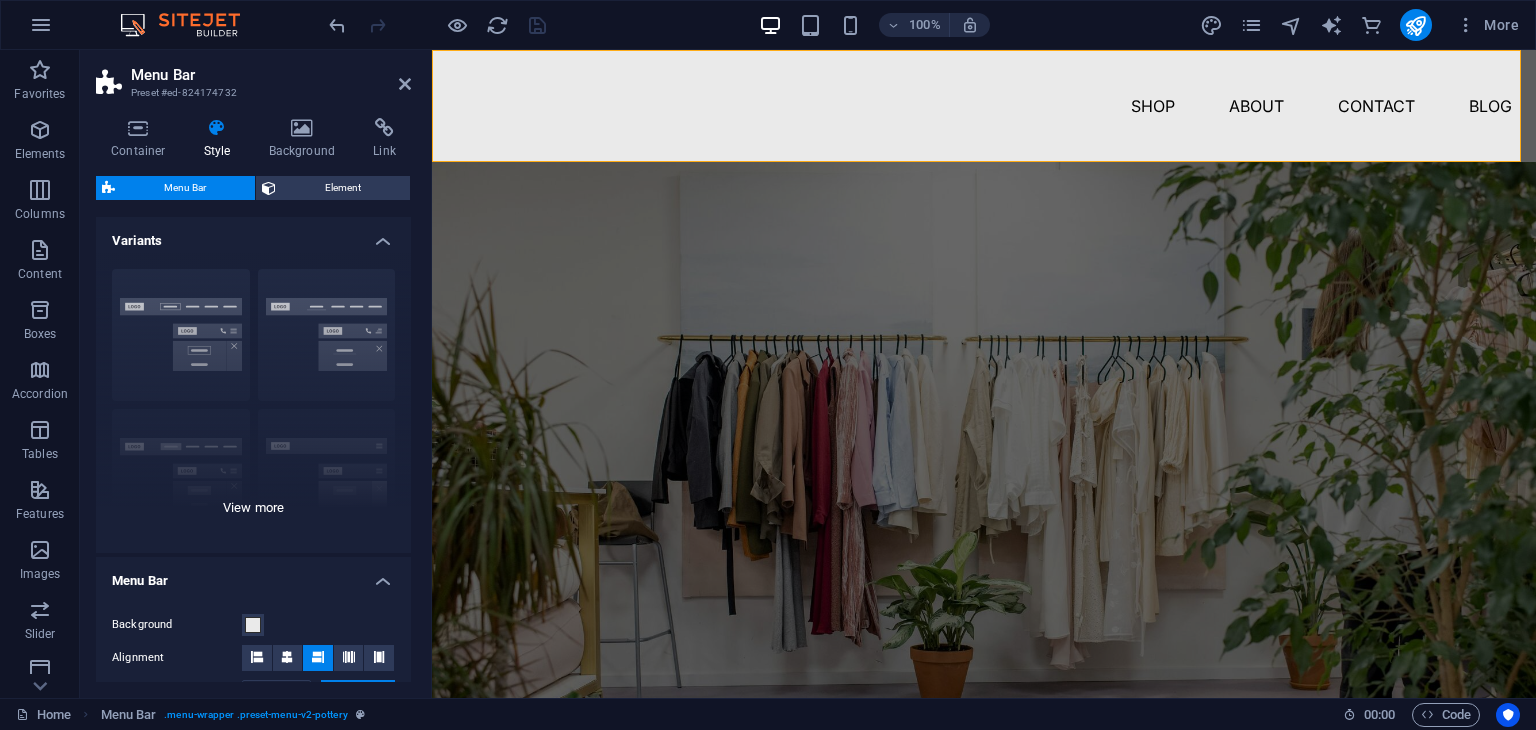 click on "Border Centered Default Fixed Loki Trigger Wide XXL" at bounding box center (253, 403) 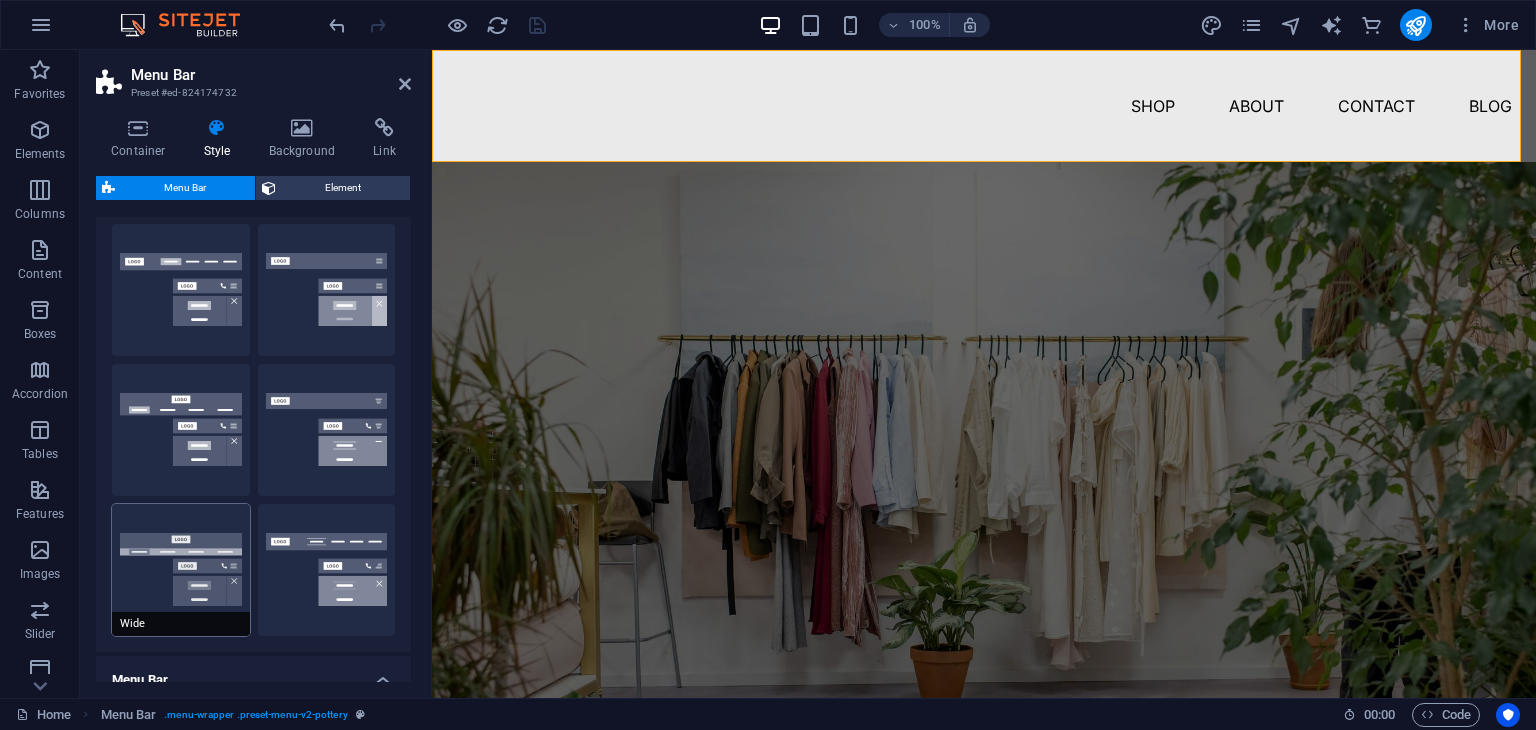 scroll, scrollTop: 184, scrollLeft: 0, axis: vertical 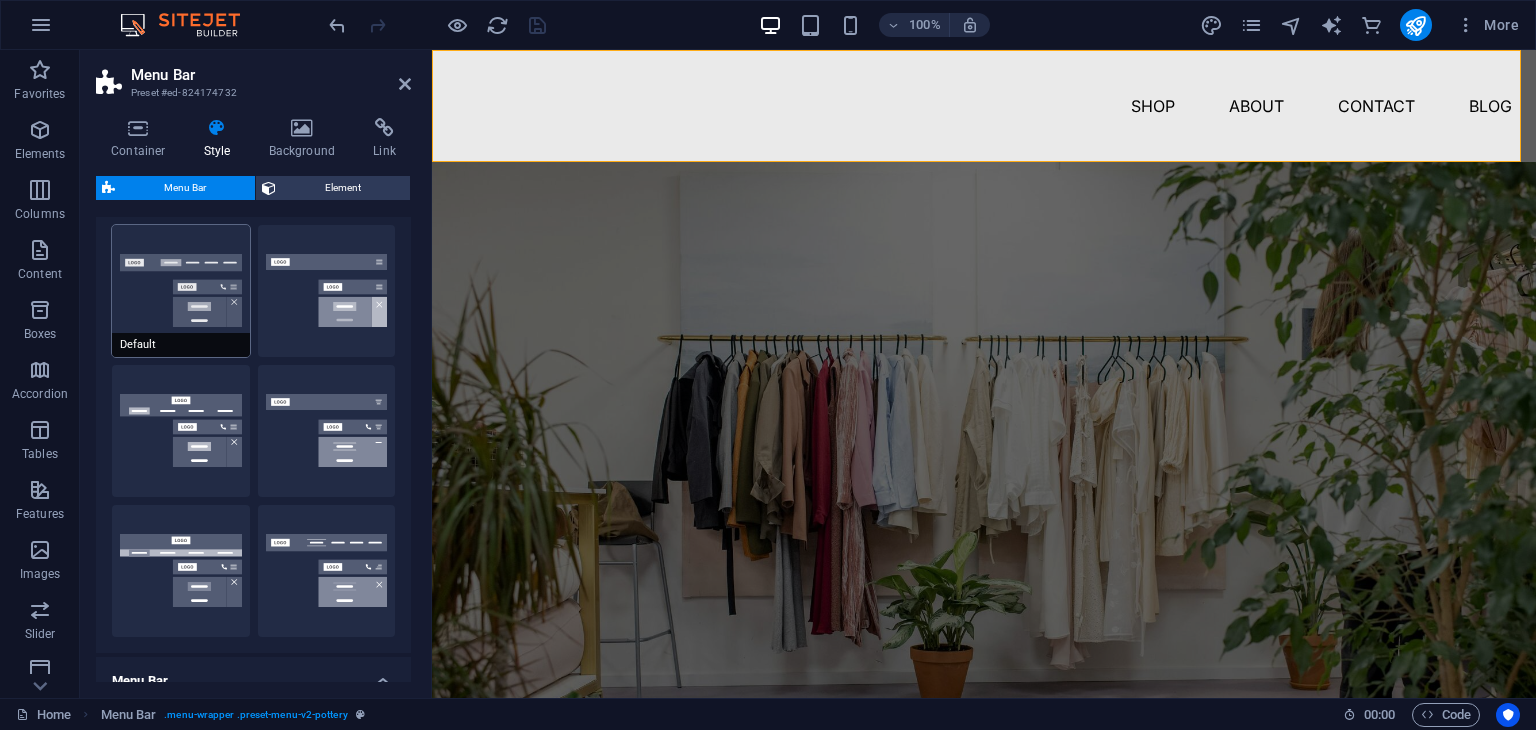 click on "Default" at bounding box center (181, 291) 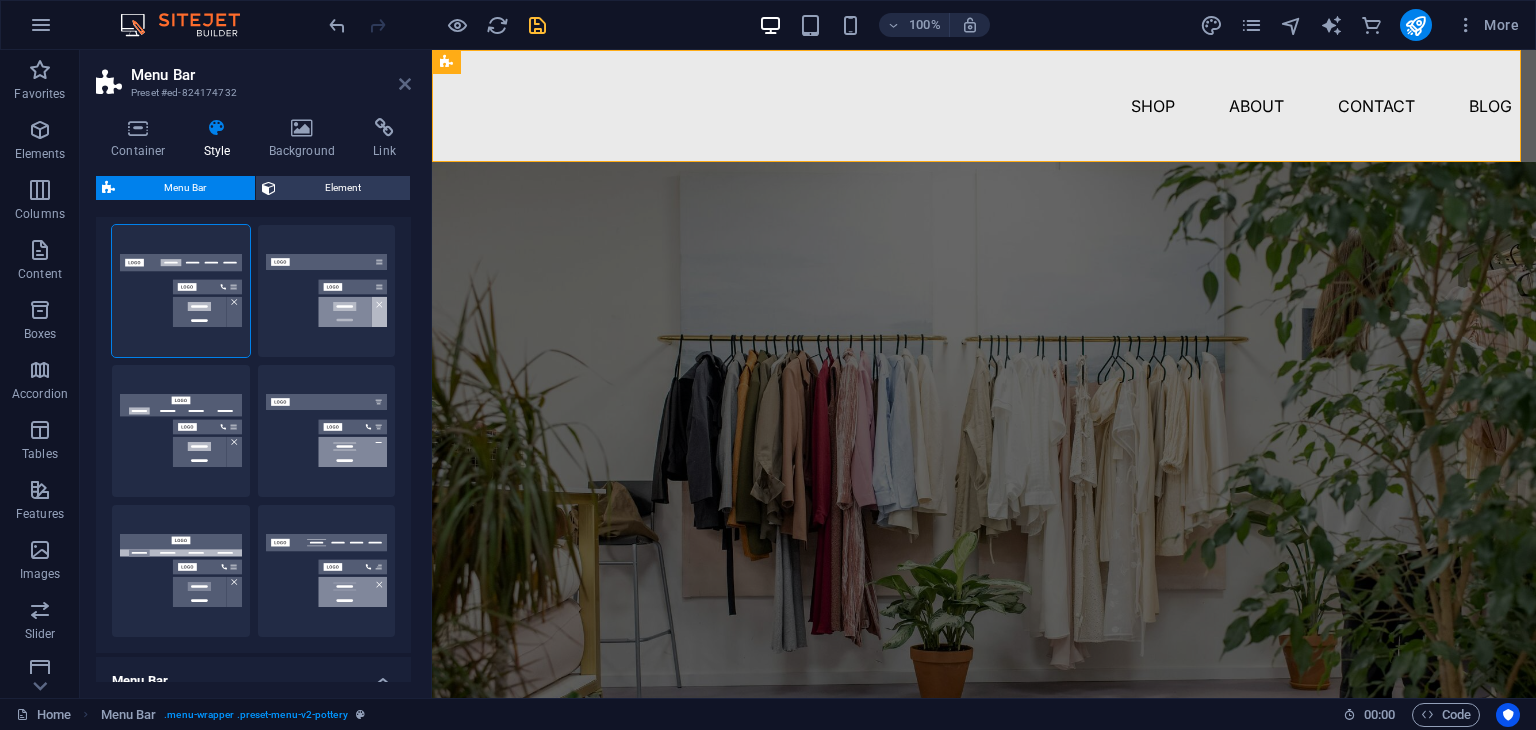 click at bounding box center (405, 84) 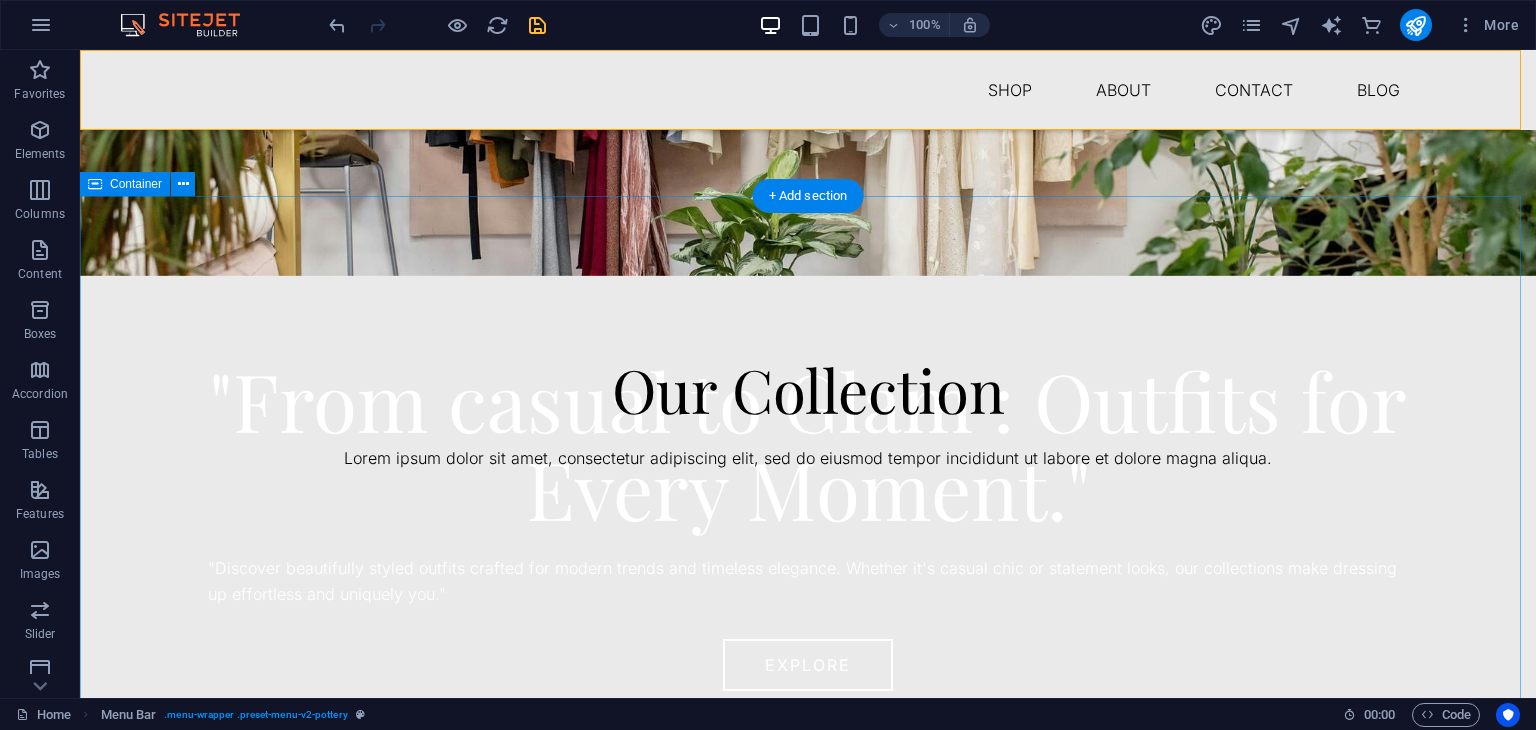 scroll, scrollTop: 0, scrollLeft: 0, axis: both 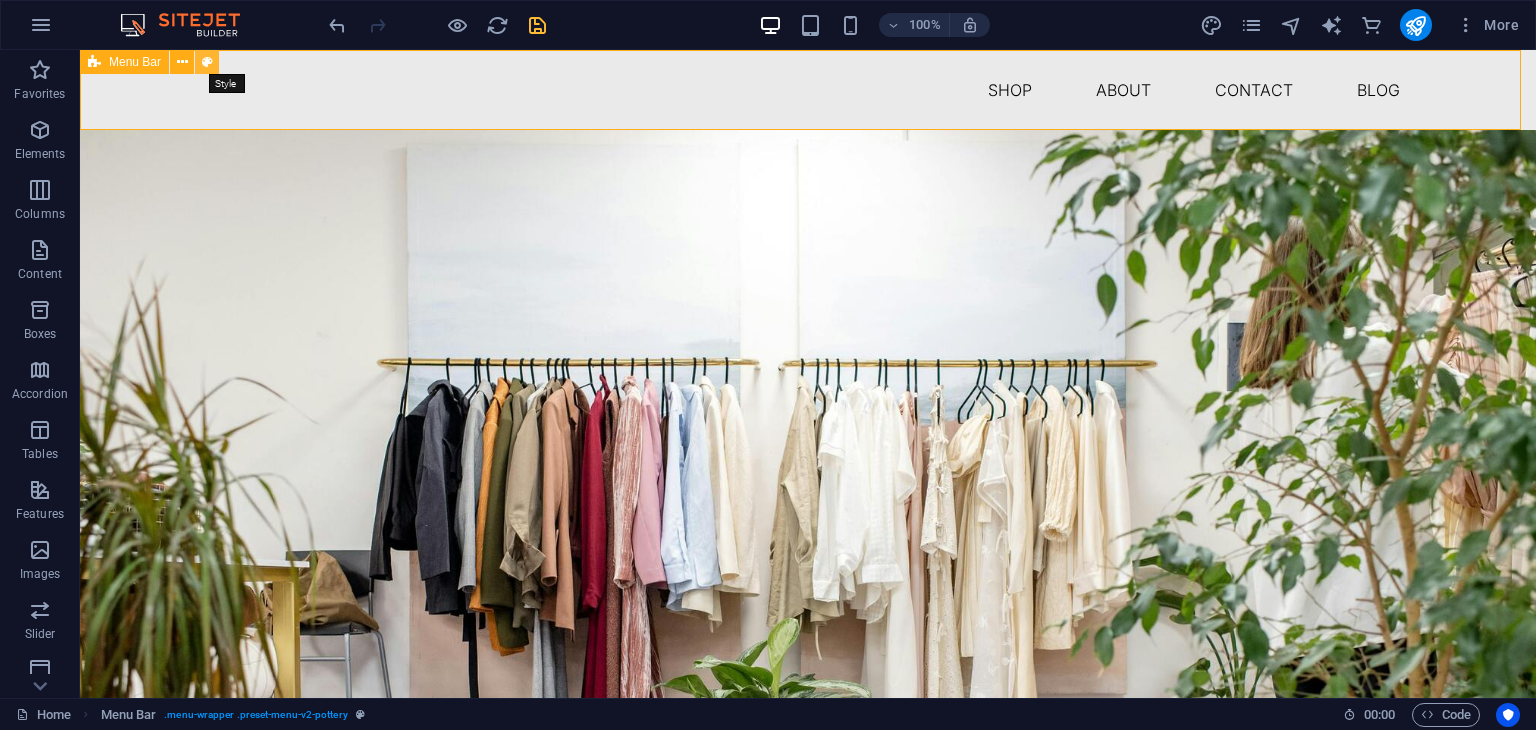 click at bounding box center (207, 62) 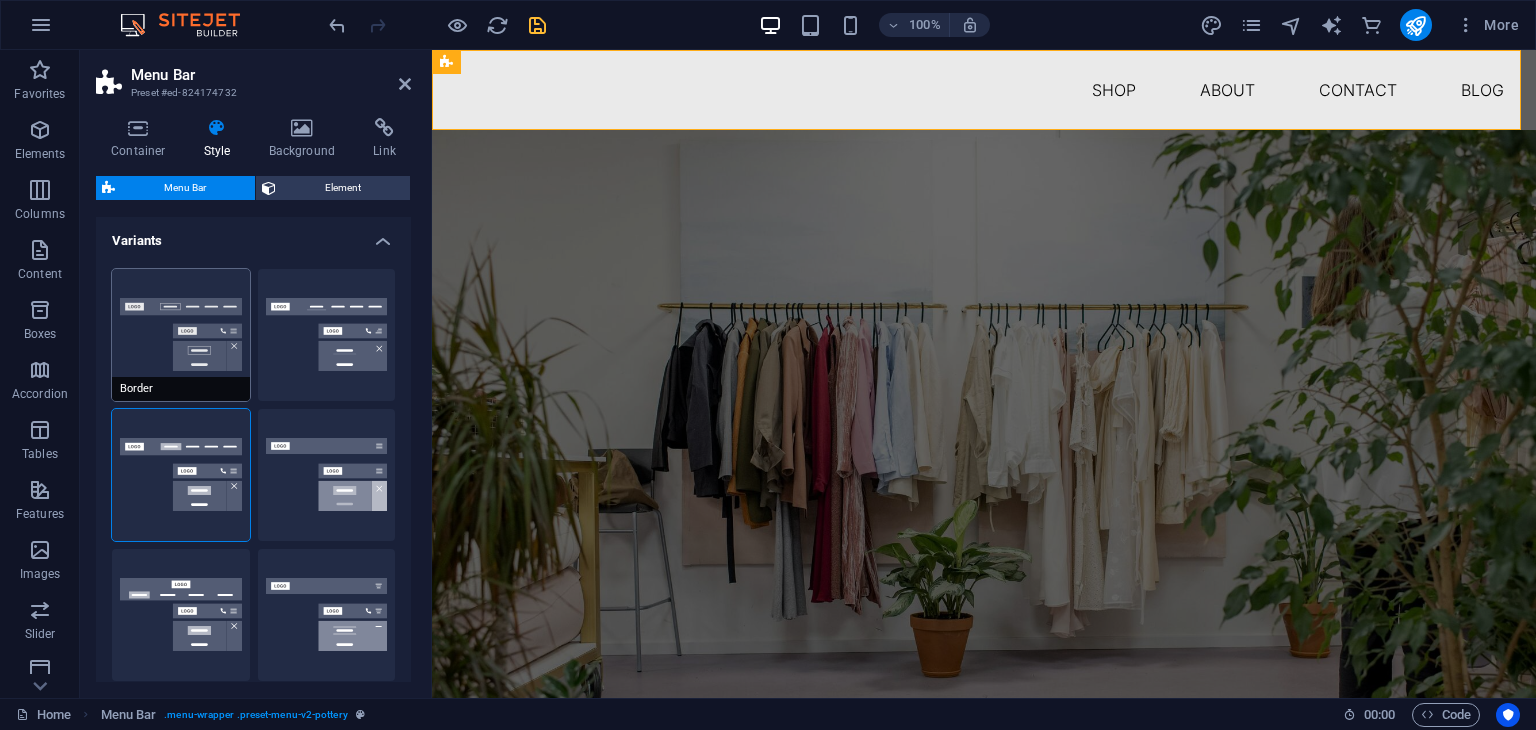 click on "Border" at bounding box center (181, 335) 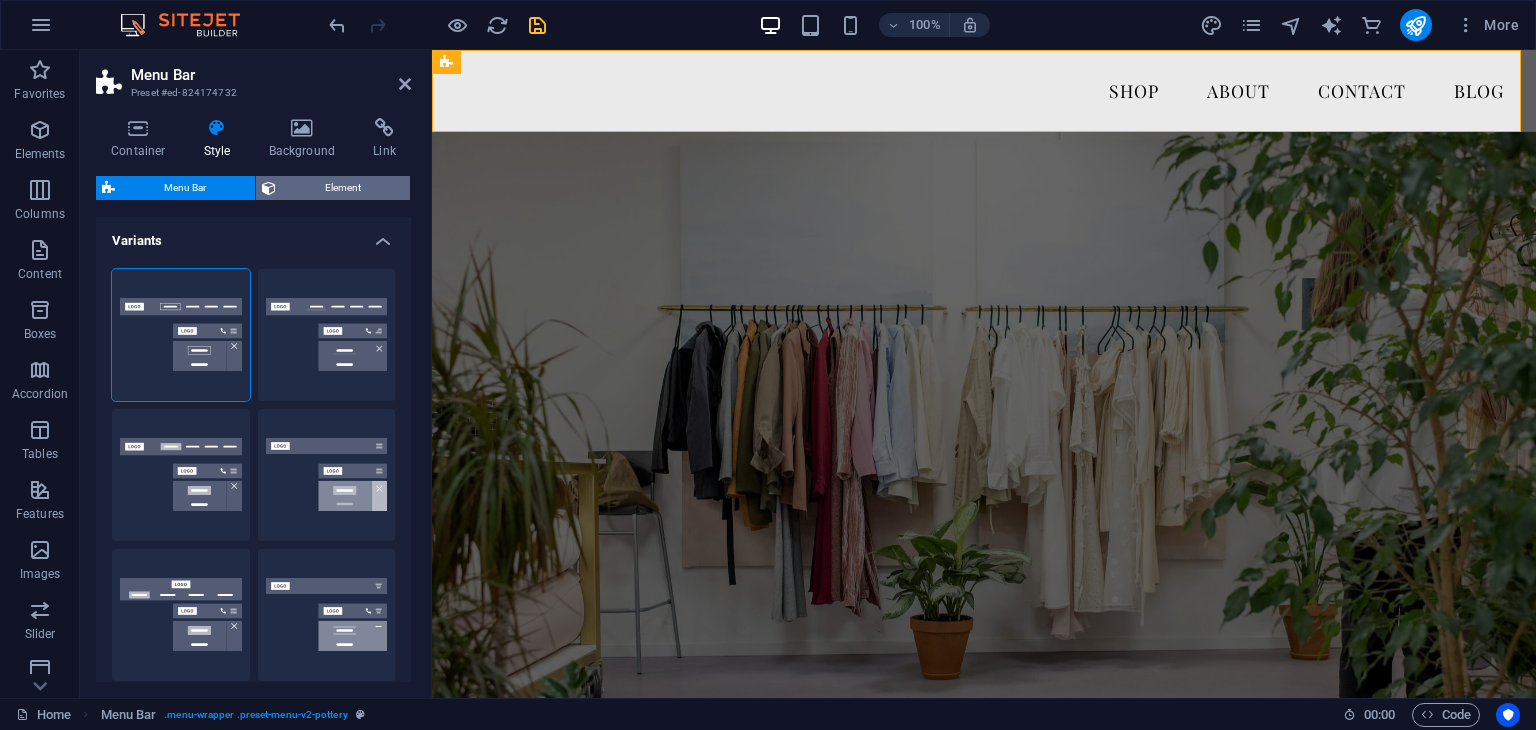 click on "Element" at bounding box center (343, 188) 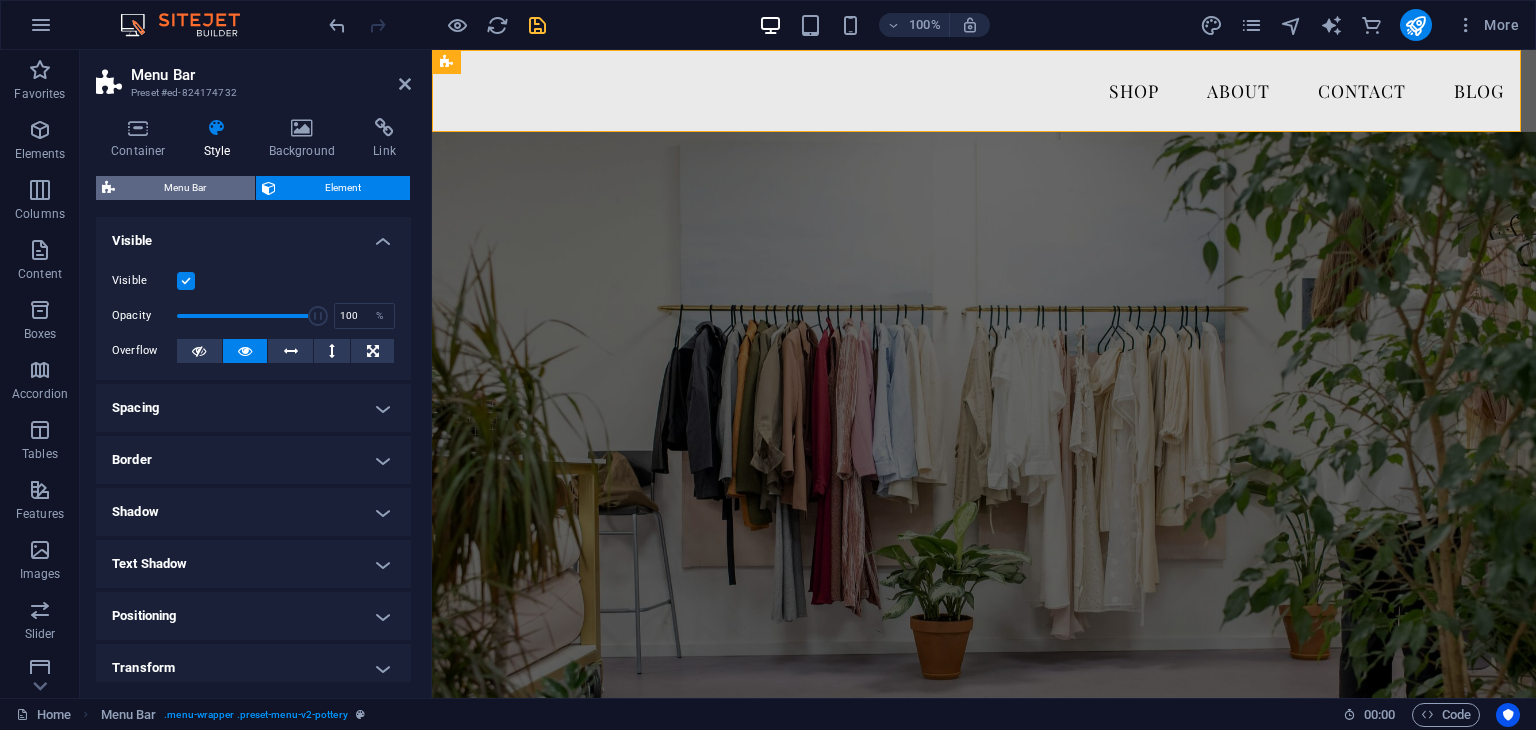 click on "Menu Bar" at bounding box center [185, 188] 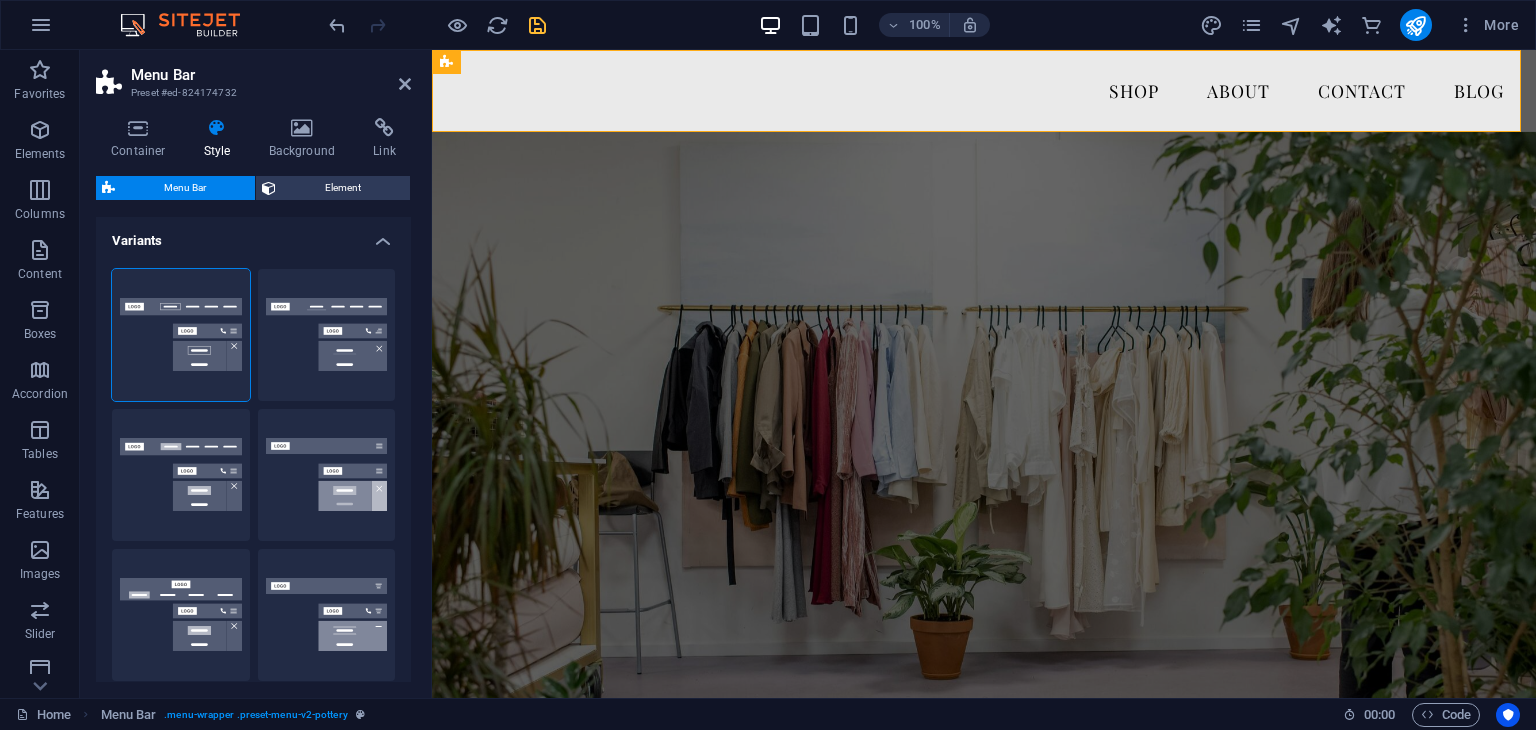 click on "Container Style Background Link Size Height Default px rem % vh vw Min. height None px rem % vh vw Width Default px rem % em vh vw Min. width None px rem % vh vw Content width Default Custom width Width Default px rem % em vh vw Min. width None px rem % vh vw Default padding Custom spacing Default content width and padding can be changed under Design. Edit design Layout (Flexbox) Alignment Determines the flex direction. Default Main axis Determine how elements should behave along the main axis inside this container (justify content). Default Side axis Control the vertical direction of the element inside of the container (align items). Default Wrap Default On Off Fill Controls the distances and direction of elements on the y-axis across several lines (align content). Default Accessibility ARIA helps assistive technologies (like screen readers) to understand the role, state, and behavior of web elements Role The ARIA role defines the purpose of an element.  None Alert Article Banner Comment Fan" at bounding box center (253, 400) 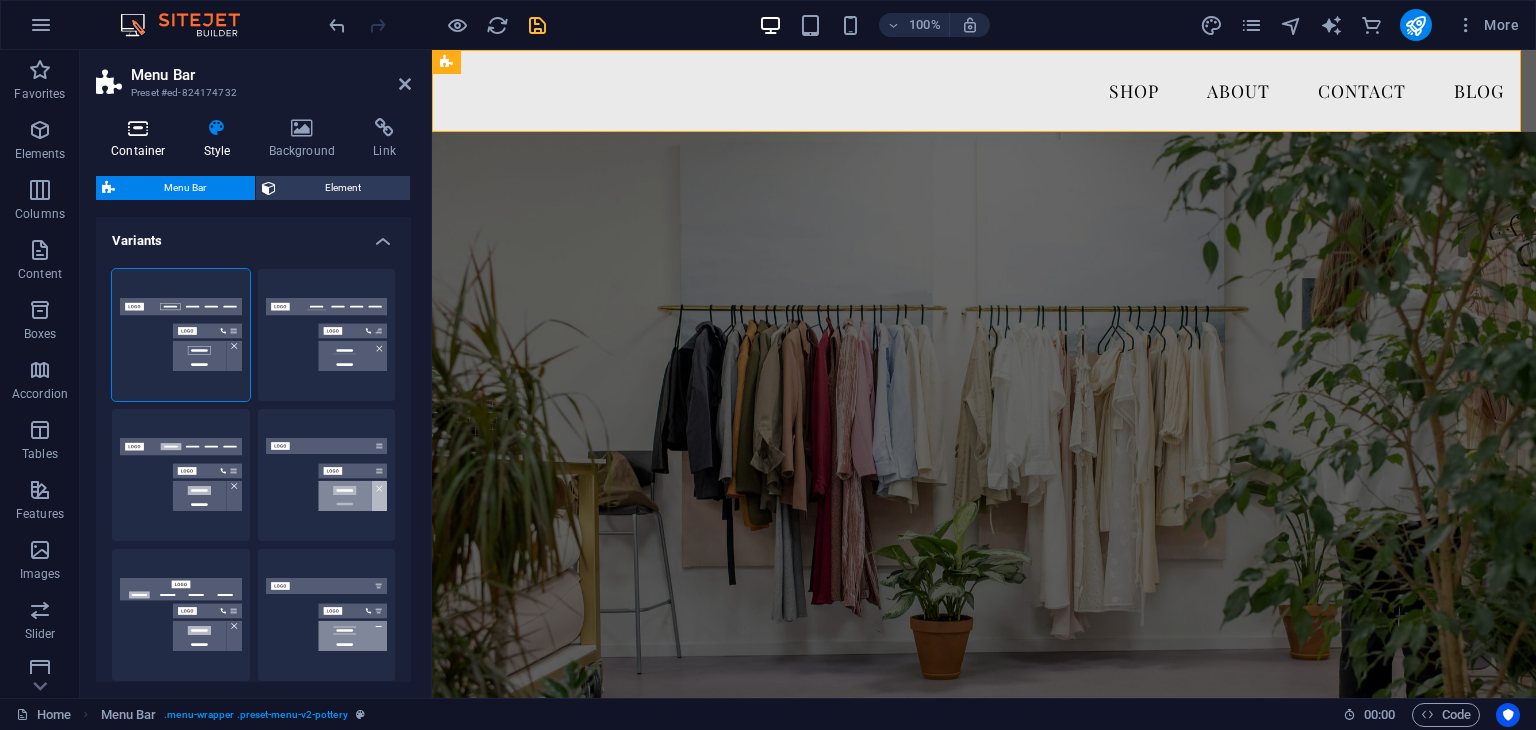 click at bounding box center (138, 128) 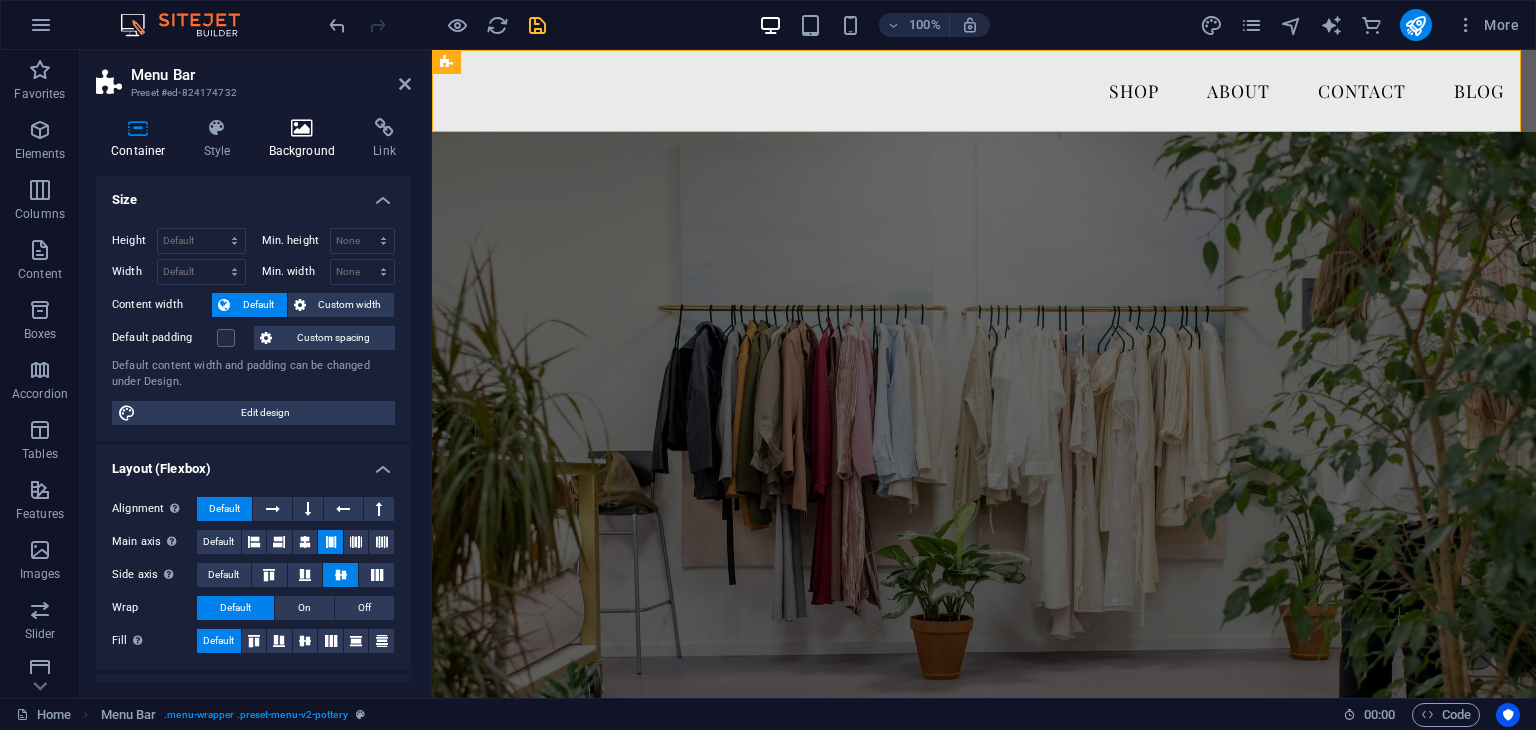 click on "Background" at bounding box center [306, 139] 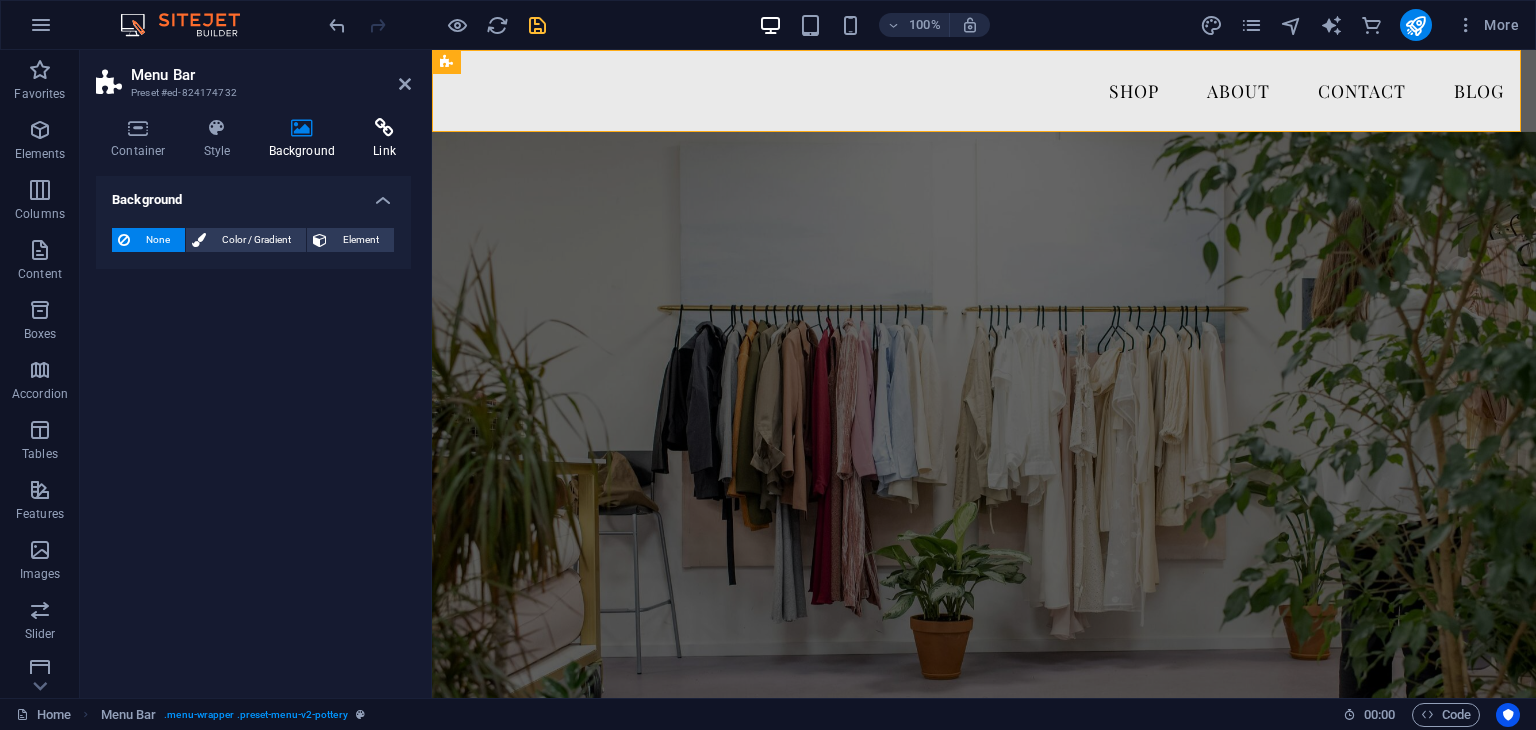 click on "Link" at bounding box center (384, 139) 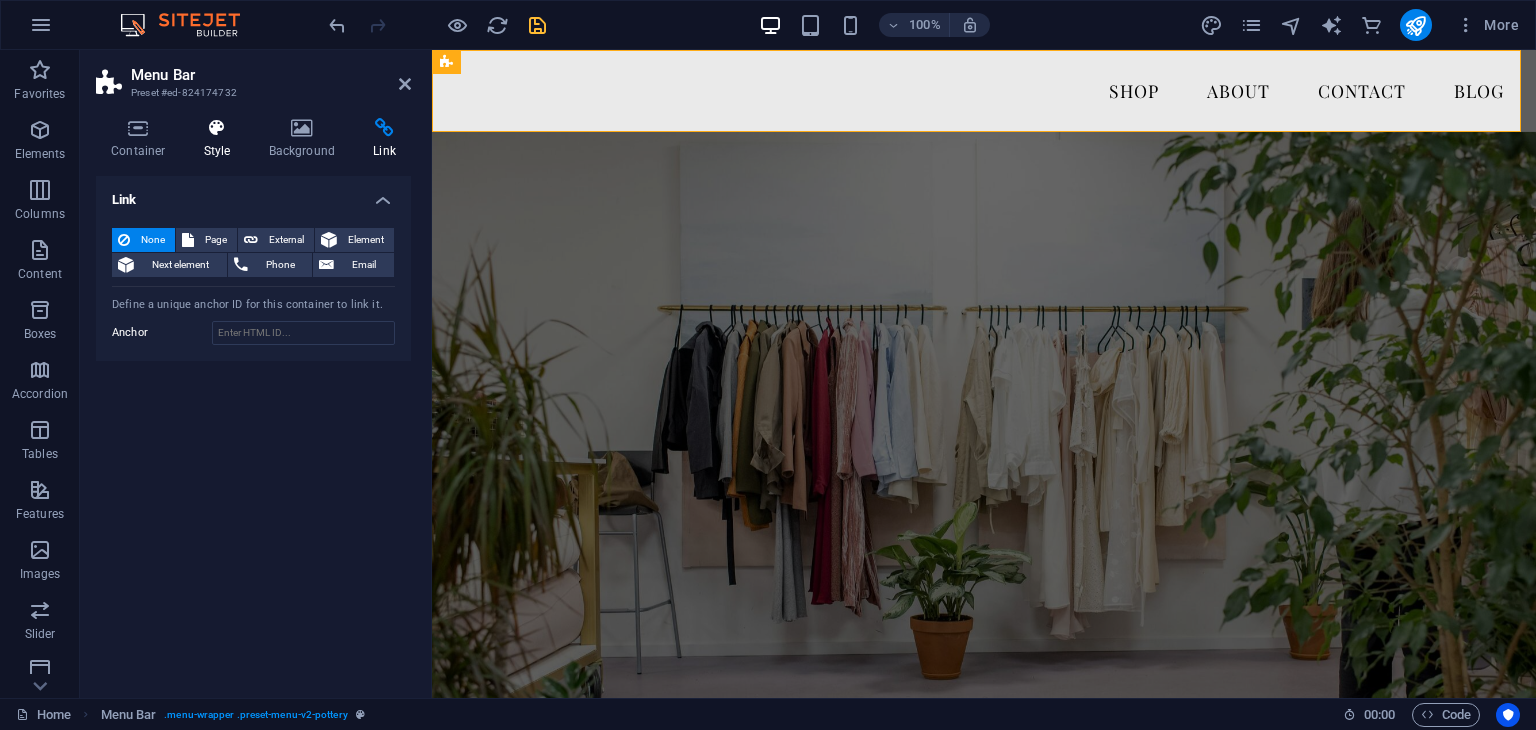 click at bounding box center (217, 128) 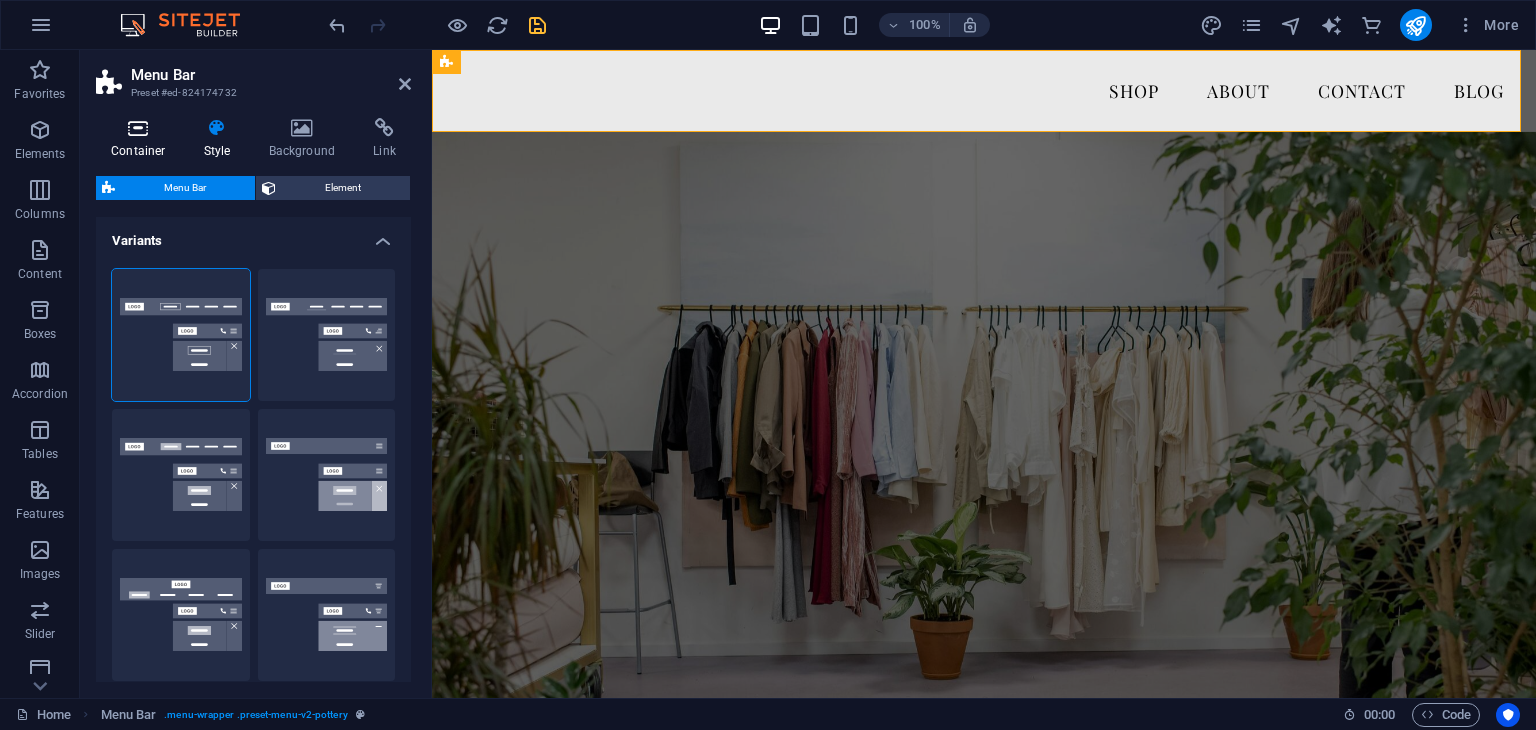 click at bounding box center [138, 128] 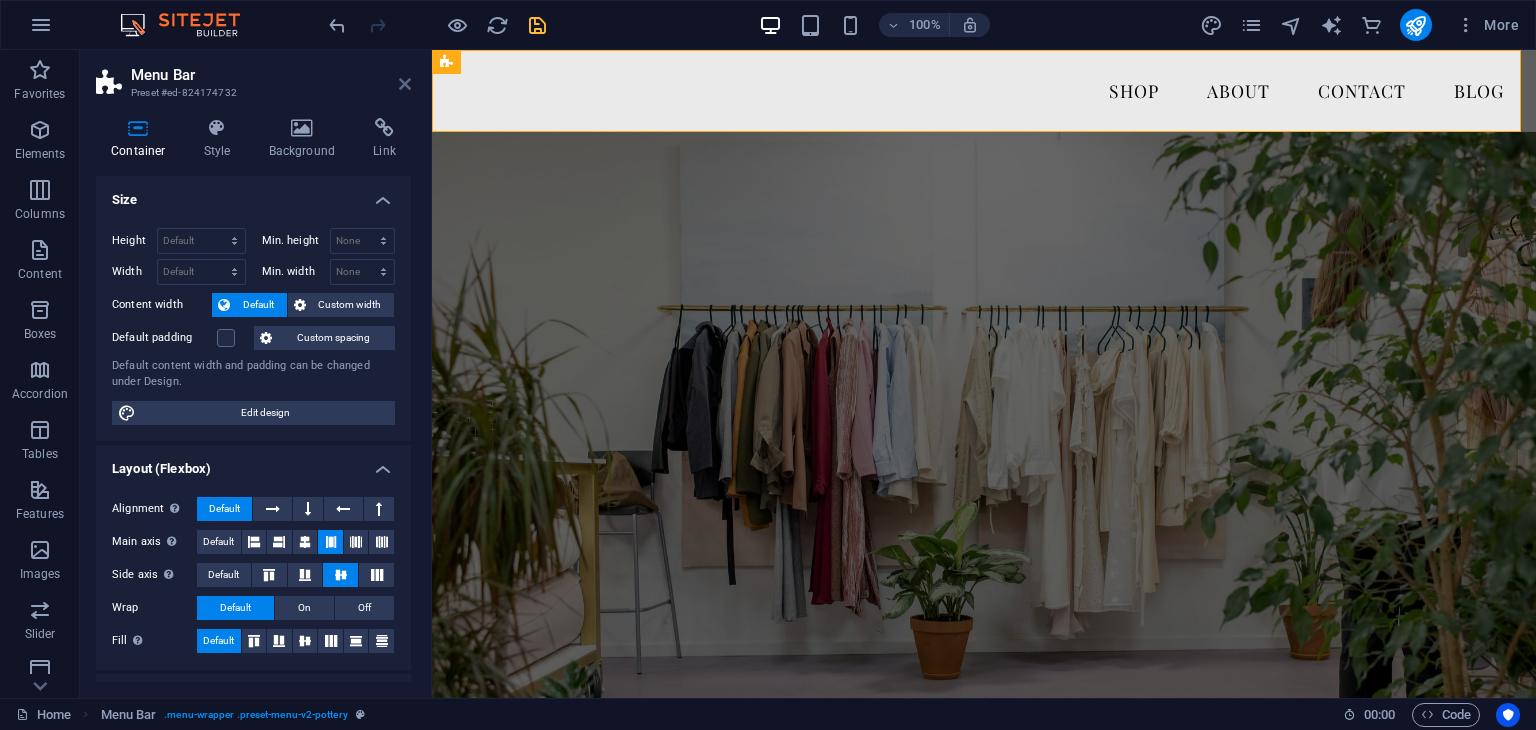 click at bounding box center (405, 84) 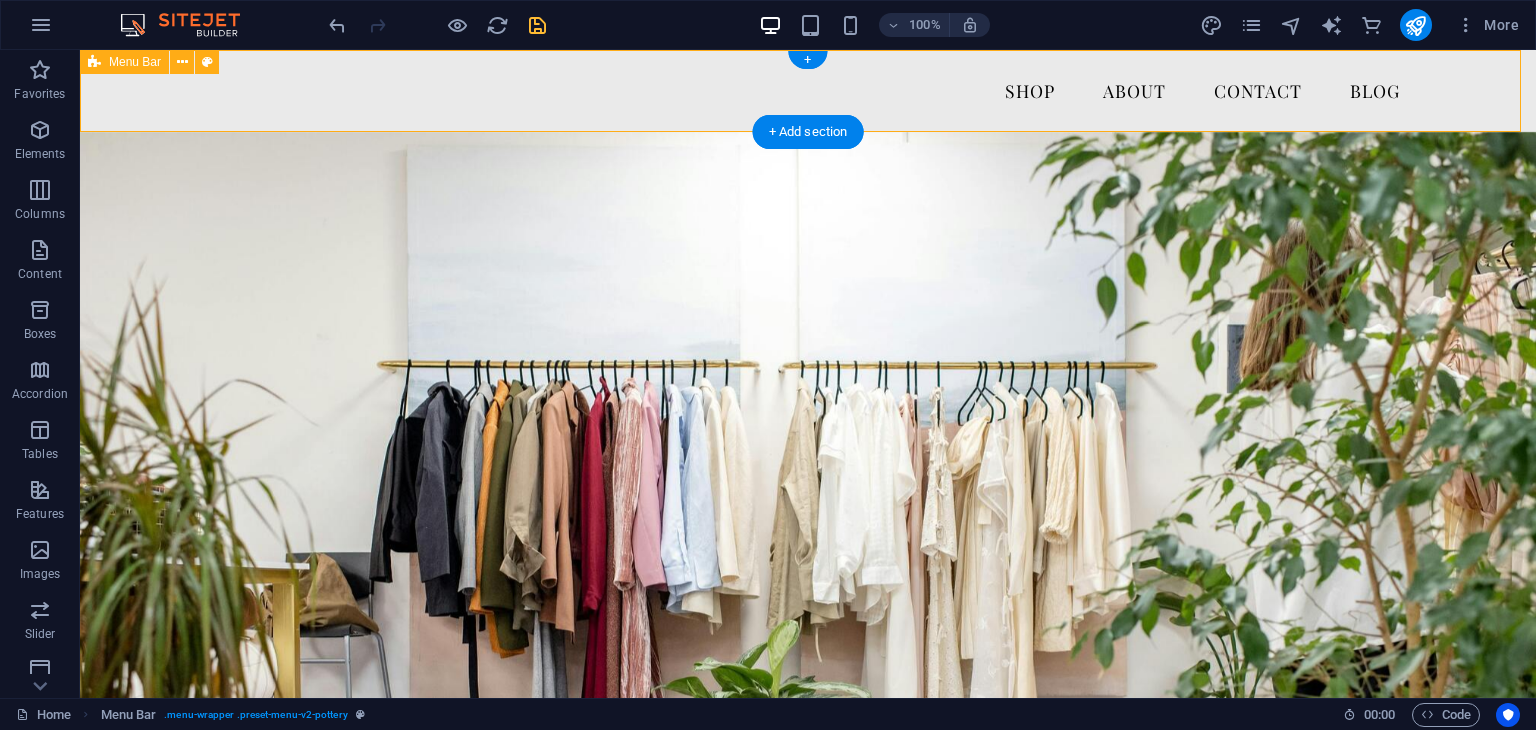 click on "Drop content here or  Add elements  Paste clipboard New headline New headline Shop About Contact Blog" at bounding box center (808, 91) 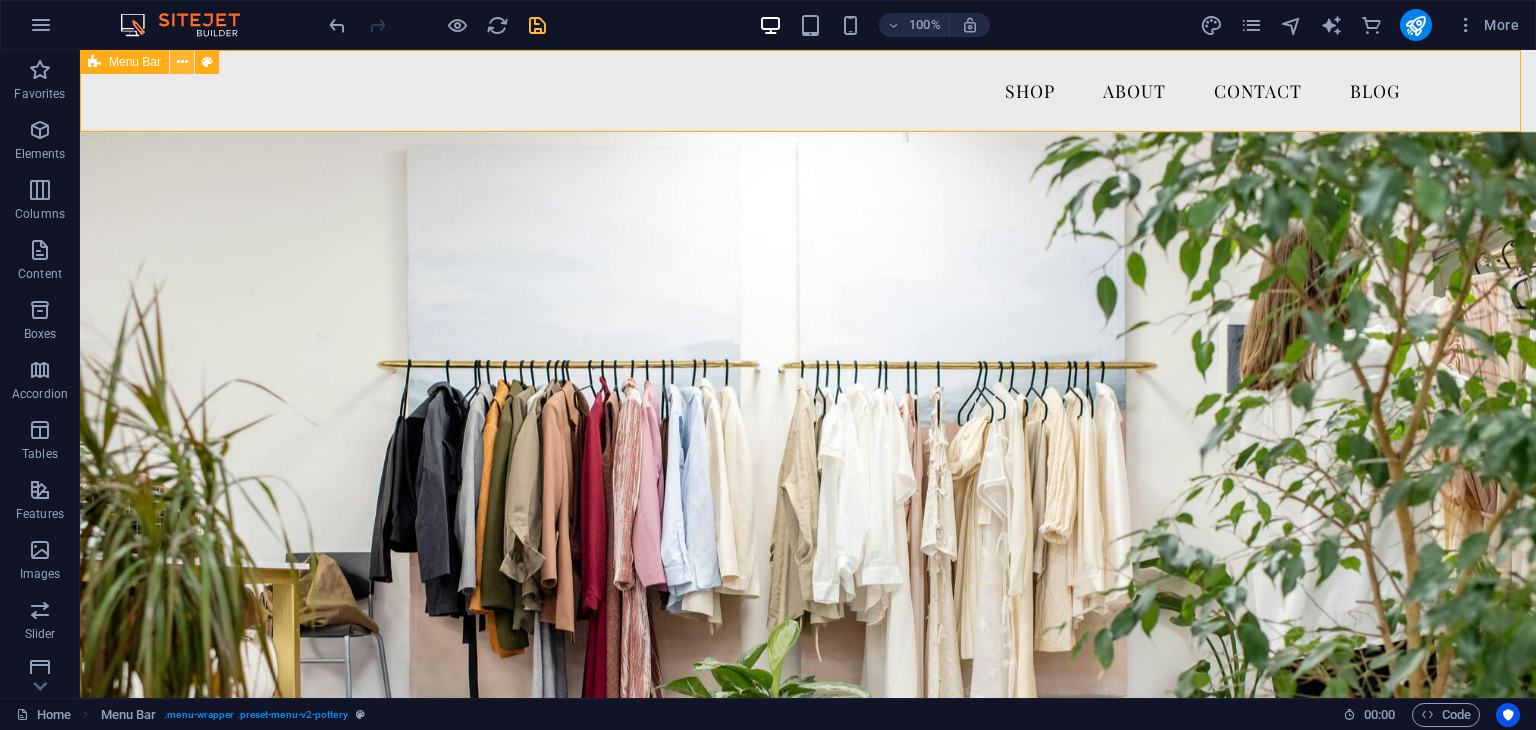 click at bounding box center (182, 62) 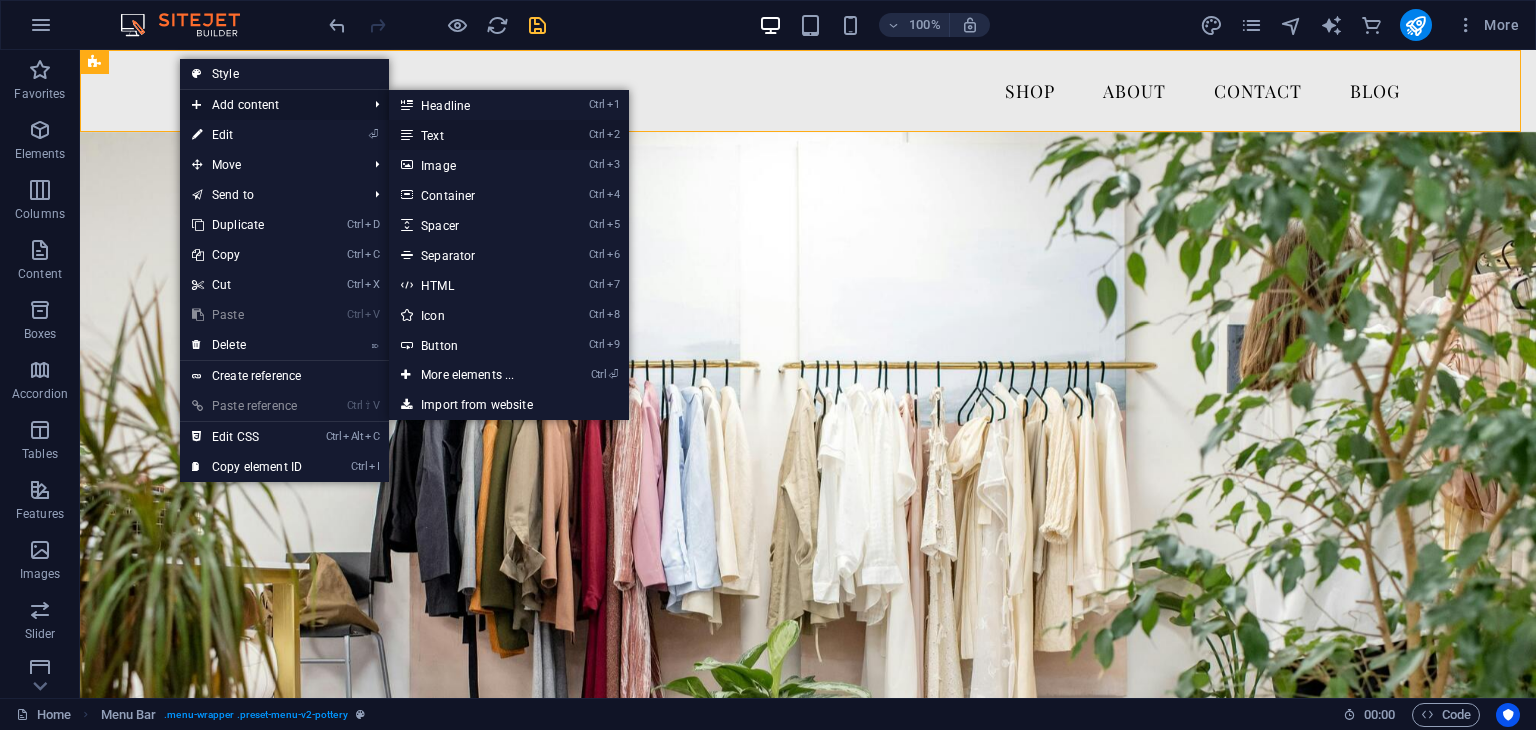 click on "Ctrl 2  Text" at bounding box center [471, 135] 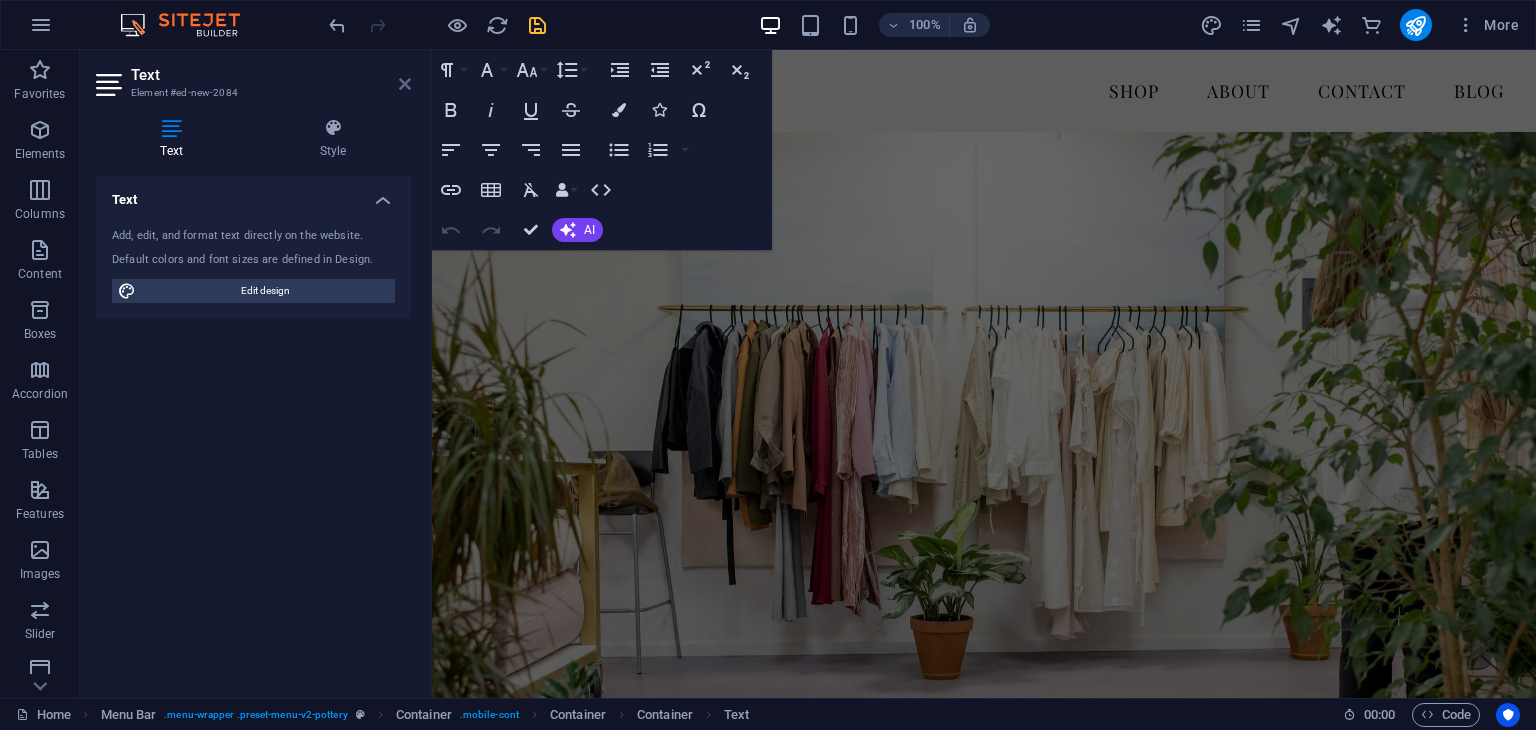 click at bounding box center [405, 84] 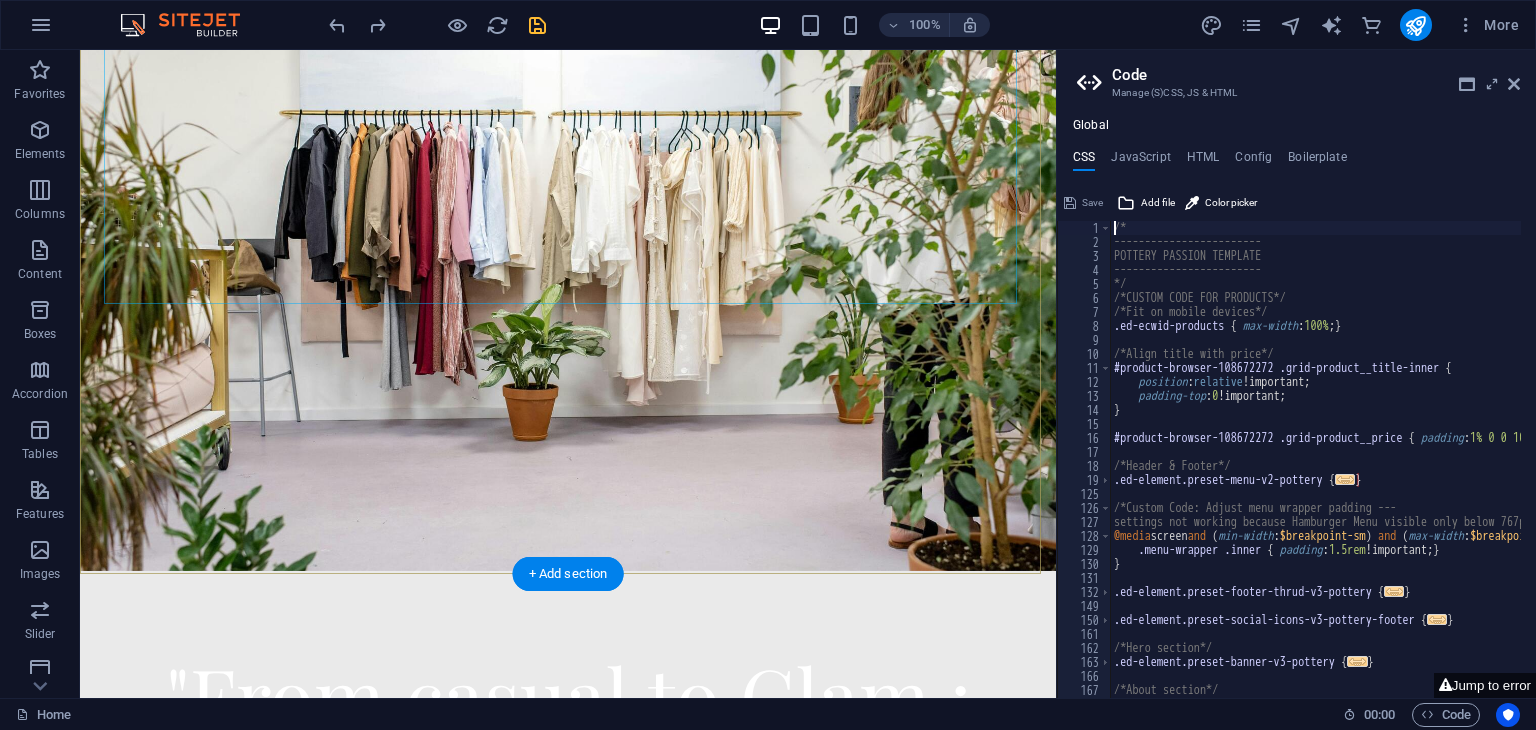 scroll, scrollTop: 0, scrollLeft: 0, axis: both 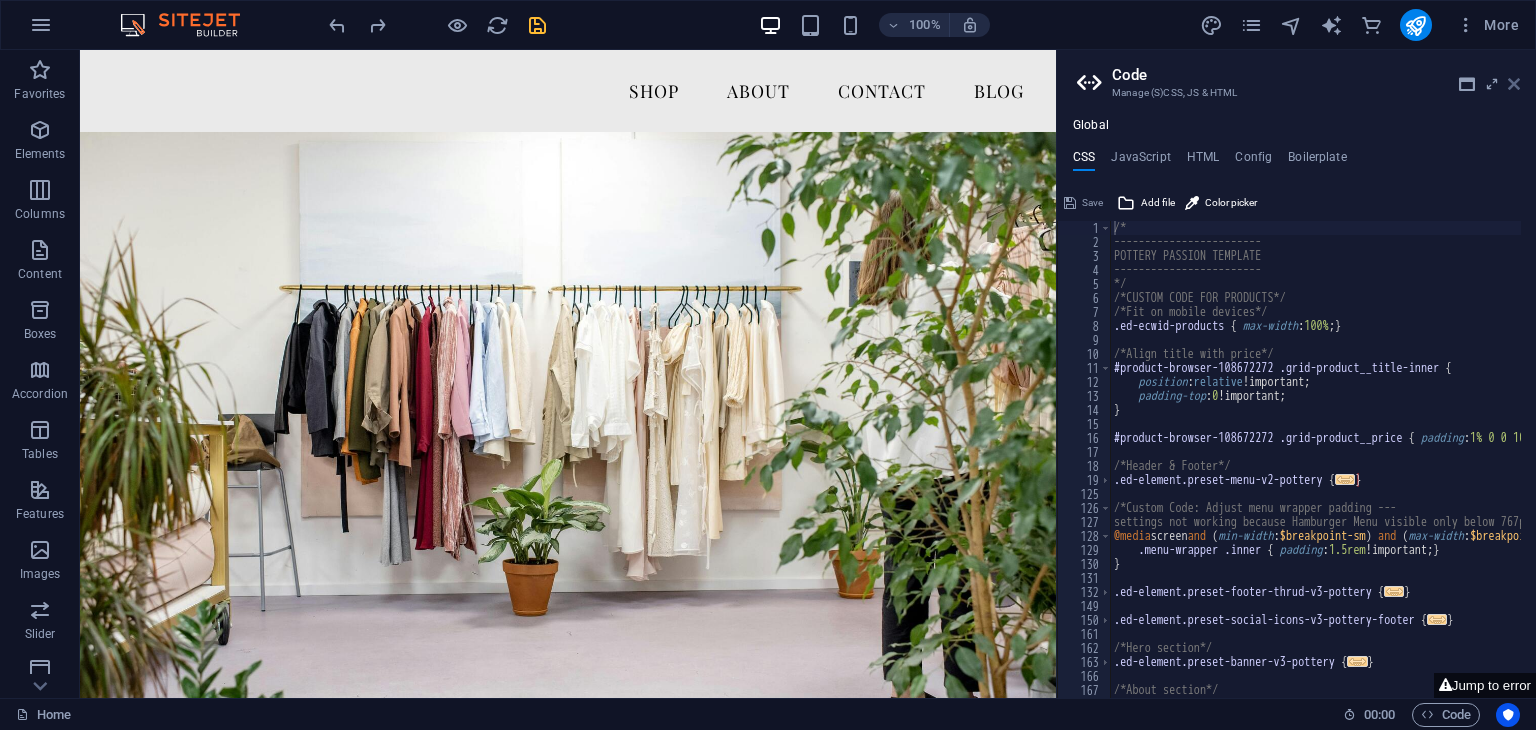 click at bounding box center (1514, 84) 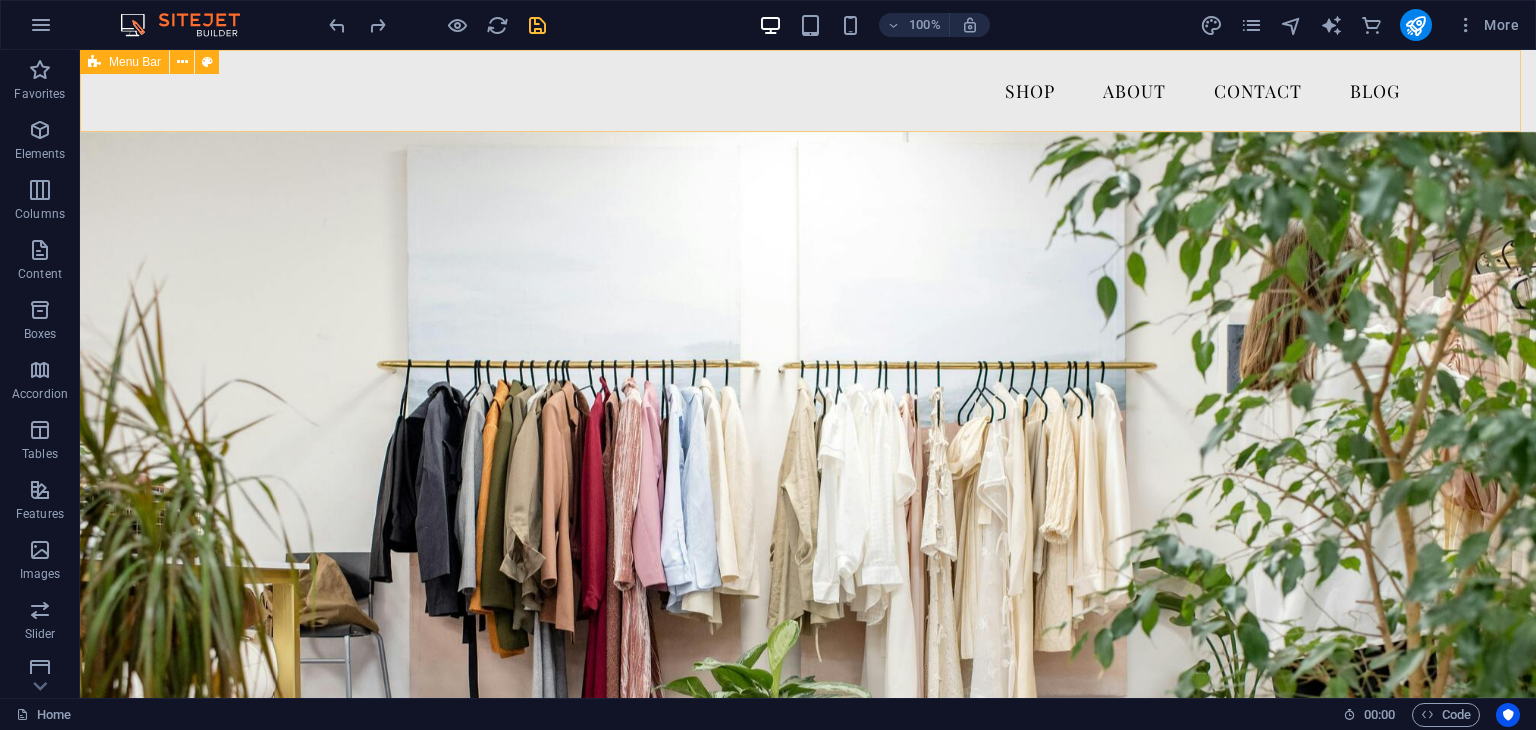 click on "Menu Bar" at bounding box center [124, 62] 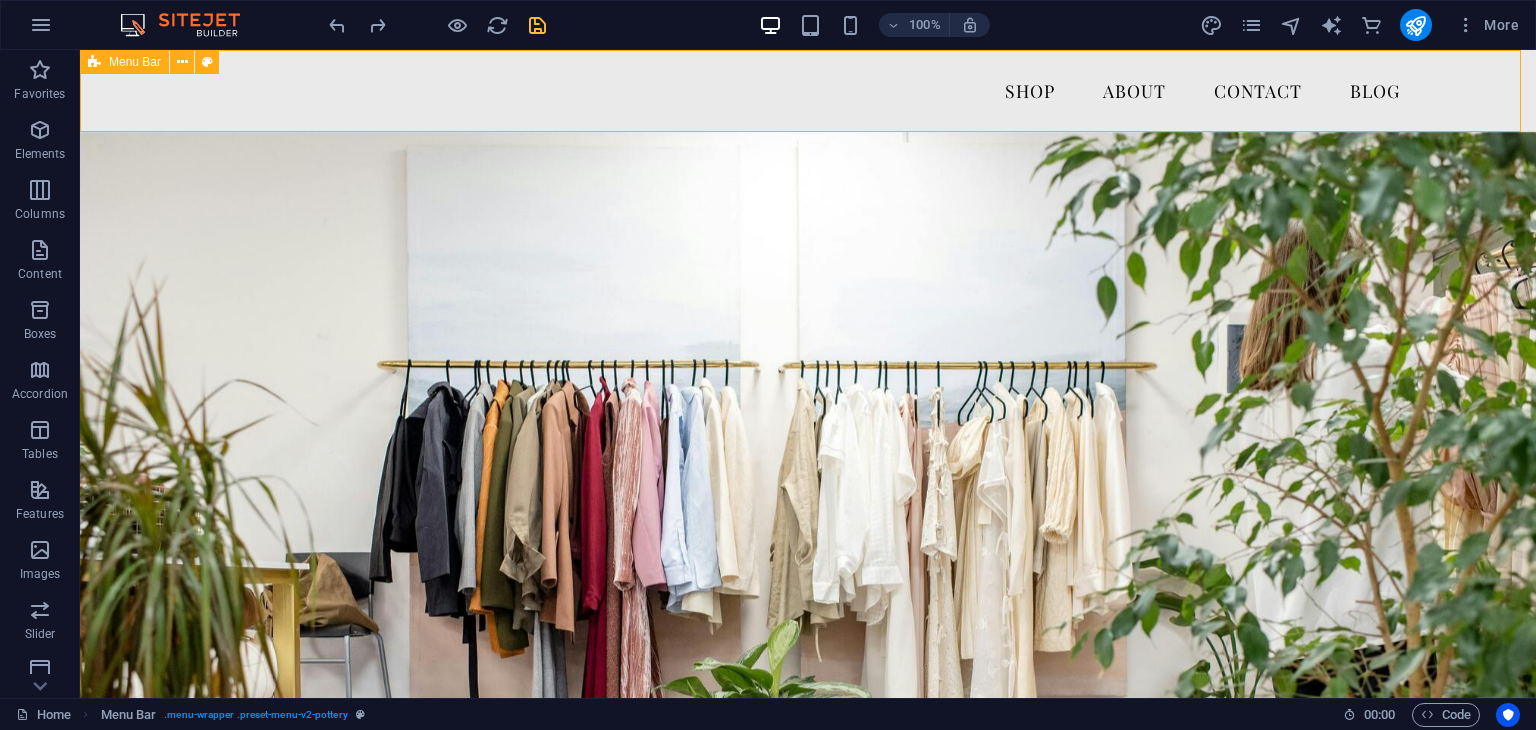 select on "header" 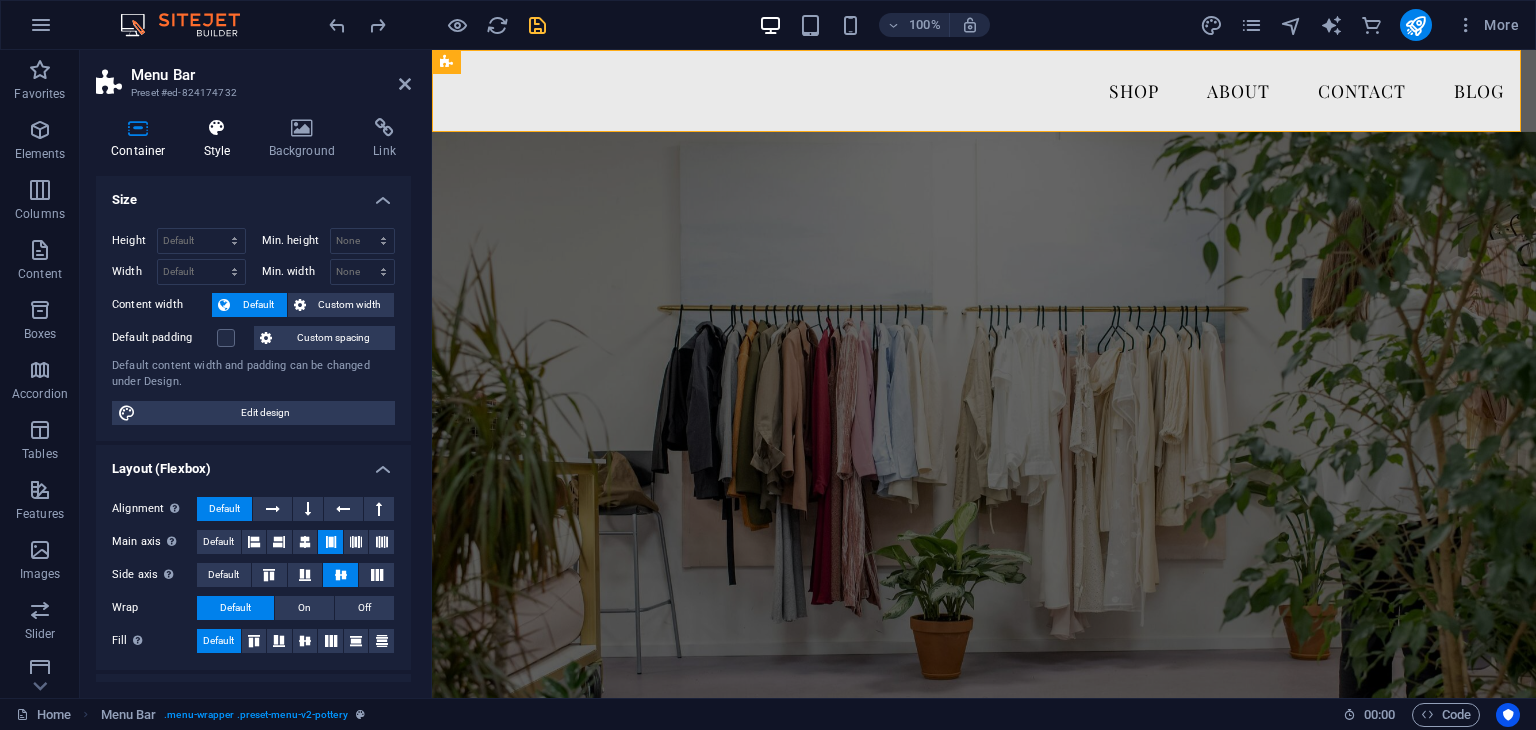 click at bounding box center [217, 128] 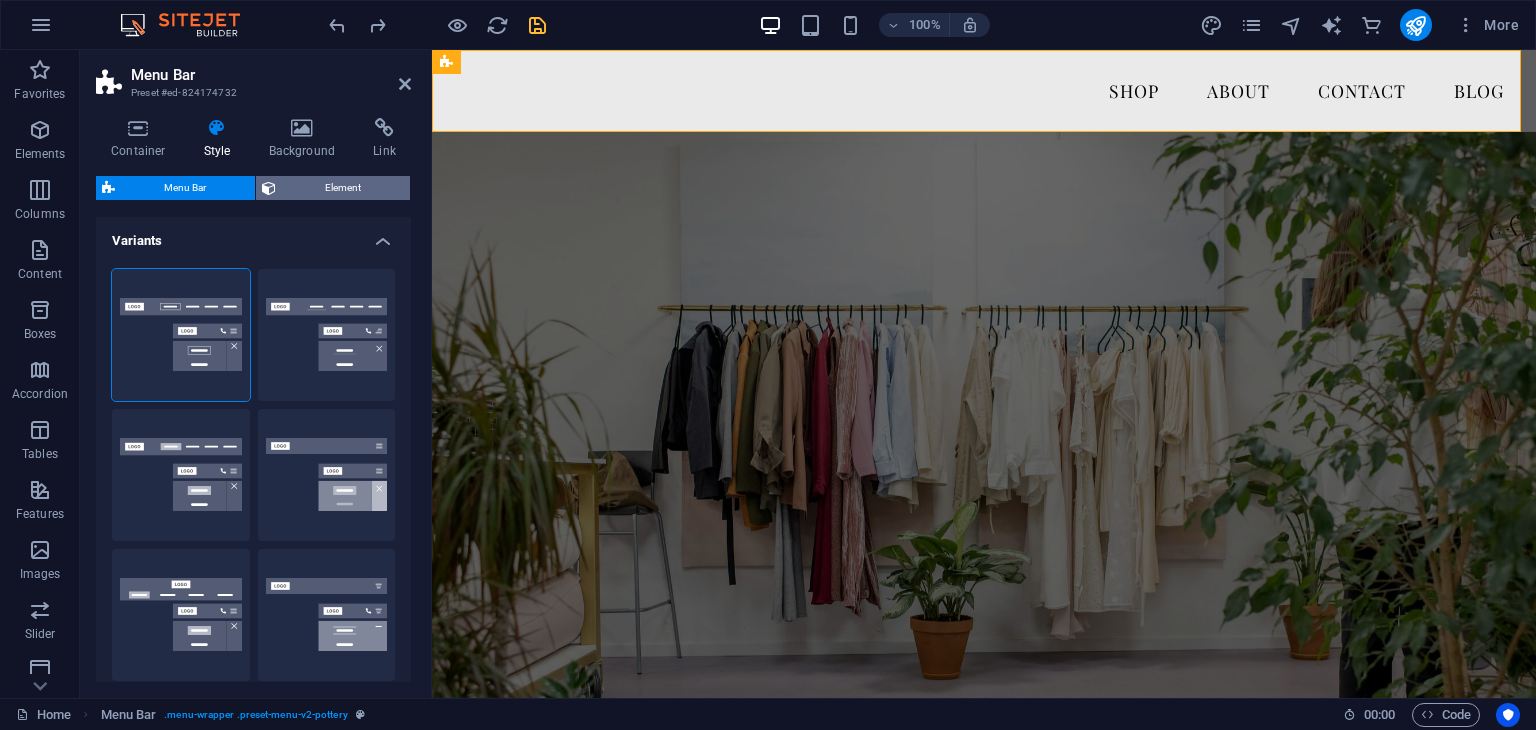 click on "Element" at bounding box center [343, 188] 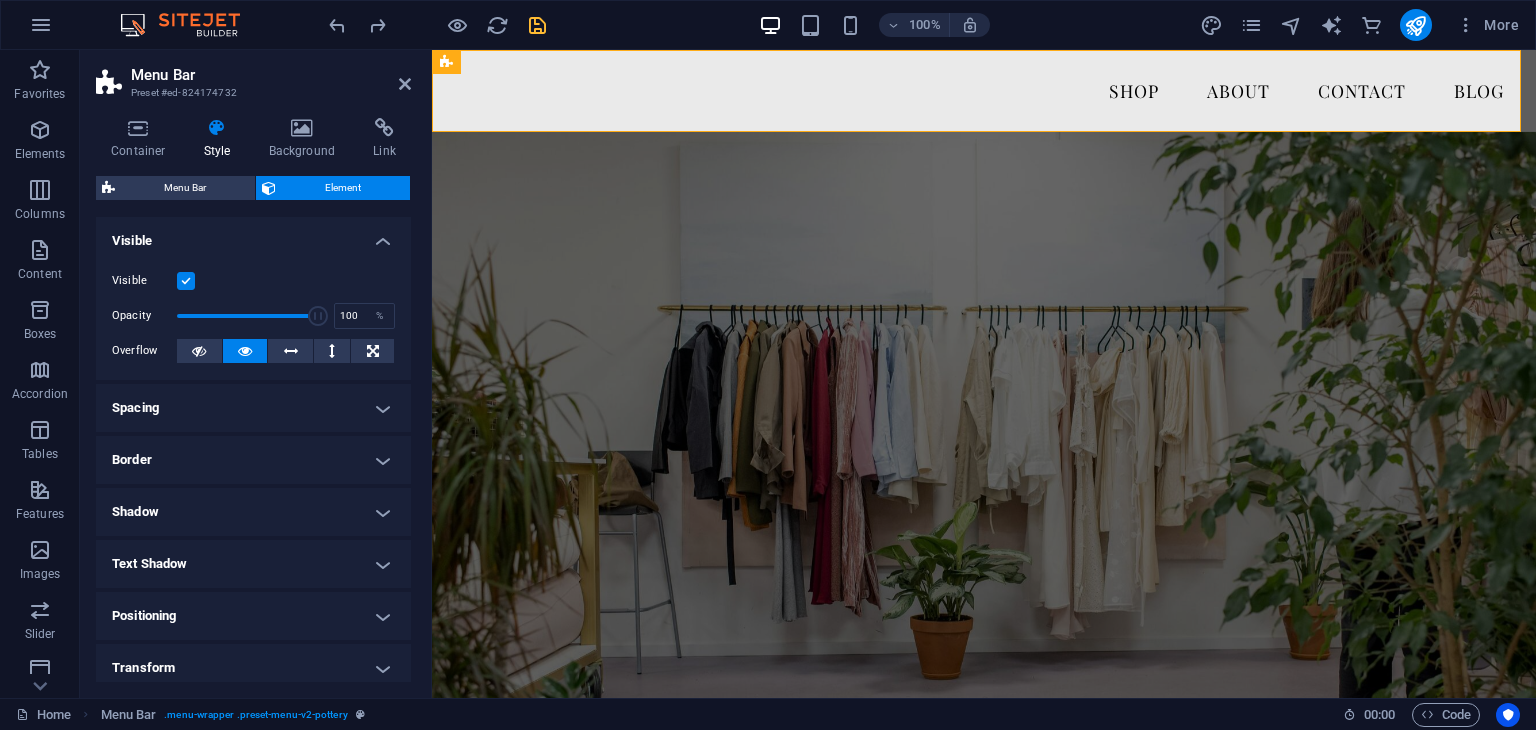 scroll, scrollTop: 166, scrollLeft: 0, axis: vertical 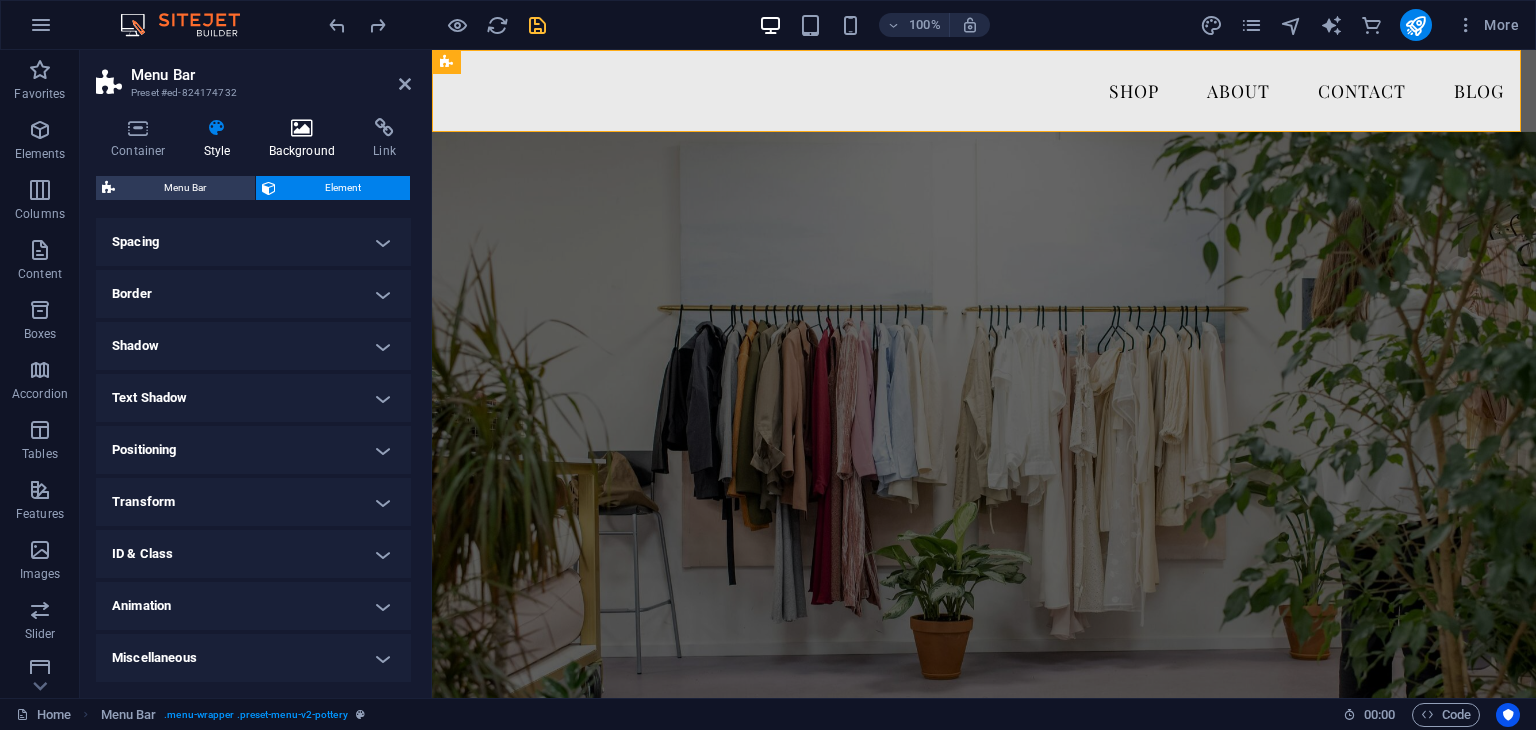 click on "Background" at bounding box center [306, 139] 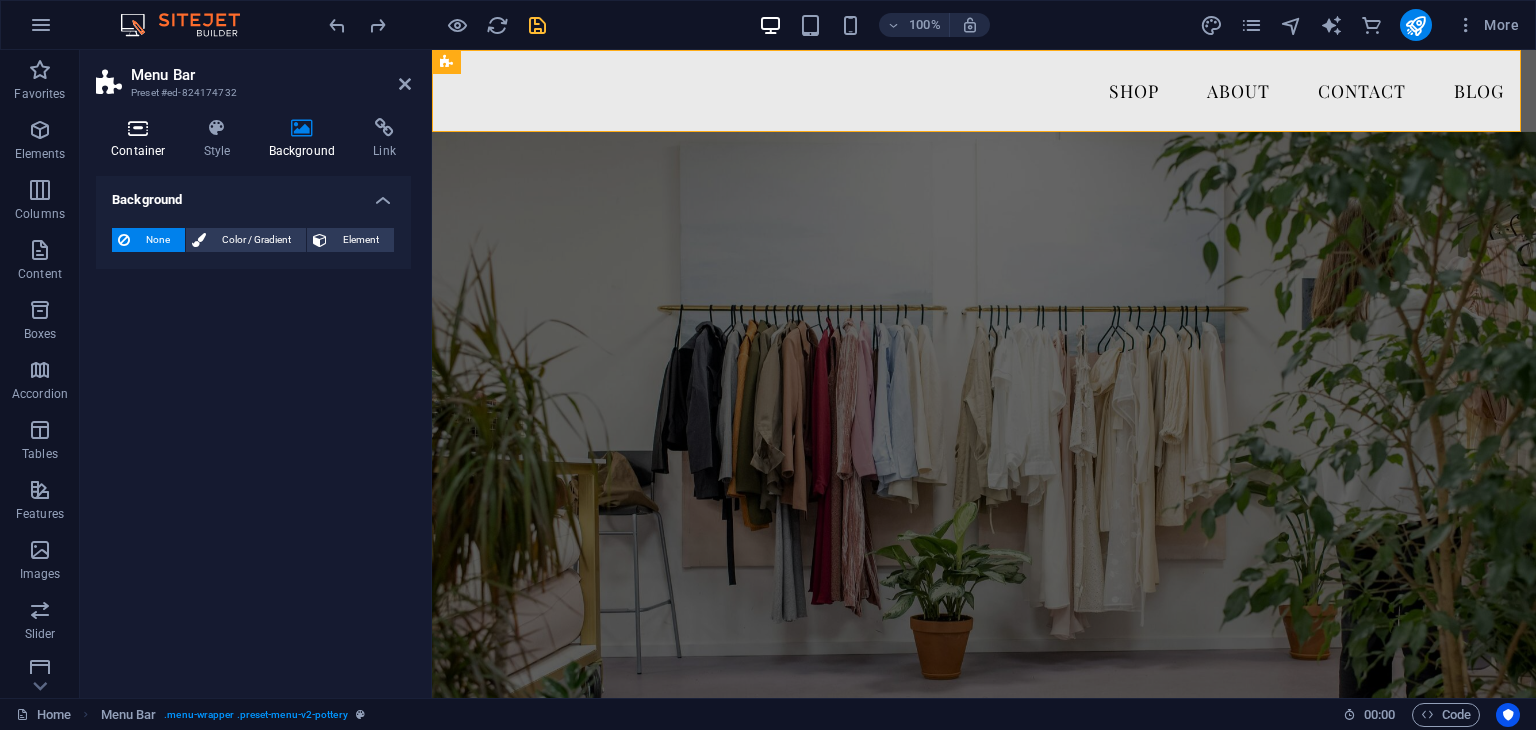 click at bounding box center (138, 128) 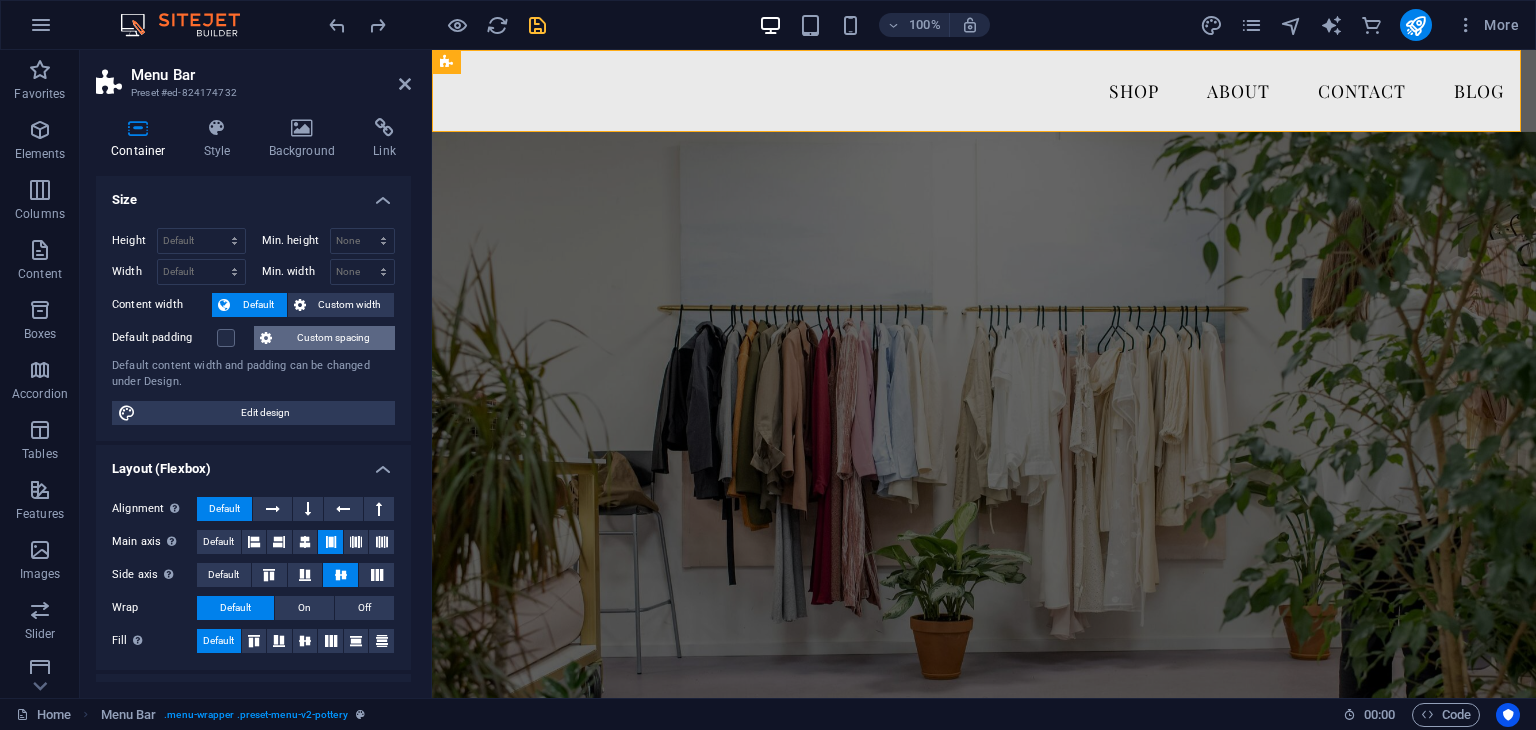 scroll, scrollTop: 268, scrollLeft: 0, axis: vertical 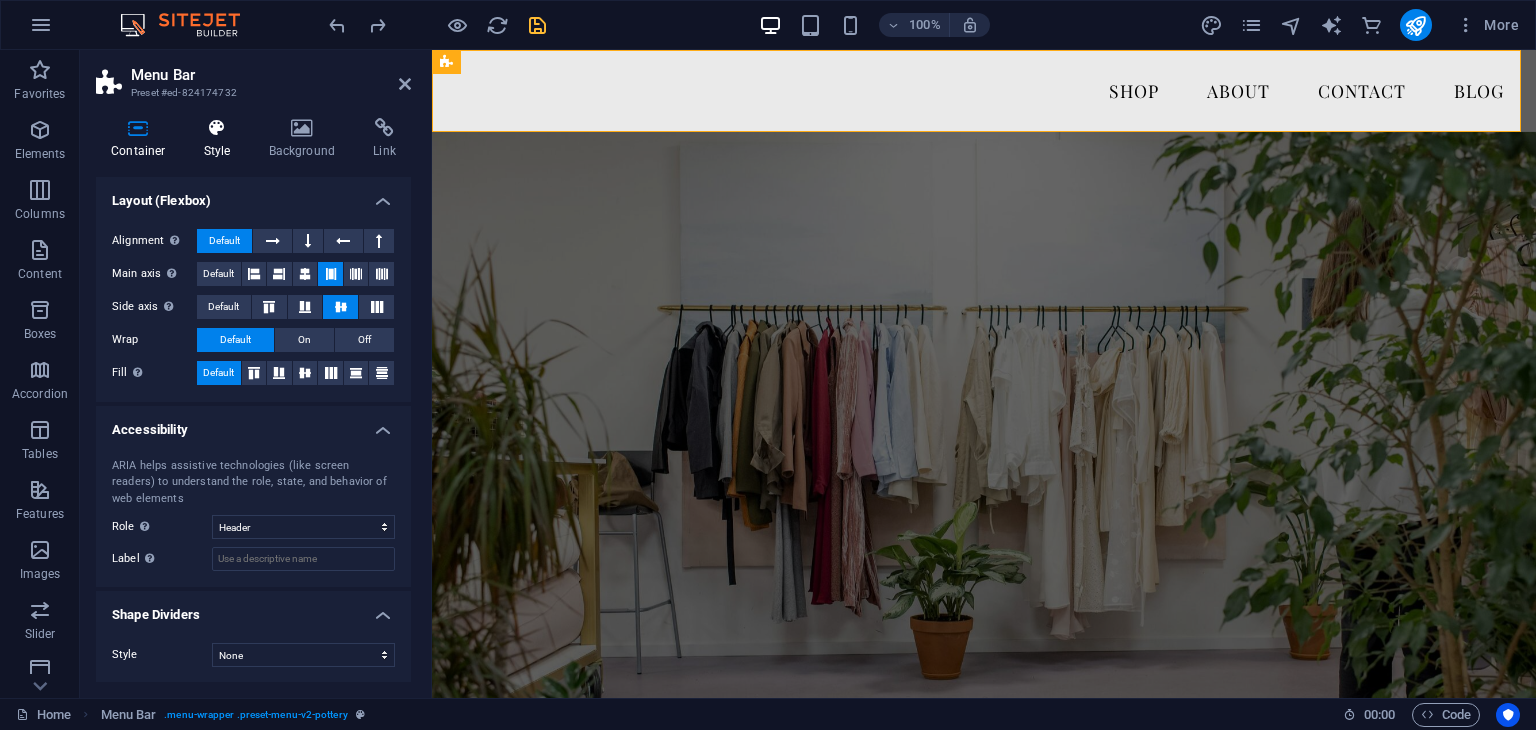 click at bounding box center (217, 128) 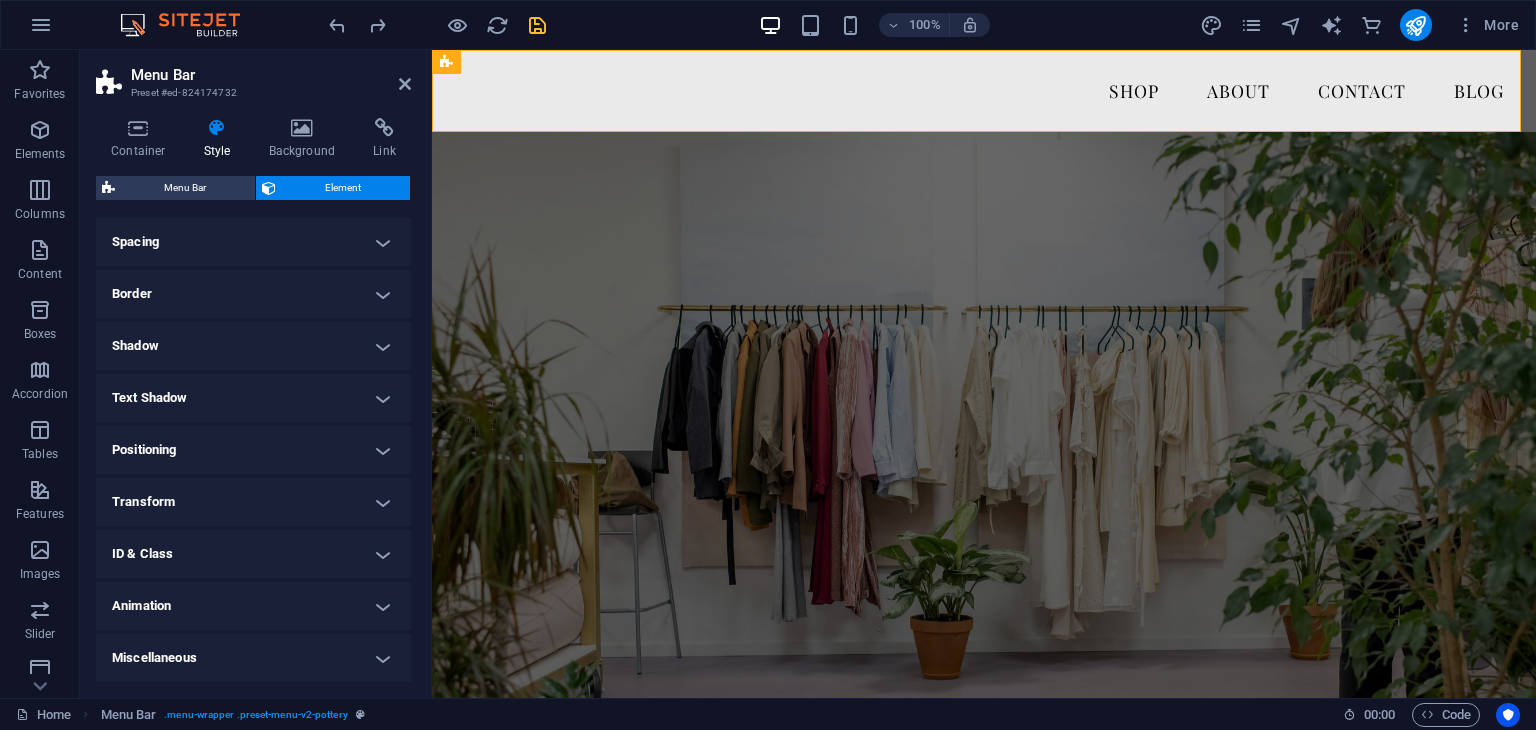 click on "Spacing" at bounding box center (253, 242) 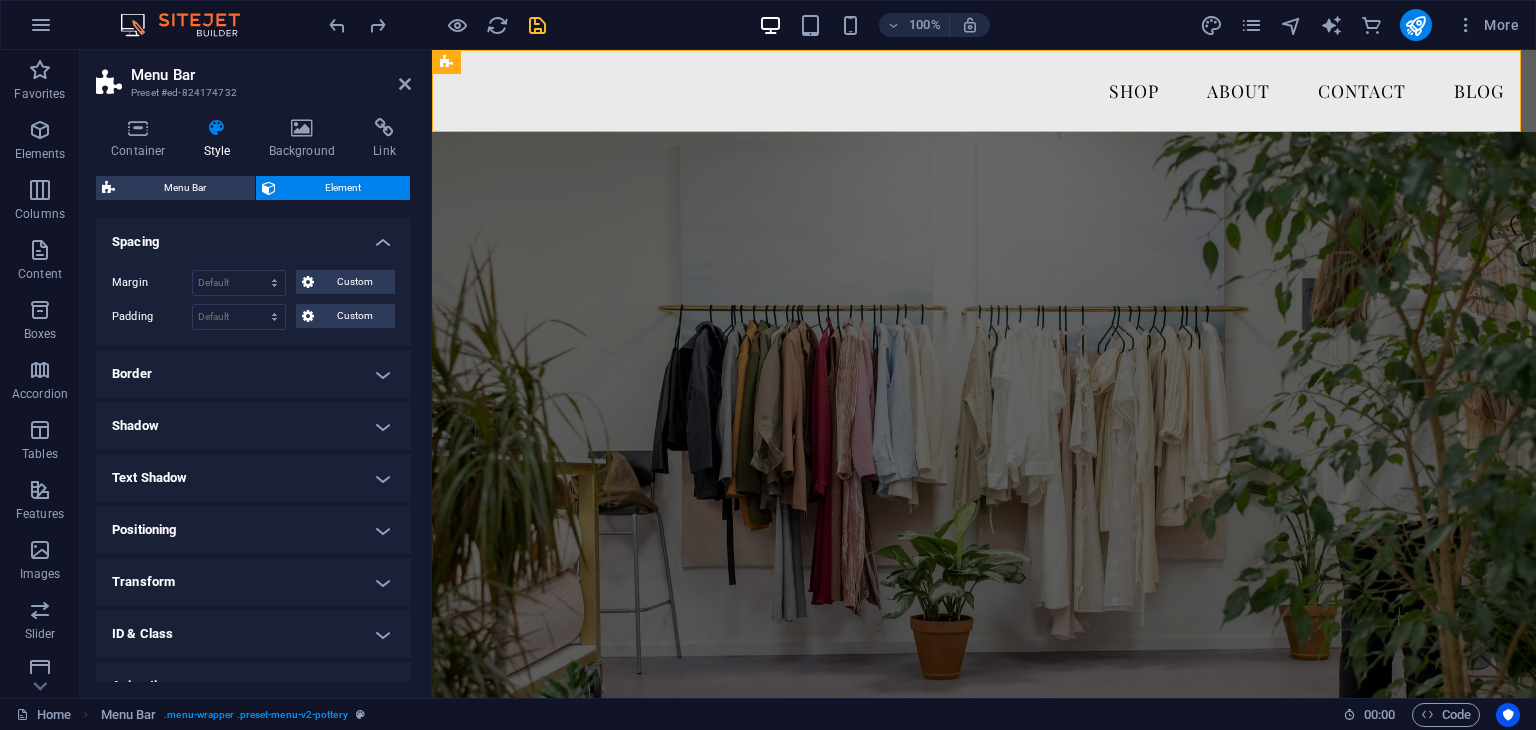 click on "Spacing" at bounding box center [253, 236] 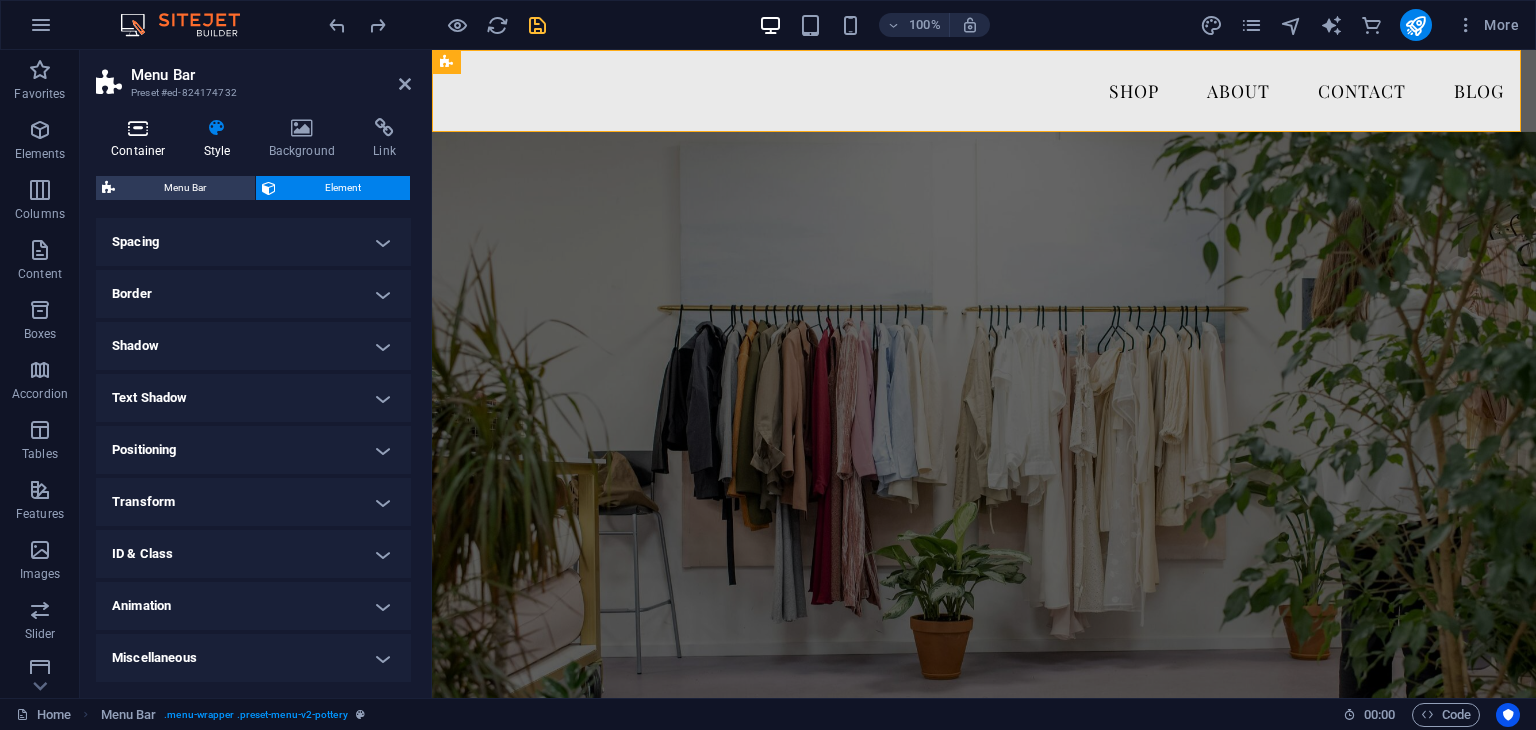 click at bounding box center [138, 128] 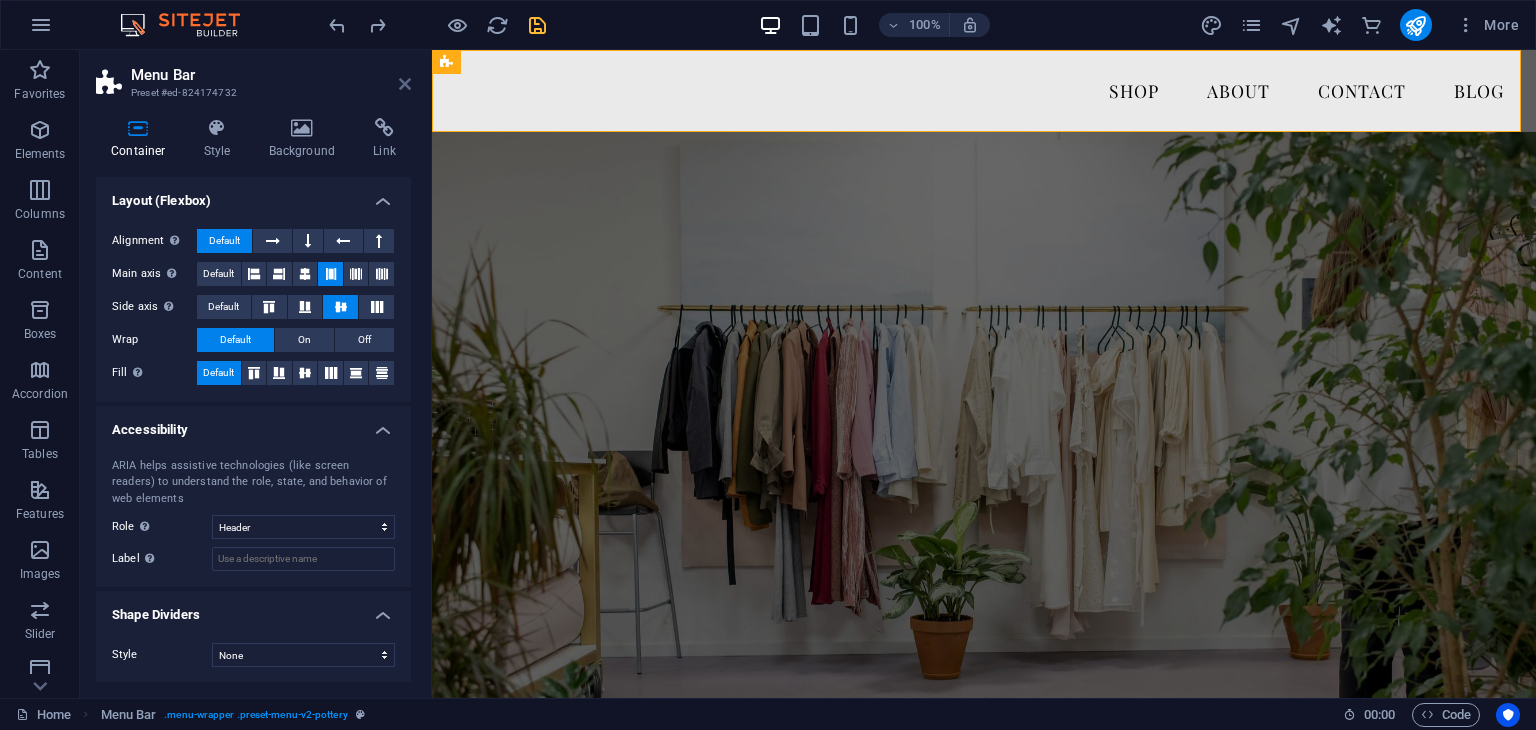 click at bounding box center (405, 84) 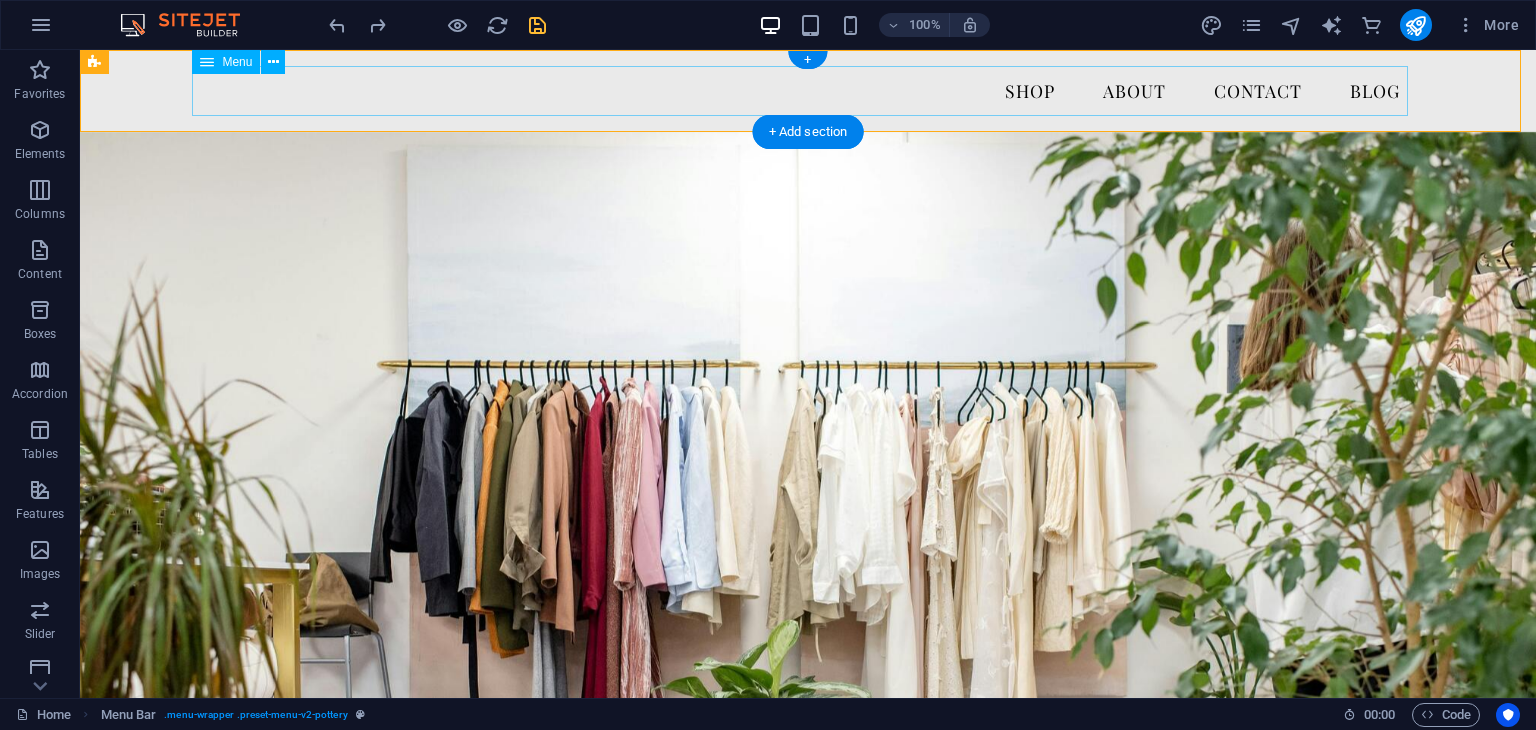 drag, startPoint x: 331, startPoint y: 109, endPoint x: 536, endPoint y: 89, distance: 205.9733 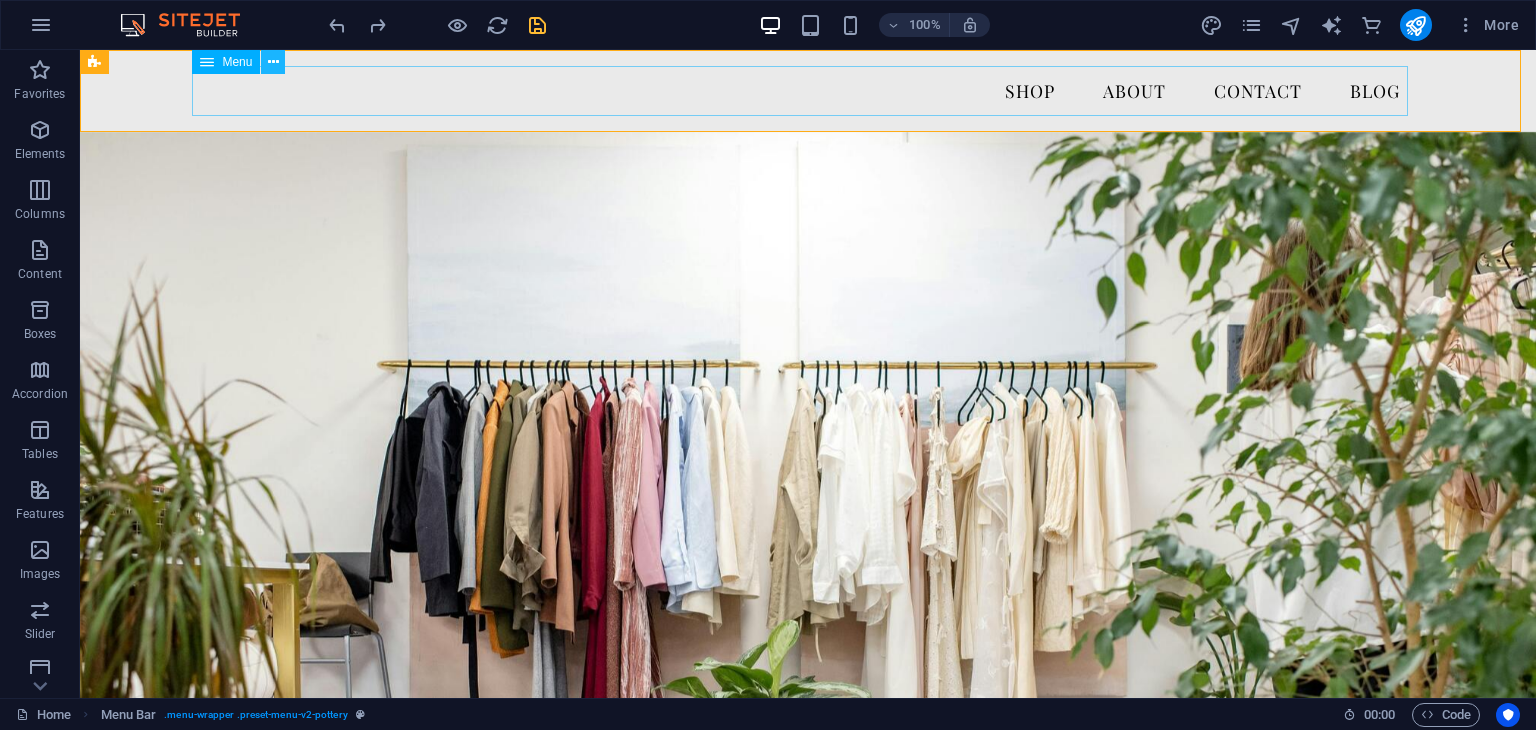 click at bounding box center (273, 62) 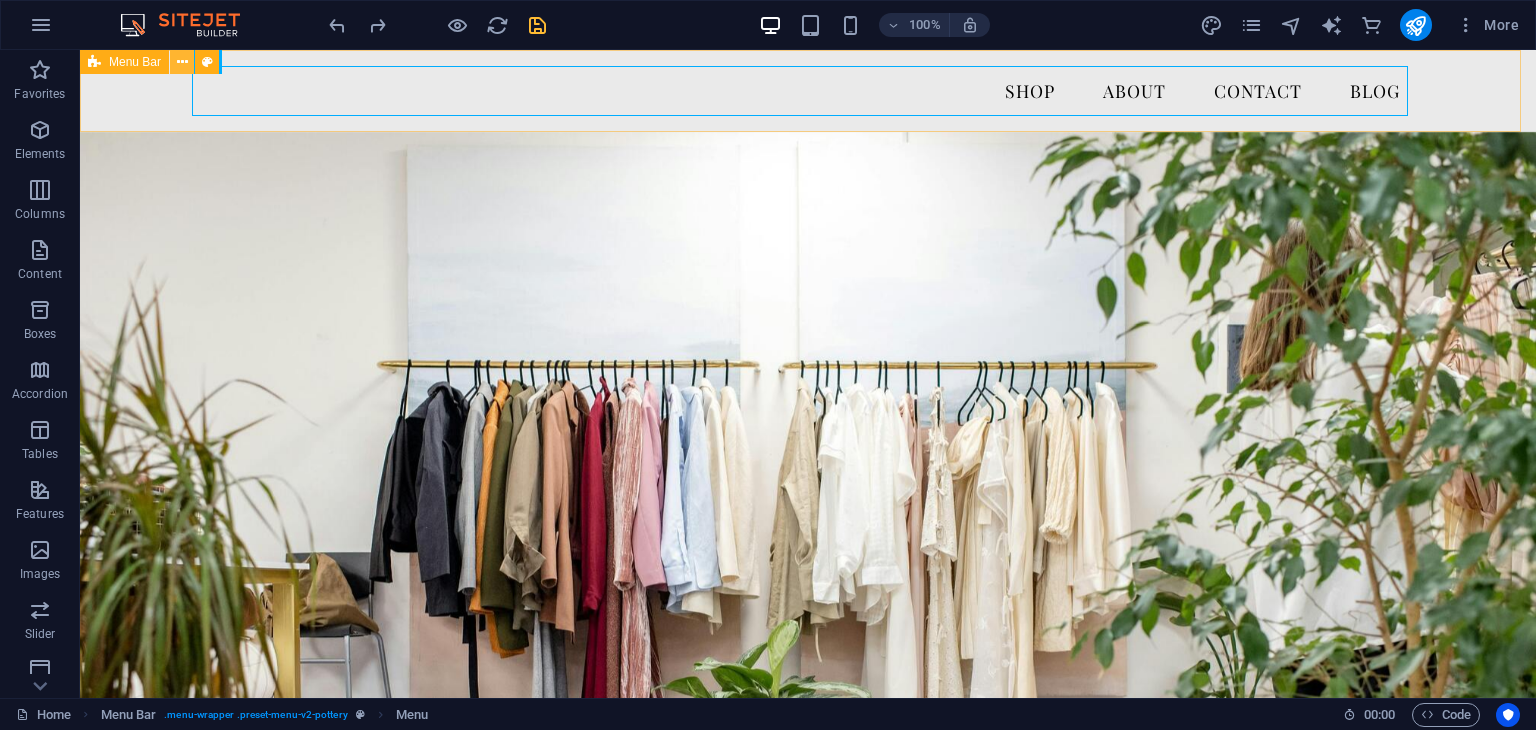 click at bounding box center (182, 62) 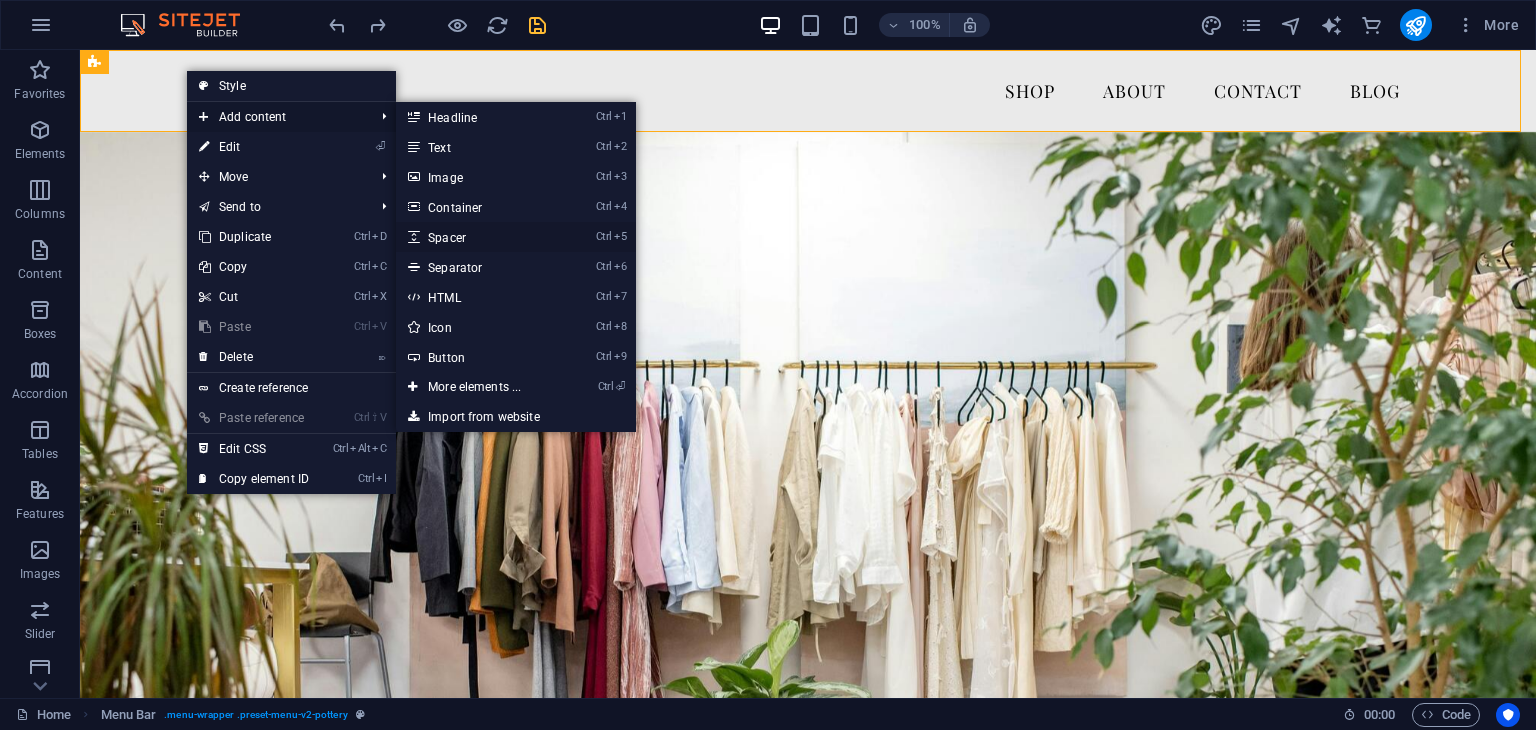 click on "Ctrl 5  Spacer" at bounding box center [478, 237] 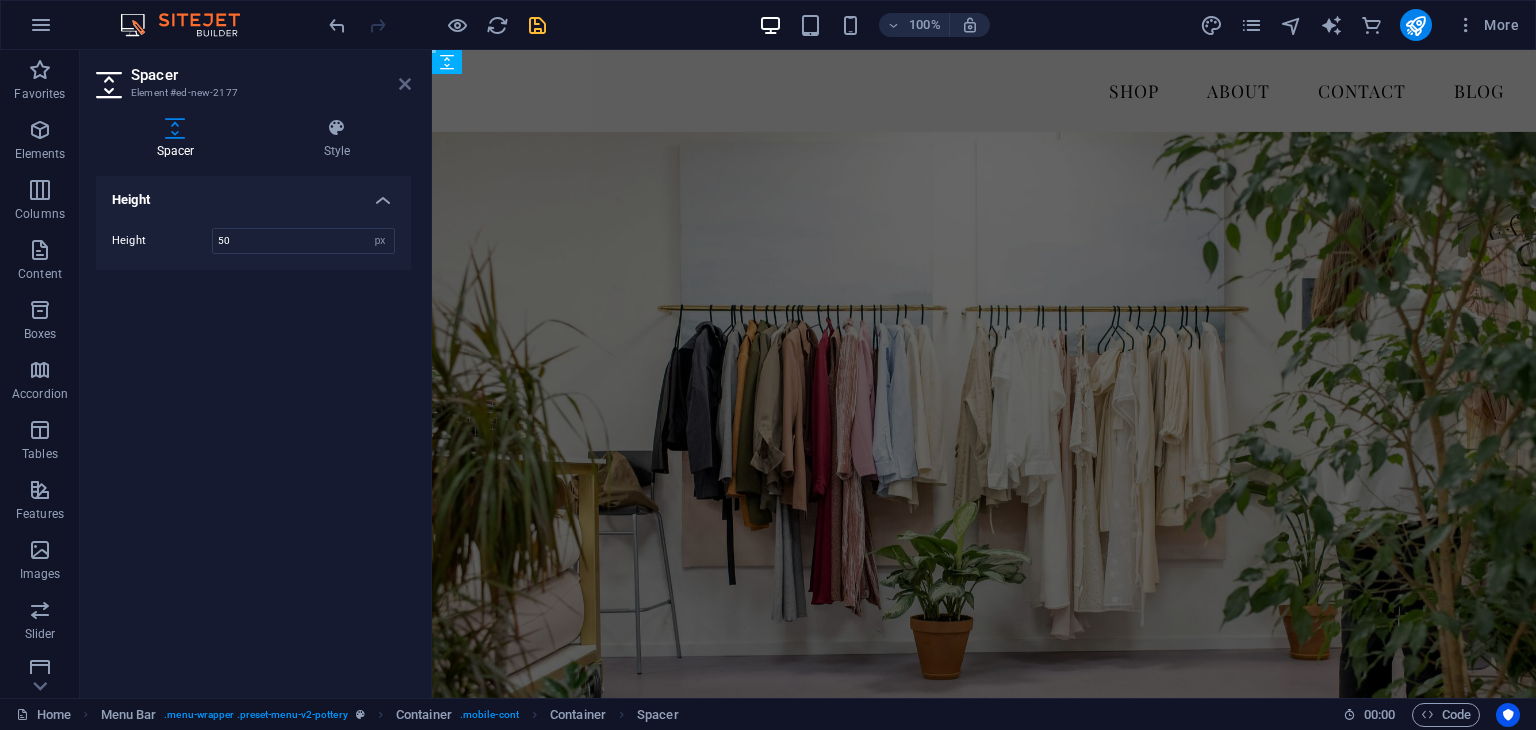click at bounding box center (405, 84) 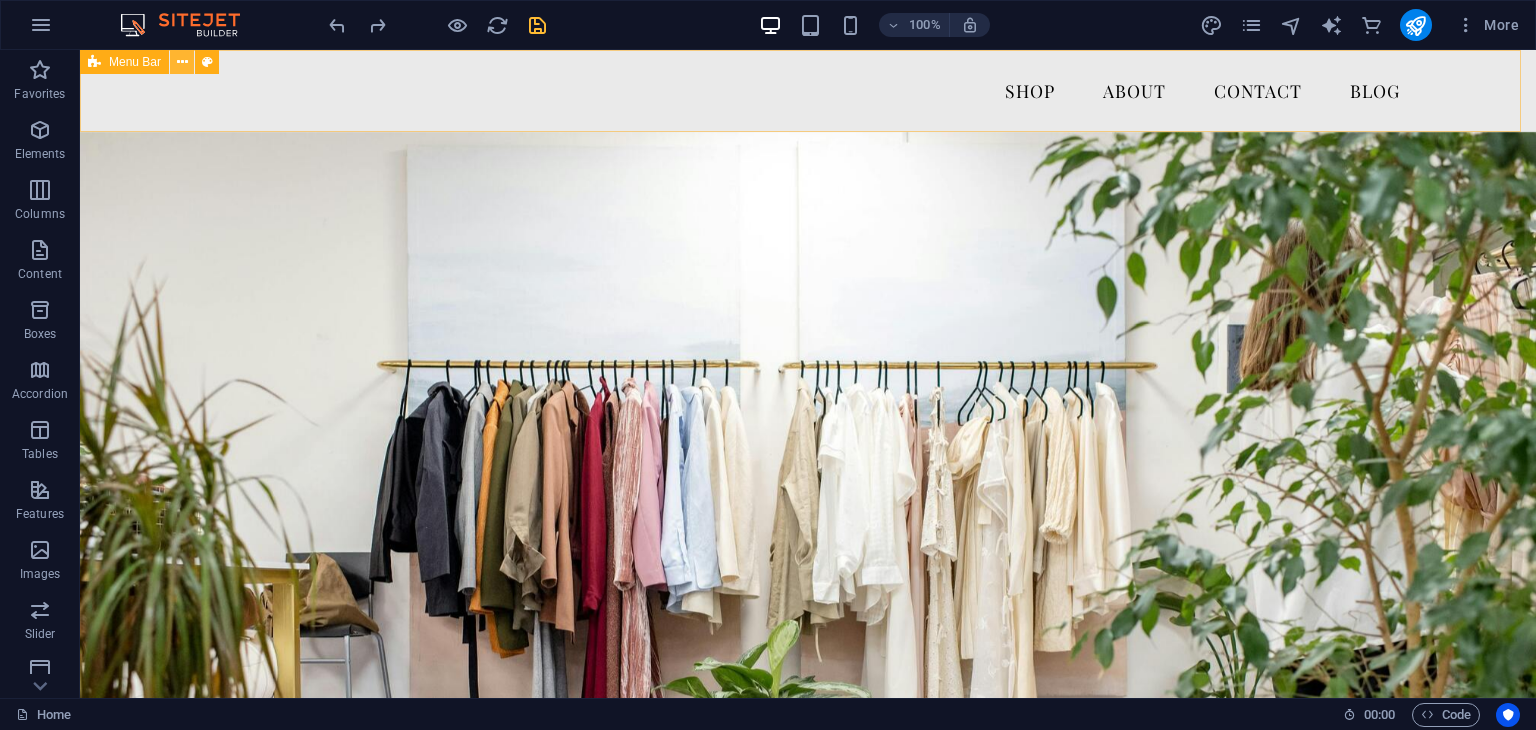 click at bounding box center [182, 62] 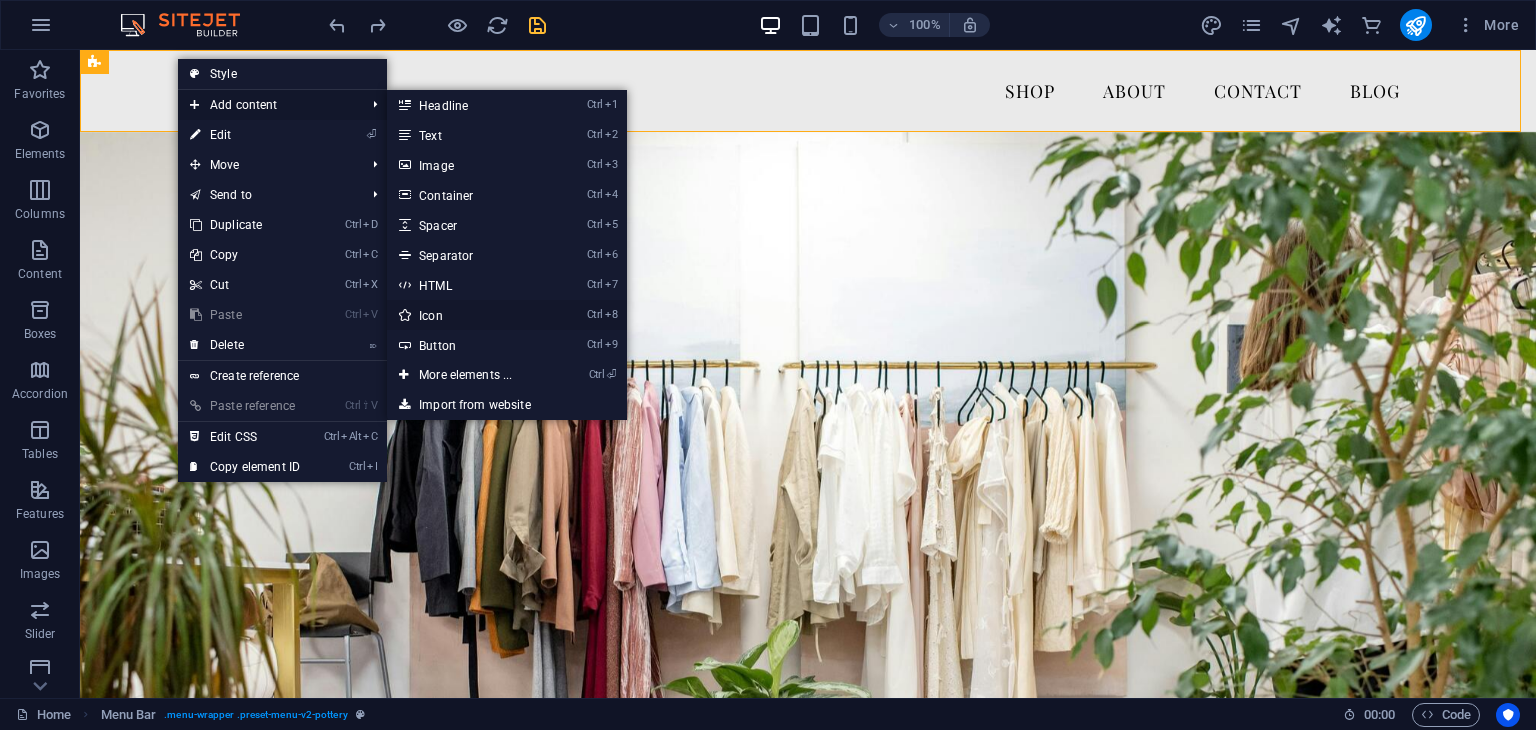 click on "Ctrl 8  Icon" at bounding box center (469, 315) 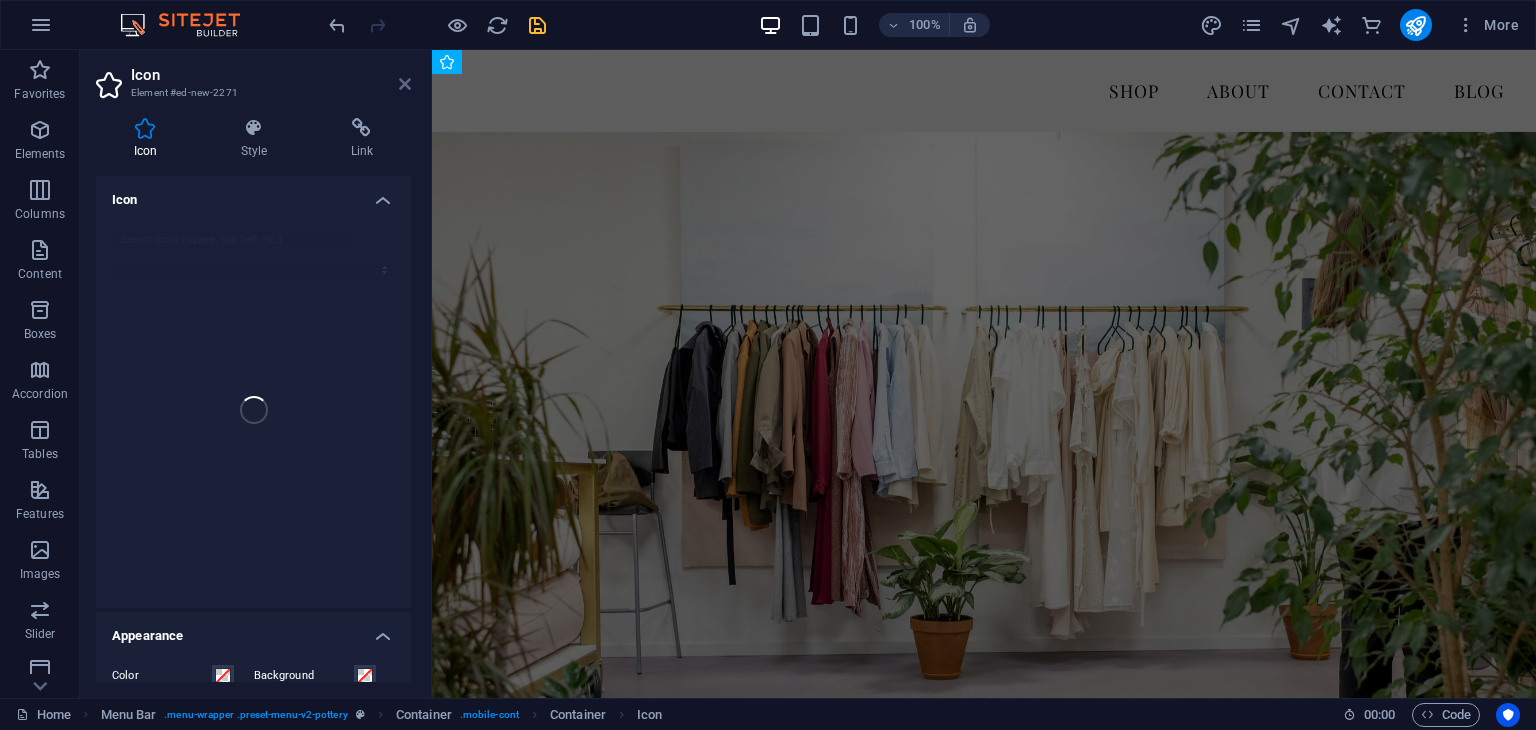 click at bounding box center (405, 84) 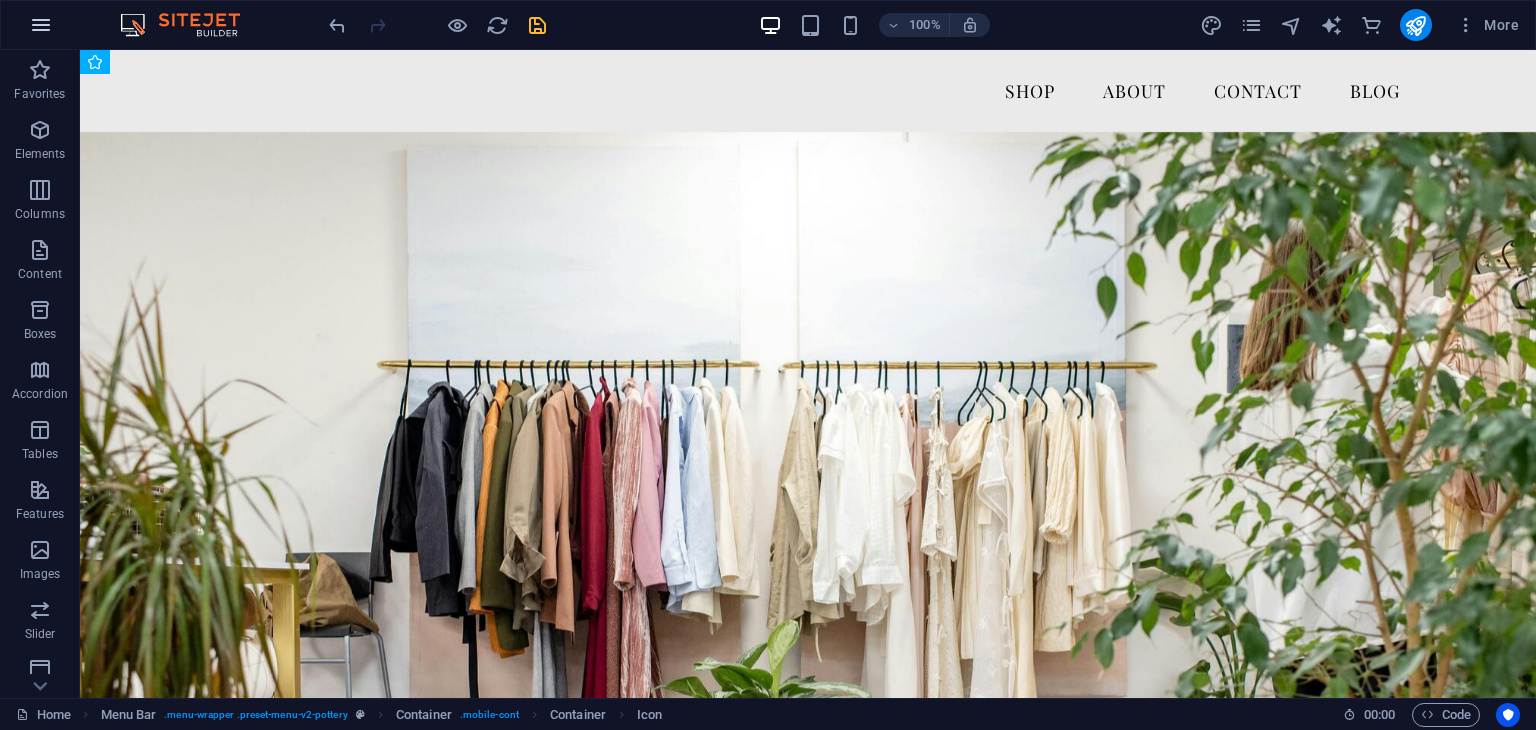 click at bounding box center [41, 25] 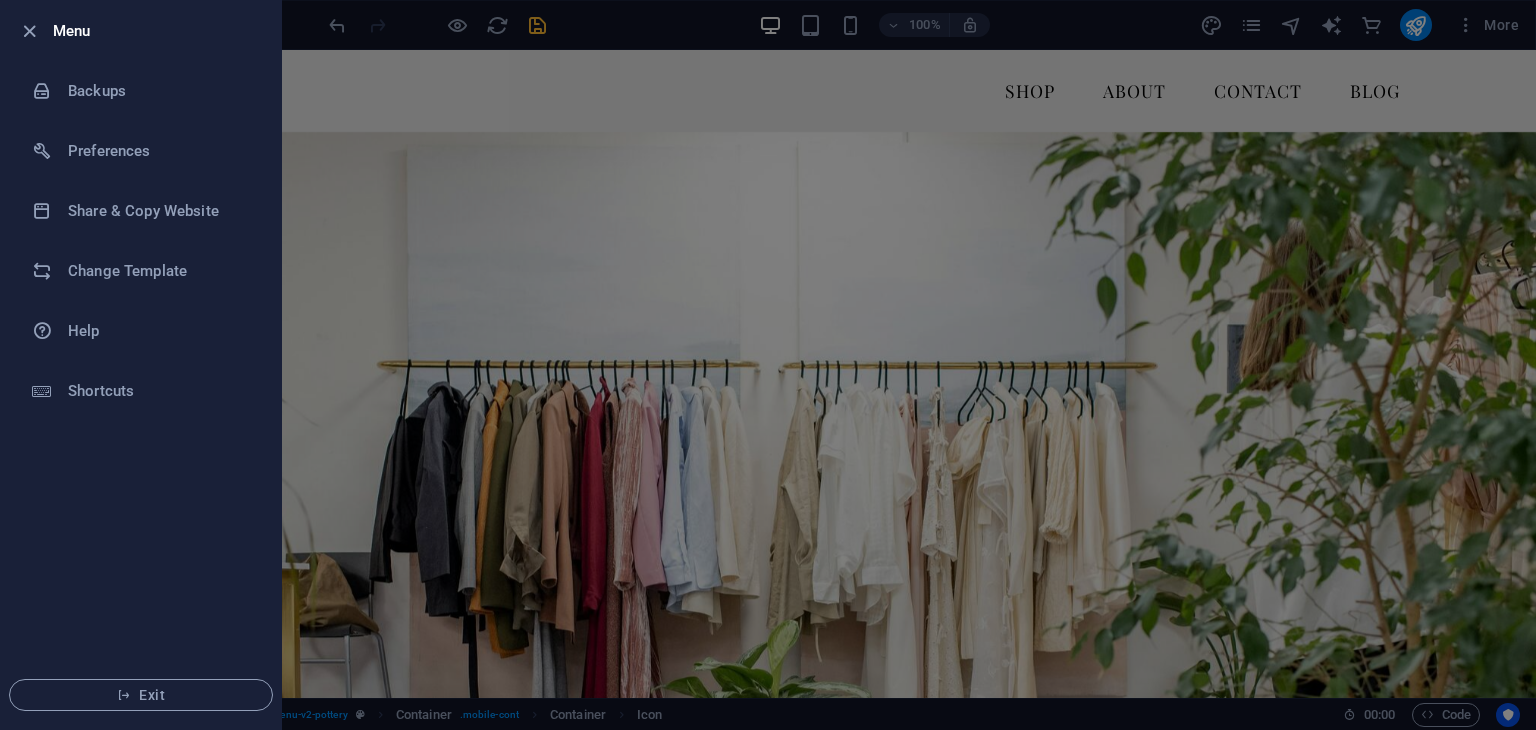 click at bounding box center [768, 365] 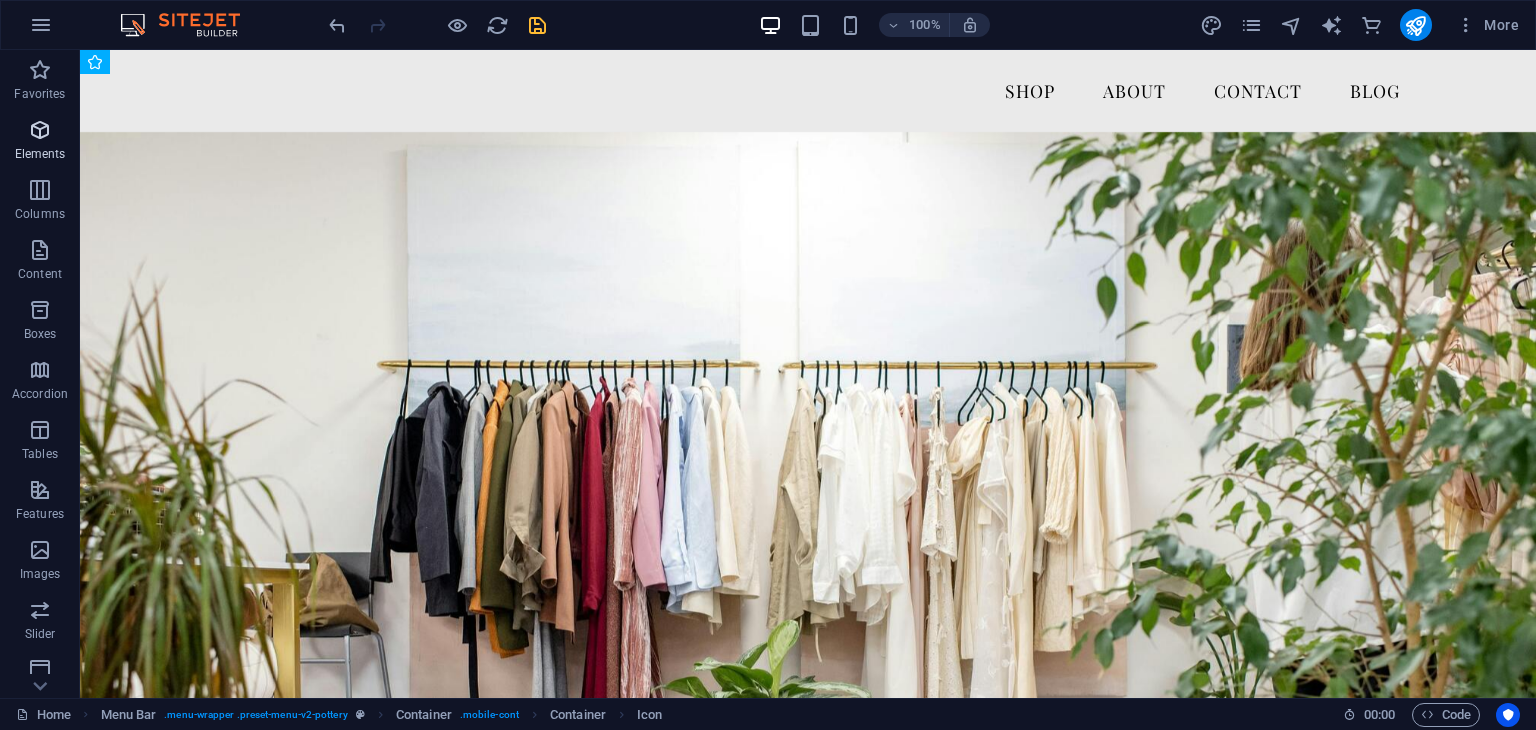 click on "Elements" at bounding box center (40, 142) 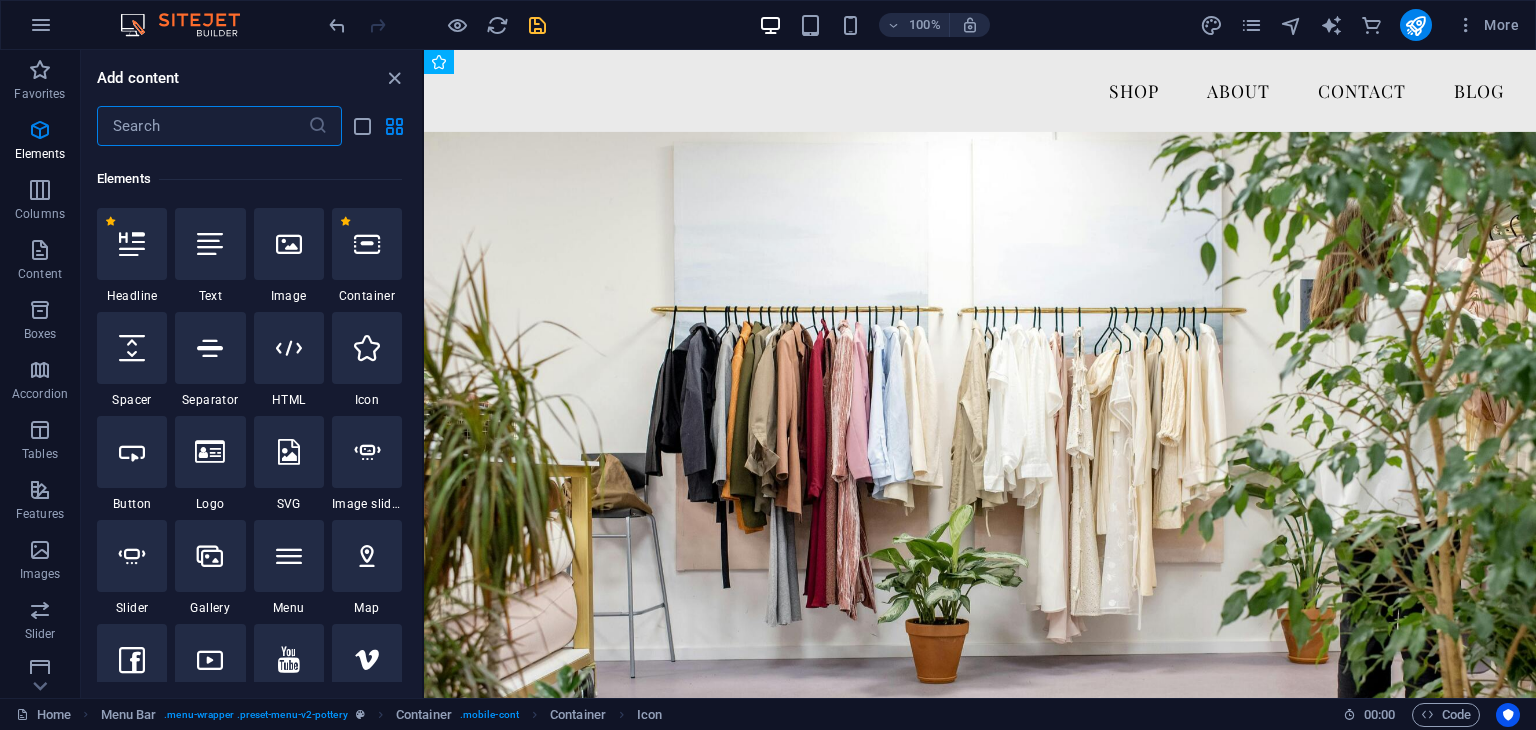 scroll, scrollTop: 212, scrollLeft: 0, axis: vertical 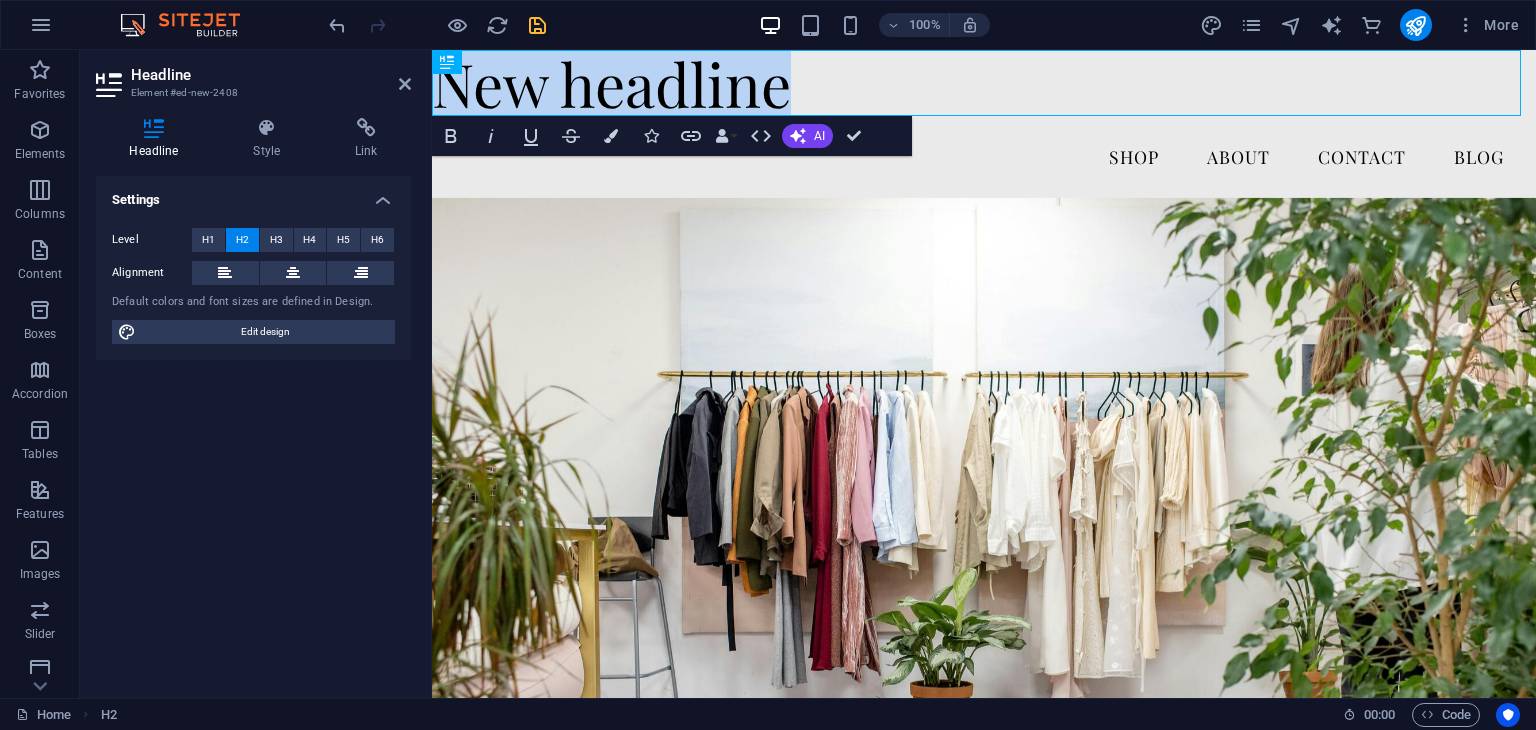 click on "H2" at bounding box center (454, 62) 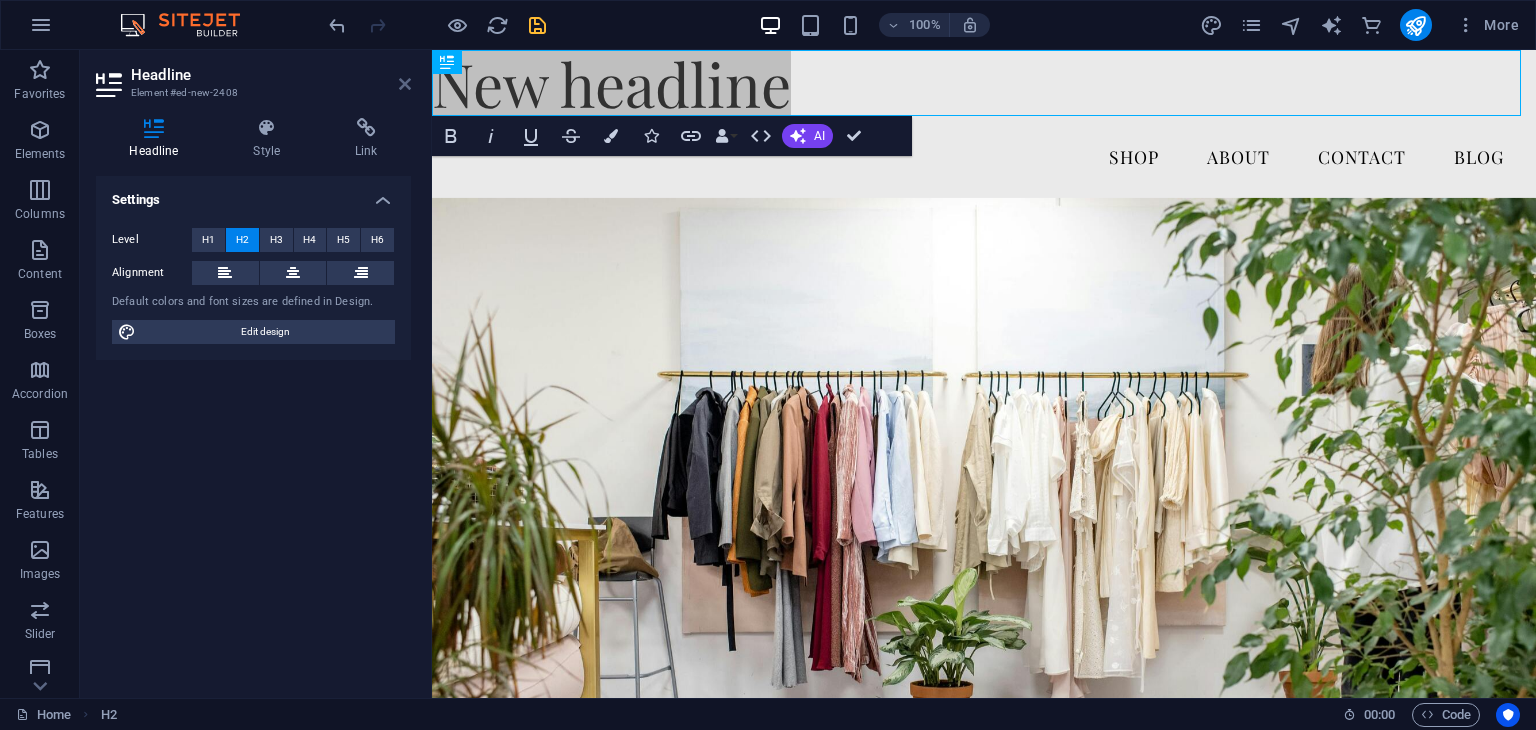 click at bounding box center (405, 84) 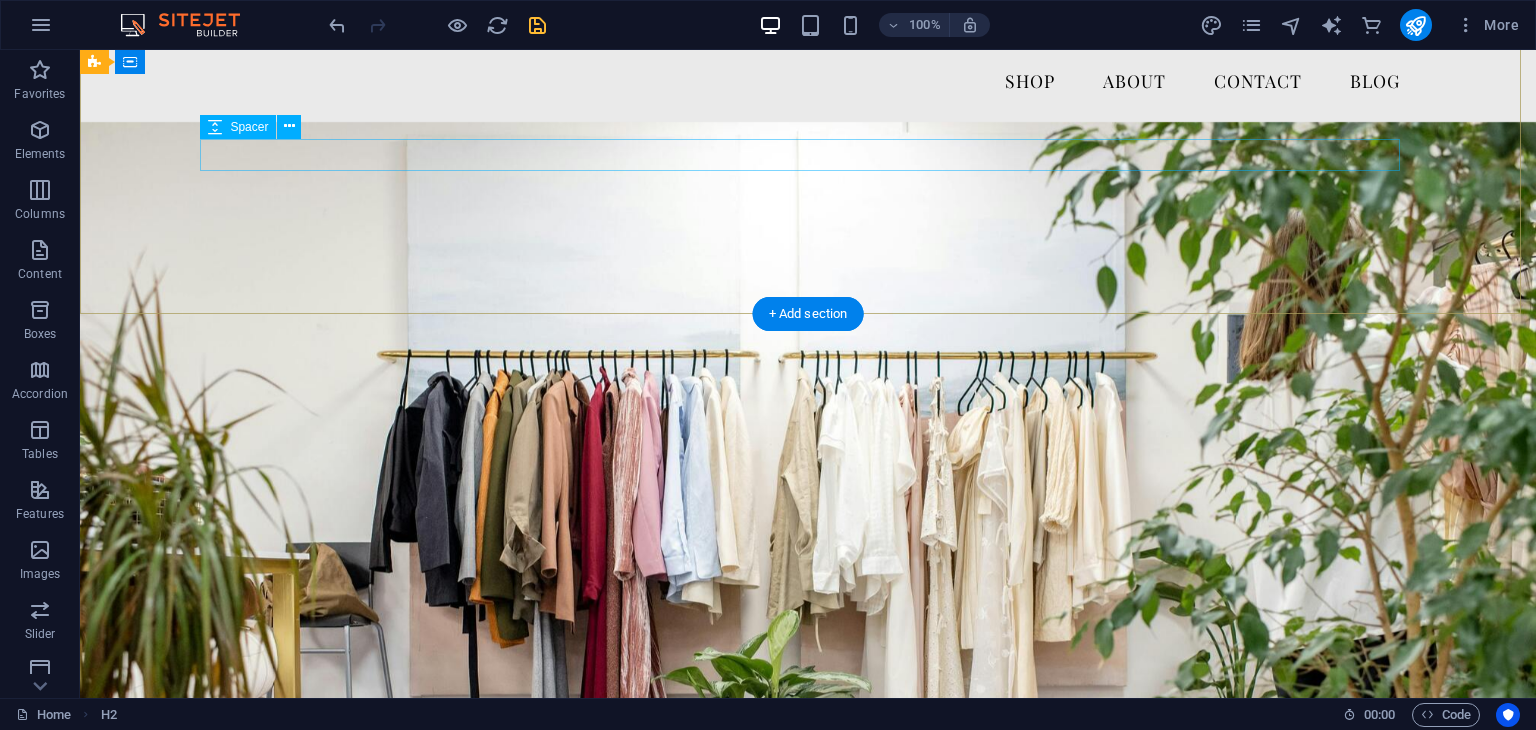 scroll, scrollTop: 0, scrollLeft: 0, axis: both 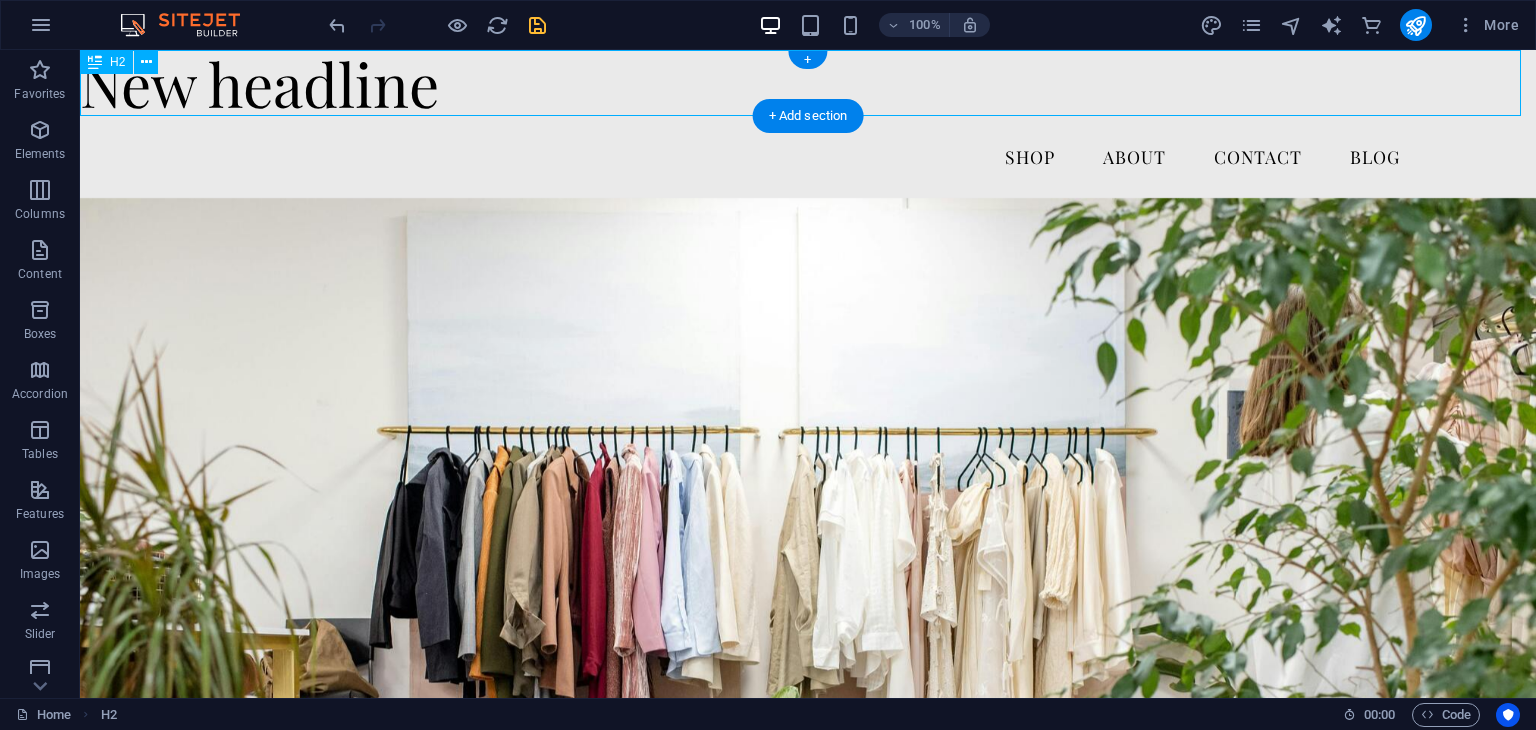 click on "New headline" at bounding box center [808, 83] 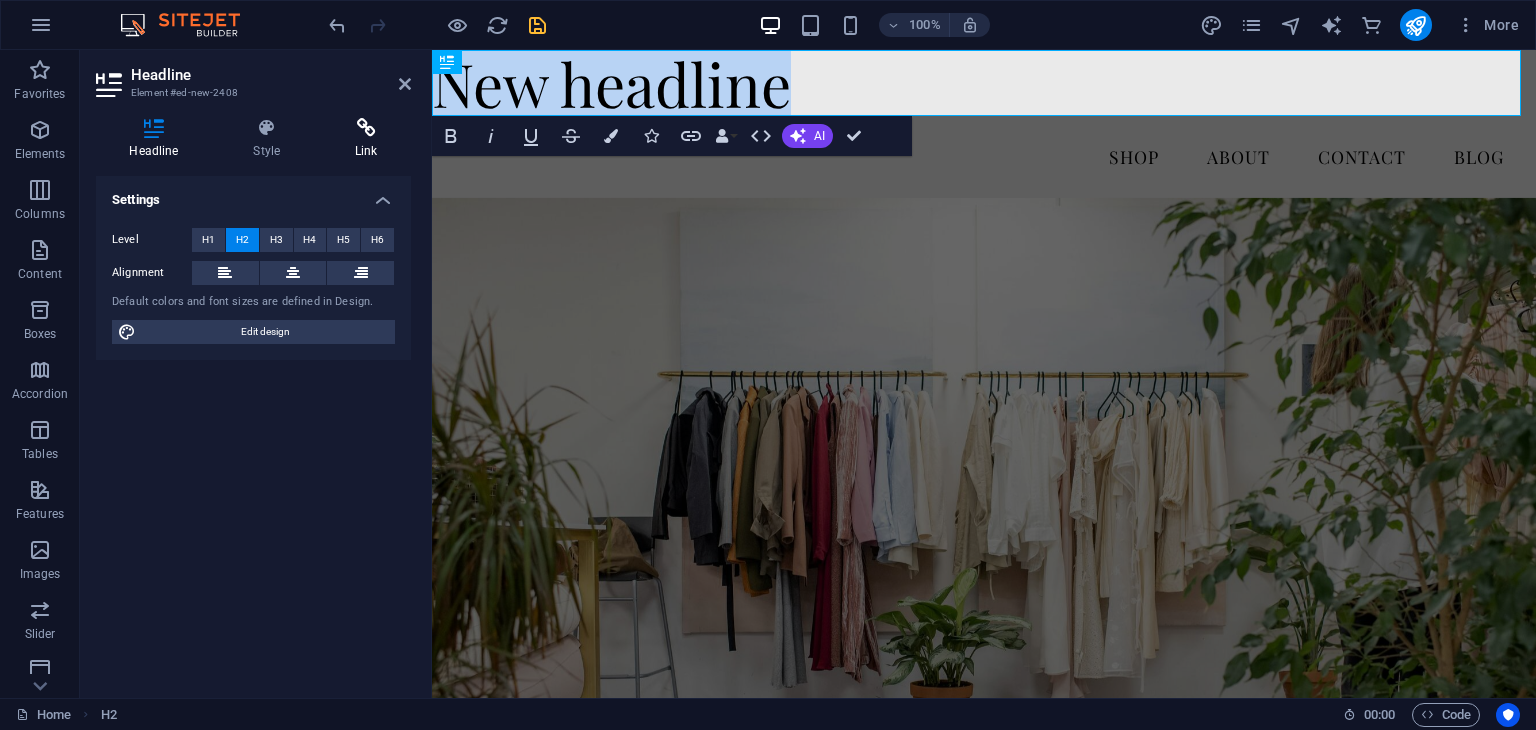 type 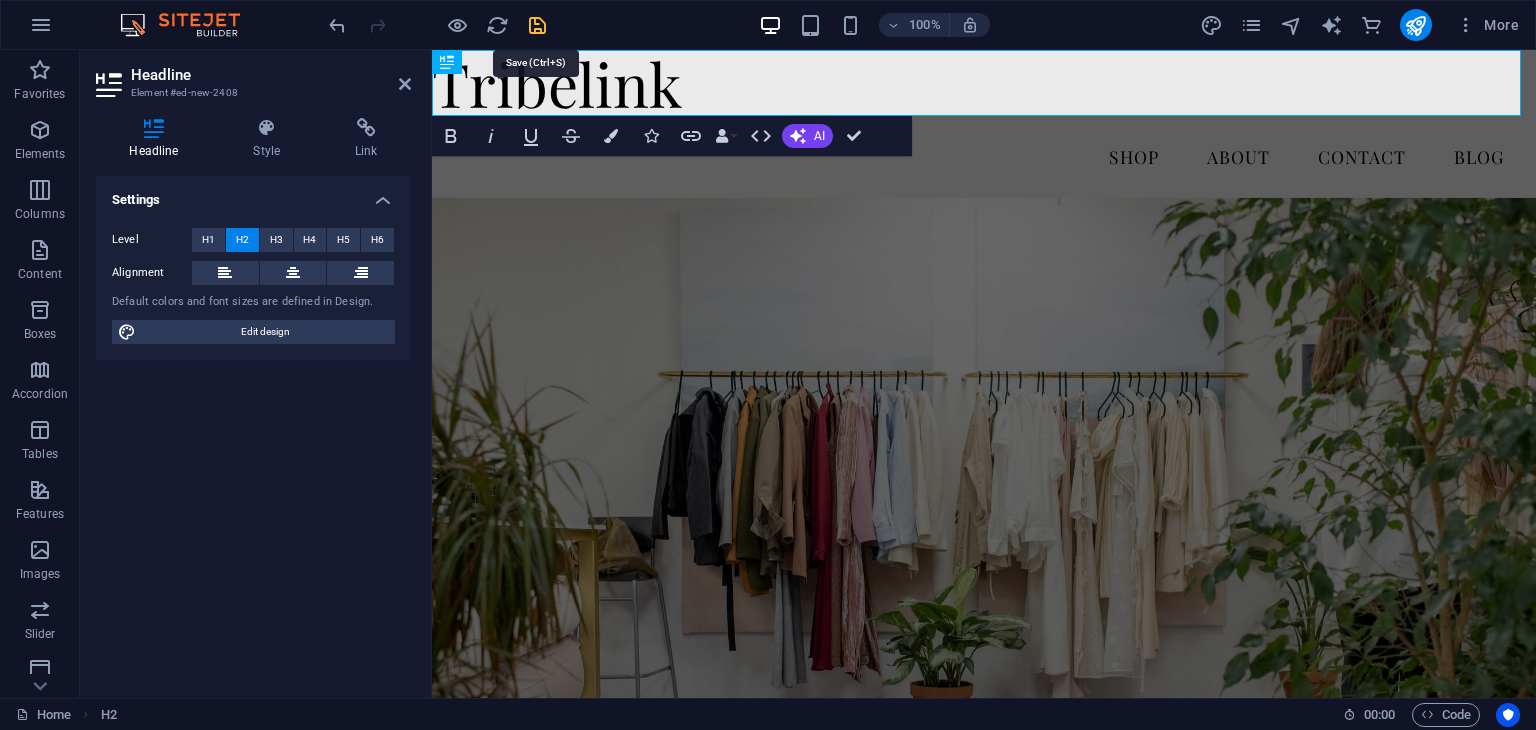 click at bounding box center (537, 25) 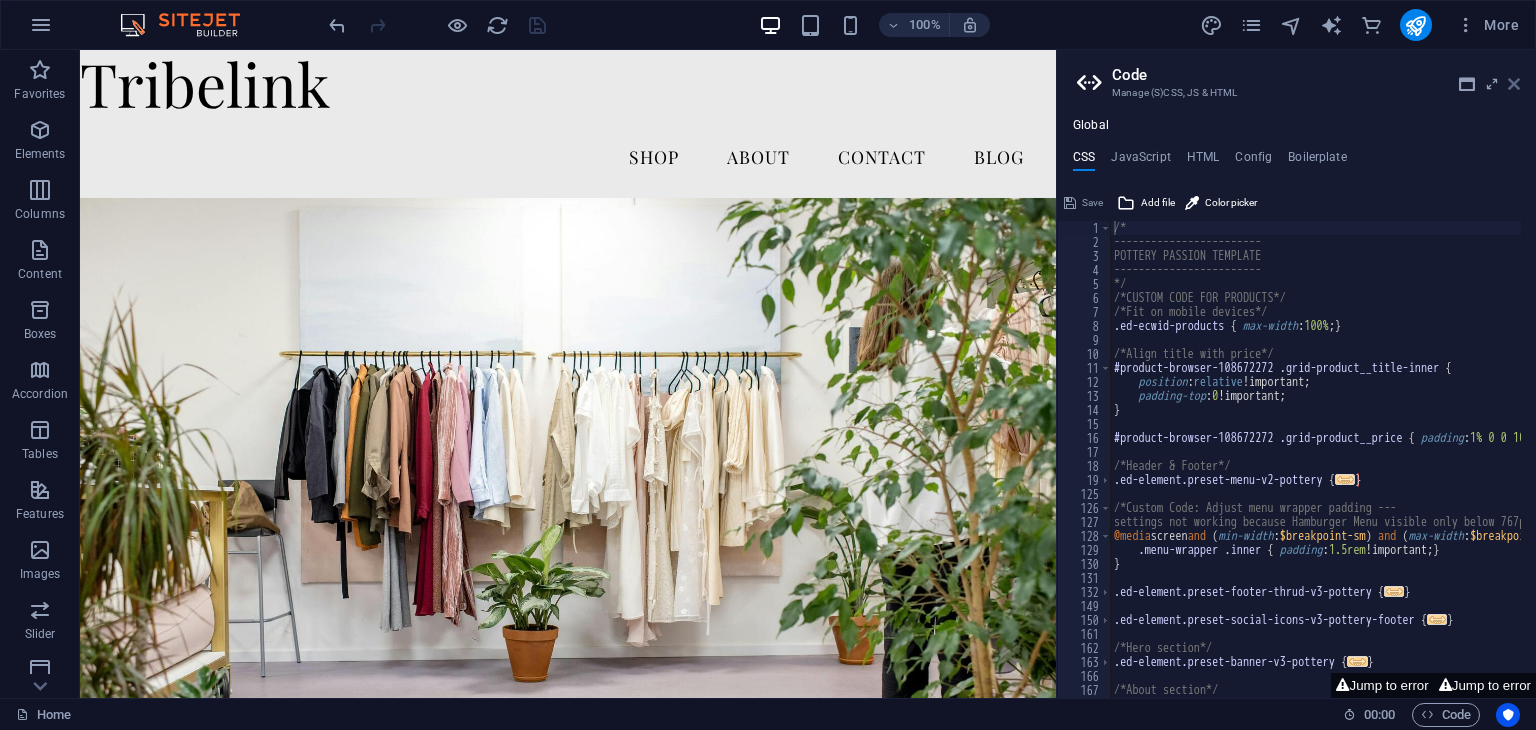 click at bounding box center (1514, 84) 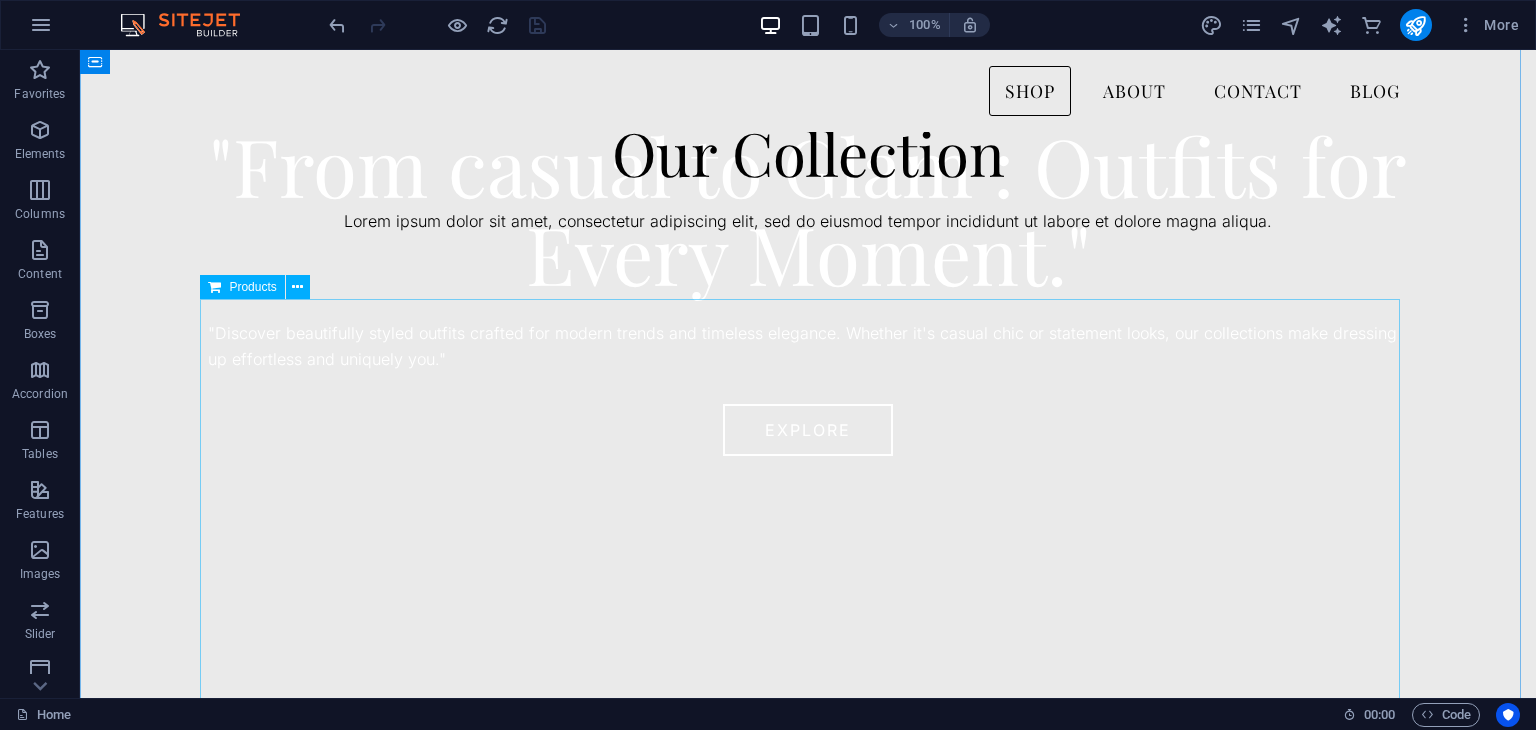 scroll, scrollTop: 768, scrollLeft: 0, axis: vertical 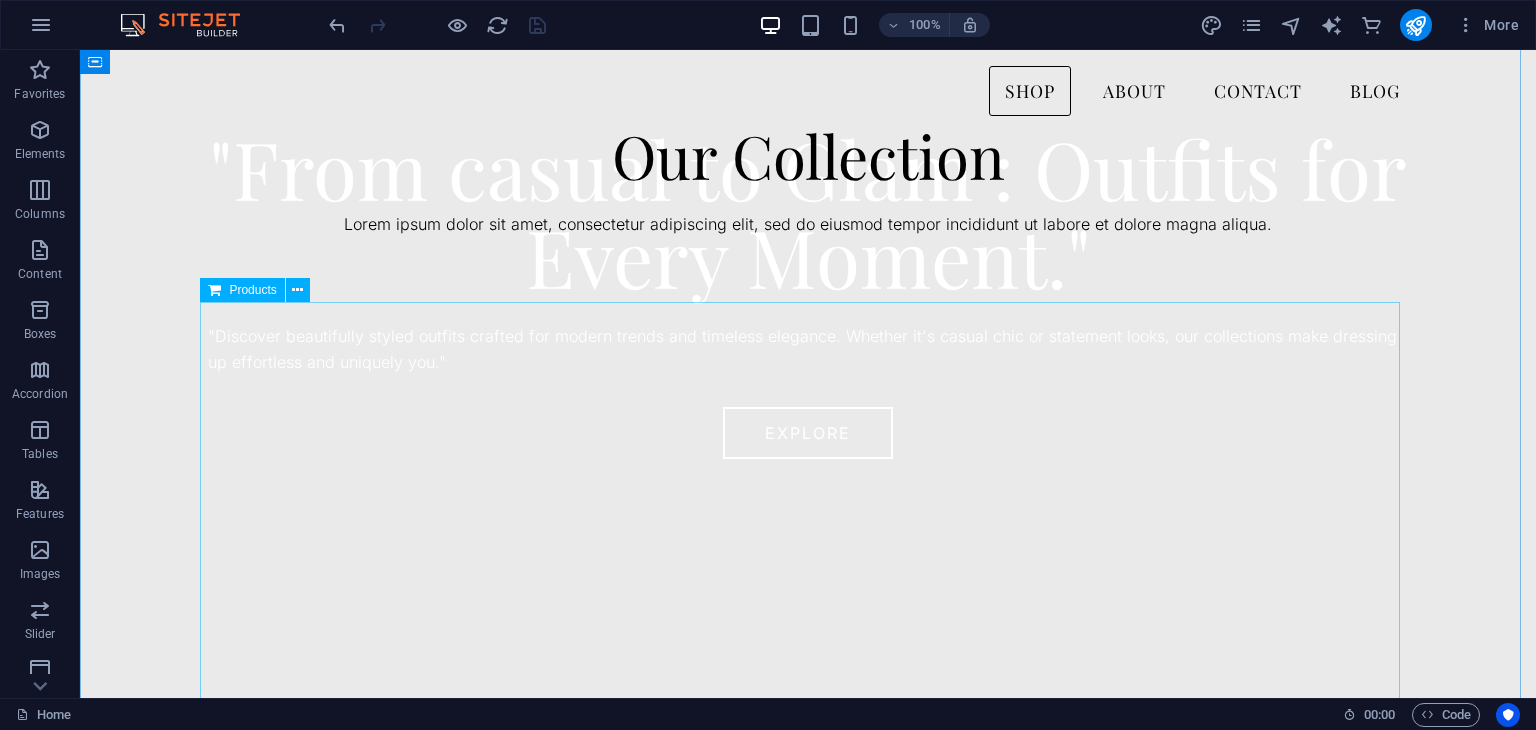 click on "Products" at bounding box center [242, 290] 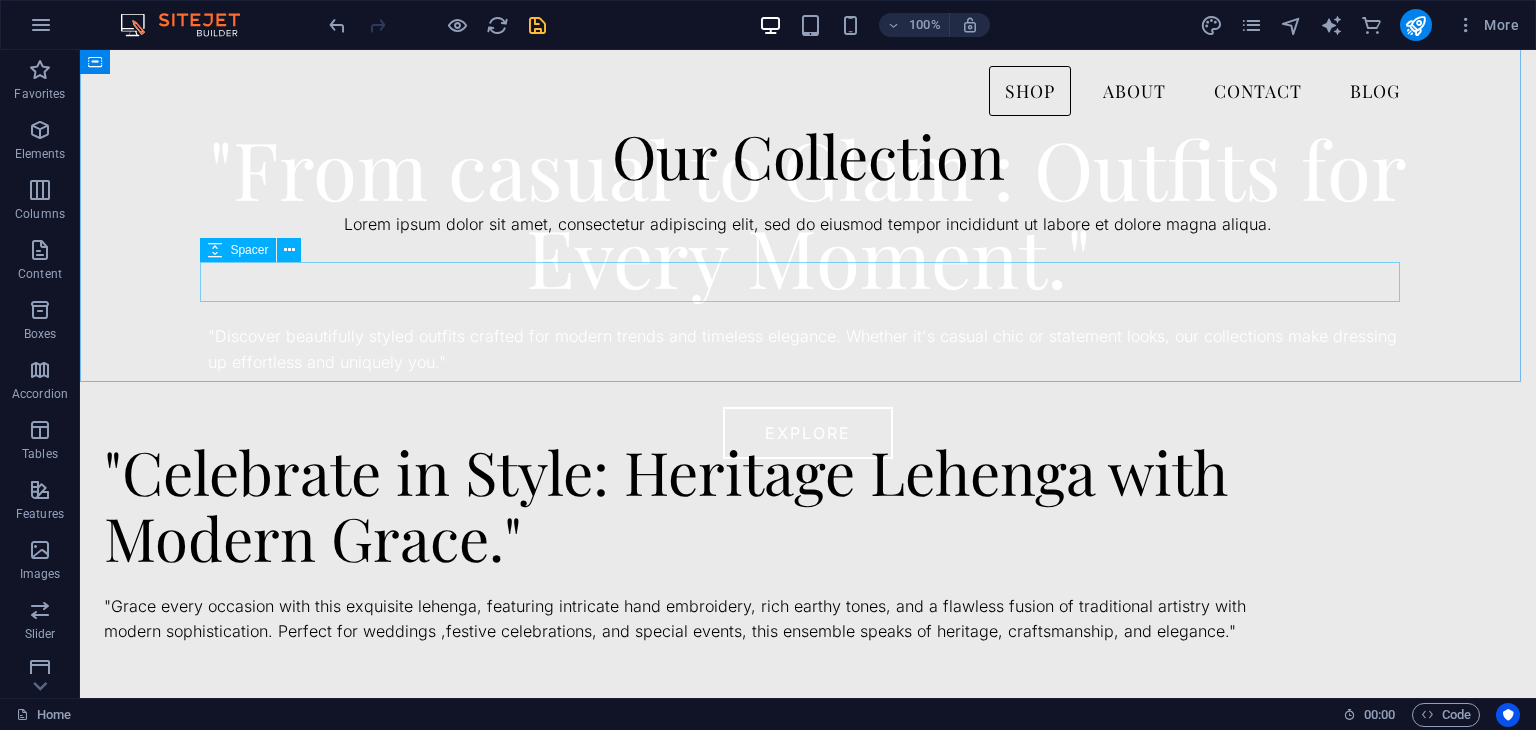 click on "Spacer" at bounding box center (249, 250) 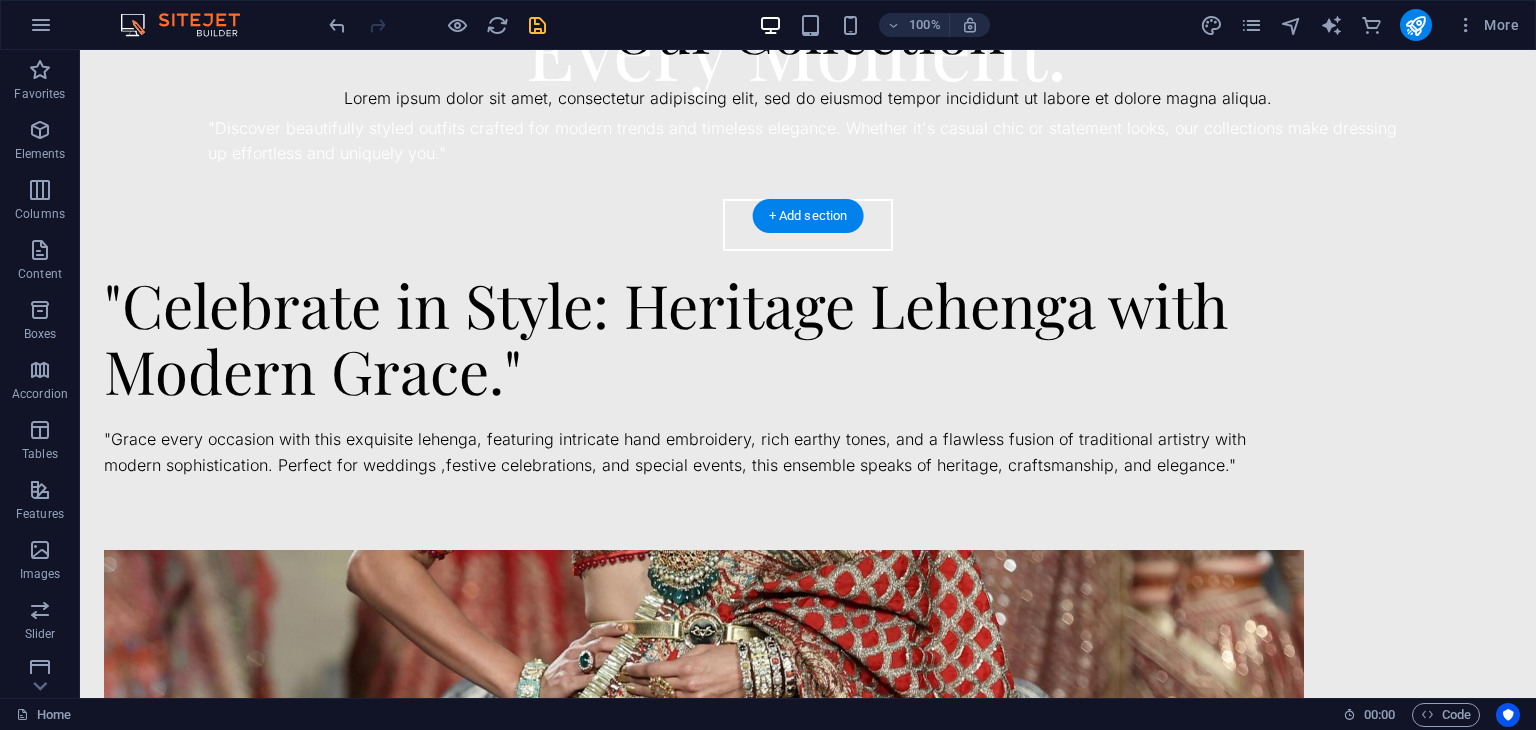 scroll, scrollTop: 1084, scrollLeft: 0, axis: vertical 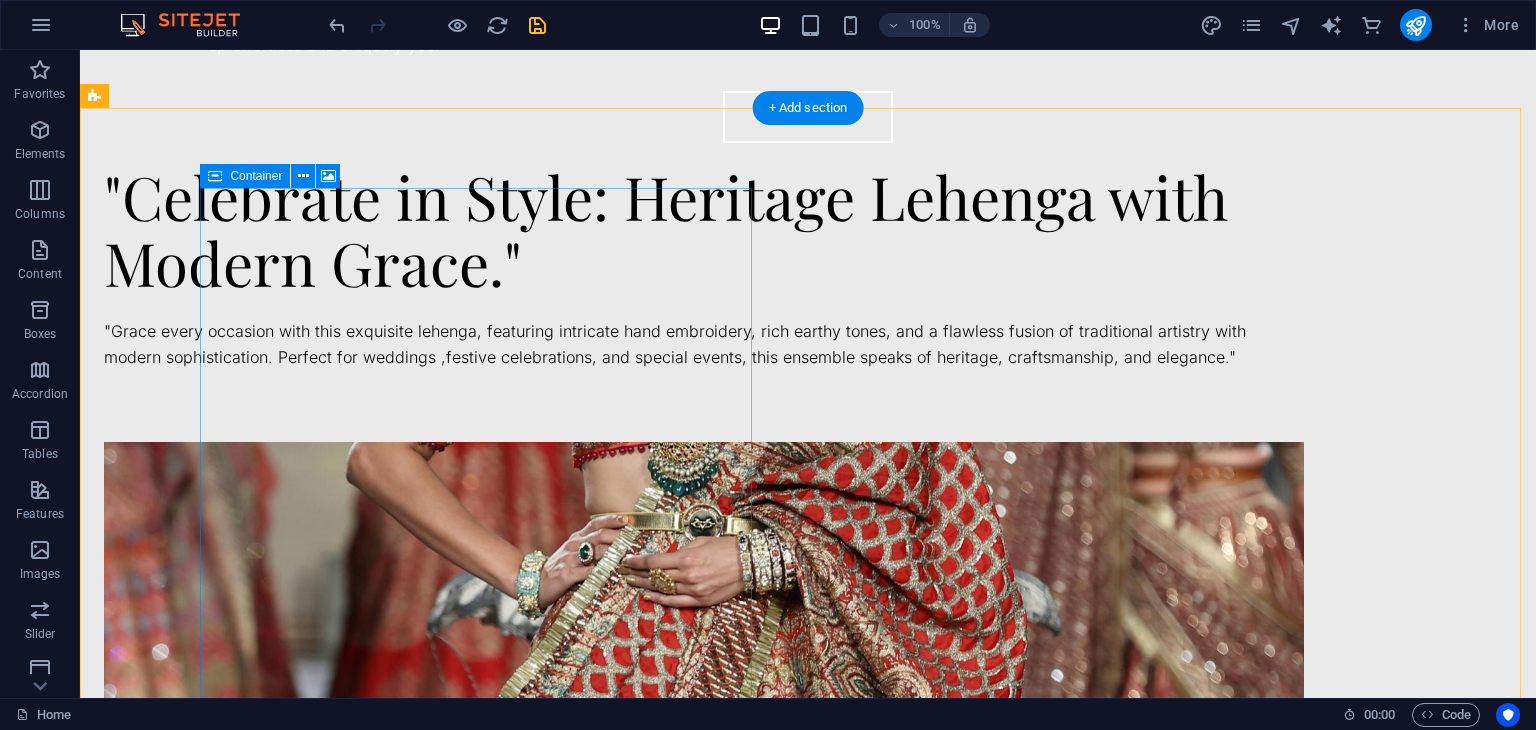 click on "Add elements" at bounding box center (645, 1193) 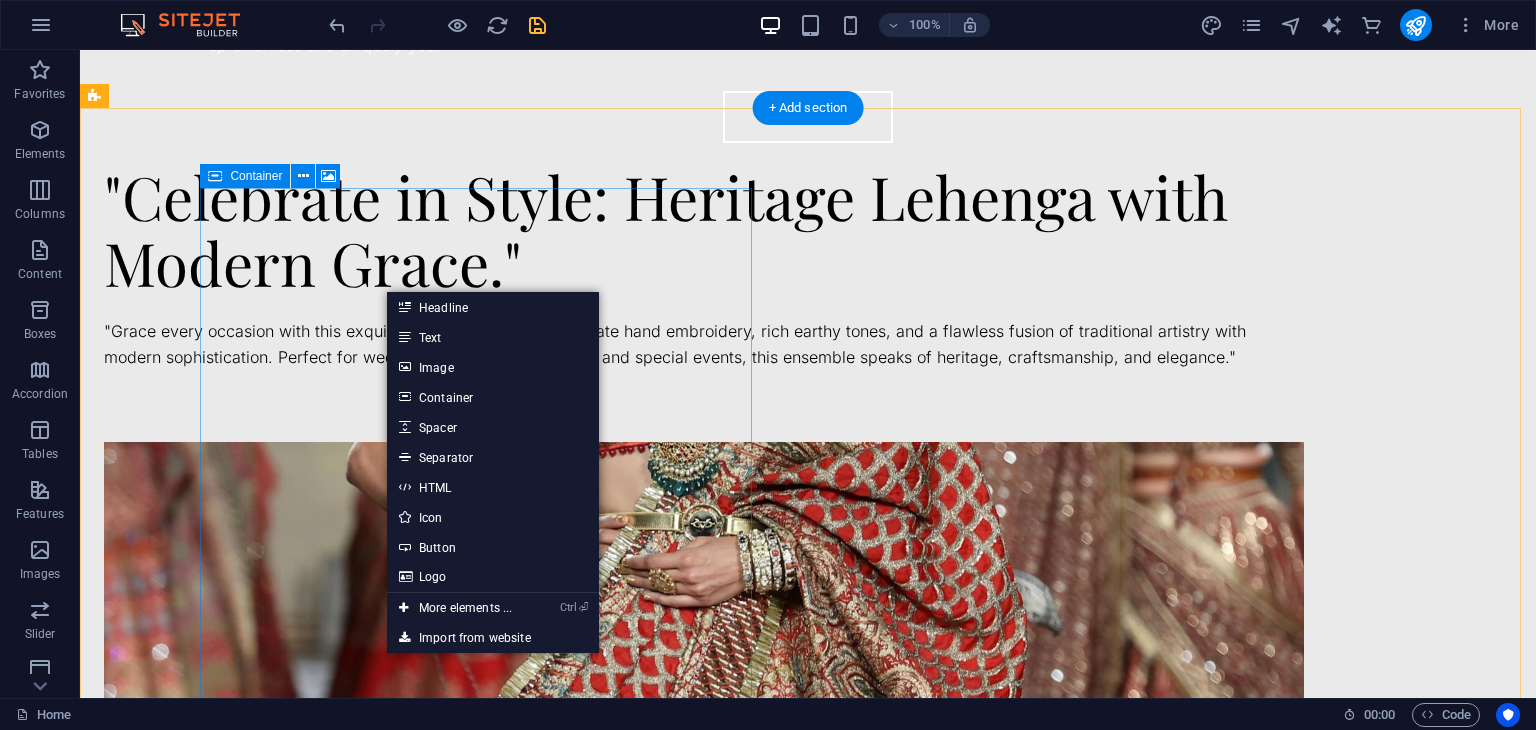 click on "Drop content here or  Add elements  Paste clipboard" at bounding box center [704, 1163] 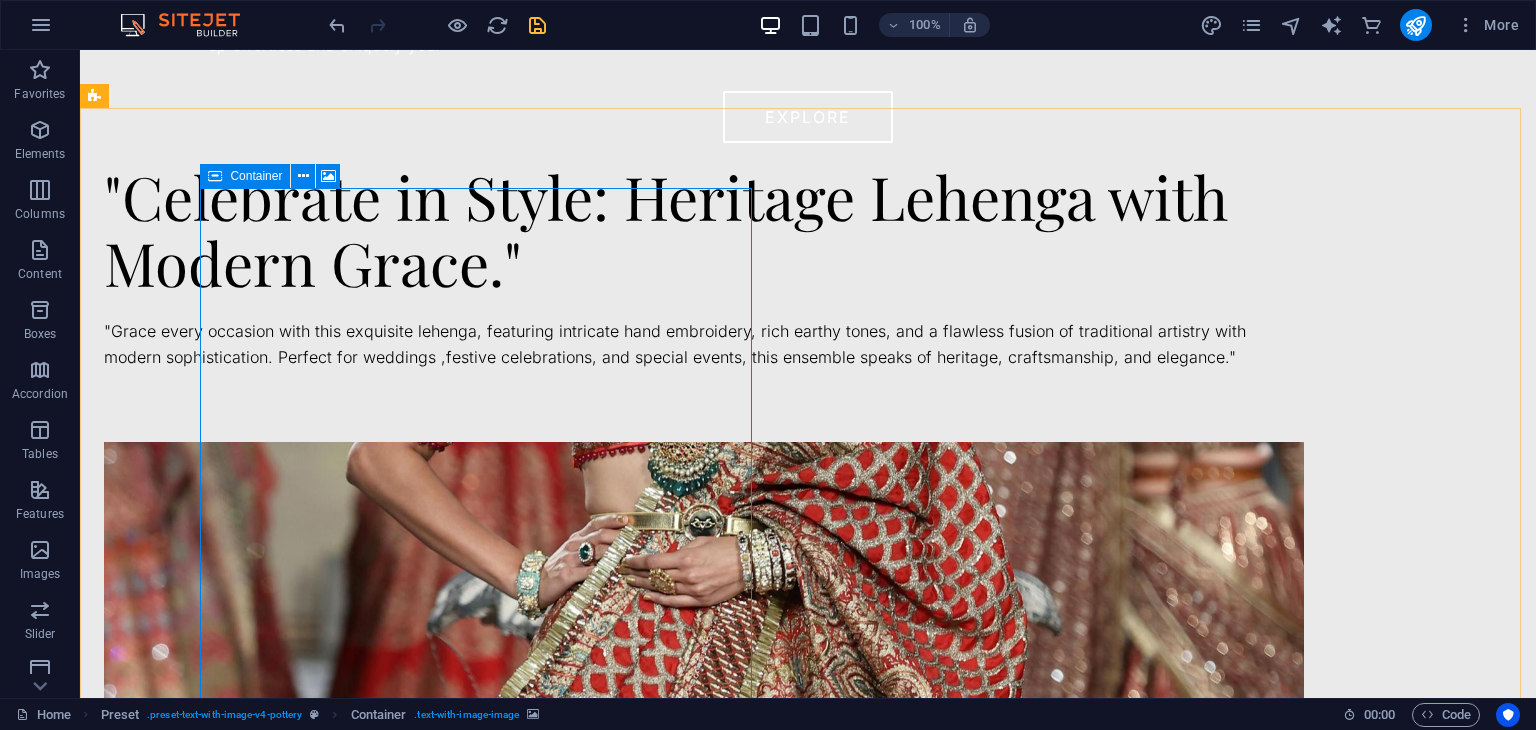 click on "Container" at bounding box center (256, 176) 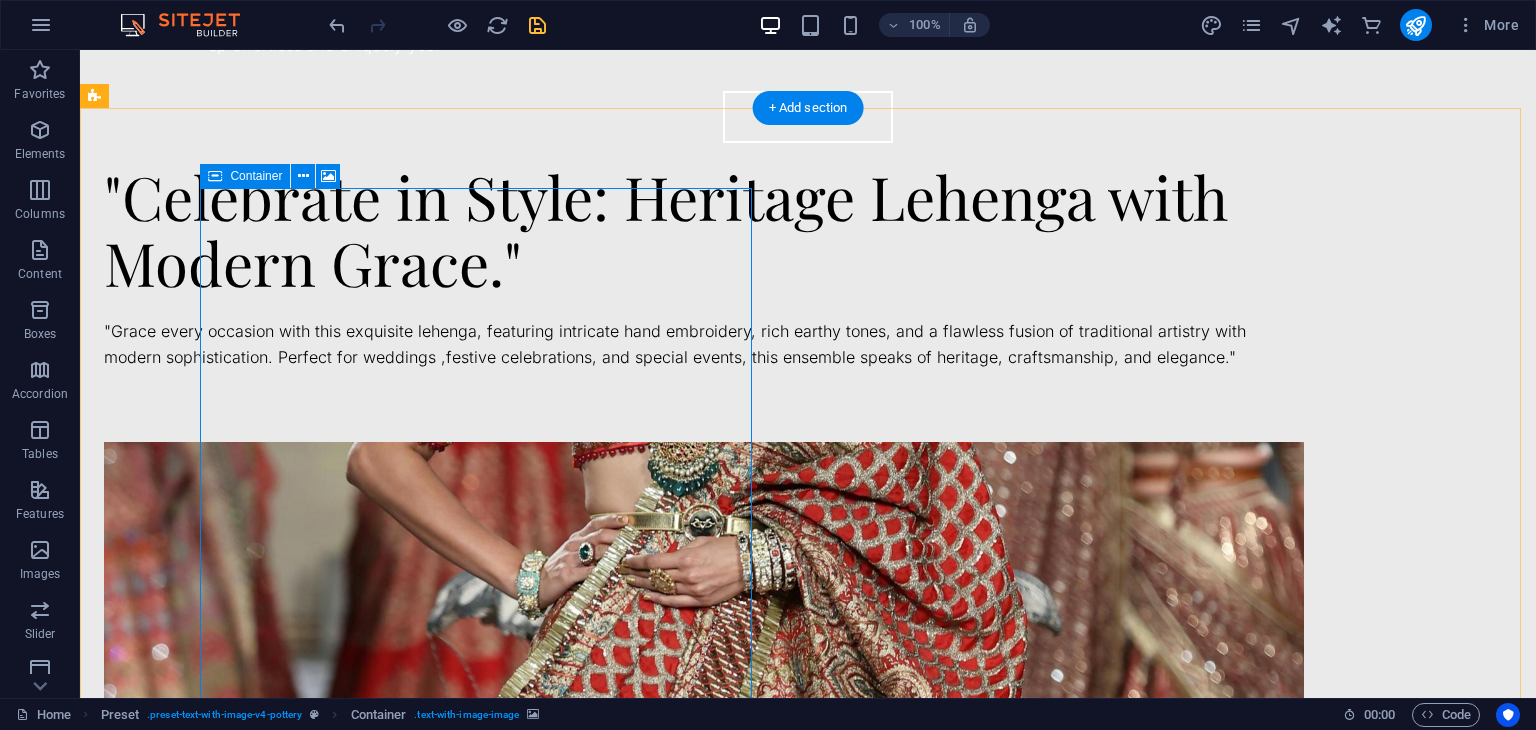 click on "Add elements" at bounding box center (645, 1193) 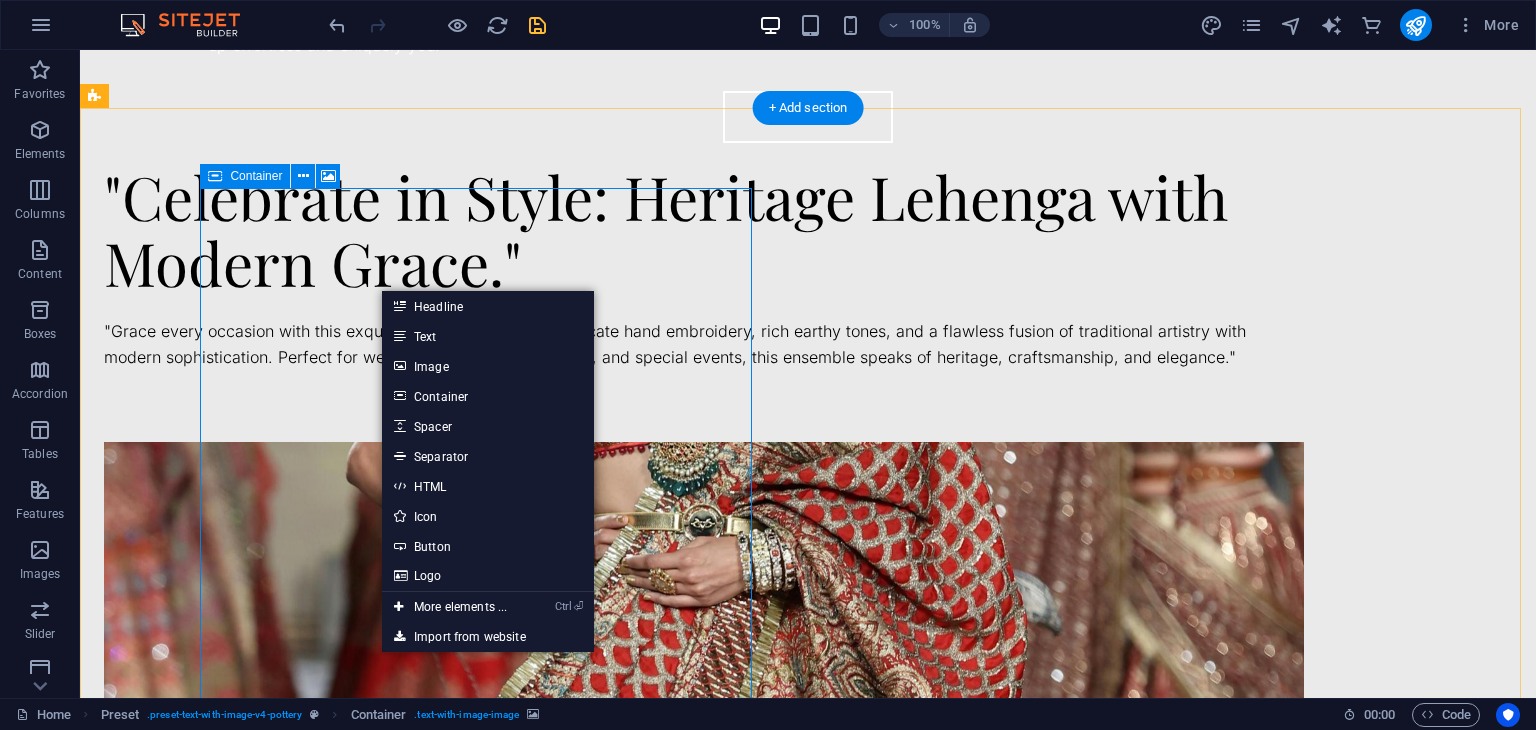 click on "Drop content here or  Add elements  Paste clipboard" at bounding box center (704, 1163) 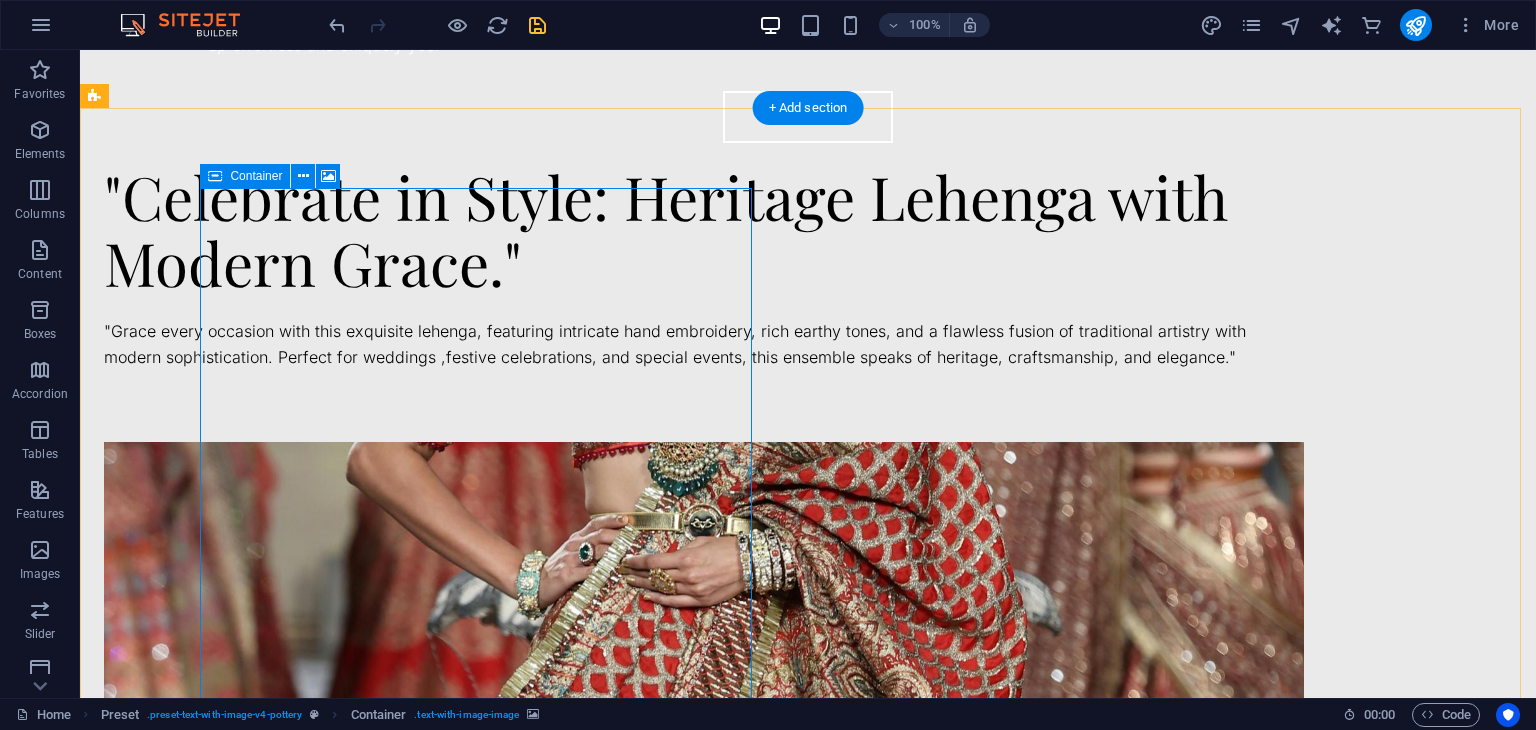 select on "px" 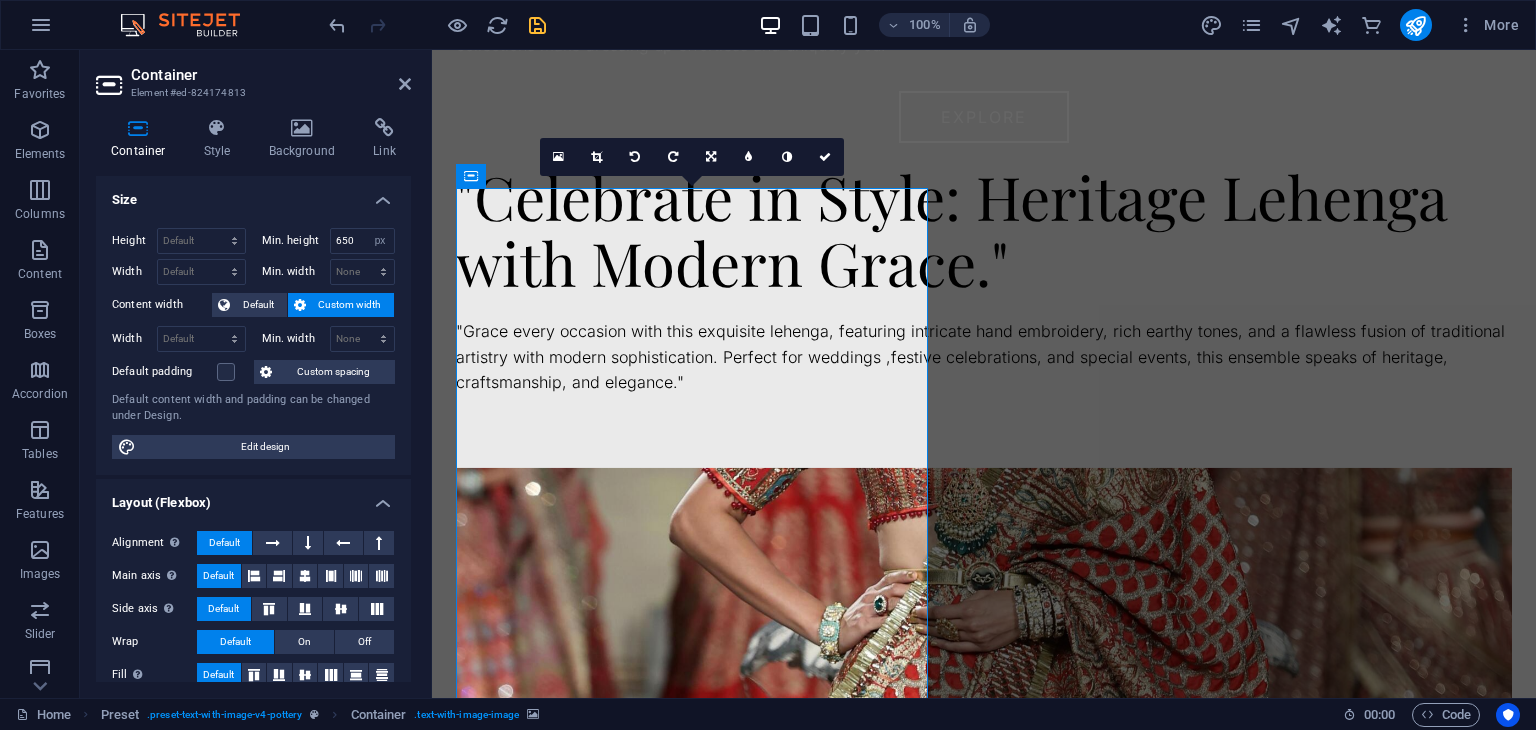 scroll, scrollTop: 301, scrollLeft: 0, axis: vertical 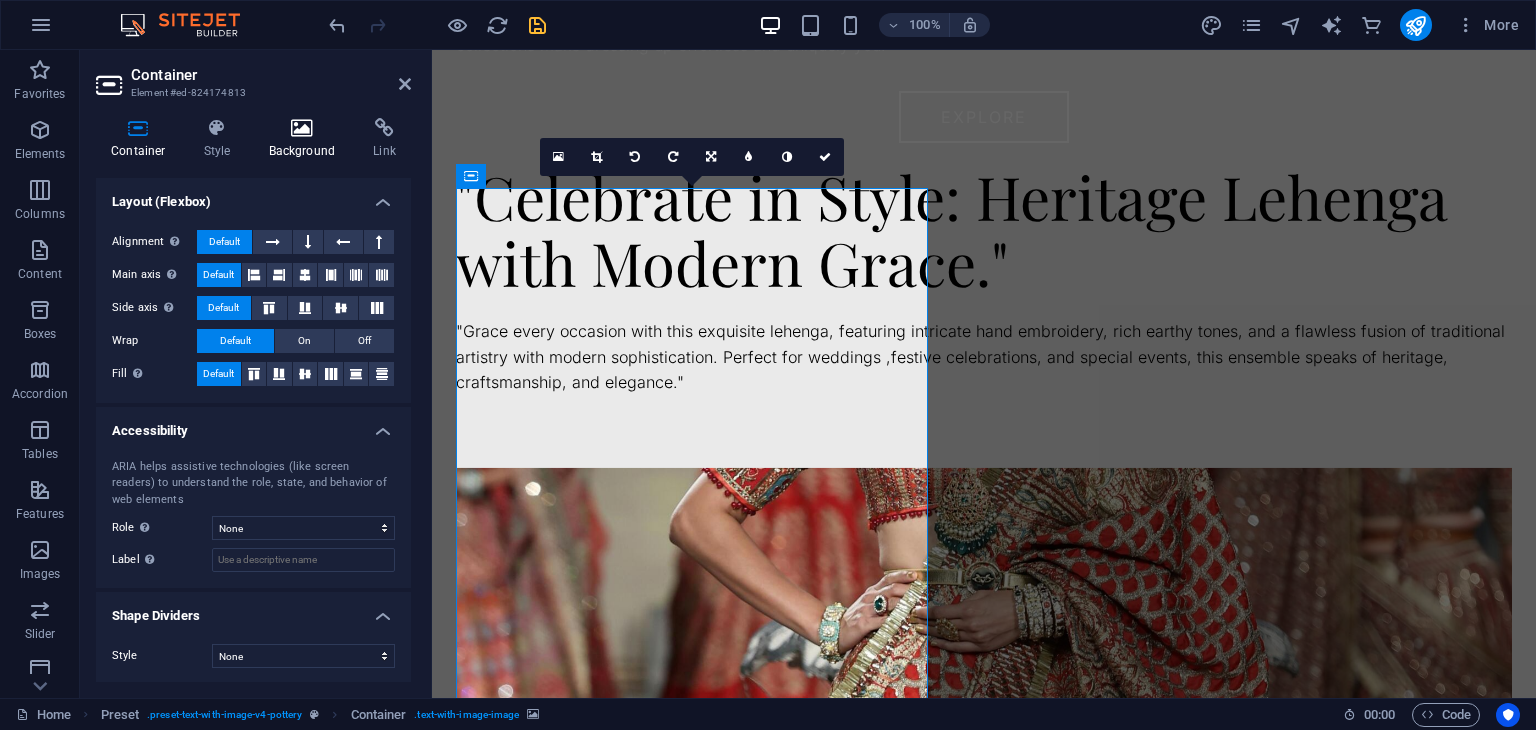 click at bounding box center (302, 128) 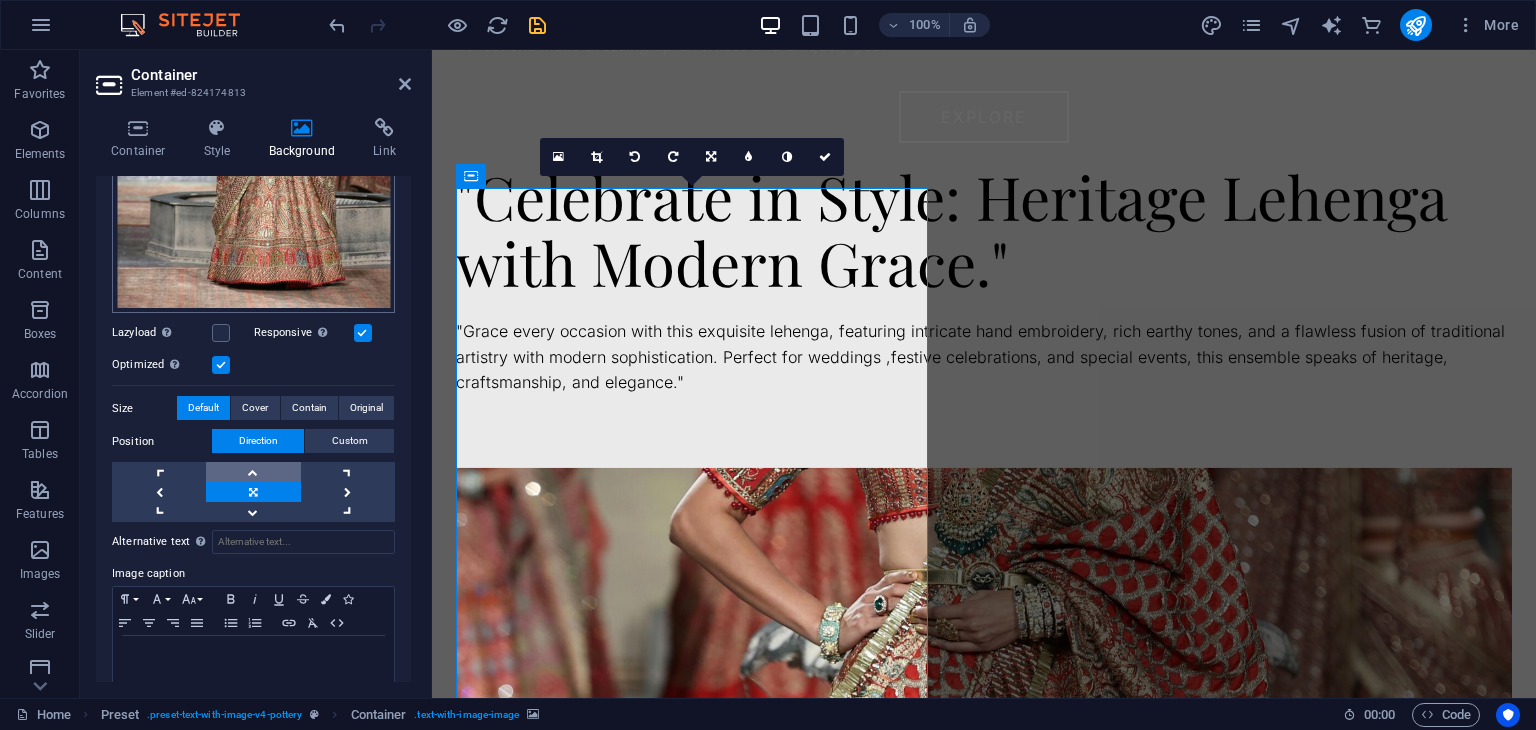 click at bounding box center [253, 472] 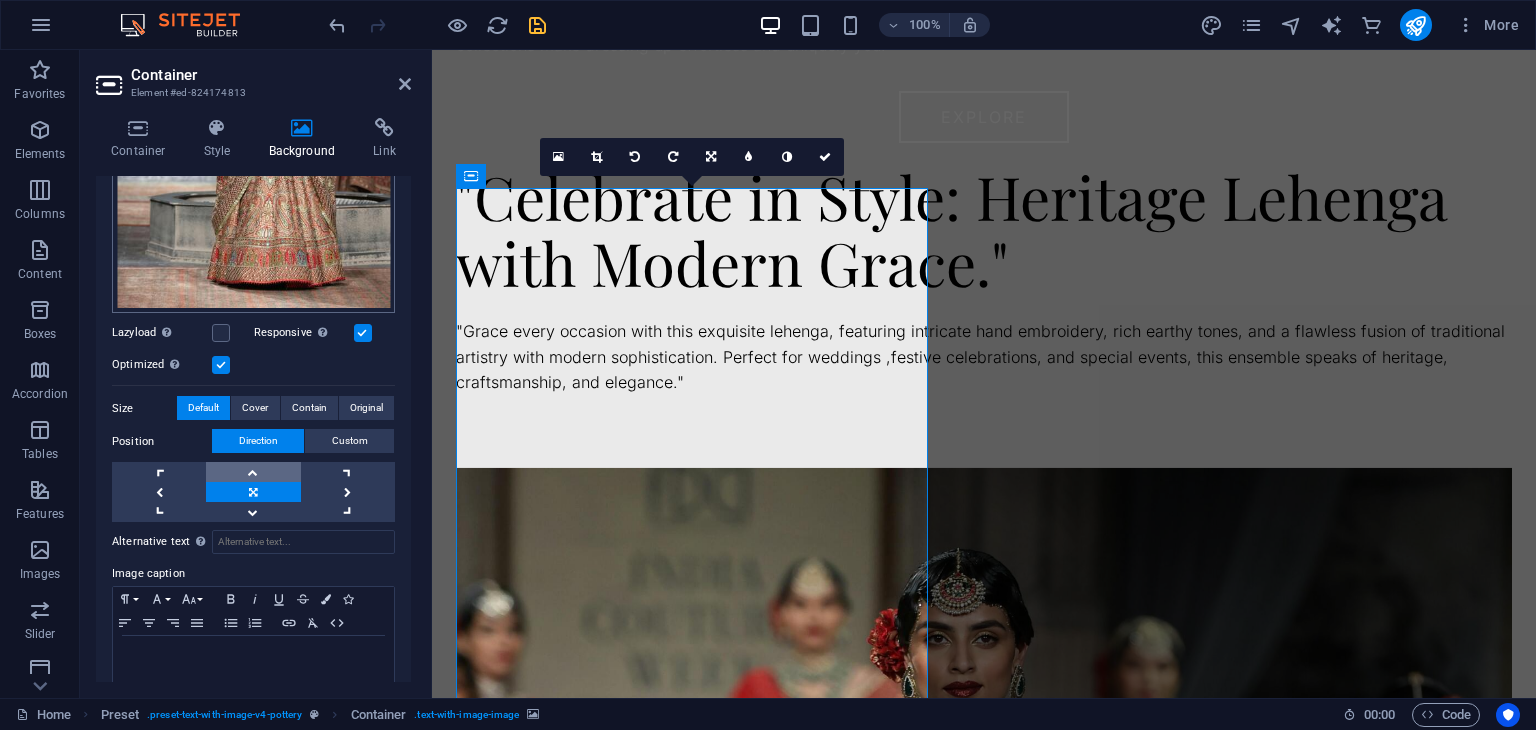scroll, scrollTop: 484, scrollLeft: 0, axis: vertical 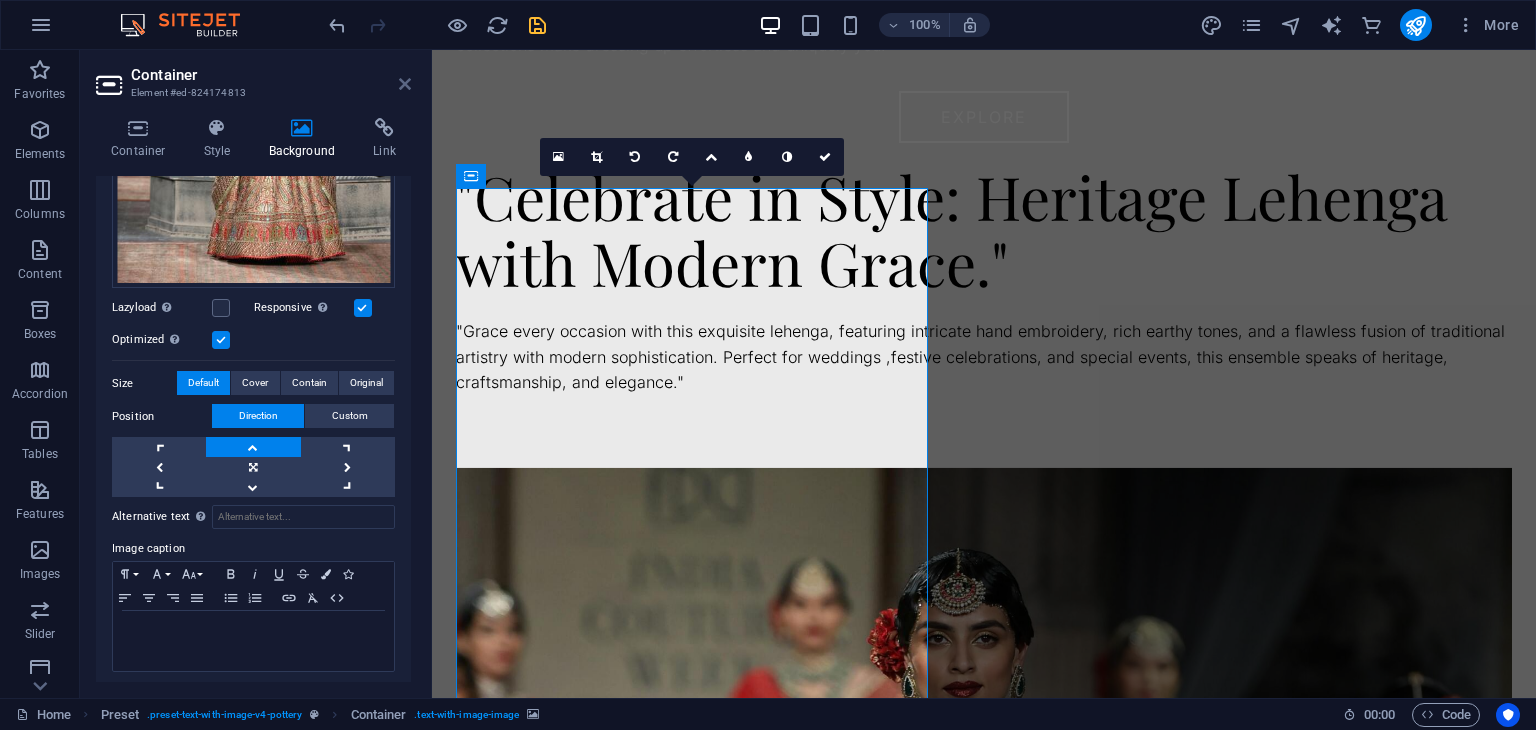 click at bounding box center [405, 84] 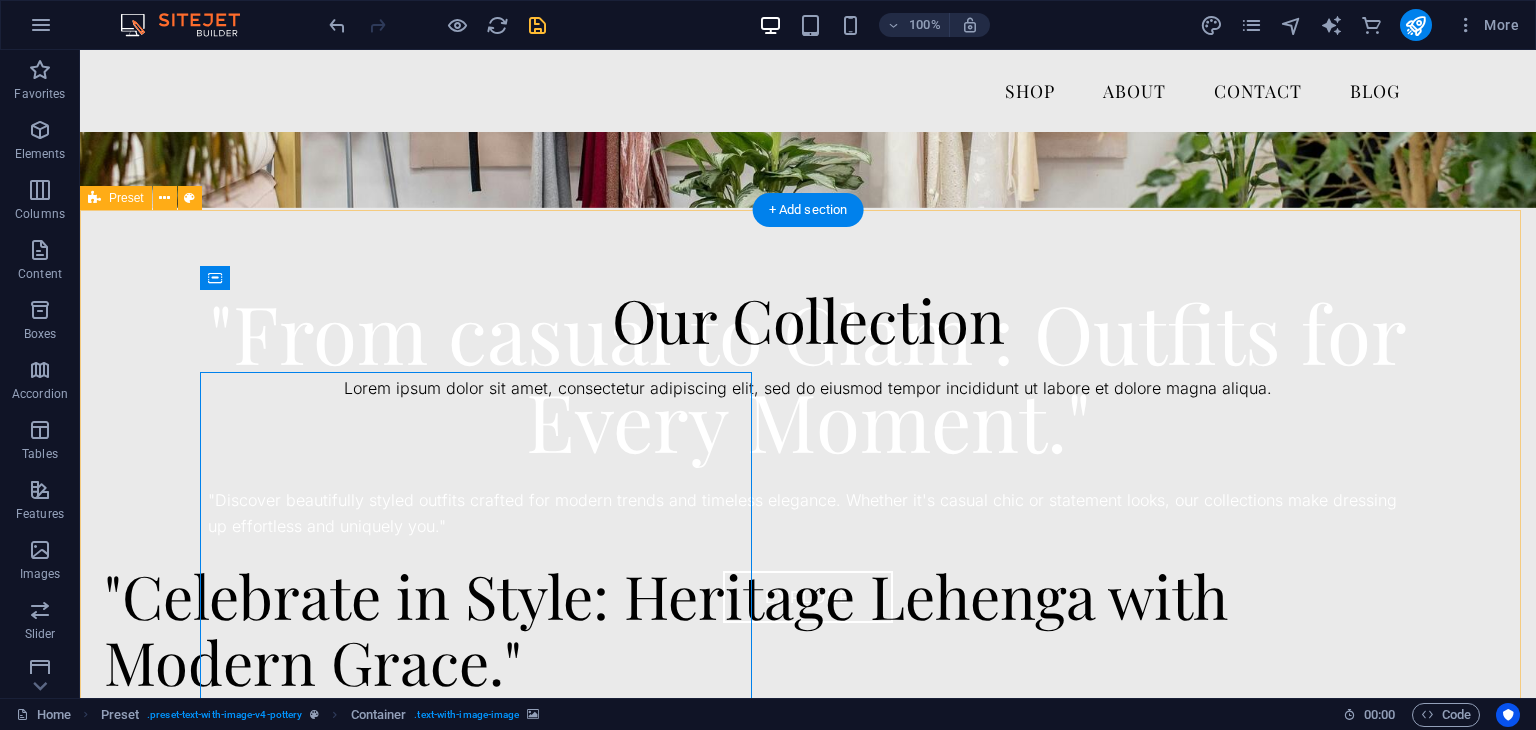 scroll, scrollTop: 276, scrollLeft: 0, axis: vertical 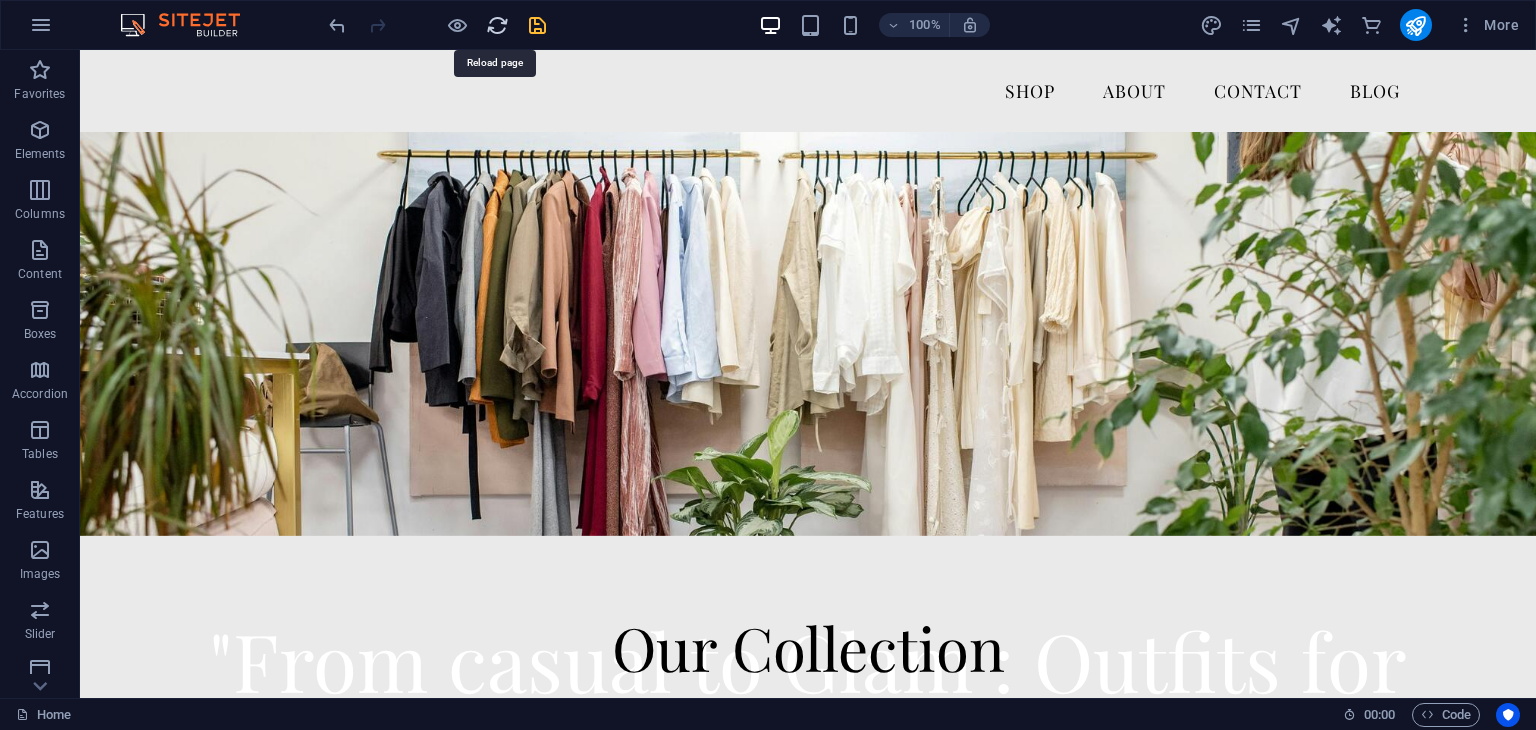 click at bounding box center [497, 25] 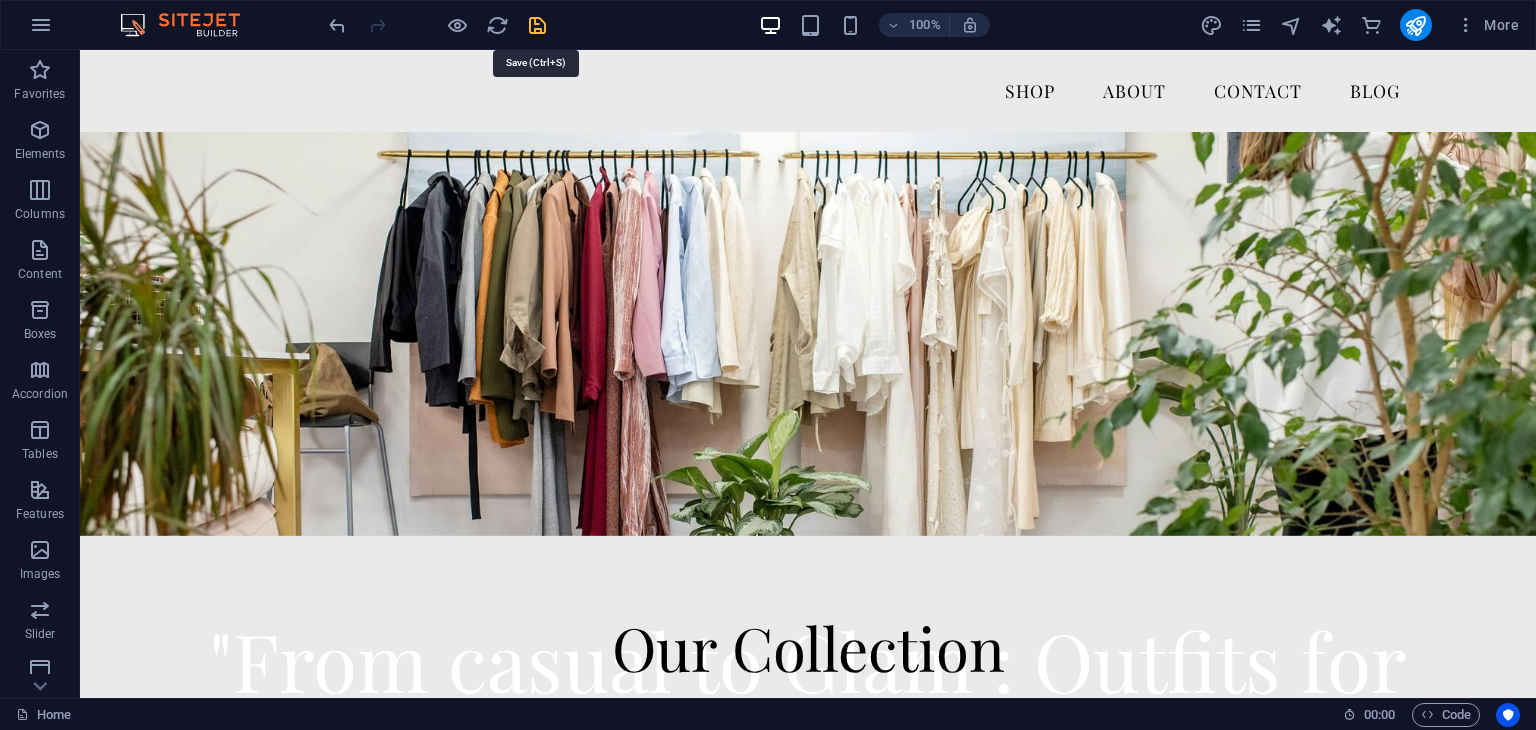click at bounding box center [537, 25] 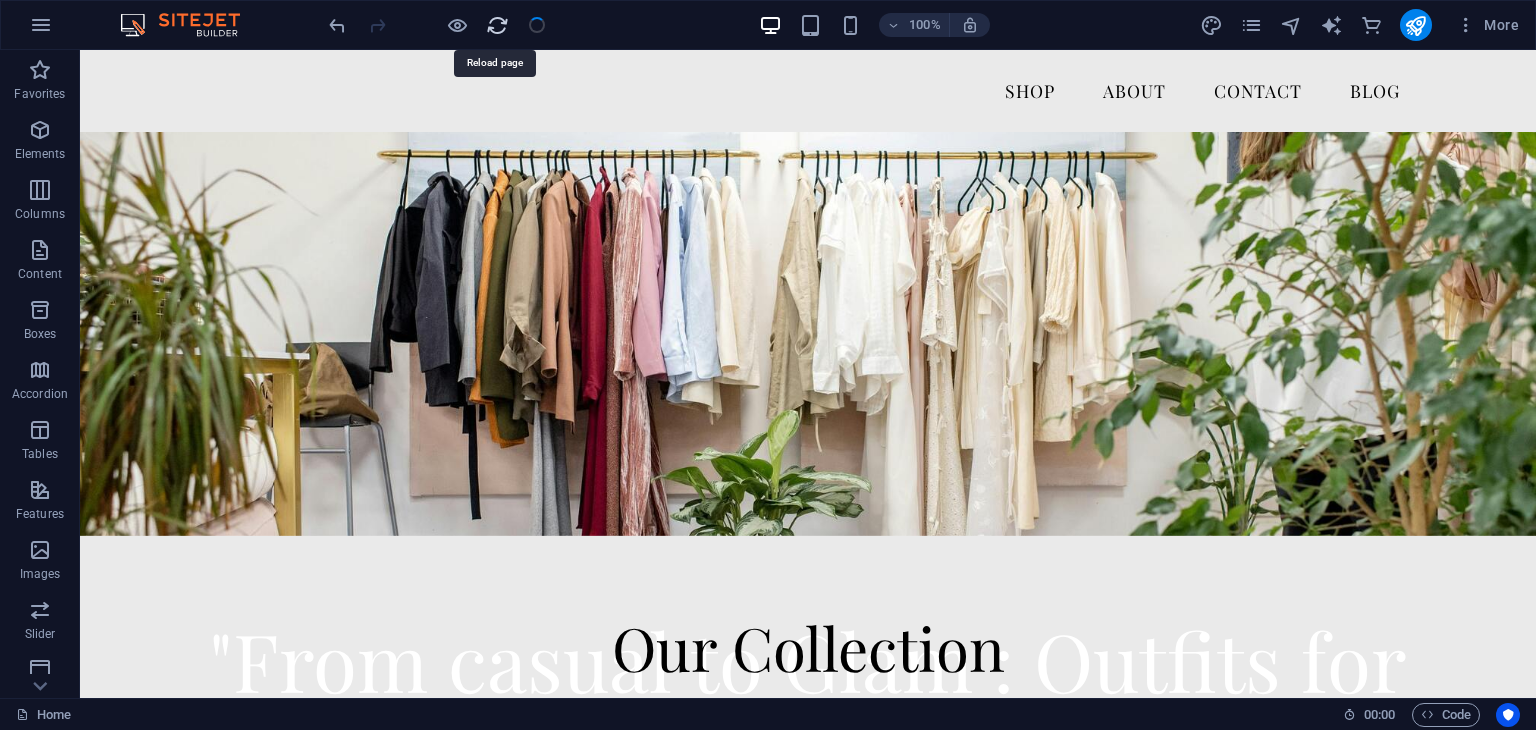 click at bounding box center [497, 25] 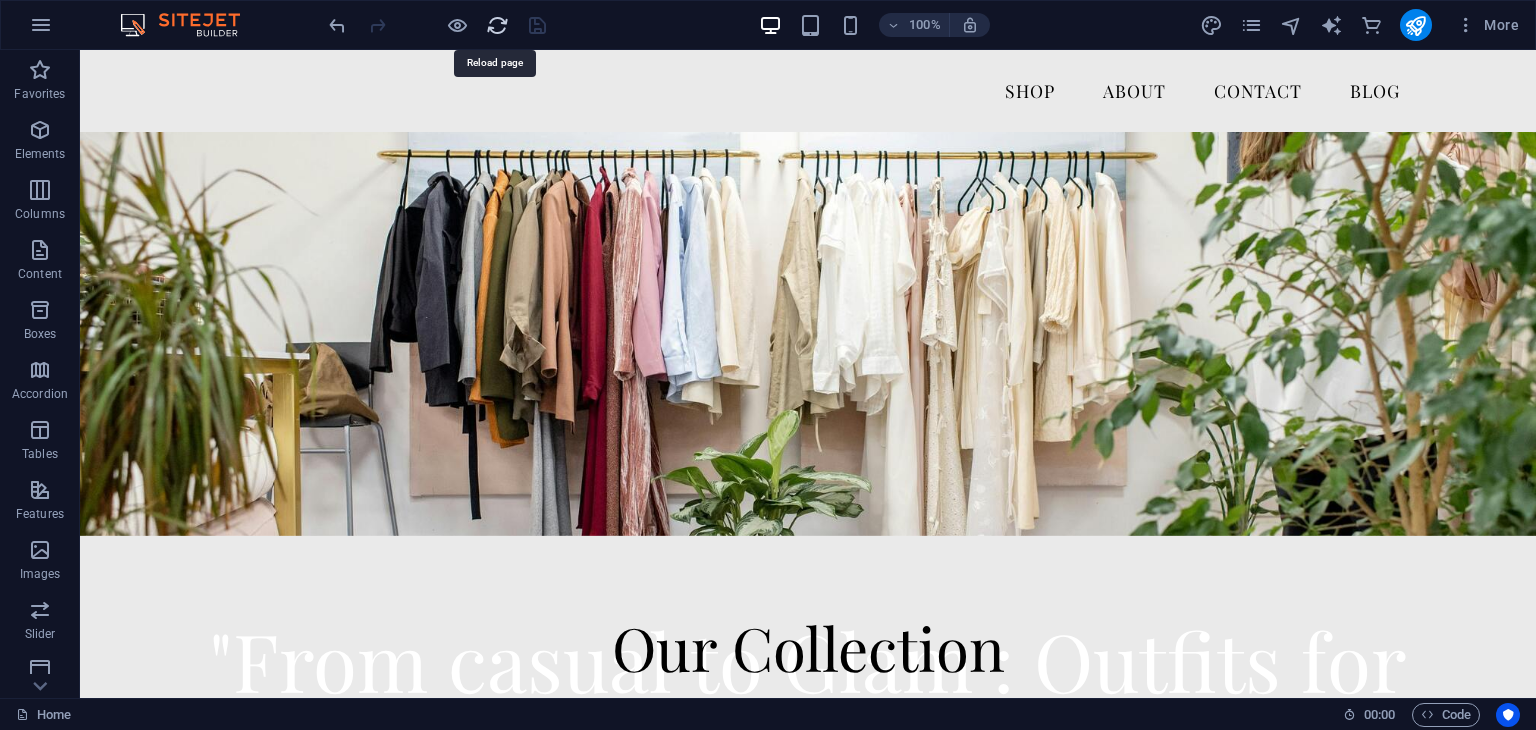 click at bounding box center [497, 25] 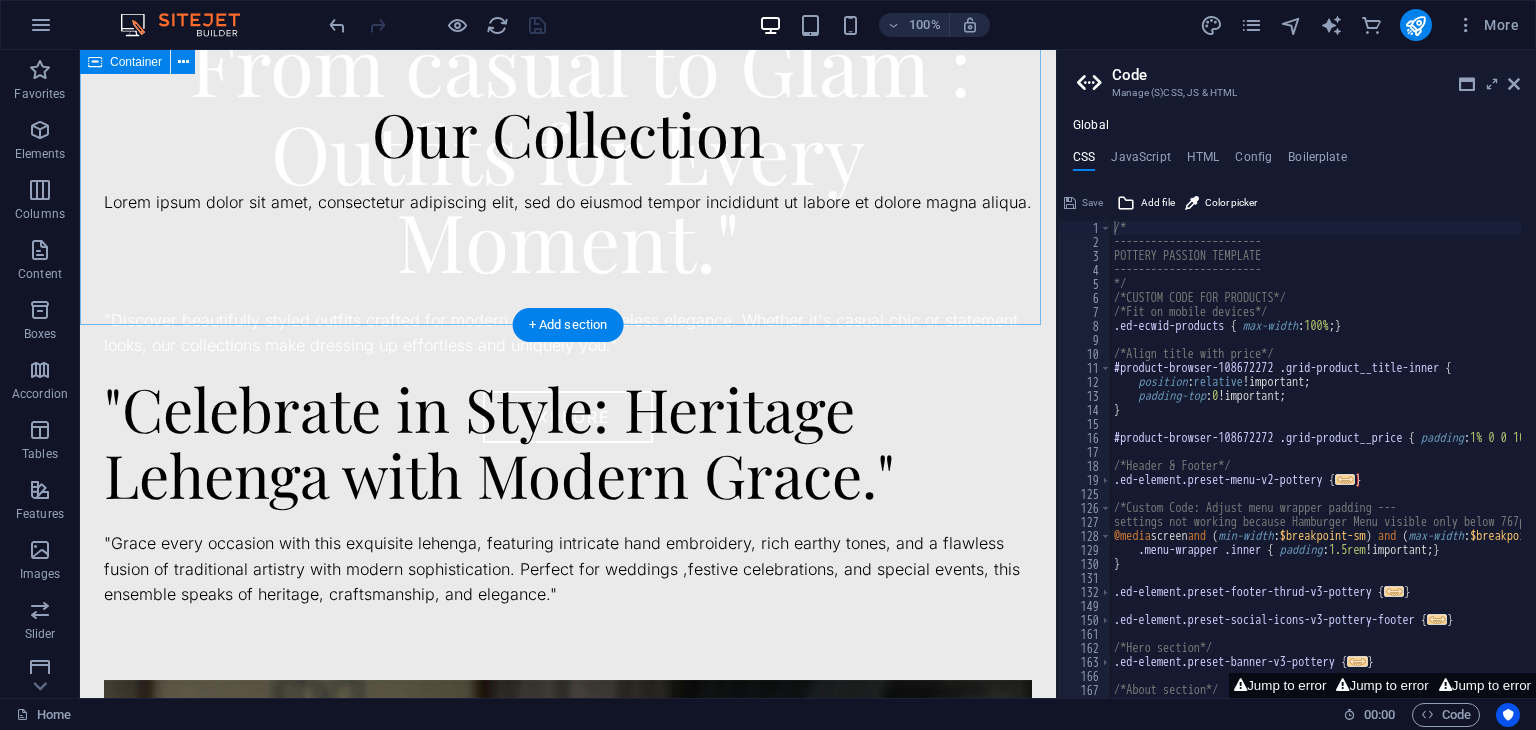 scroll, scrollTop: 878, scrollLeft: 0, axis: vertical 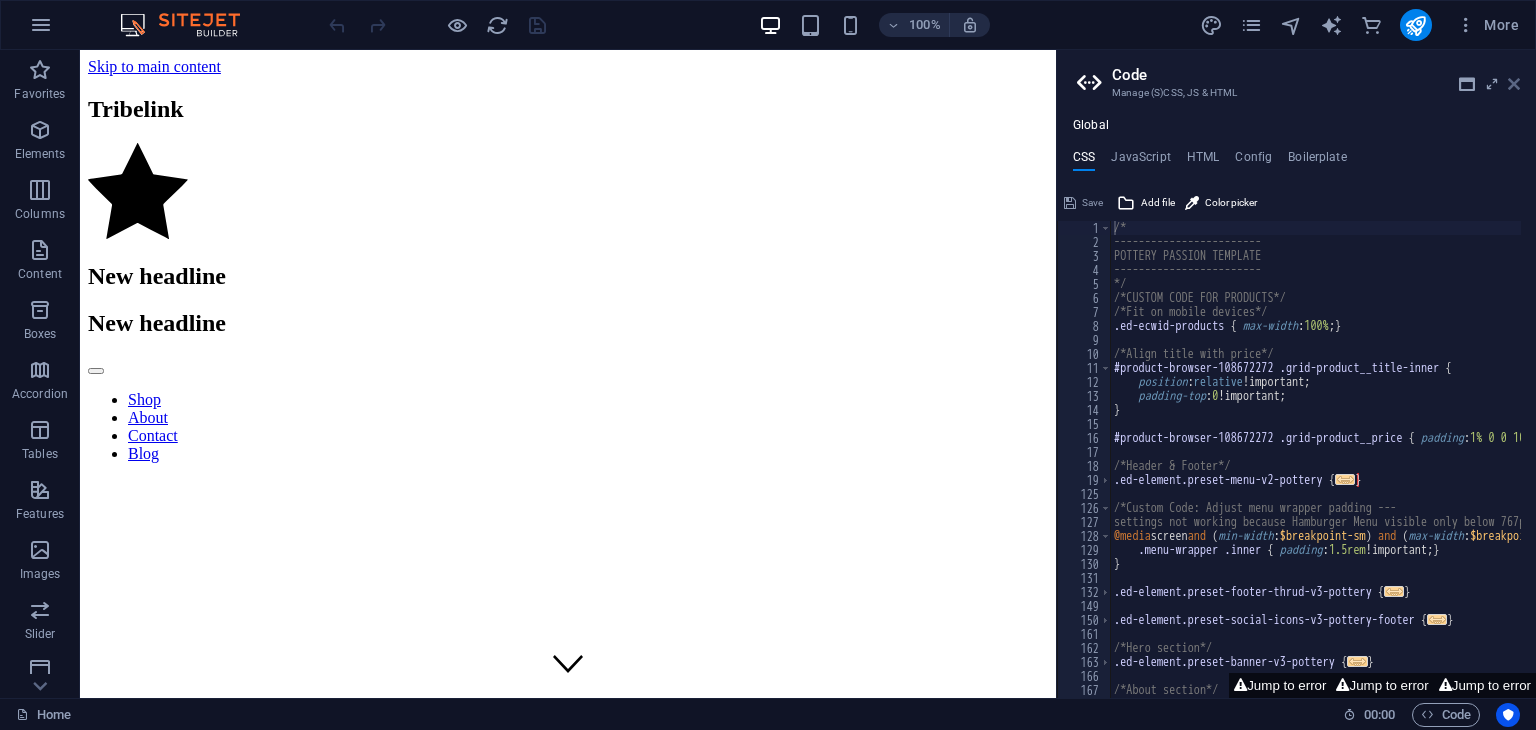 click at bounding box center (1514, 84) 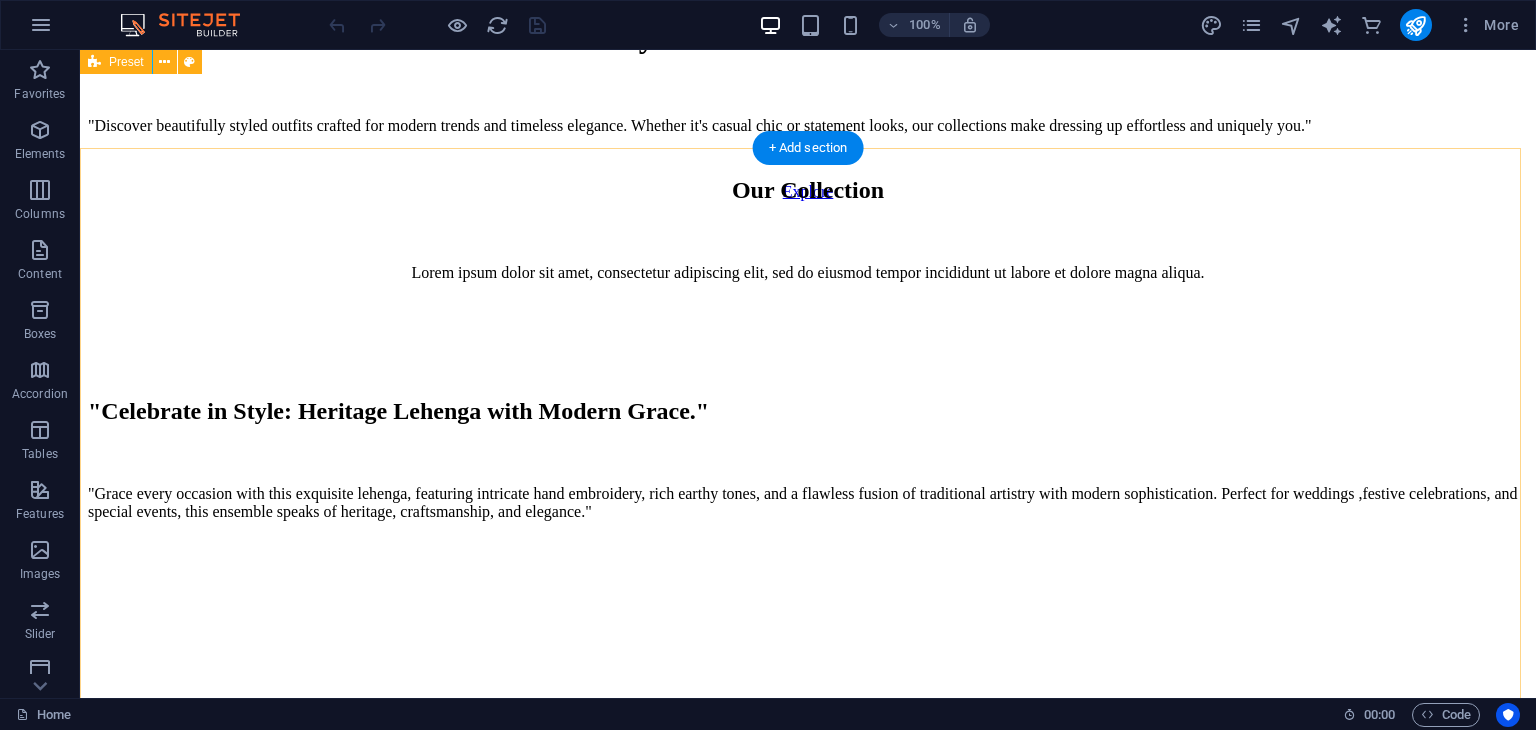 scroll, scrollTop: 887, scrollLeft: 0, axis: vertical 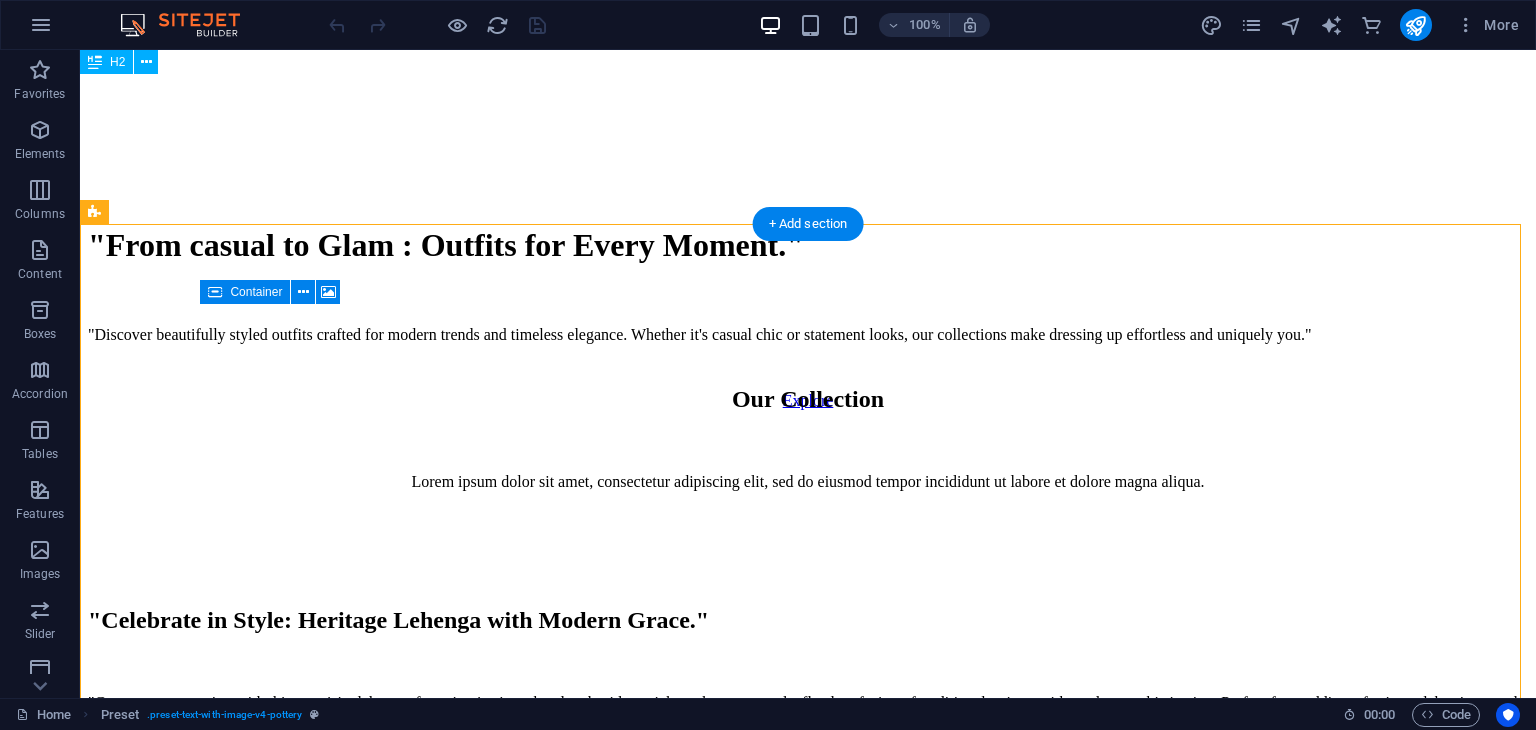 drag, startPoint x: 484, startPoint y: 330, endPoint x: 442, endPoint y: 405, distance: 85.95929 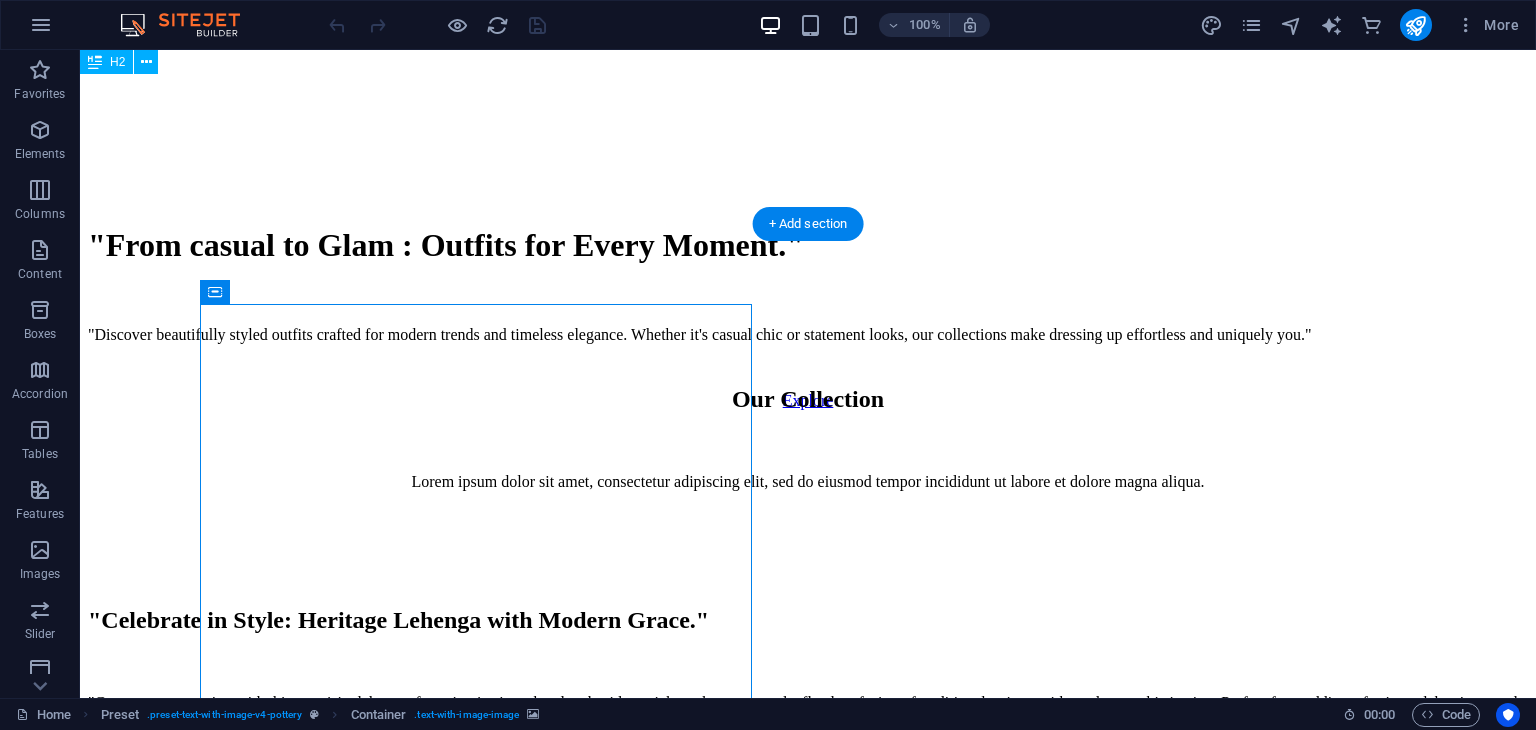 drag, startPoint x: 442, startPoint y: 405, endPoint x: 436, endPoint y: 446, distance: 41.4367 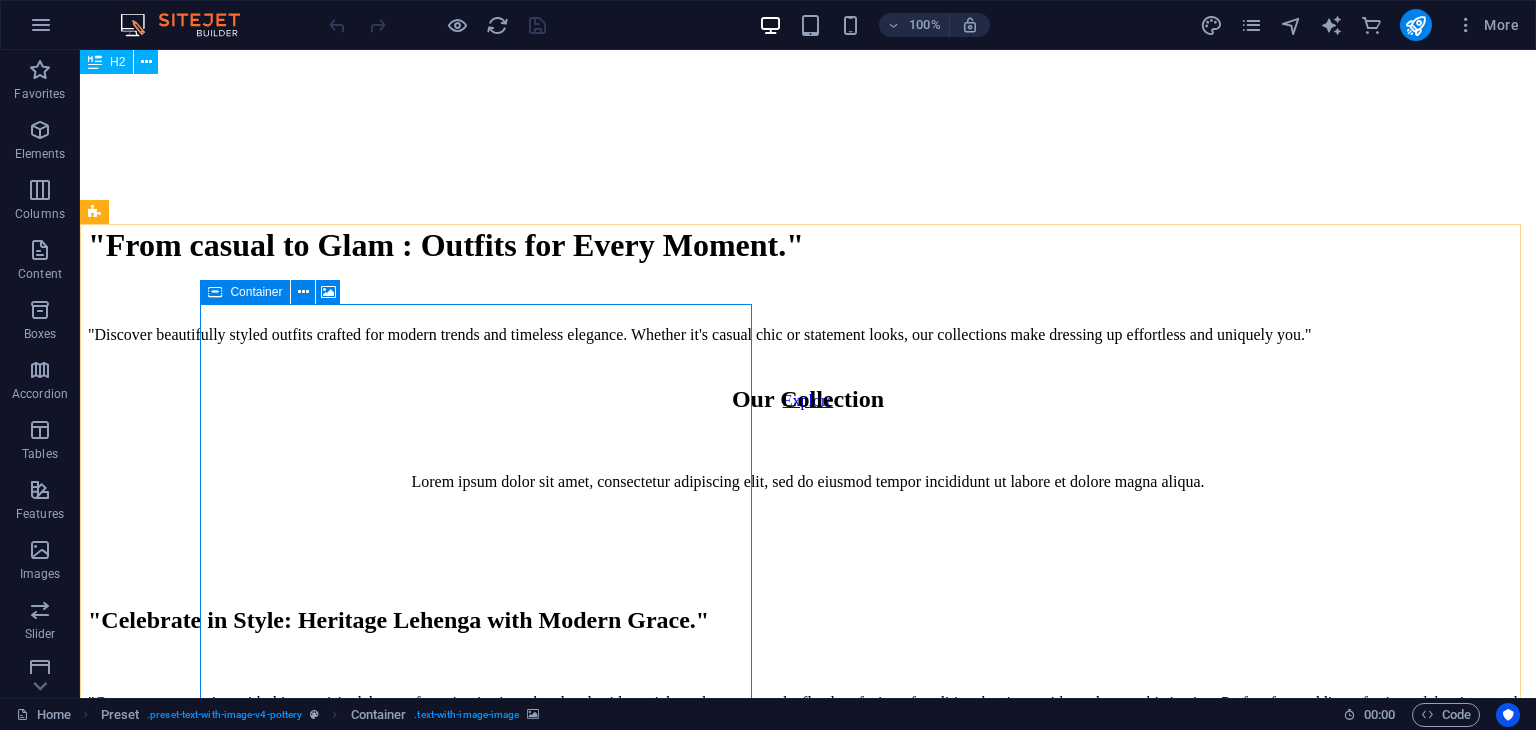 click at bounding box center (215, 292) 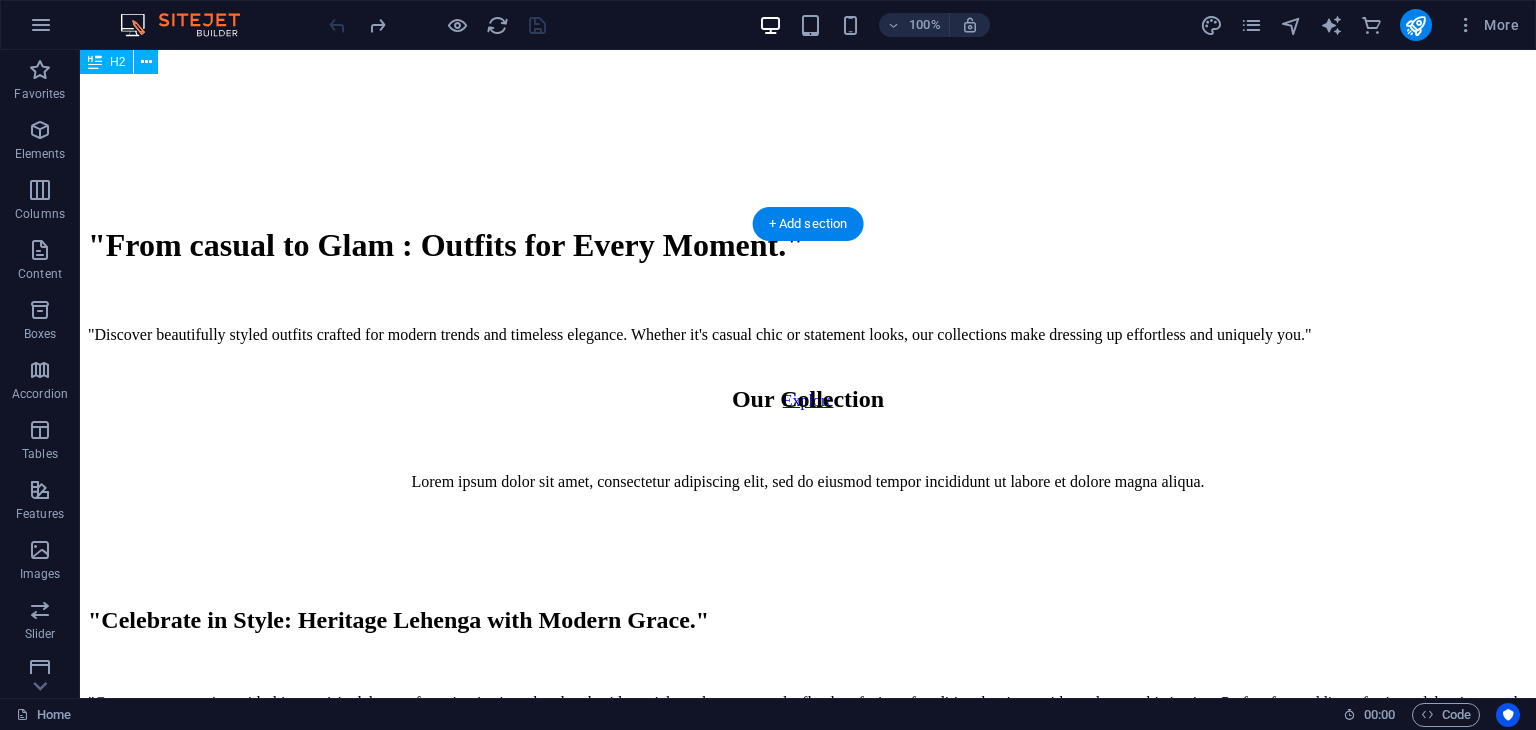 click at bounding box center (808, 770) 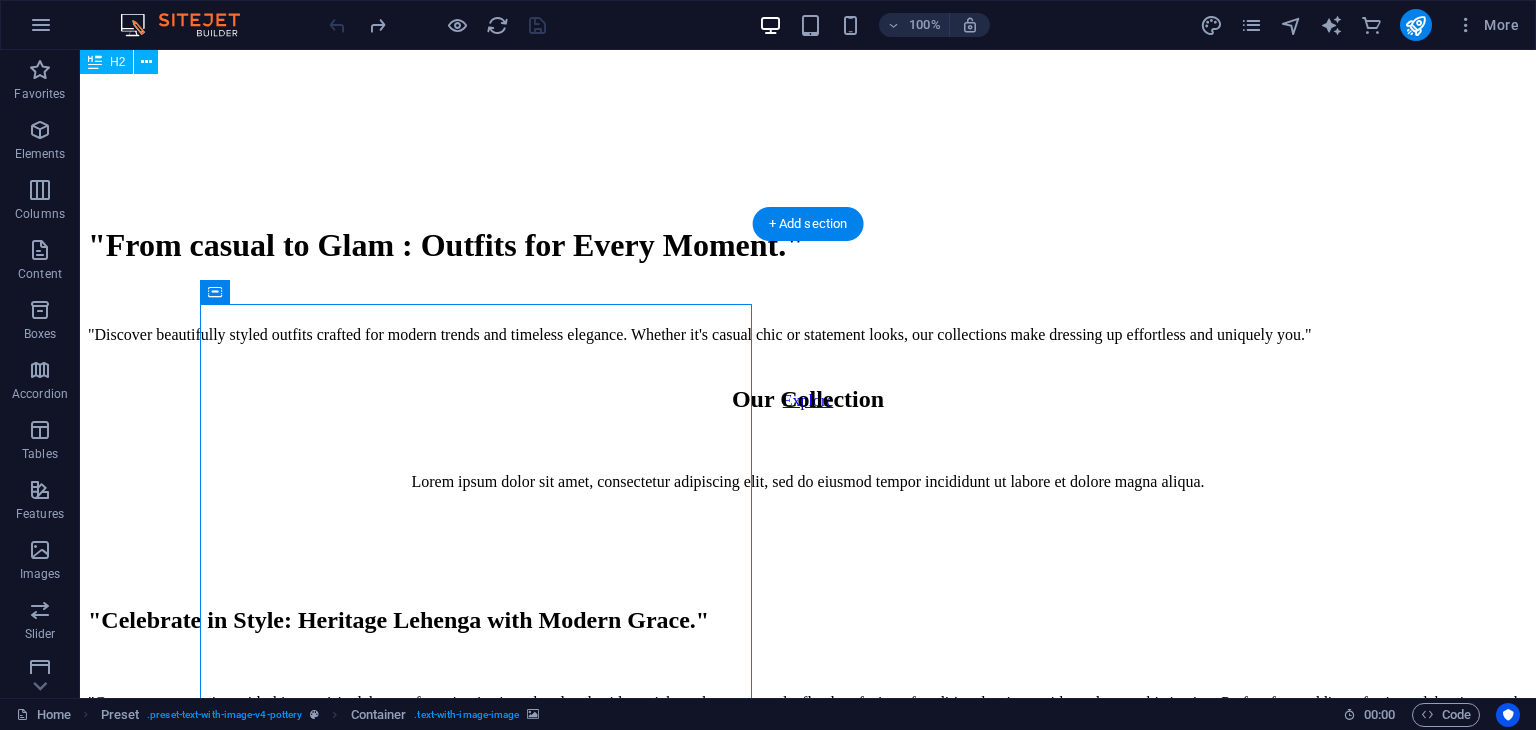 click at bounding box center (808, 770) 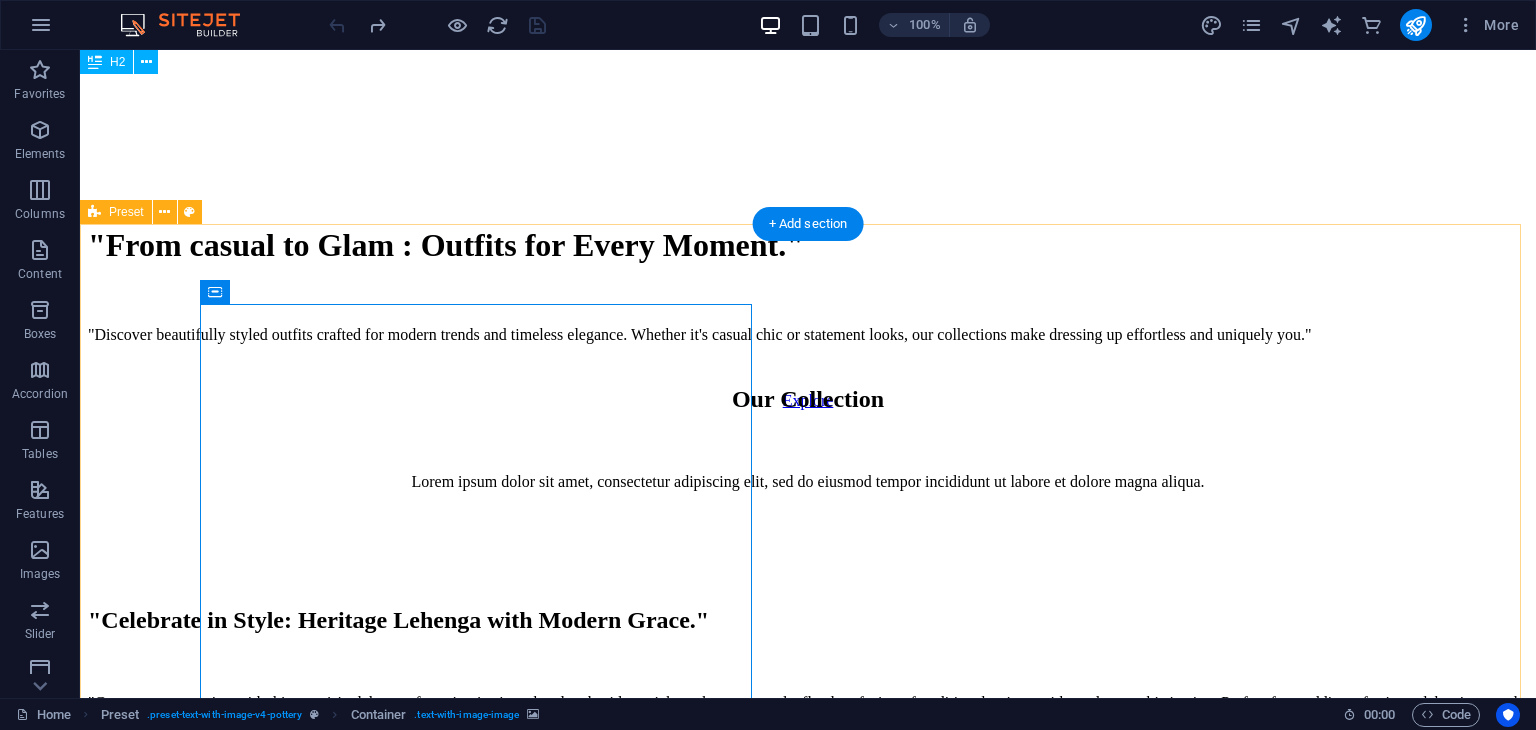 click on ""Celebrate in Style: Heritage Lehenga with Modern Grace." "Grace every occasion with this exquisite lehenga, featuring intricate hand embroidery, rich earthy tones, and a flawless fusion of traditional artistry with modern sophistication. Perfect for weddings ,festive celebrations, and special events, this ensemble speaks of heritage, craftsmanship, and elegance." Drop content here or  Add elements  Paste clipboard" at bounding box center (808, 1084) 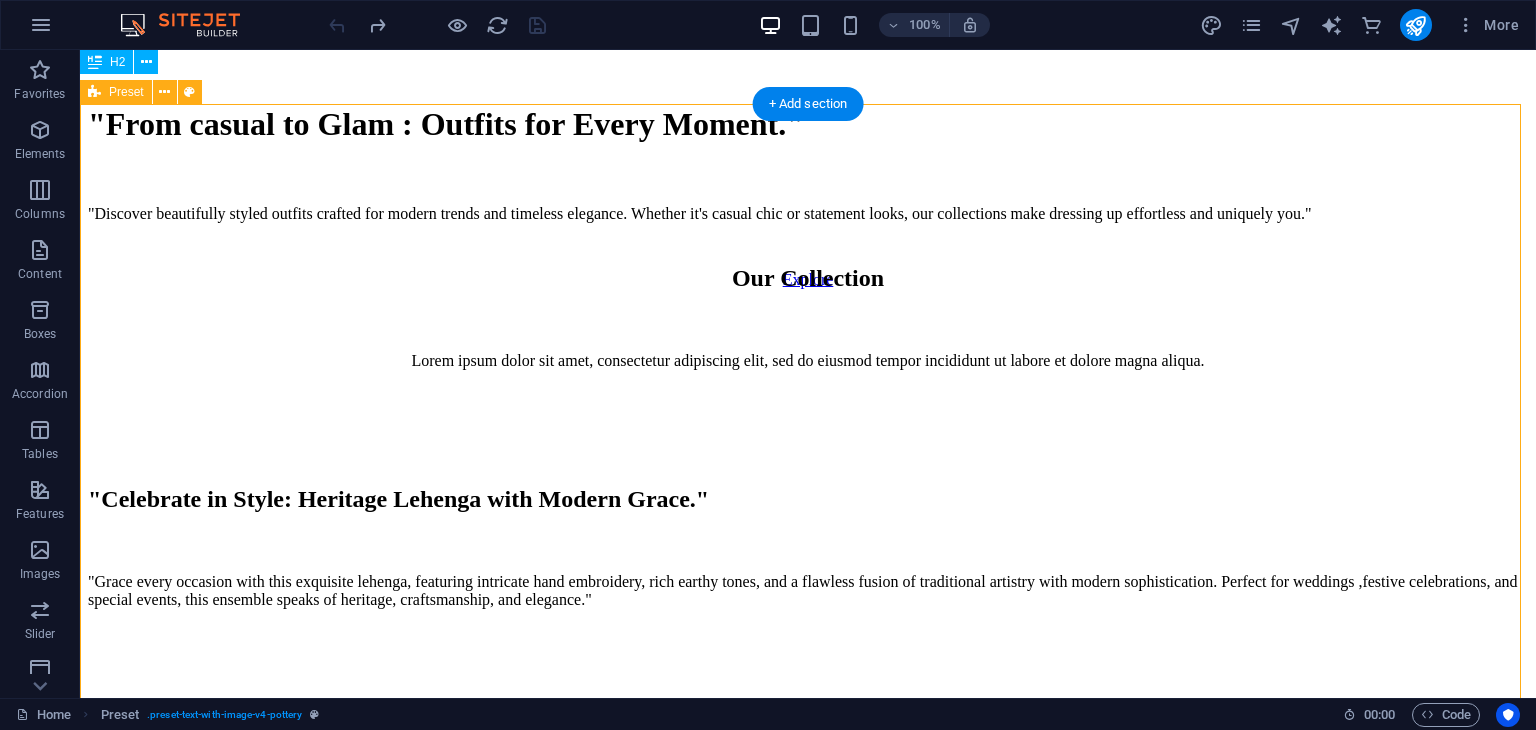 scroll, scrollTop: 1007, scrollLeft: 0, axis: vertical 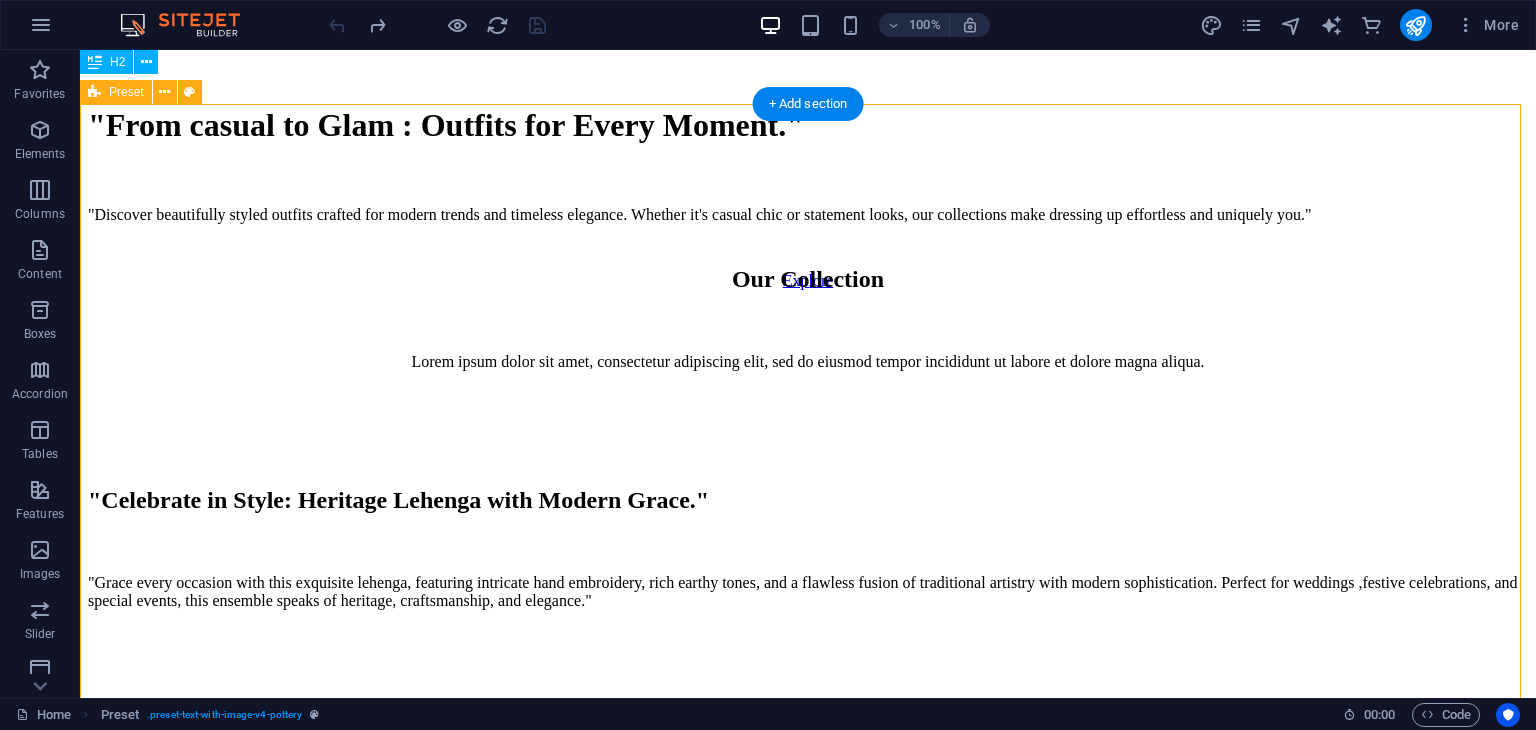 click on ""Celebrate in Style: Heritage Lehenga with Modern Grace." "Grace every occasion with this exquisite lehenga, featuring intricate hand embroidery, rich earthy tones, and a flawless fusion of traditional artistry with modern sophistication. Perfect for weddings ,festive celebrations, and special events, this ensemble speaks of heritage, craftsmanship, and elegance." Drop content here or  Add elements  Paste clipboard" at bounding box center (808, 964) 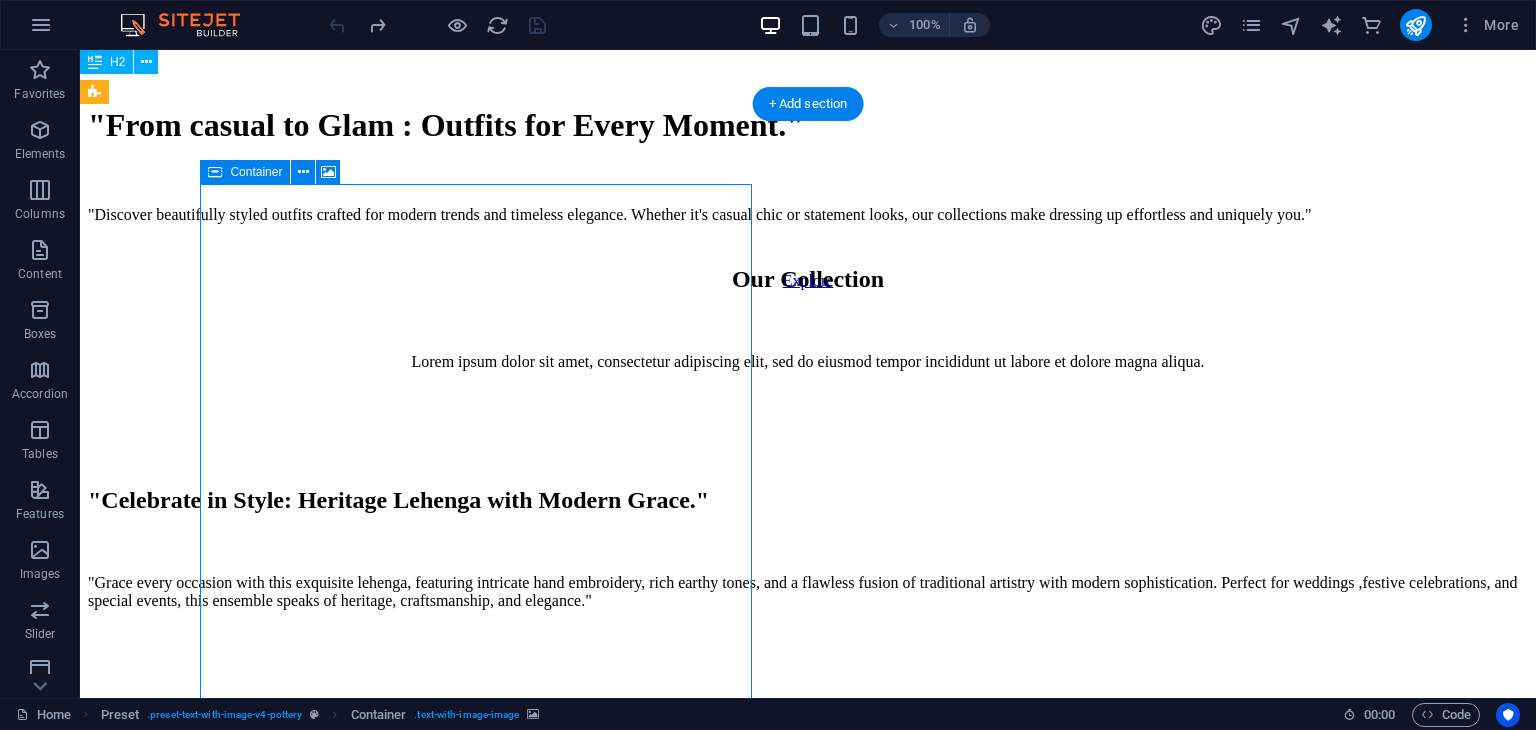 drag, startPoint x: 491, startPoint y: 221, endPoint x: 403, endPoint y: 281, distance: 106.50822 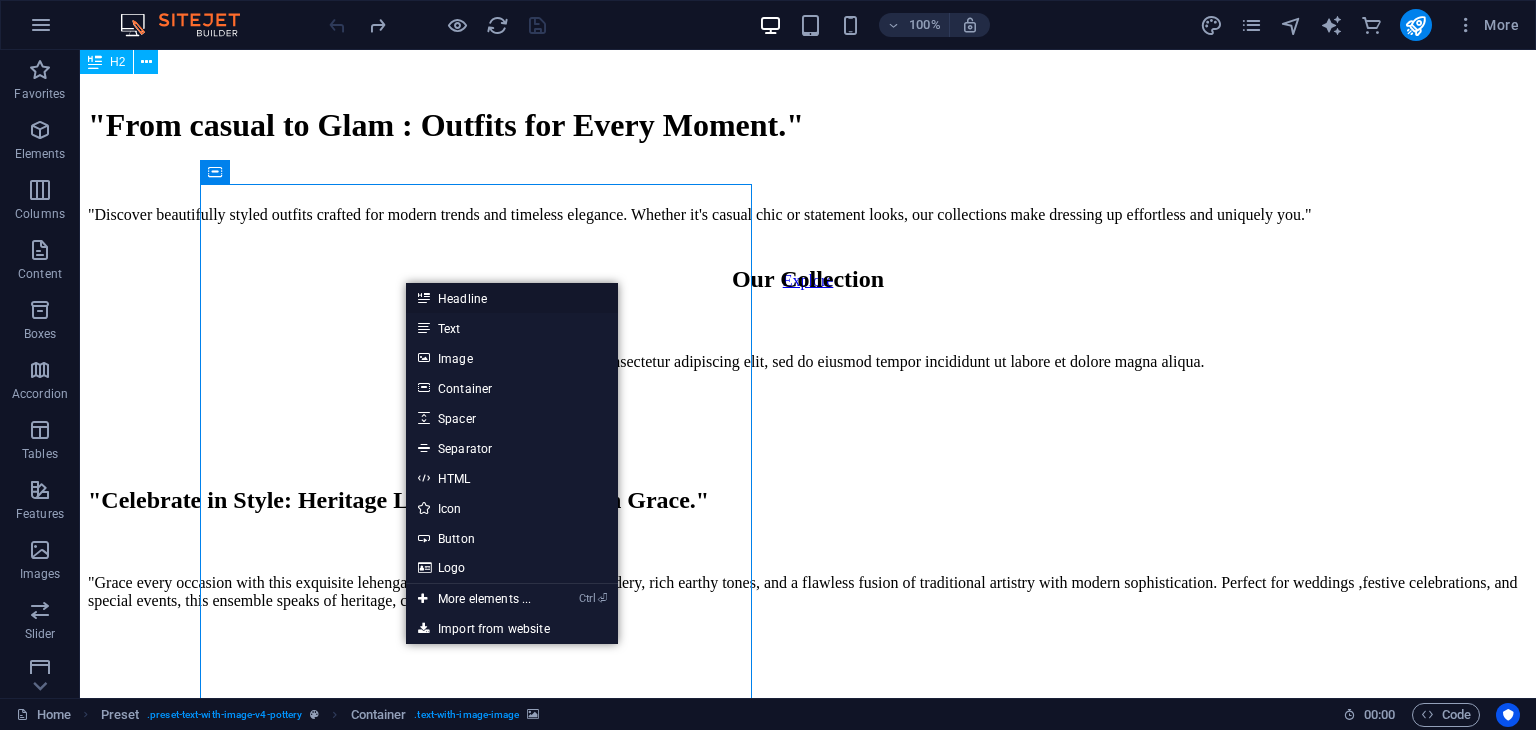 click on "Headline" at bounding box center [512, 298] 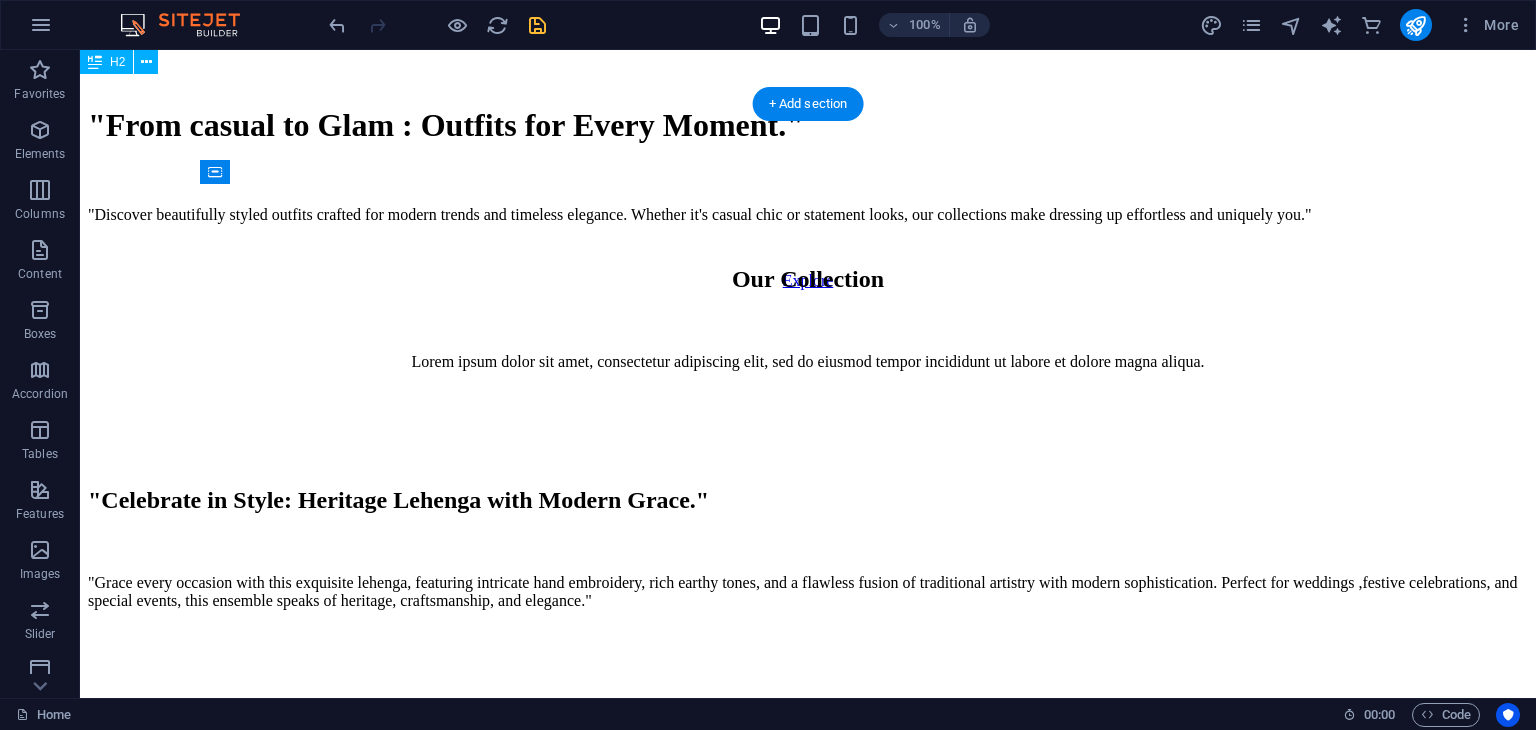 click at bounding box center (808, 650) 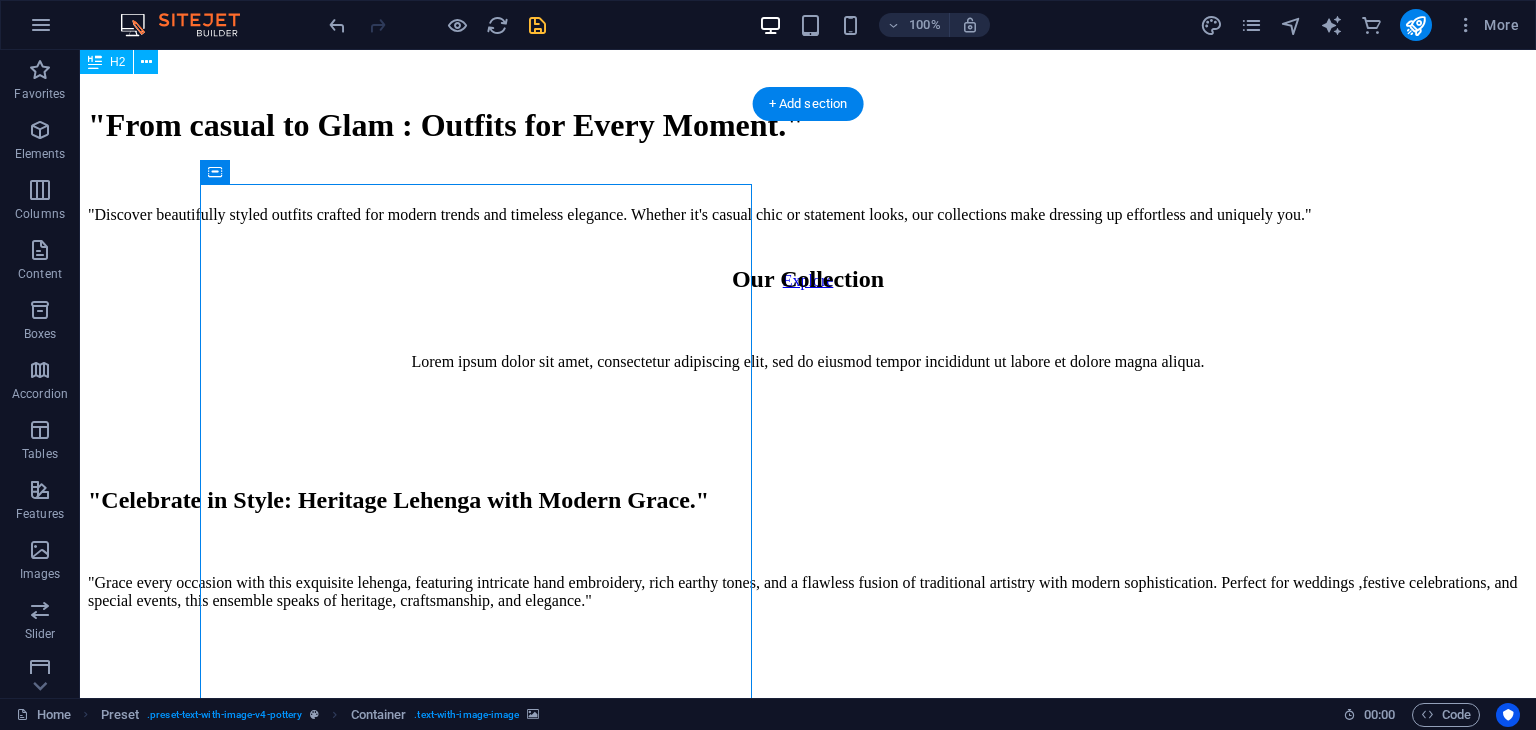 select on "px" 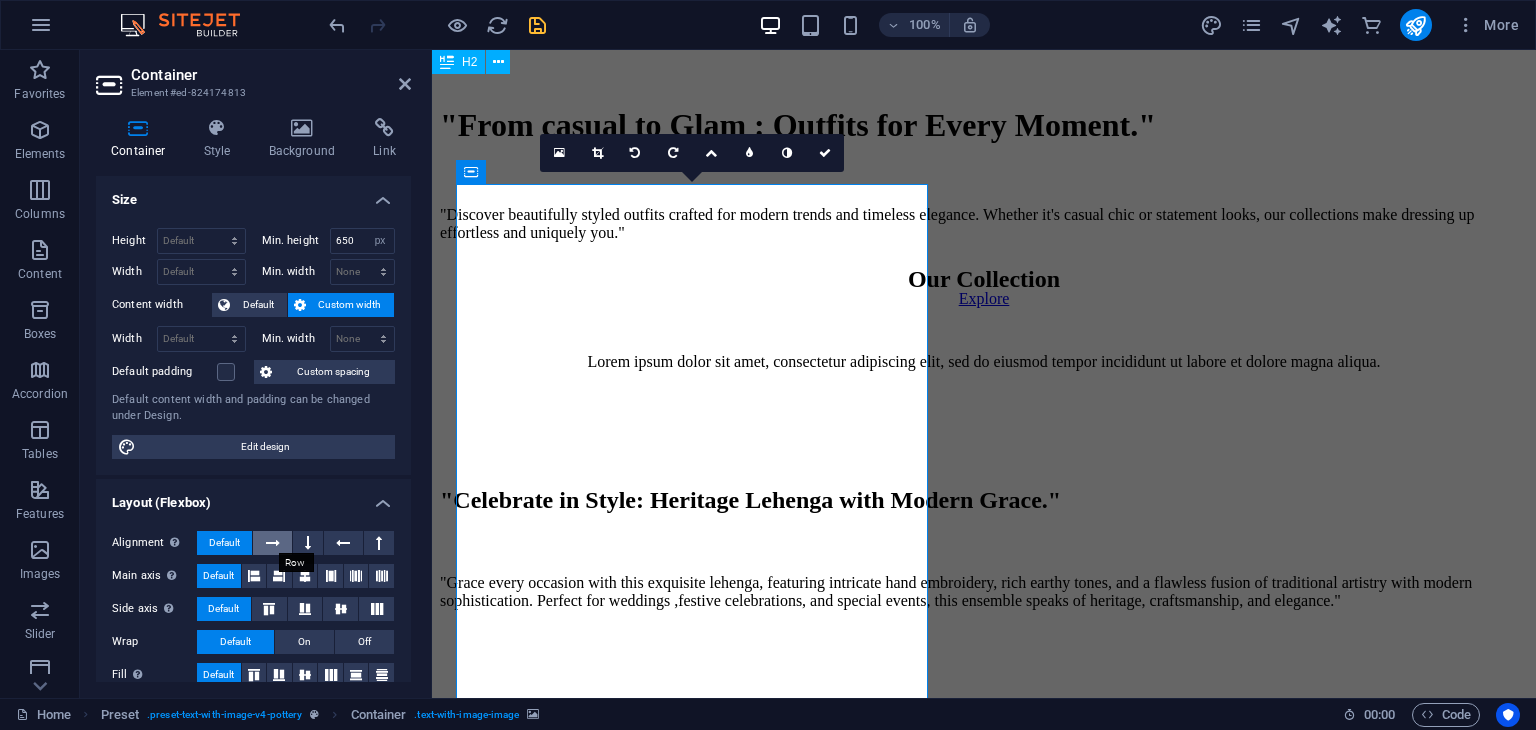 scroll, scrollTop: 301, scrollLeft: 0, axis: vertical 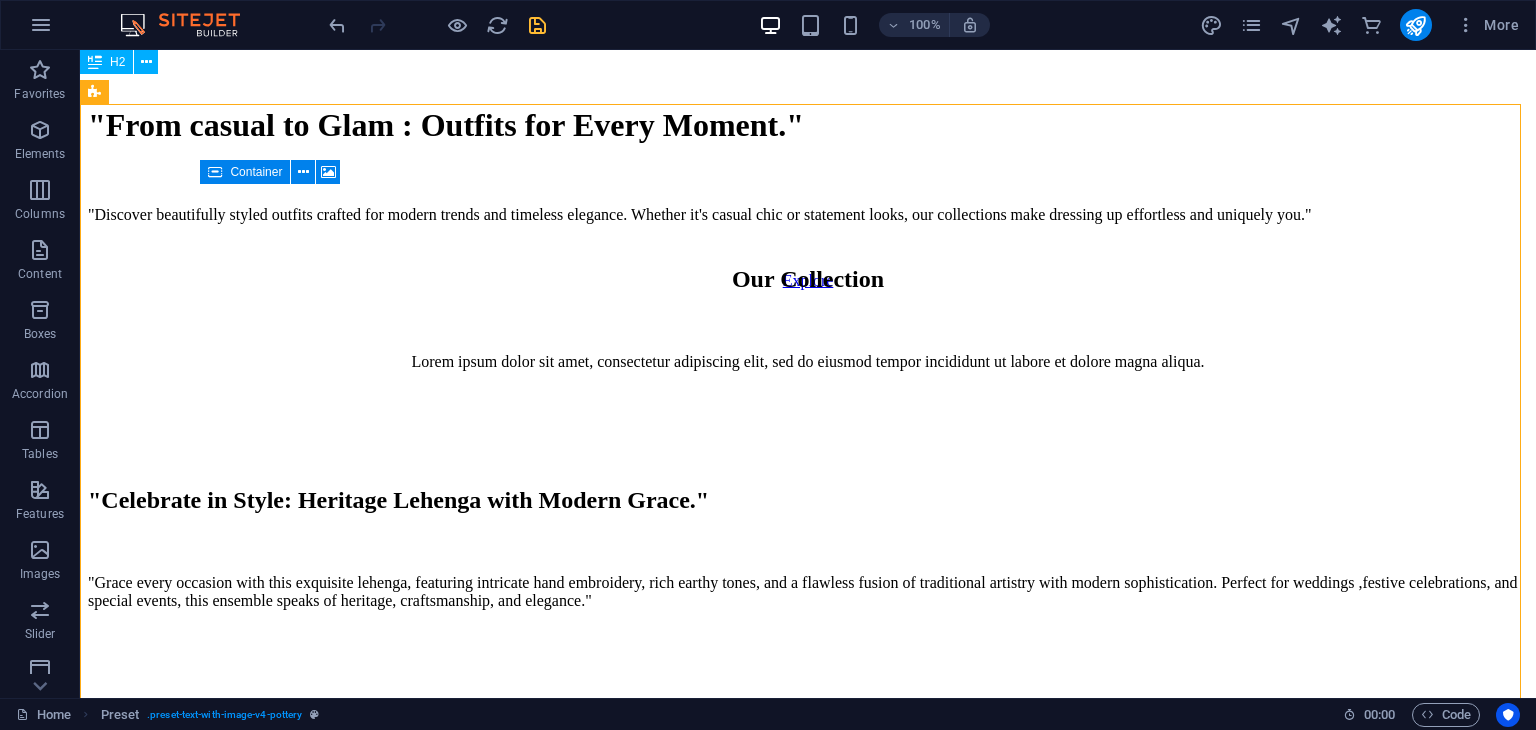 drag, startPoint x: 103, startPoint y: 315, endPoint x: 462, endPoint y: 253, distance: 364.31442 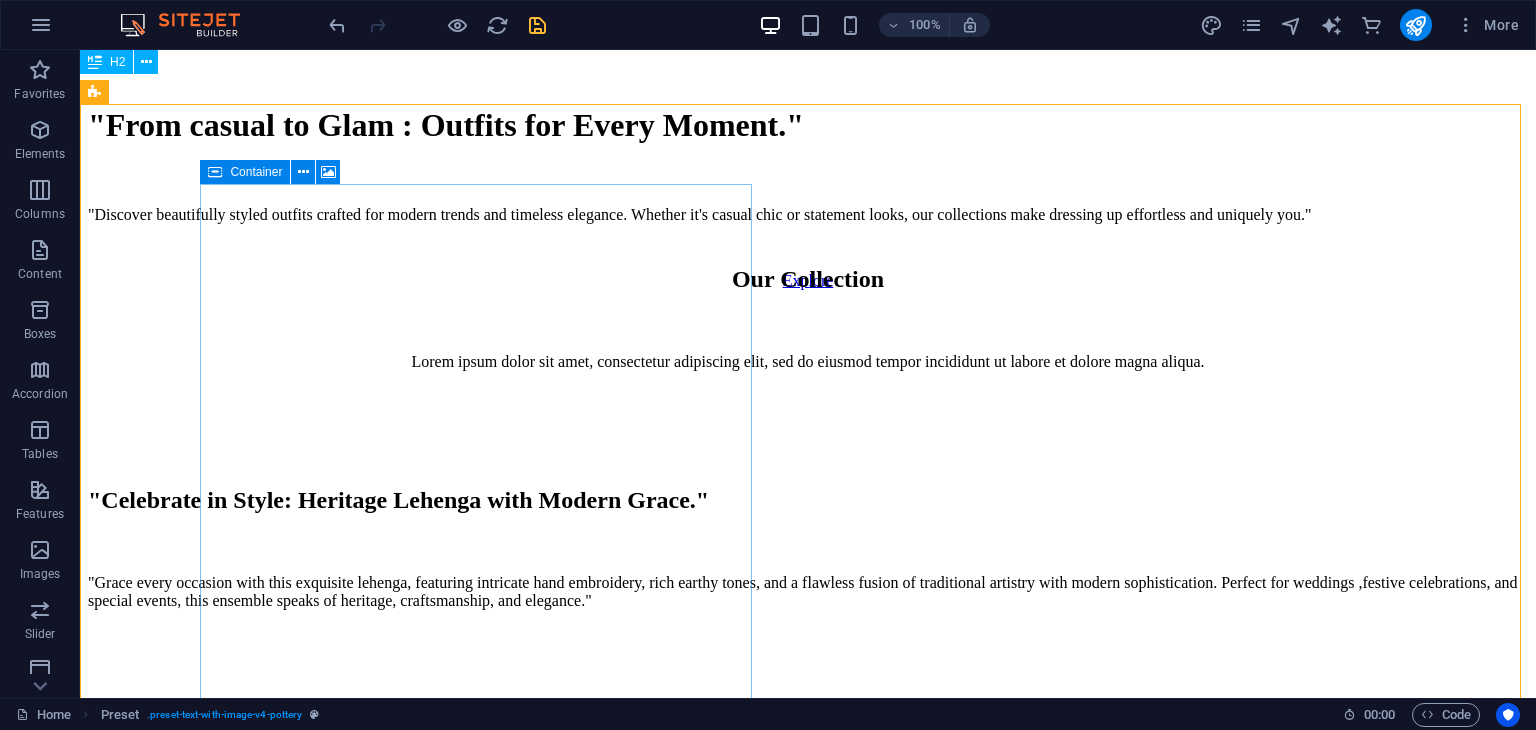 click on "Container" at bounding box center [256, 172] 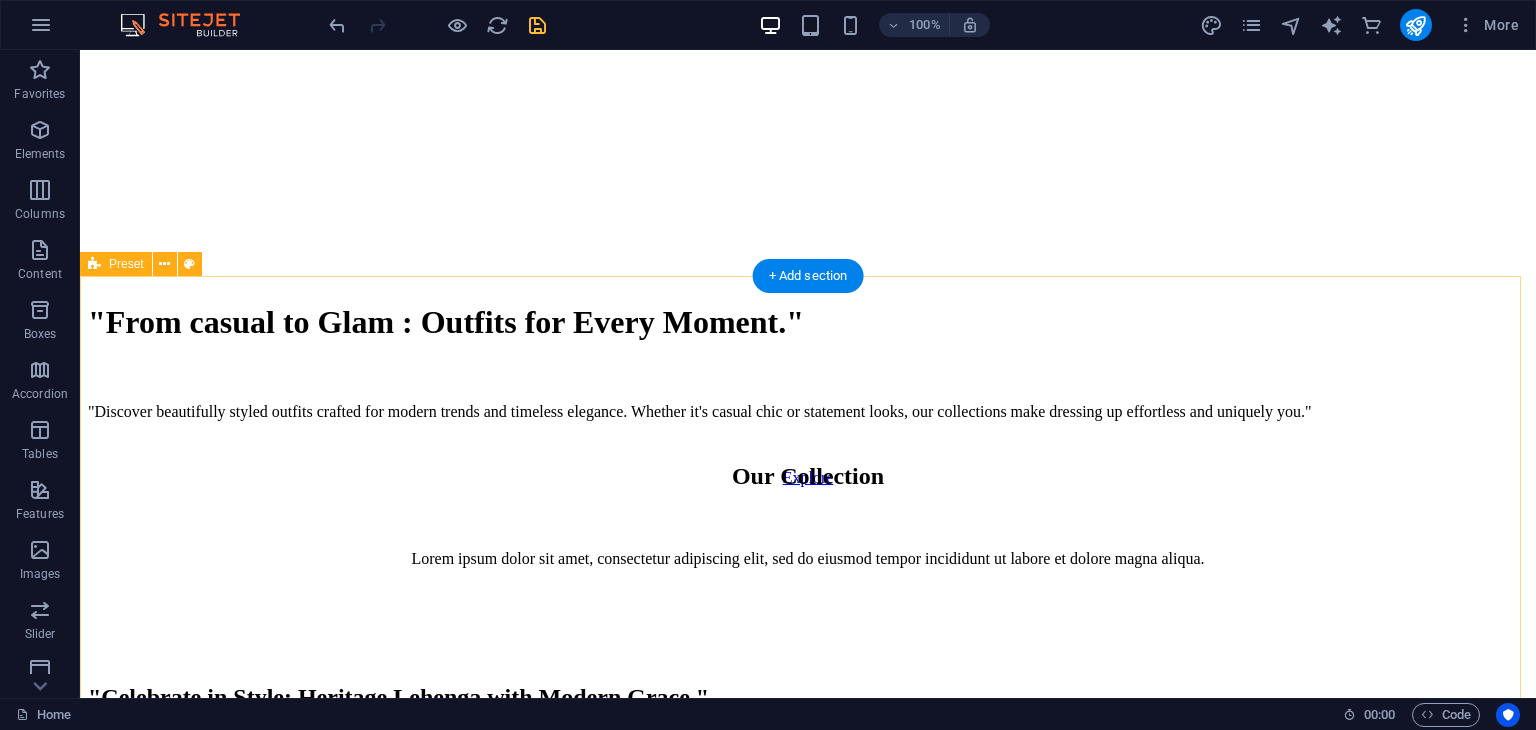 scroll, scrollTop: 807, scrollLeft: 0, axis: vertical 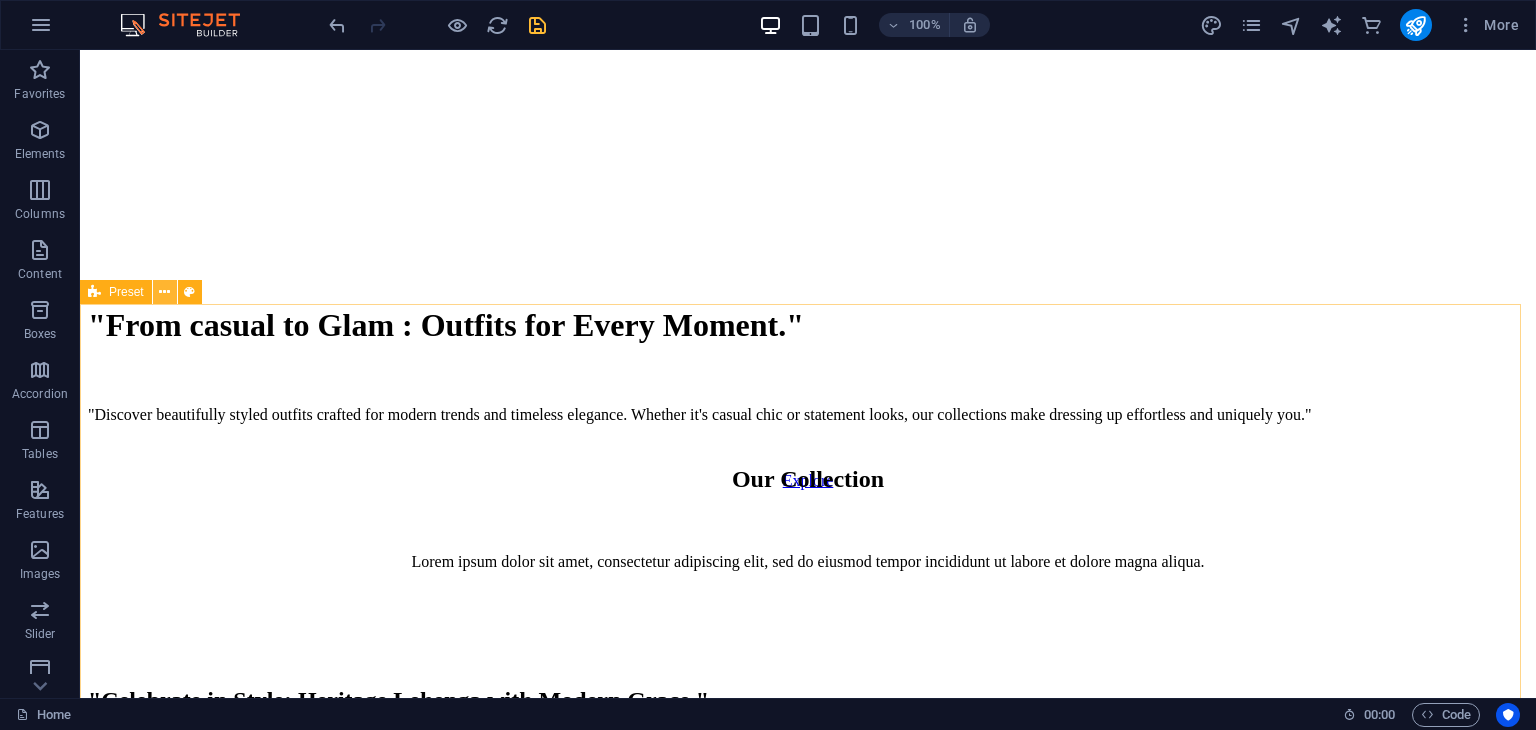 click at bounding box center (164, 292) 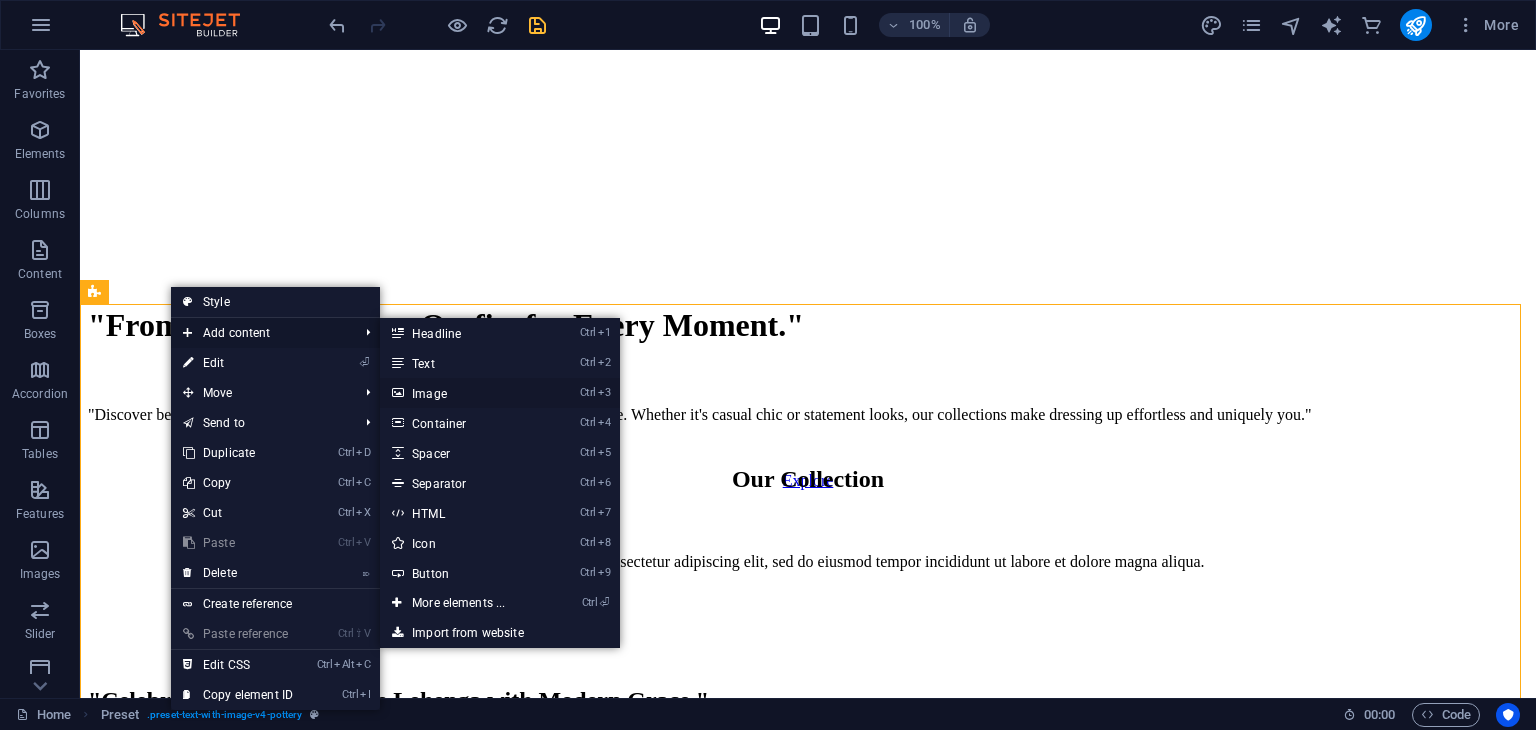 click on "Ctrl 3  Image" at bounding box center [462, 393] 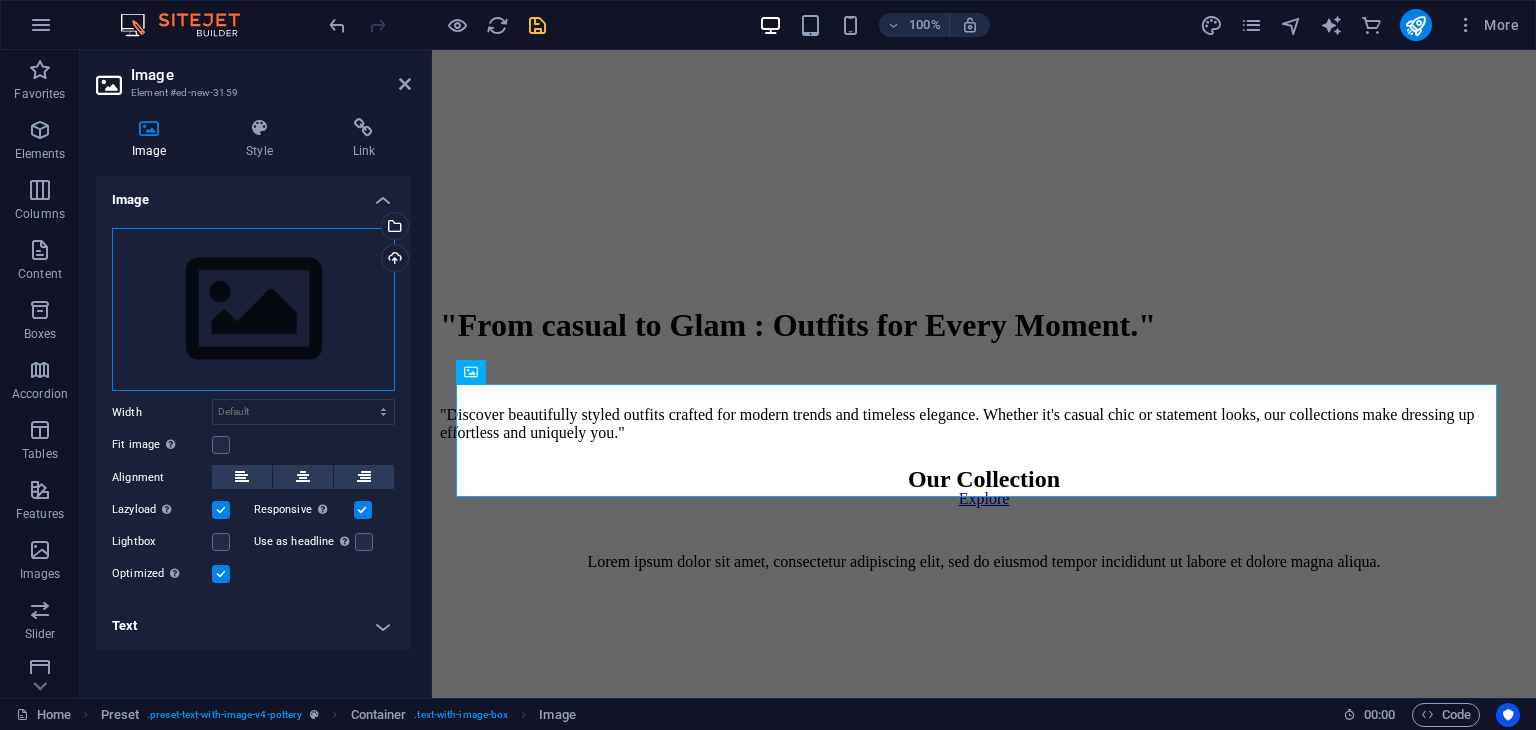 click on "Drag files here, click to choose files or select files from Files or our free stock photos & videos" at bounding box center (253, 310) 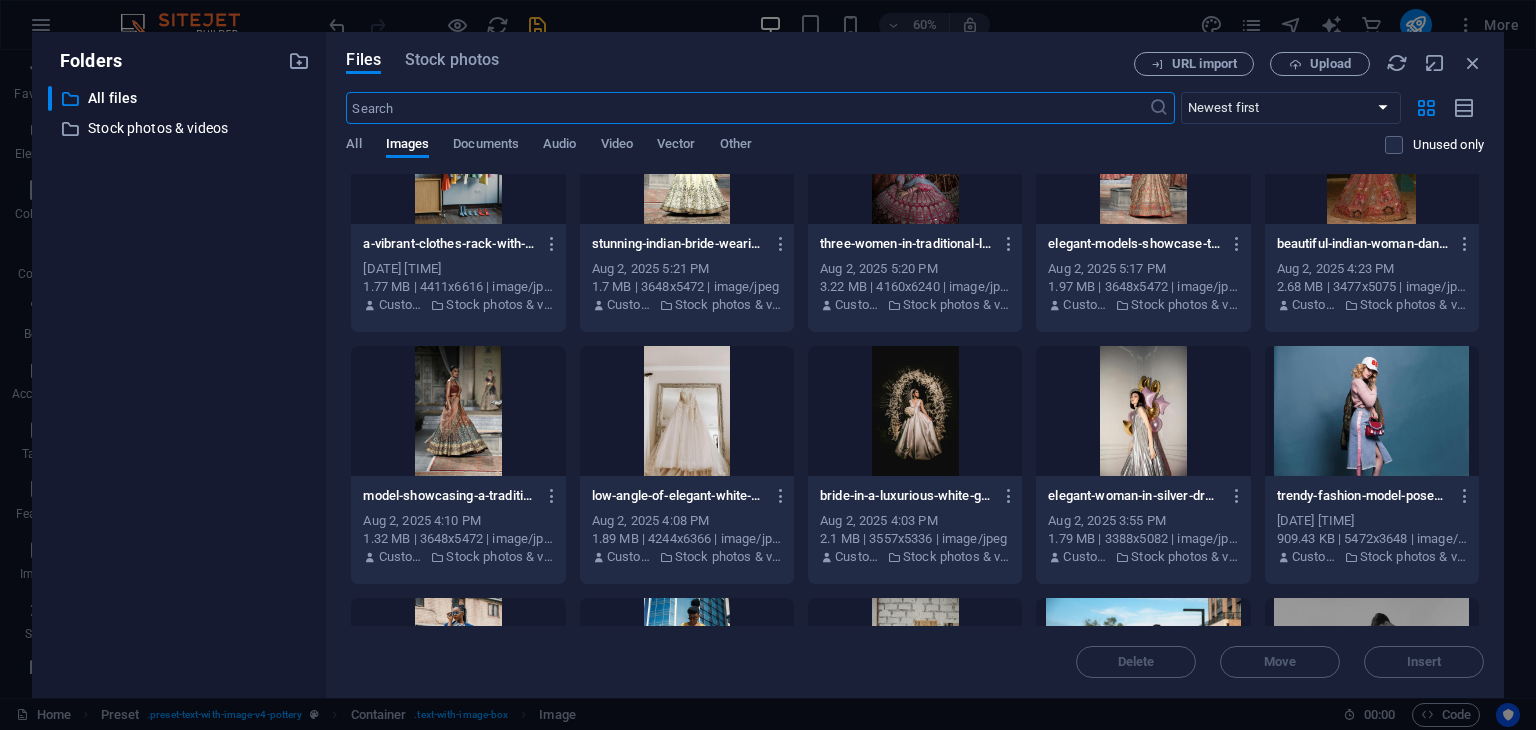 scroll, scrollTop: 0, scrollLeft: 0, axis: both 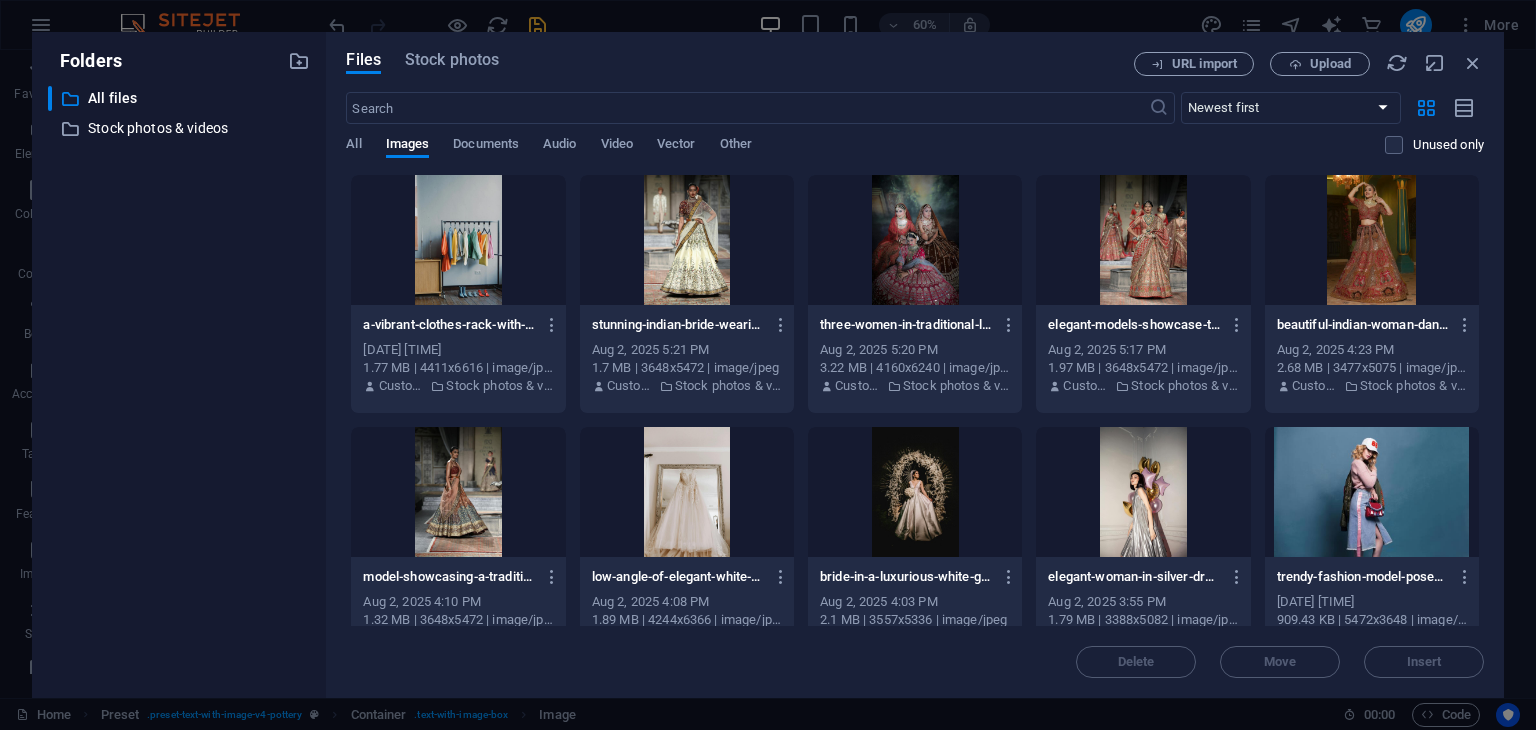 click at bounding box center [1143, 240] 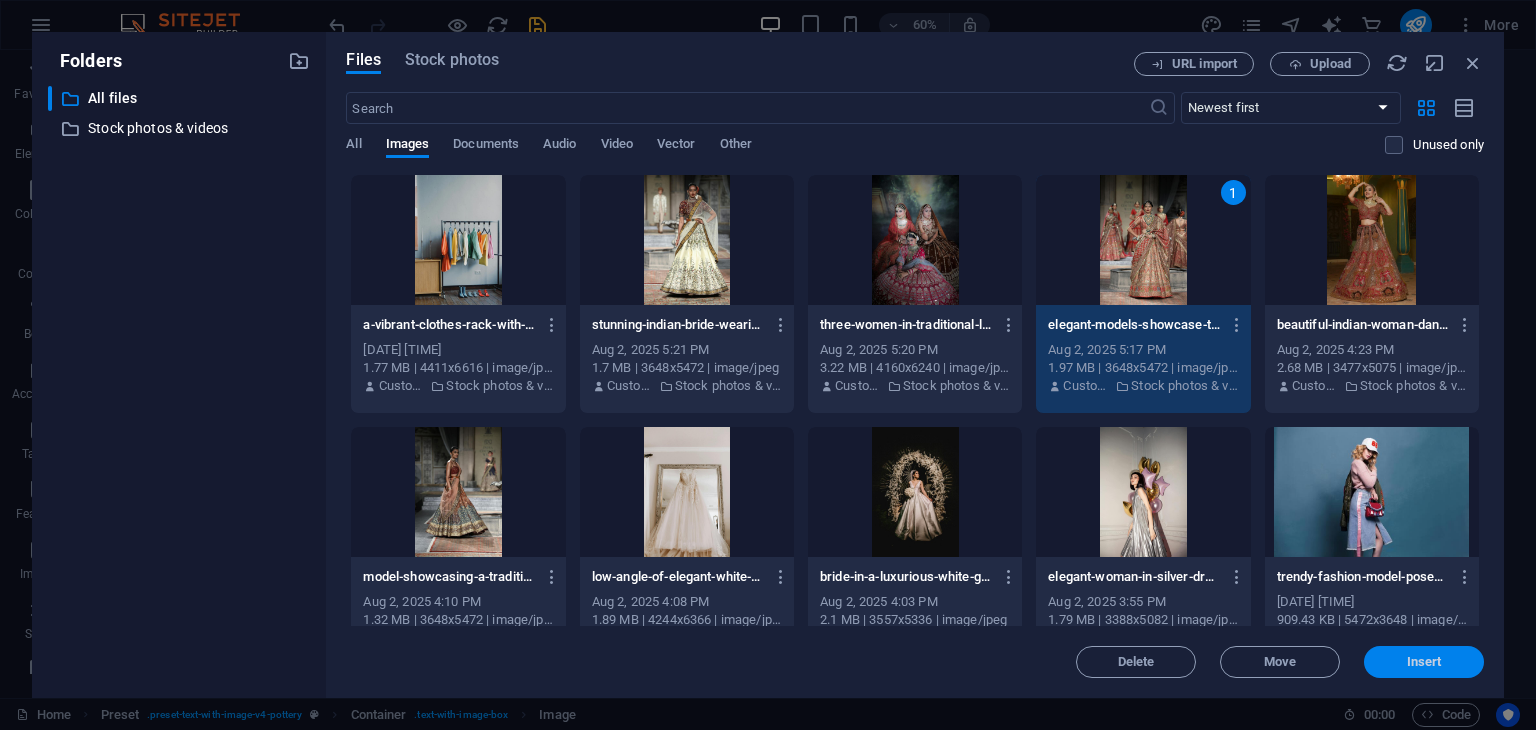 click on "Insert" at bounding box center [1424, 662] 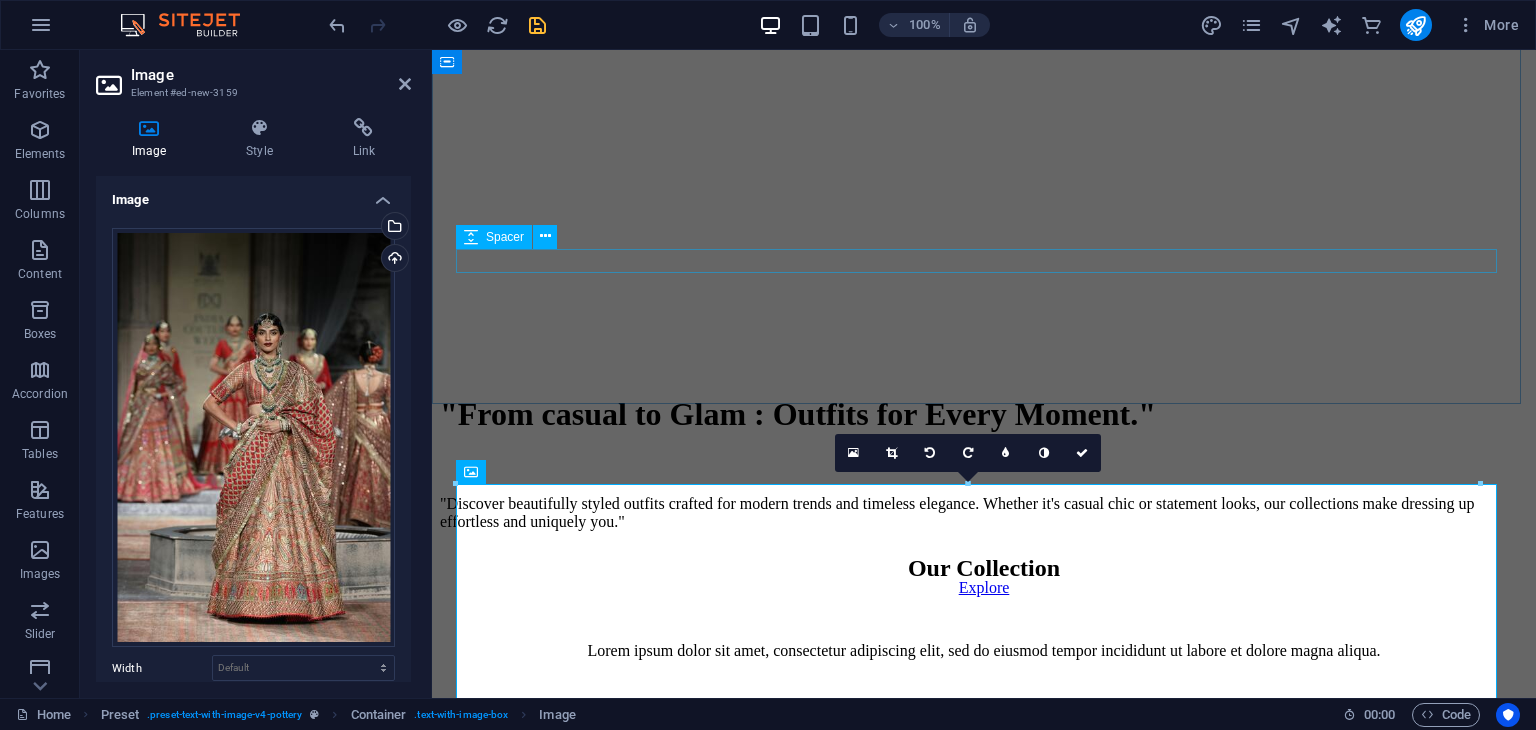 scroll, scrollTop: 732, scrollLeft: 0, axis: vertical 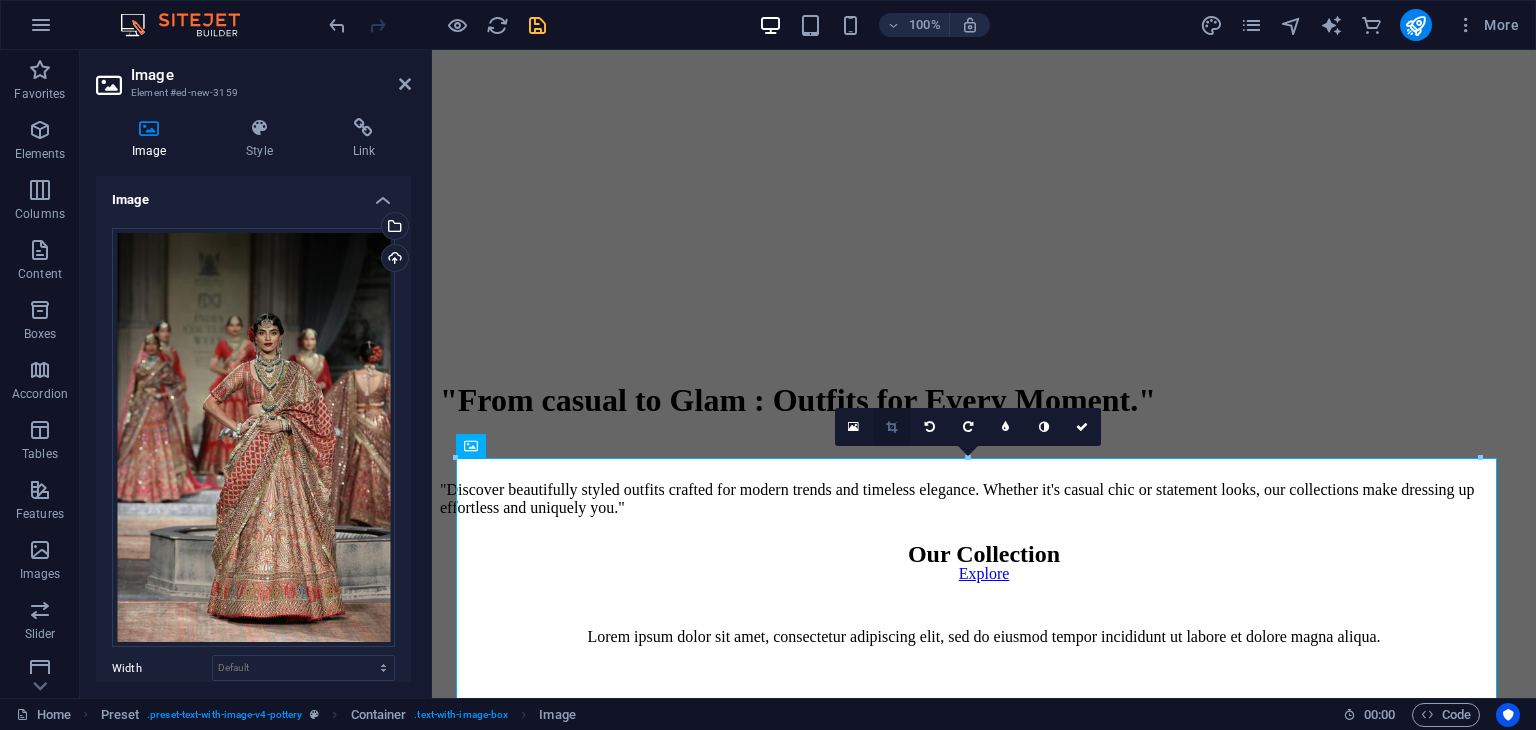 click at bounding box center [892, 427] 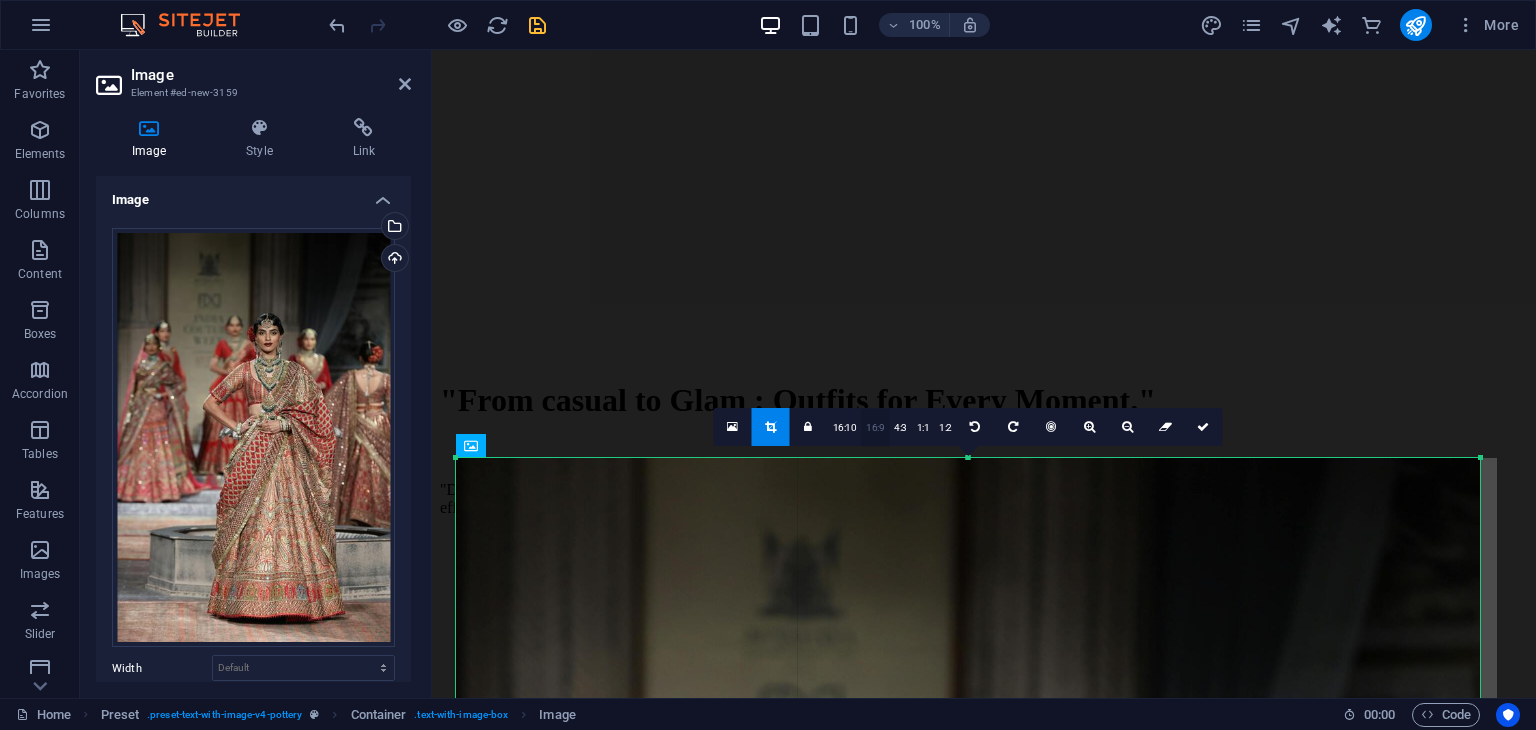 click on "16:9" at bounding box center (875, 428) 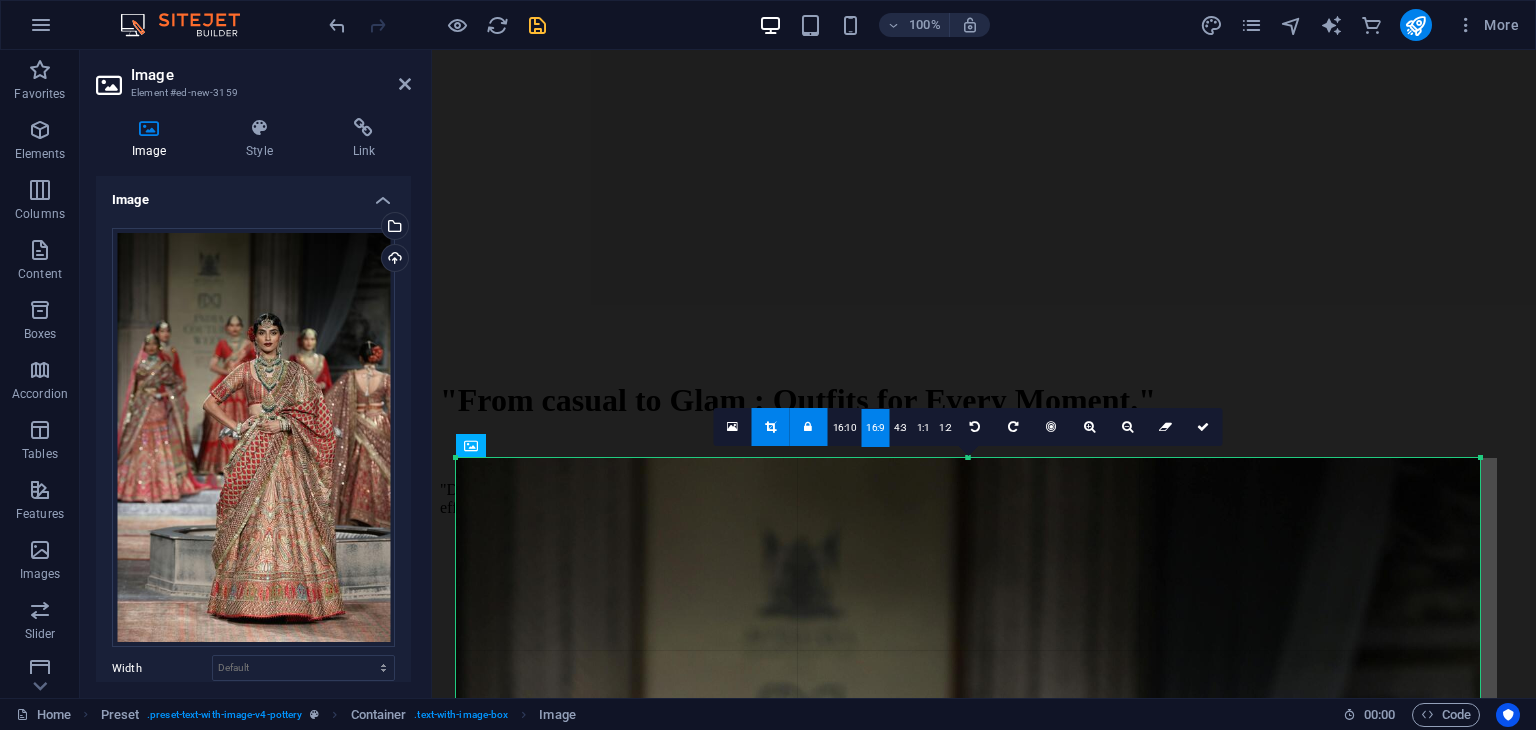 click at bounding box center [809, 427] 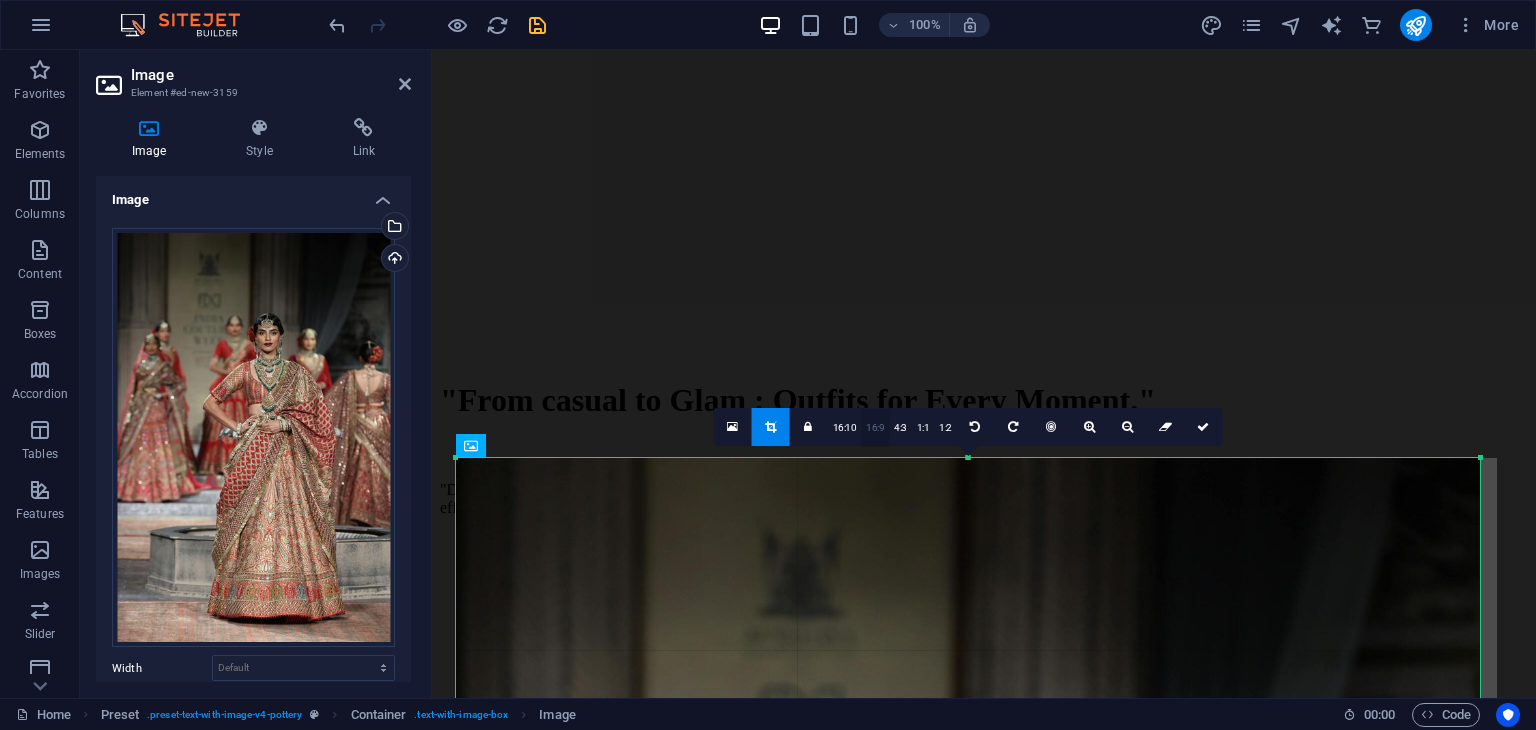 click on "16:9" at bounding box center (875, 428) 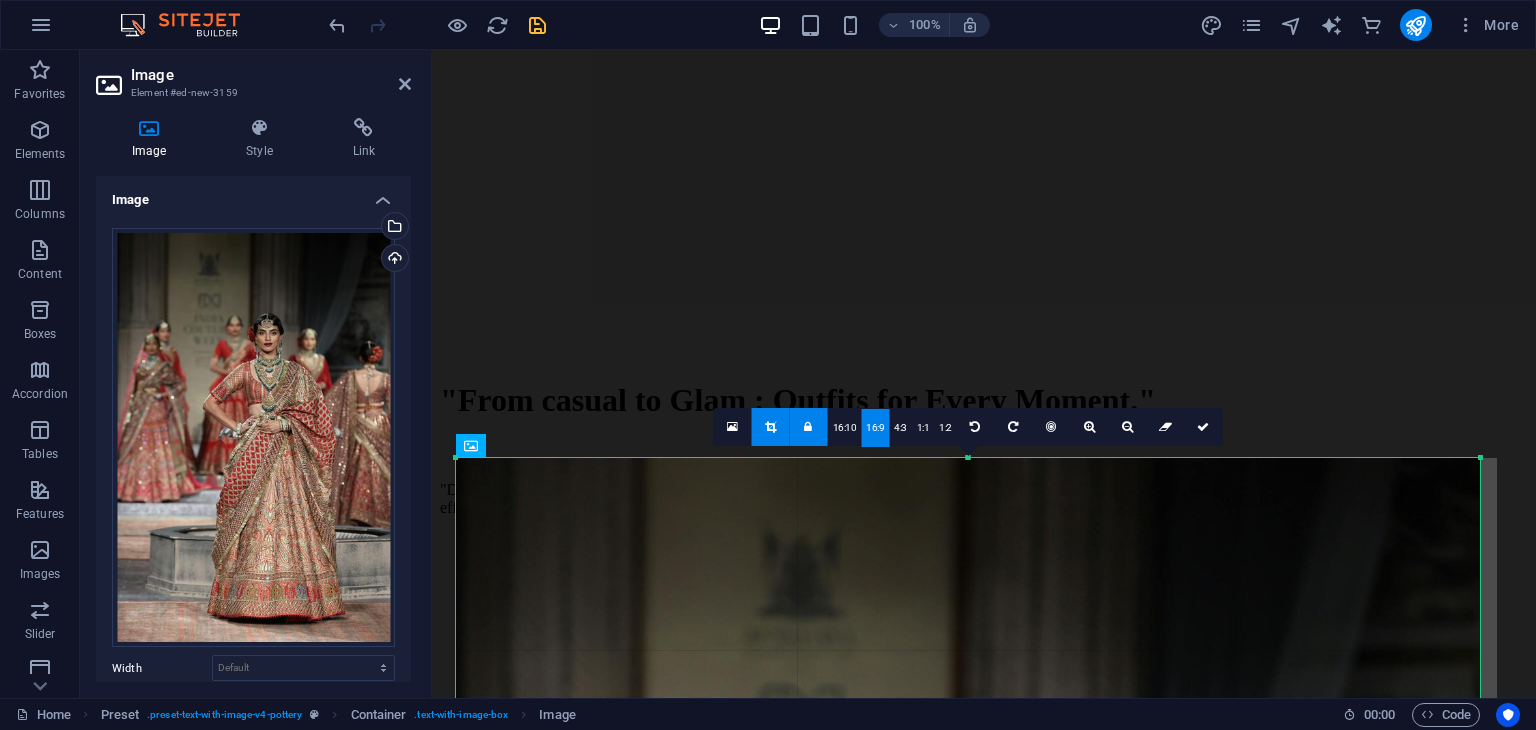 click at bounding box center (770, 427) 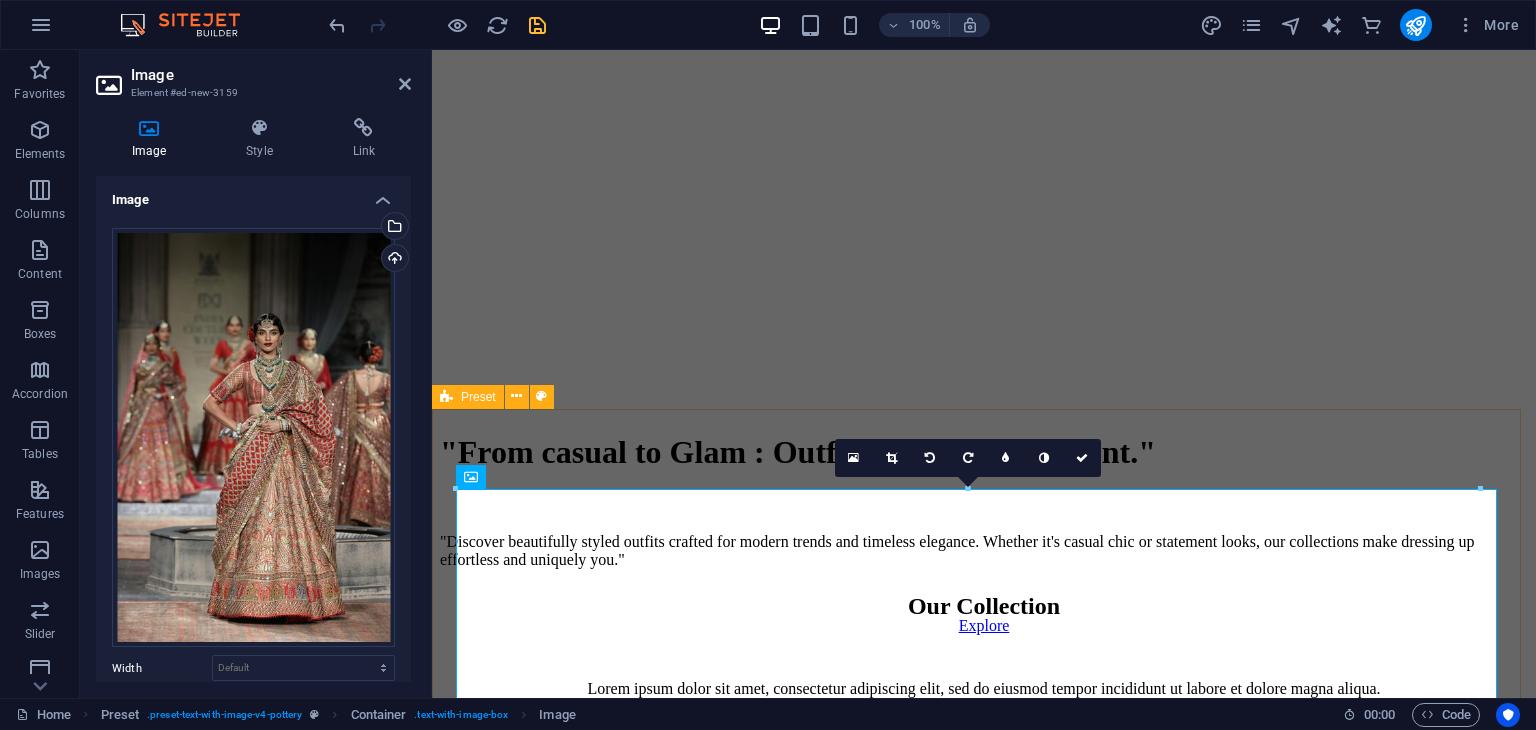 scroll, scrollTop: 660, scrollLeft: 0, axis: vertical 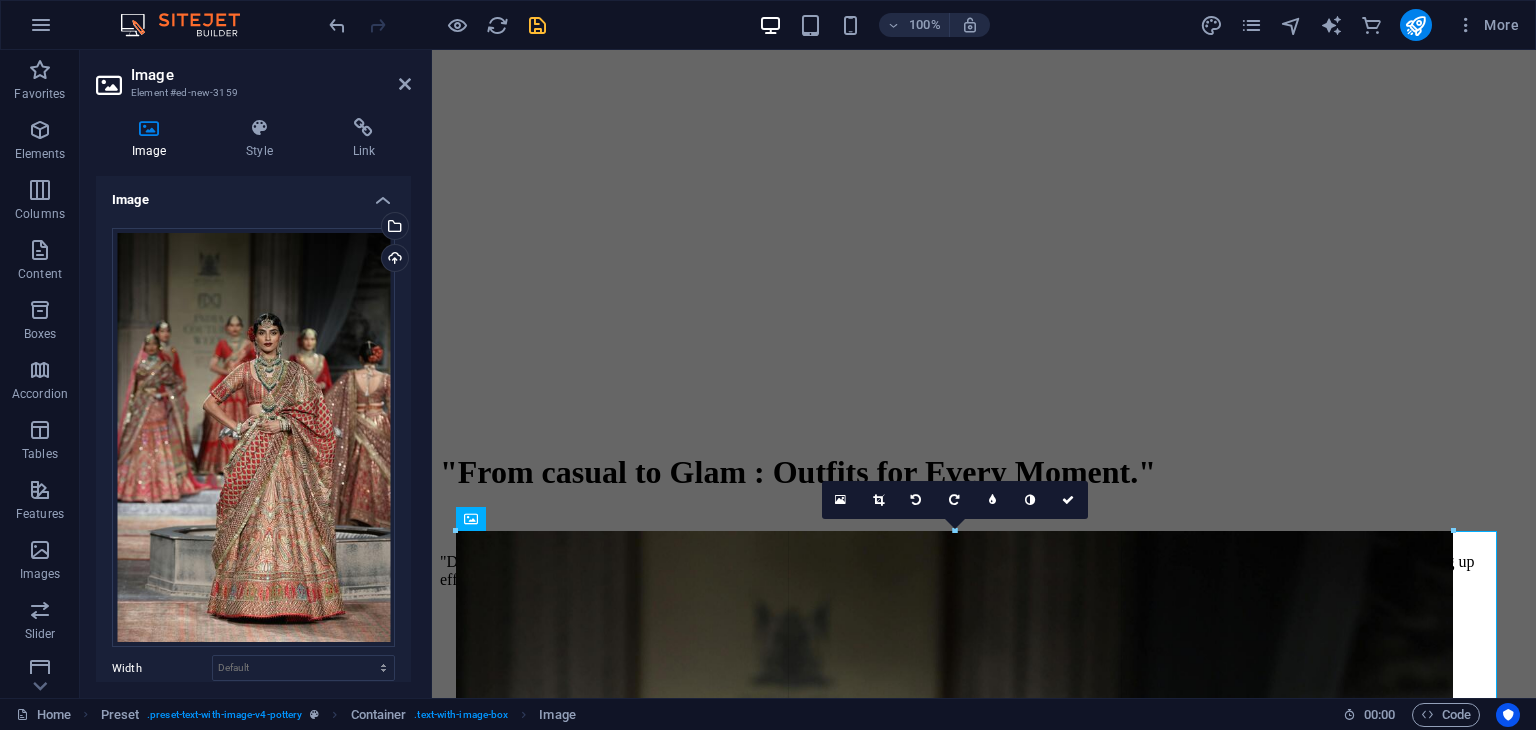 drag, startPoint x: 1478, startPoint y: 529, endPoint x: 841, endPoint y: 519, distance: 637.0785 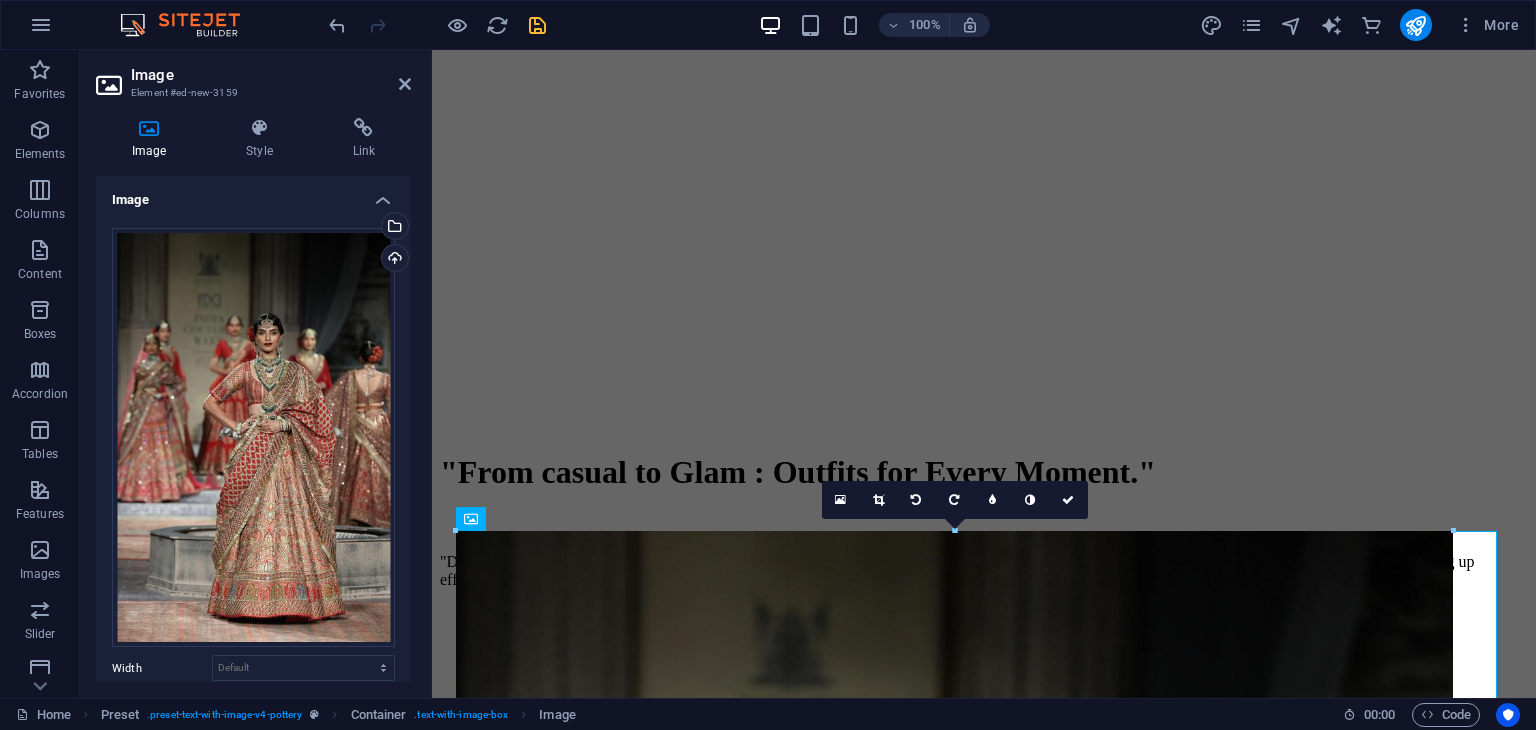 type on "996" 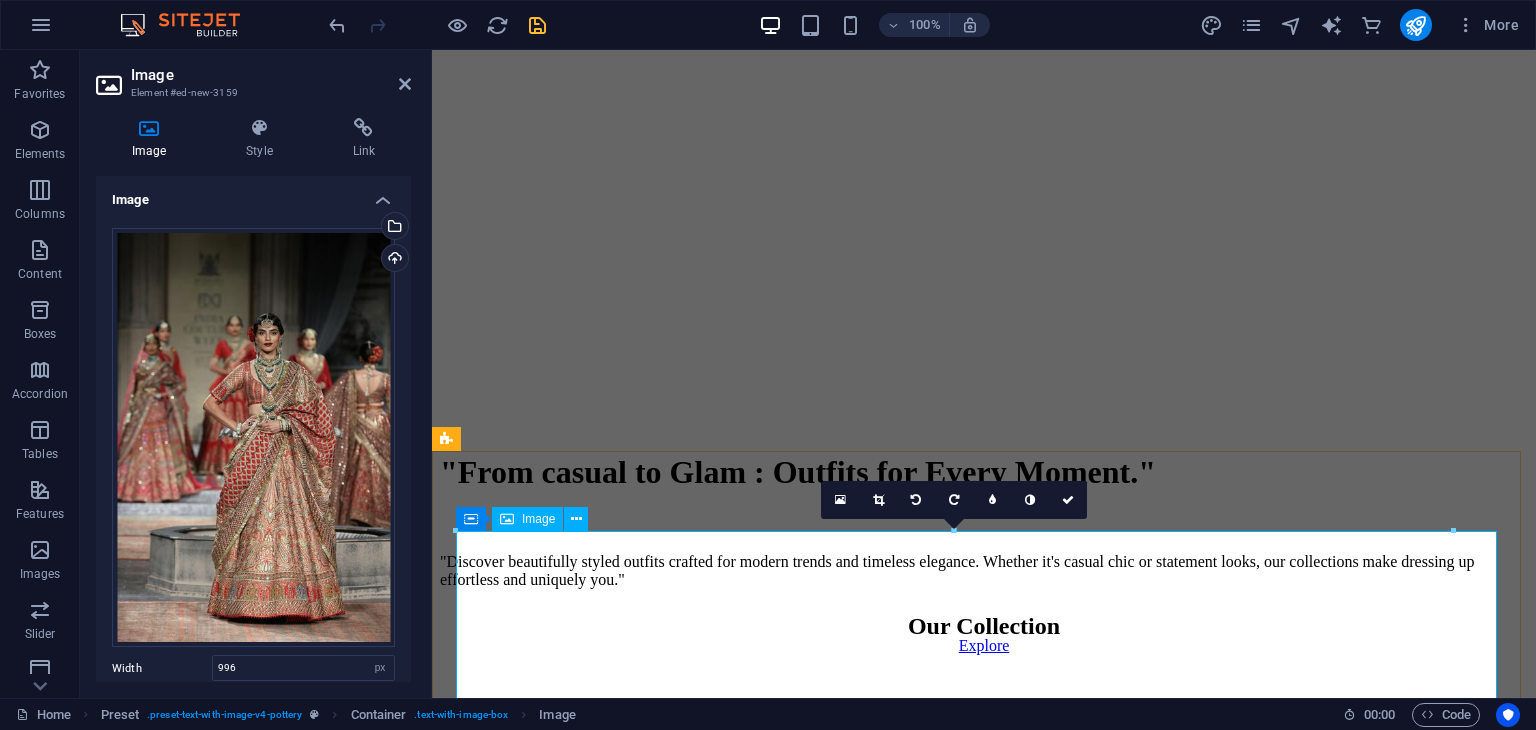 type 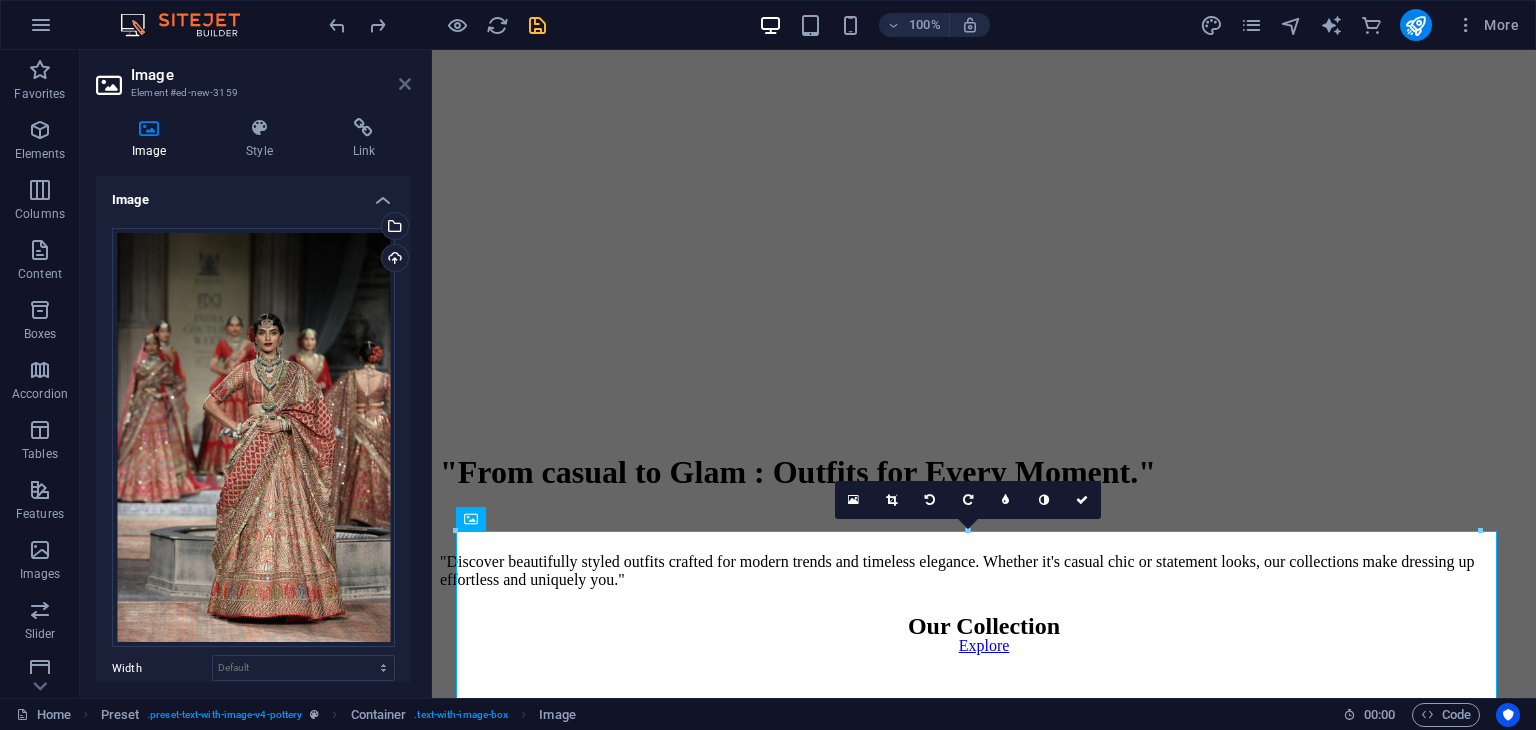 click at bounding box center (405, 84) 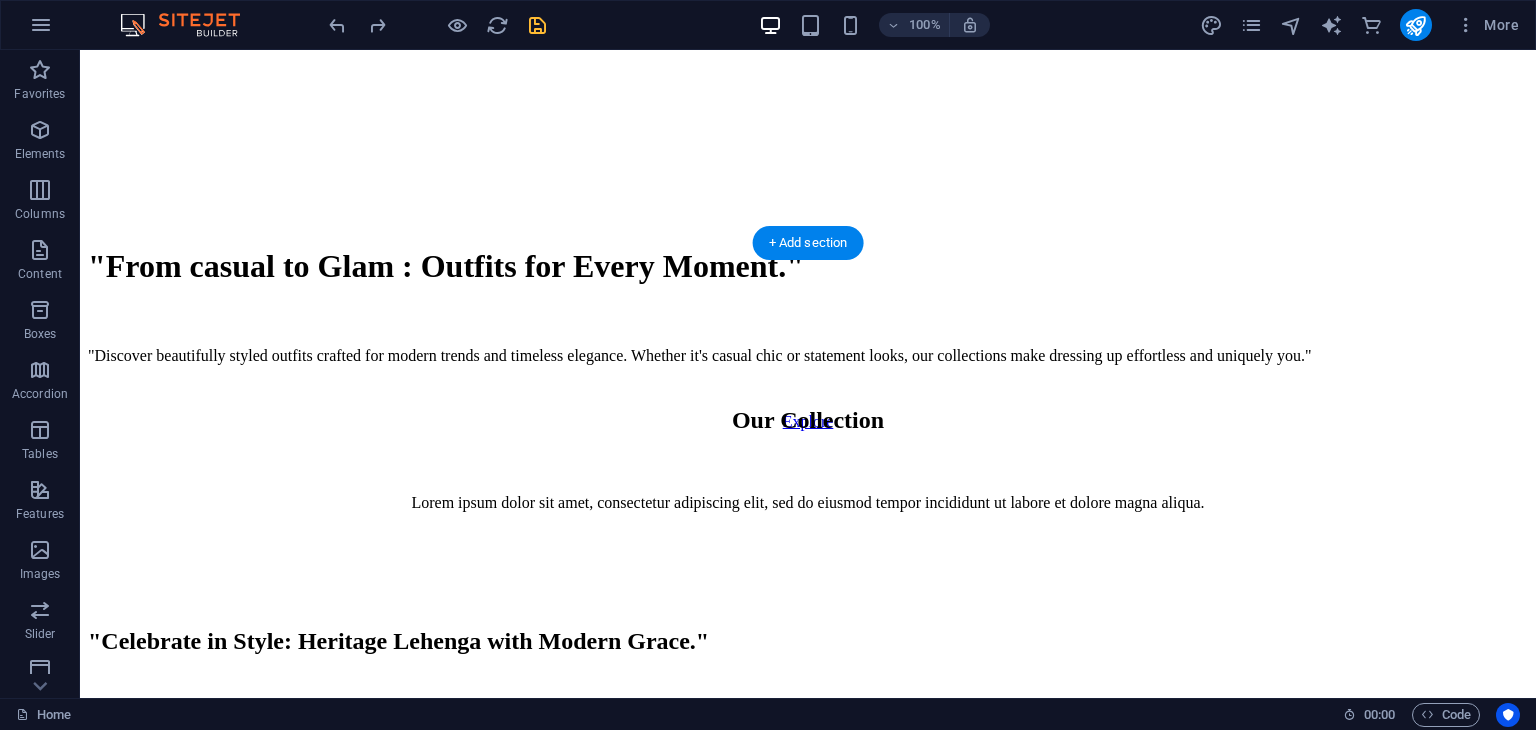 scroll, scrollTop: 868, scrollLeft: 0, axis: vertical 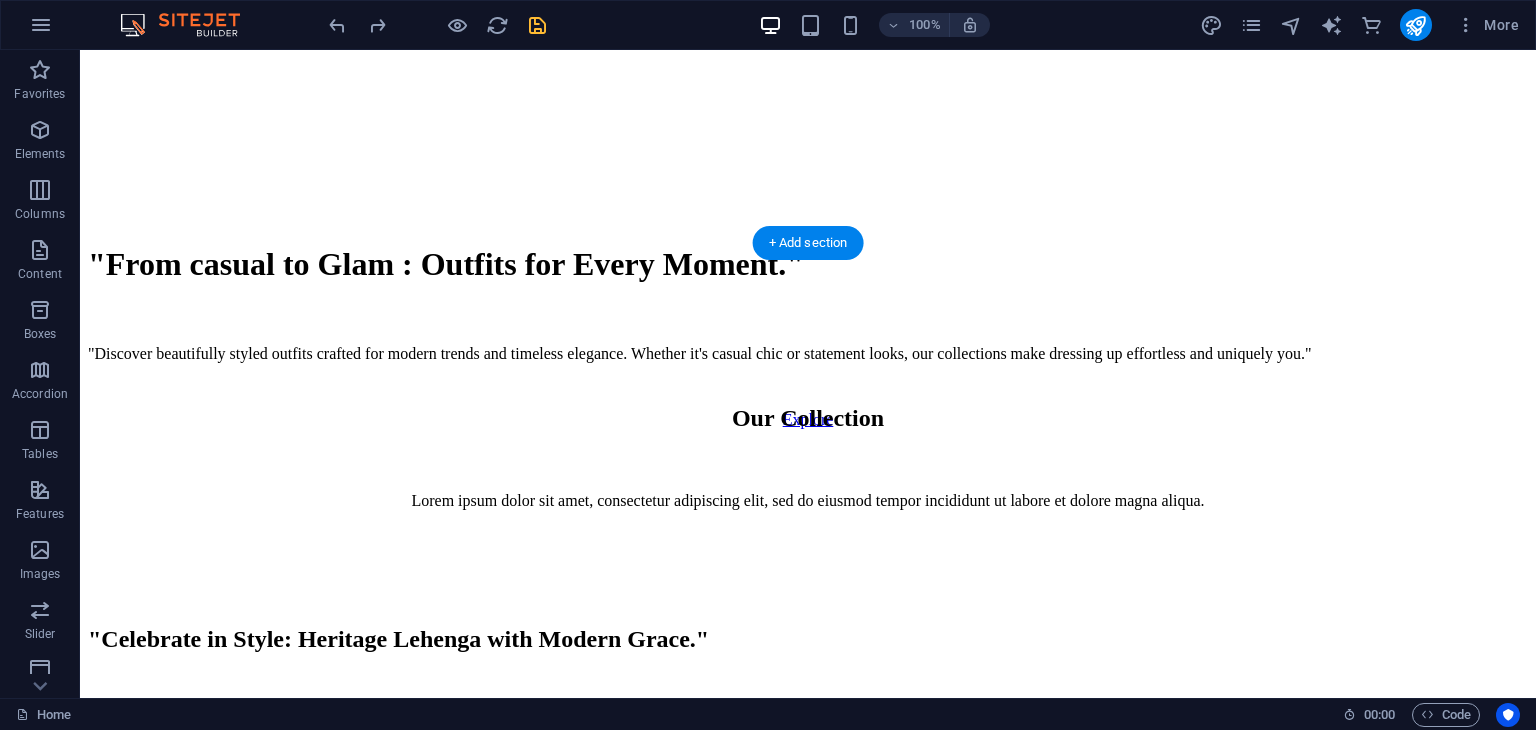 click at bounding box center [808, 789] 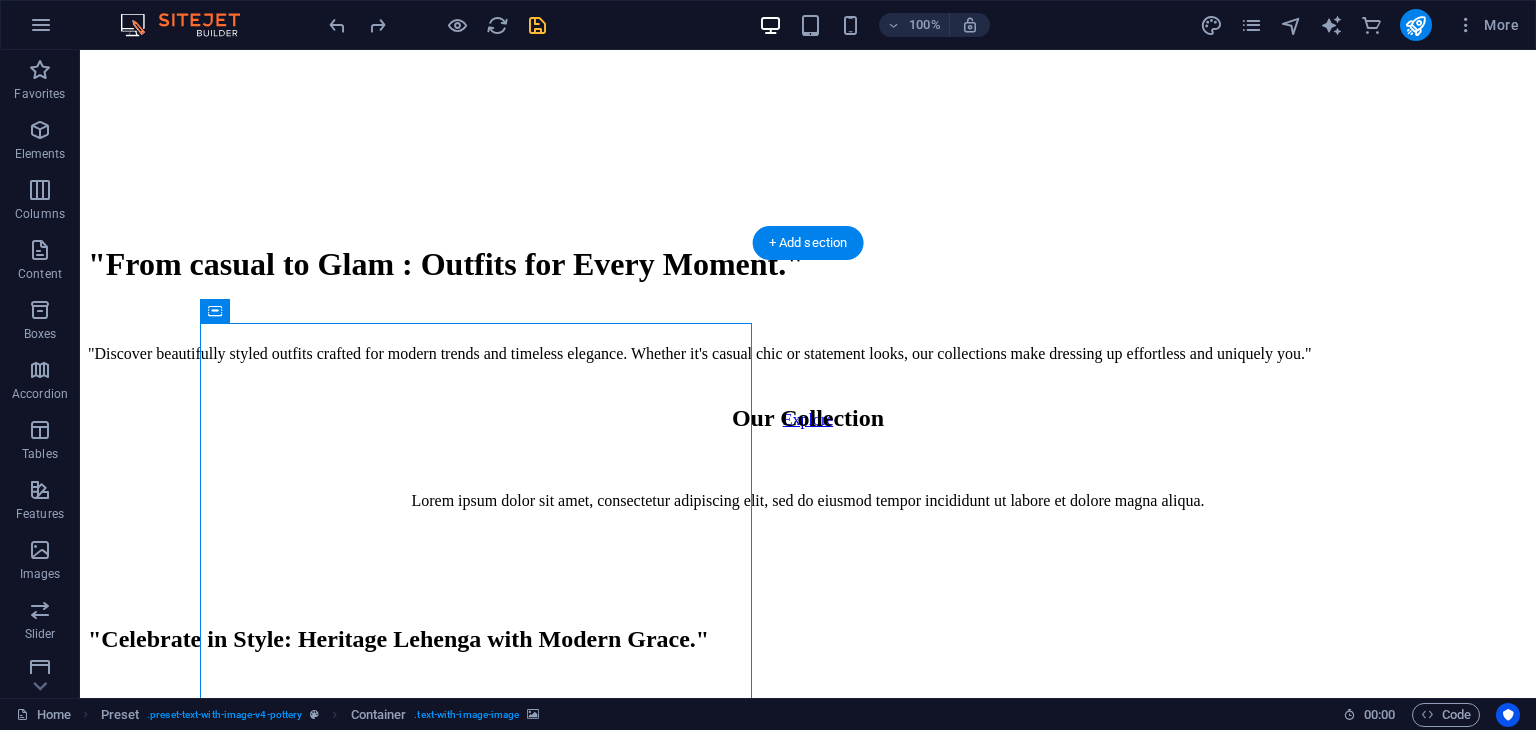 click at bounding box center (808, 789) 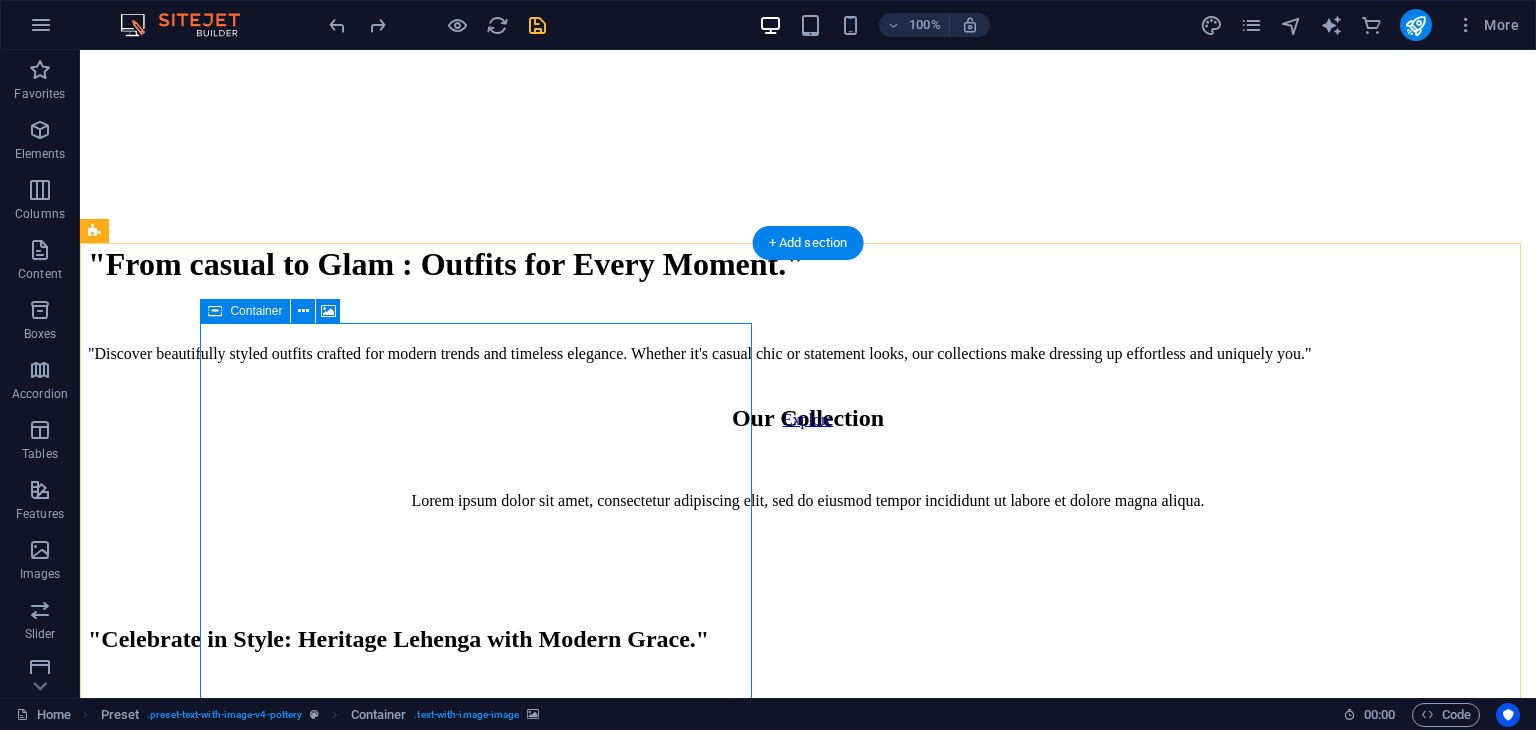 click on "Add elements" at bounding box center [749, 1540] 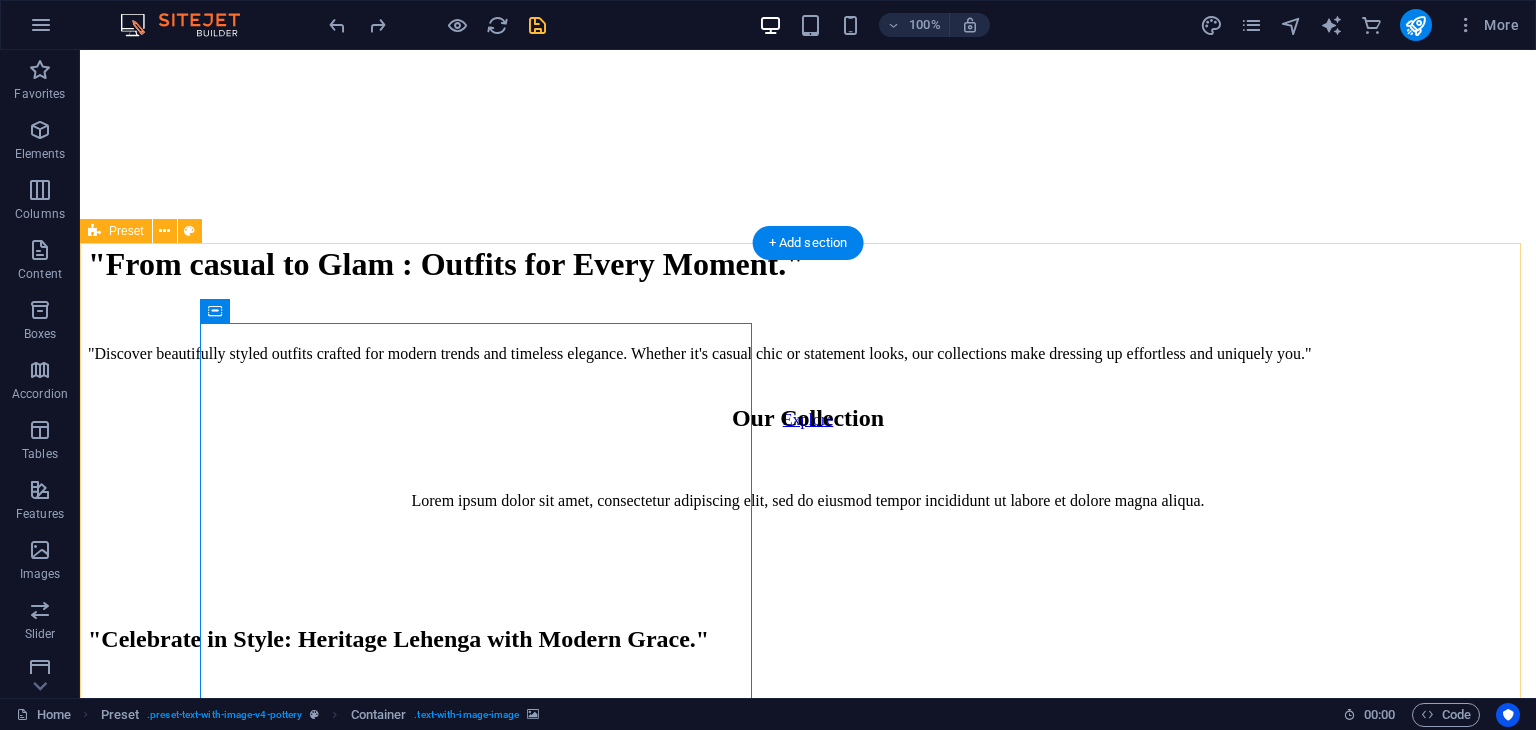 click on ""Celebrate in Style: Heritage Lehenga with Modern Grace." "Grace every occasion with this exquisite lehenga, featuring intricate hand embroidery, rich earthy tones, and a flawless fusion of traditional artistry with modern sophistication. Perfect for weddings ,festive celebrations, and special events, this ensemble speaks of heritage, craftsmanship, and elegance." Drop content here or  Add elements  Paste clipboard" at bounding box center [808, 1103] 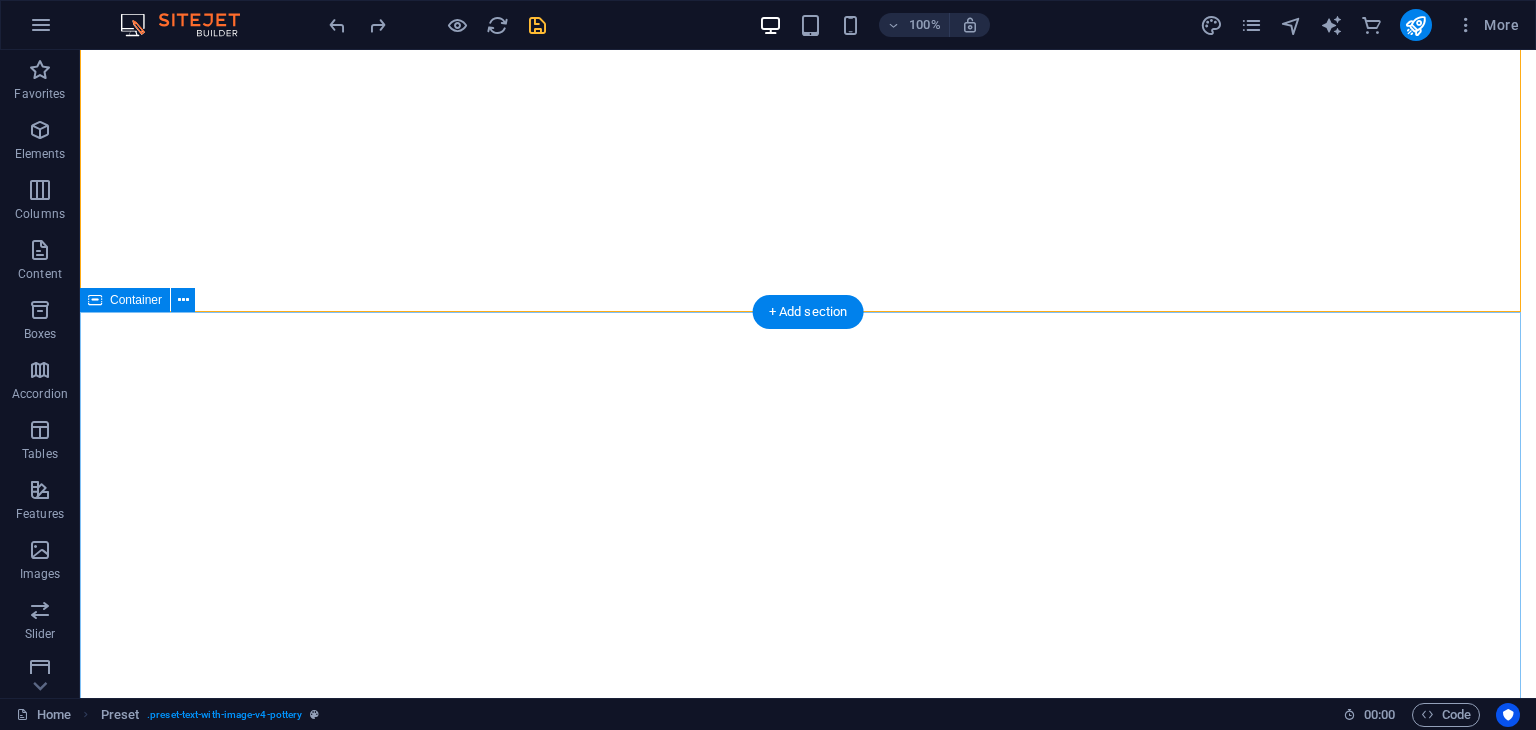 scroll, scrollTop: 1984, scrollLeft: 0, axis: vertical 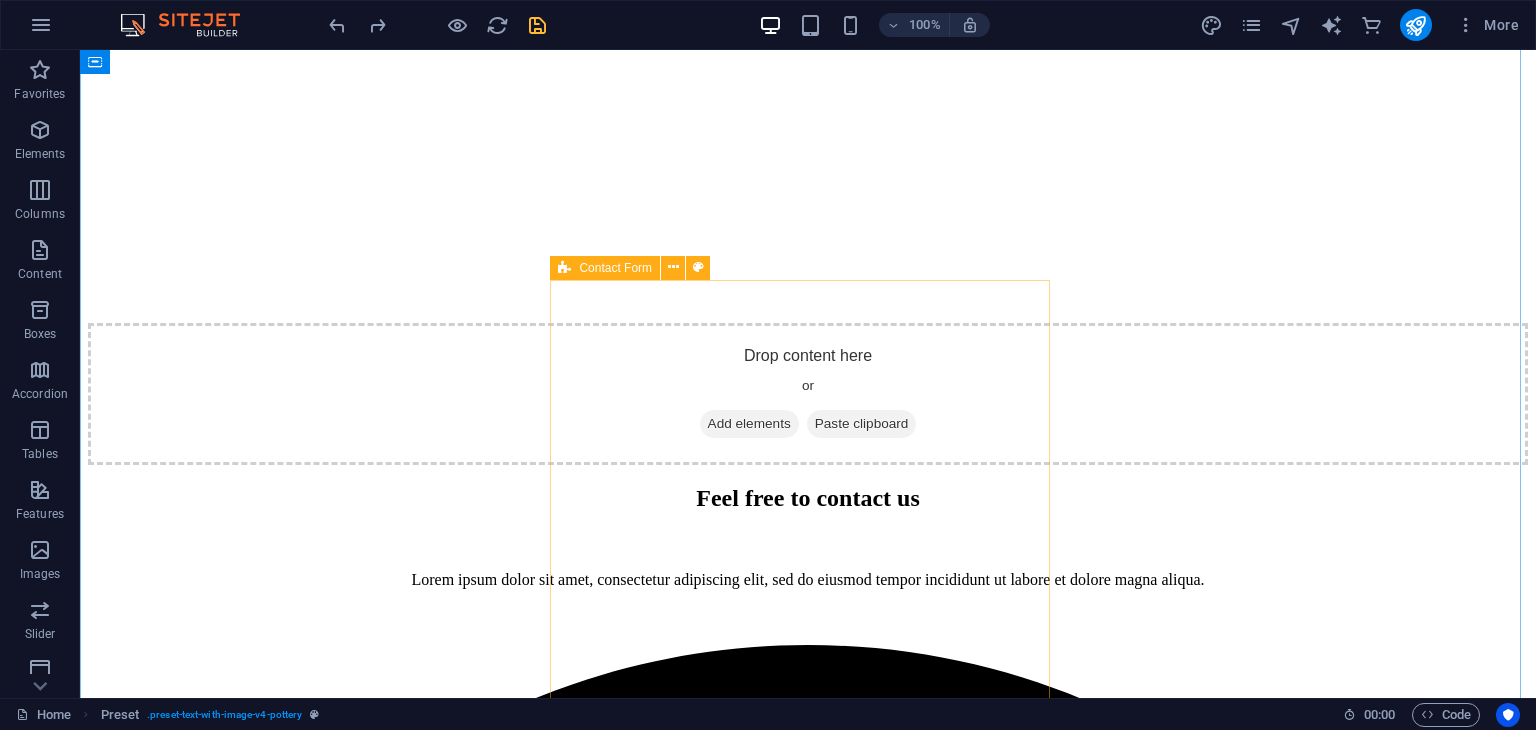 click at bounding box center [564, 268] 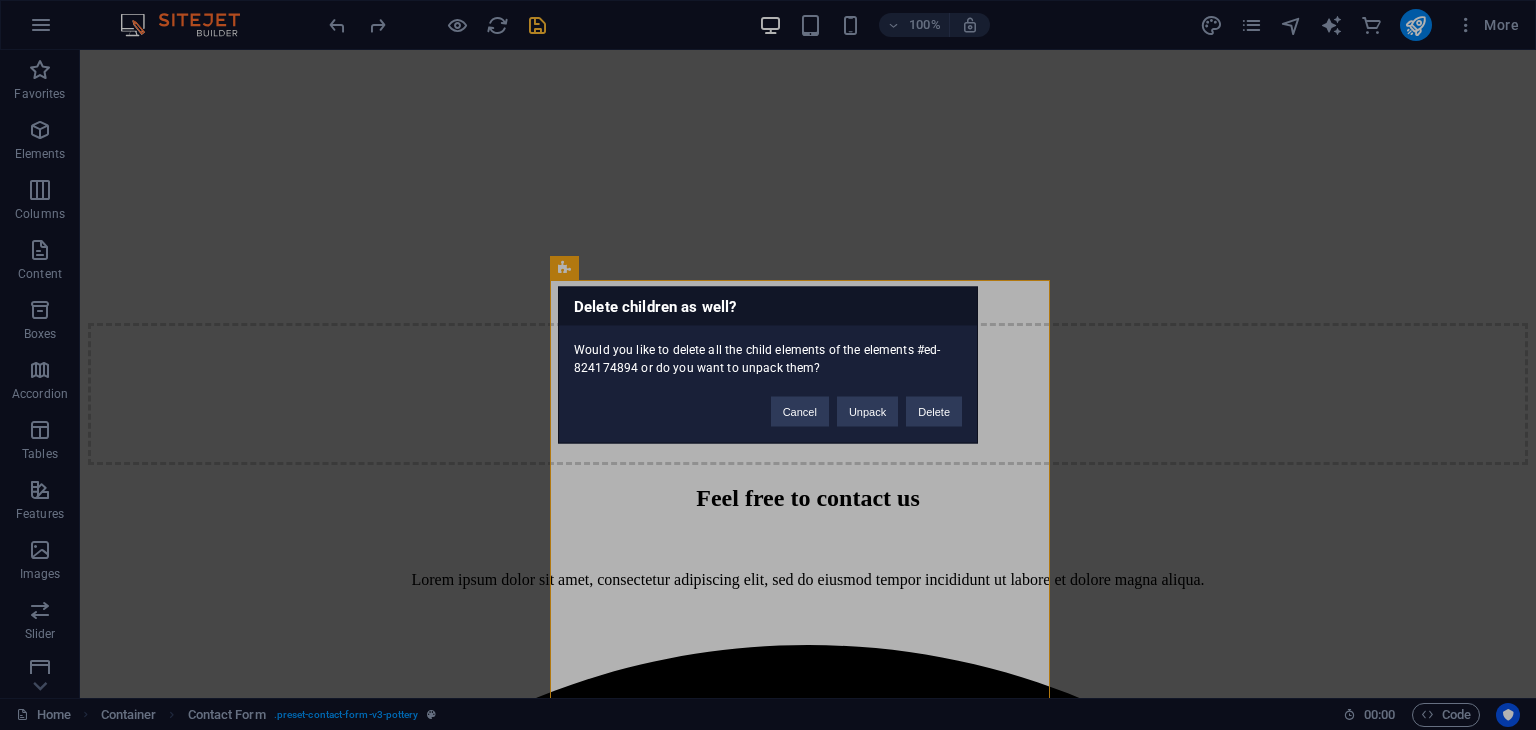 type 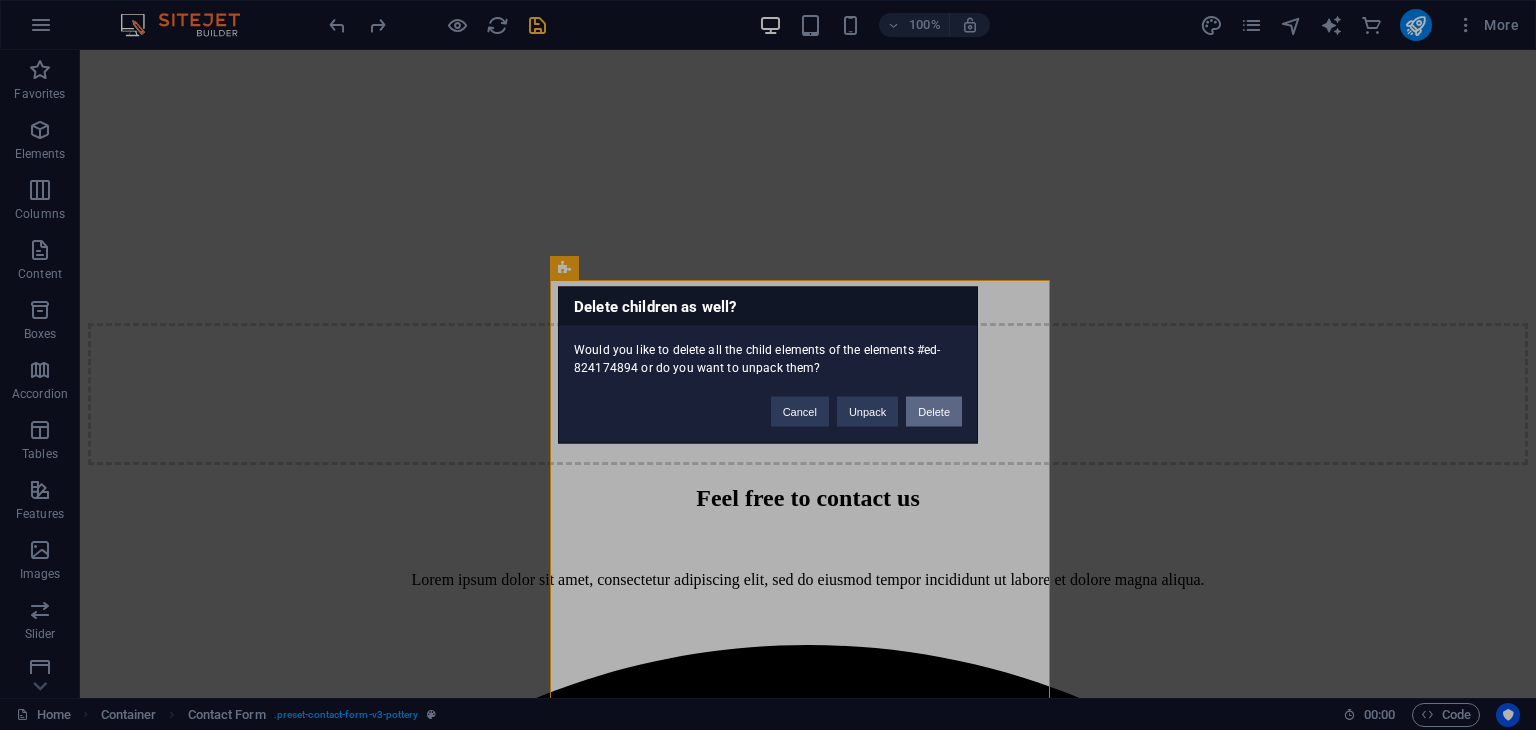 click on "Delete" at bounding box center [934, 412] 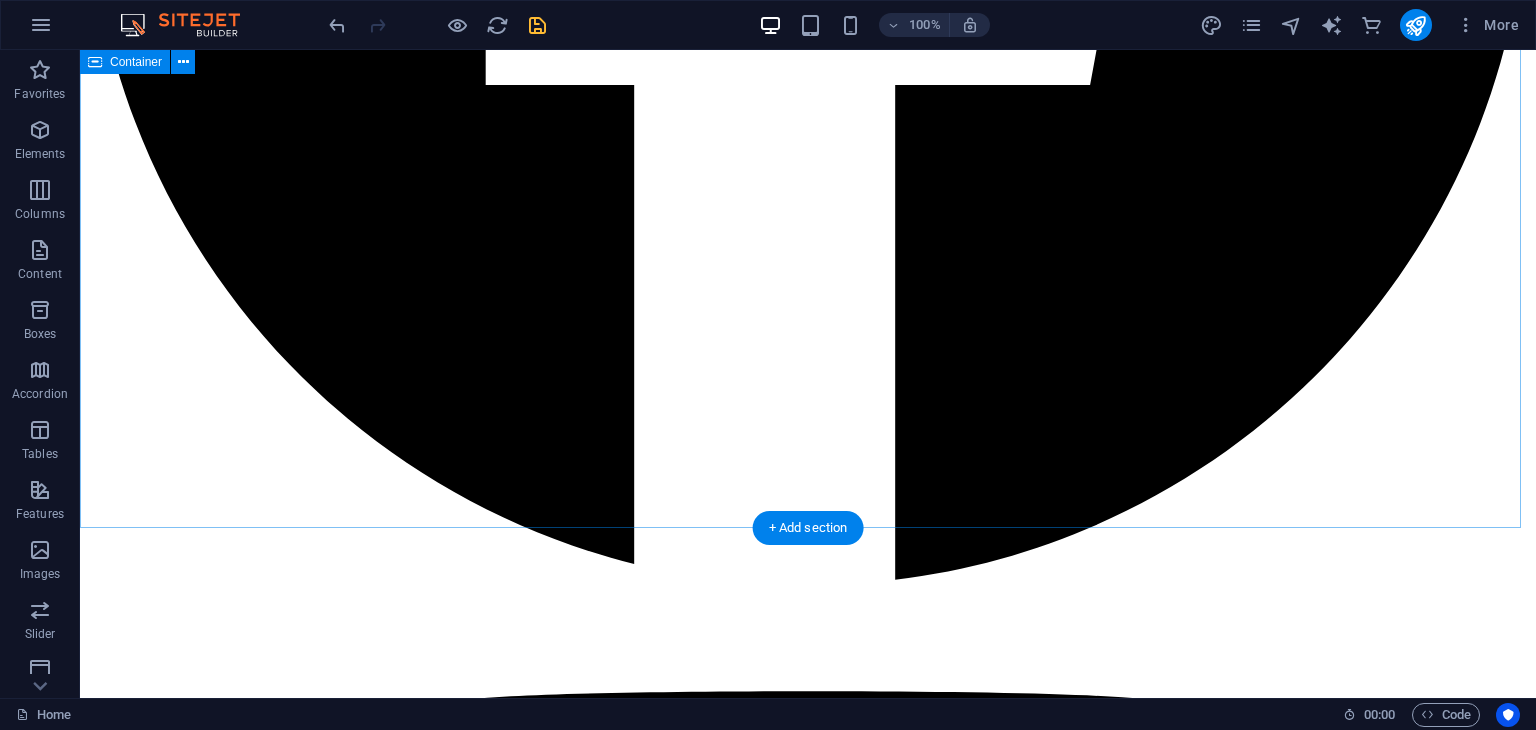 scroll, scrollTop: 3823, scrollLeft: 0, axis: vertical 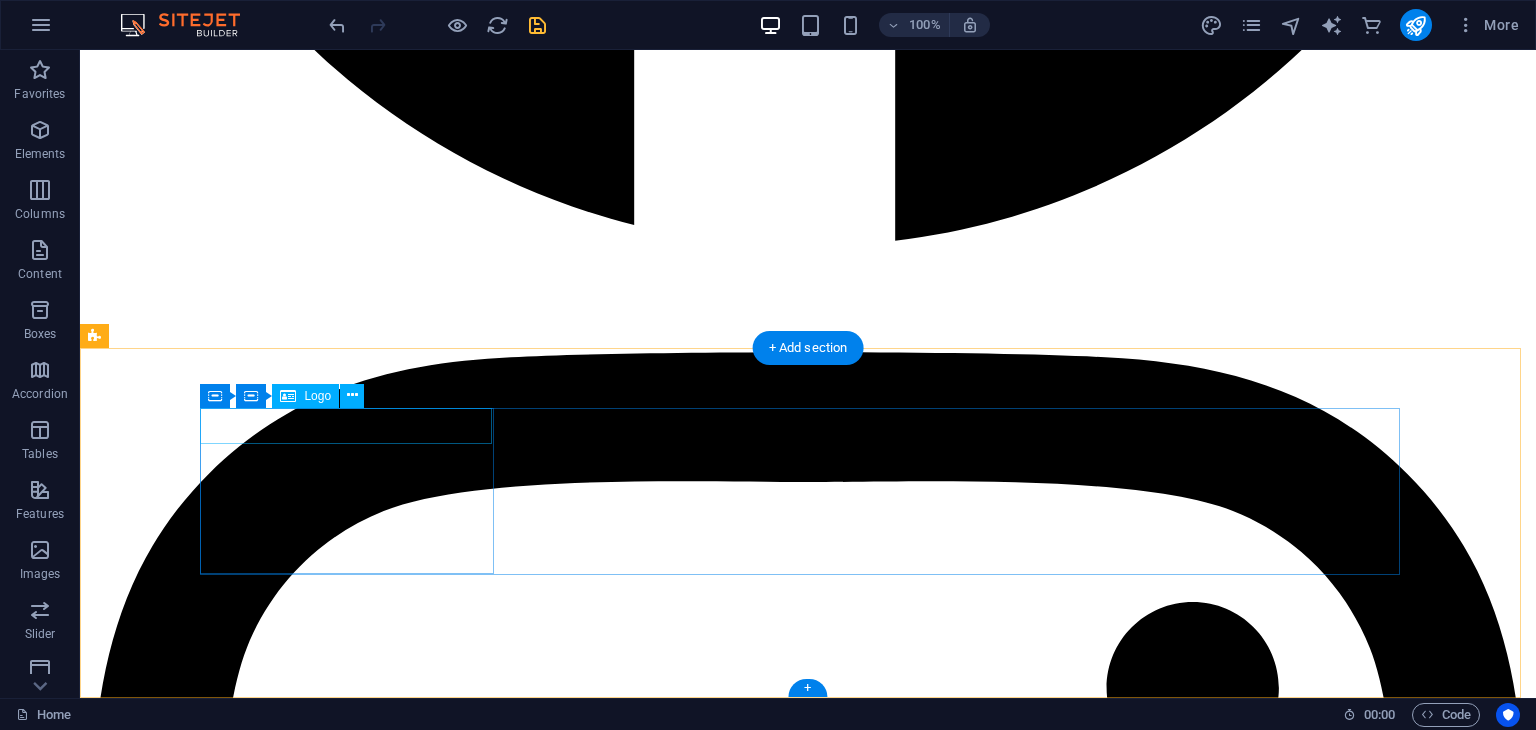 click at bounding box center [808, 9169] 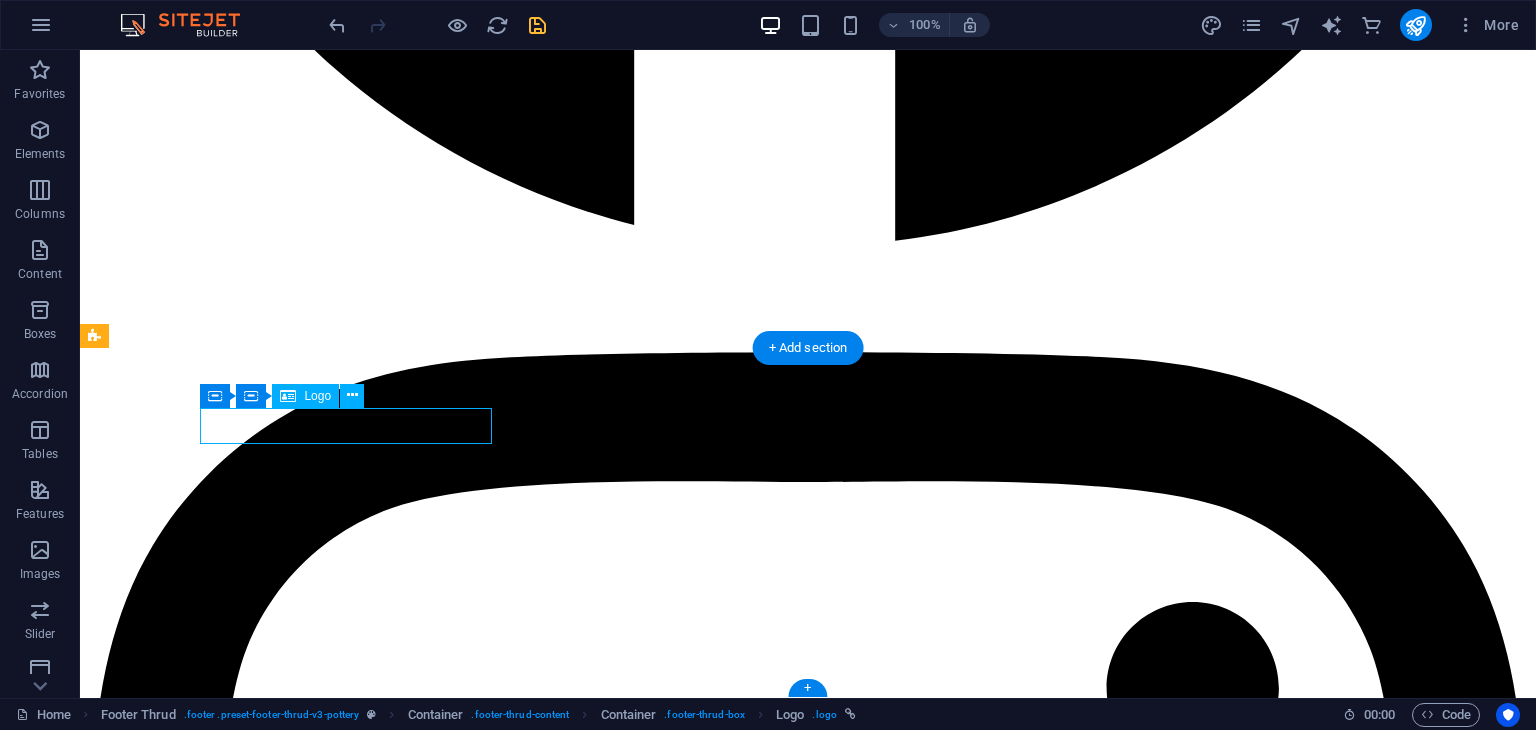 select on "px" 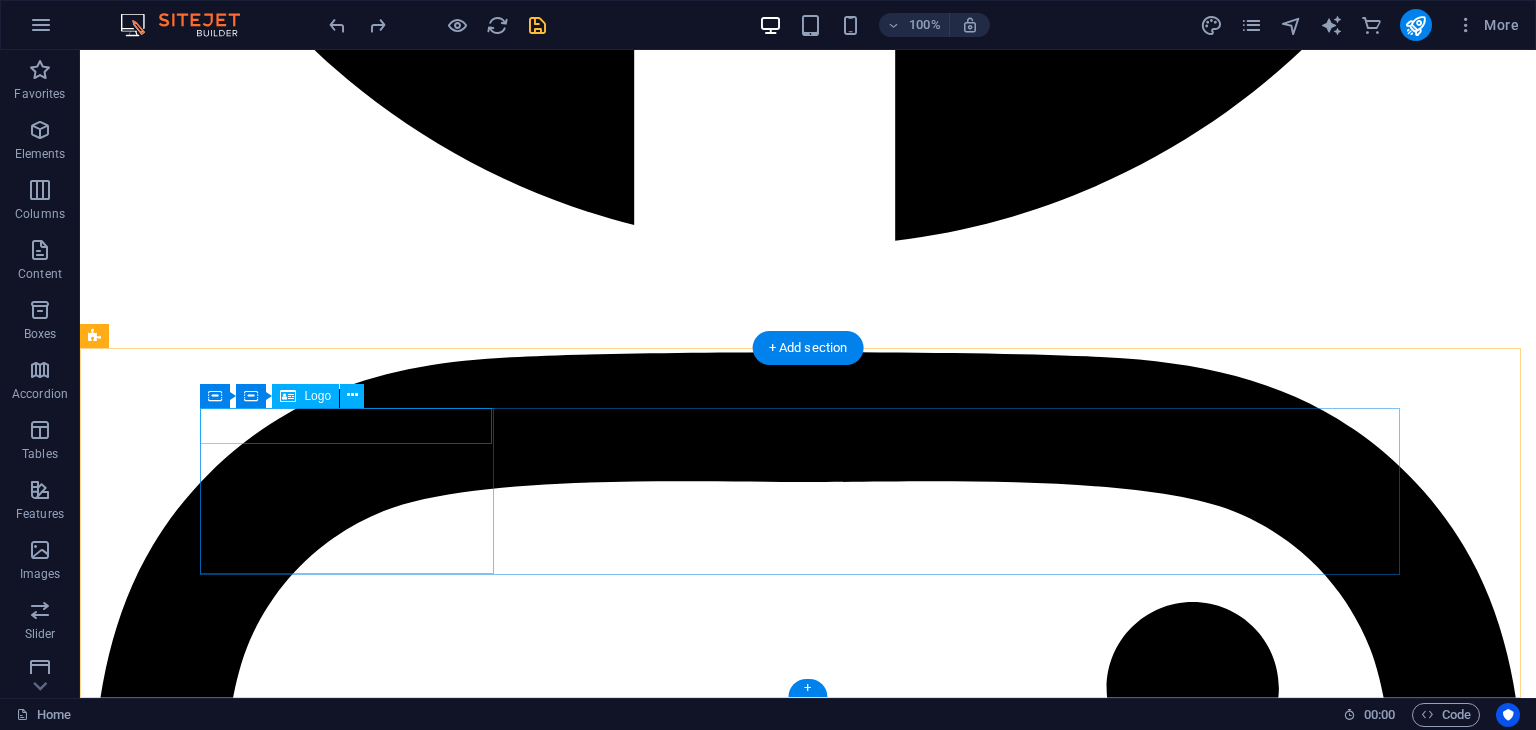click at bounding box center [808, 9169] 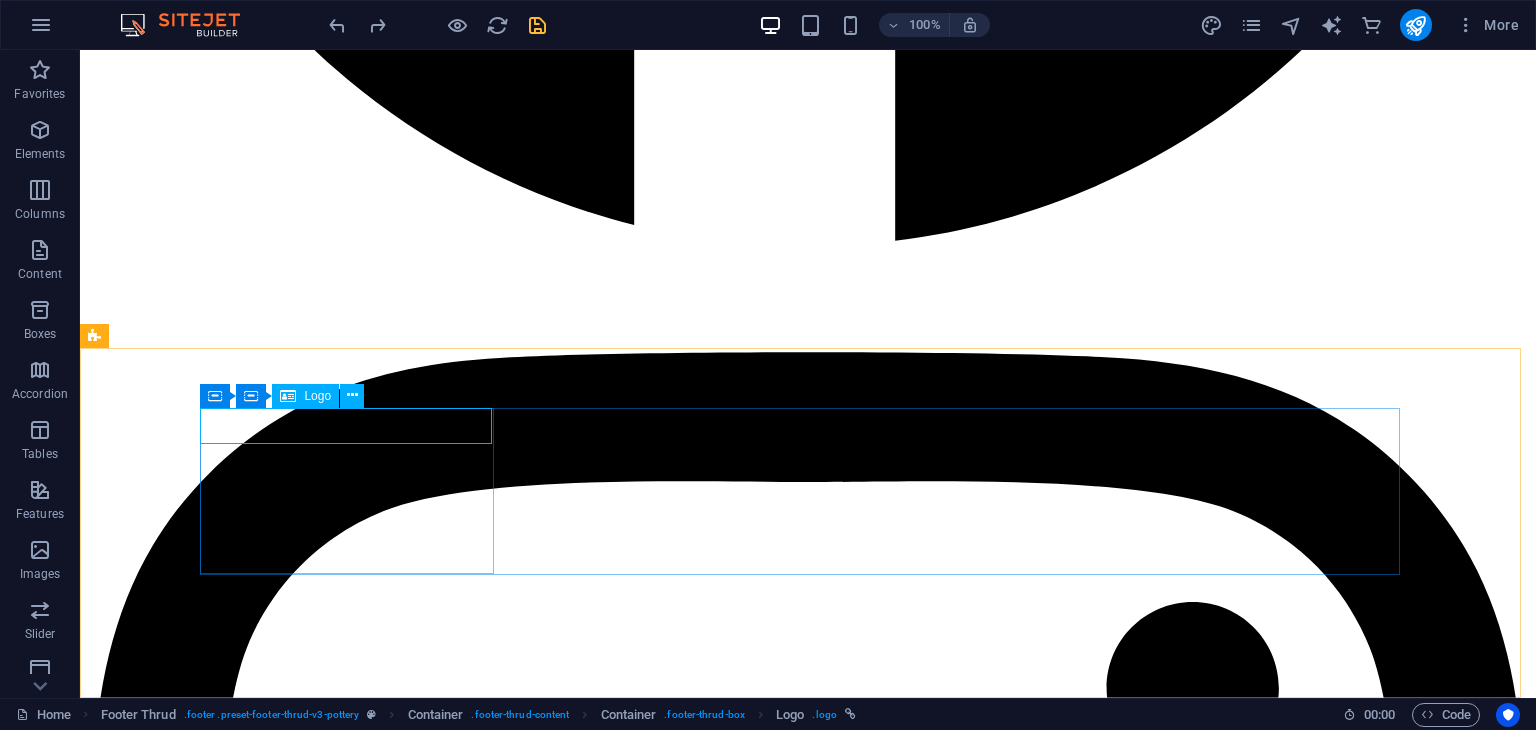 click on "Logo" at bounding box center (305, 396) 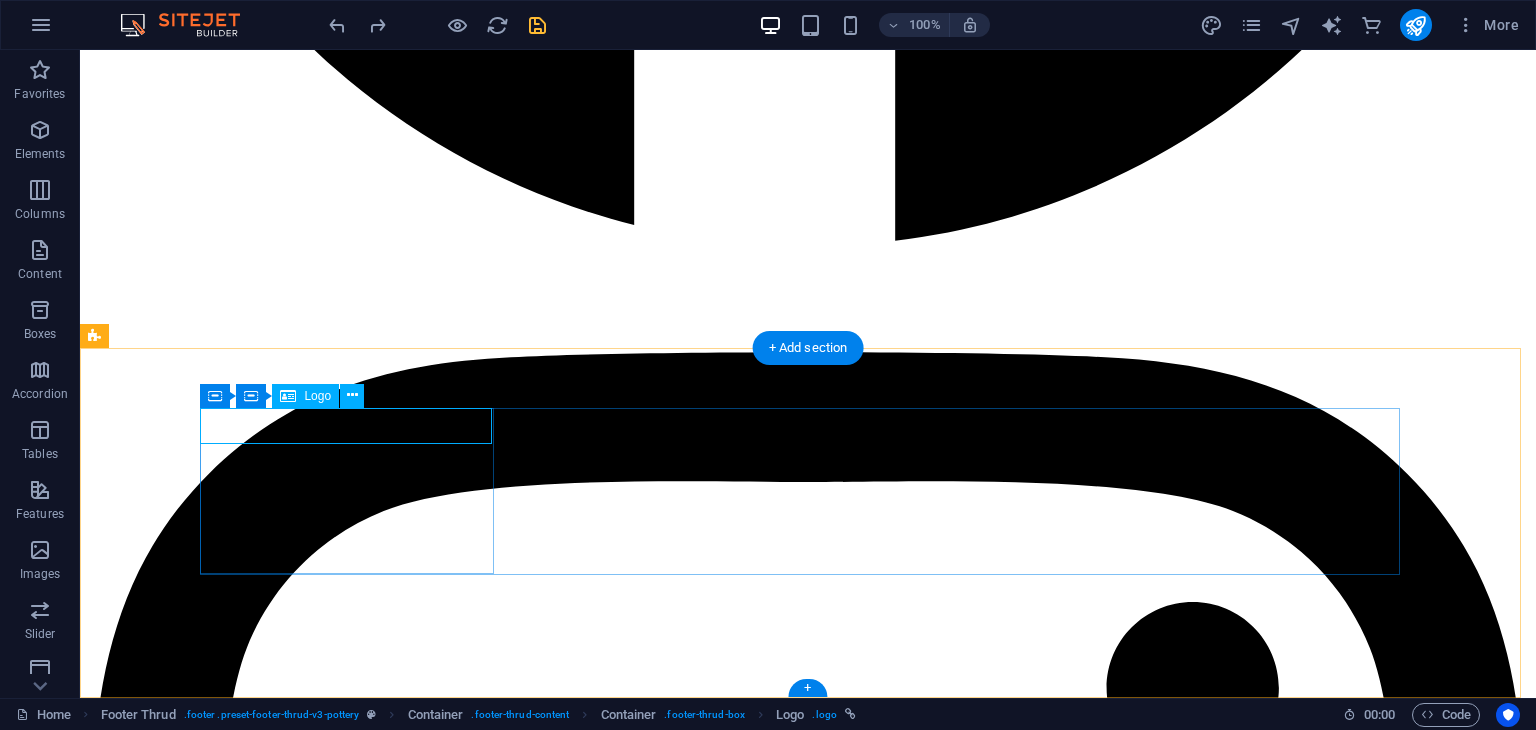 click at bounding box center [808, 9169] 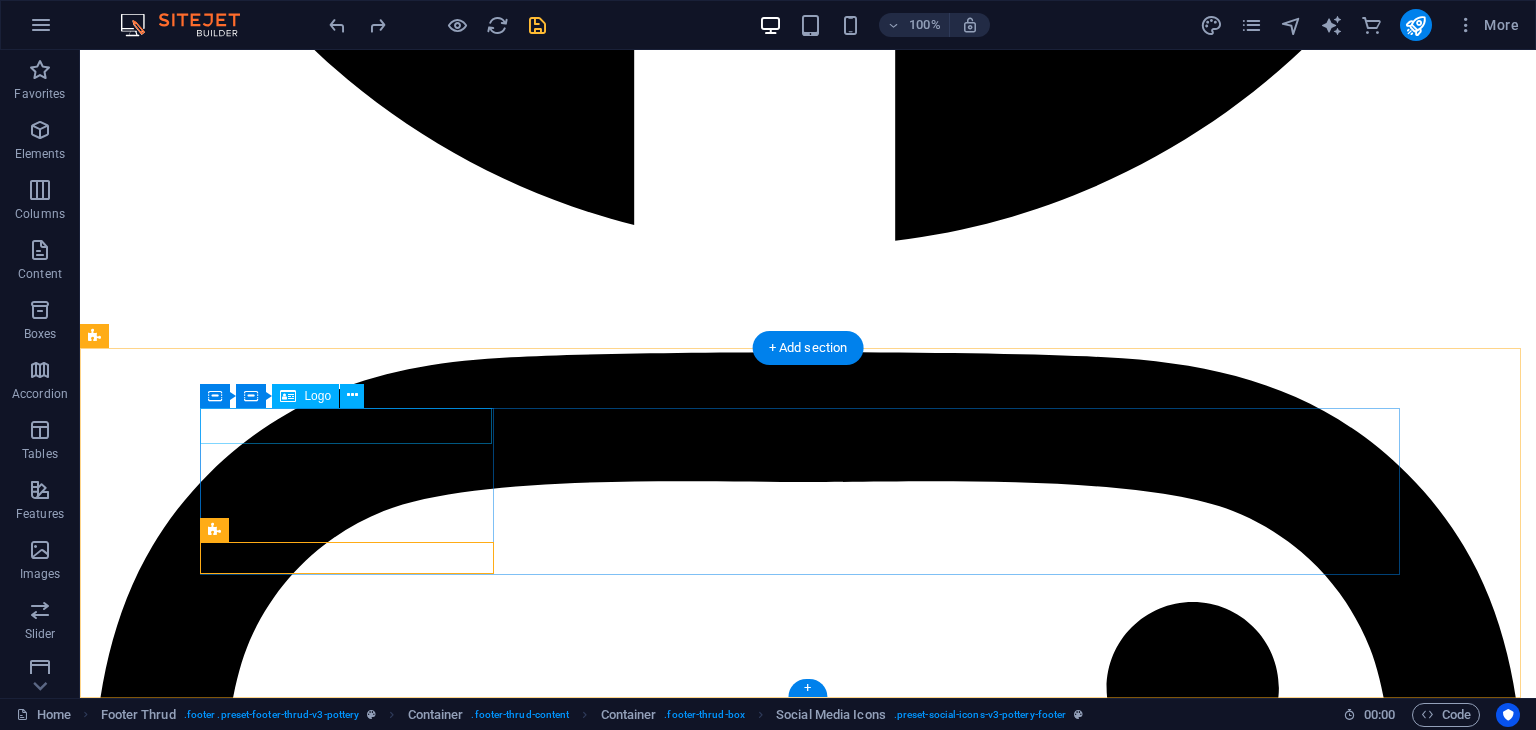click at bounding box center [808, 9169] 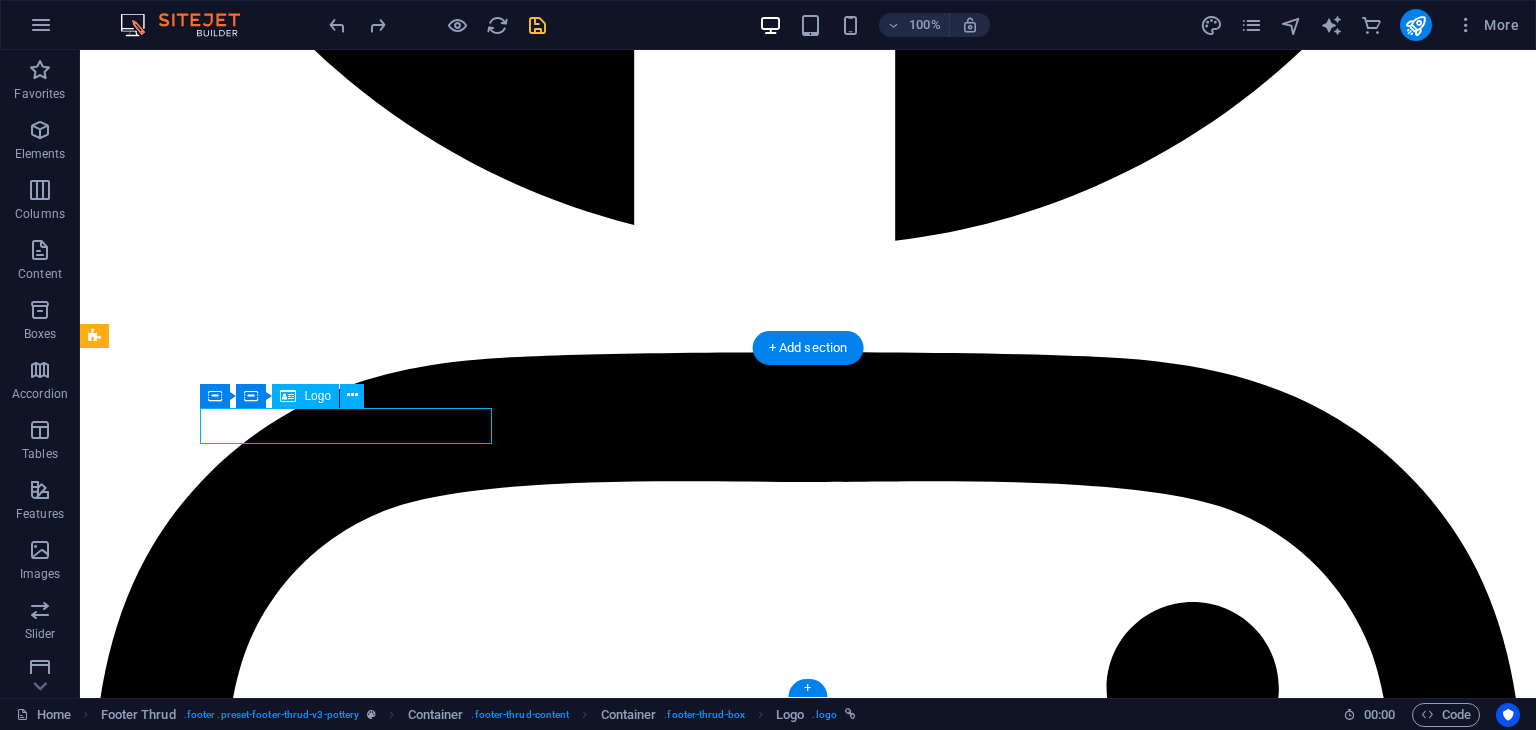 select on "px" 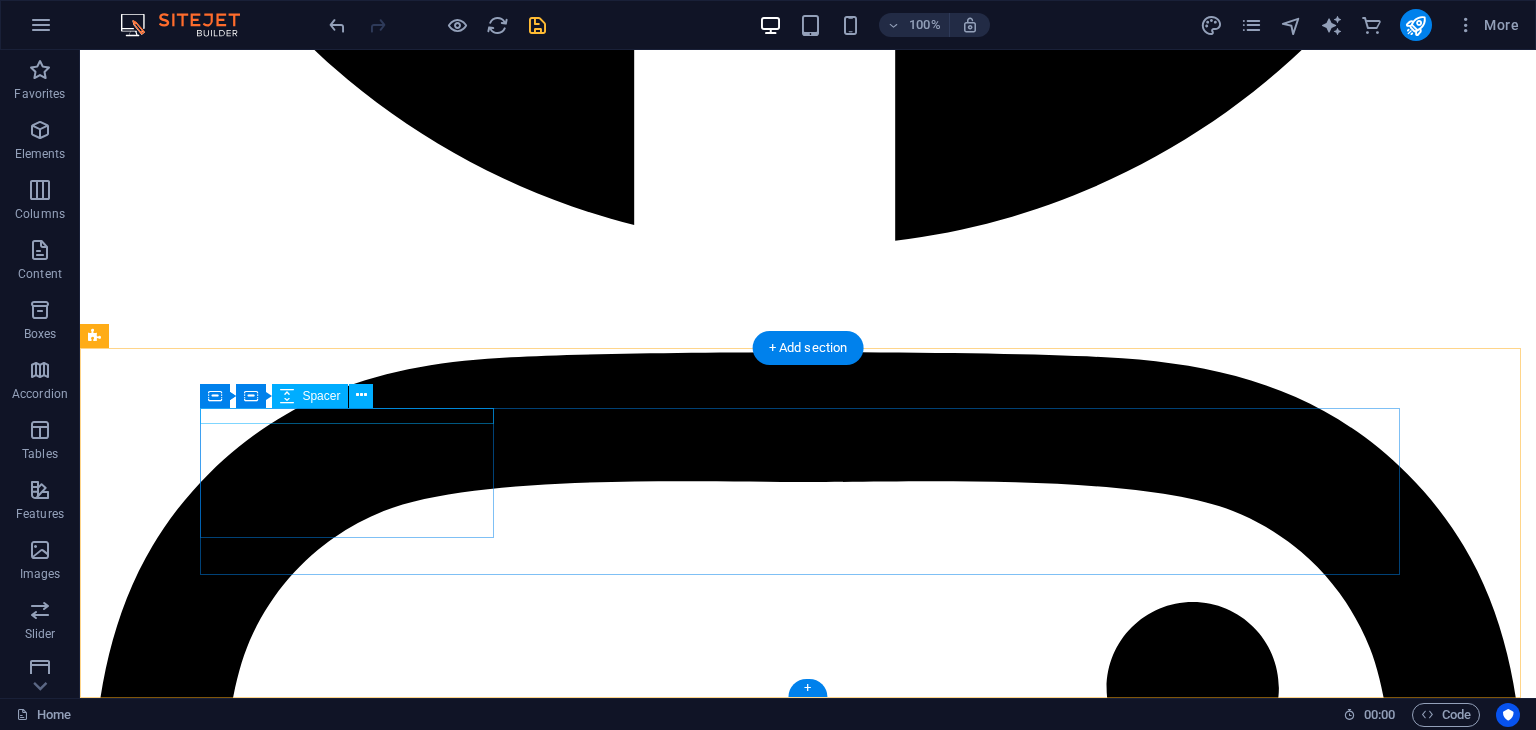 click at bounding box center [808, 9157] 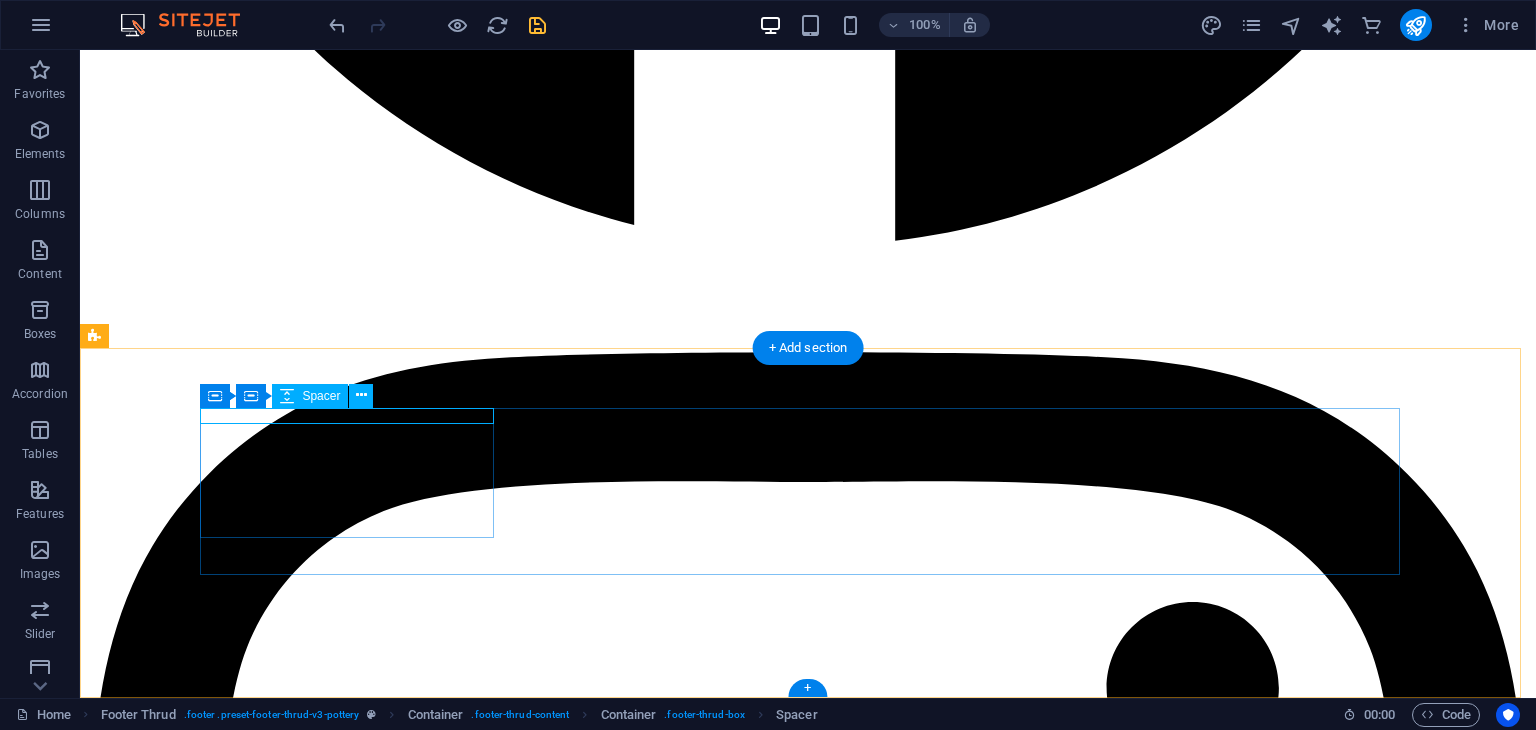 click at bounding box center [808, 9157] 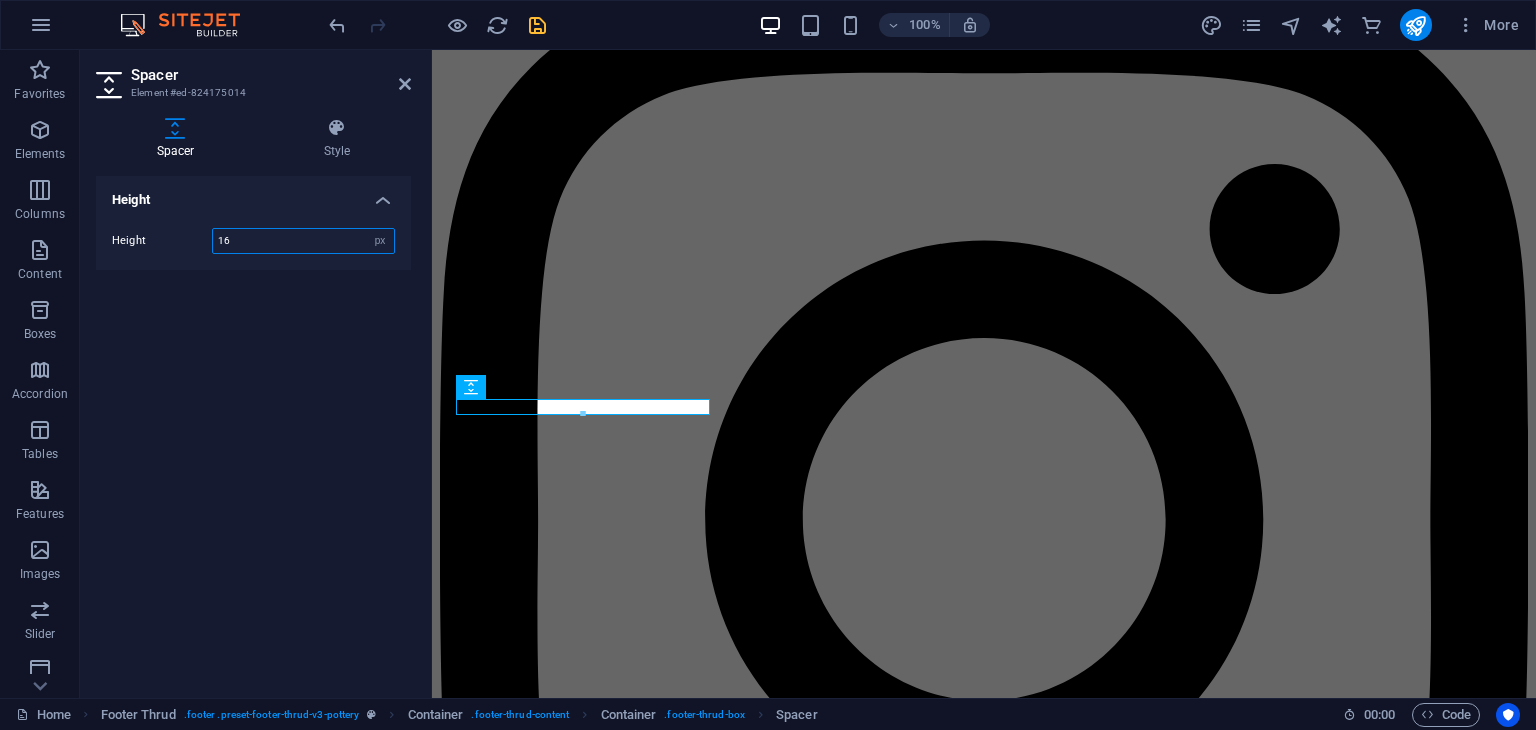 click at bounding box center (583, 414) 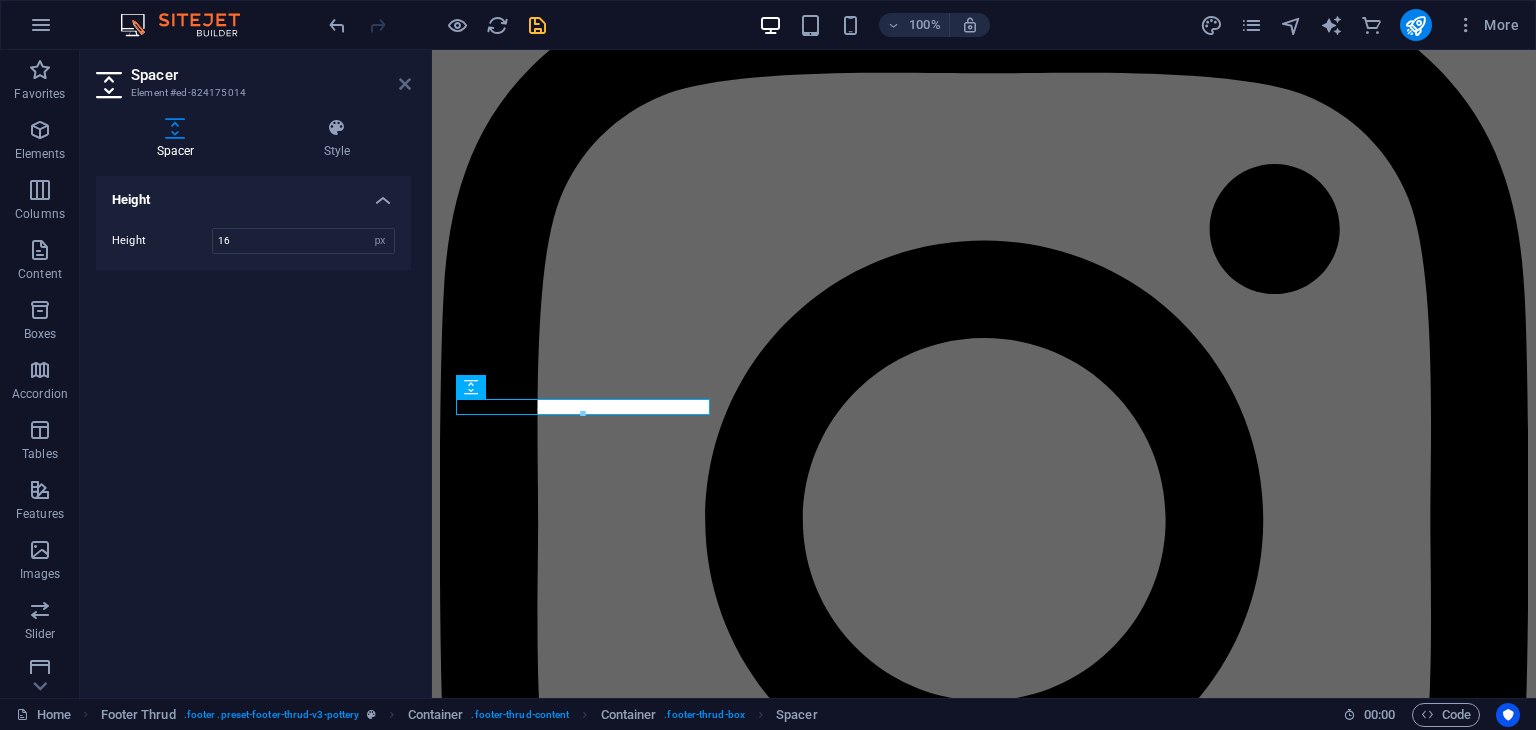 click at bounding box center (405, 84) 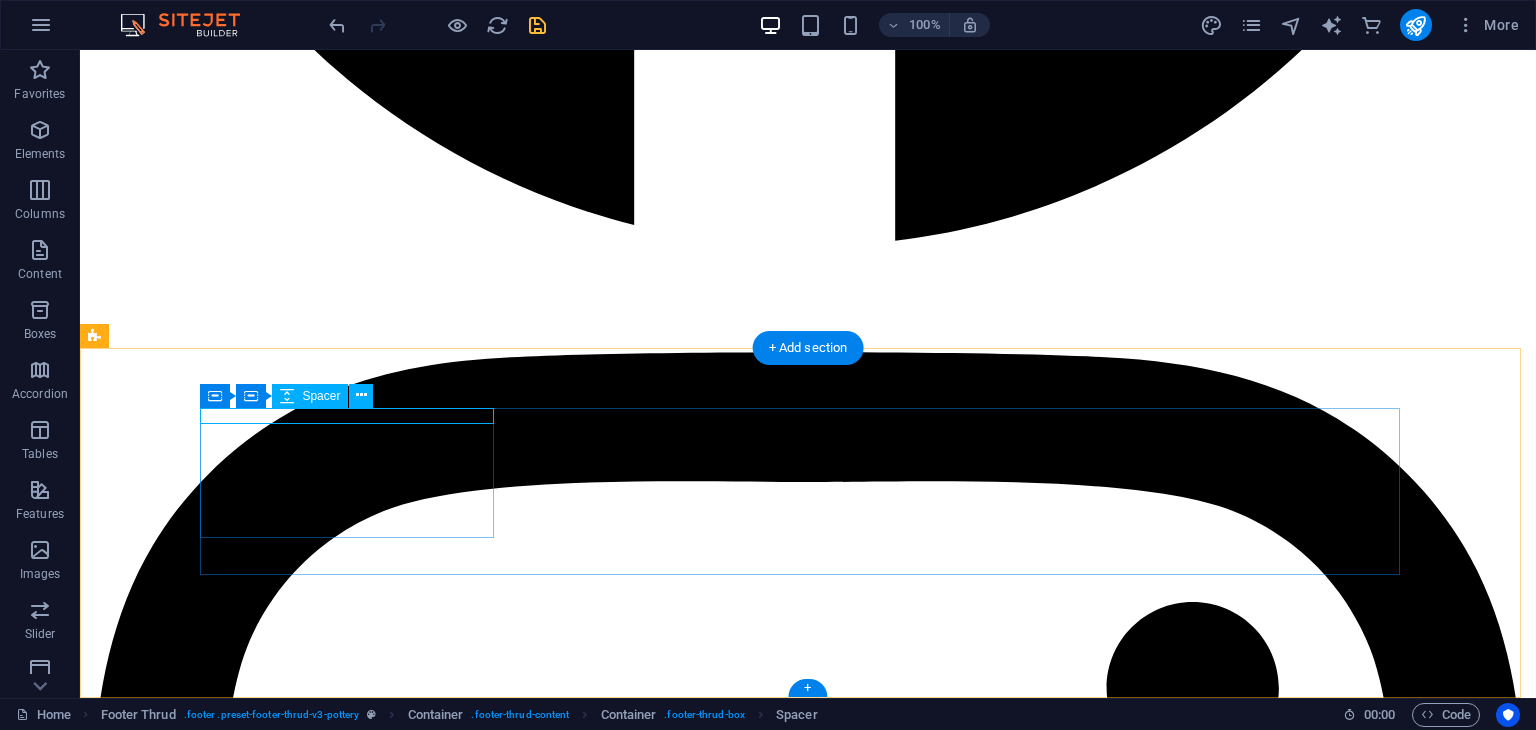 click at bounding box center (808, 9157) 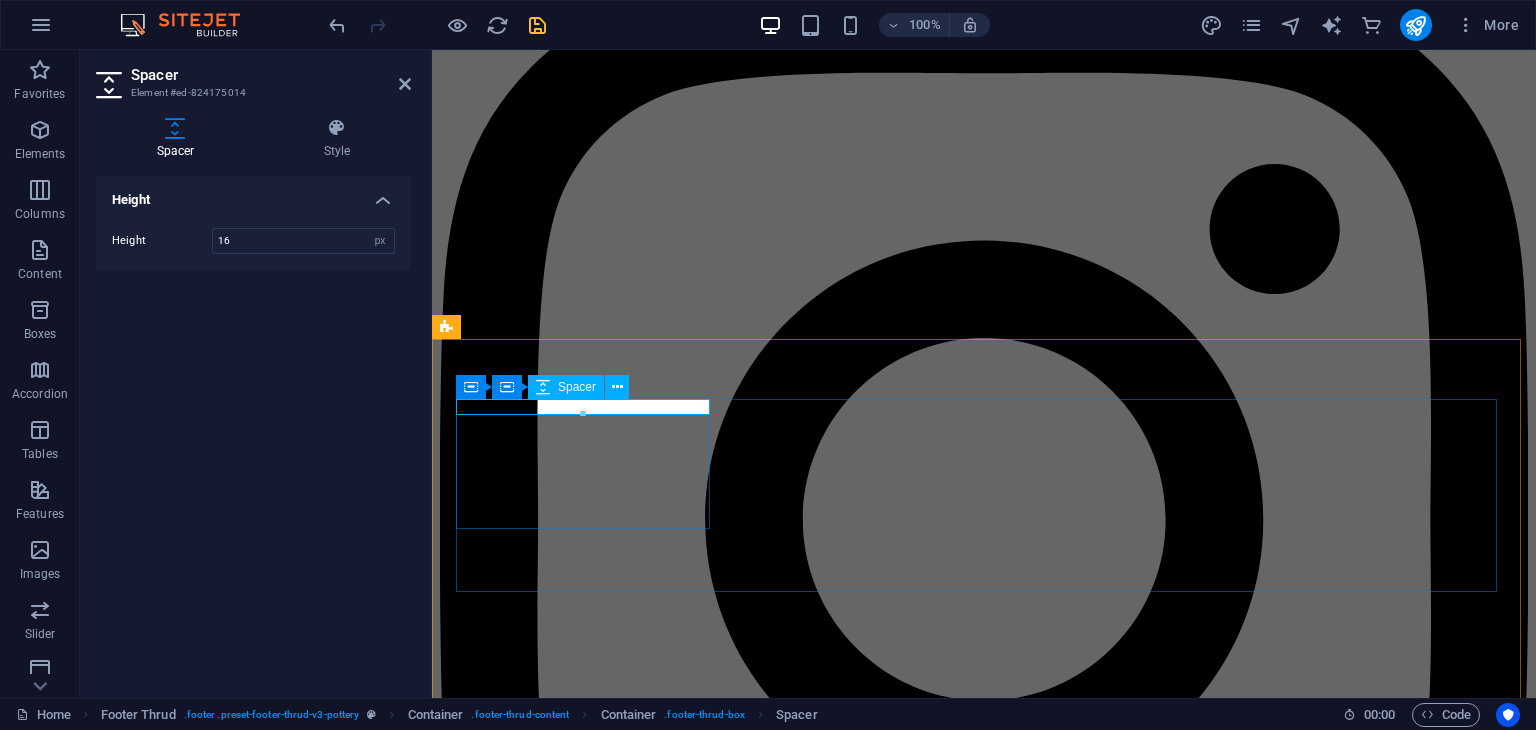 click at bounding box center (984, 7046) 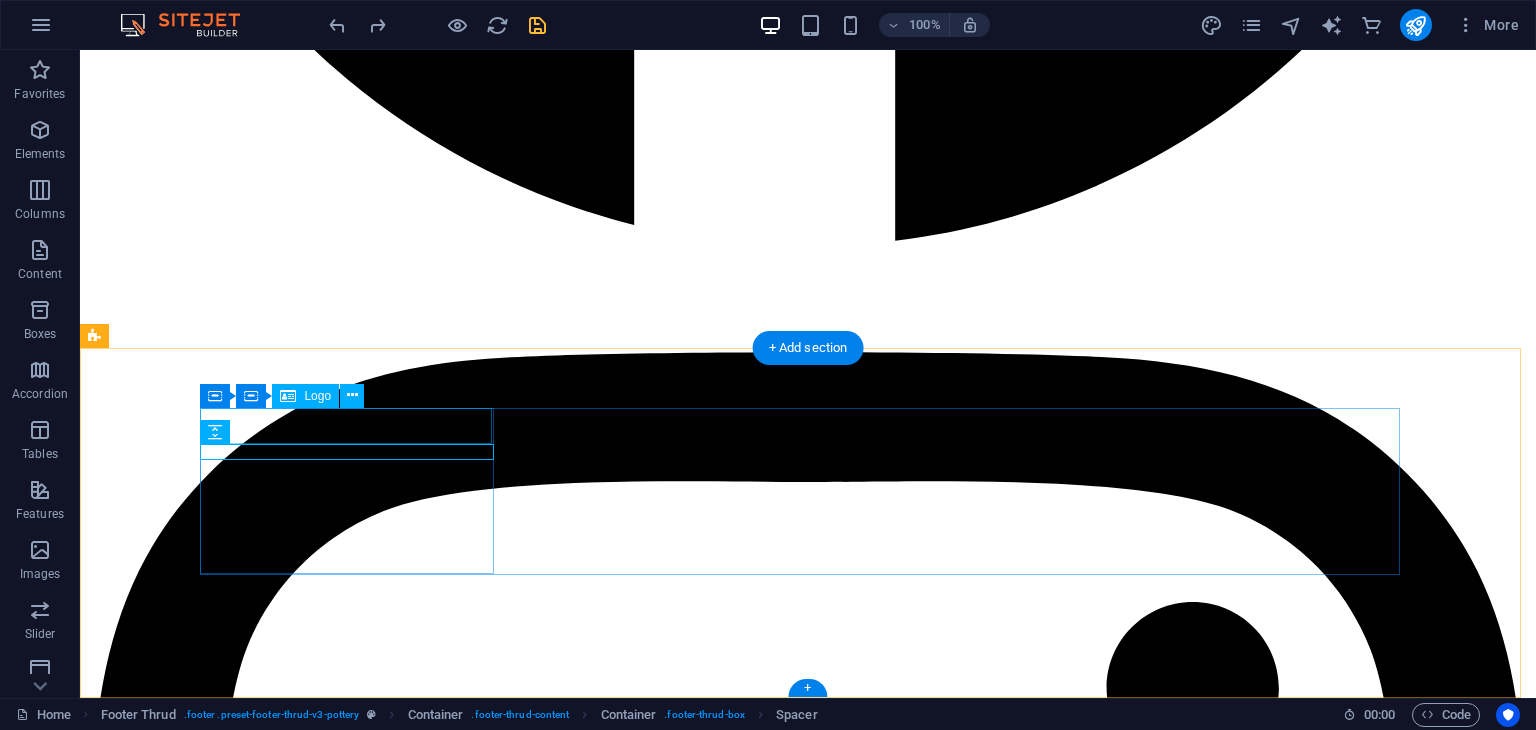 click at bounding box center (808, 9169) 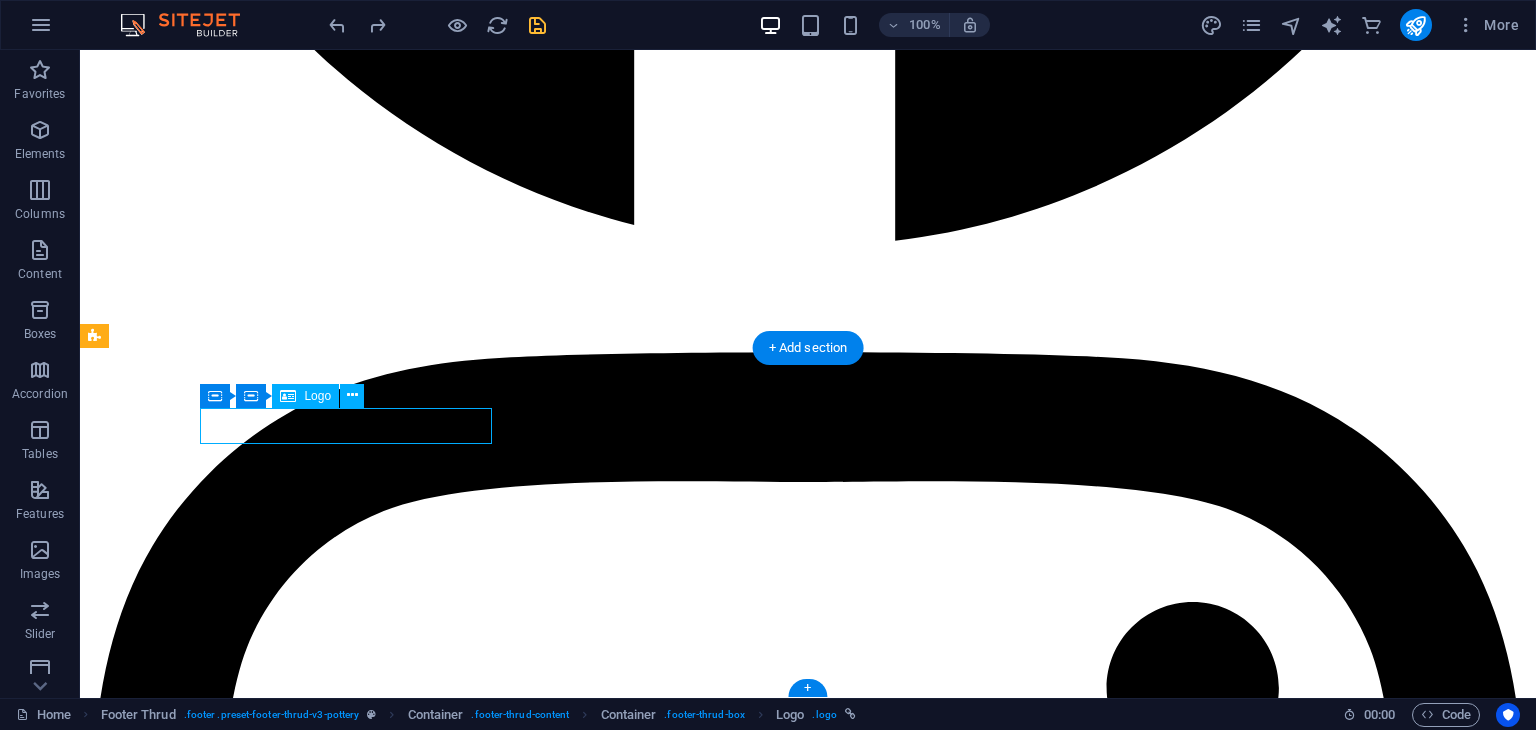 select on "px" 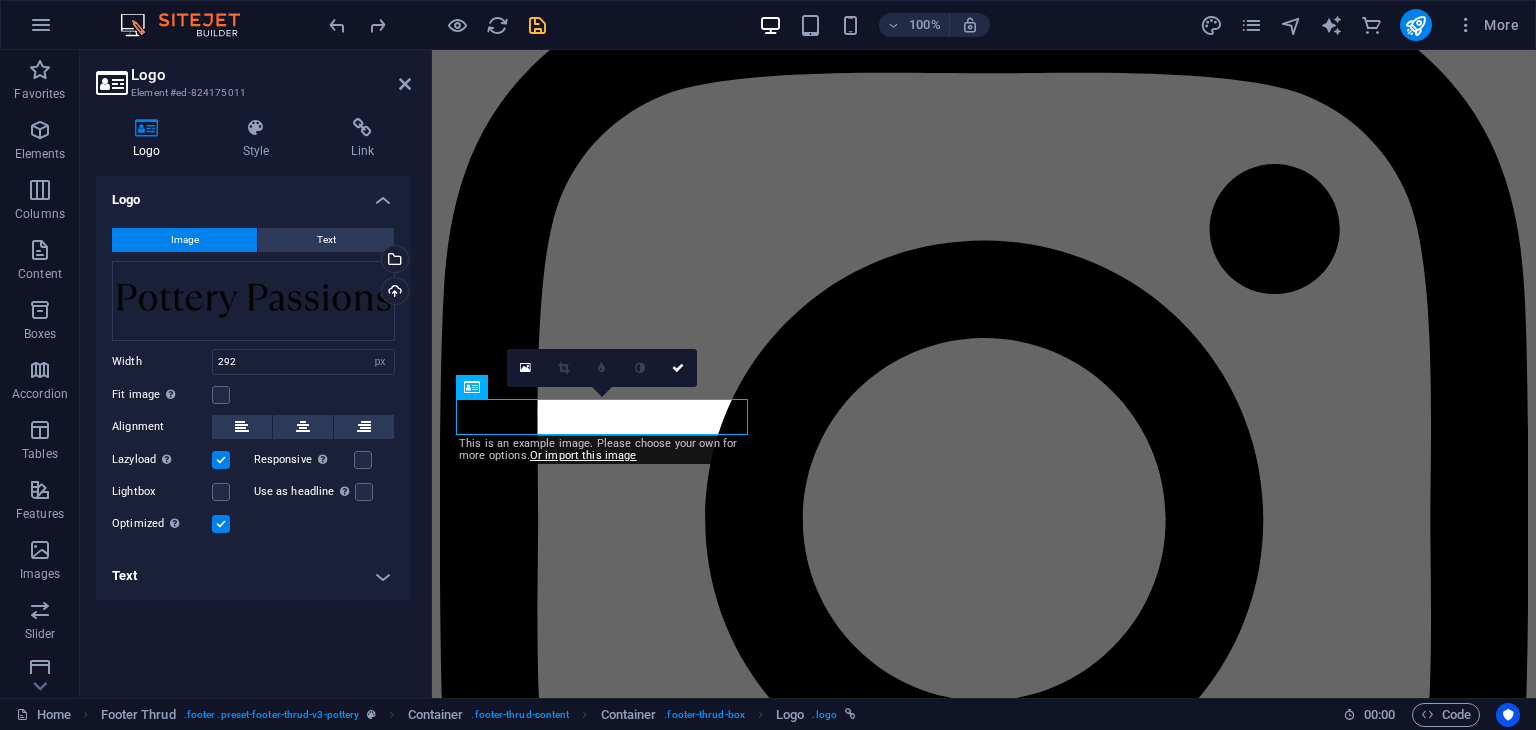 click on "0" at bounding box center (602, 368) 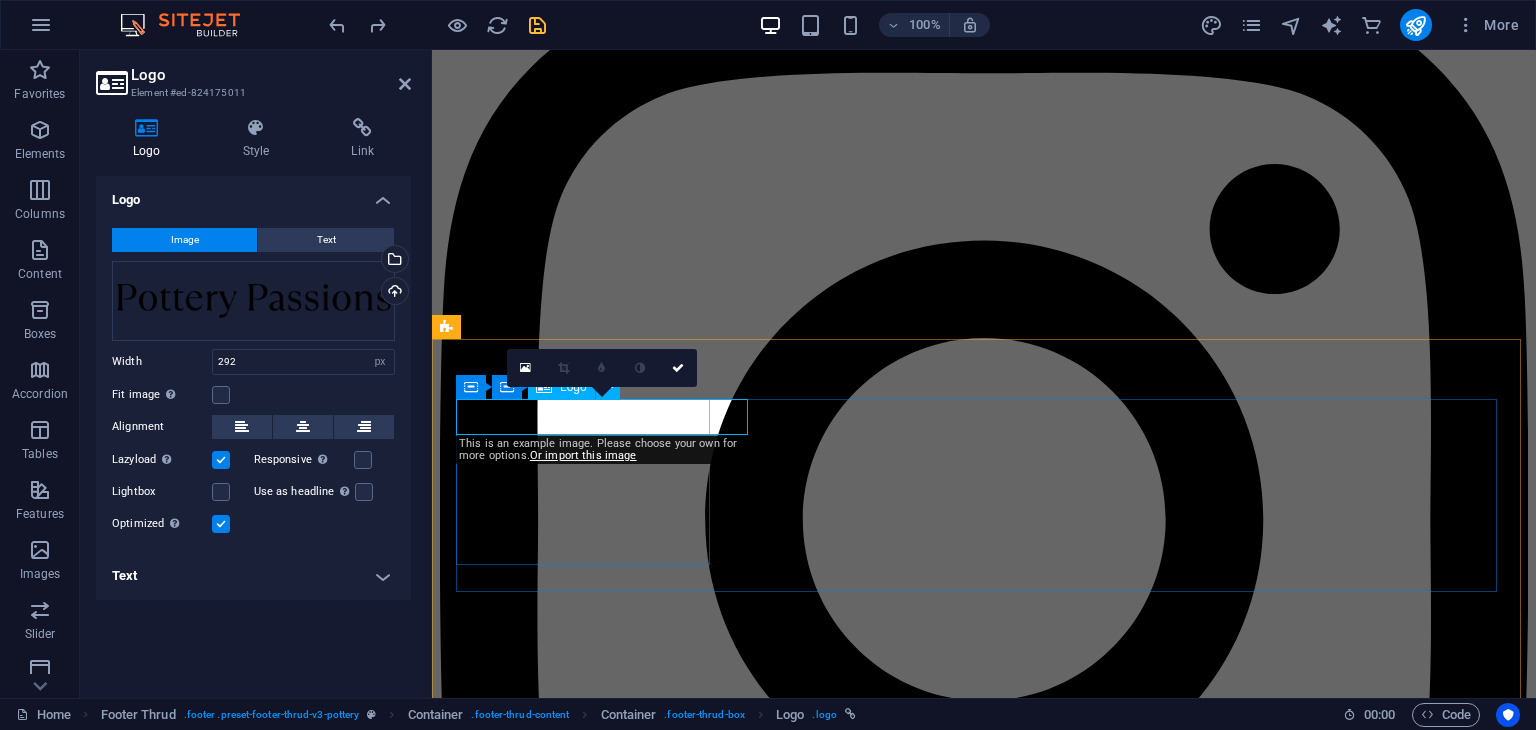 click at bounding box center (984, 7058) 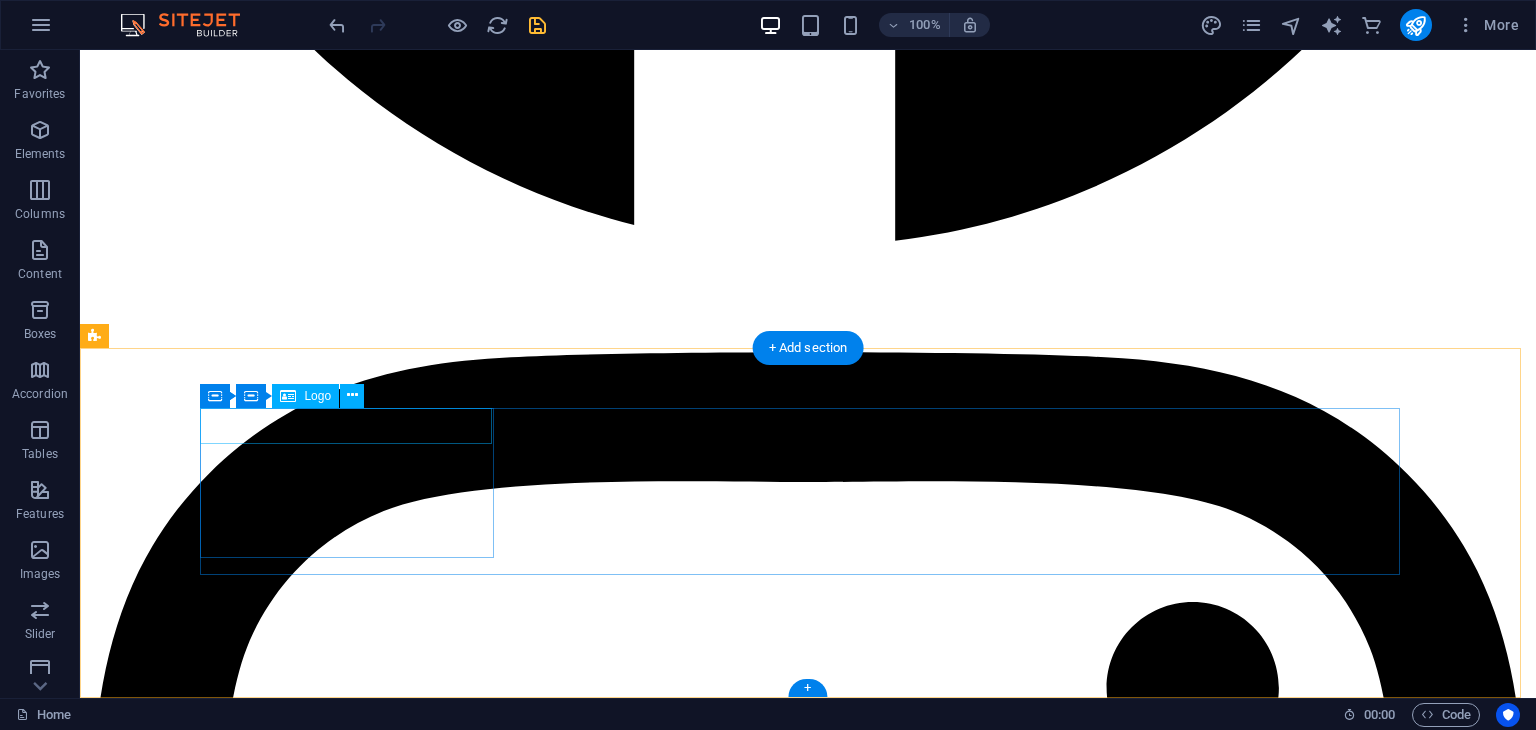 click at bounding box center [808, 9169] 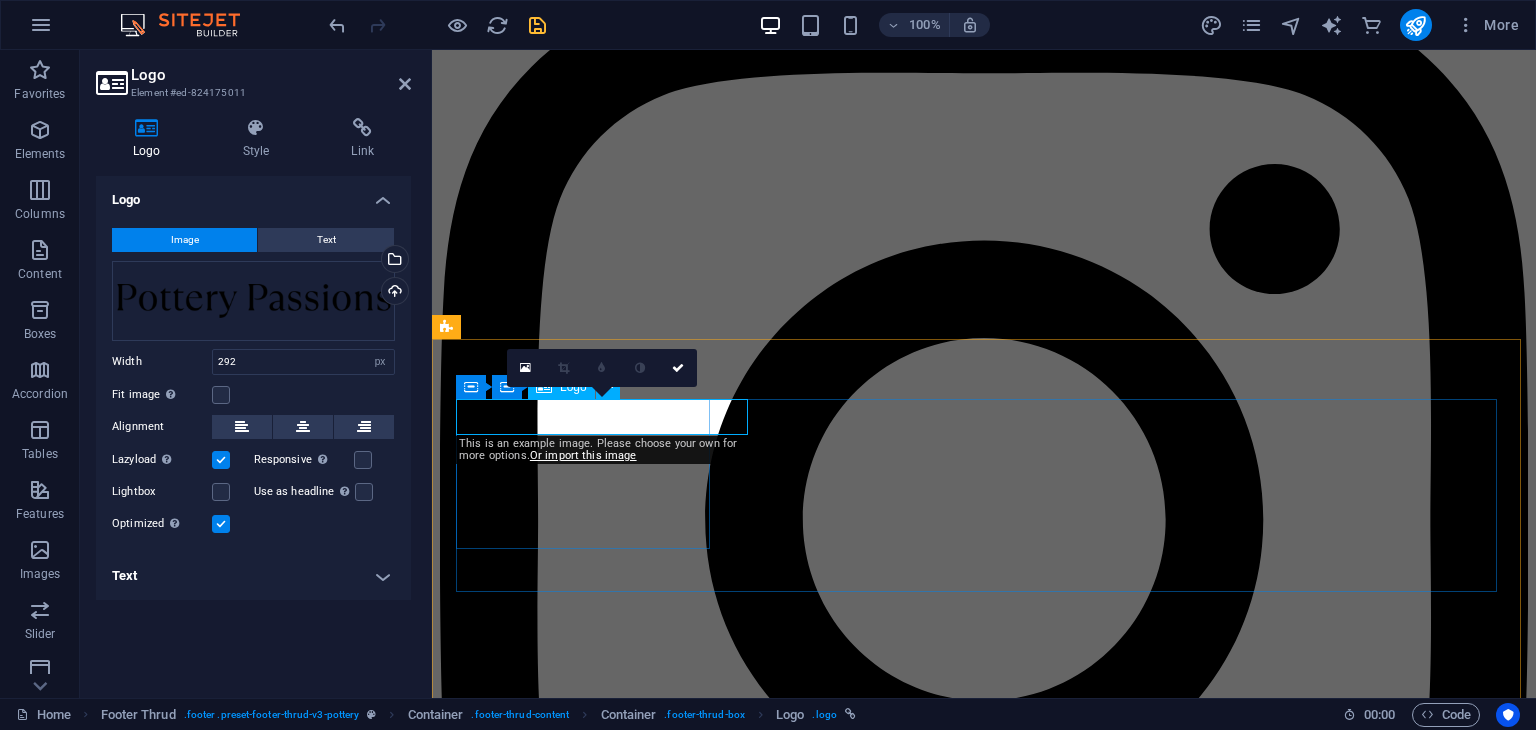 click at bounding box center (984, 7058) 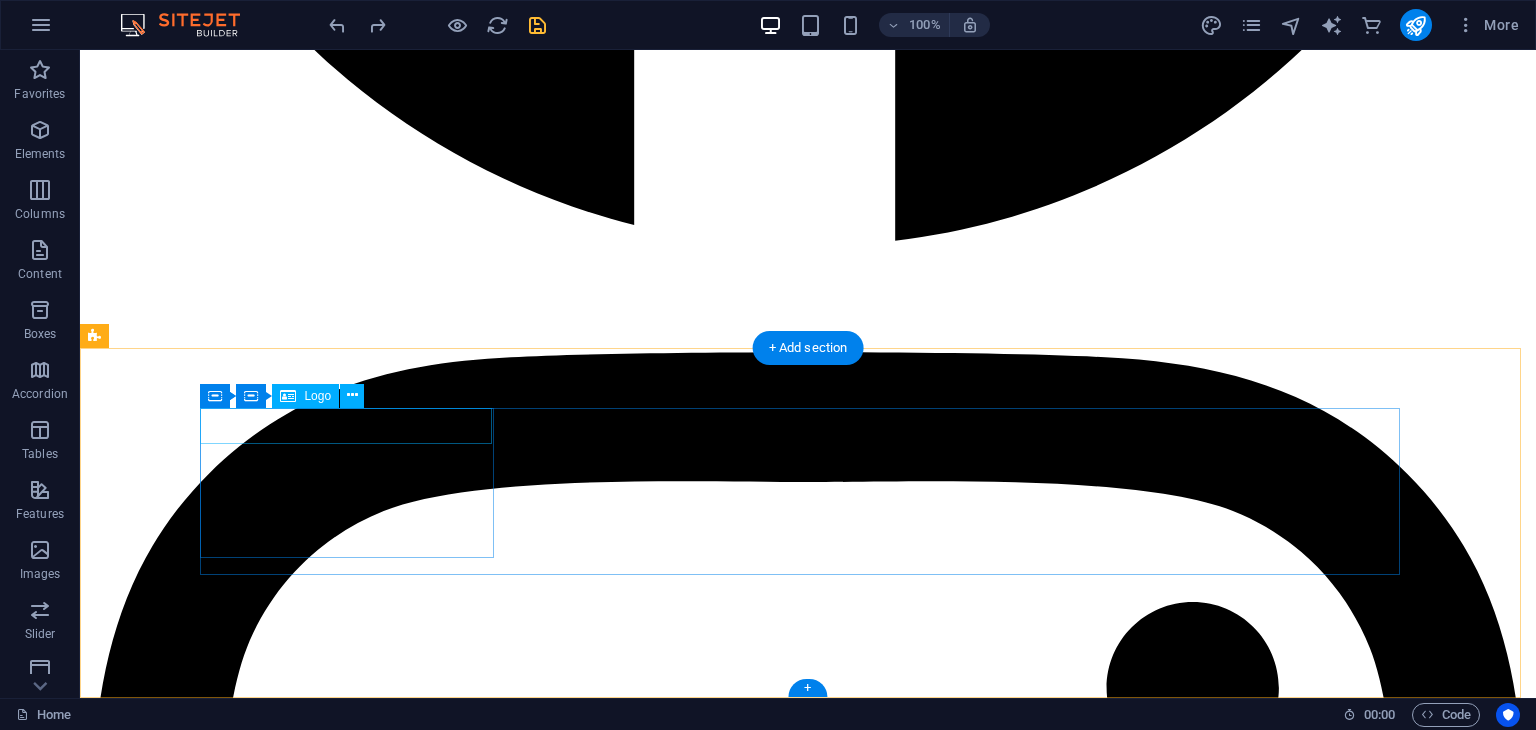 click at bounding box center (808, 9169) 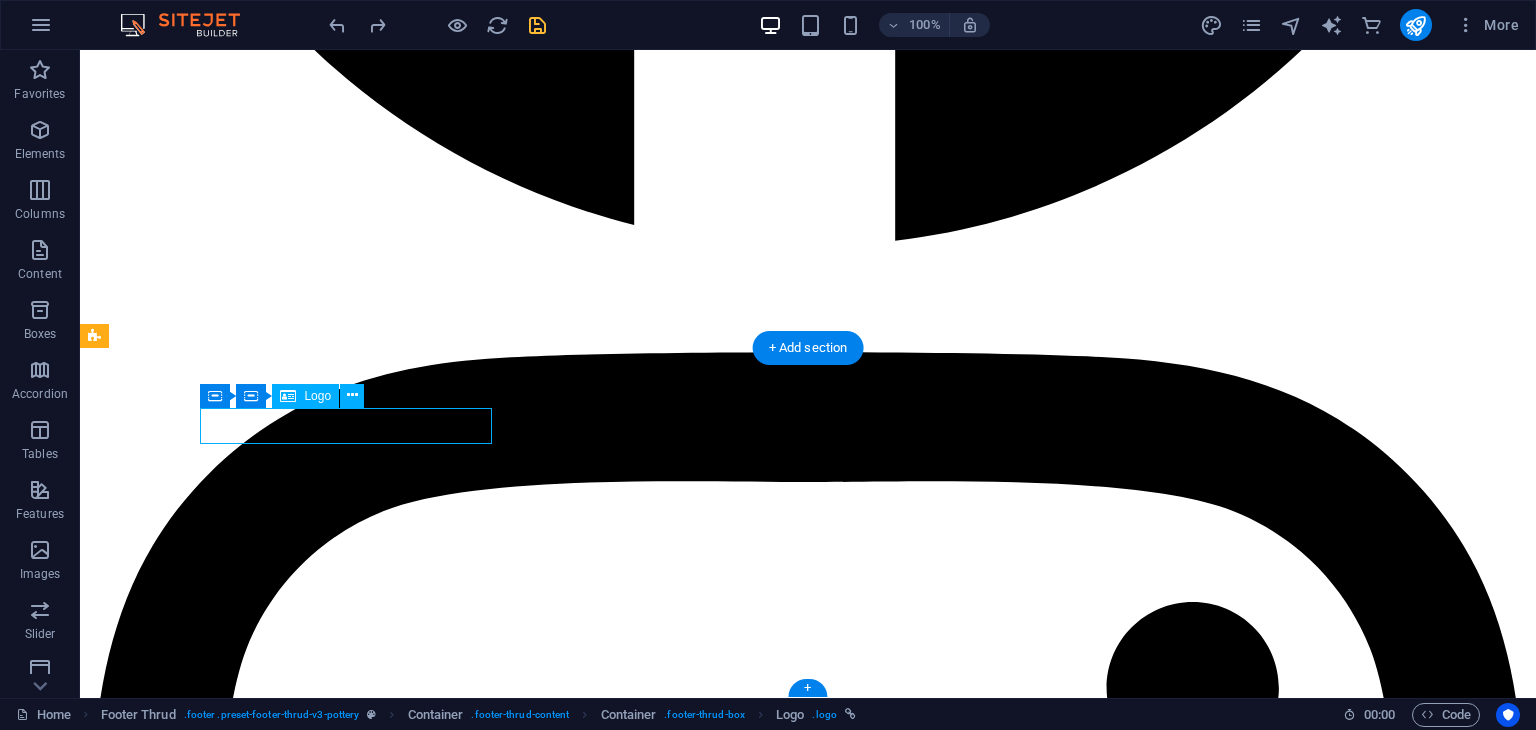 select on "px" 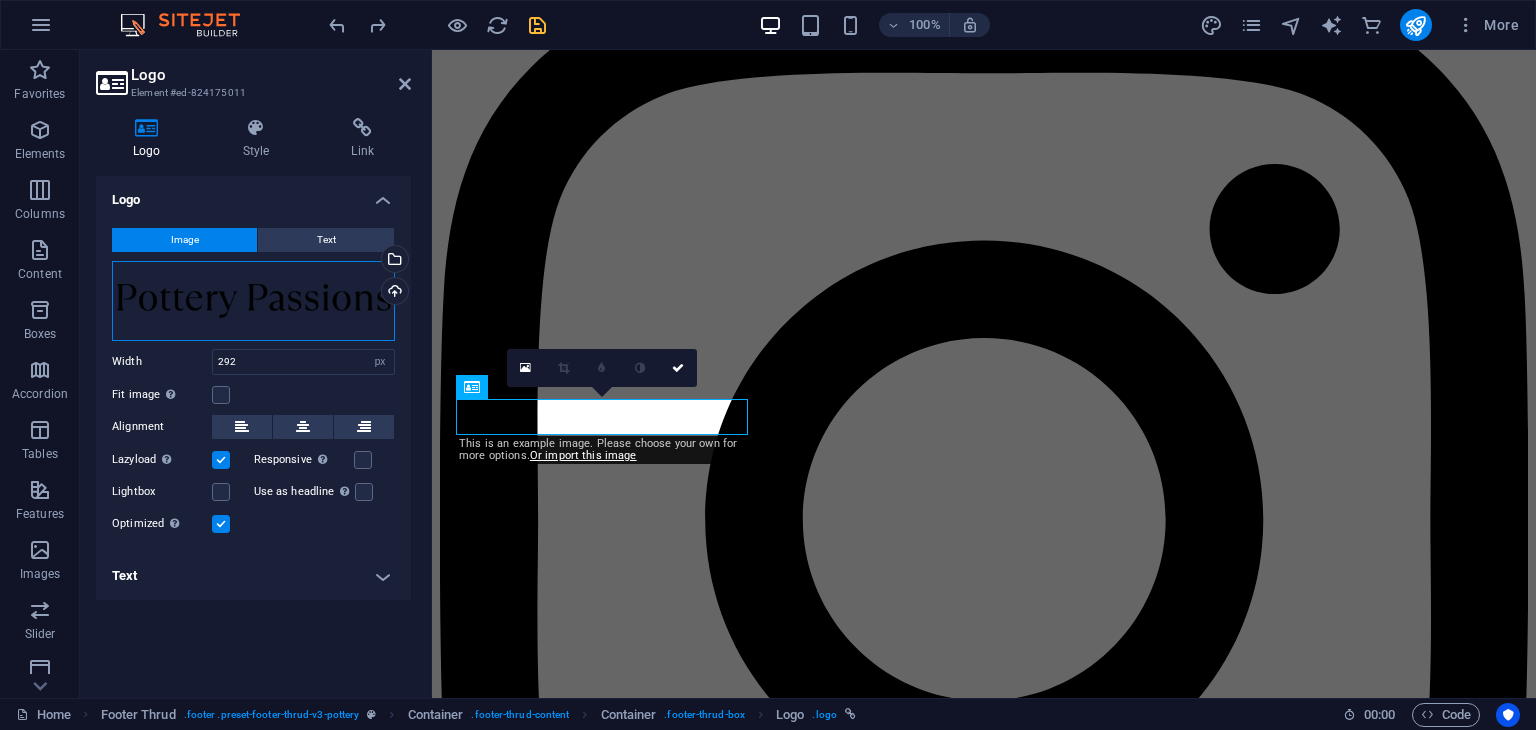 click on "Drag files here, click to choose files or select files from Files or our free stock photos & videos" at bounding box center (253, 301) 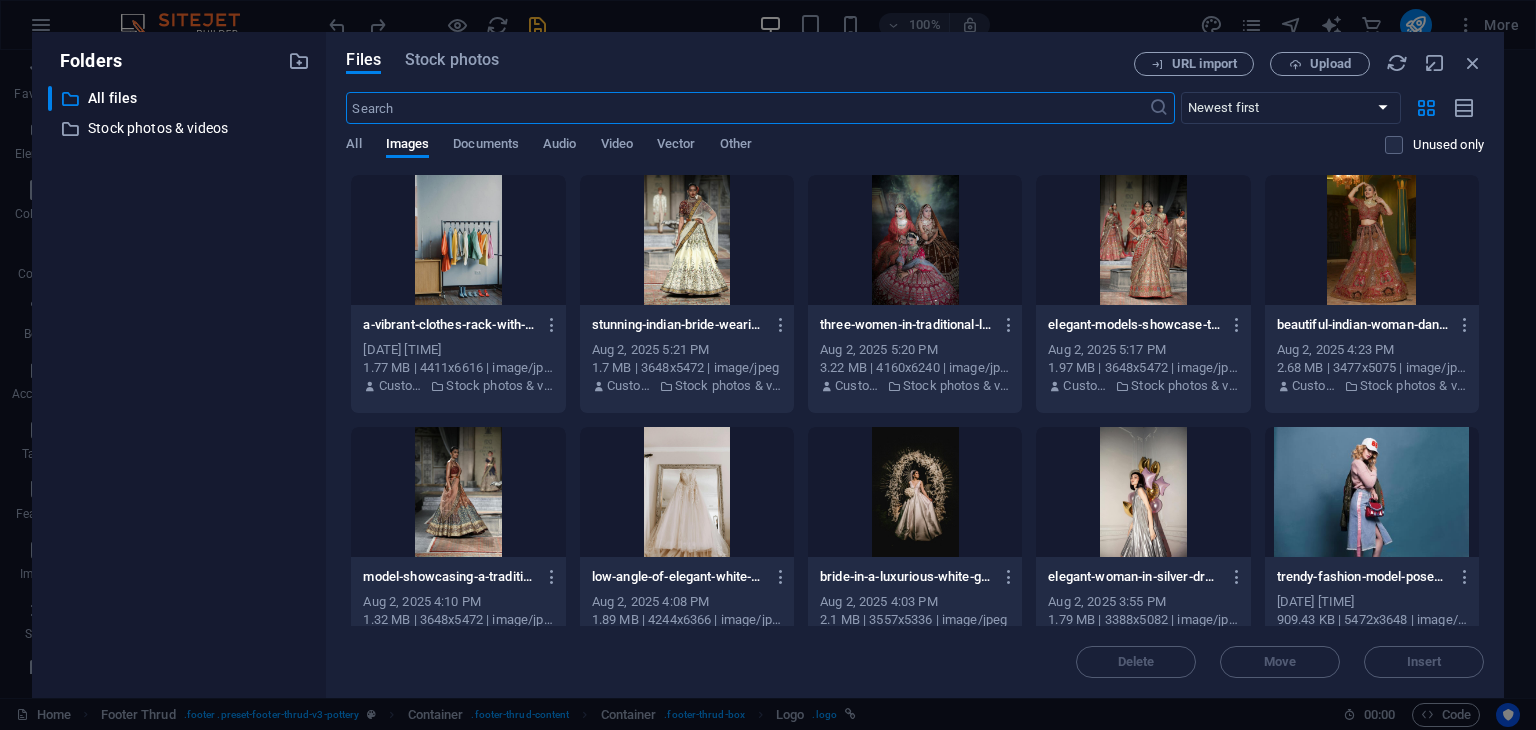 scroll, scrollTop: 3390, scrollLeft: 0, axis: vertical 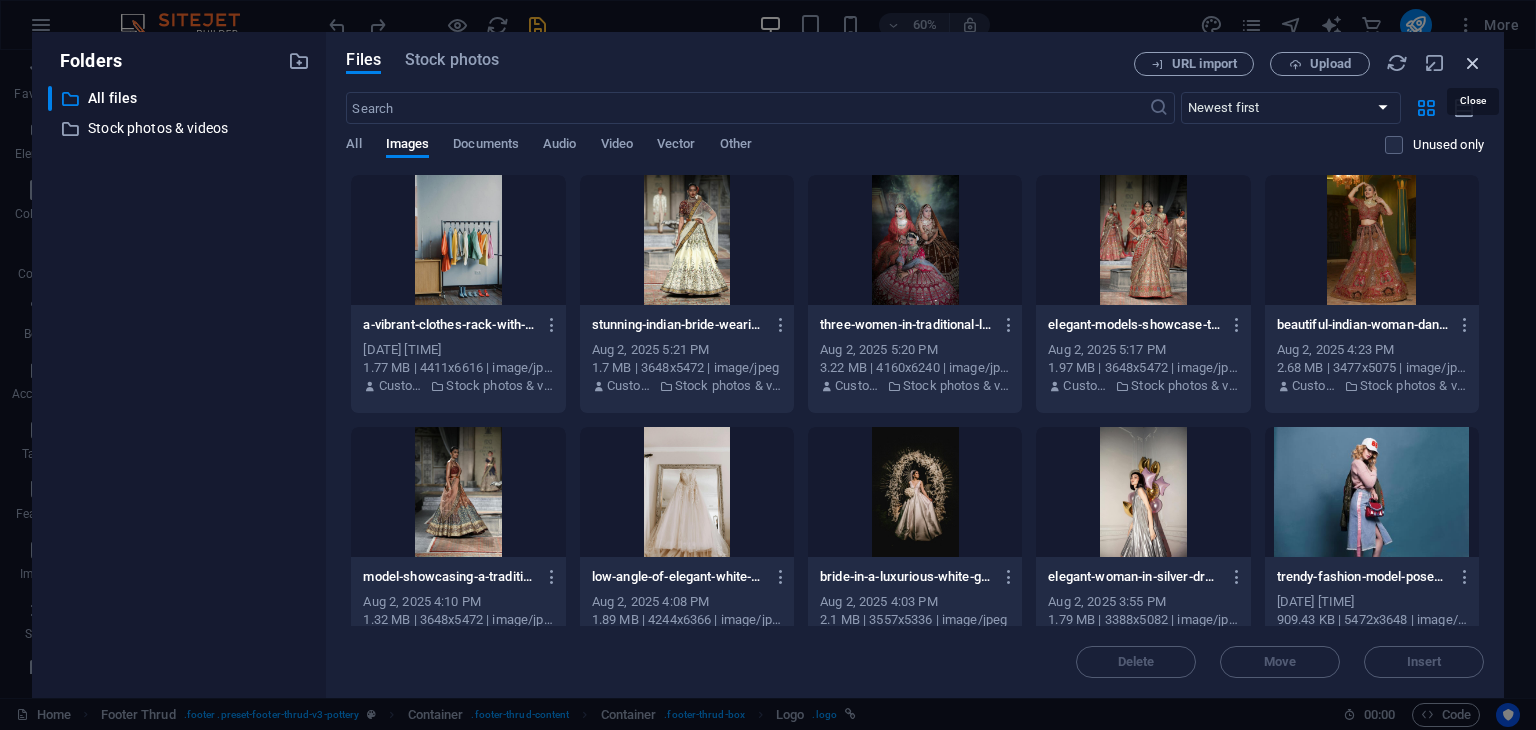 click at bounding box center (1473, 63) 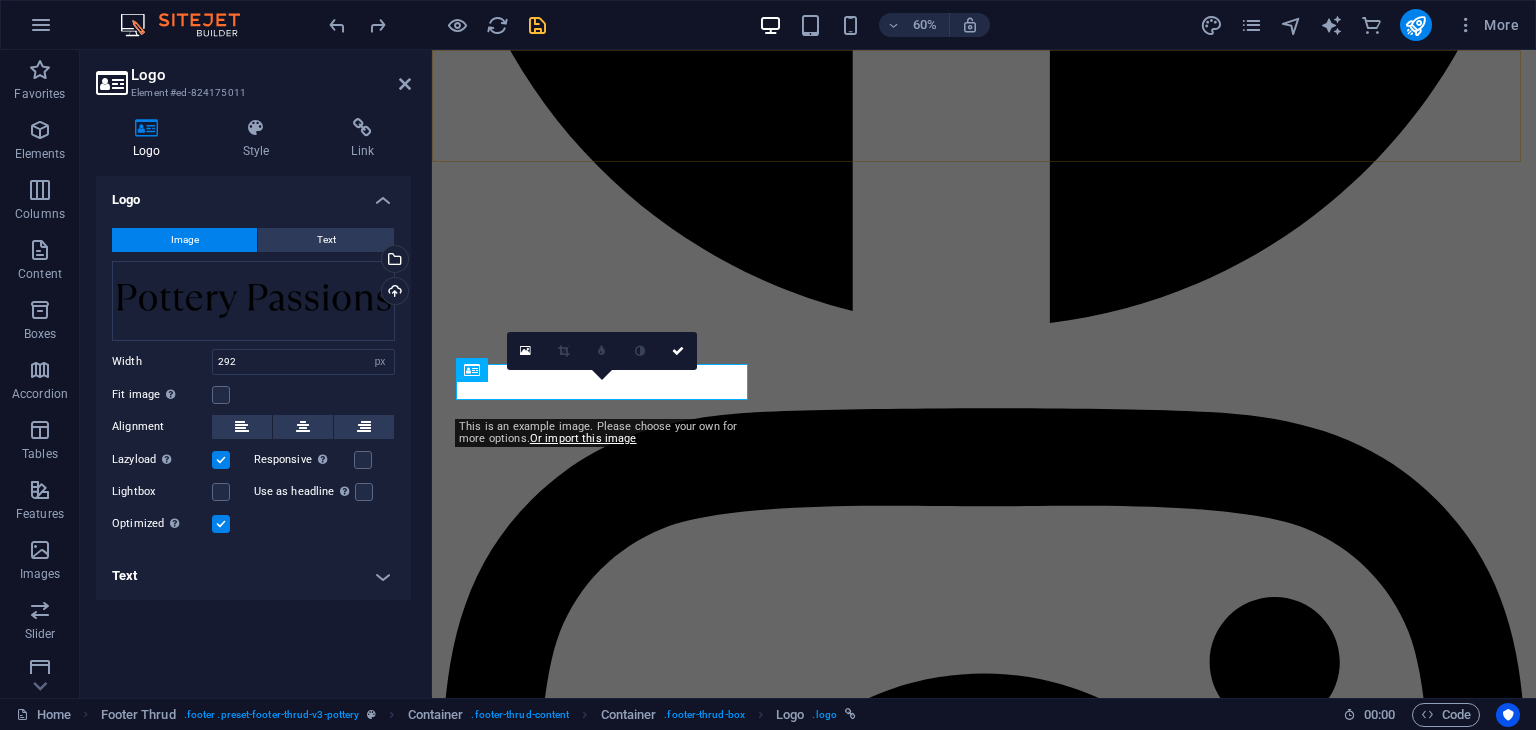 scroll, scrollTop: 3840, scrollLeft: 0, axis: vertical 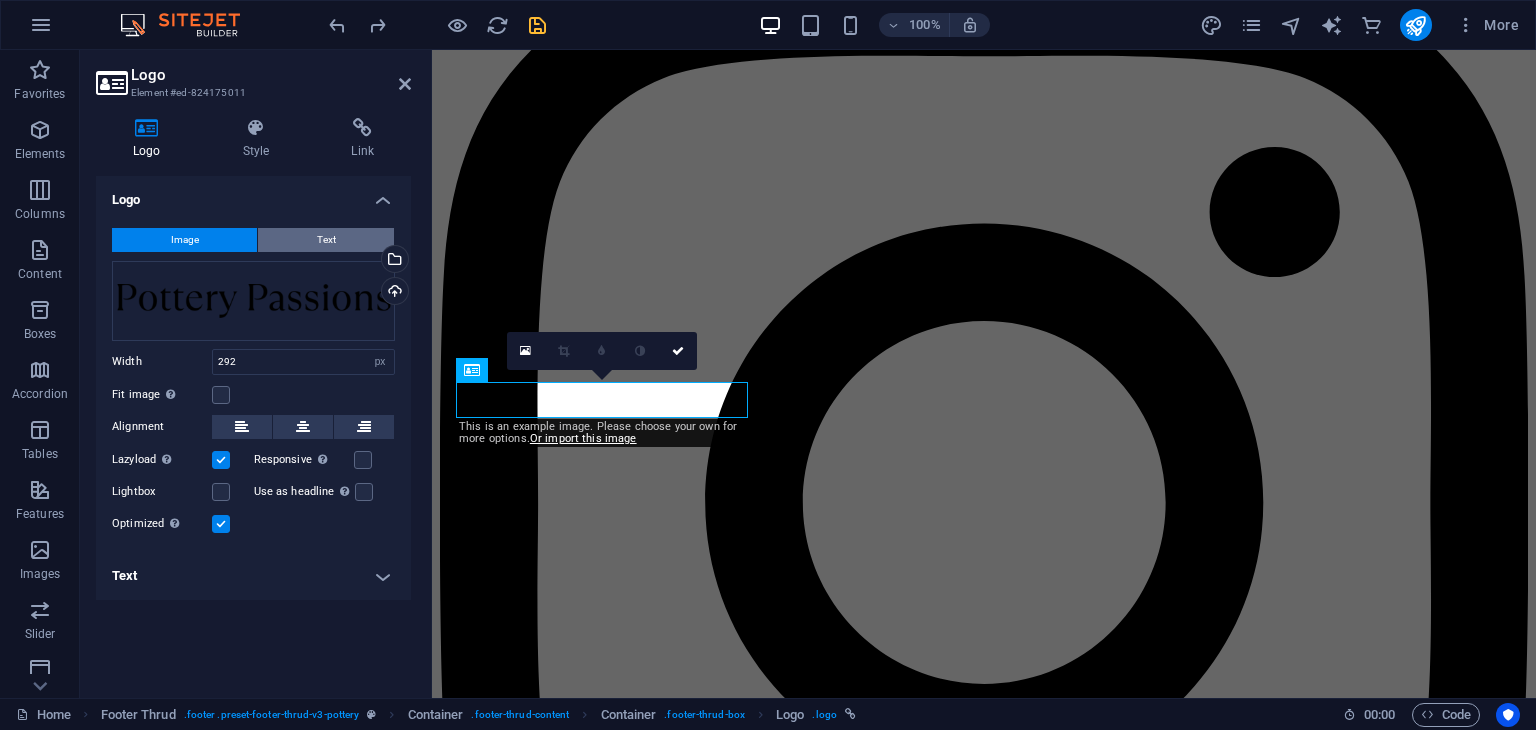 click on "Text" at bounding box center (326, 240) 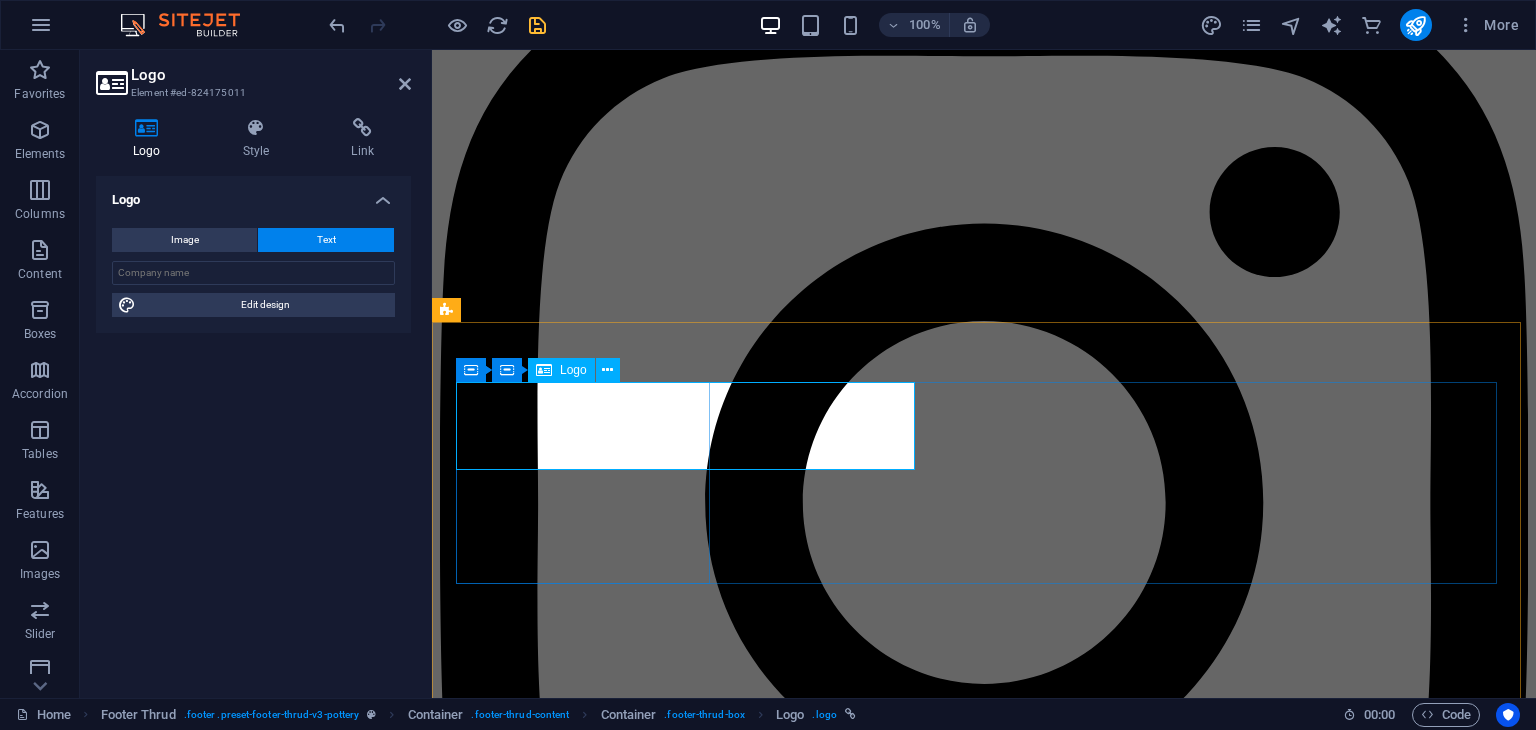 type 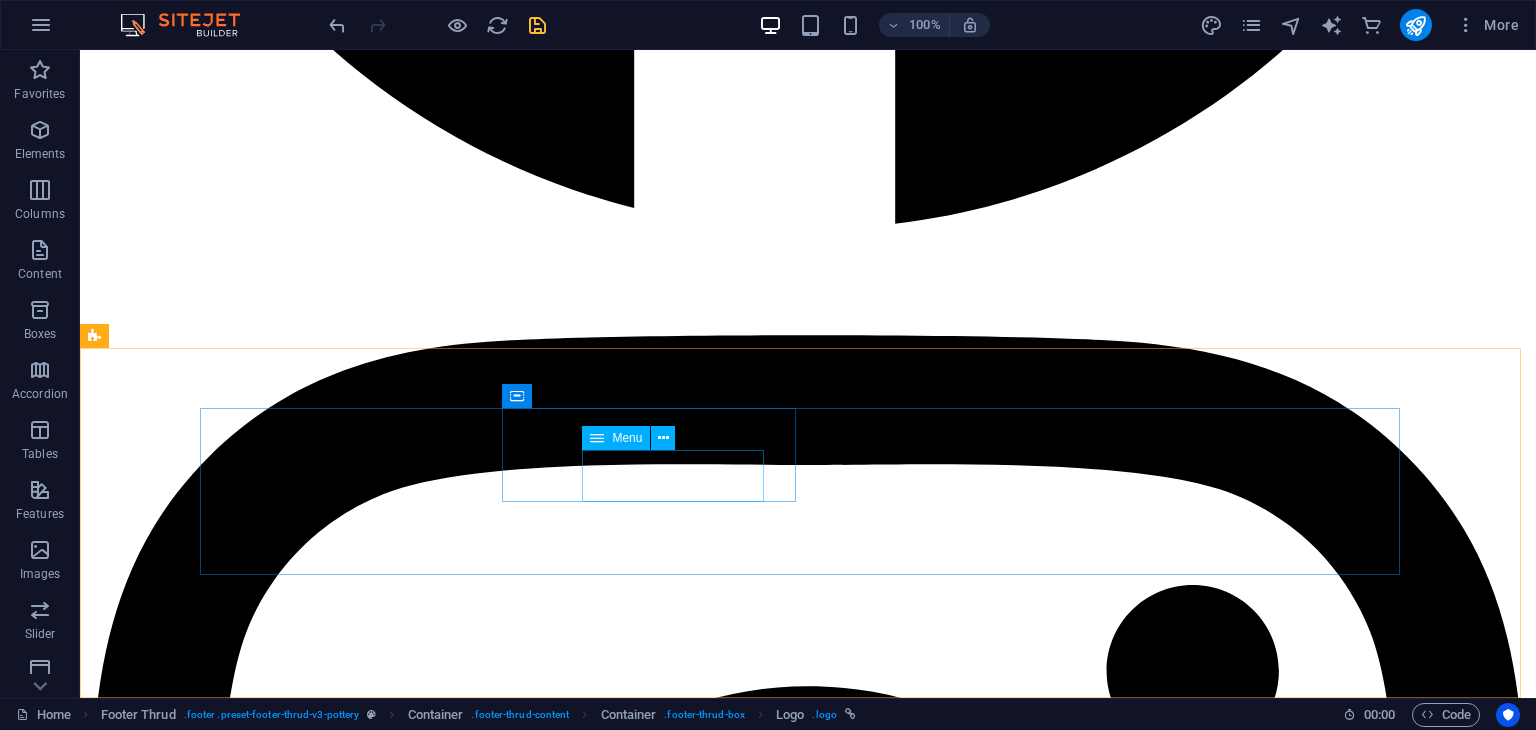 scroll, scrollTop: 3823, scrollLeft: 0, axis: vertical 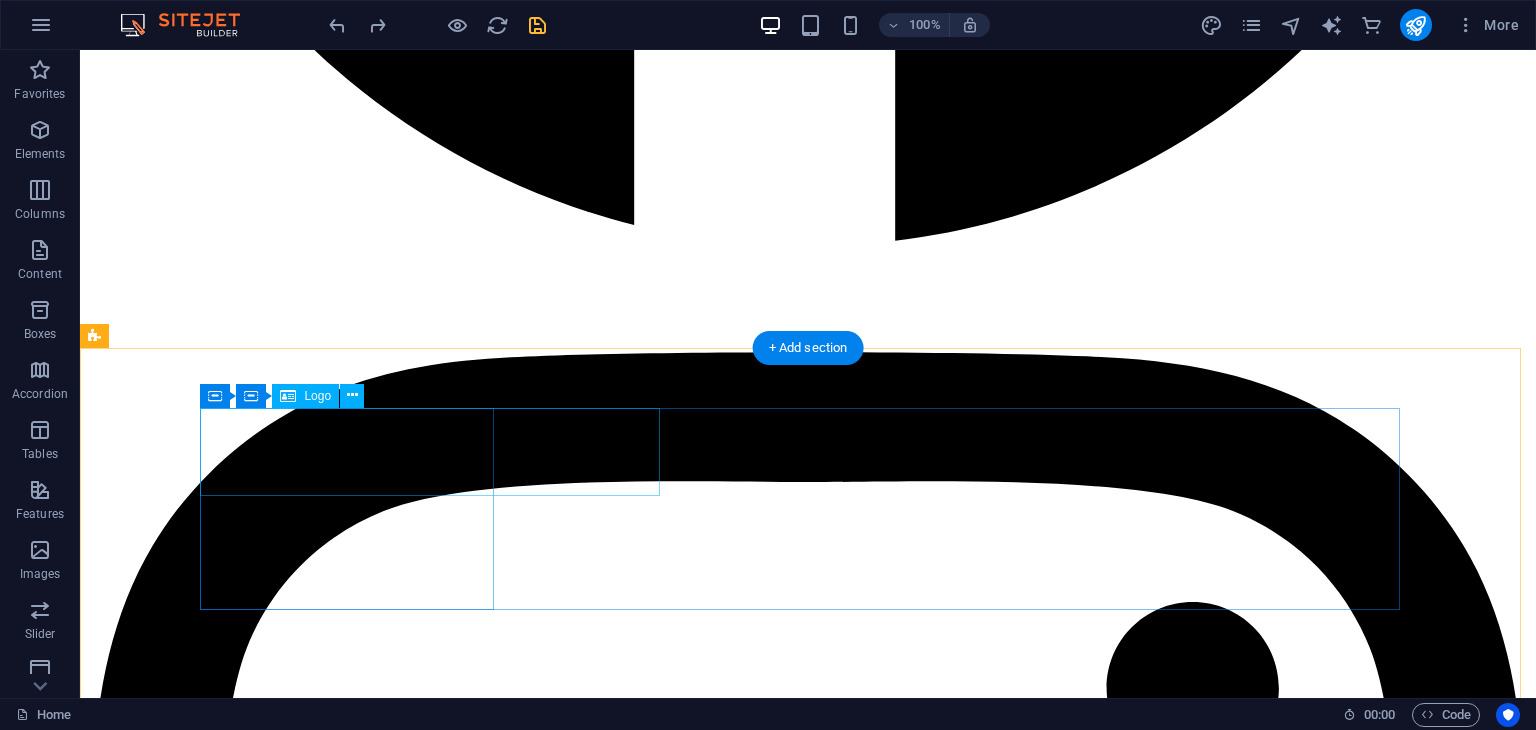 click on "tribelink.site" at bounding box center (808, 9189) 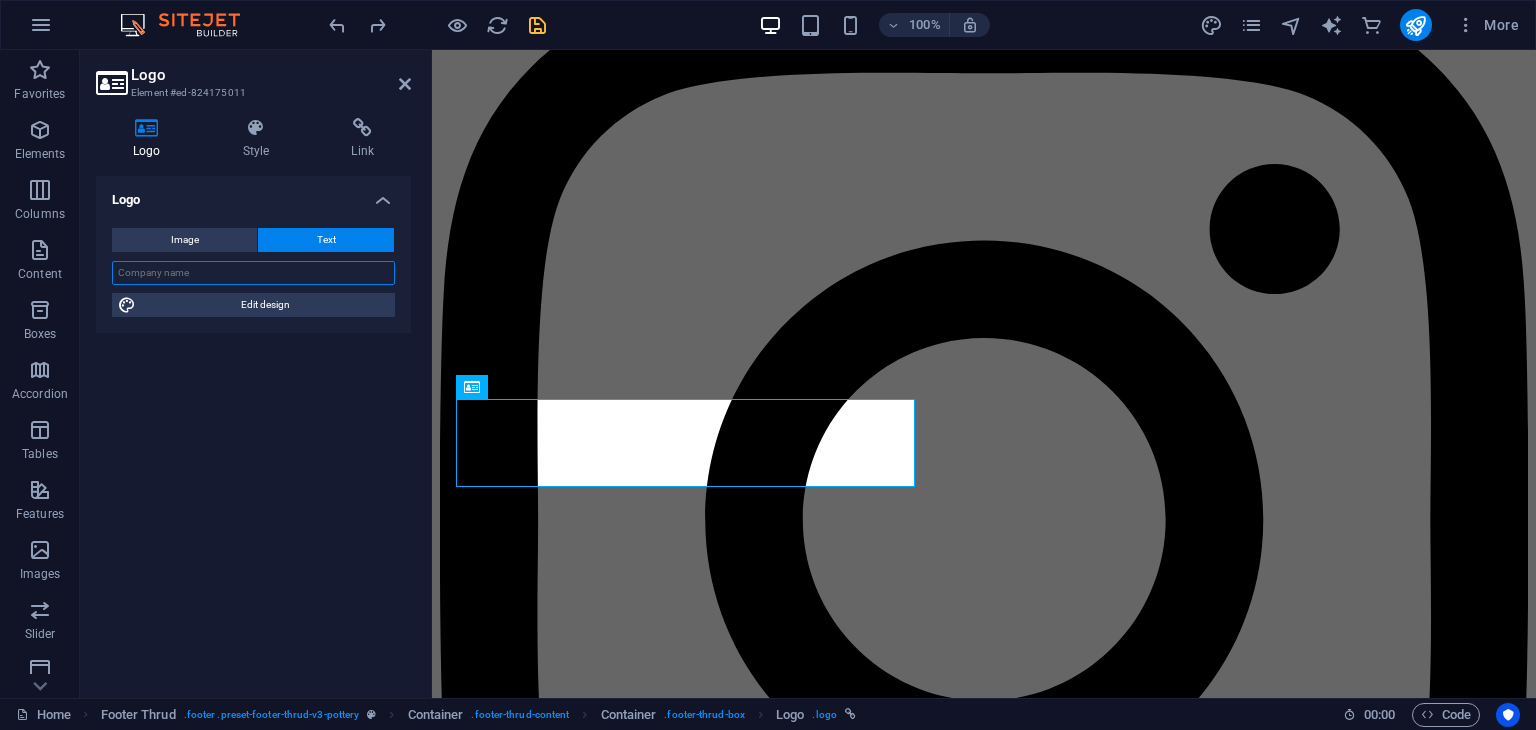 click at bounding box center [253, 273] 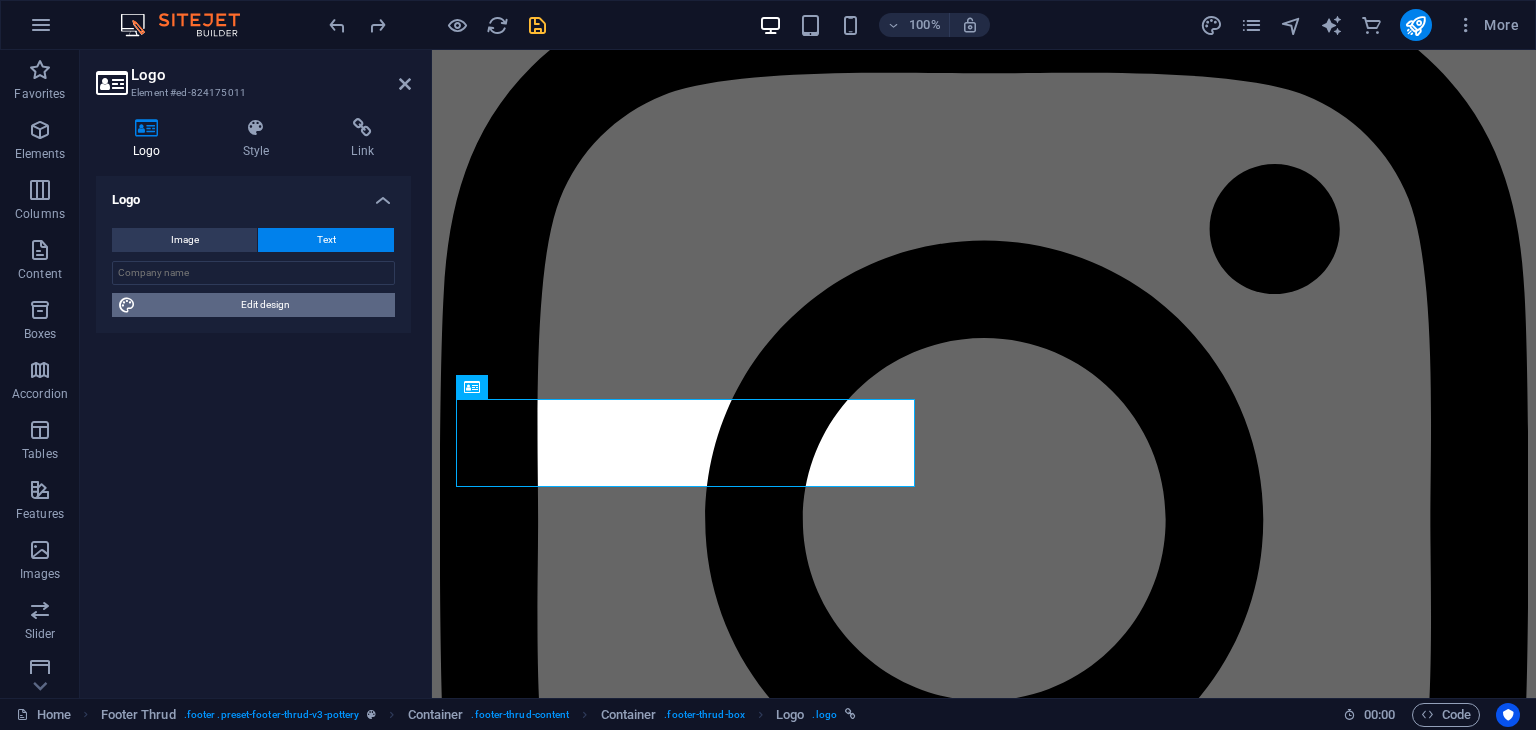 click on "Edit design" at bounding box center (265, 305) 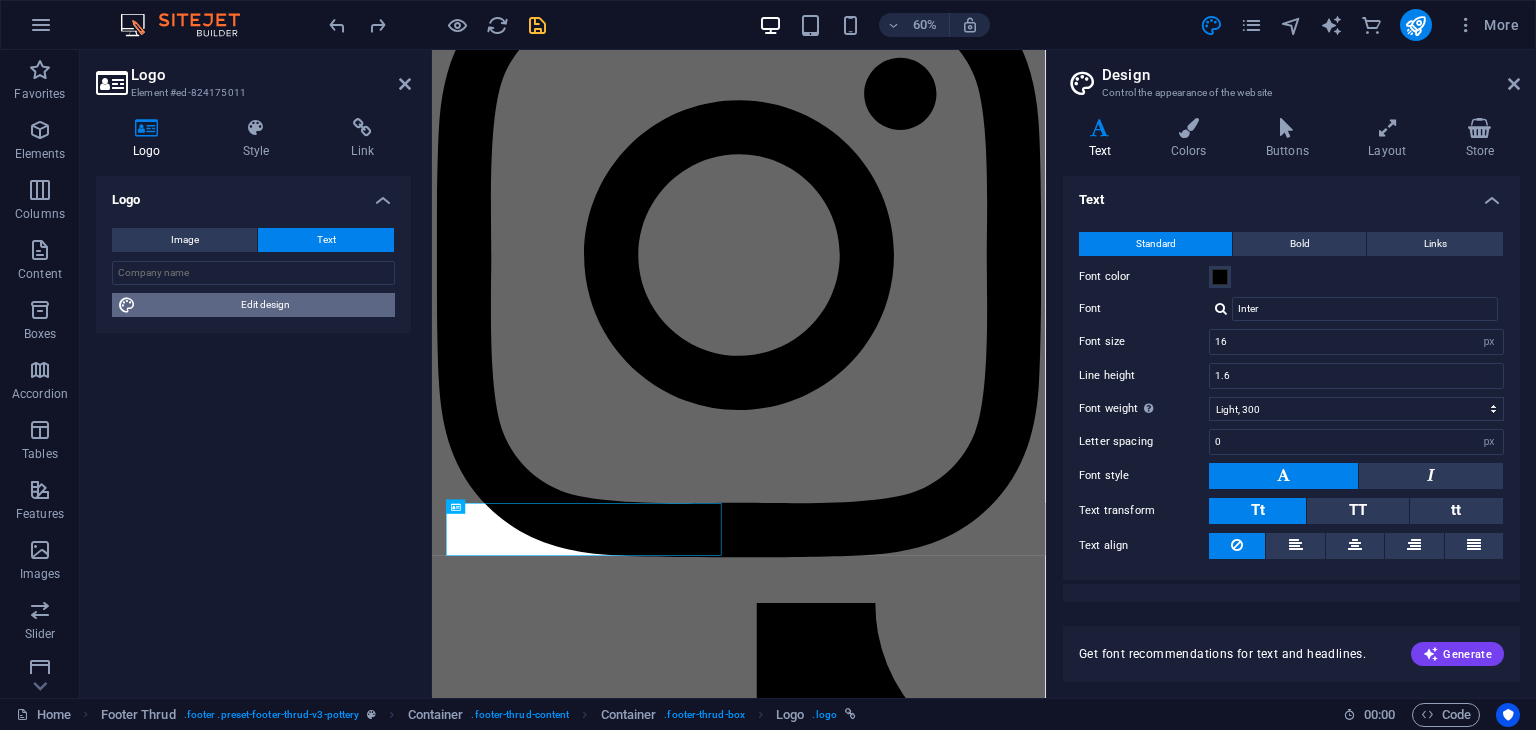 scroll, scrollTop: 3399, scrollLeft: 0, axis: vertical 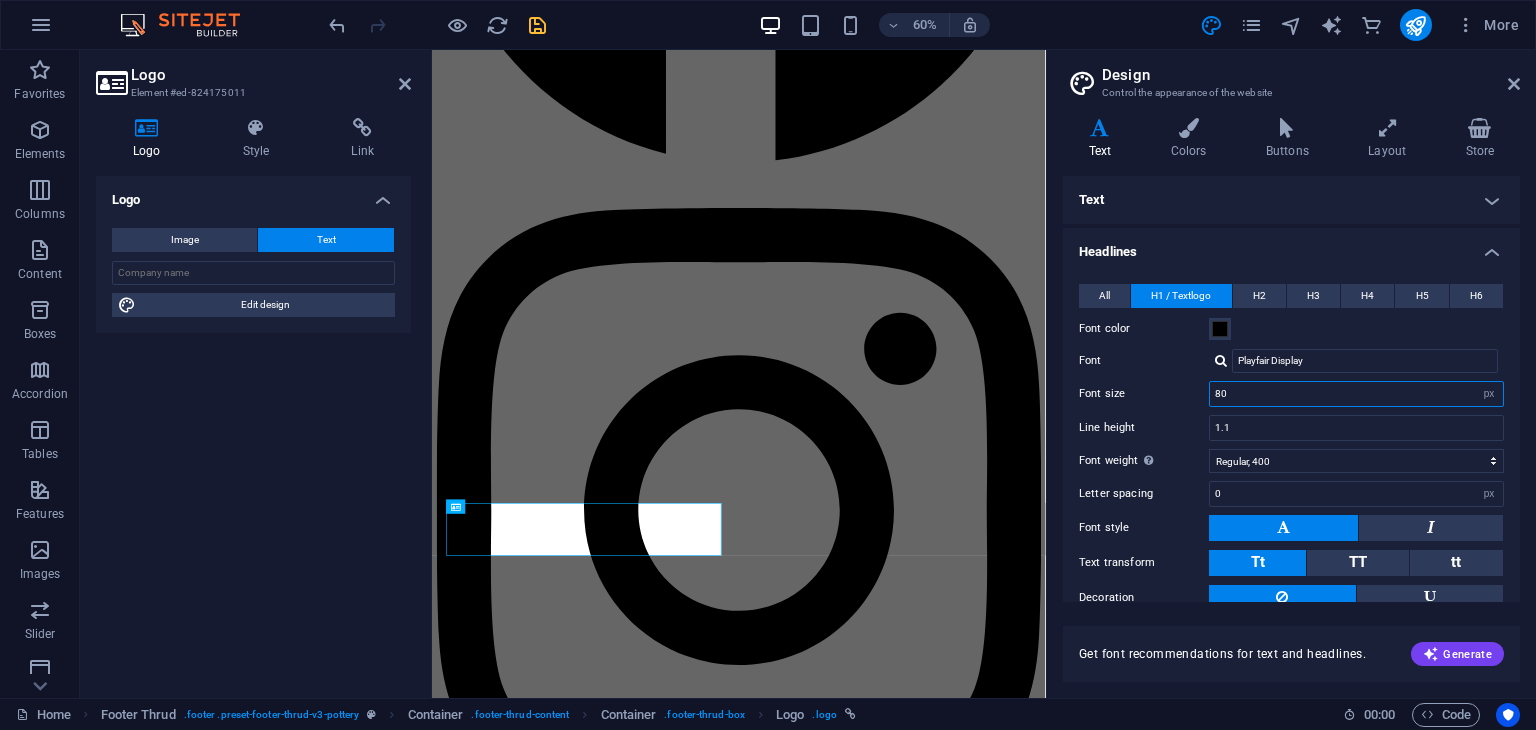 drag, startPoint x: 1240, startPoint y: 388, endPoint x: 1179, endPoint y: 397, distance: 61.66036 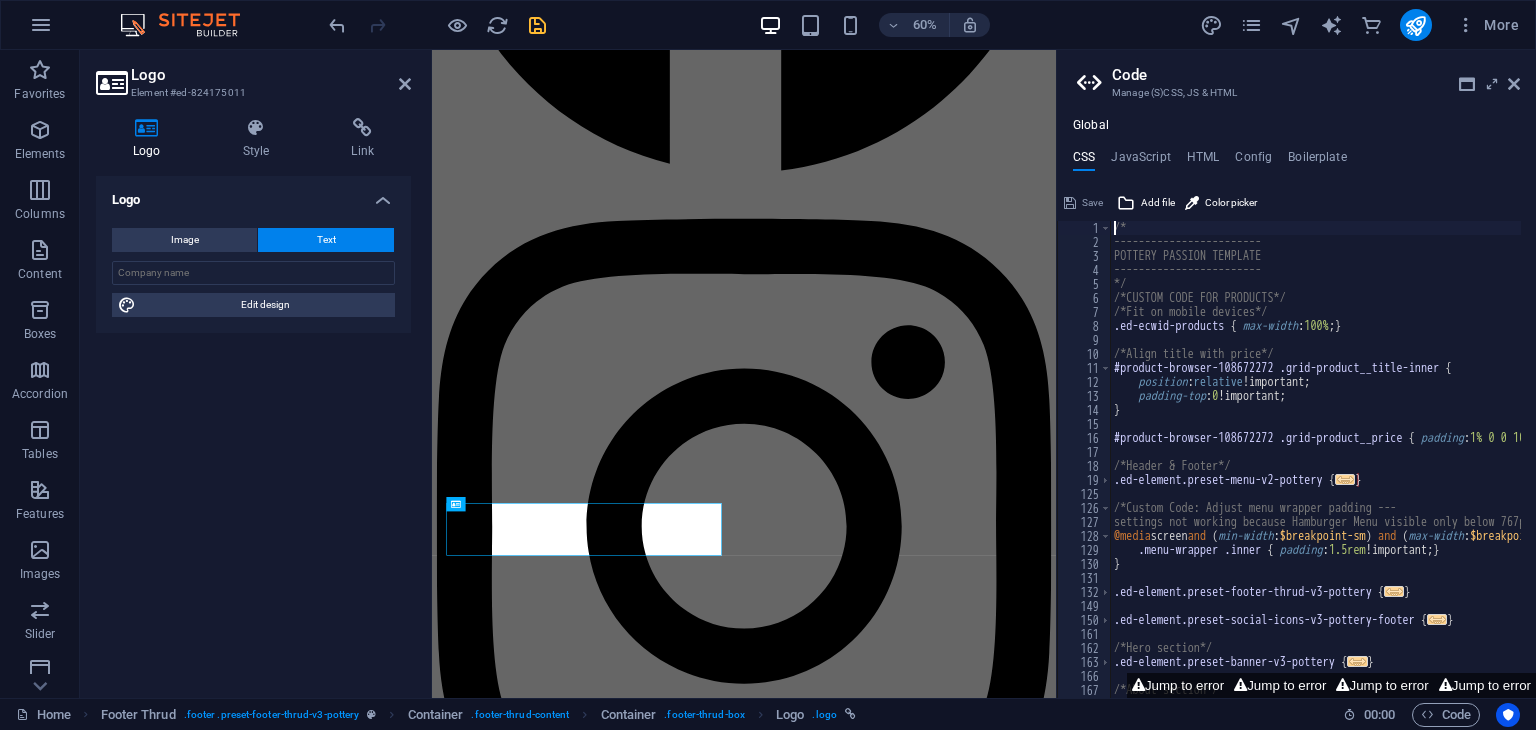 scroll, scrollTop: 3403, scrollLeft: 0, axis: vertical 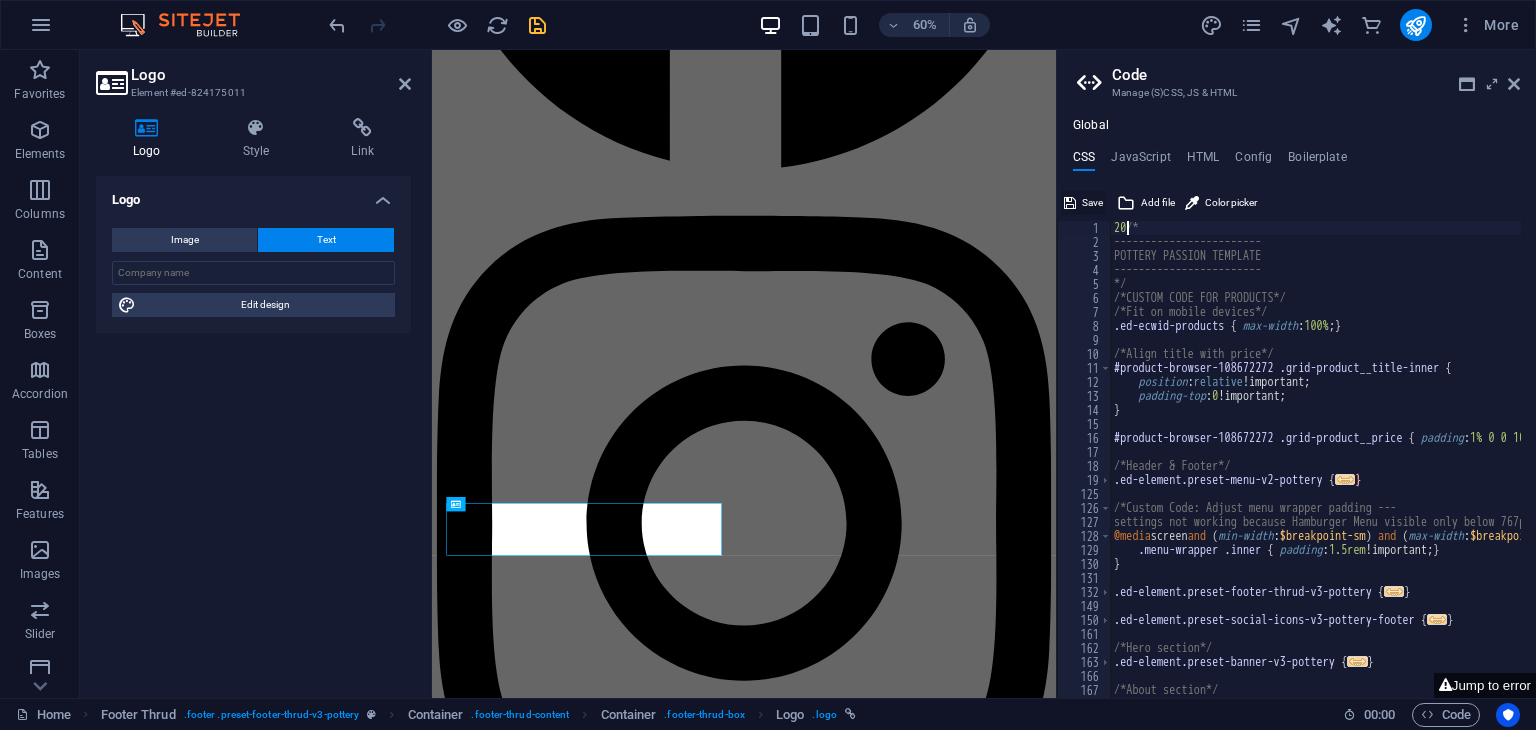 type on "20/*" 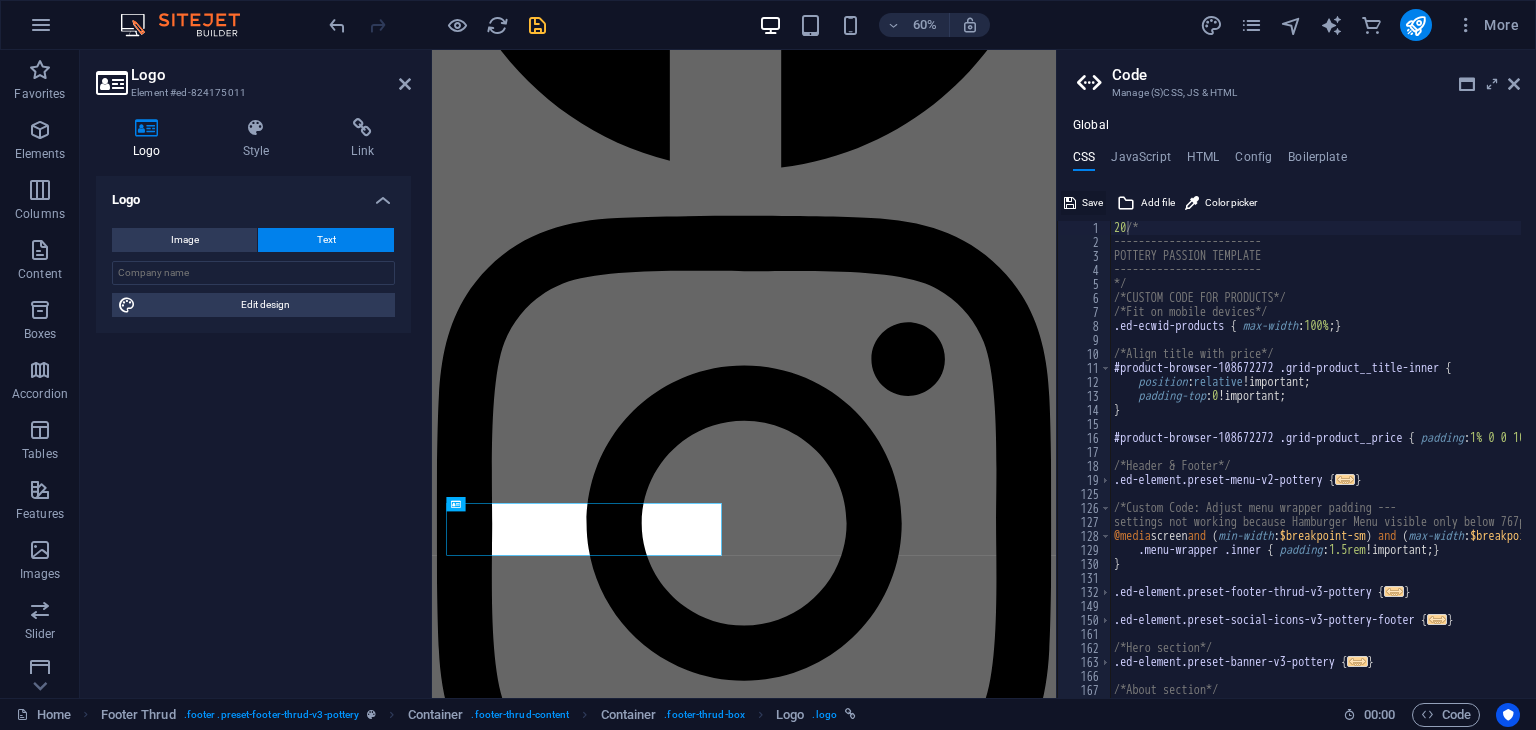 click on "Save" at bounding box center (1092, 203) 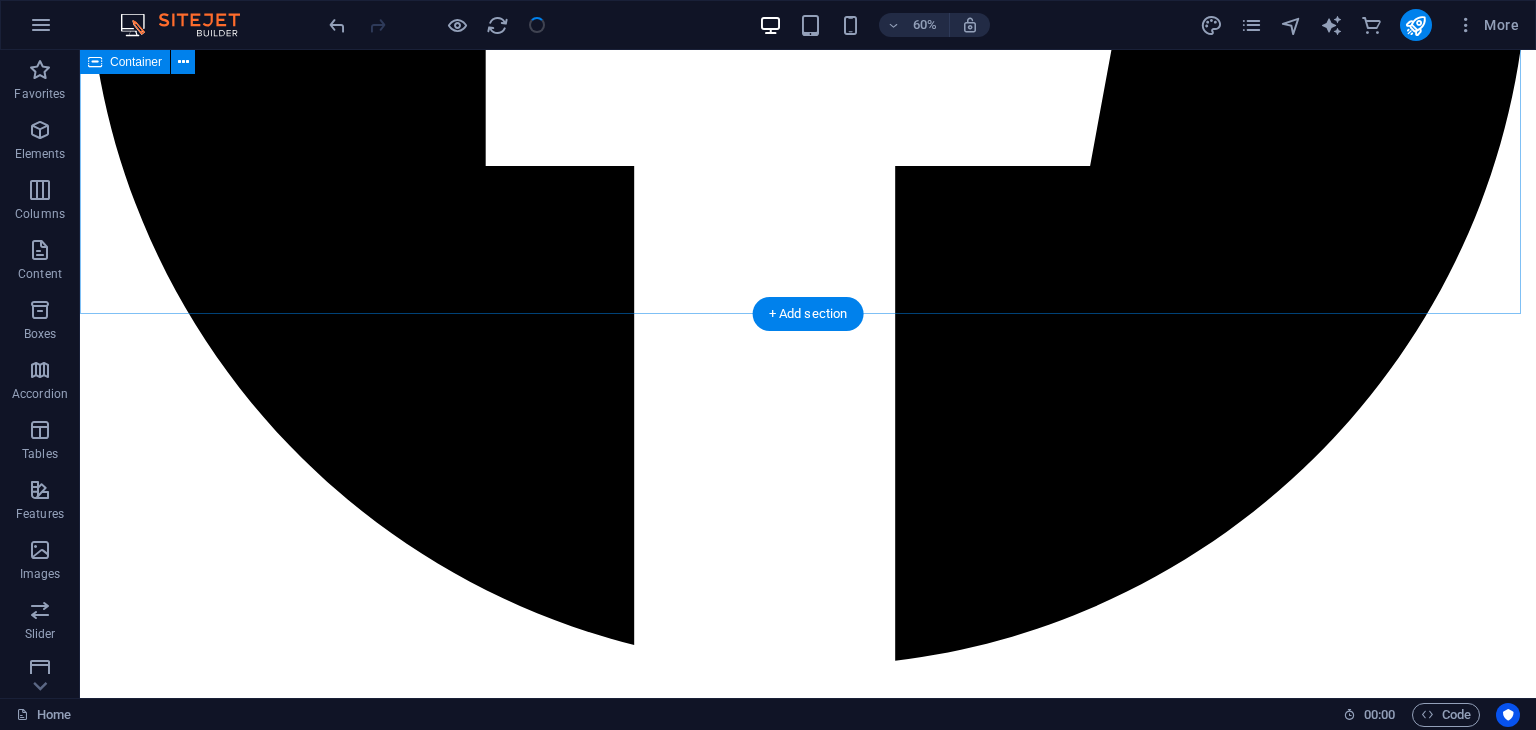 scroll, scrollTop: 3856, scrollLeft: 0, axis: vertical 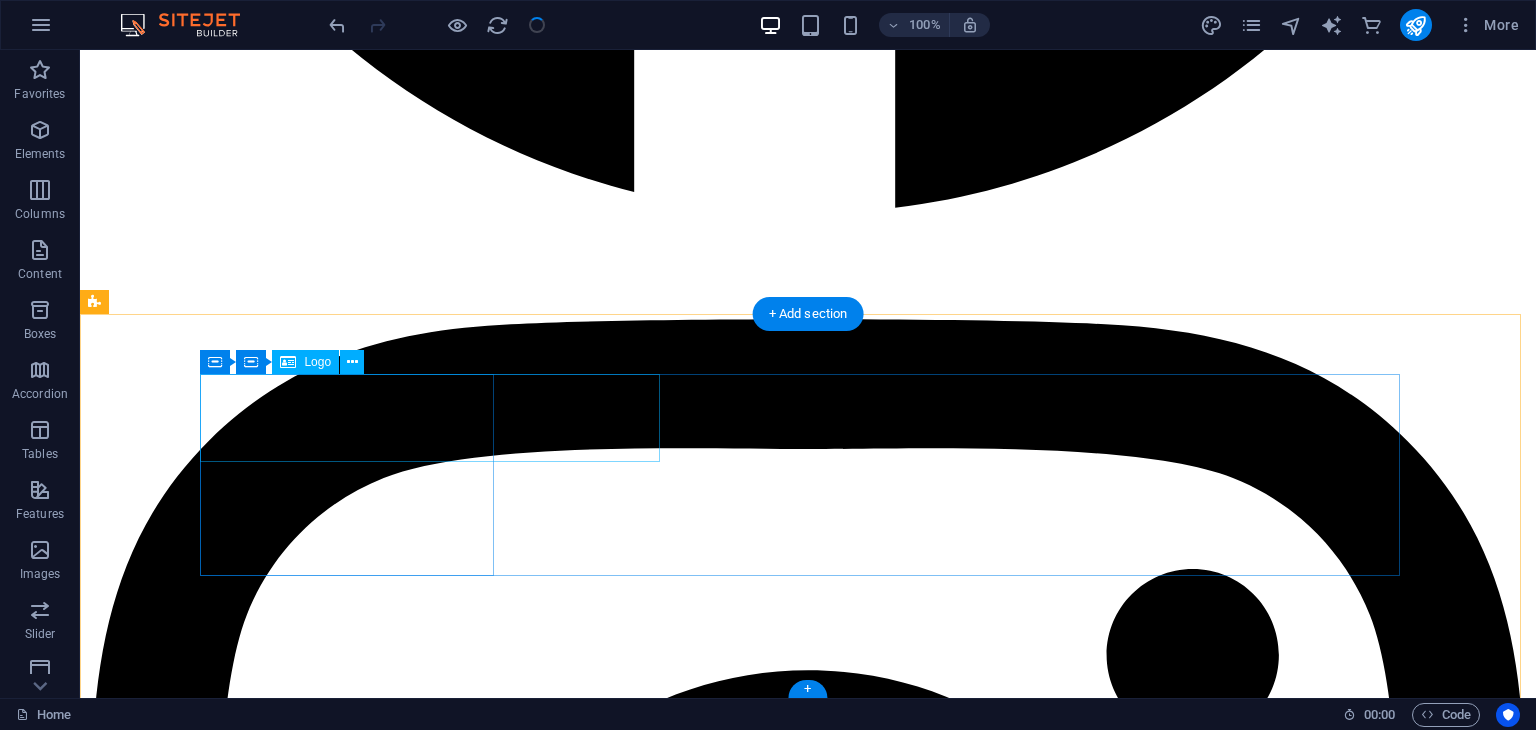 click on "tribelink.site" at bounding box center [808, 9156] 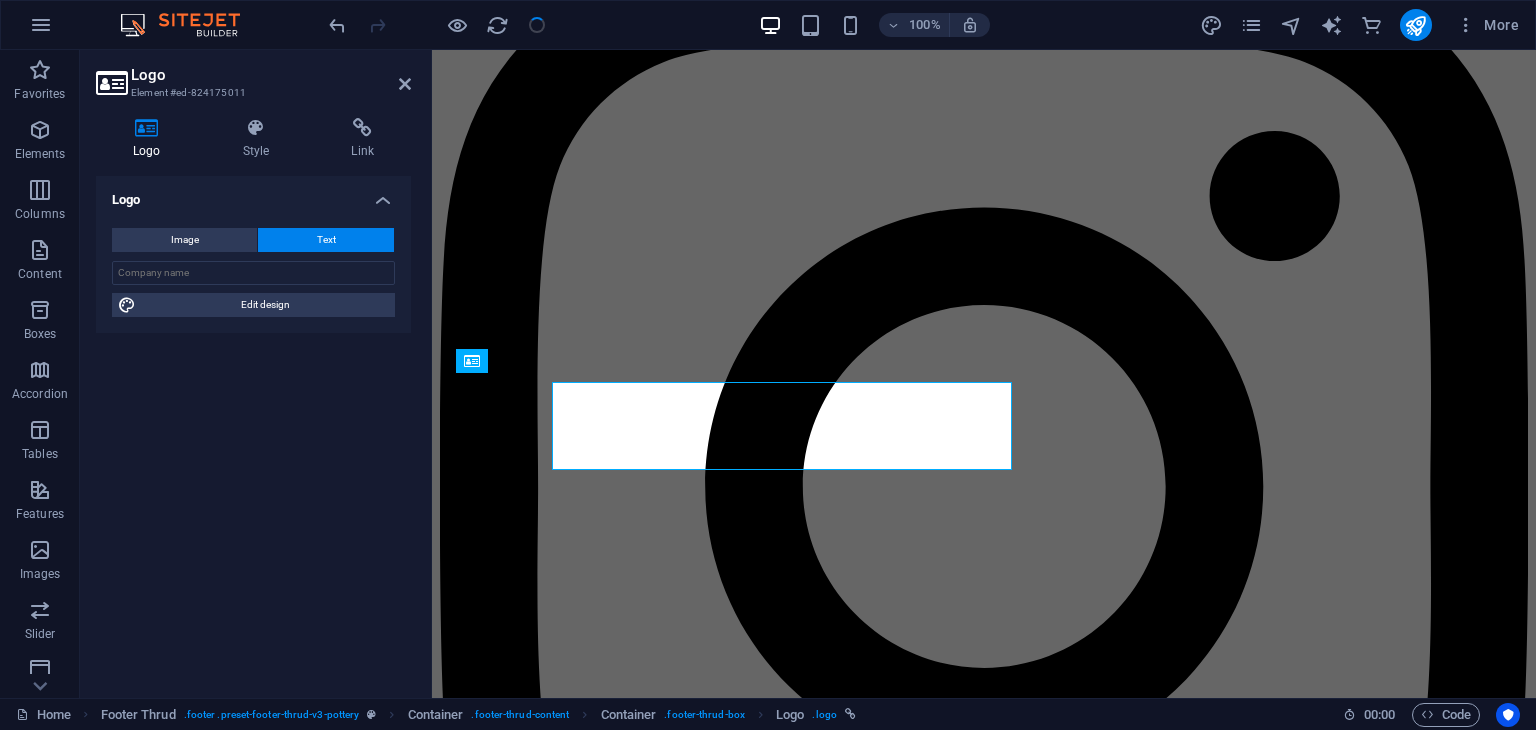 scroll, scrollTop: 3848, scrollLeft: 0, axis: vertical 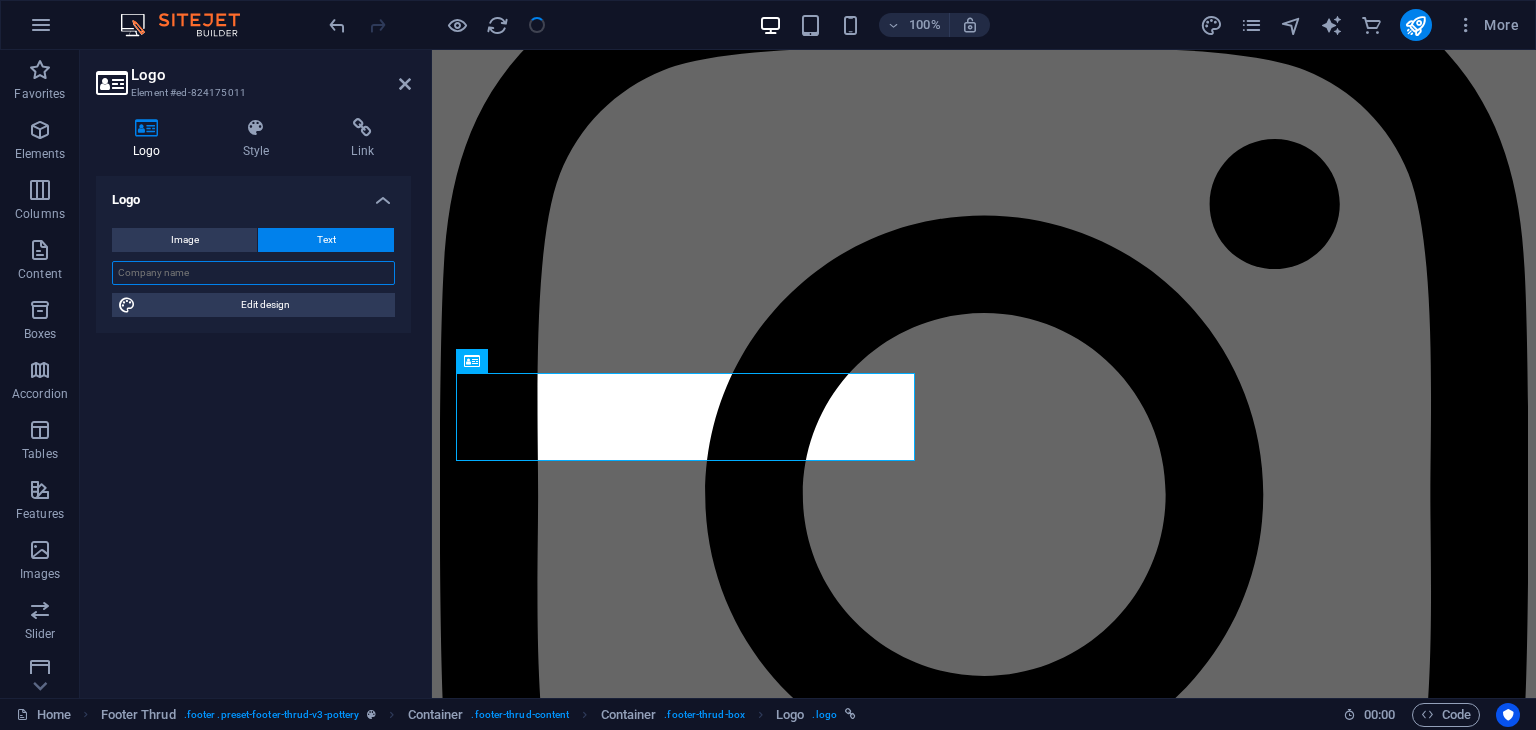 click at bounding box center (253, 273) 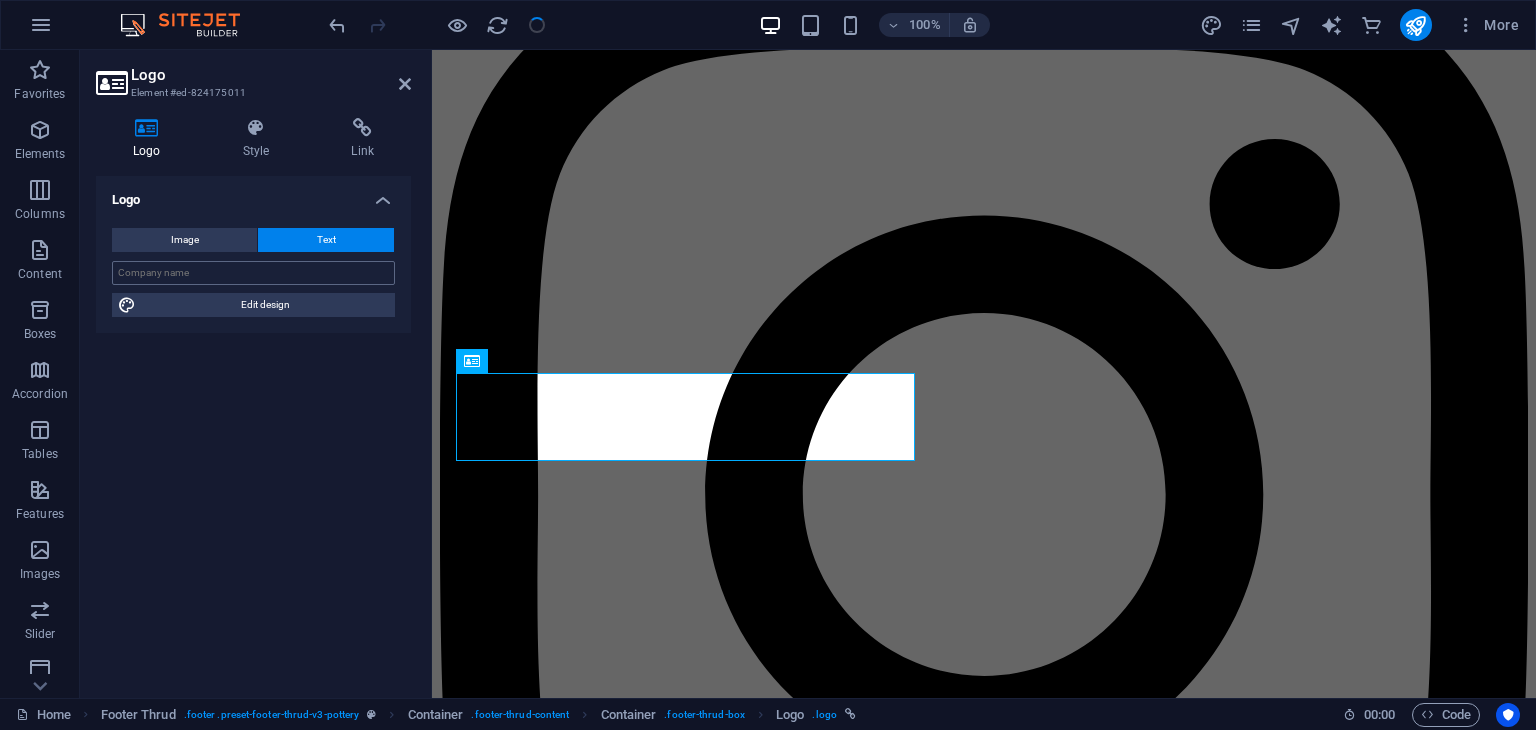scroll, scrollTop: 3403, scrollLeft: 0, axis: vertical 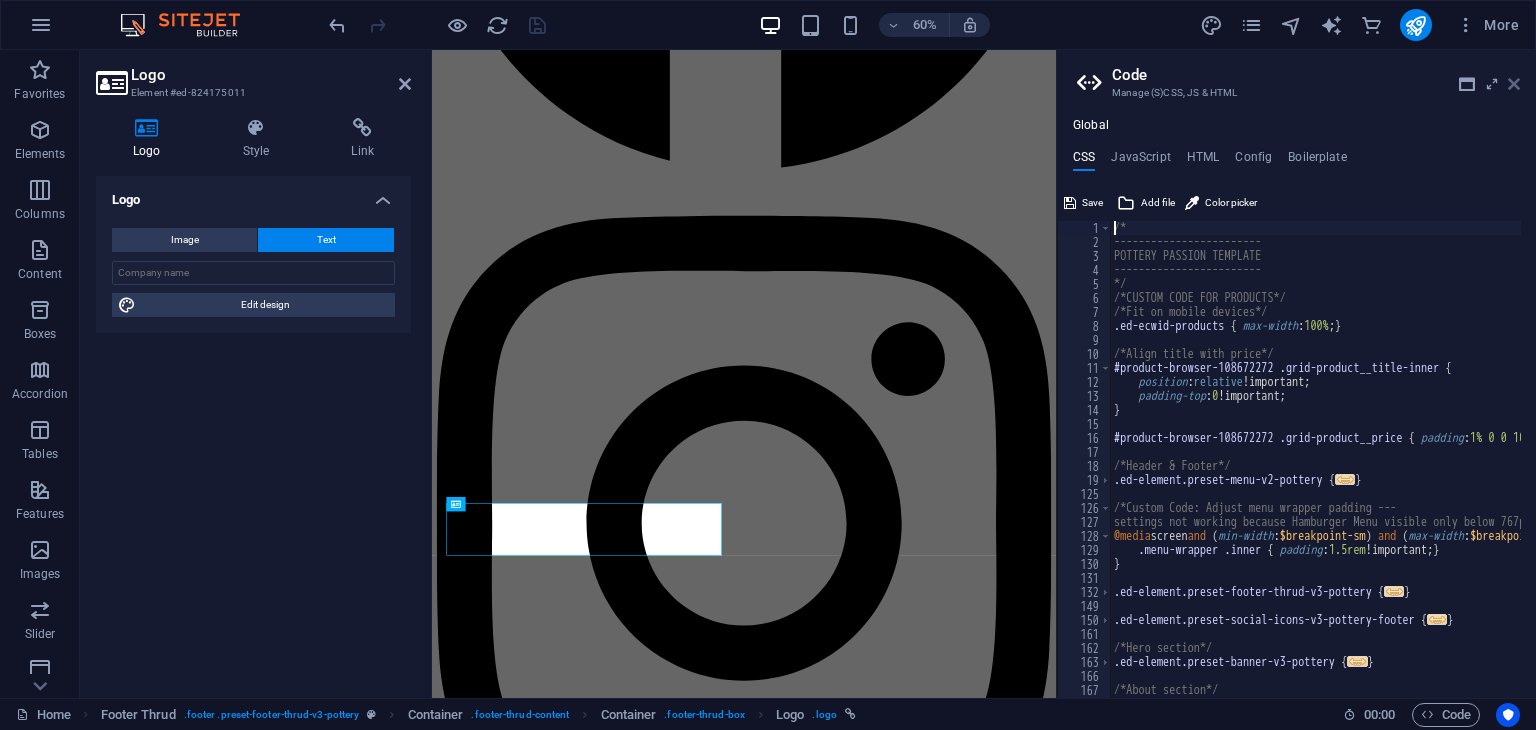type on "/*" 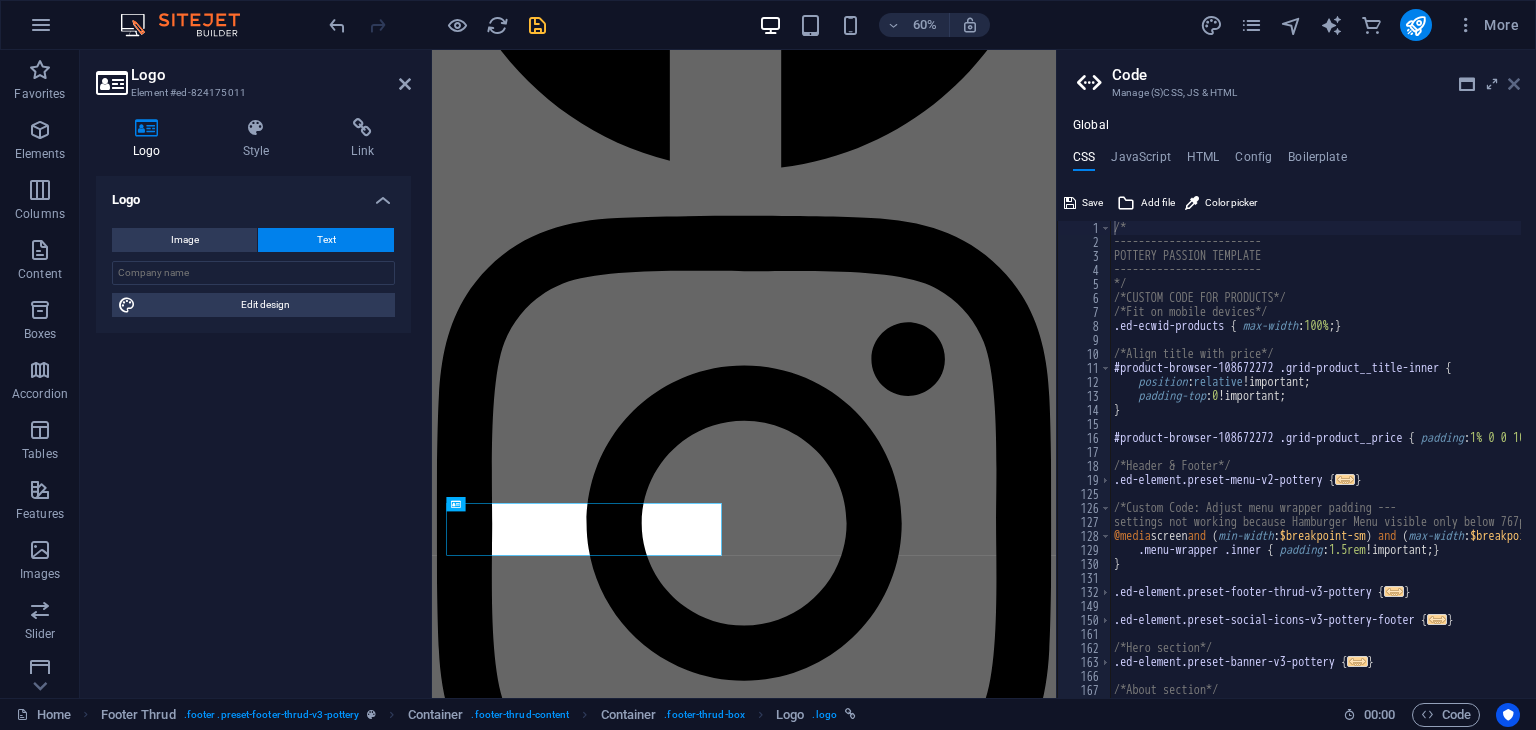 click at bounding box center [1514, 84] 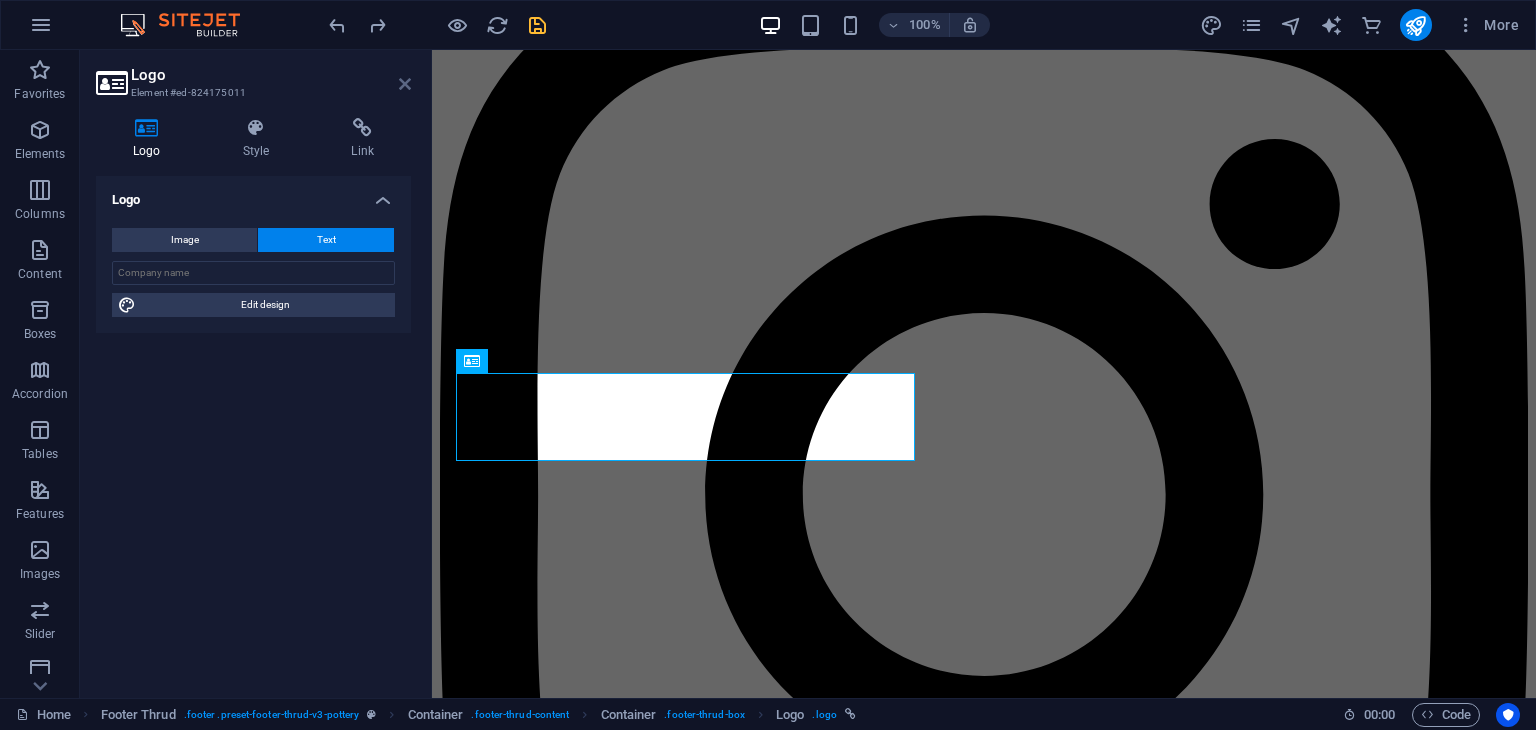 click at bounding box center (405, 84) 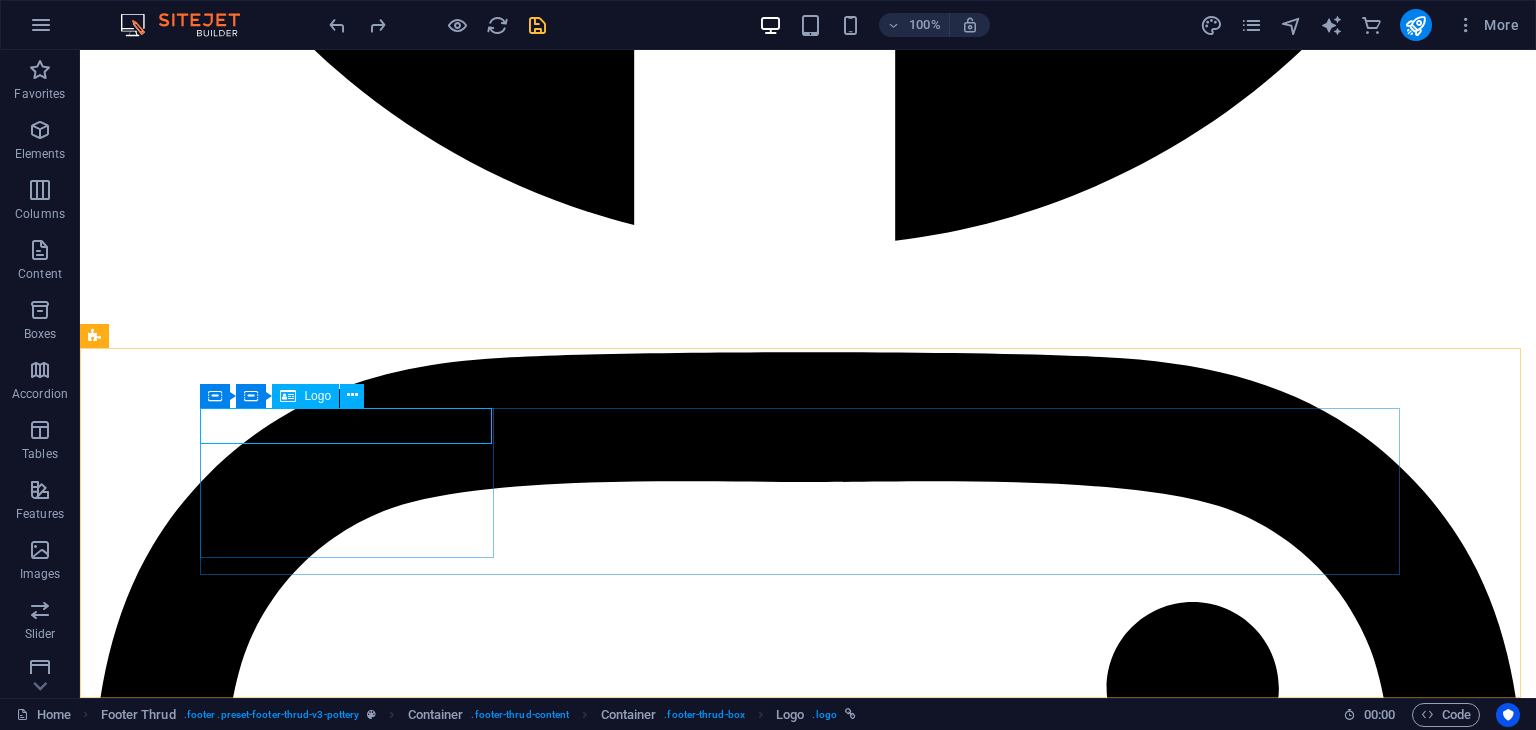 scroll, scrollTop: 3811, scrollLeft: 0, axis: vertical 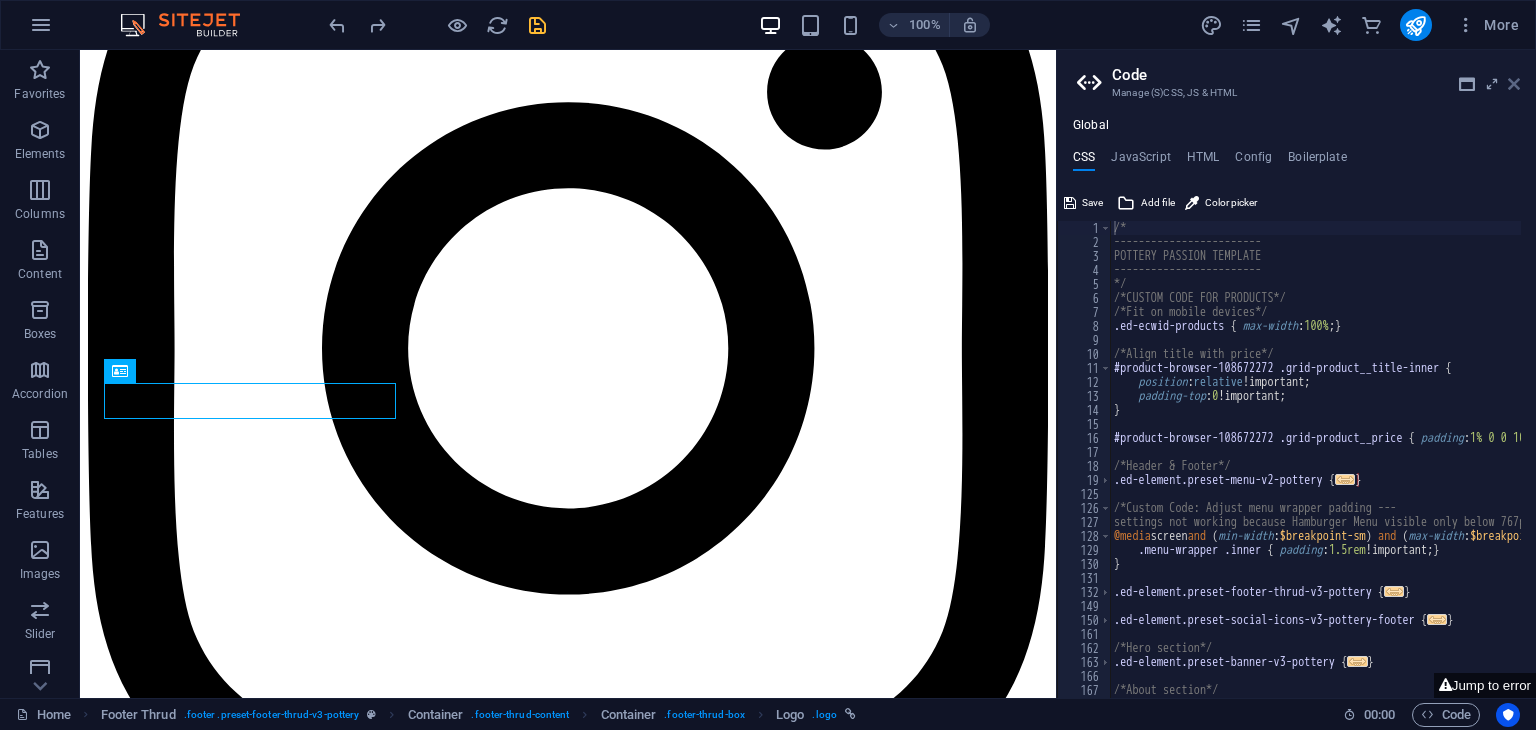 click at bounding box center [1514, 84] 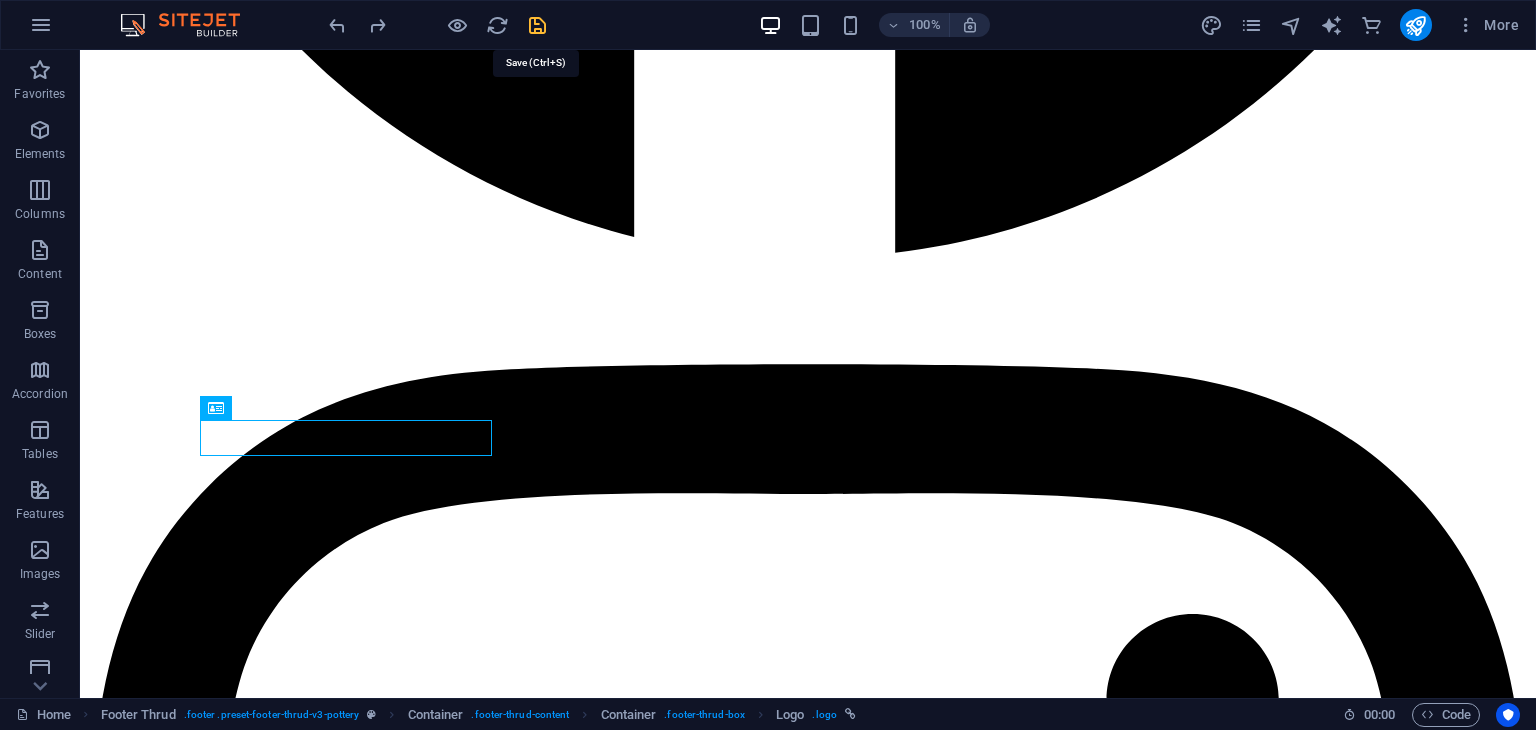 click at bounding box center [537, 25] 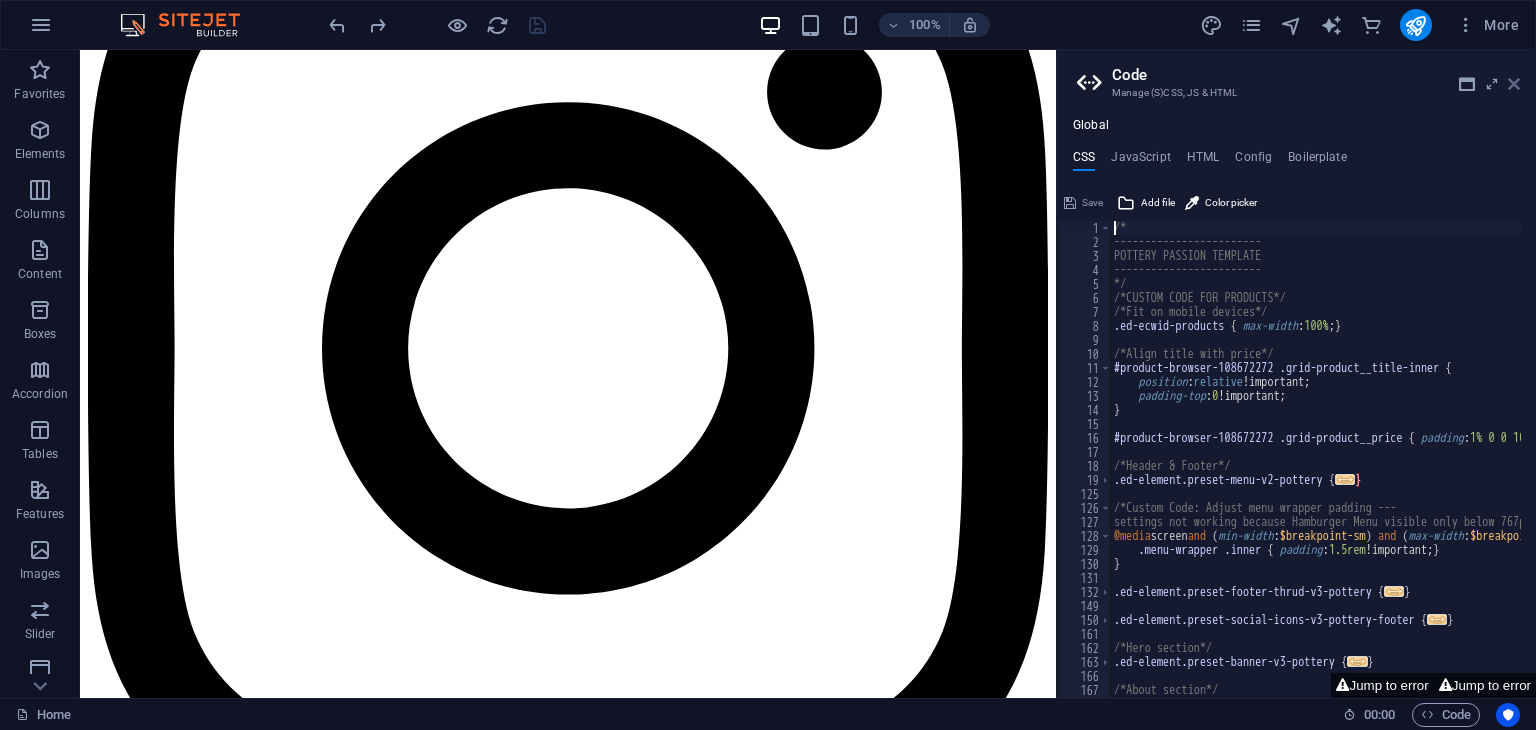 click at bounding box center [1514, 84] 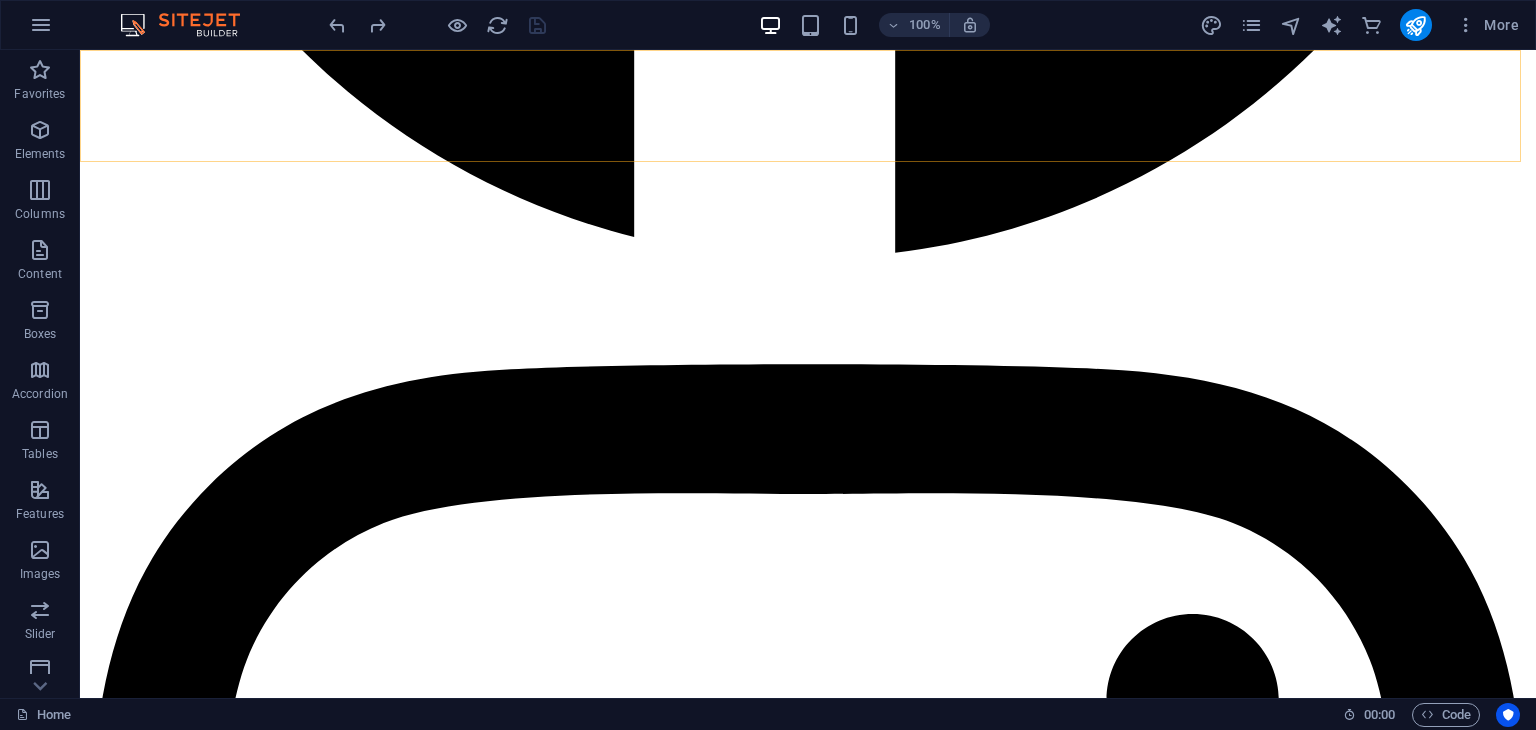 scroll, scrollTop: 3823, scrollLeft: 0, axis: vertical 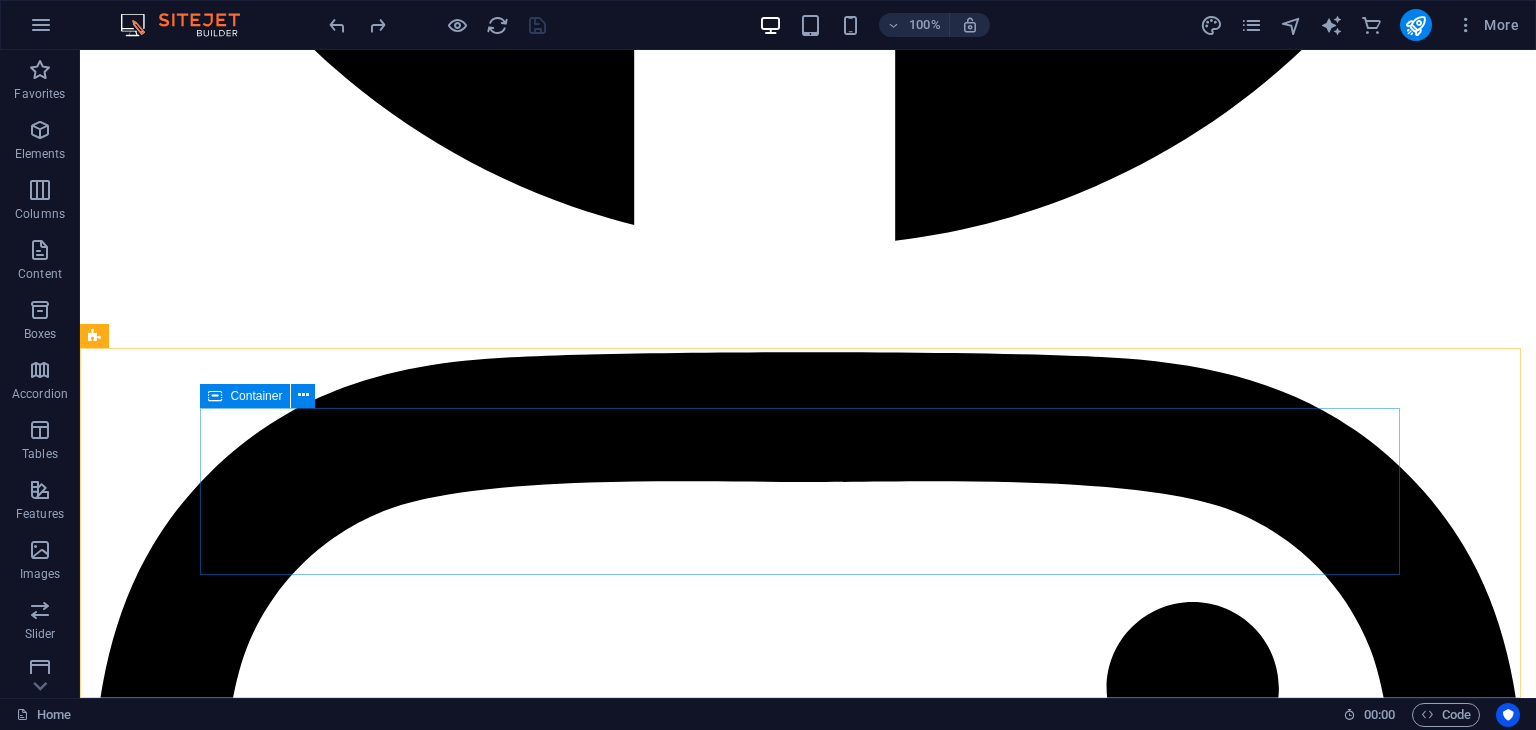 click at bounding box center (215, 396) 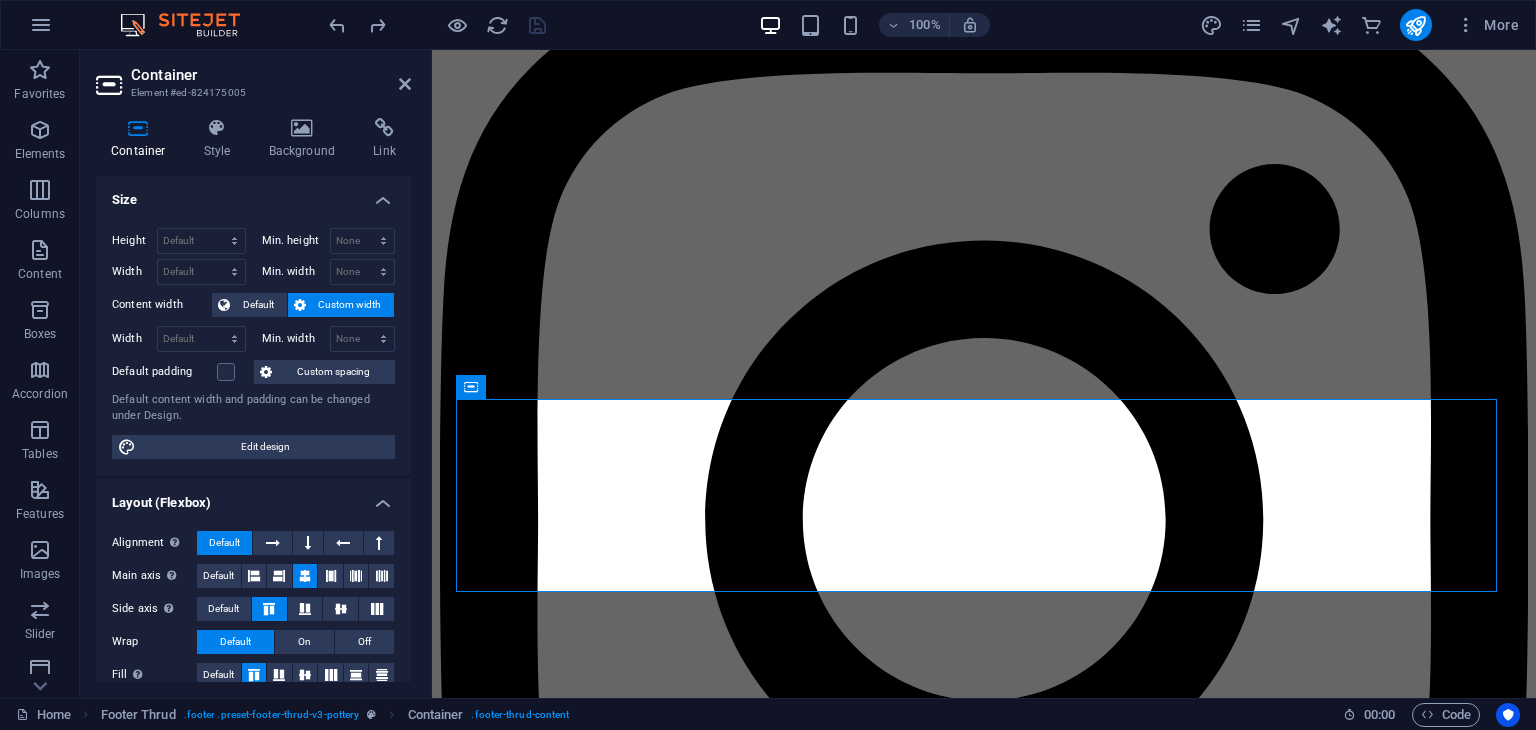 scroll, scrollTop: 301, scrollLeft: 0, axis: vertical 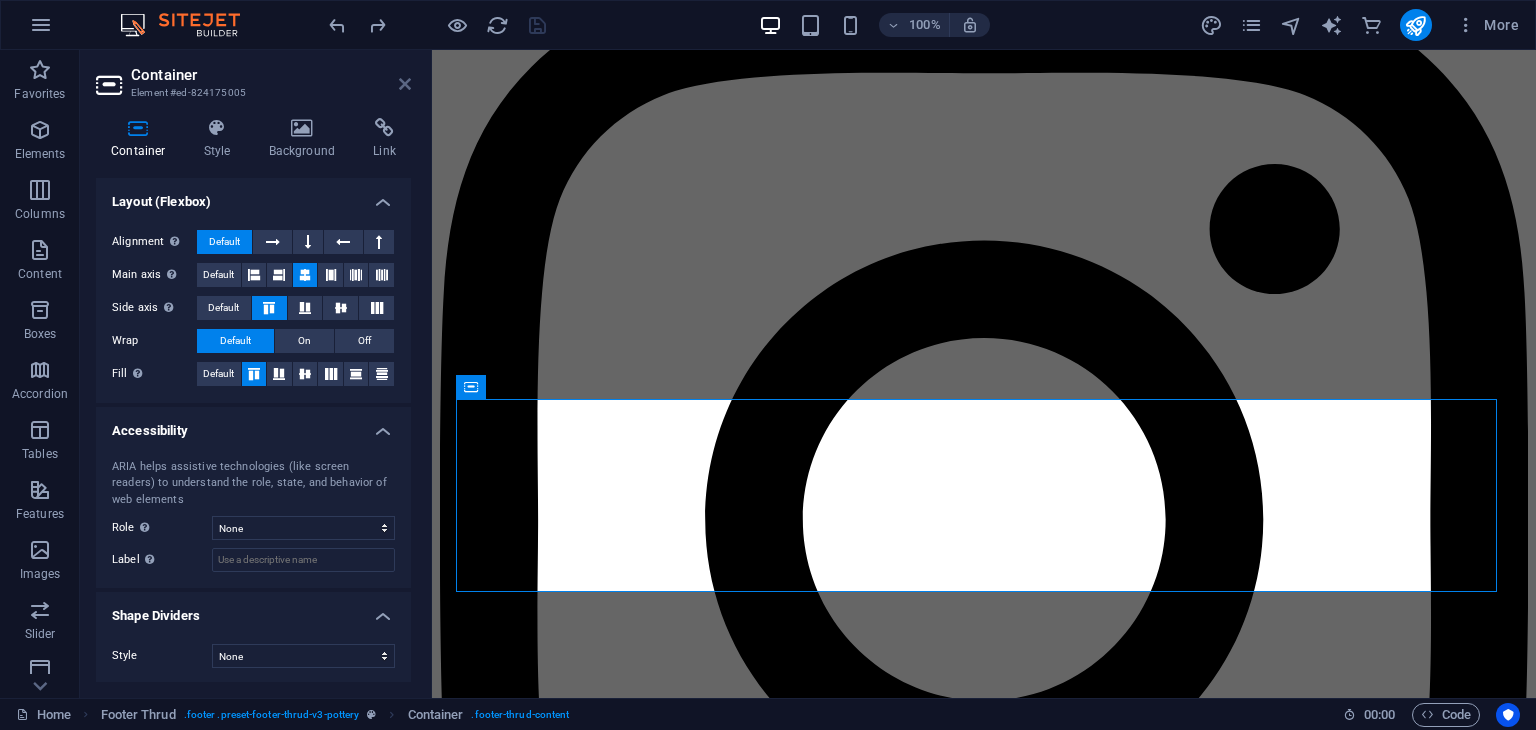 click at bounding box center (405, 84) 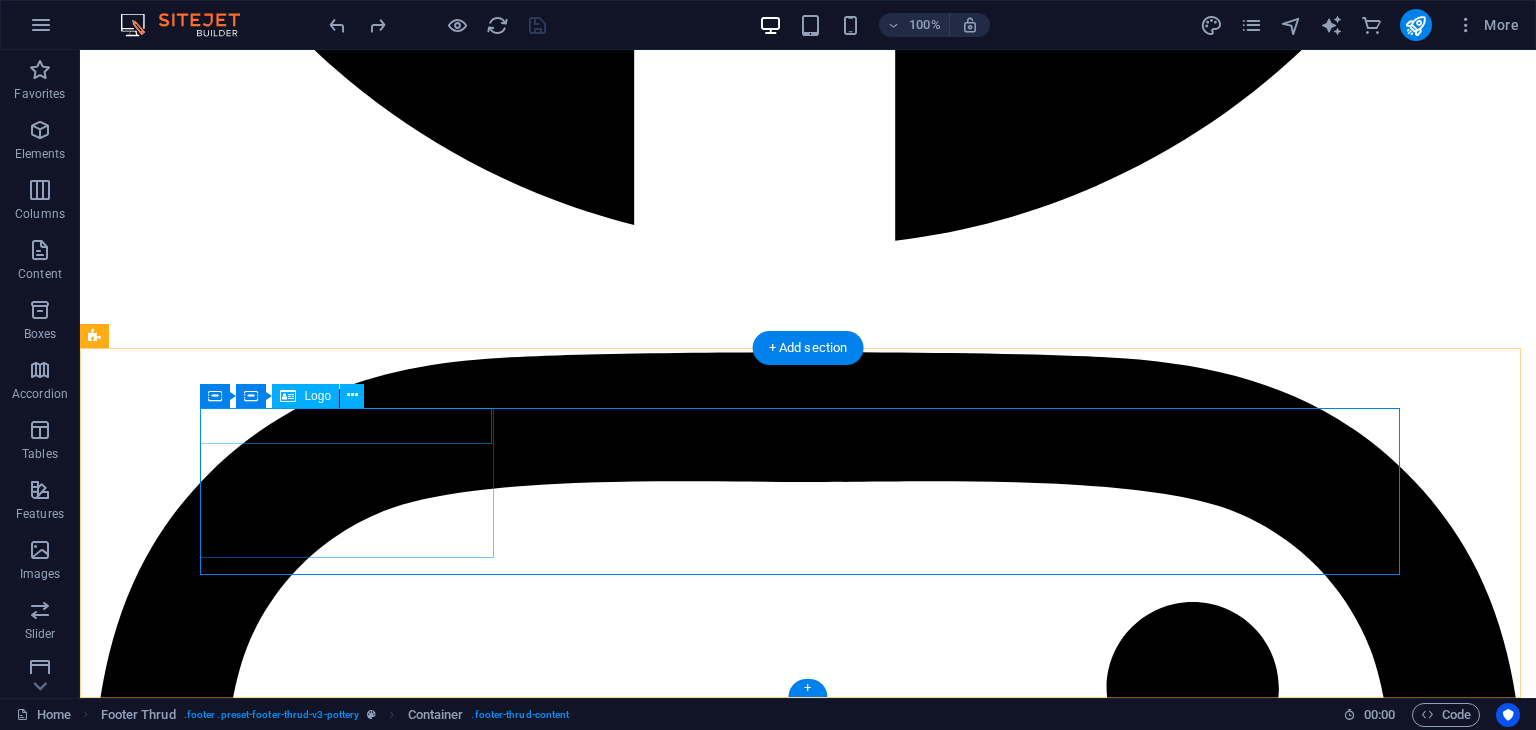 click at bounding box center [808, 9169] 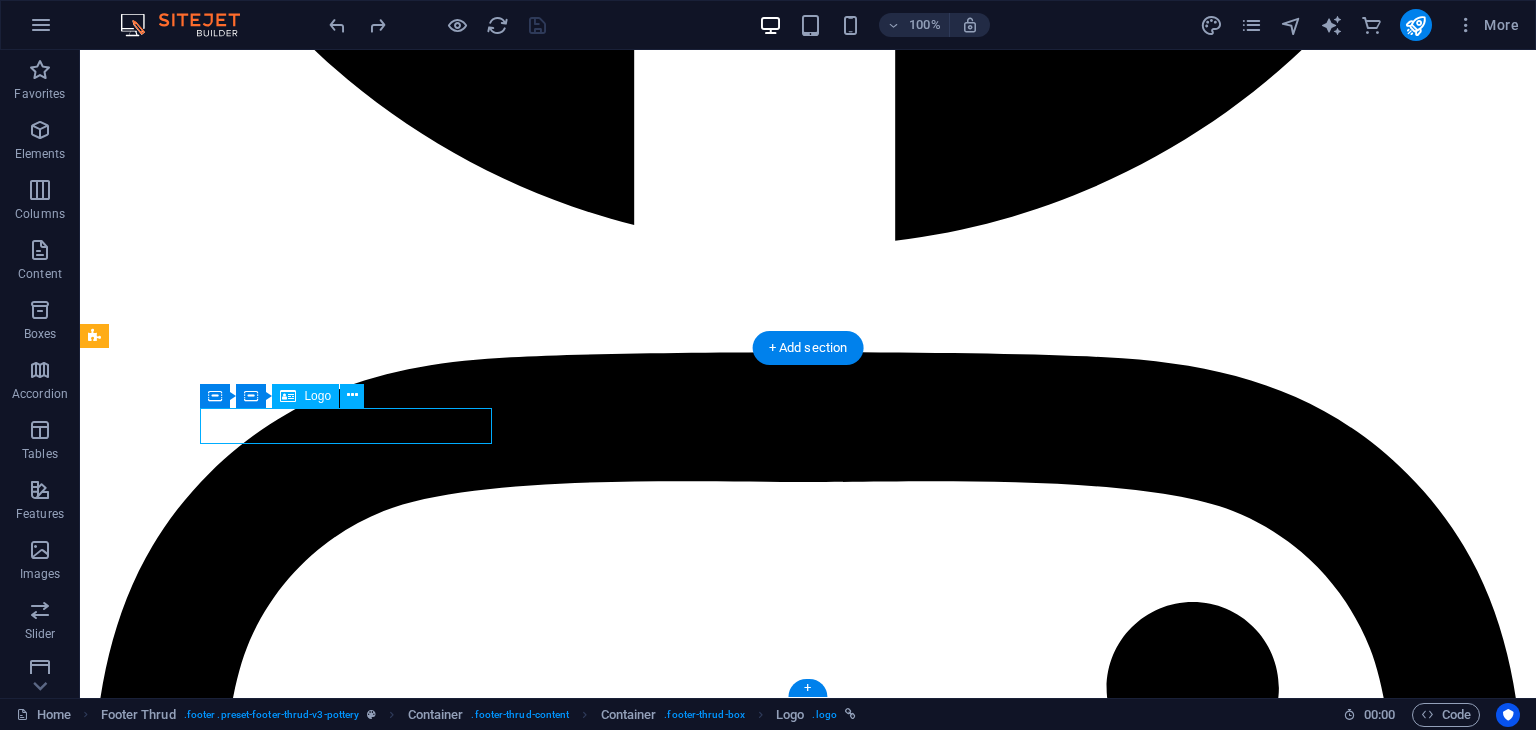 select on "px" 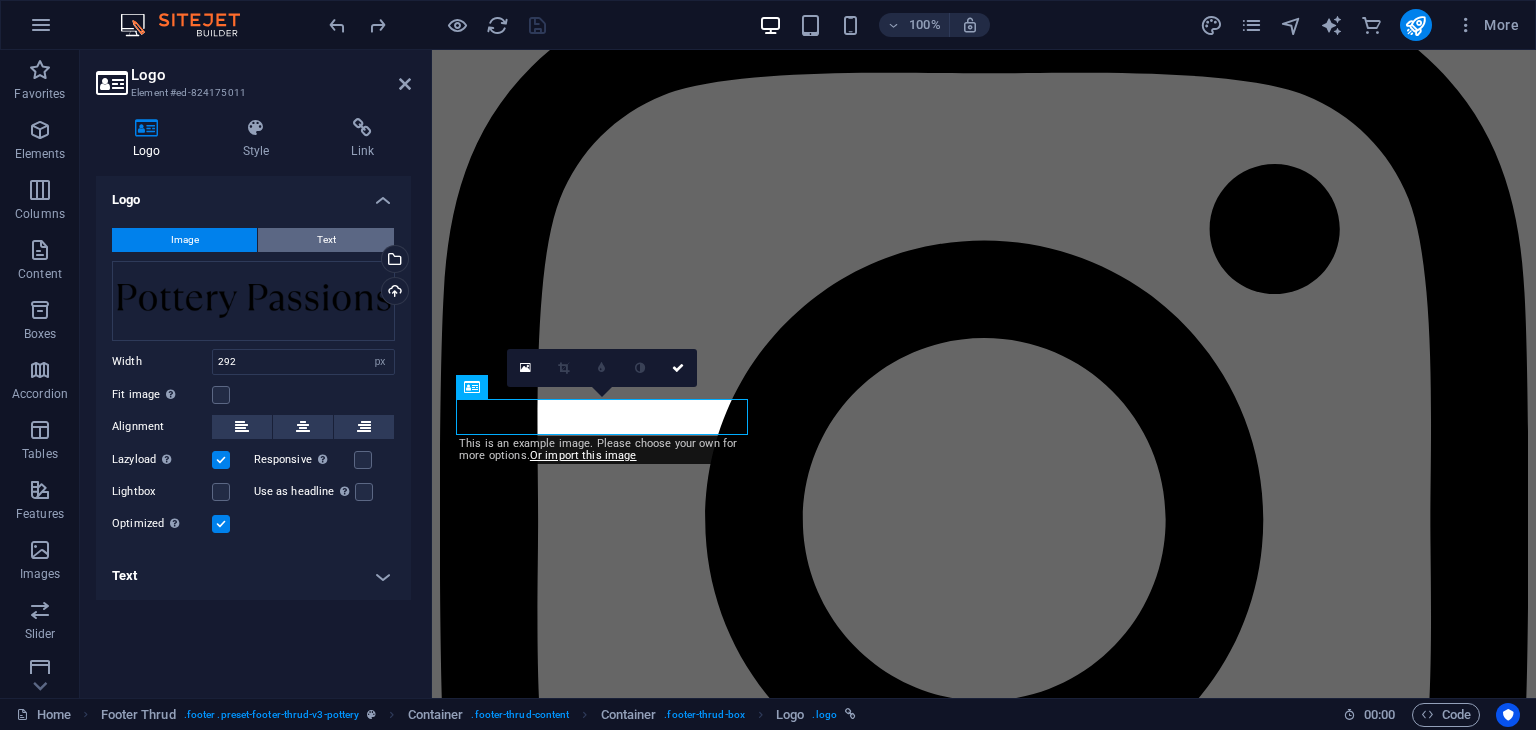 click on "Text" at bounding box center (326, 240) 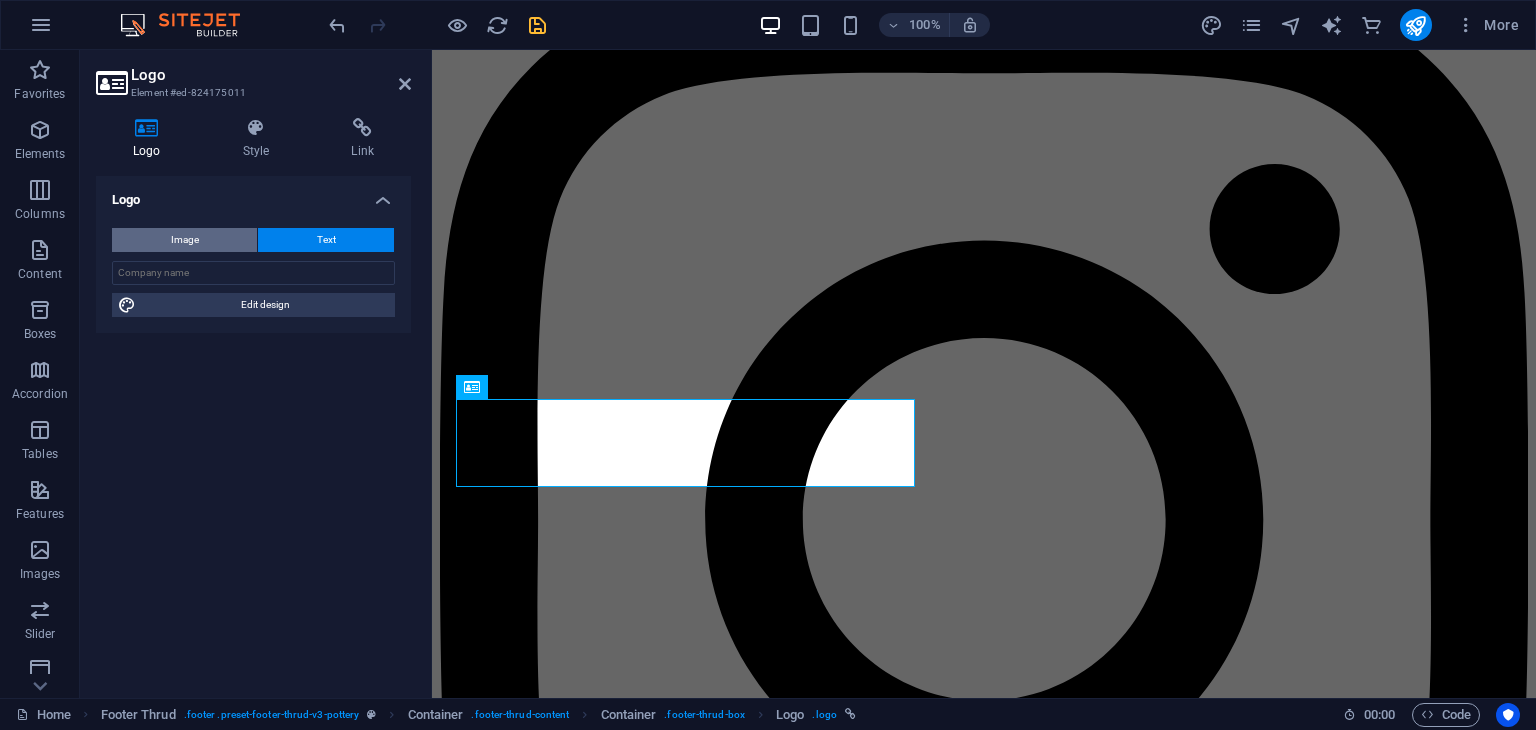click on "Image" at bounding box center (184, 240) 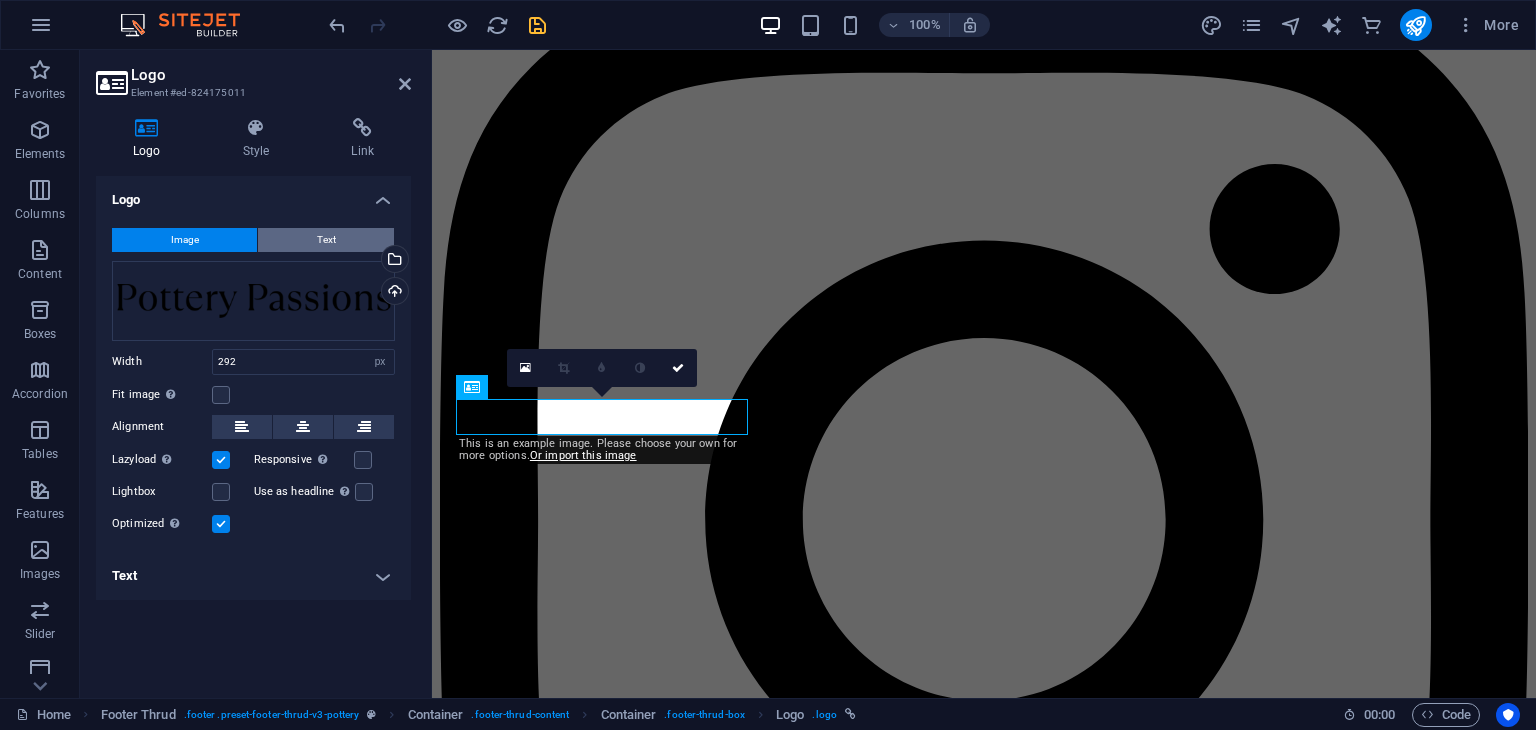 click on "Text" at bounding box center (326, 240) 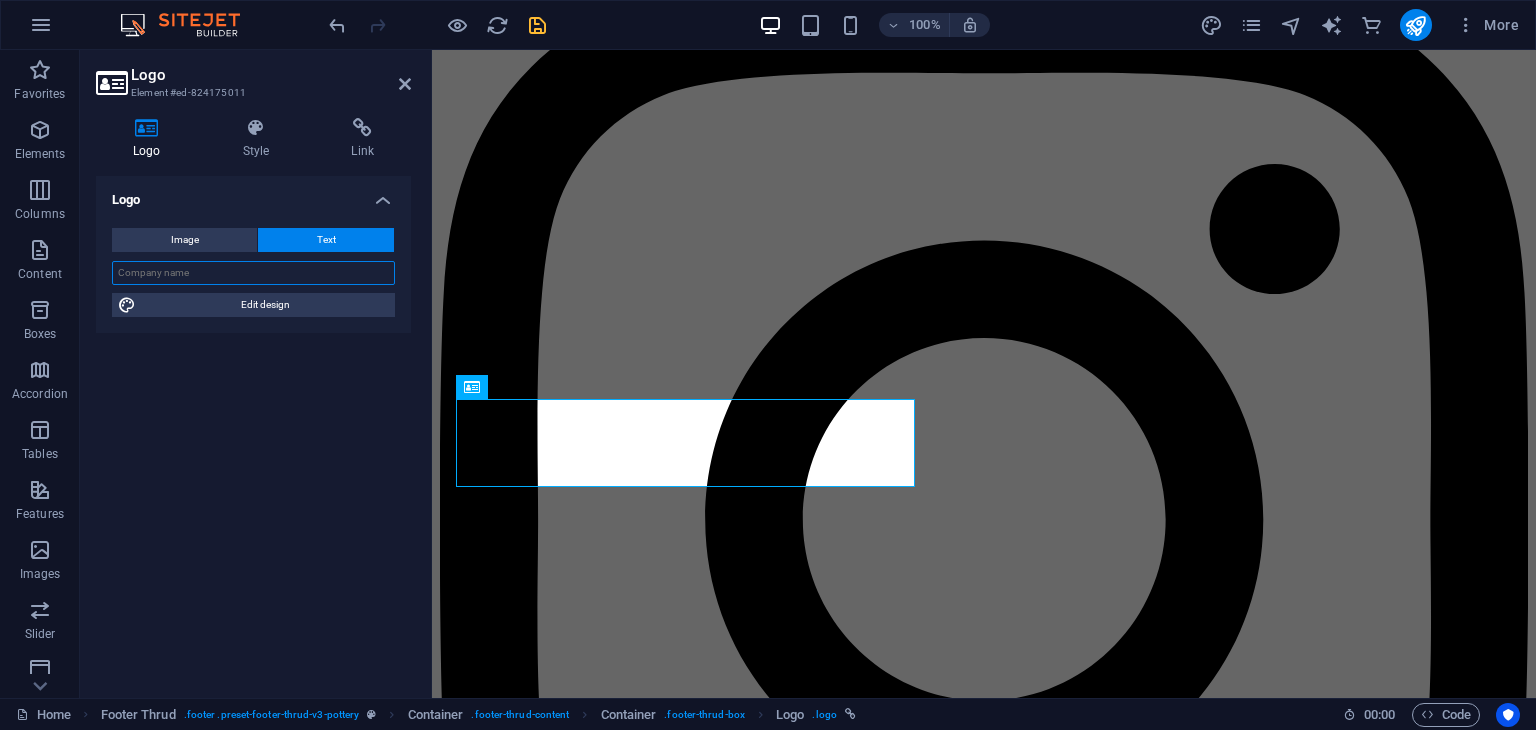 click at bounding box center [253, 273] 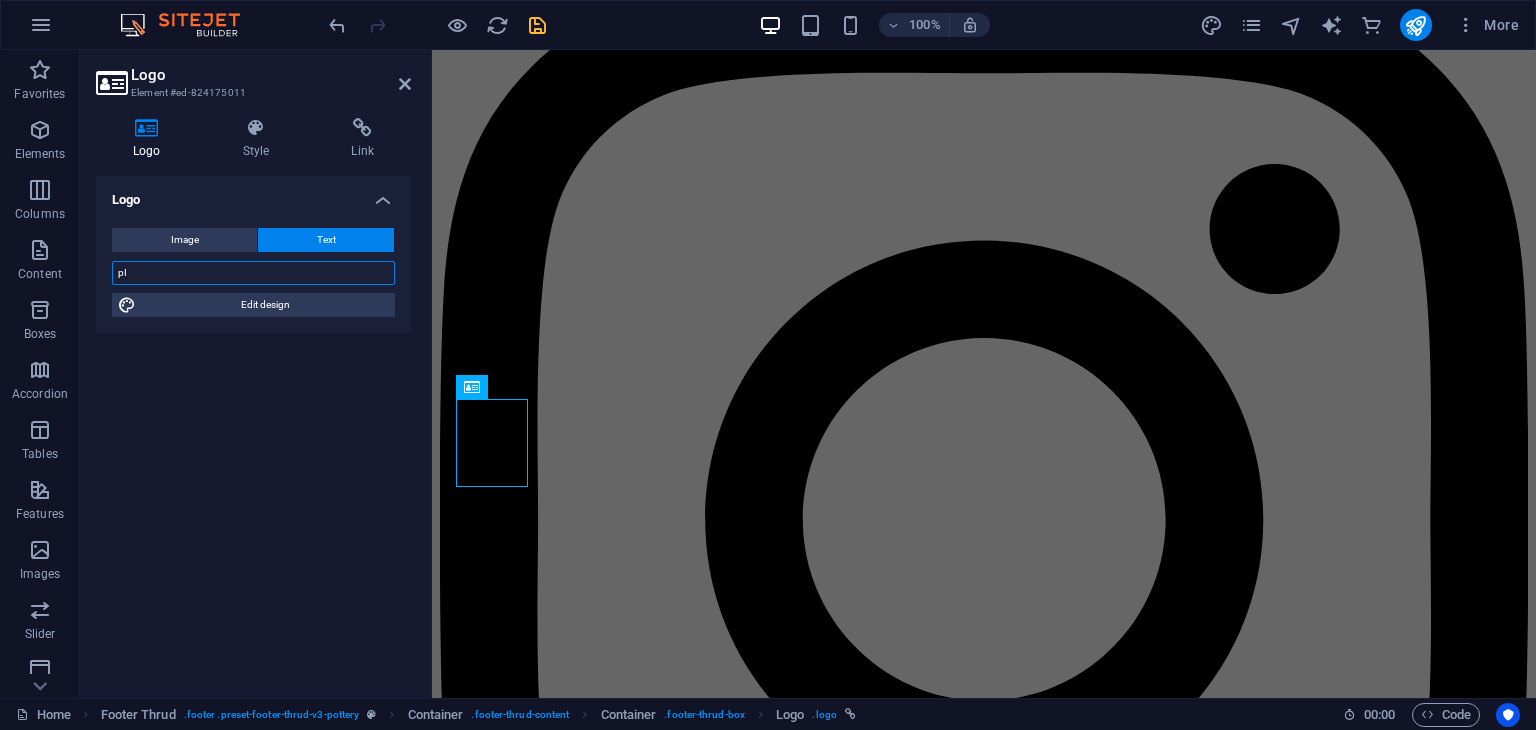 type on "p" 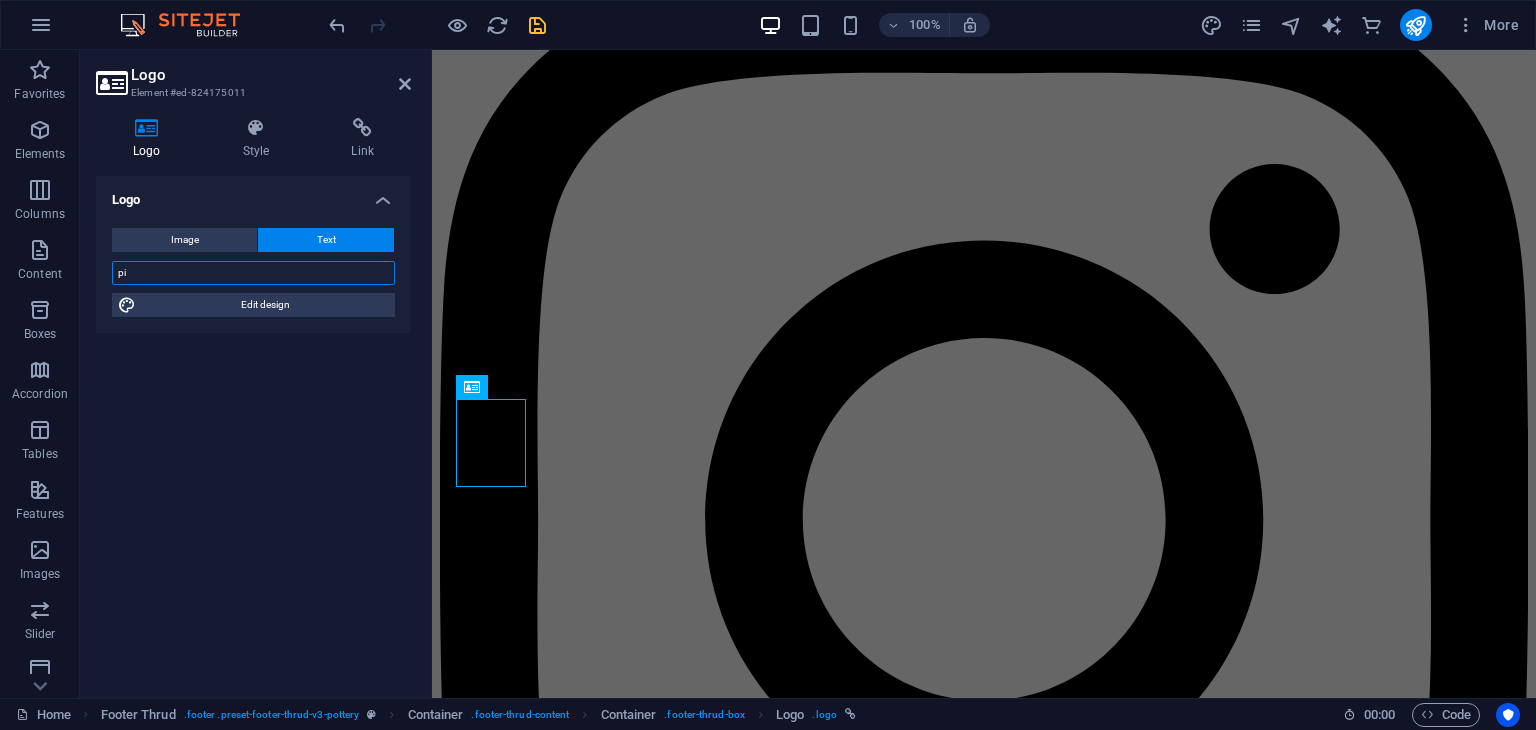 type on "p" 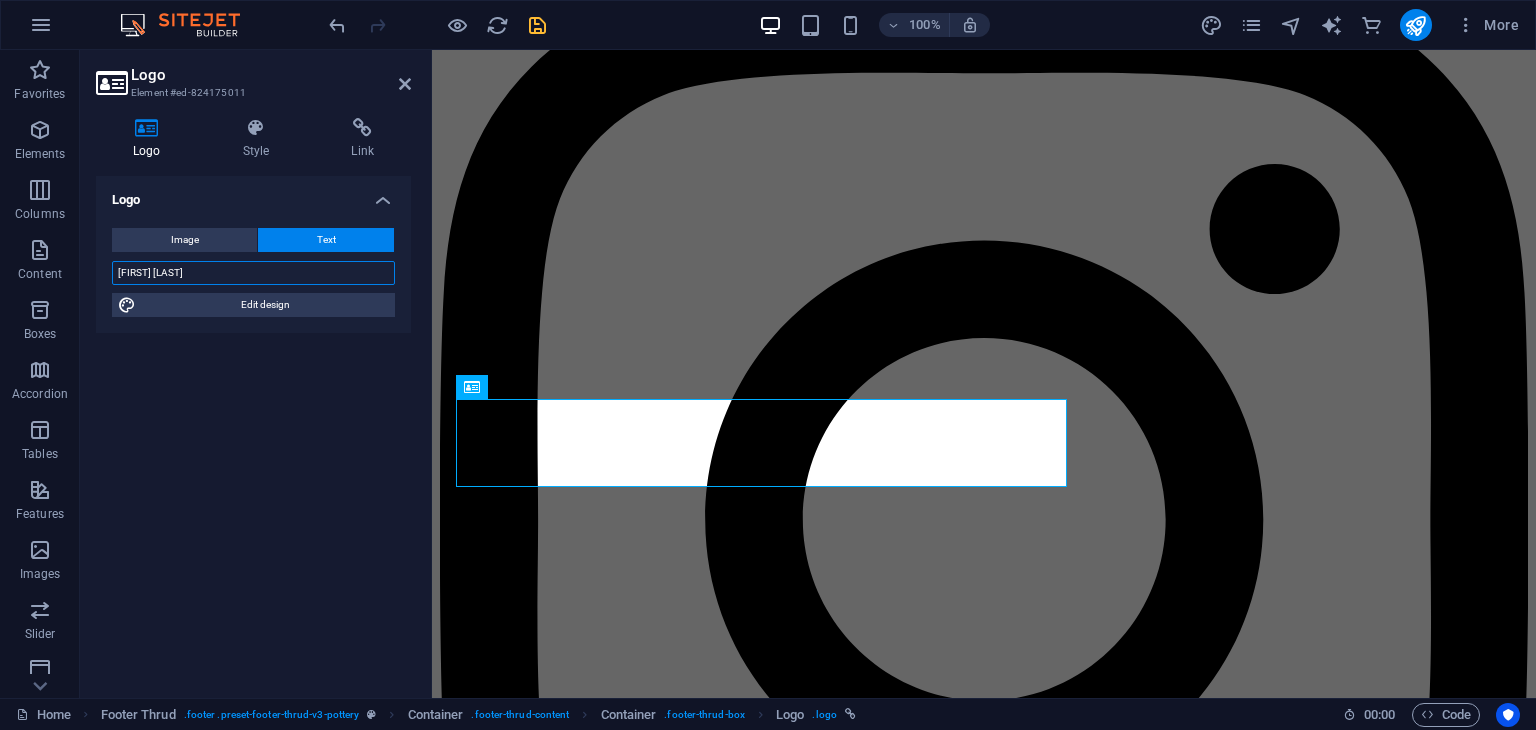 type on "PIYUSH BHAGAT" 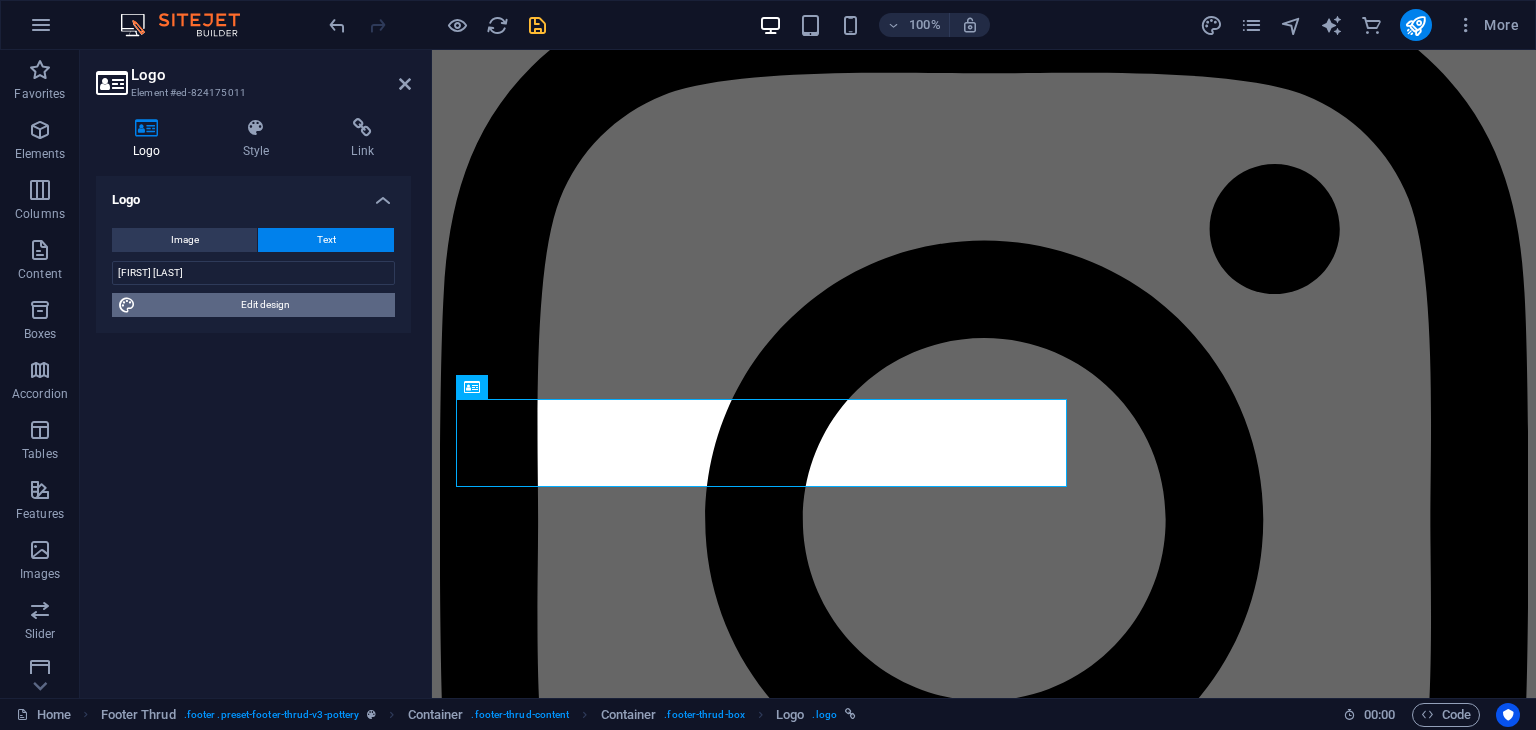 click on "Edit design" at bounding box center (265, 305) 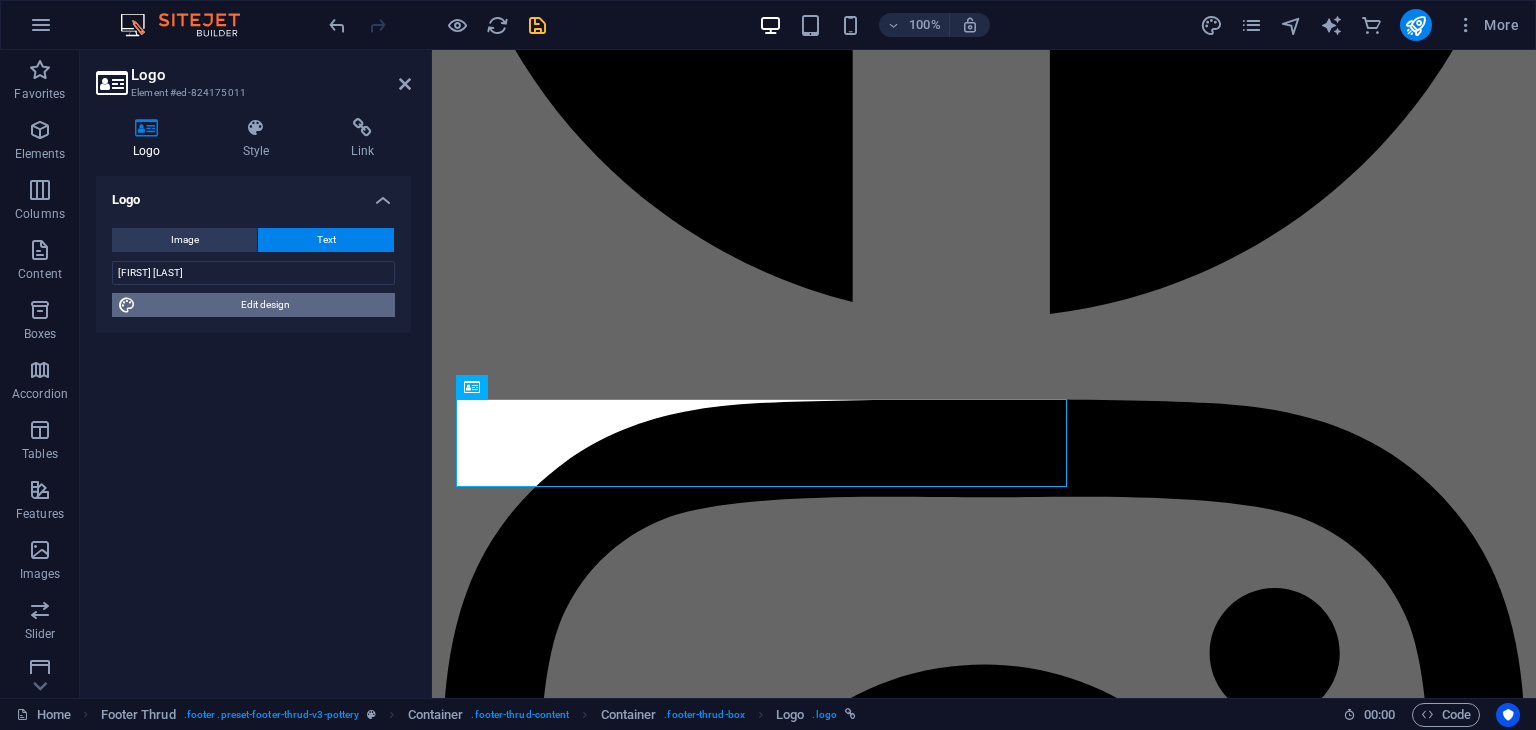 select on "px" 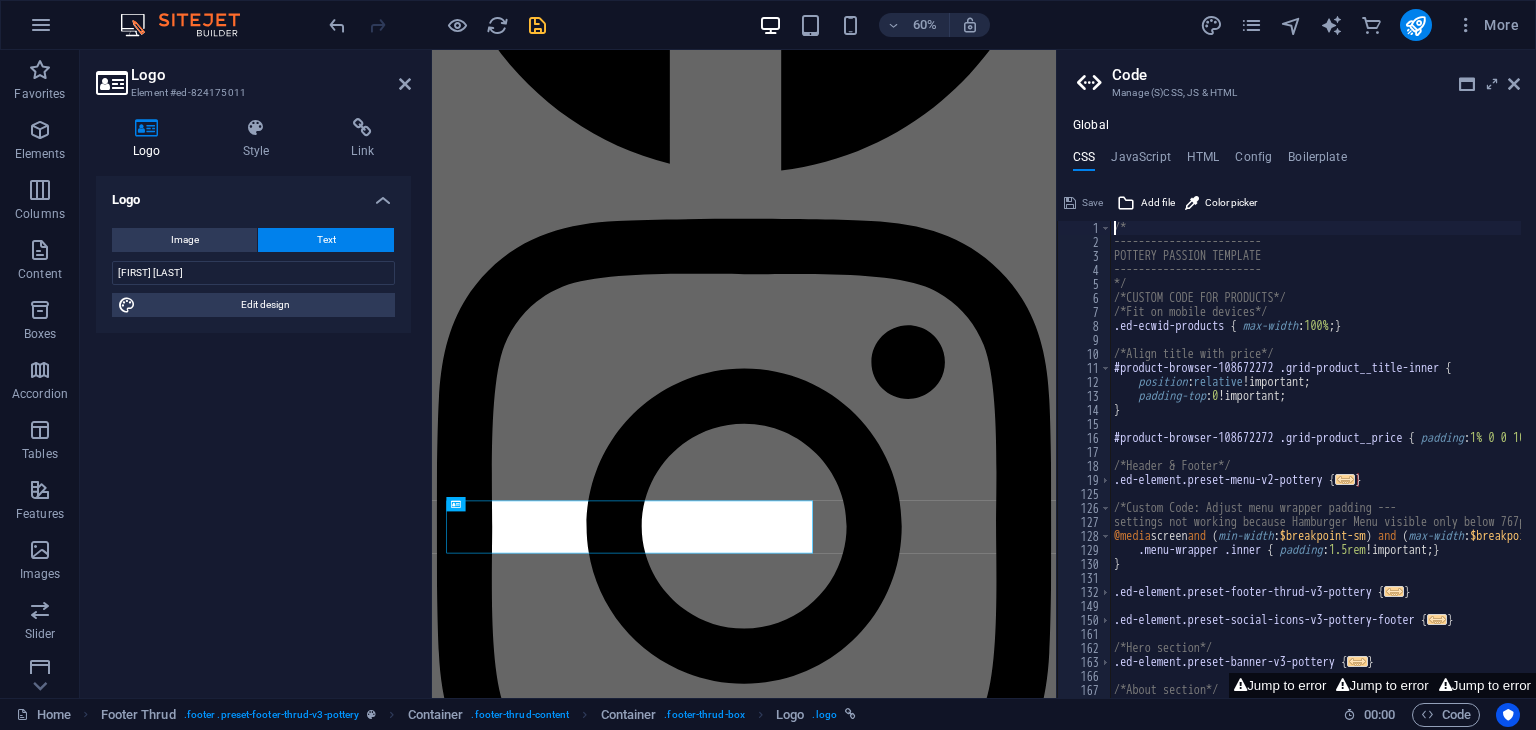 scroll, scrollTop: 3403, scrollLeft: 0, axis: vertical 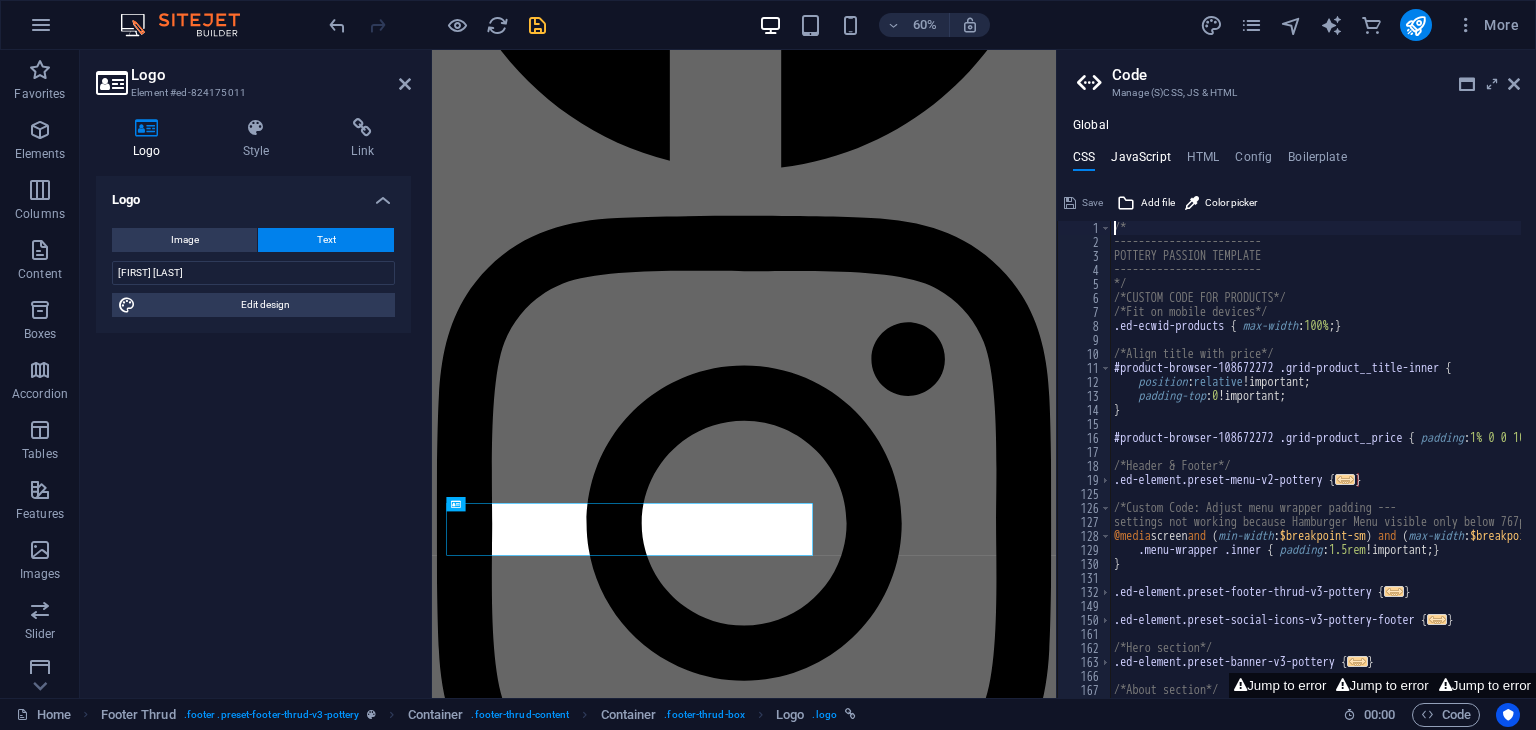 click on "JavaScript" at bounding box center (1140, 161) 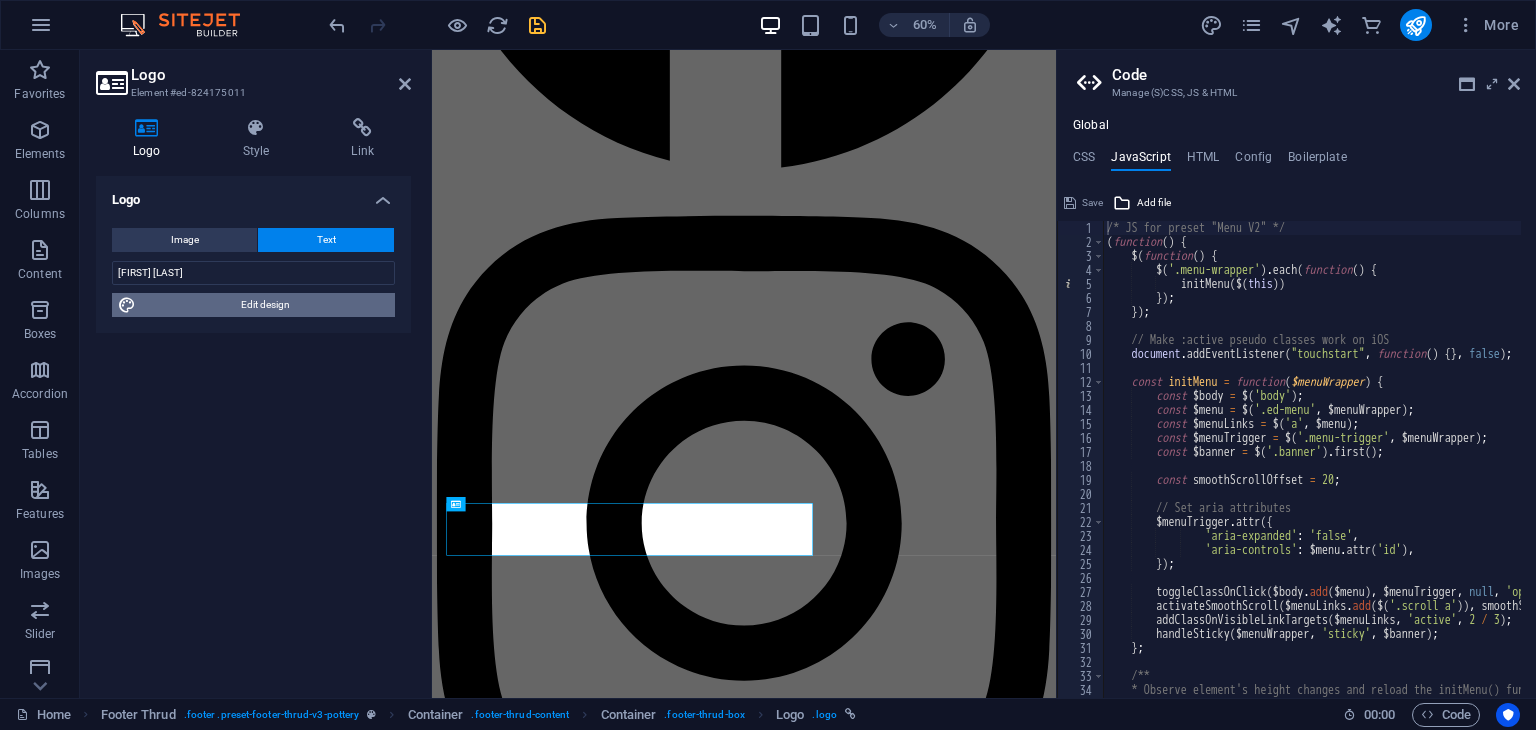 click on "Edit design" at bounding box center (265, 305) 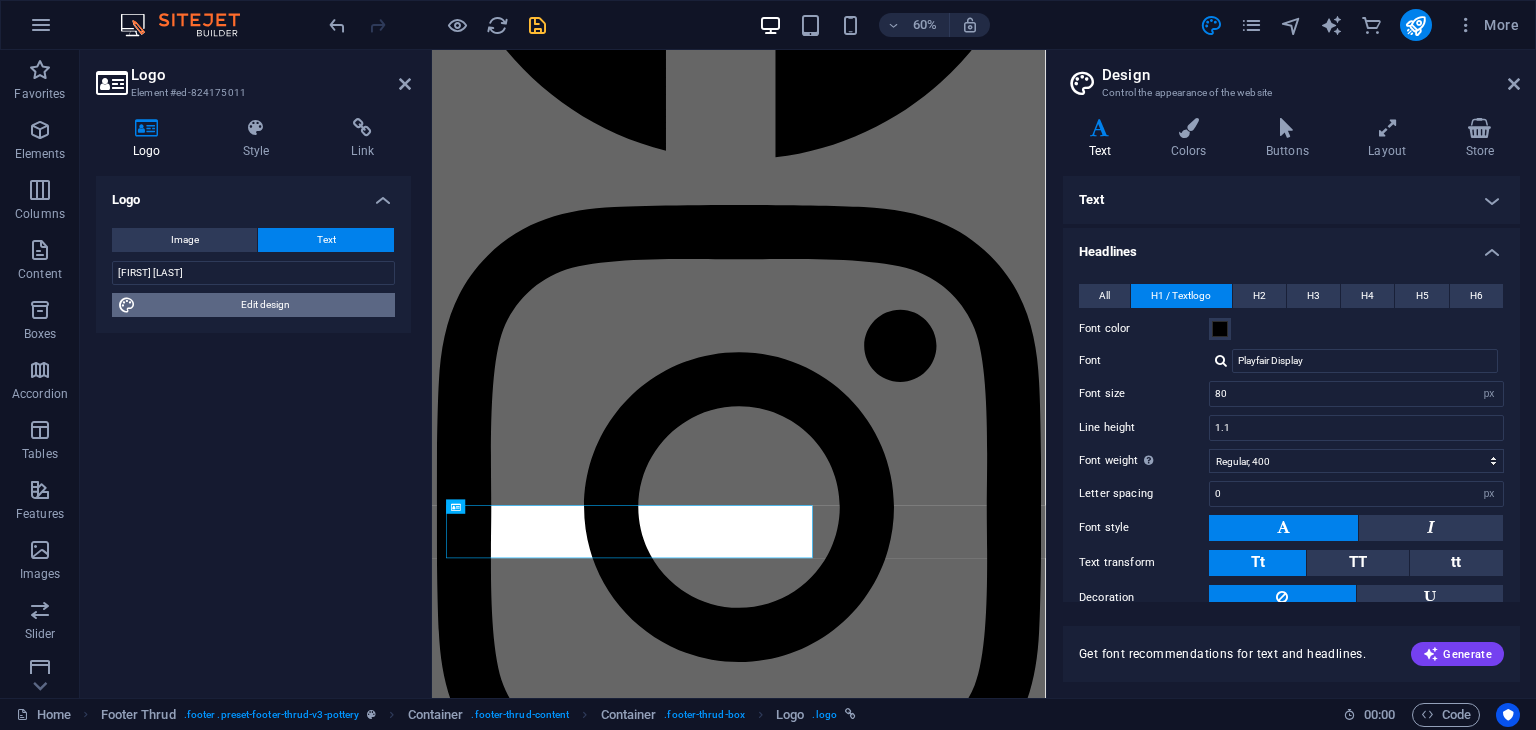 scroll, scrollTop: 3399, scrollLeft: 0, axis: vertical 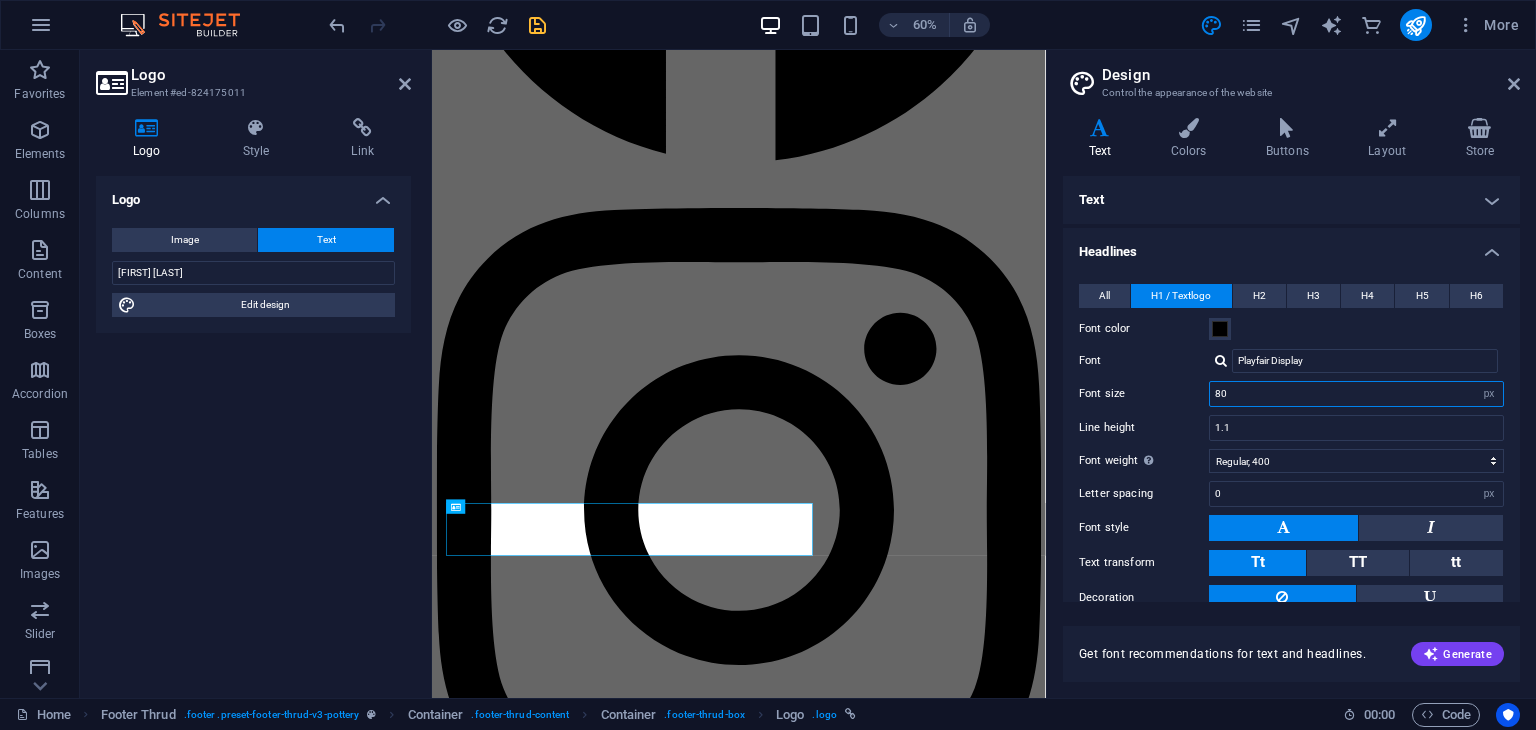 click on "80" at bounding box center (1356, 394) 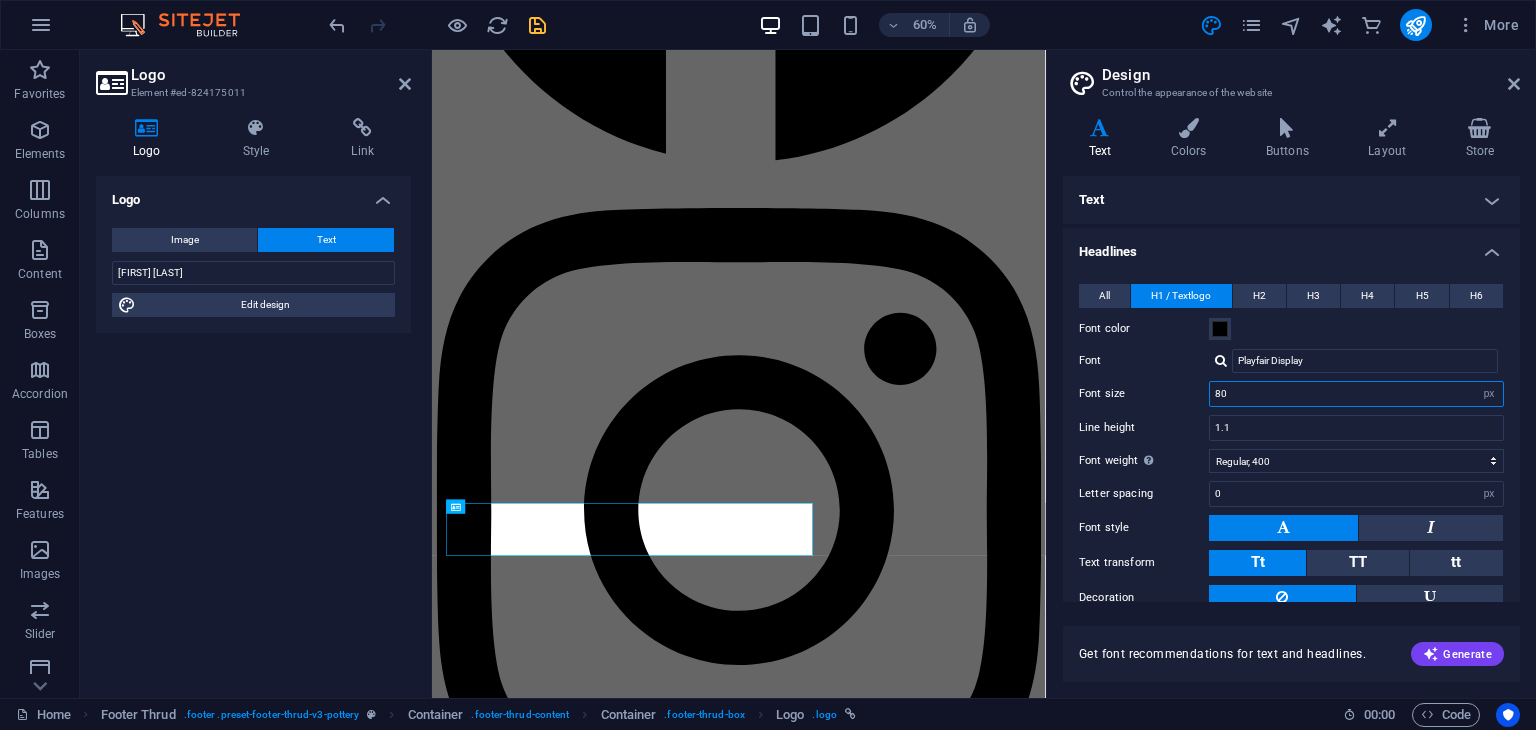 type on "8" 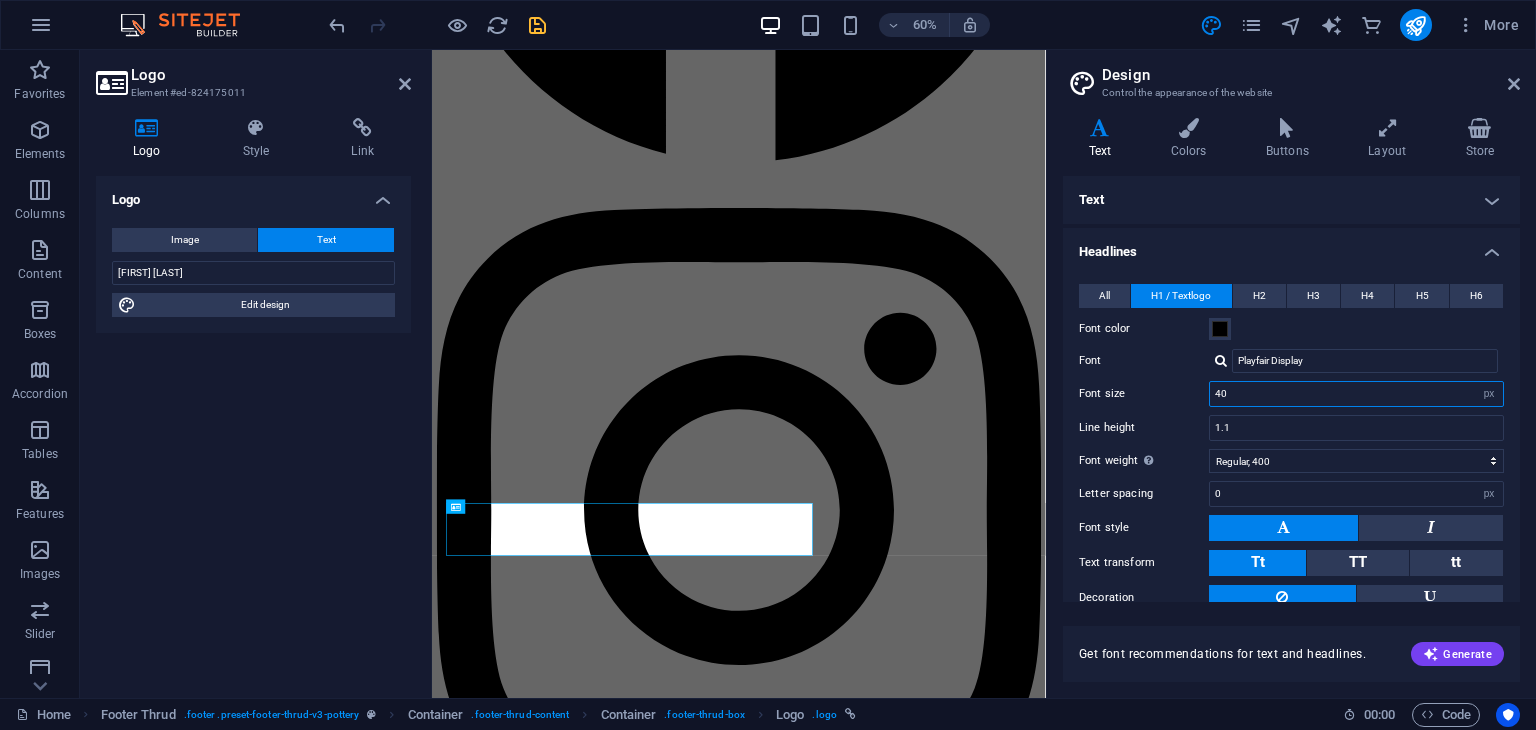 type on "40" 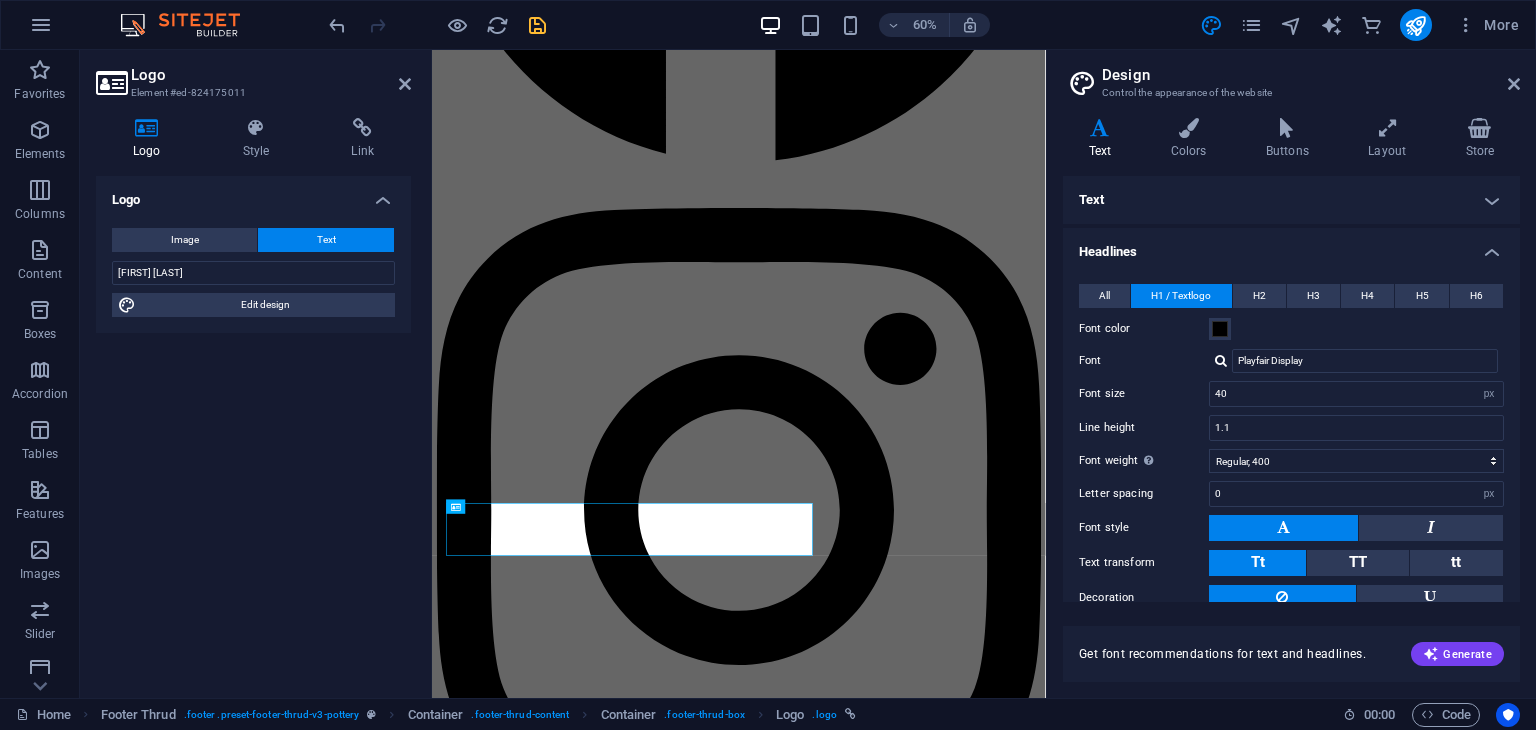 click on "Headlines" at bounding box center [1291, 246] 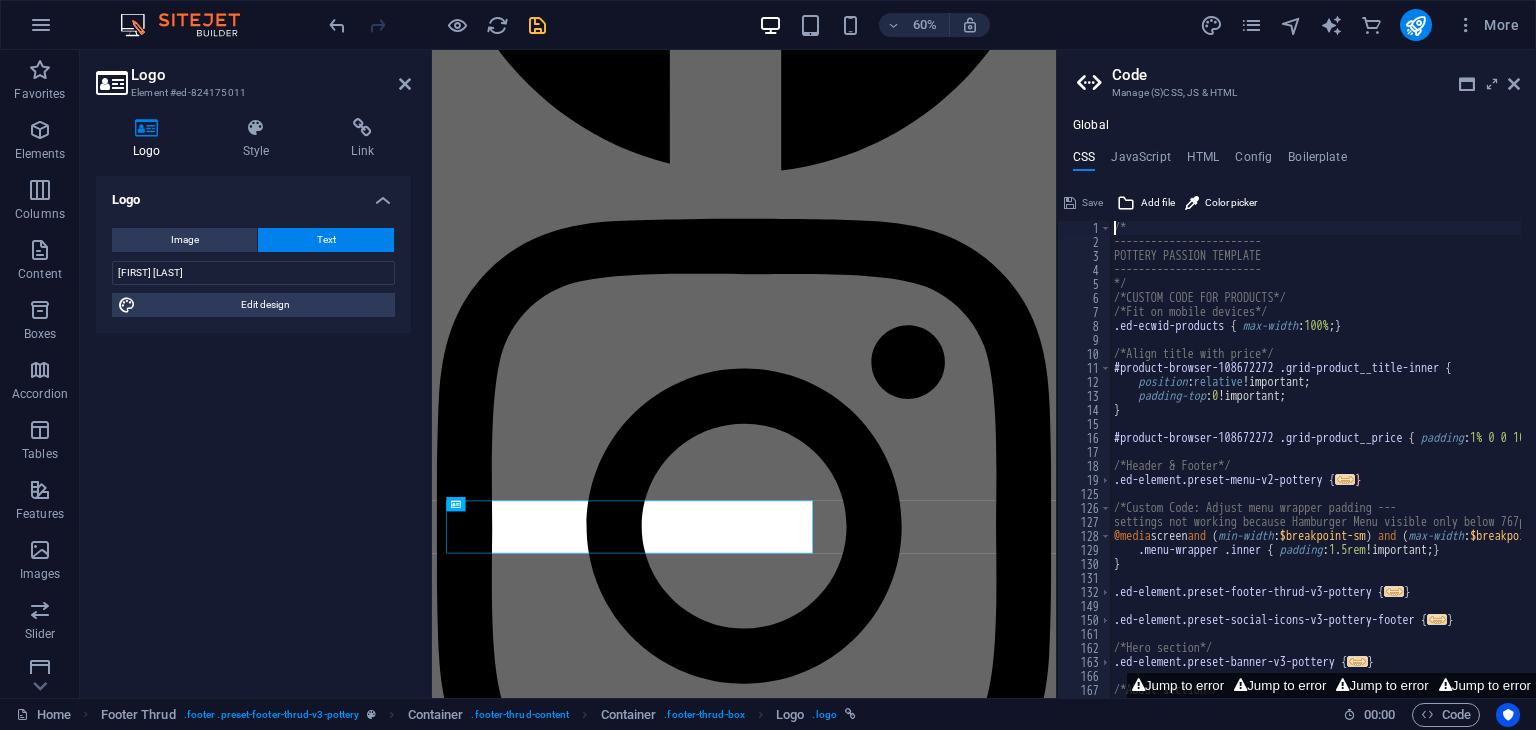 scroll, scrollTop: 3403, scrollLeft: 0, axis: vertical 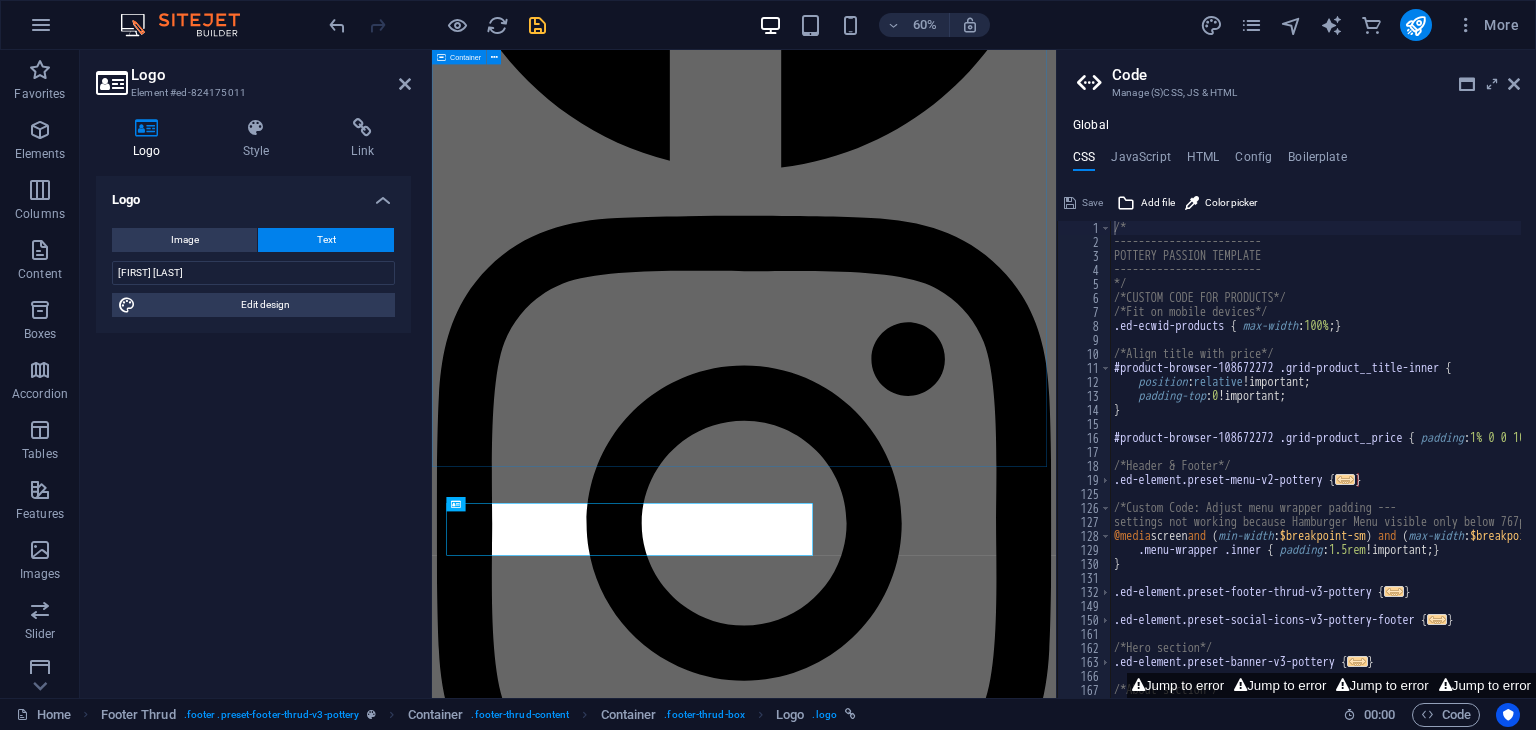 click on "Custom made sets Lorem ipsum dolor sit amet, consectetur adipiscing elit, sed do eiusmod tempor incididunt ut labore et dolore magna aliqua. Explore" at bounding box center [952, 6644] 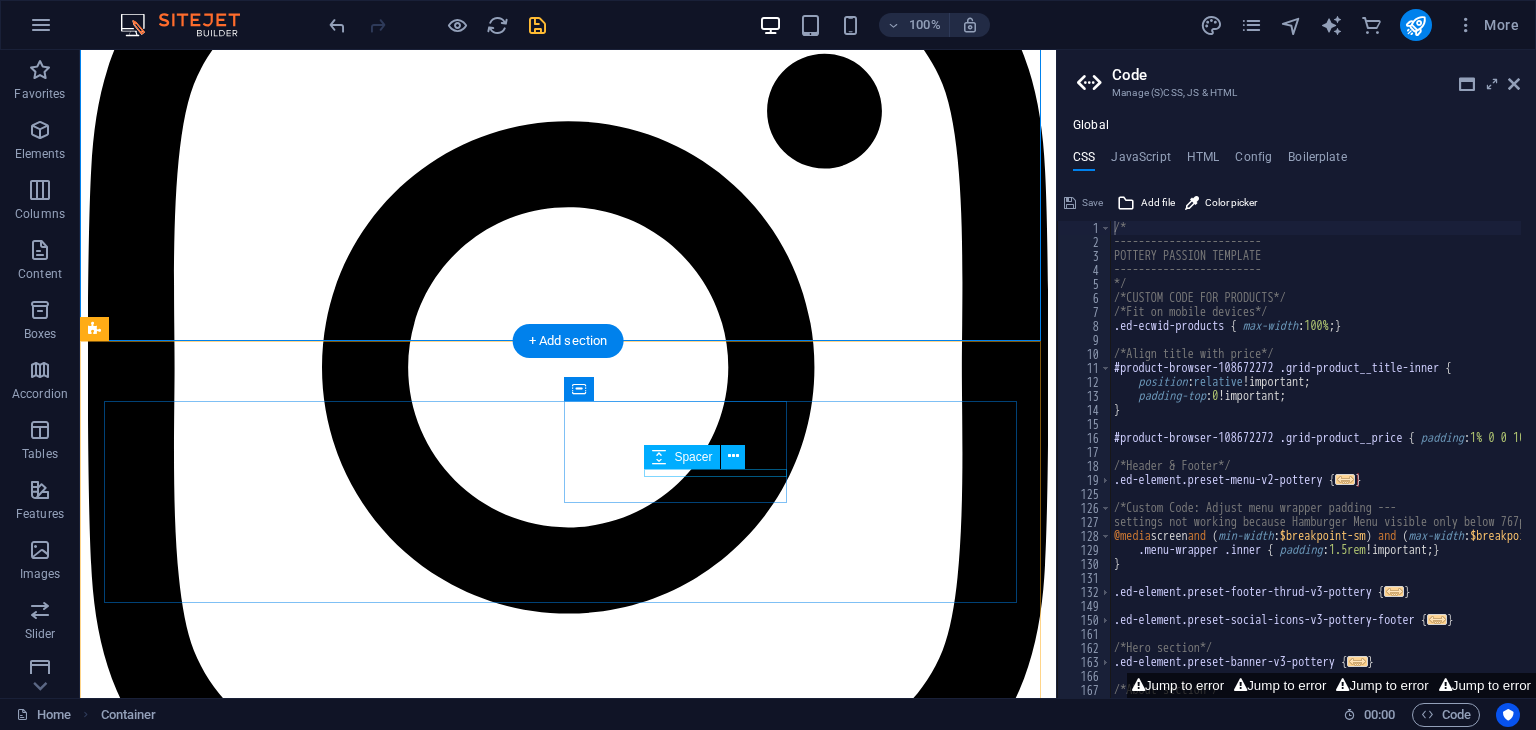 scroll, scrollTop: 3793, scrollLeft: 0, axis: vertical 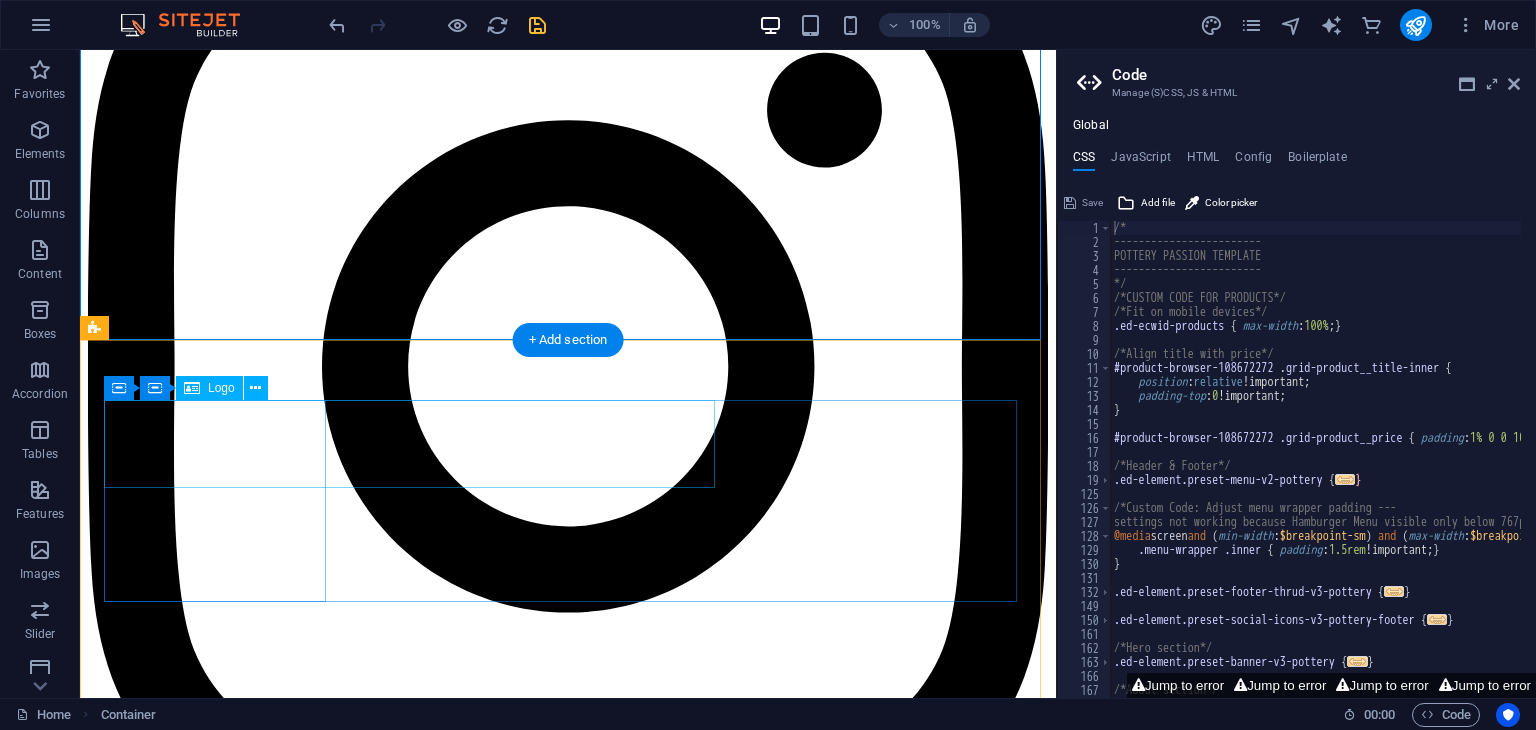click on "PIYUSH BHAGAT" at bounding box center (568, 6357) 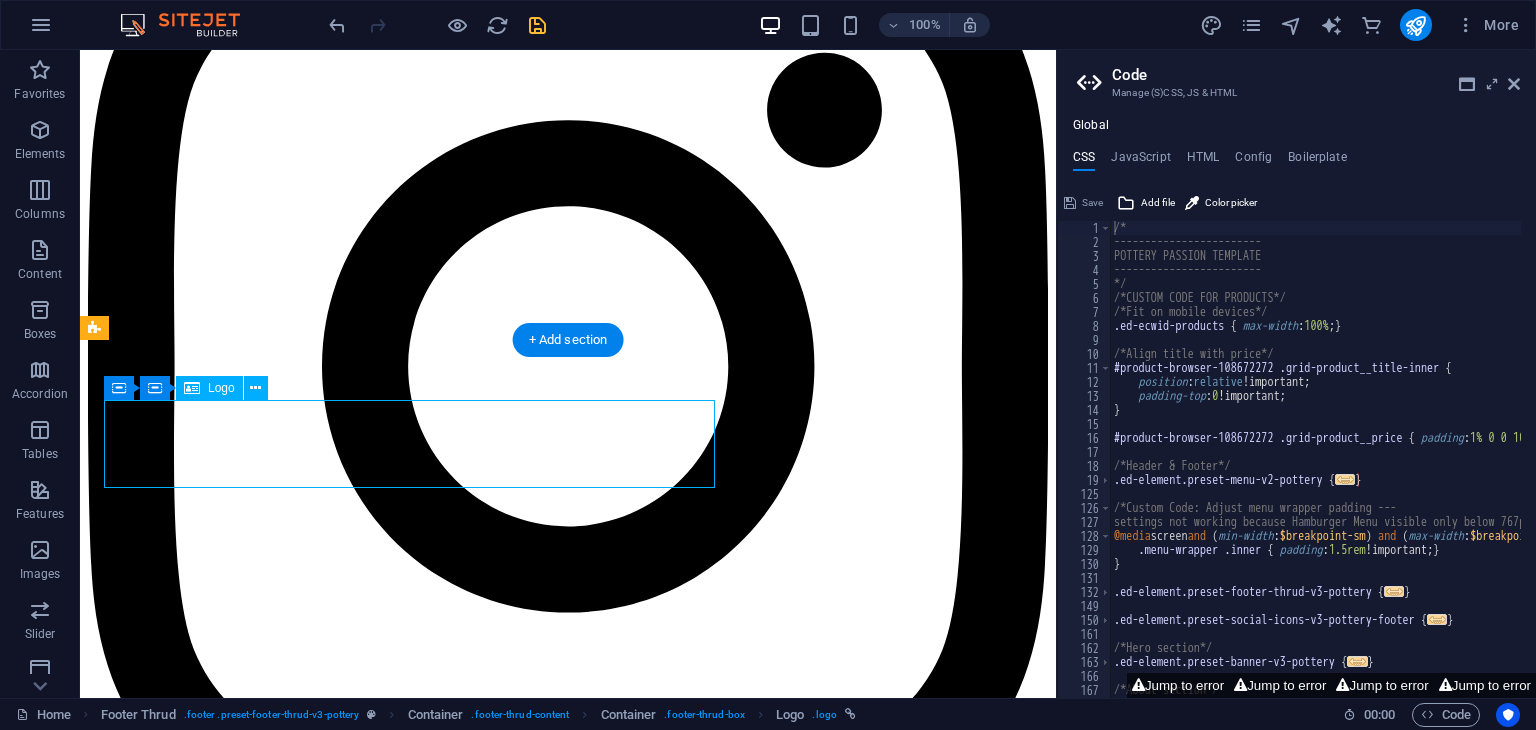 scroll, scrollTop: 3403, scrollLeft: 0, axis: vertical 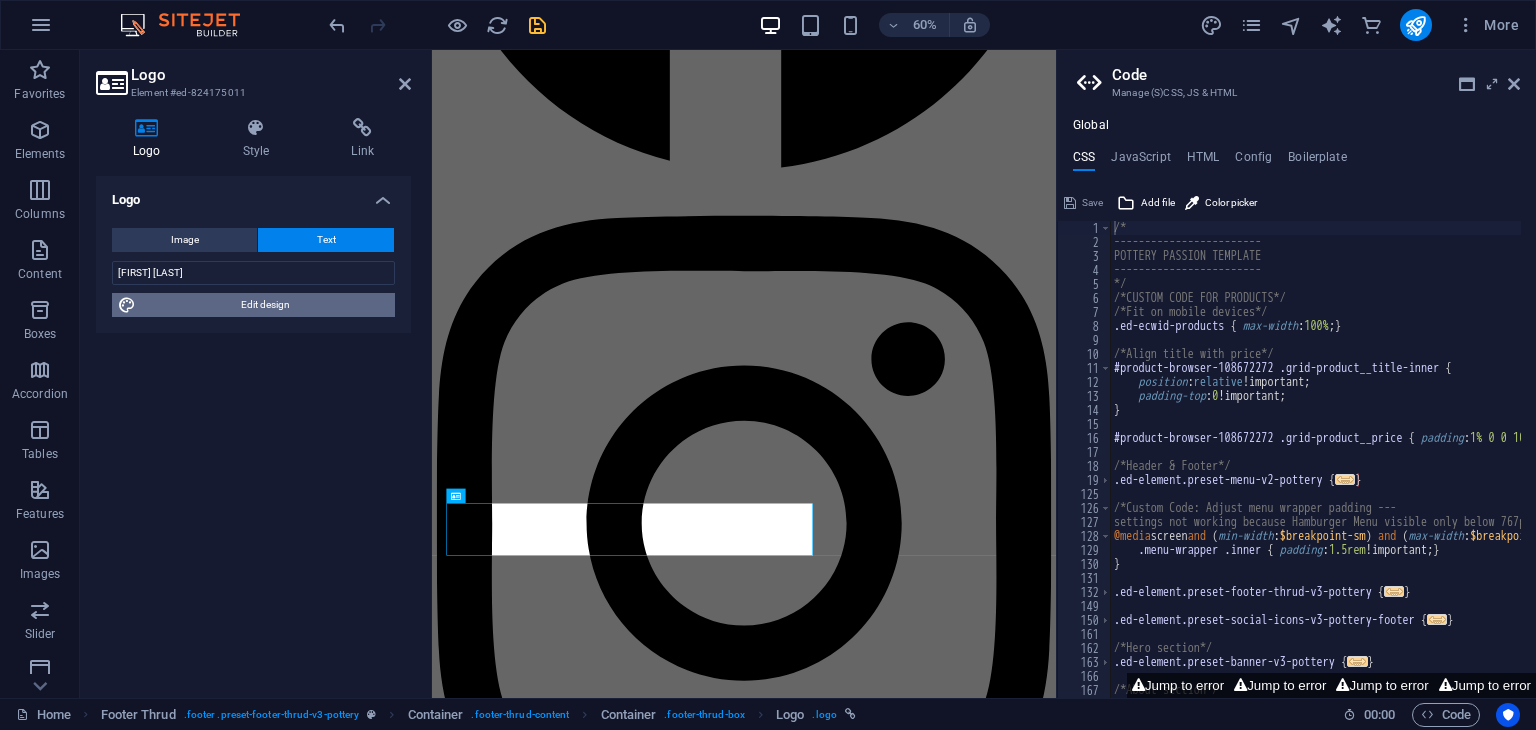 click on "Edit design" at bounding box center (265, 305) 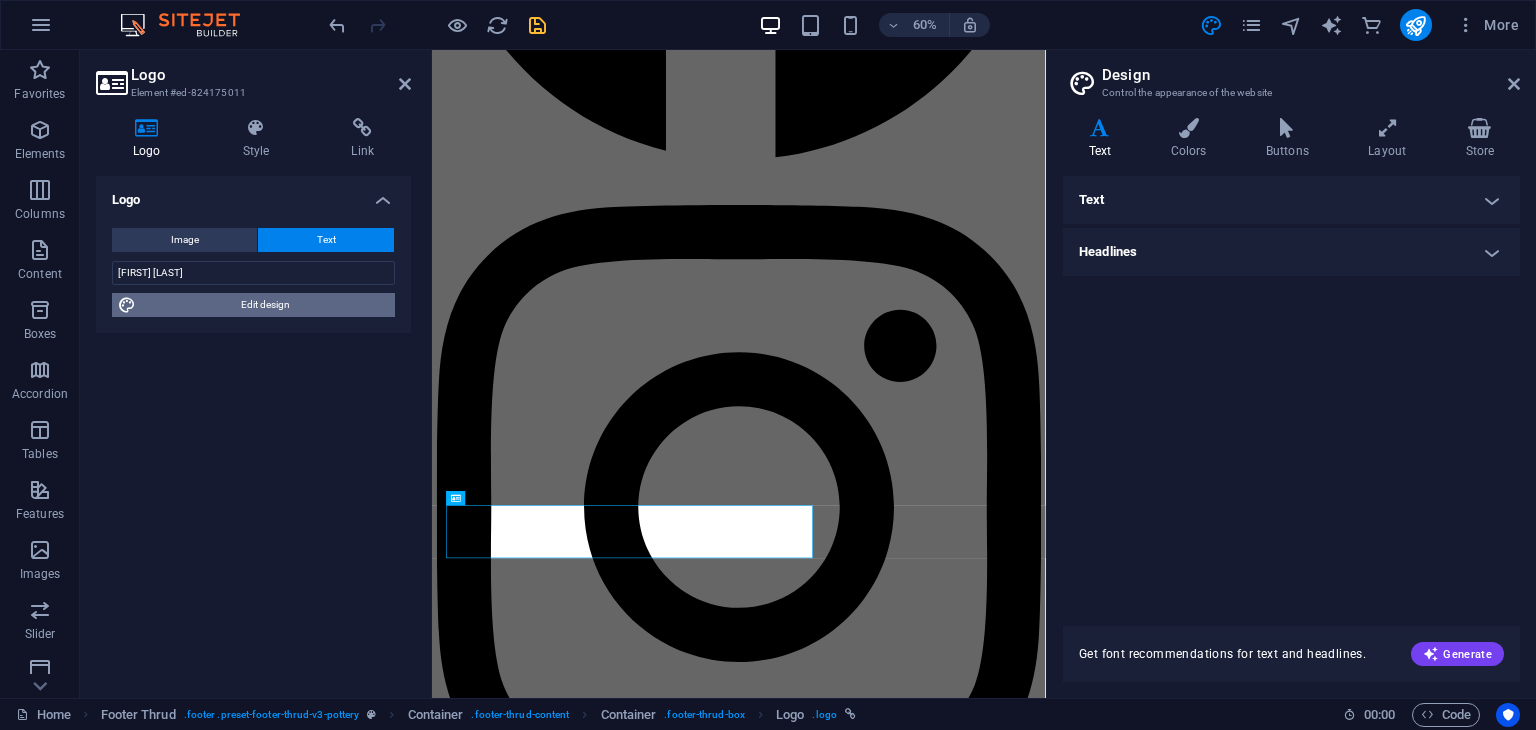 scroll, scrollTop: 3399, scrollLeft: 0, axis: vertical 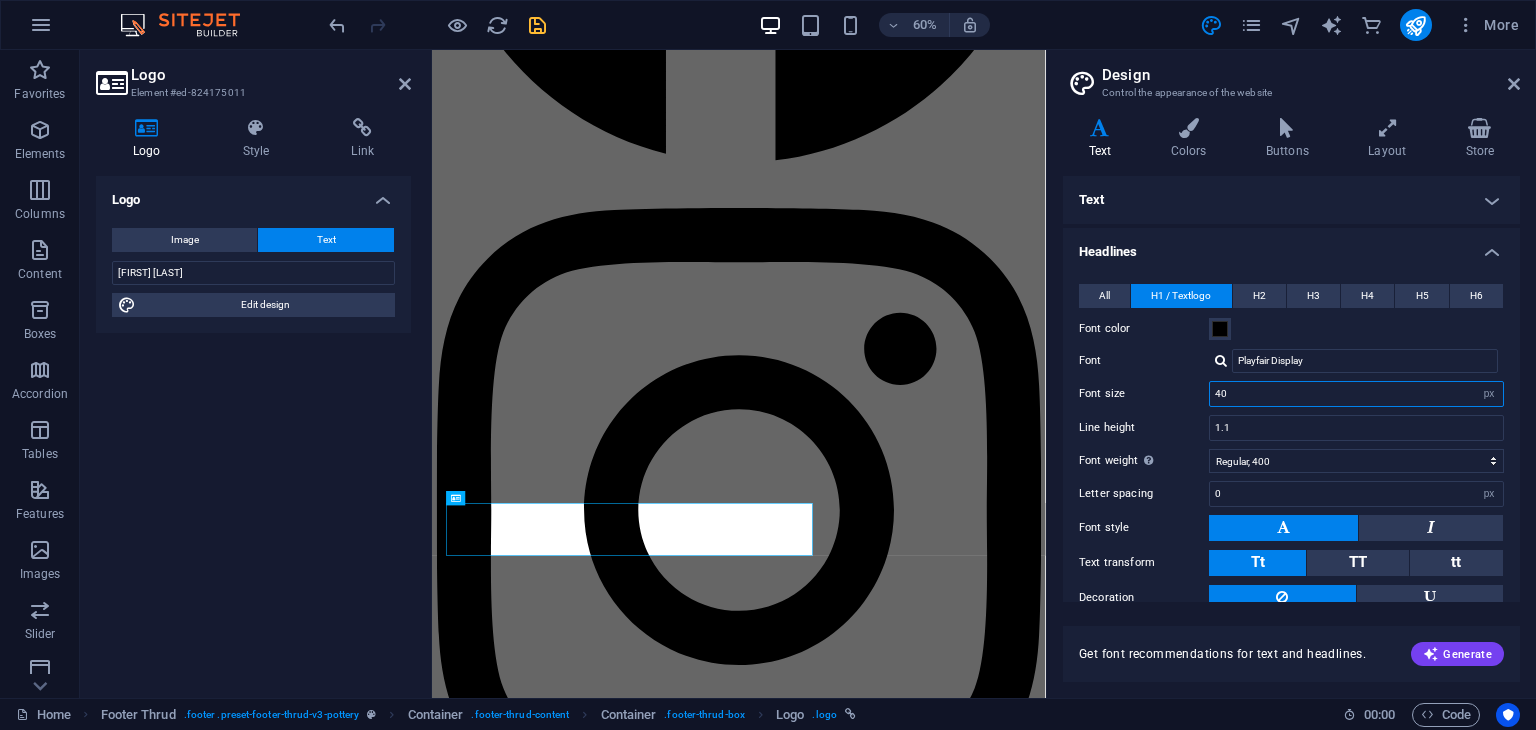 drag, startPoint x: 1250, startPoint y: 393, endPoint x: 1197, endPoint y: 396, distance: 53.08484 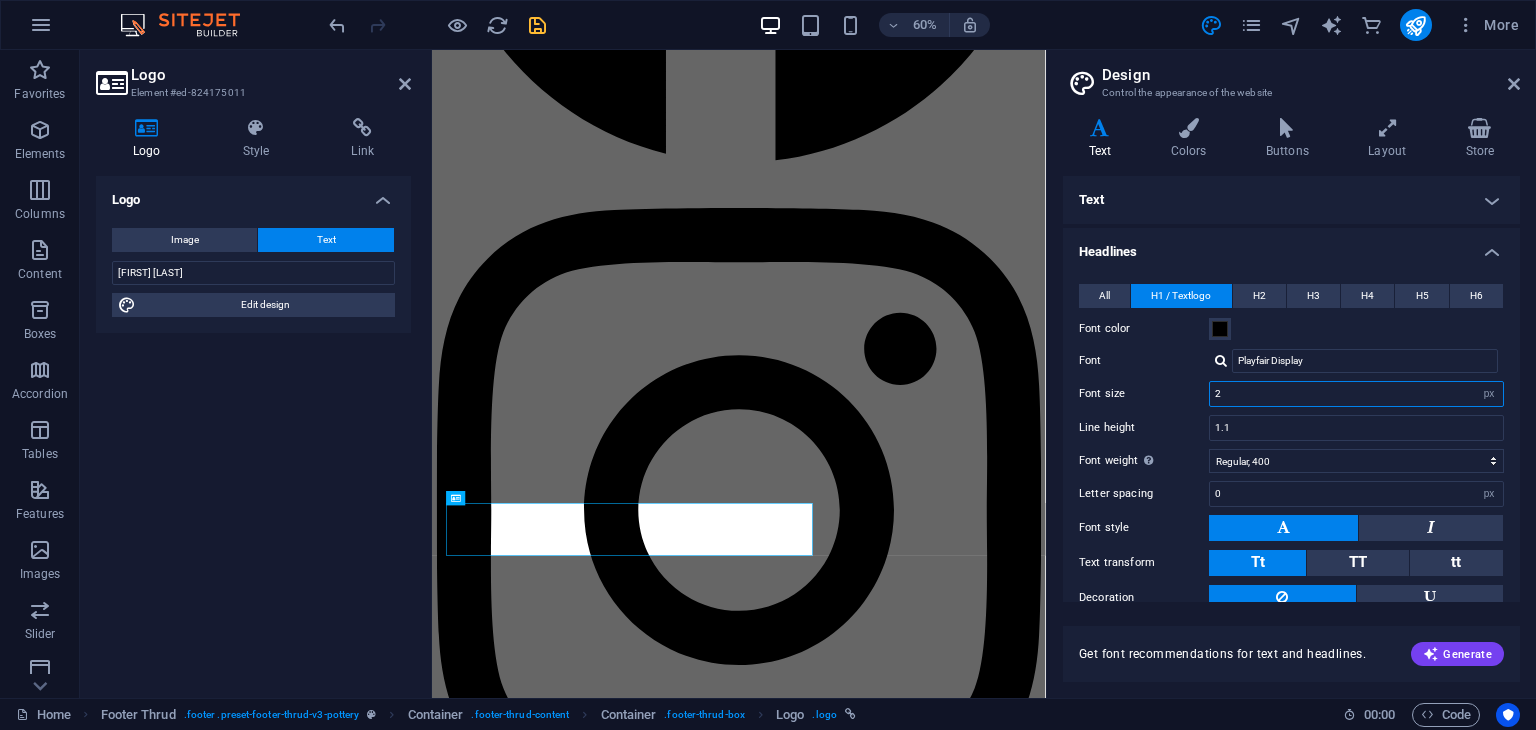 type on "20" 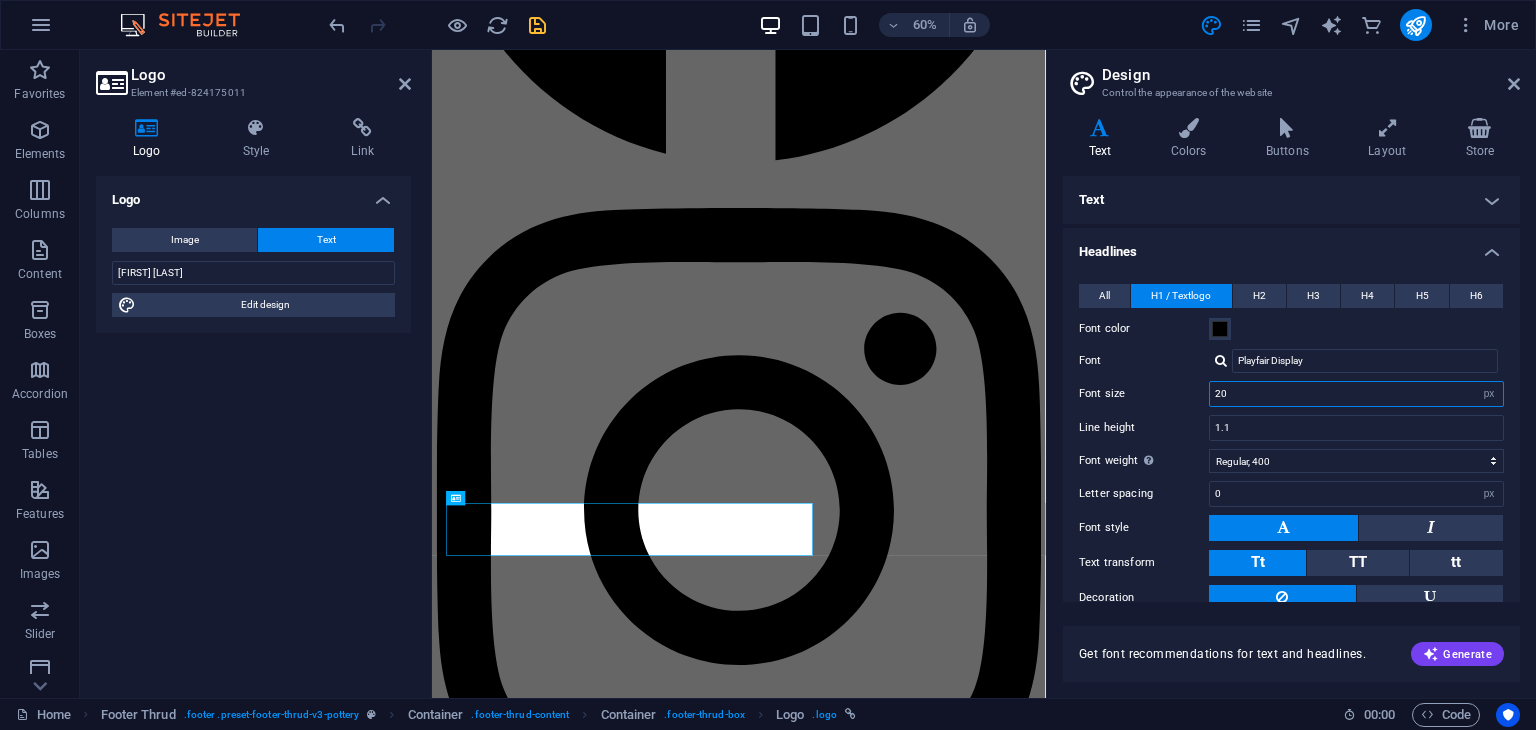 scroll, scrollTop: 95, scrollLeft: 0, axis: vertical 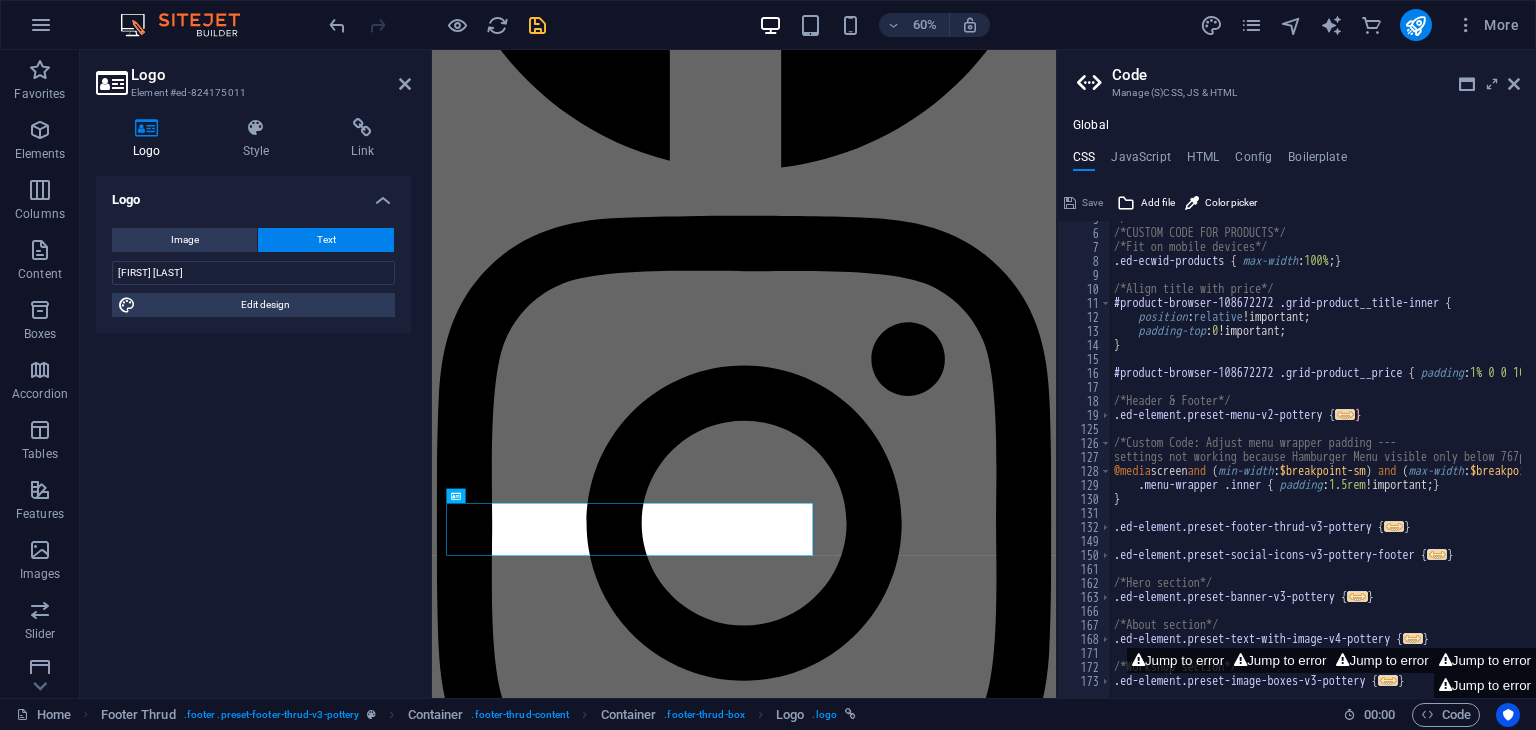 click on "Save" at bounding box center (1083, 203) 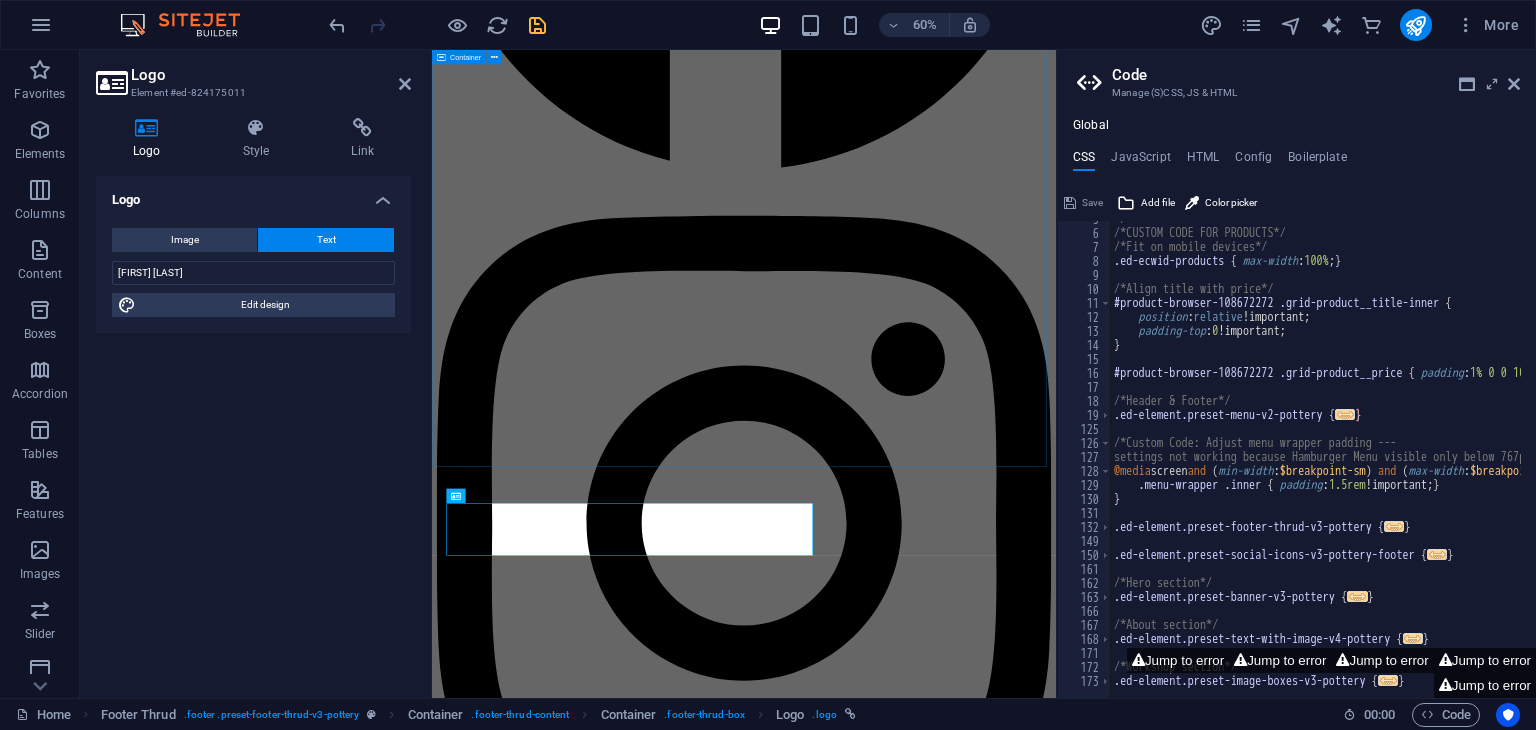 click on "Custom made sets Lorem ipsum dolor sit amet, consectetur adipiscing elit, sed do eiusmod tempor incididunt ut labore et dolore magna aliqua. Explore" at bounding box center (952, 6644) 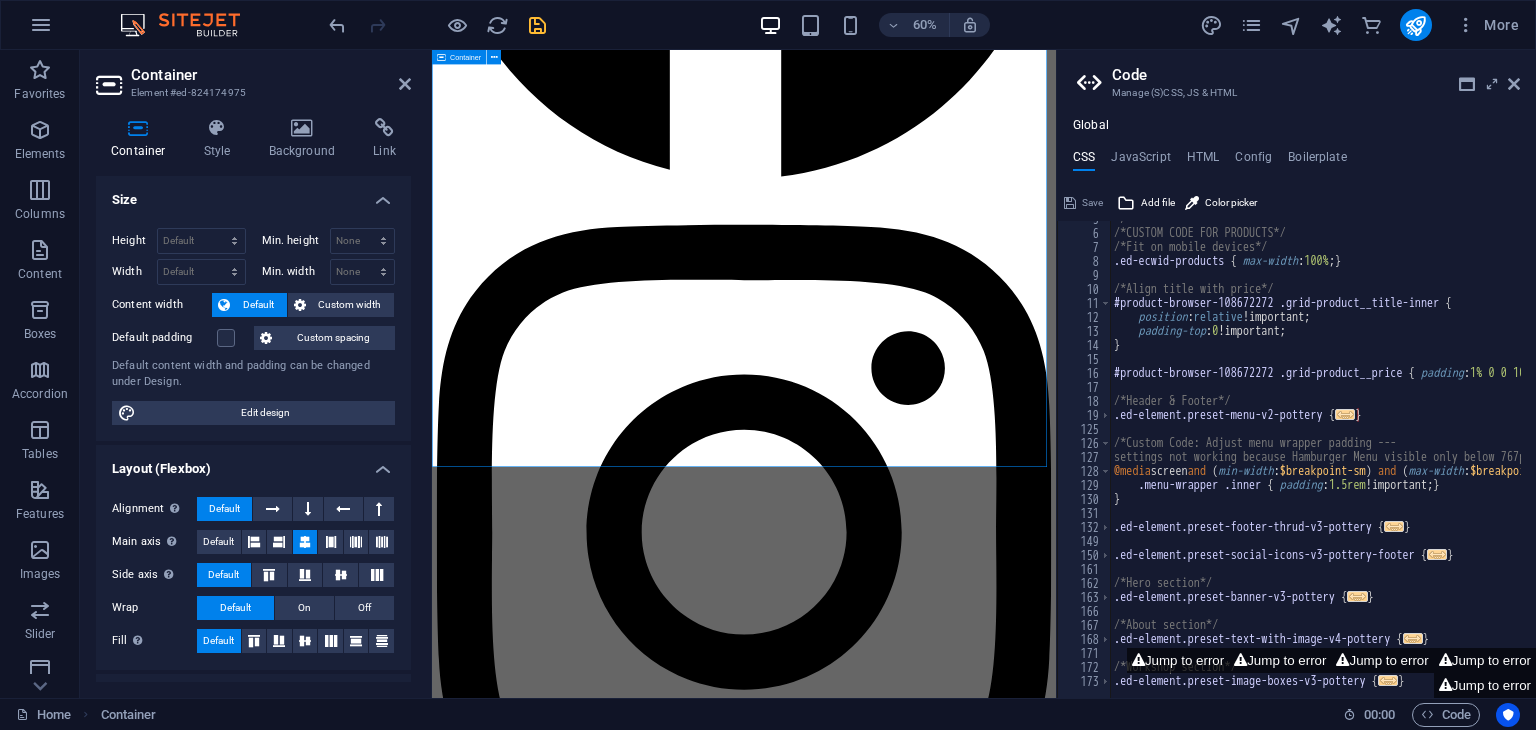 scroll, scrollTop: 3403, scrollLeft: 0, axis: vertical 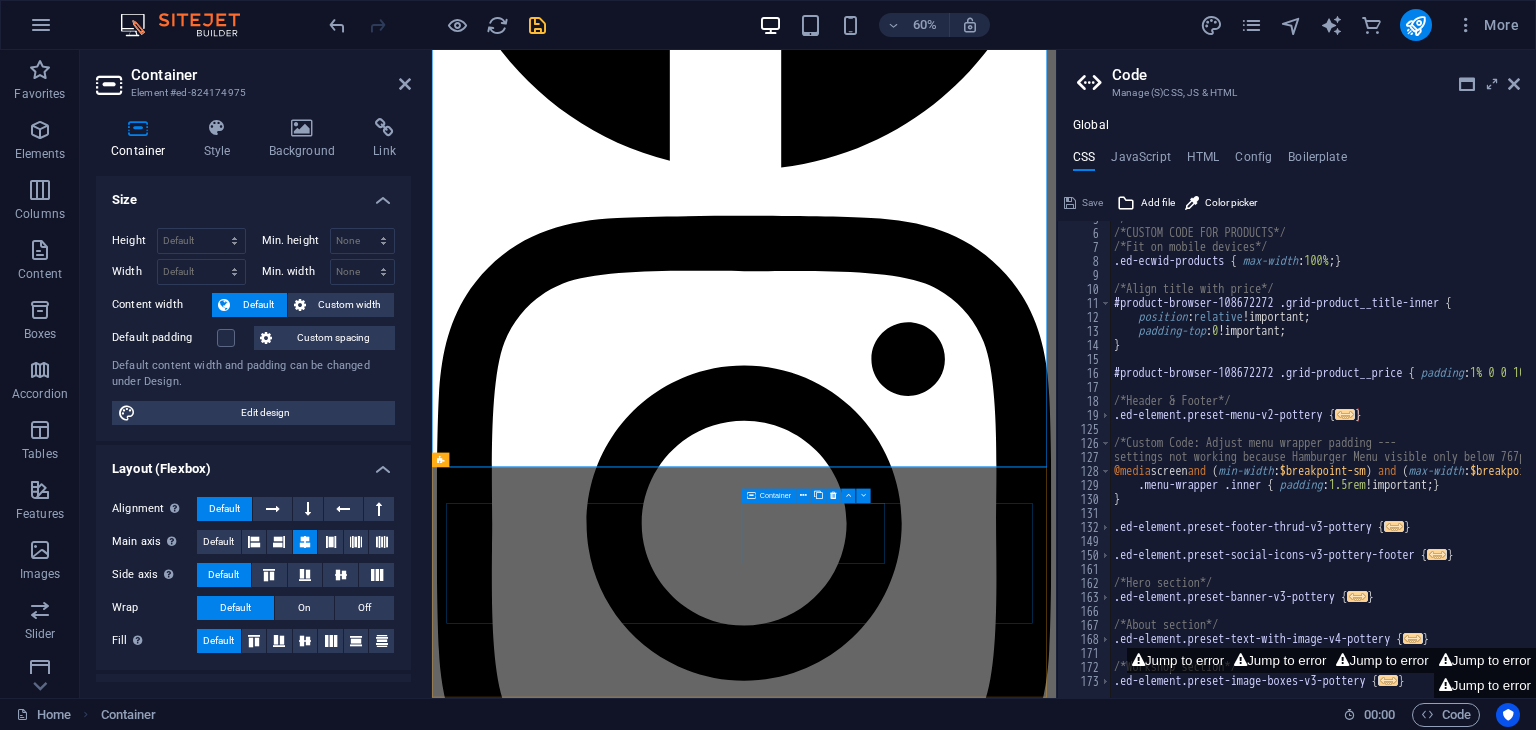click on "Details Legal Notice Privacy Policy" at bounding box center (952, 11598) 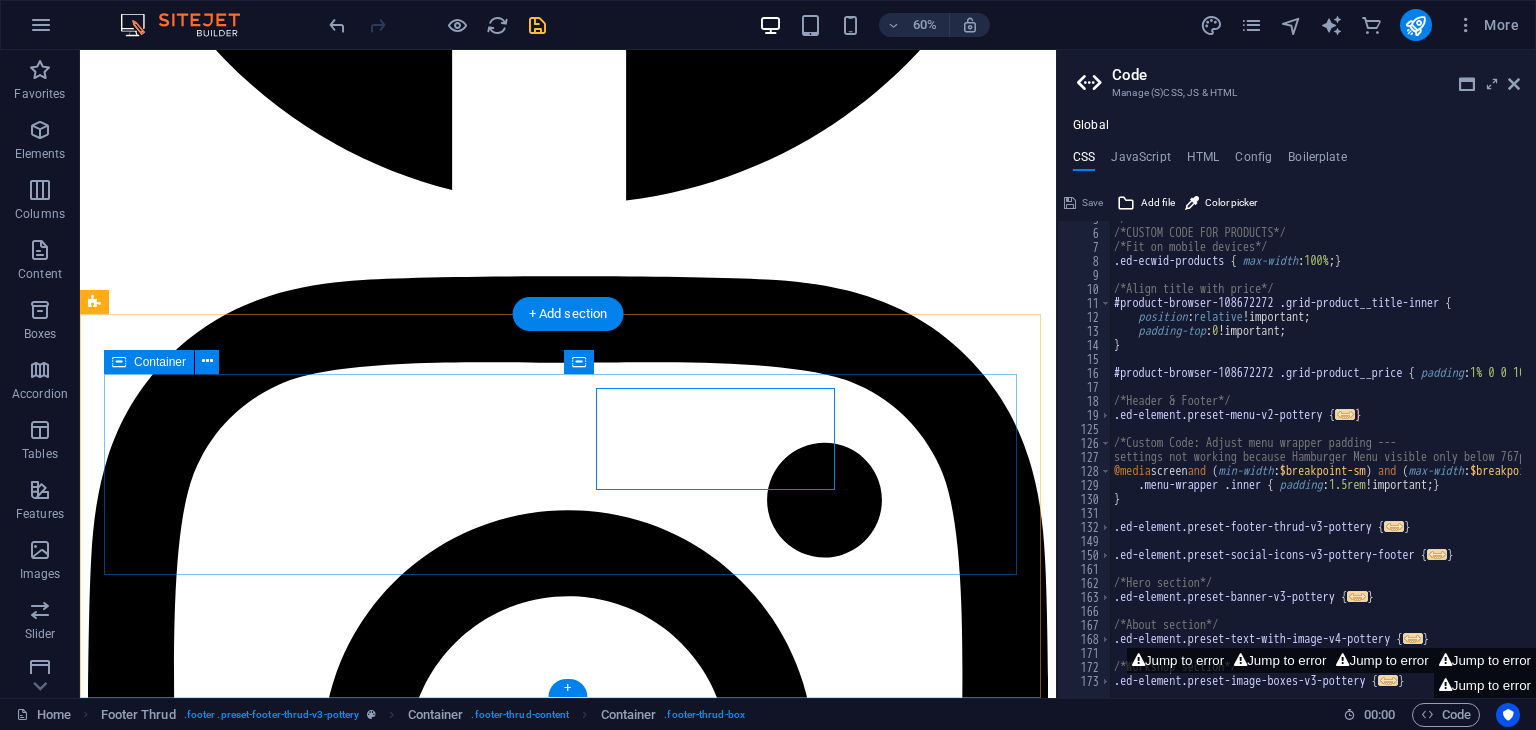 scroll, scrollTop: 3820, scrollLeft: 0, axis: vertical 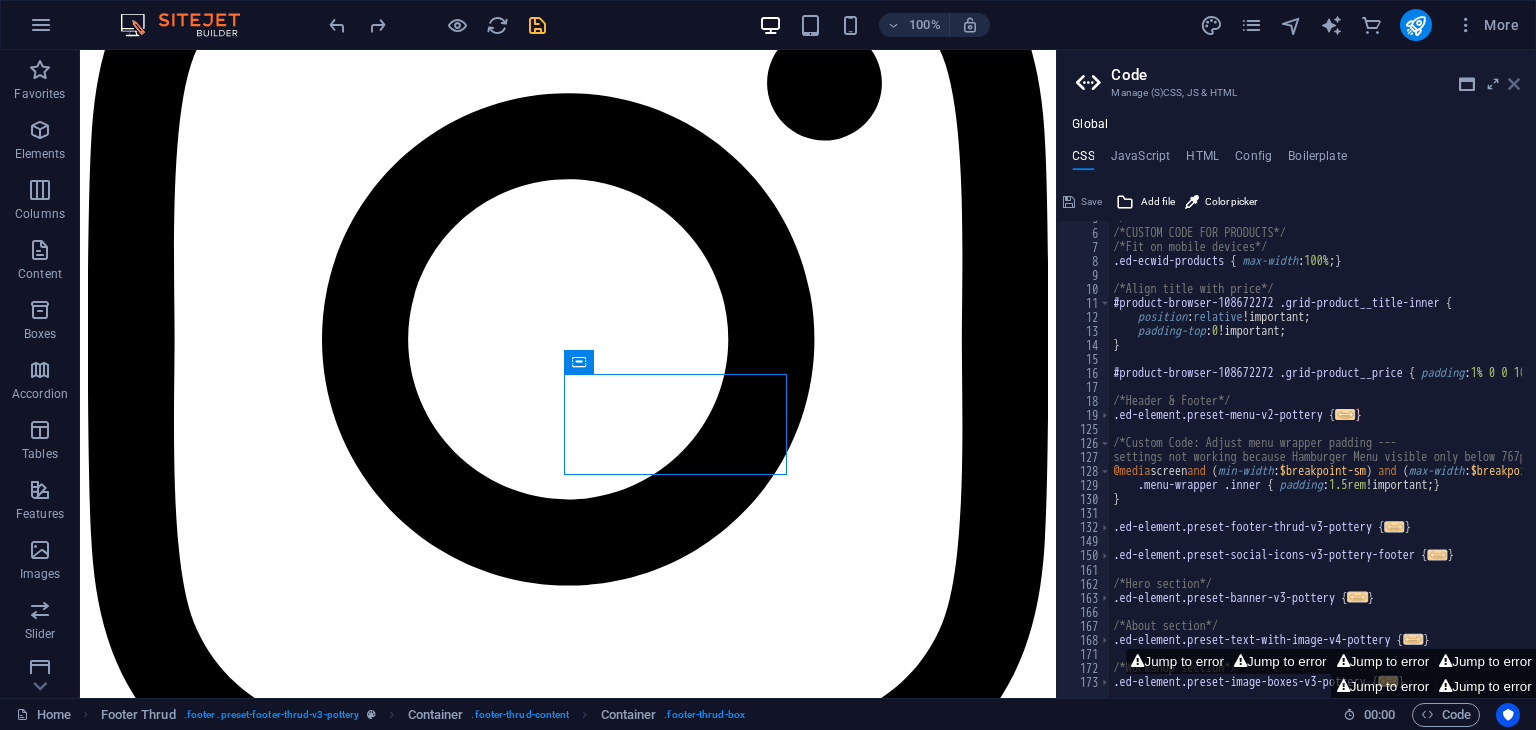 click at bounding box center [1514, 84] 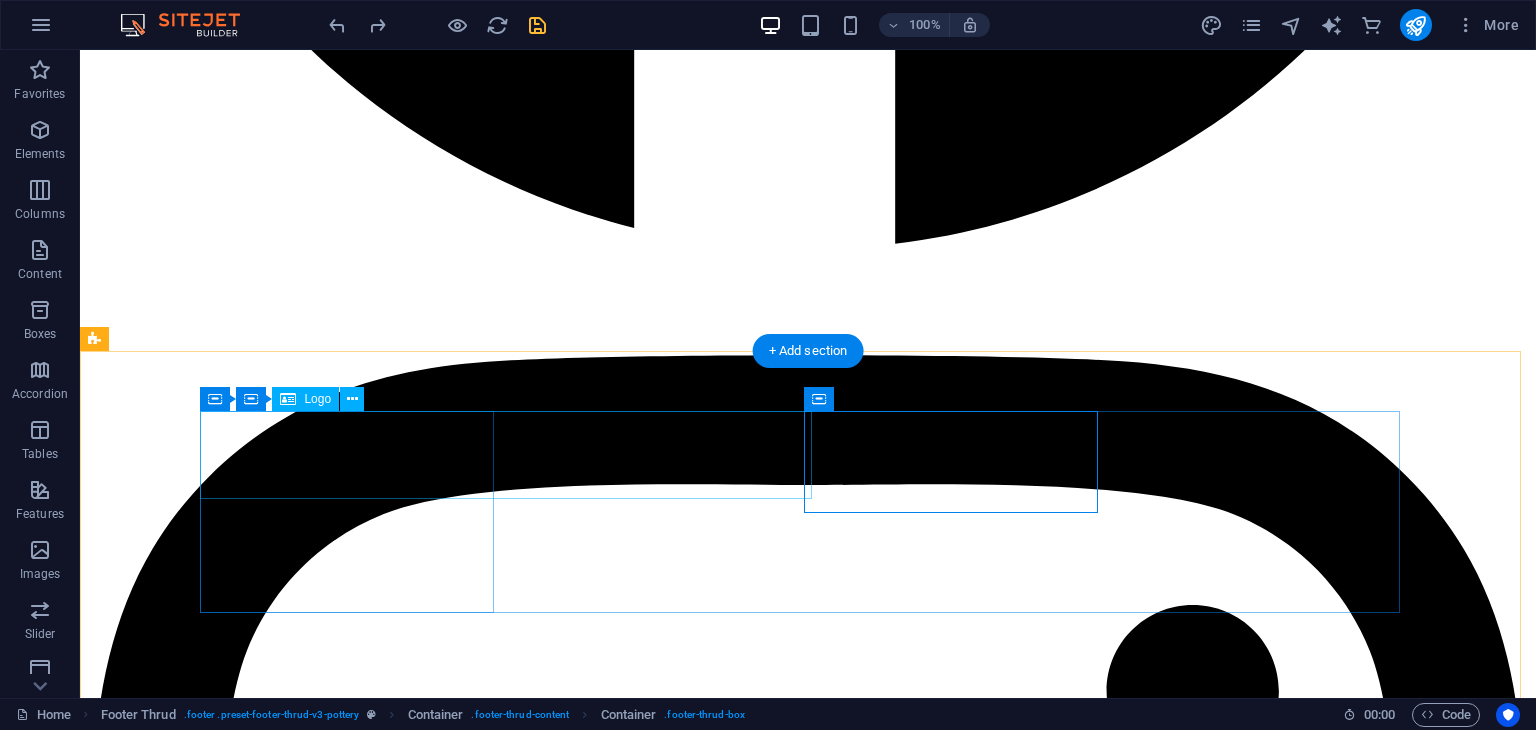 click on "PIYUSH BHAGAT" at bounding box center [808, 9192] 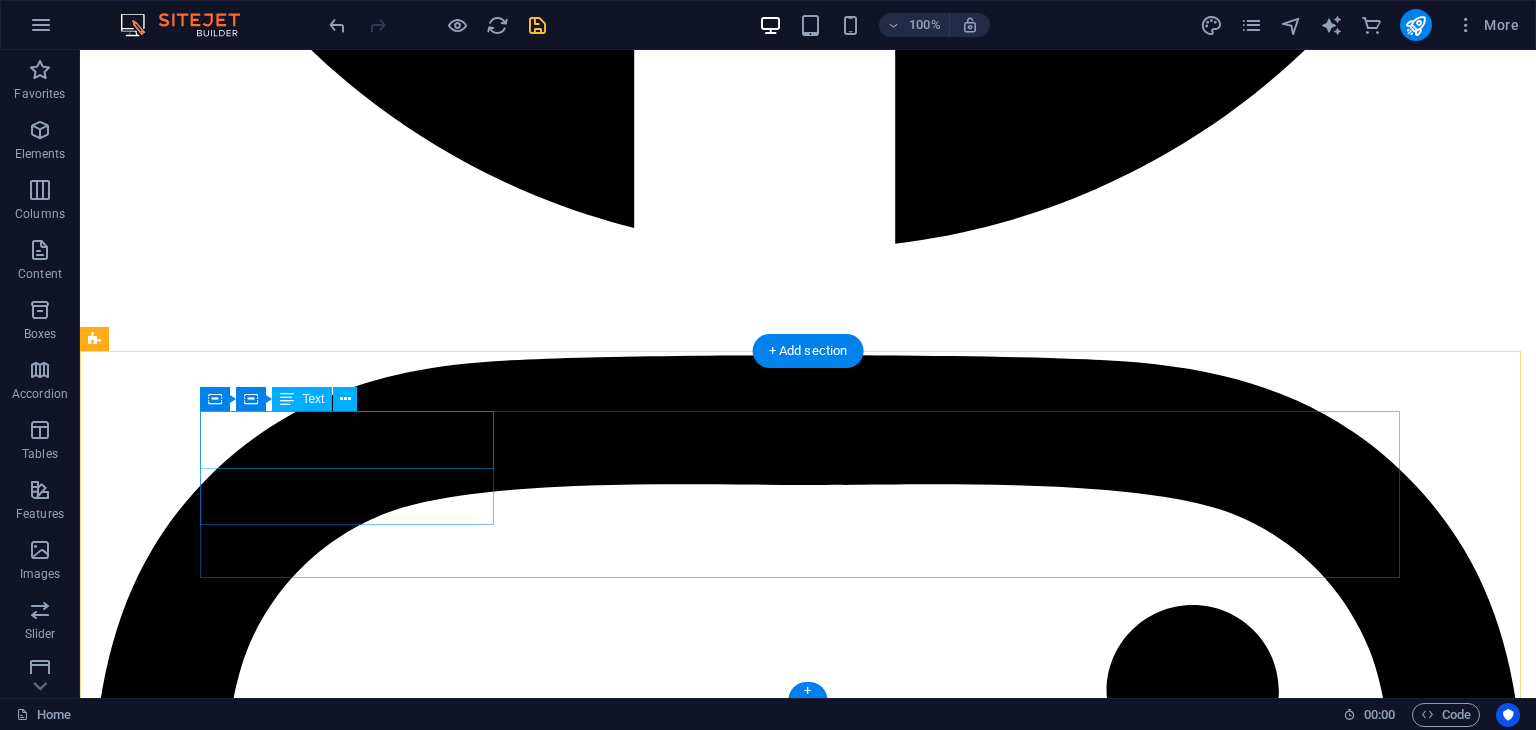click on "khanda colony ,  panvel ,
410106" at bounding box center (808, 9197) 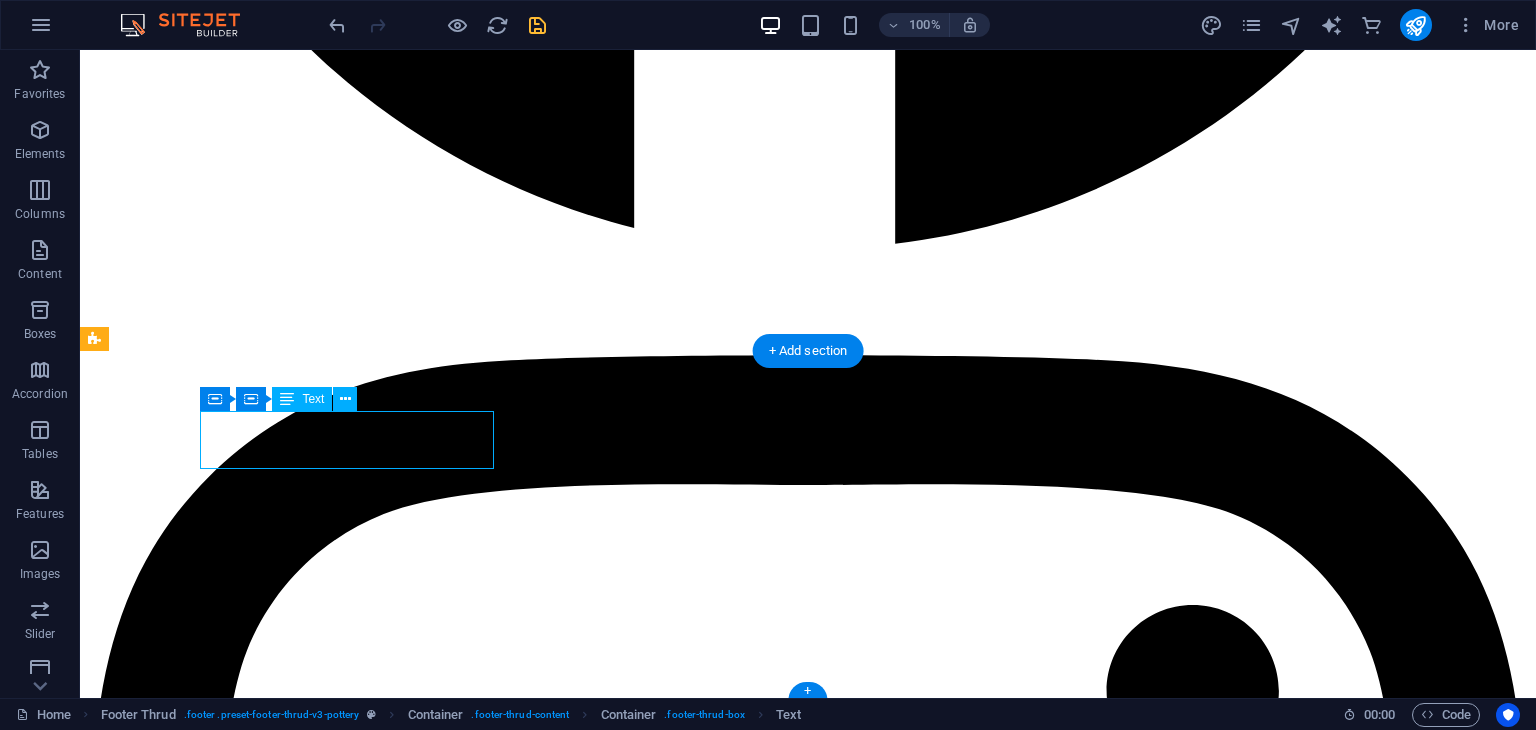click on "'[LOCATION]'" at bounding box center (151, 9178) 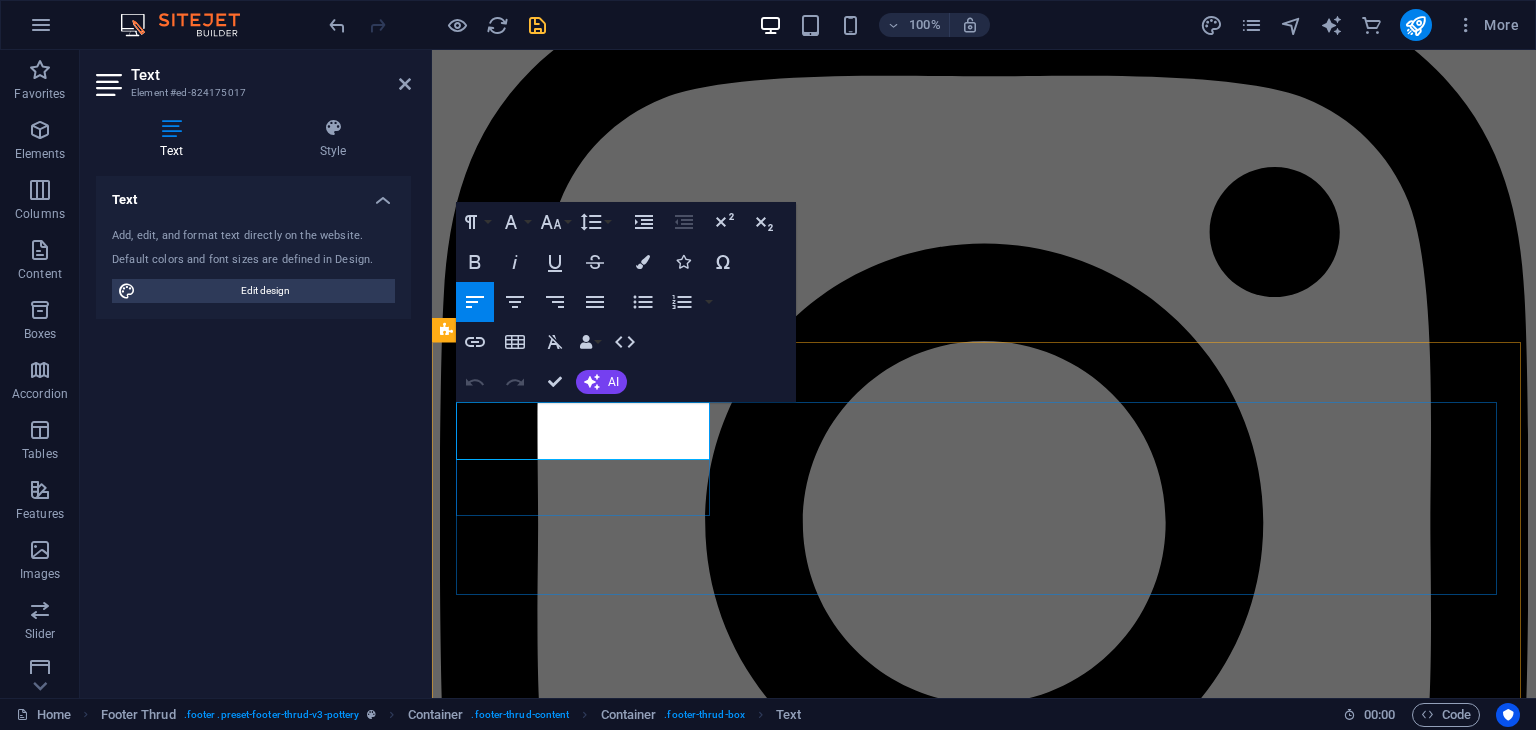 click on "'[LOCATION]'" at bounding box center [503, 7067] 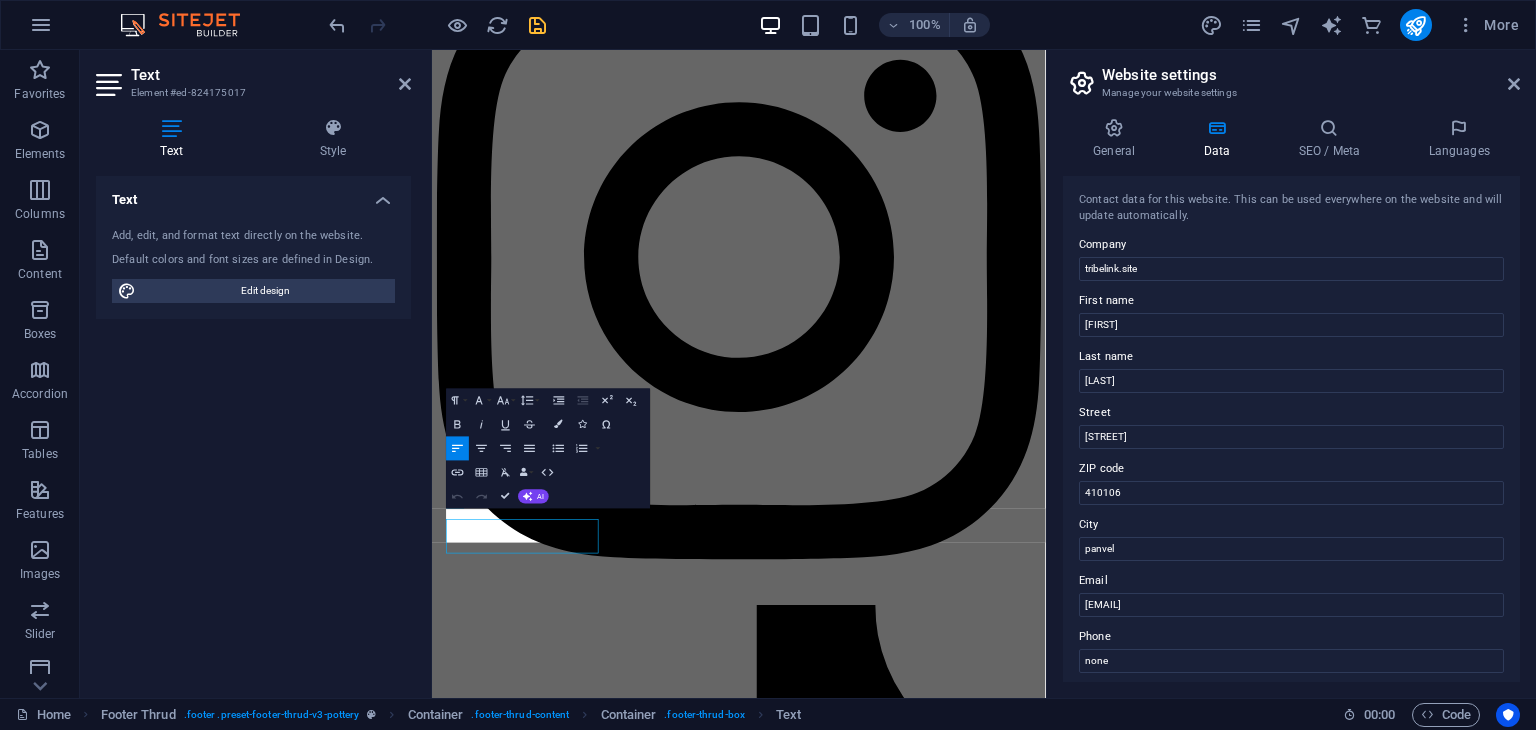 scroll, scrollTop: 3390, scrollLeft: 0, axis: vertical 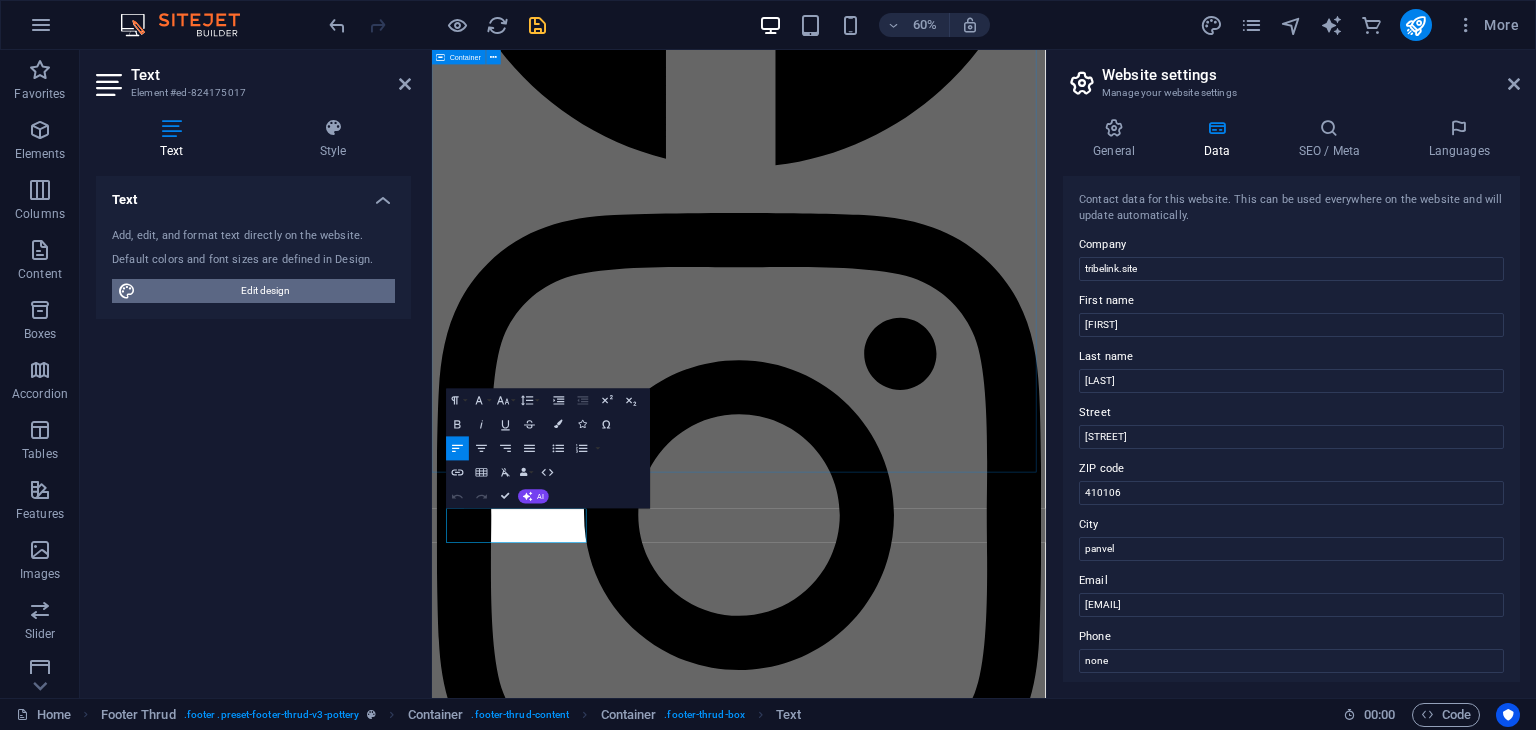 click on "Edit design" at bounding box center (265, 291) 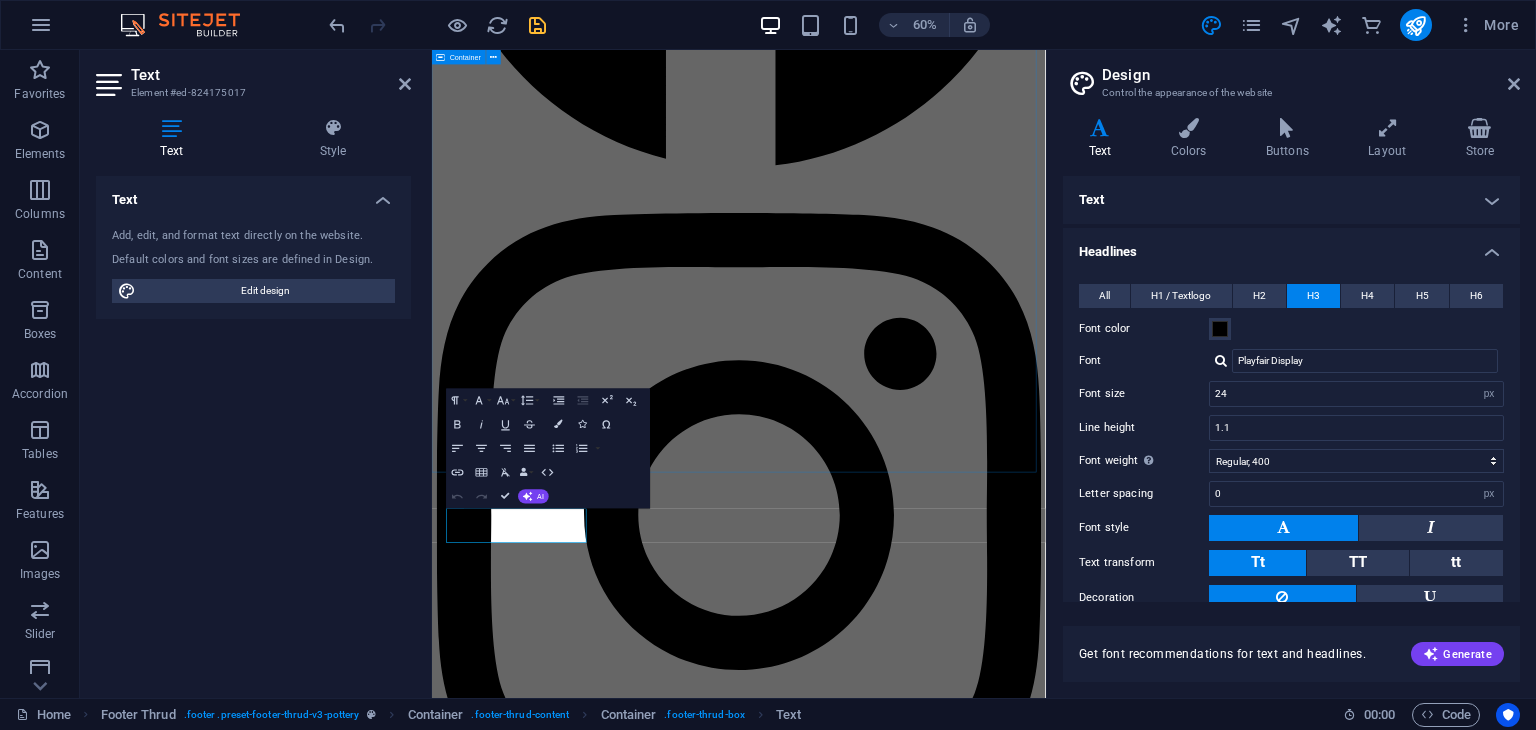 click on "Custom made sets Lorem ipsum dolor sit amet, consectetur adipiscing elit, sed do eiusmod tempor incididunt ut labore et dolore magna aliqua. Explore" at bounding box center [943, 6555] 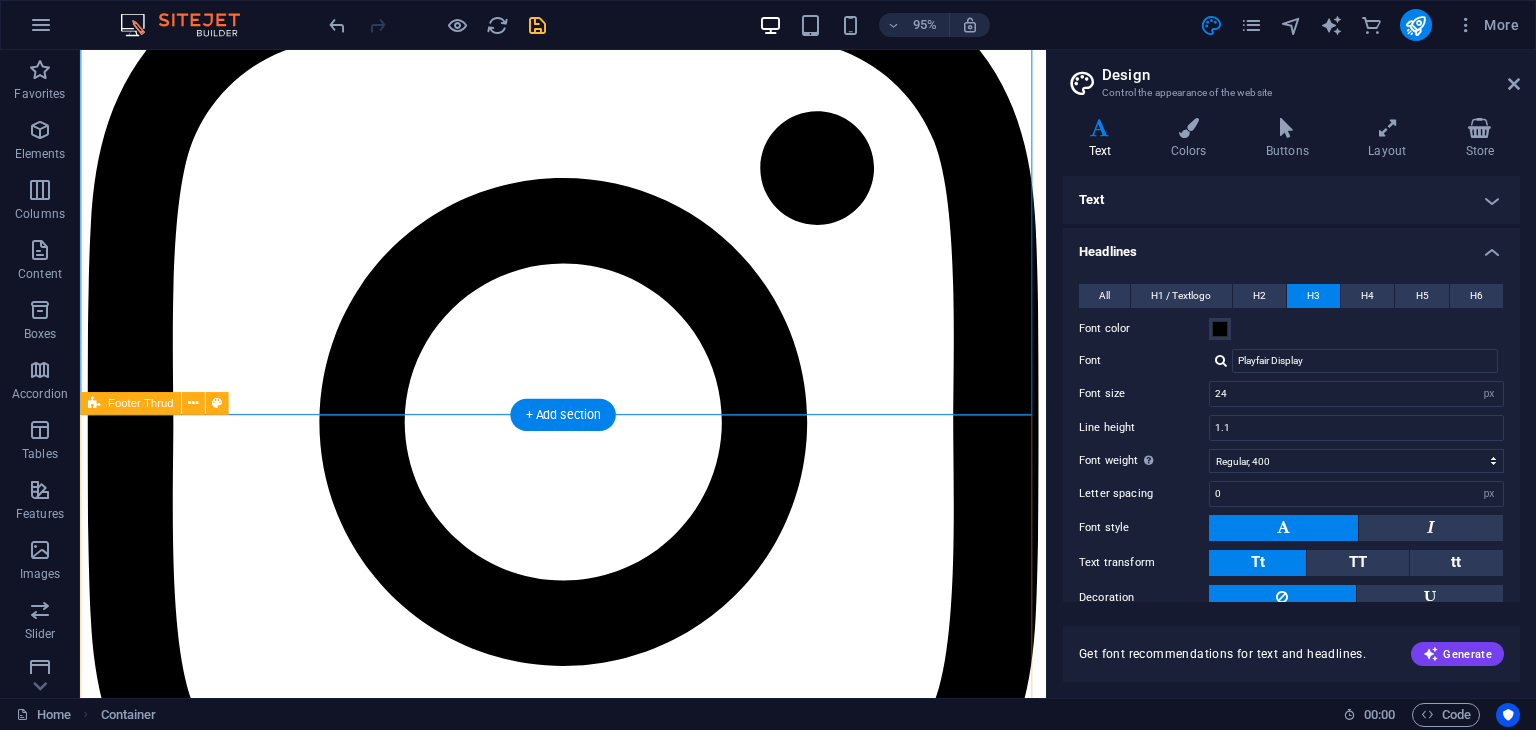 scroll, scrollTop: 3786, scrollLeft: 0, axis: vertical 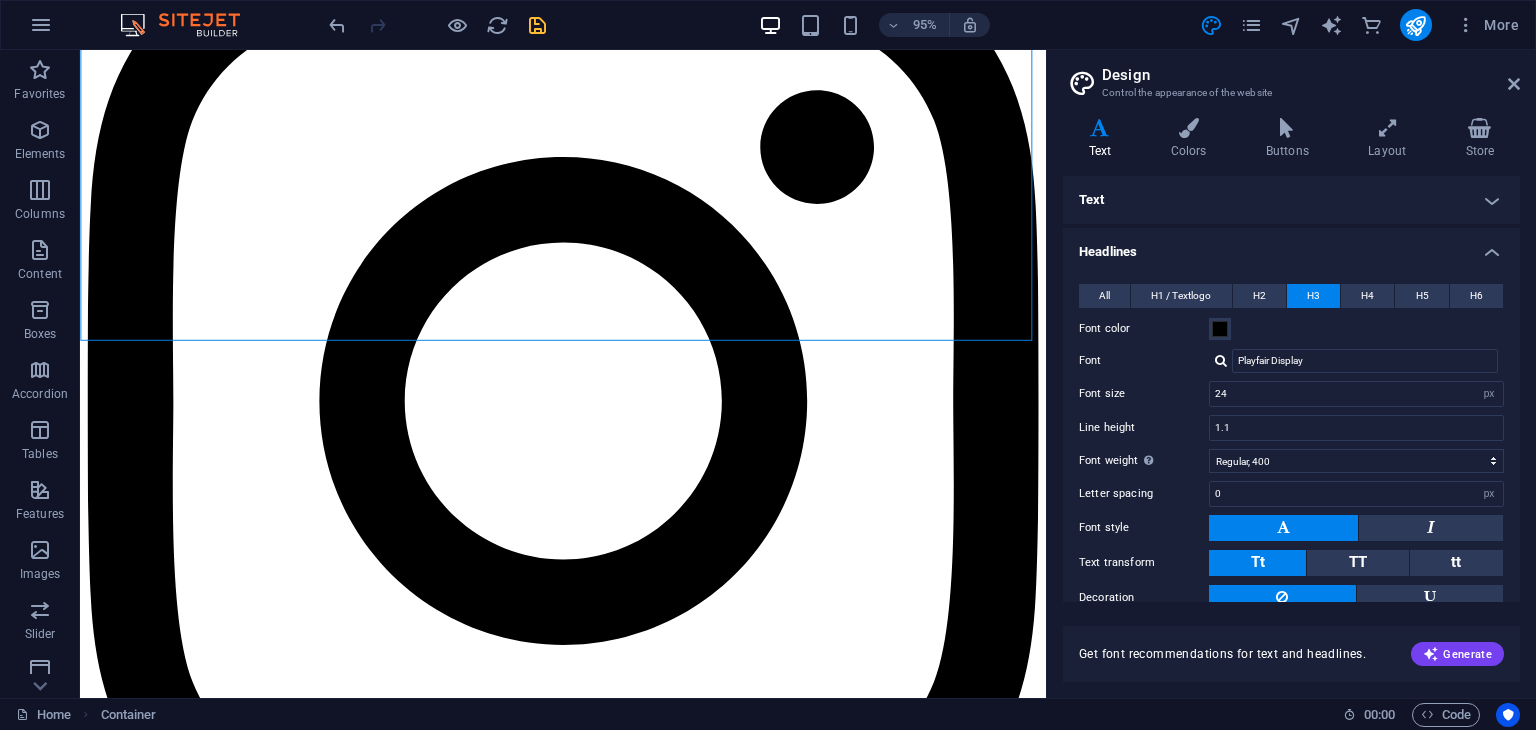 click on "Text" at bounding box center (1291, 200) 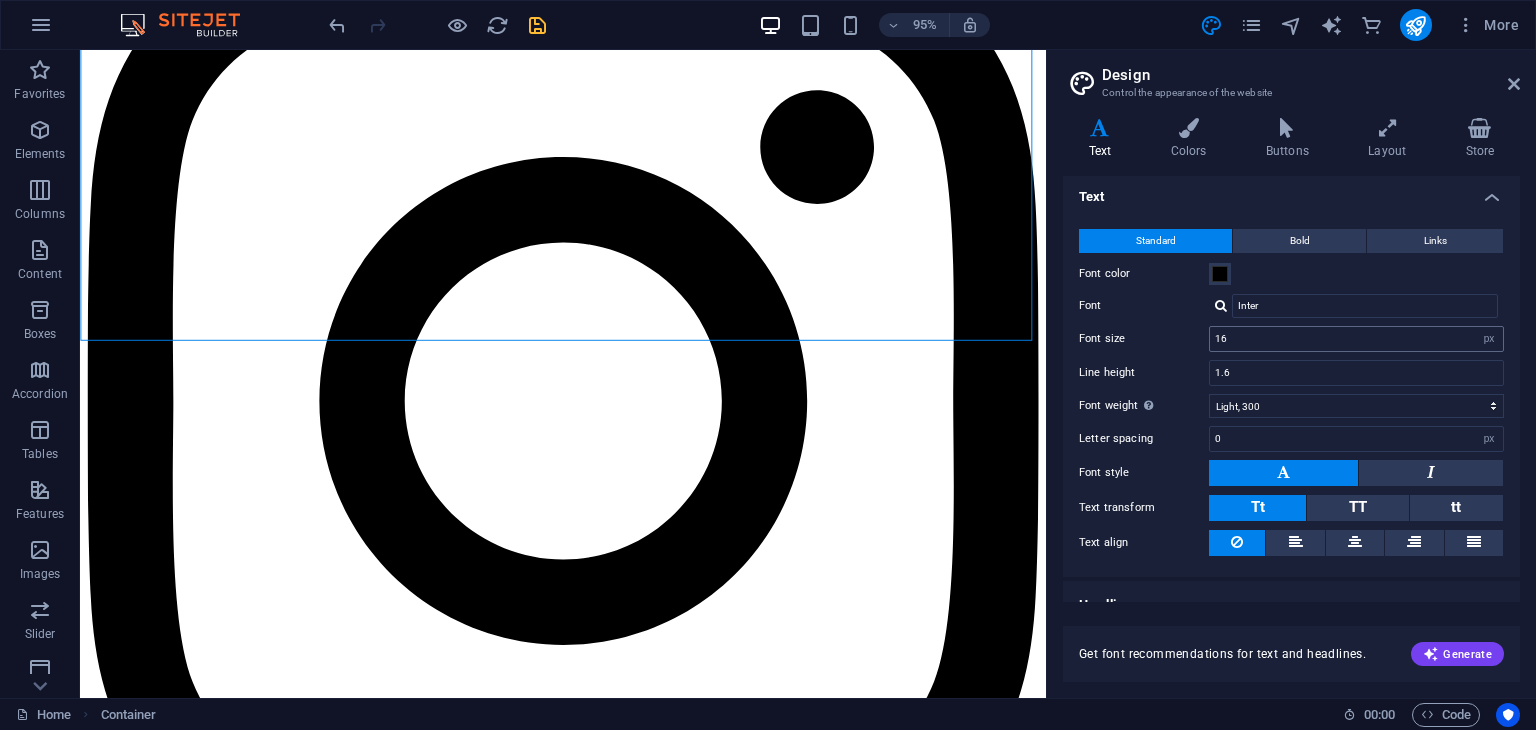 scroll, scrollTop: 0, scrollLeft: 0, axis: both 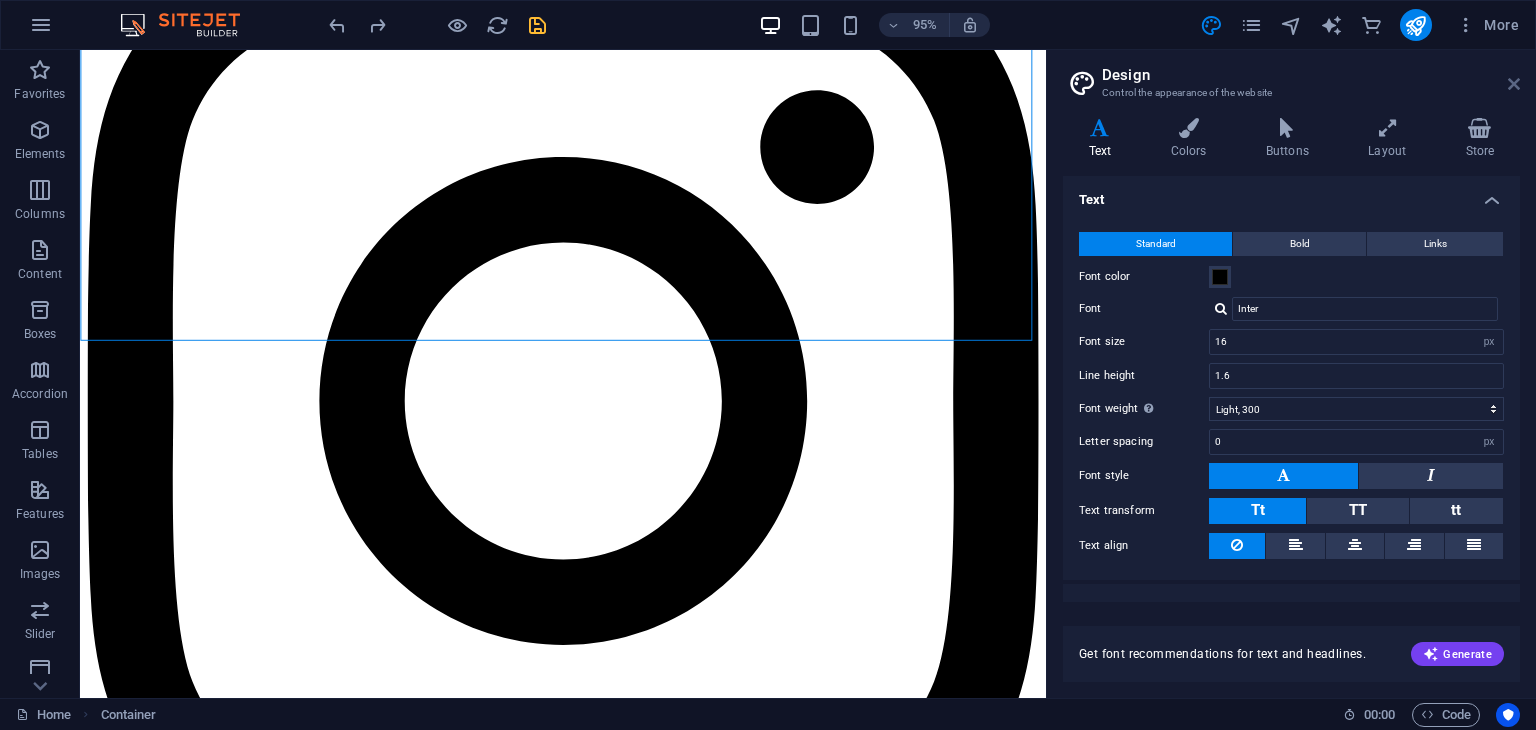 click at bounding box center [1514, 84] 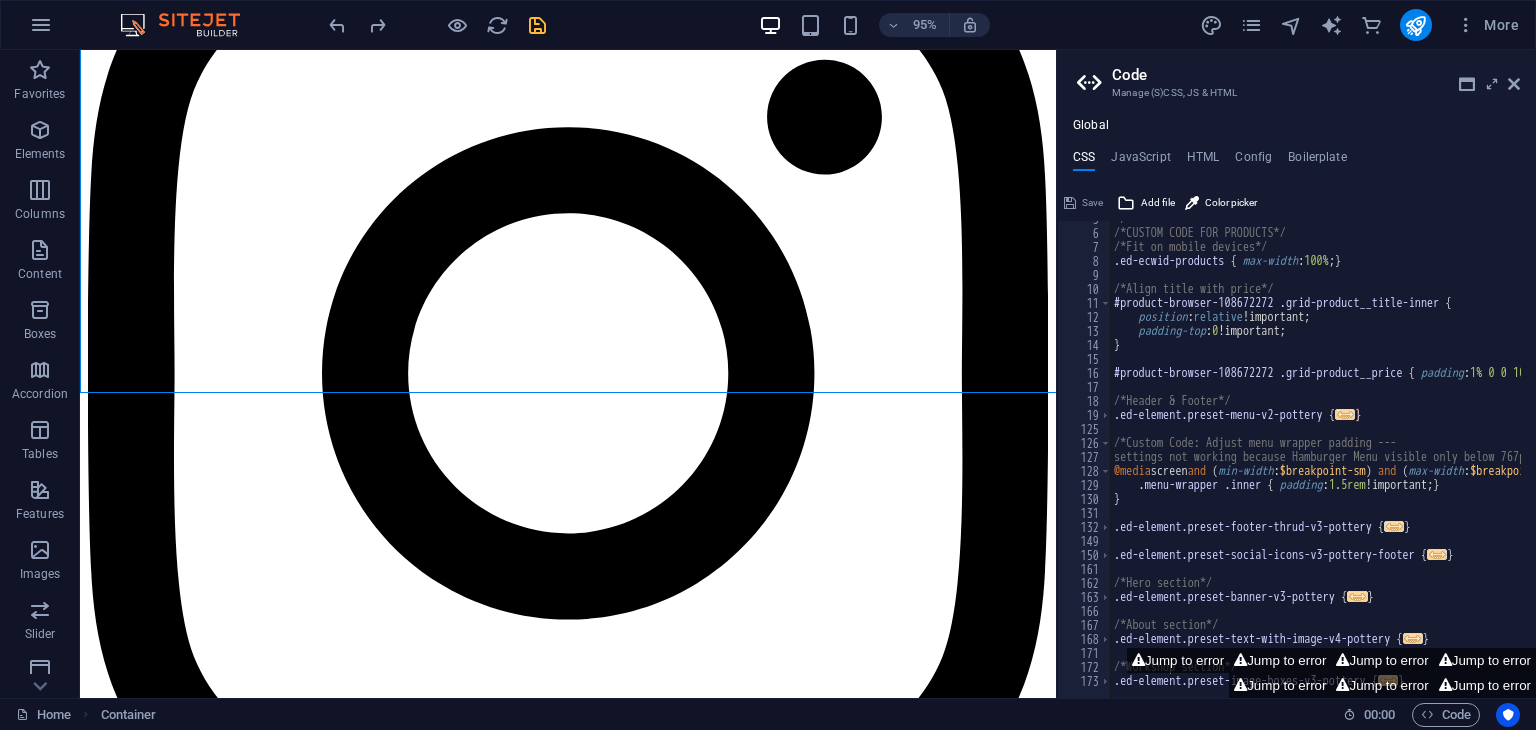 scroll, scrollTop: 3749, scrollLeft: 0, axis: vertical 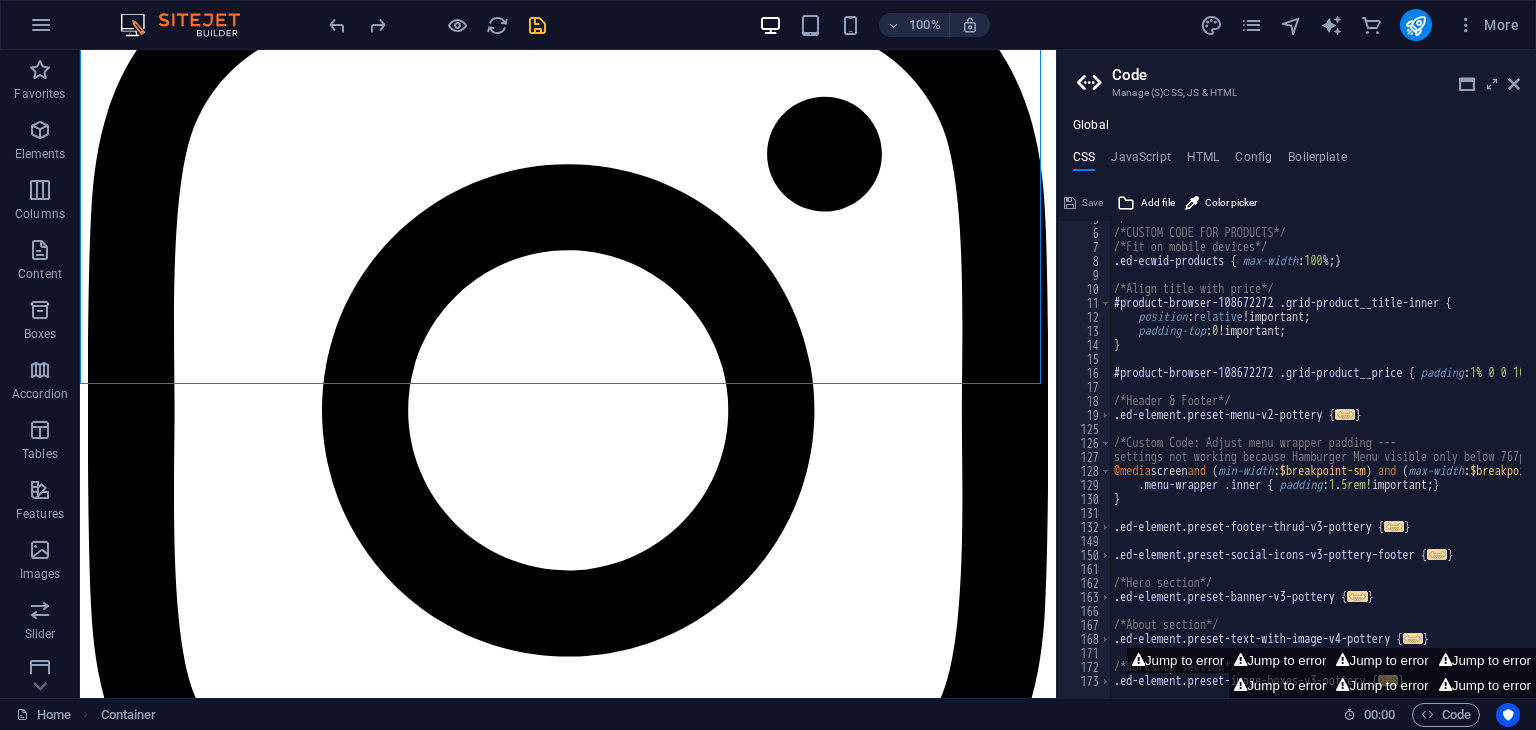 click at bounding box center [1514, 84] 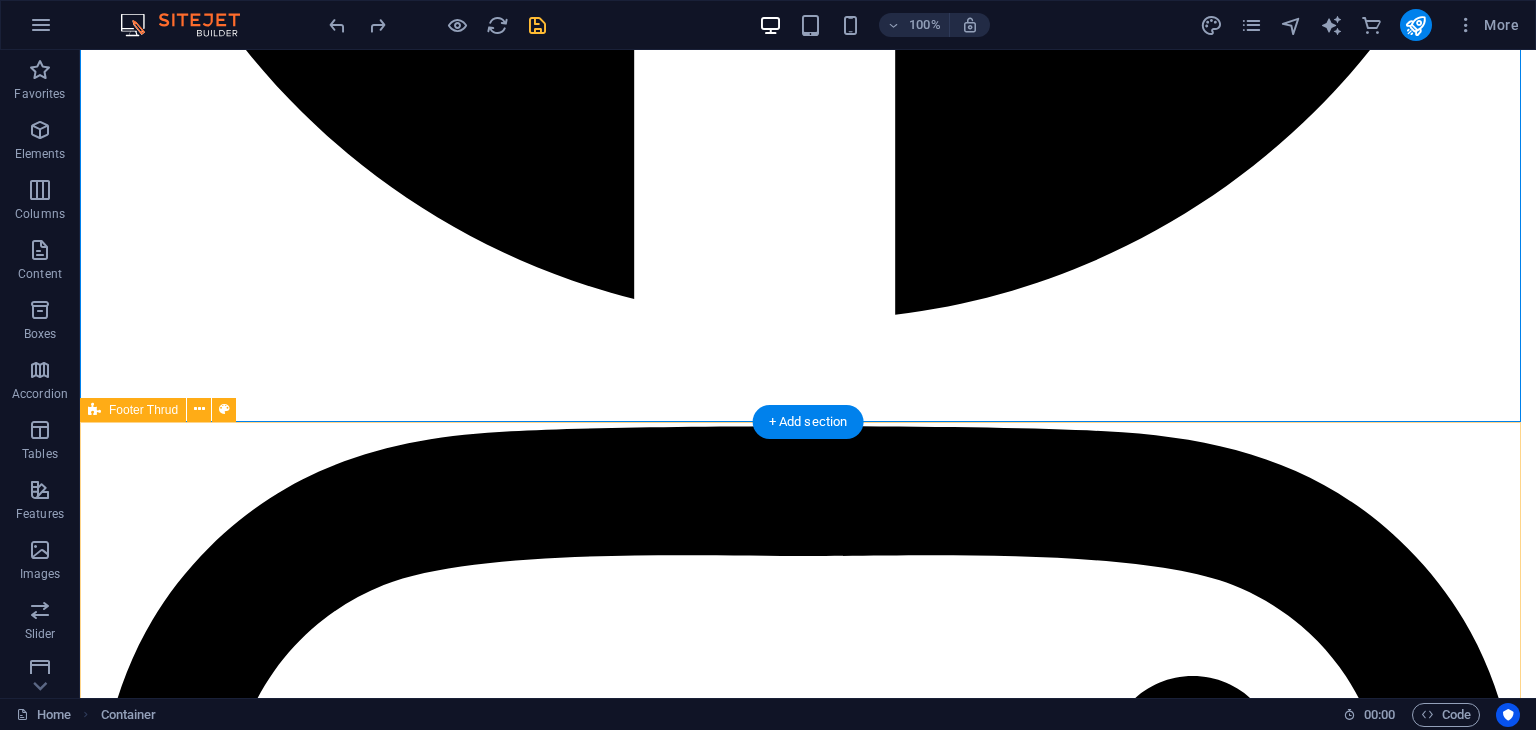 scroll, scrollTop: 3823, scrollLeft: 0, axis: vertical 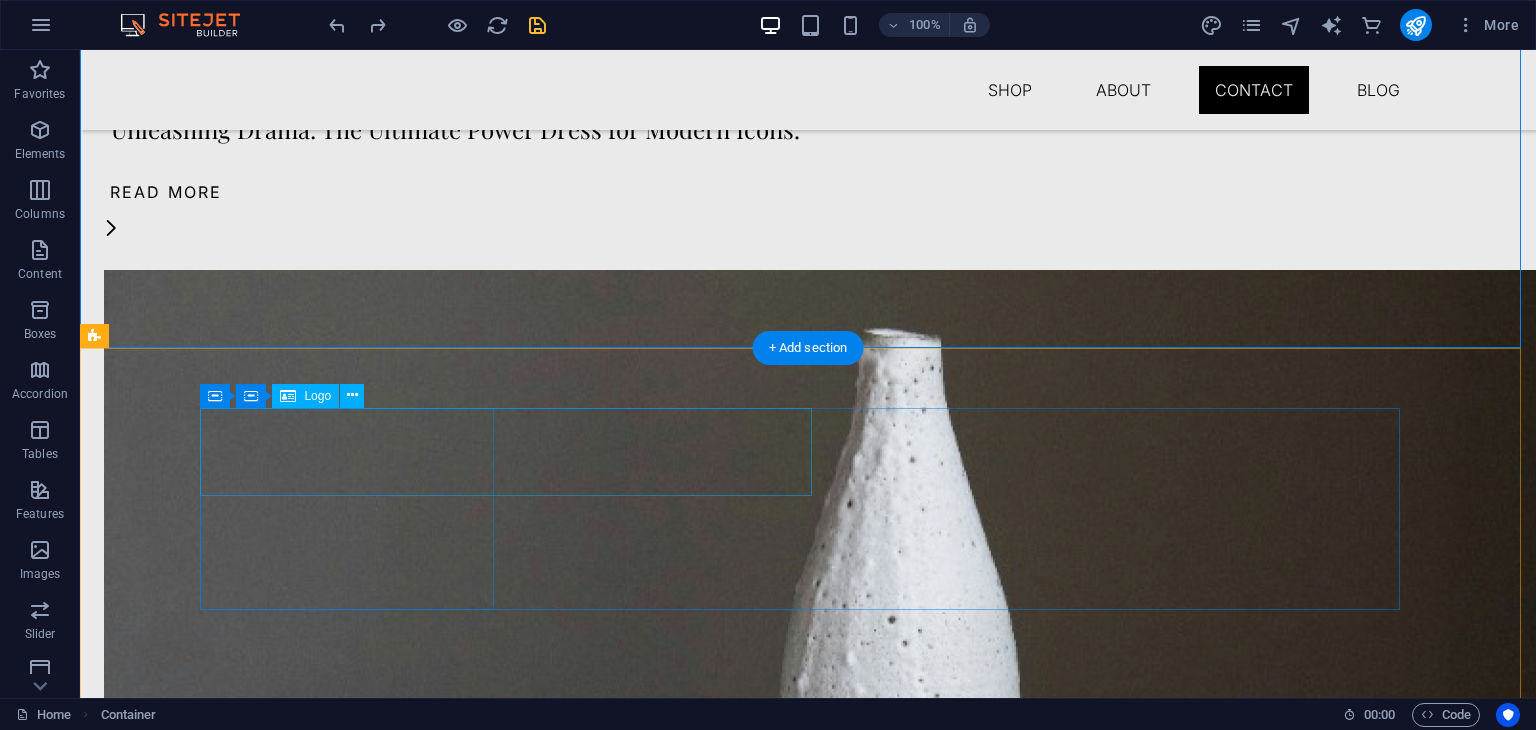 click on "PIYUSH BHAGAT" at bounding box center [355, 3799] 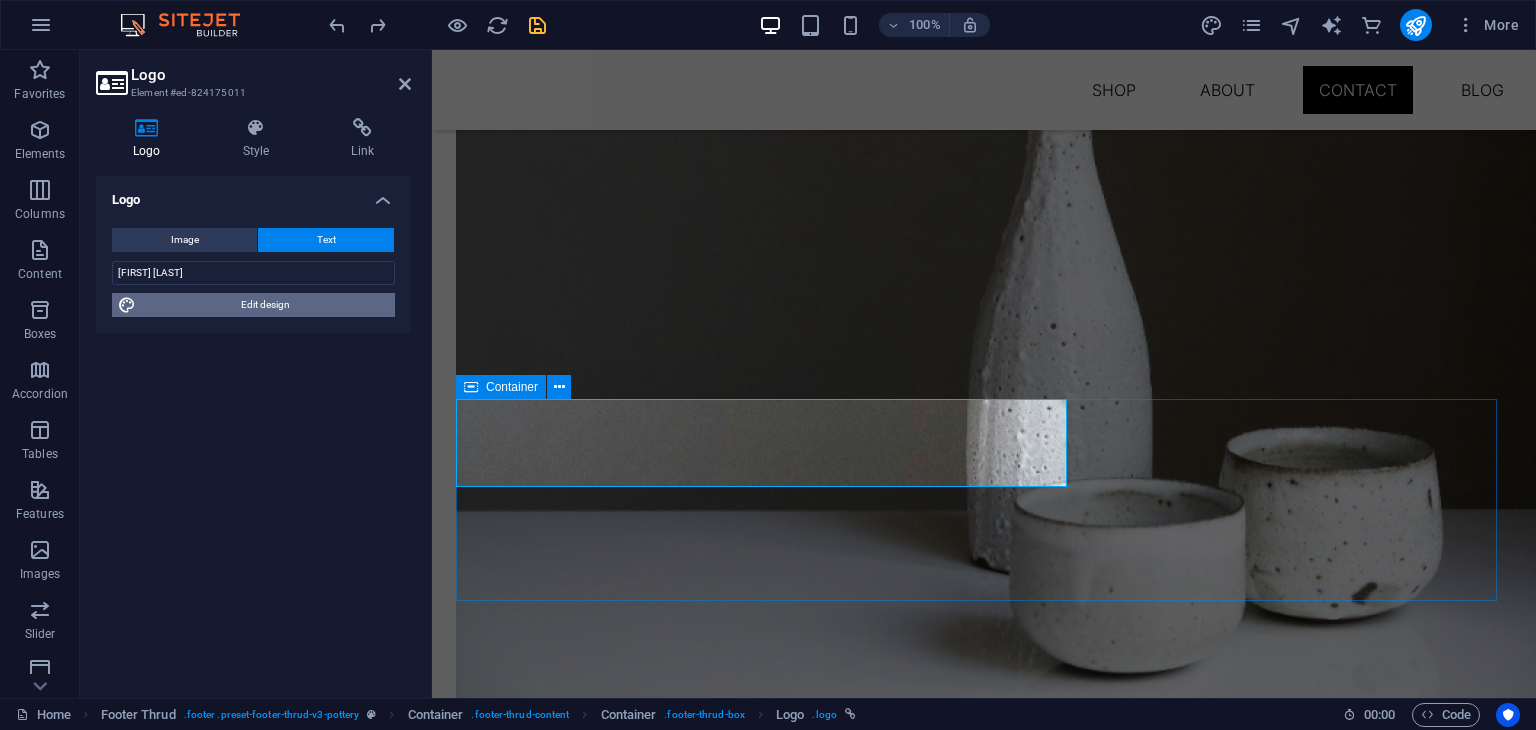 click on "Edit design" at bounding box center (265, 305) 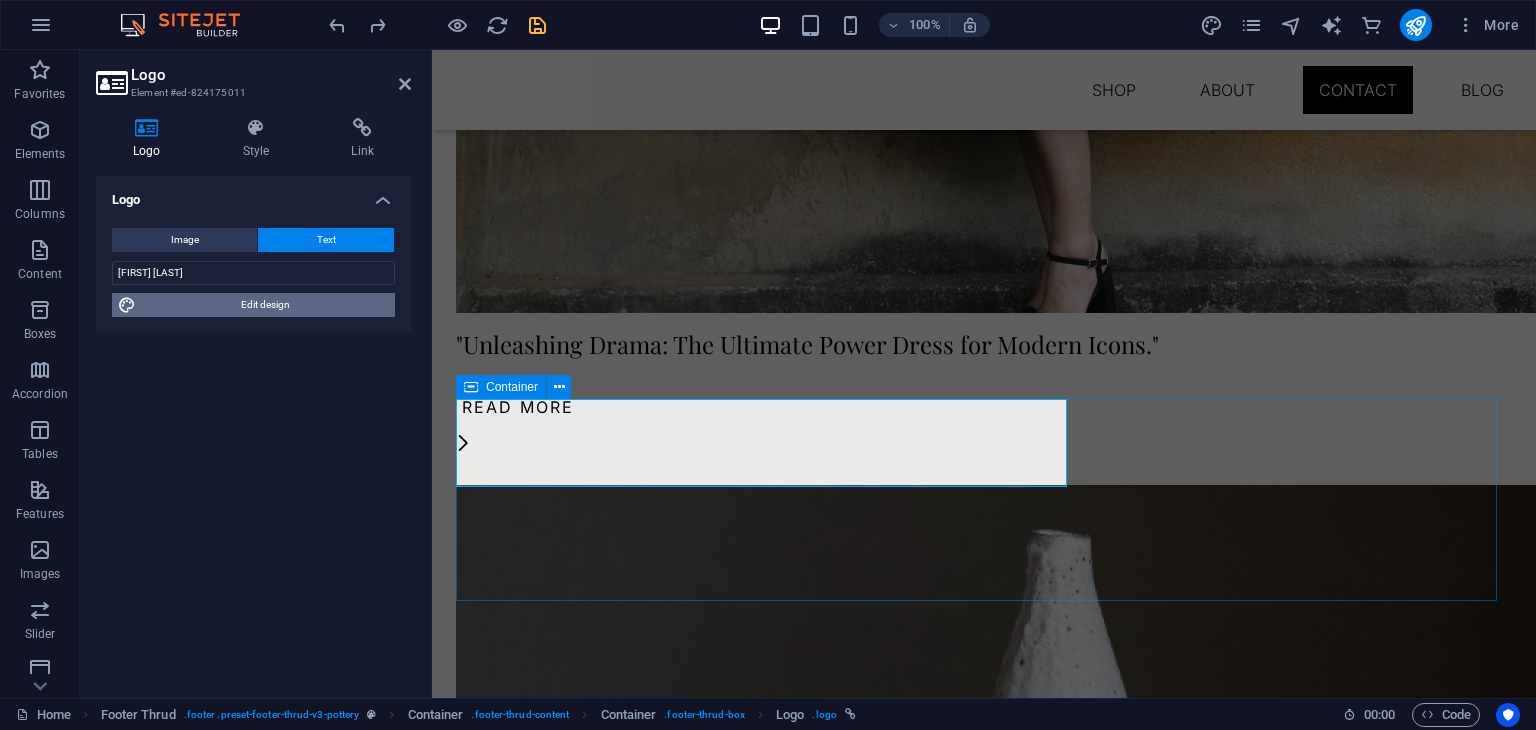 select on "px" 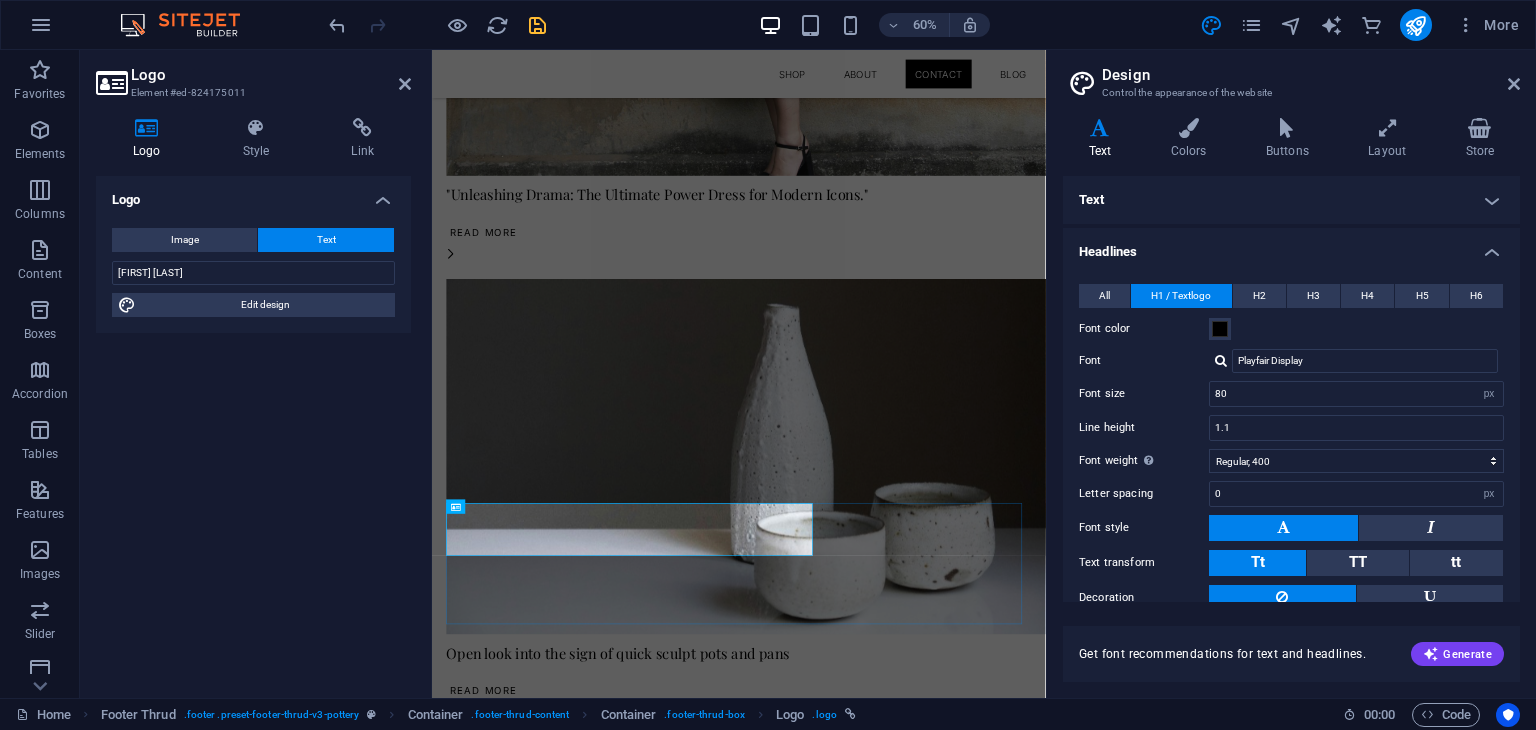 click on "Text" at bounding box center [1291, 200] 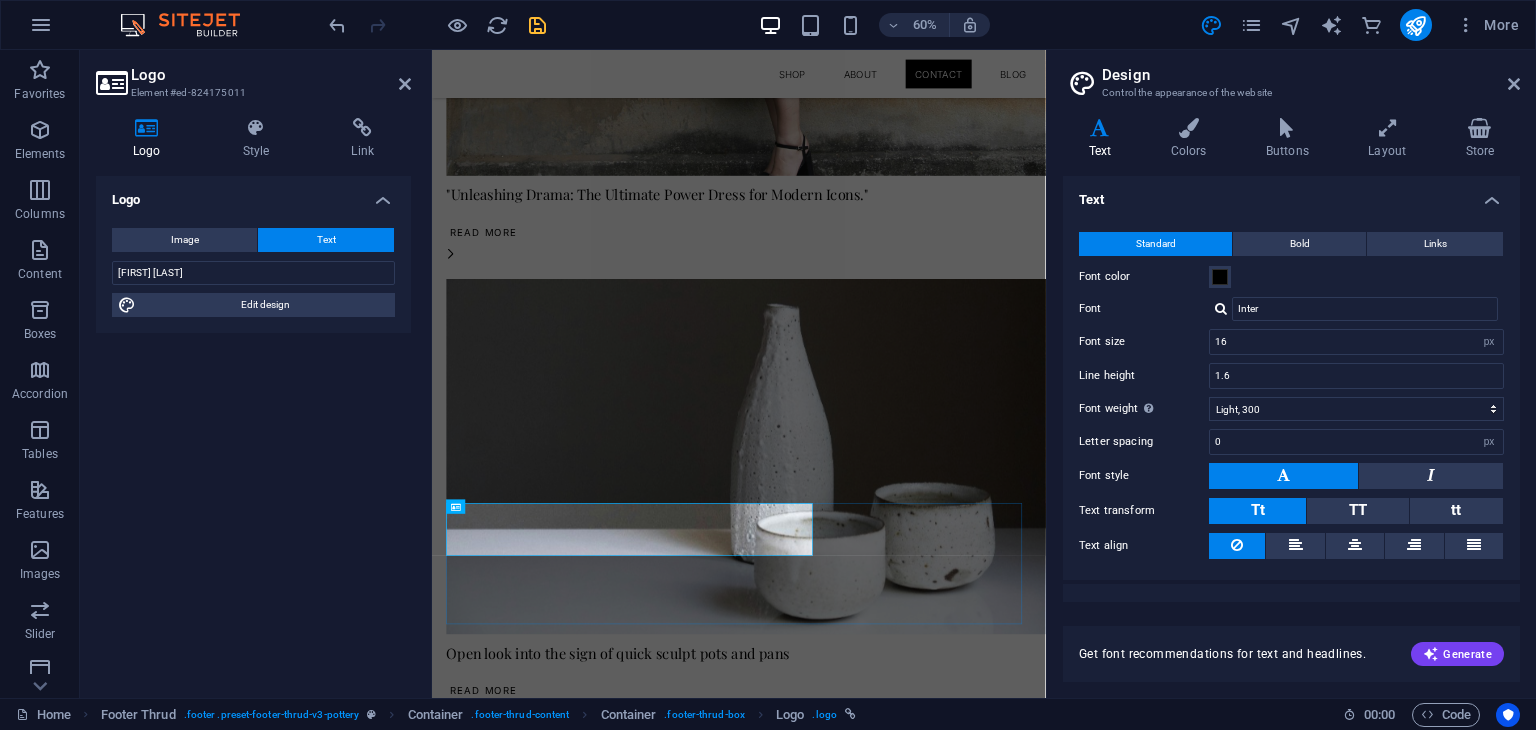 click on "Standard Bold Links Font color Font Inter Font size 16 rem px Line height 1.6 Font weight To display the font weight correctly, it may need to be enabled.  Manage Fonts Thin, 100 Extra-light, 200 Light, 300 Regular, 400 Medium, 500 Semi-bold, 600 Bold, 700 Extra-bold, 800 Black, 900 Letter spacing 0 rem px Font style Text transform Tt TT tt Text align Font weight To display the font weight correctly, it may need to be enabled.  Manage Fonts Thin, 100 Extra-light, 200 Light, 300 Regular, 400 Medium, 500 Semi-bold, 600 Bold, 700 Extra-bold, 800 Black, 900 Default Hover / Active Font color Font color Decoration Decoration Transition duration 0.3 s Transition function Ease Ease In Ease Out Ease In/Ease Out Linear" at bounding box center [1291, 396] 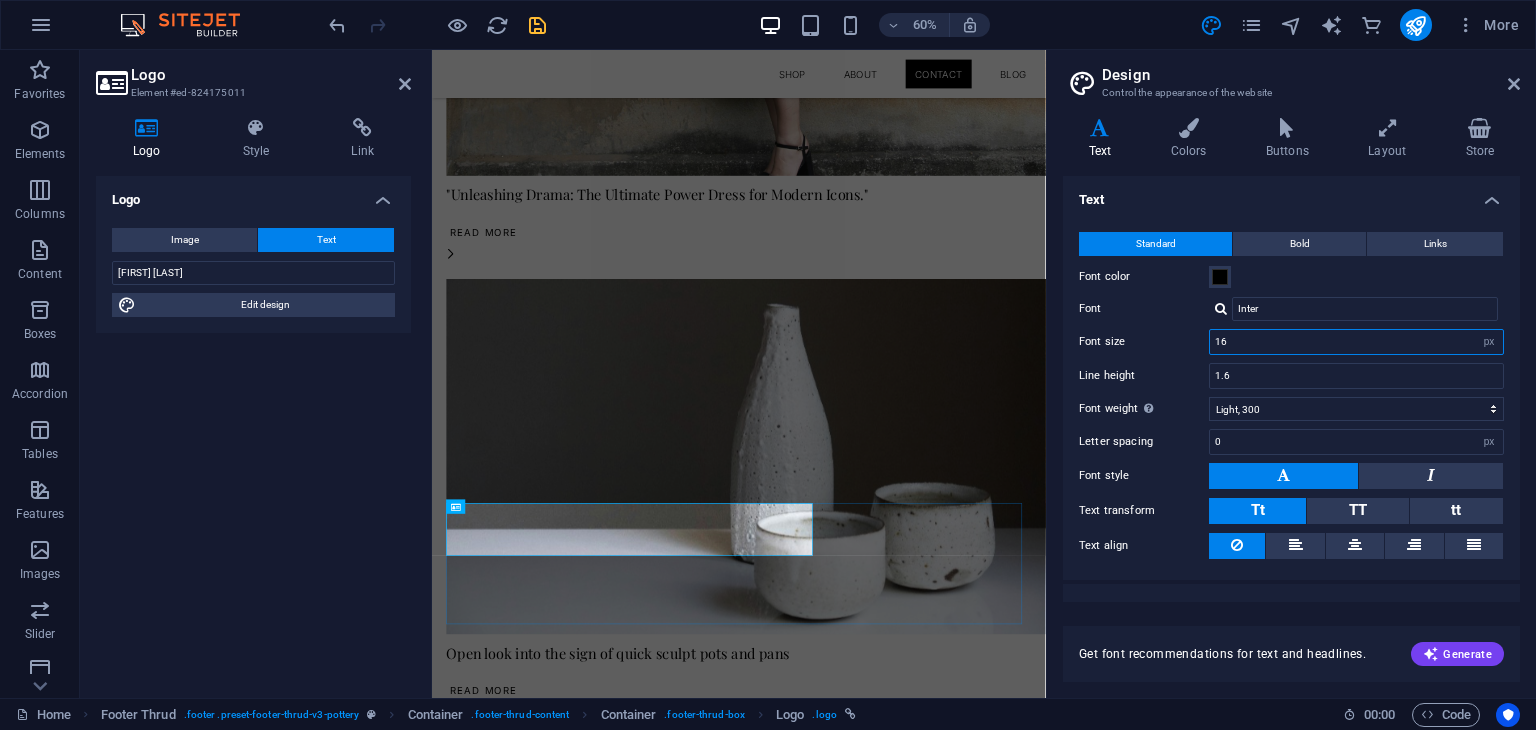drag, startPoint x: 1288, startPoint y: 351, endPoint x: 1124, endPoint y: 373, distance: 165.46902 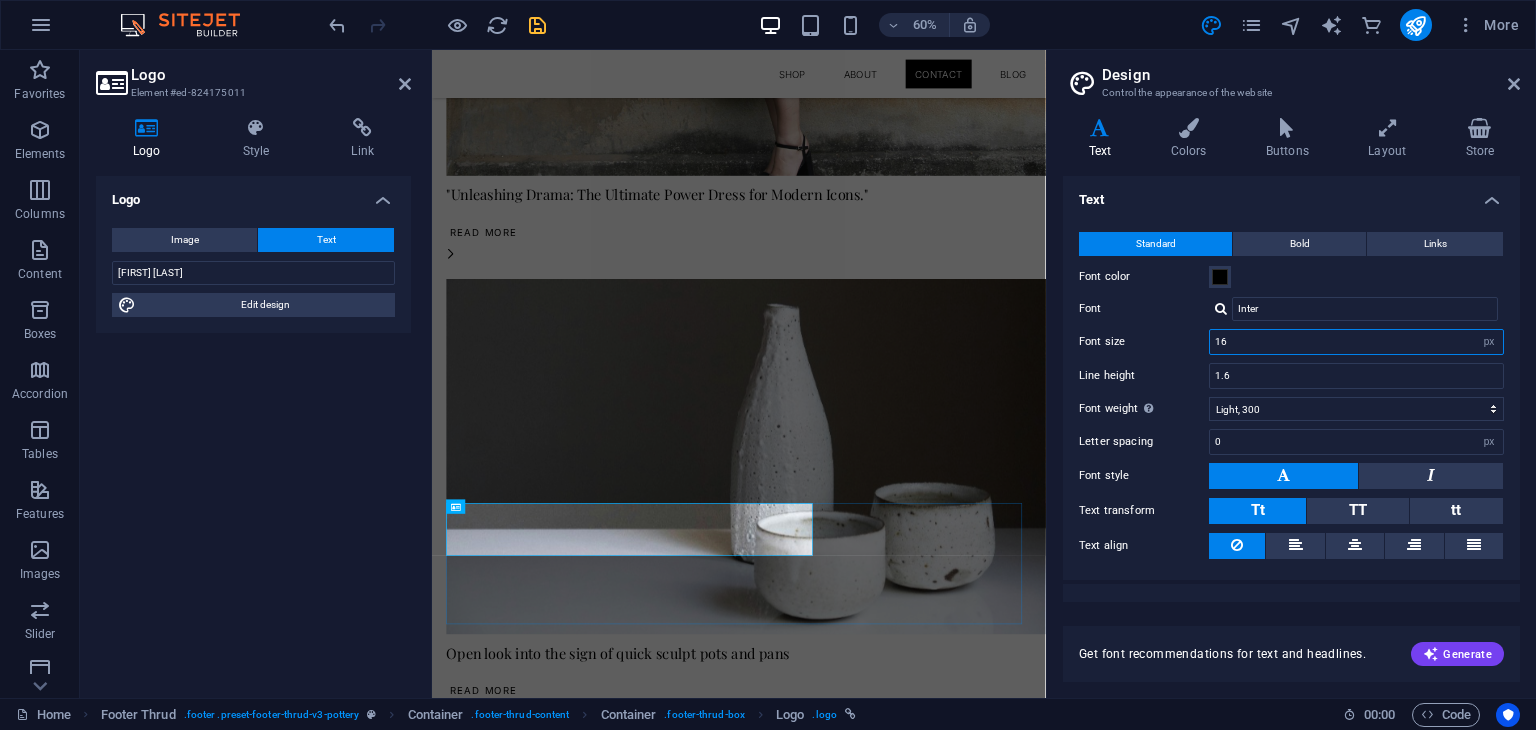 click on "Standard Bold Links Font color Font Inter Font size 16 rem px Line height 1.6 Font weight To display the font weight correctly, it may need to be enabled.  Manage Fonts Thin, 100 Extra-light, 200 Light, 300 Regular, 400 Medium, 500 Semi-bold, 600 Bold, 700 Extra-bold, 800 Black, 900 Letter spacing 0 rem px Font style Text transform Tt TT tt Text align Font weight To display the font weight correctly, it may need to be enabled.  Manage Fonts Thin, 100 Extra-light, 200 Light, 300 Regular, 400 Medium, 500 Semi-bold, 600 Bold, 700 Extra-bold, 800 Black, 900 Default Hover / Active Font color Font color Decoration Decoration Transition duration 0.3 s Transition function Ease Ease In Ease Out Ease In/Ease Out Linear" at bounding box center [1291, 396] 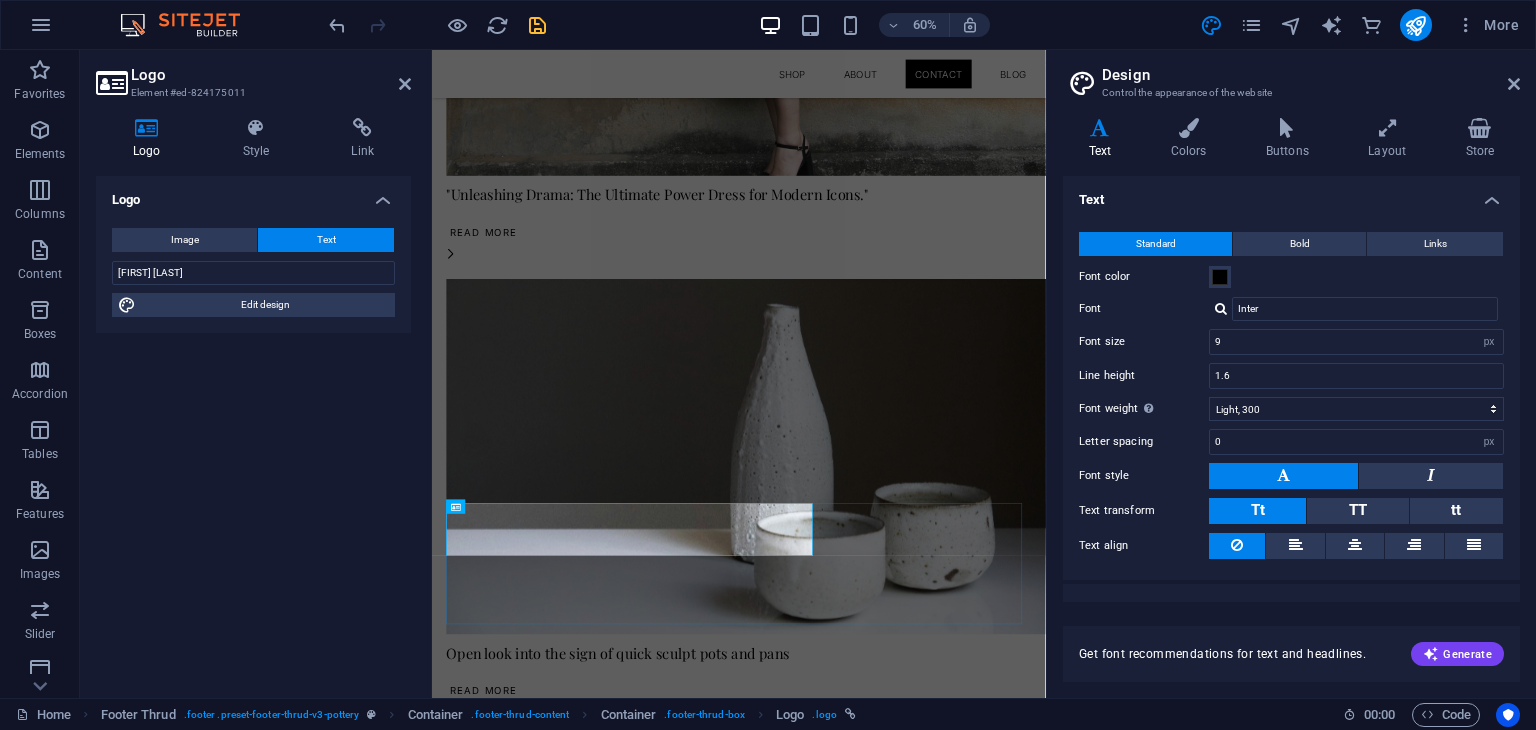 click on "Standard Bold Links Font color Font Inter Font size 9 rem px Line height 1.6 Font weight To display the font weight correctly, it may need to be enabled.  Manage Fonts Thin, 100 Extra-light, 200 Light, 300 Regular, 400 Medium, 500 Semi-bold, 600 Bold, 700 Extra-bold, 800 Black, 900 Letter spacing 0 rem px Font style Text transform Tt TT tt Text align Font weight To display the font weight correctly, it may need to be enabled.  Manage Fonts Thin, 100 Extra-light, 200 Light, 300 Regular, 400 Medium, 500 Semi-bold, 600 Bold, 700 Extra-bold, 800 Black, 900 Default Hover / Active Font color Font color Decoration Decoration Transition duration 0.3 s Transition function Ease Ease In Ease Out Ease In/Ease Out Linear" at bounding box center (1291, 396) 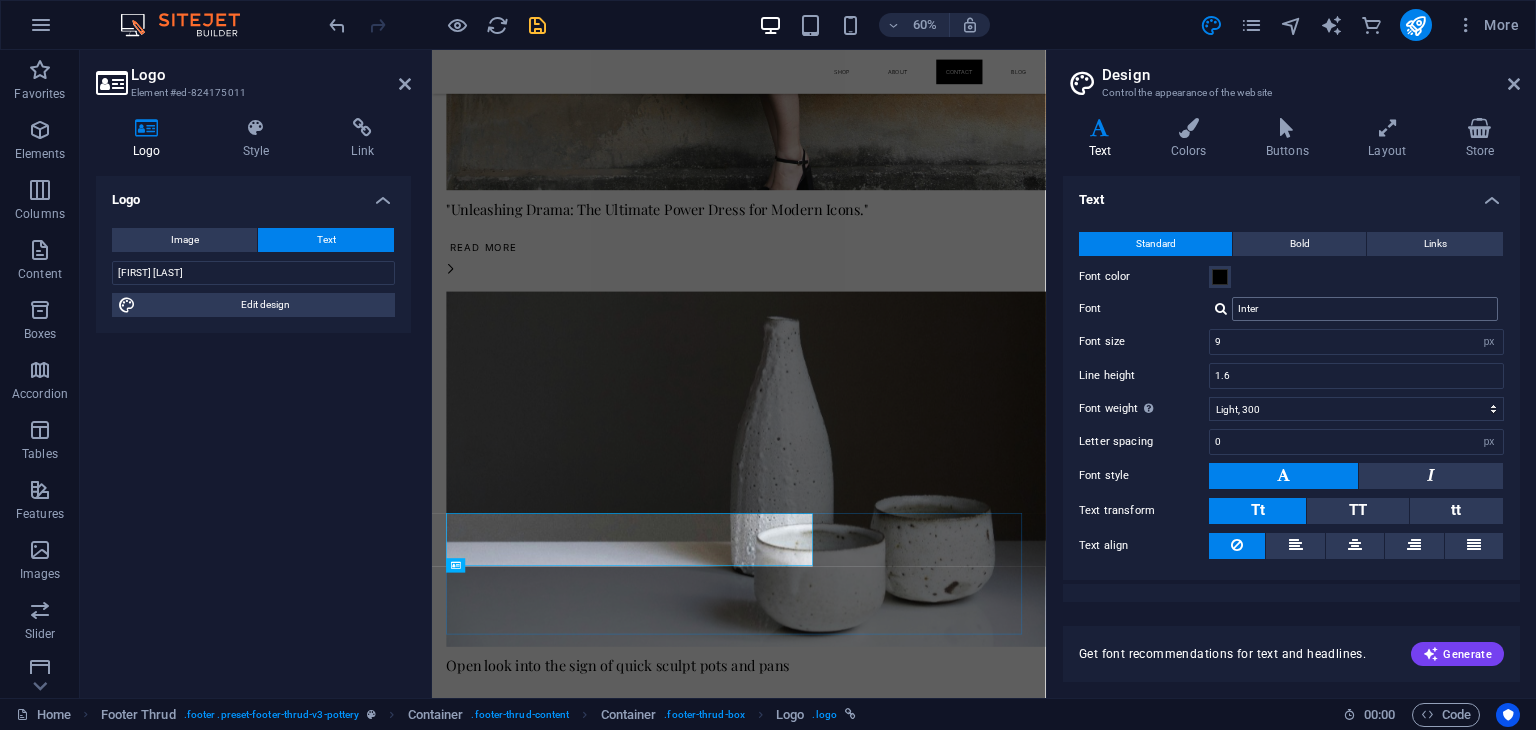 scroll, scrollTop: 3300, scrollLeft: 0, axis: vertical 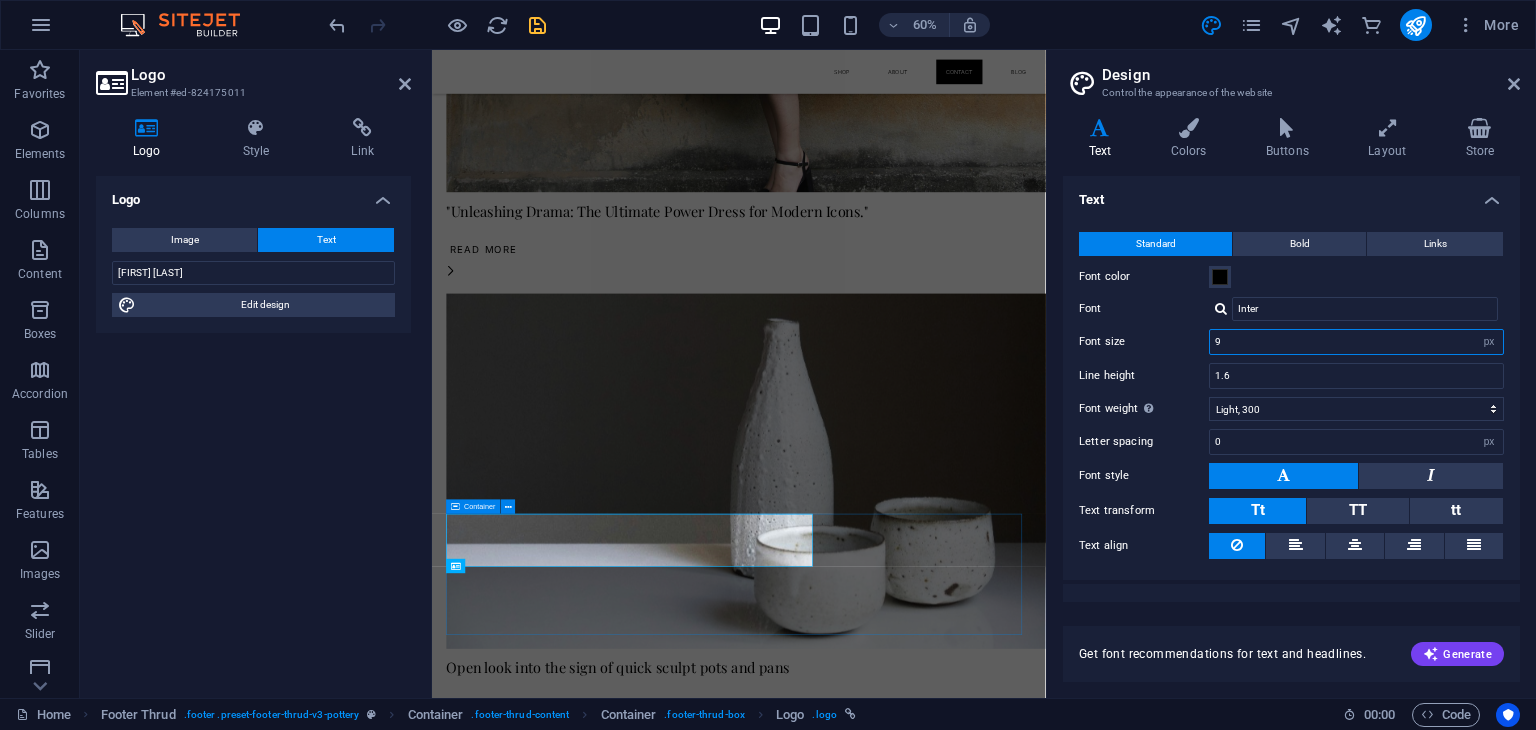 drag, startPoint x: 1230, startPoint y: 337, endPoint x: 1190, endPoint y: 336, distance: 40.012497 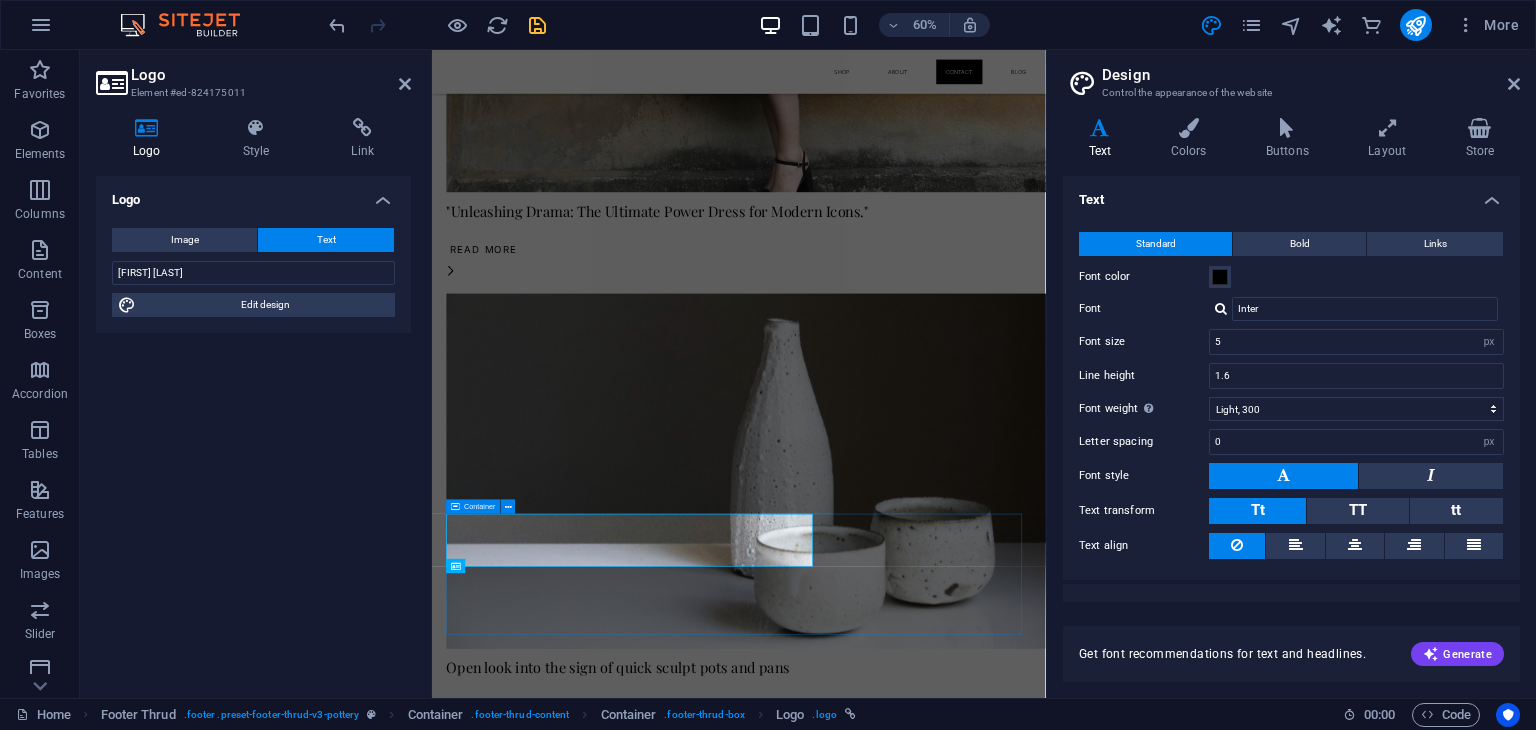 click on "Standard Bold Links Font color Font Inter Font size 5 rem px Line height 1.6 Font weight To display the font weight correctly, it may need to be enabled.  Manage Fonts Thin, 100 Extra-light, 200 Light, 300 Regular, 400 Medium, 500 Semi-bold, 600 Bold, 700 Extra-bold, 800 Black, 900 Letter spacing 0 rem px Font style Text transform Tt TT tt Text align Font weight To display the font weight correctly, it may need to be enabled.  Manage Fonts Thin, 100 Extra-light, 200 Light, 300 Regular, 400 Medium, 500 Semi-bold, 600 Bold, 700 Extra-bold, 800 Black, 900 Default Hover / Active Font color Font color Decoration Decoration Transition duration 0.3 s Transition function Ease Ease In Ease Out Ease In/Ease Out Linear" at bounding box center [1291, 396] 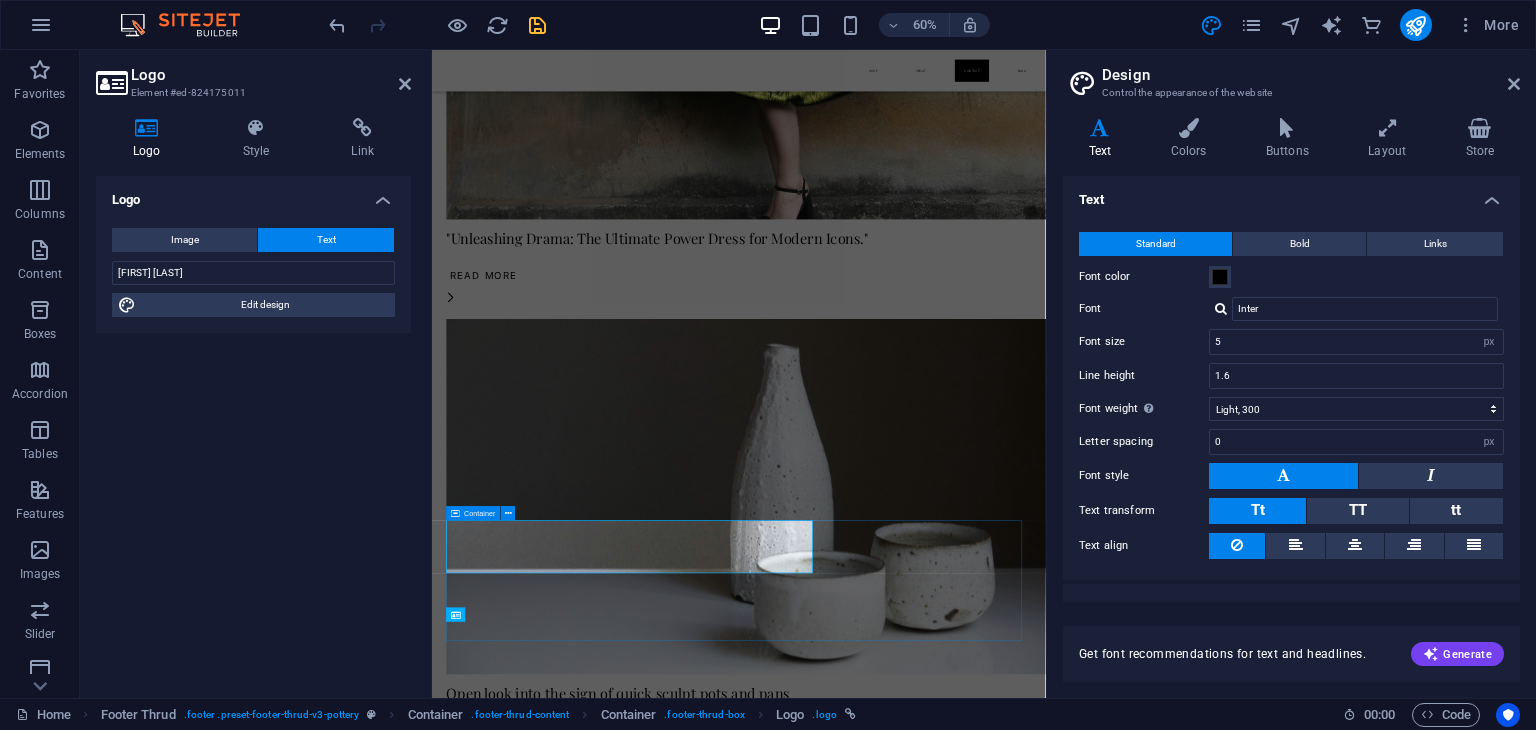 scroll, scrollTop: 3219, scrollLeft: 0, axis: vertical 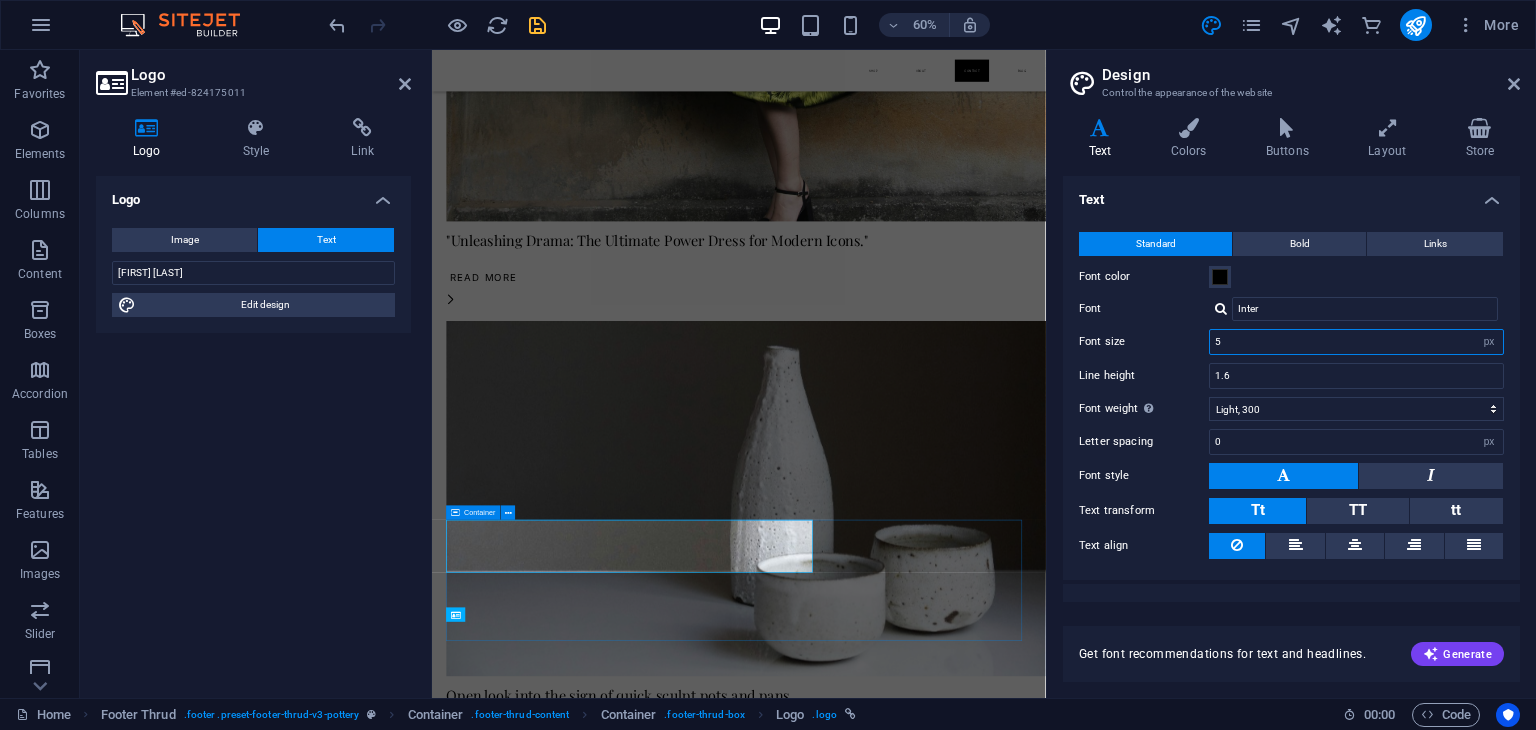 drag, startPoint x: 1232, startPoint y: 344, endPoint x: 1176, endPoint y: 339, distance: 56.22277 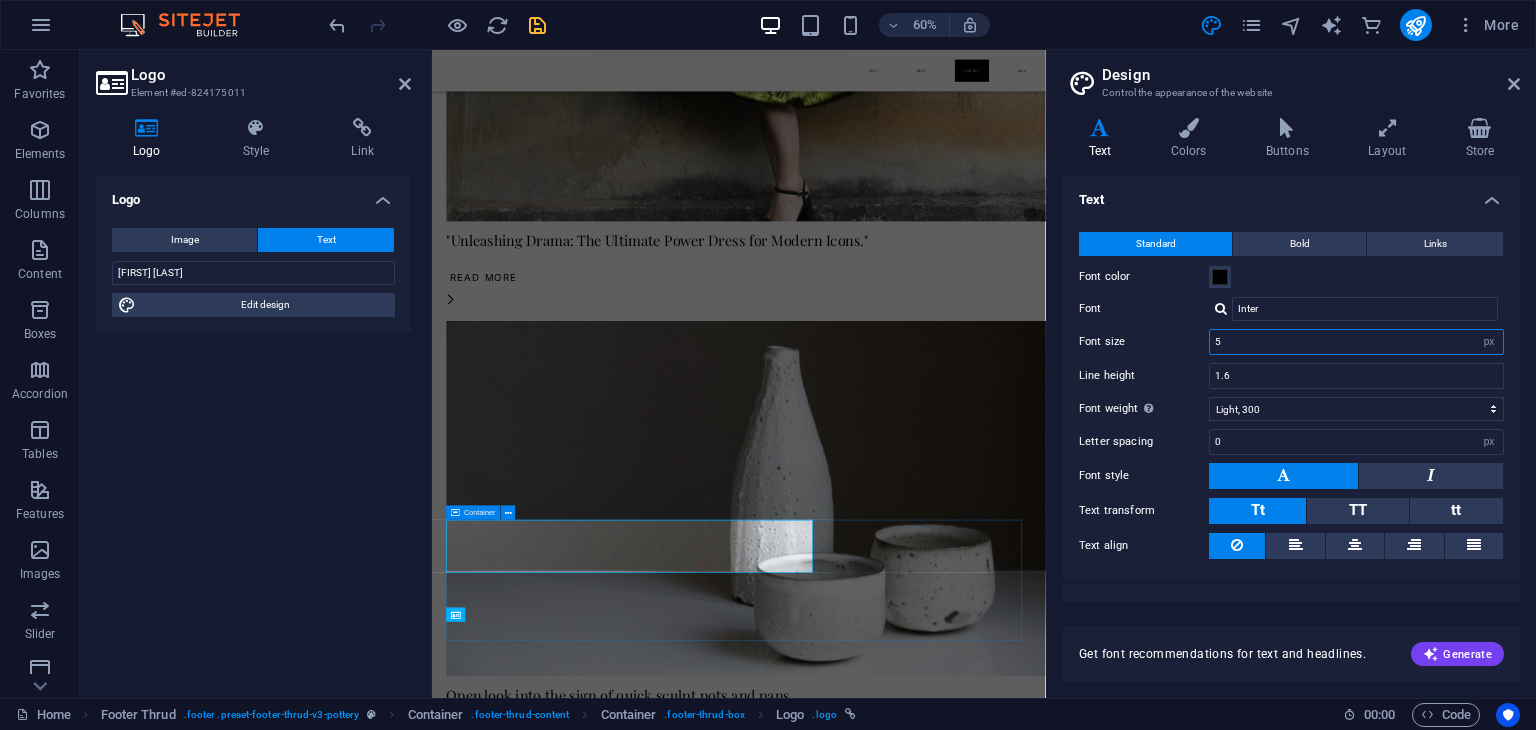 click on "Font size 5 rem px" at bounding box center (1291, 342) 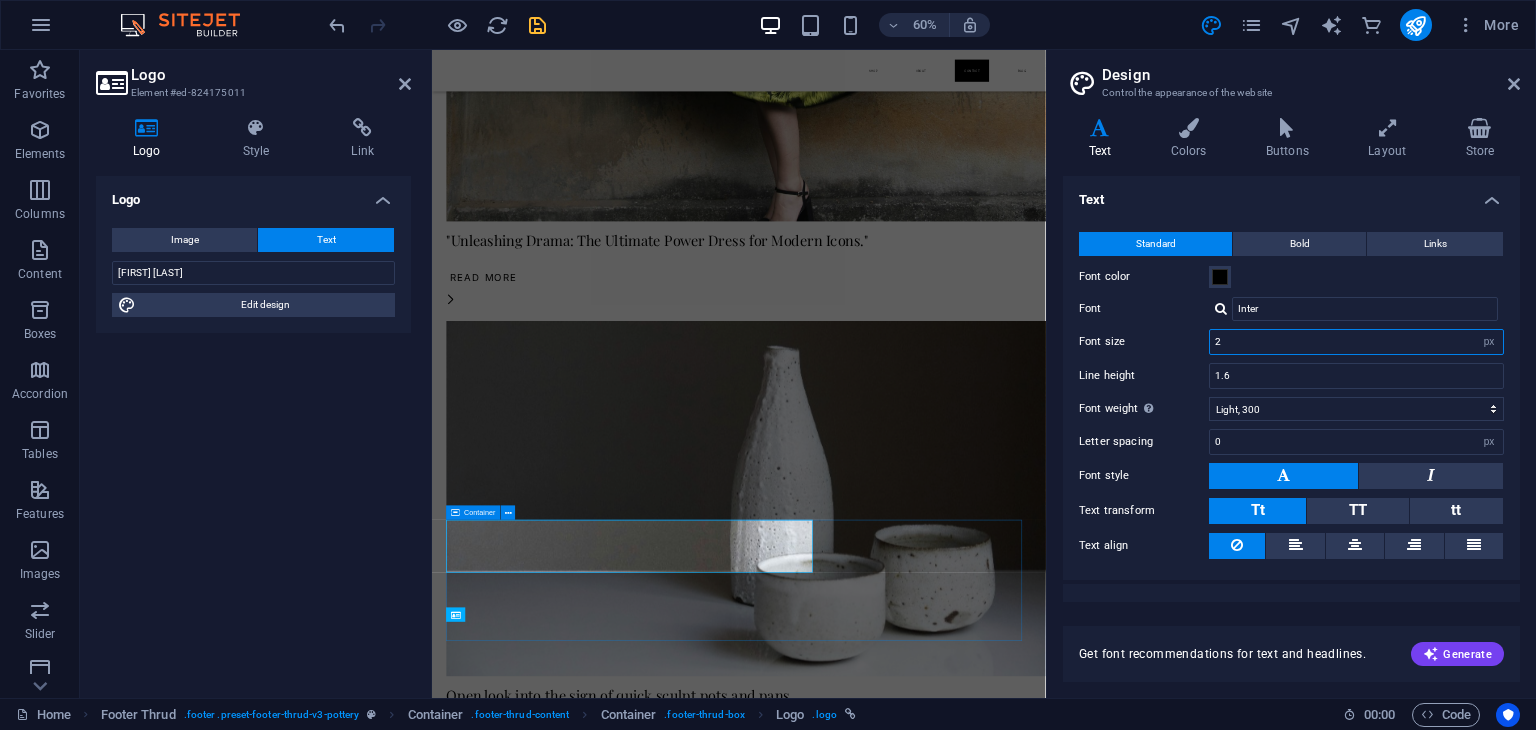 type on "2" 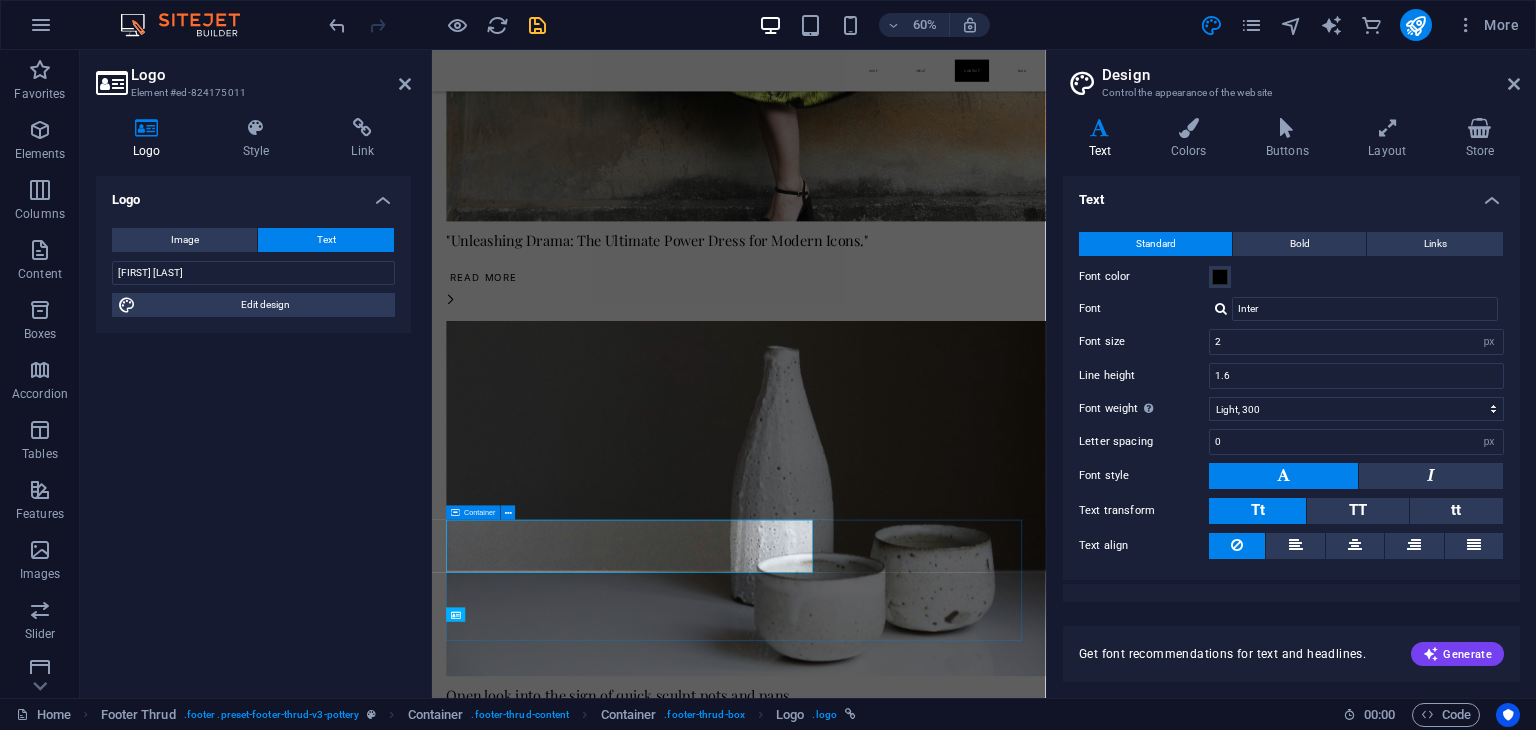 click on "Standard Bold Links Font color Font Inter Font size 2 rem px Line height 1.6 Font weight To display the font weight correctly, it may need to be enabled.  Manage Fonts Thin, 100 Extra-light, 200 Light, 300 Regular, 400 Medium, 500 Semi-bold, 600 Bold, 700 Extra-bold, 800 Black, 900 Letter spacing 0 rem px Font style Text transform Tt TT tt Text align Font weight To display the font weight correctly, it may need to be enabled.  Manage Fonts Thin, 100 Extra-light, 200 Light, 300 Regular, 400 Medium, 500 Semi-bold, 600 Bold, 700 Extra-bold, 800 Black, 900 Default Hover / Active Font color Font color Decoration Decoration Transition duration 0.3 s Transition function Ease Ease In Ease Out Ease In/Ease Out Linear" at bounding box center (1291, 396) 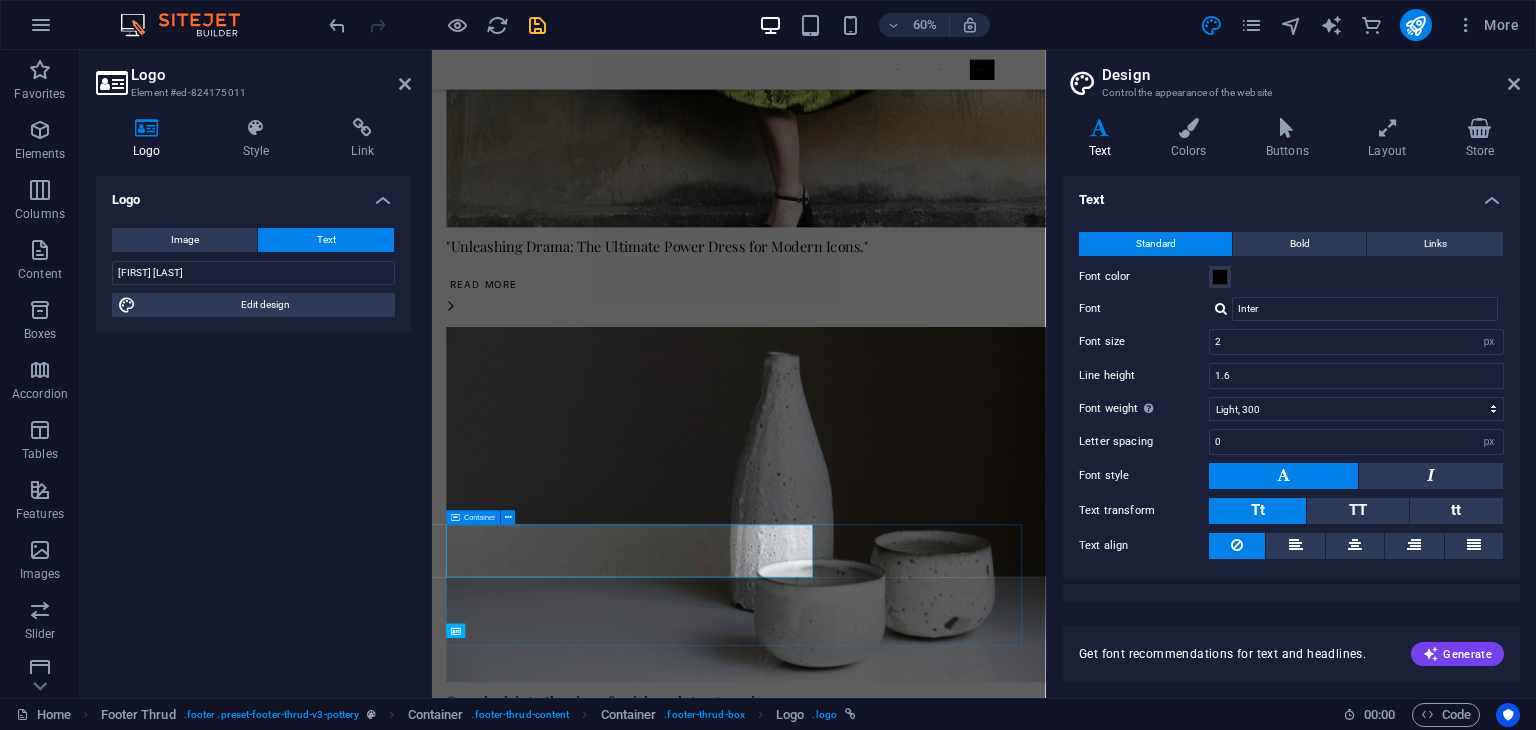 scroll, scrollTop: 3192, scrollLeft: 0, axis: vertical 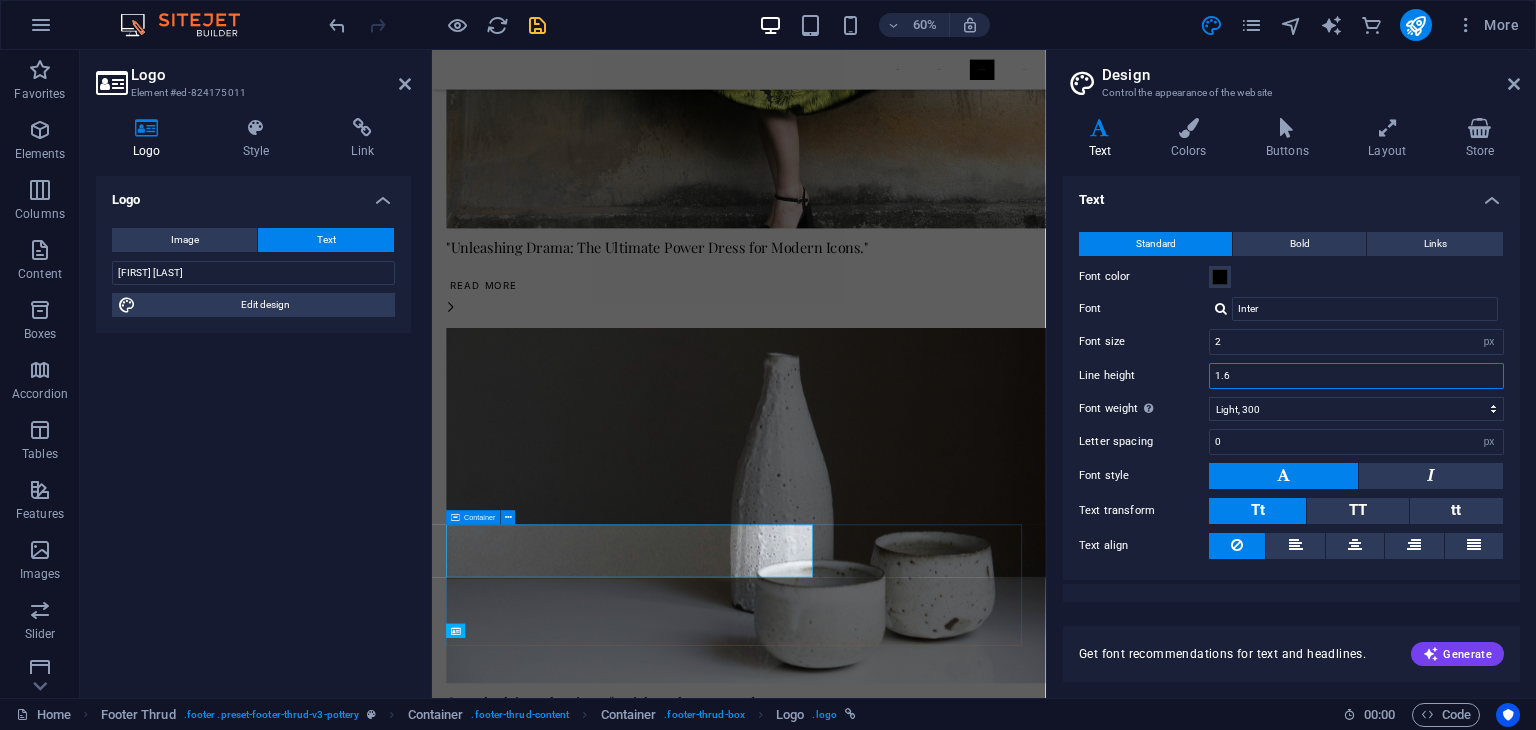 drag, startPoint x: 1233, startPoint y: 373, endPoint x: 1152, endPoint y: 369, distance: 81.09871 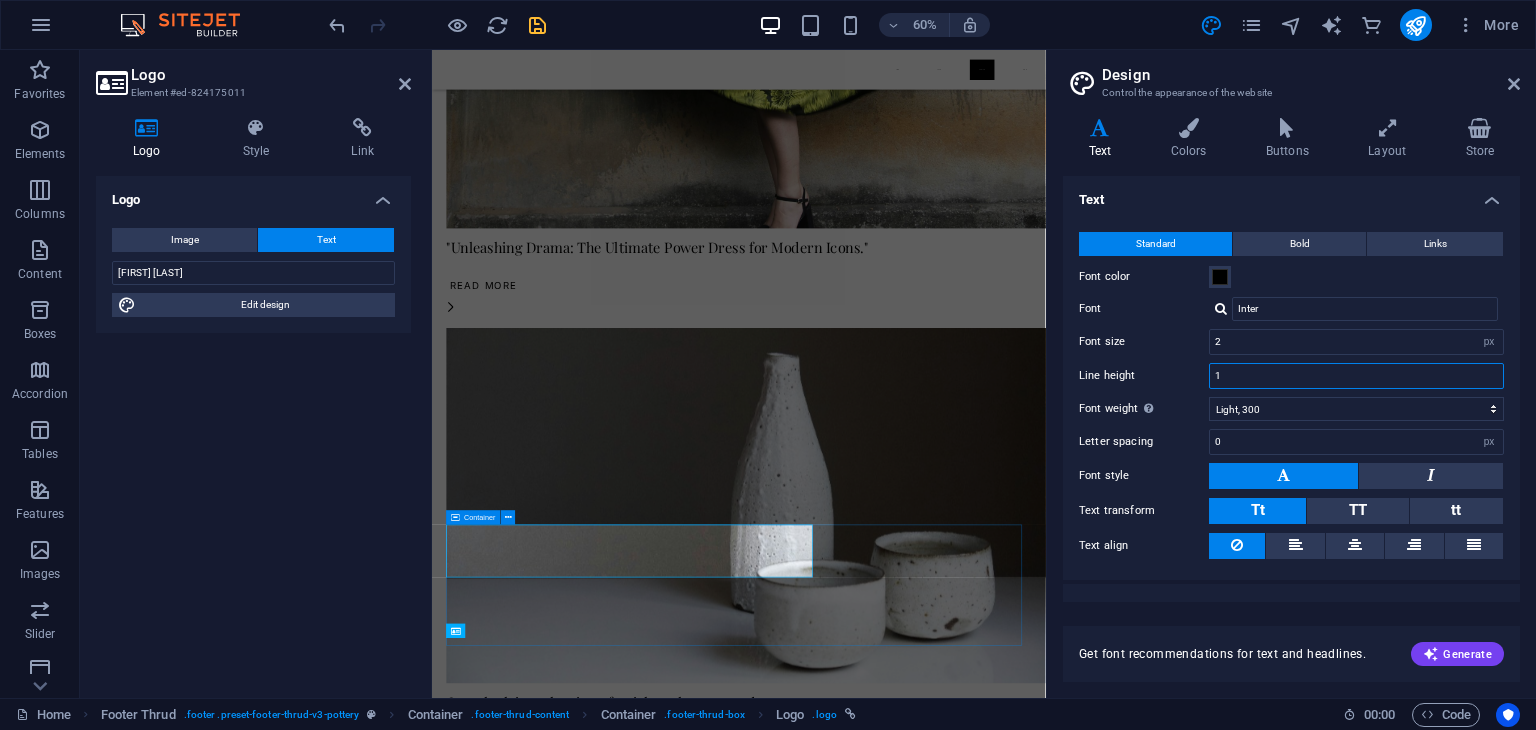 type on "1" 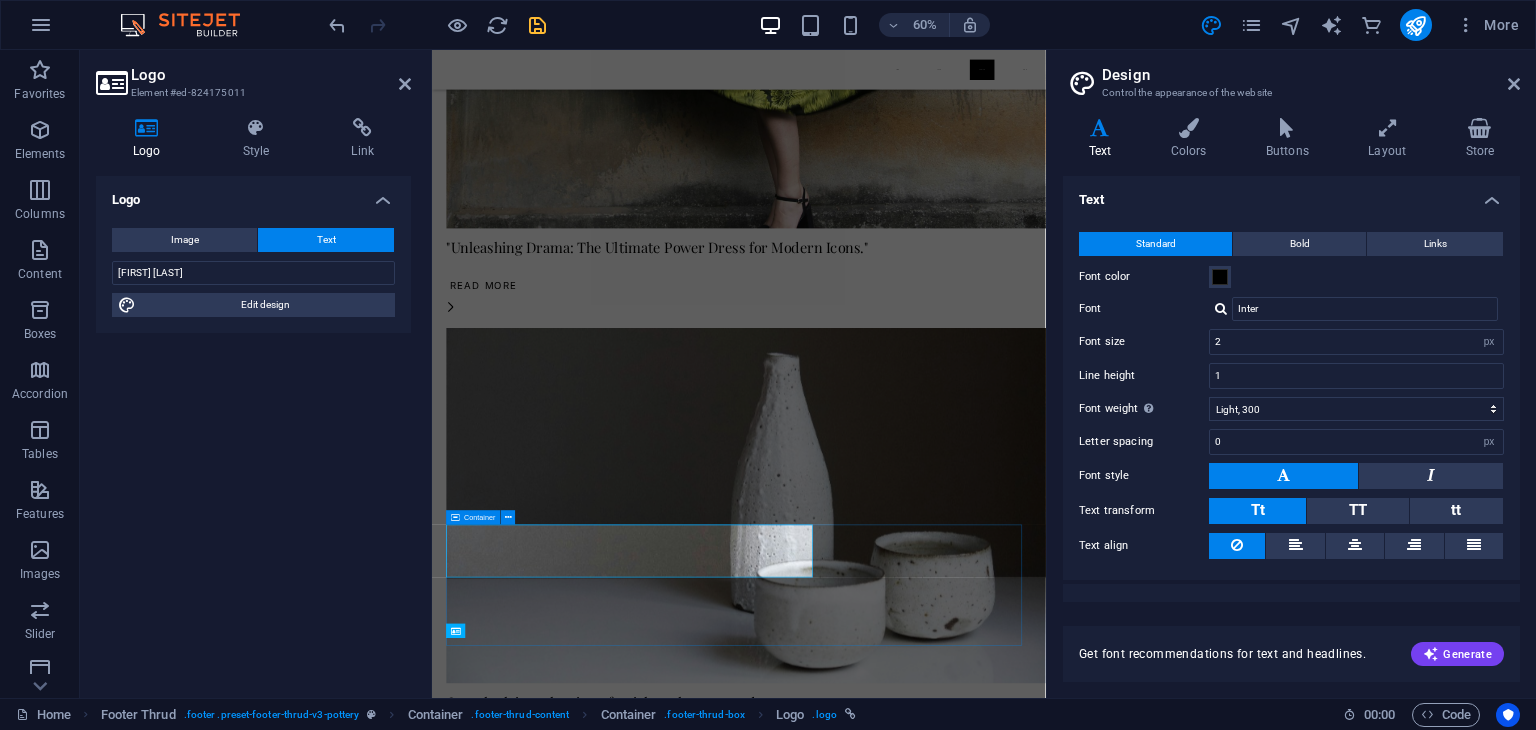 click on "Standard Bold Links Font color Font Inter Font size 2 rem px Line height 1 Font weight To display the font weight correctly, it may need to be enabled.  Manage Fonts Thin, 100 Extra-light, 200 Light, 300 Regular, 400 Medium, 500 Semi-bold, 600 Bold, 700 Extra-bold, 800 Black, 900 Letter spacing 0 rem px Font style Text transform Tt TT tt Text align Font weight To display the font weight correctly, it may need to be enabled.  Manage Fonts Thin, 100 Extra-light, 200 Light, 300 Regular, 400 Medium, 500 Semi-bold, 600 Bold, 700 Extra-bold, 800 Black, 900 Default Hover / Active Font color Font color Decoration Decoration Transition duration 0.3 s Transition function Ease Ease In Ease Out Ease In/Ease Out Linear" at bounding box center (1291, 396) 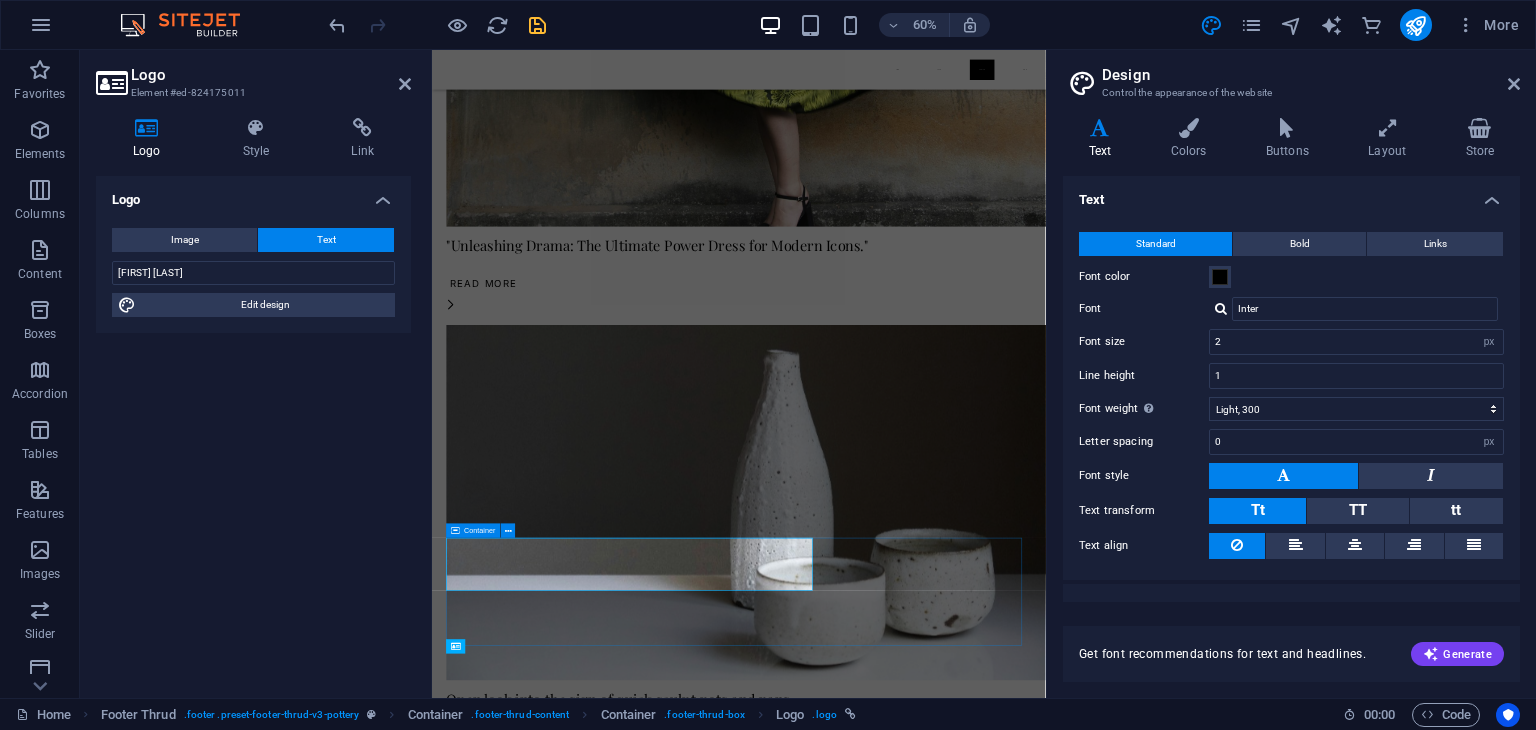 scroll, scrollTop: 3166, scrollLeft: 0, axis: vertical 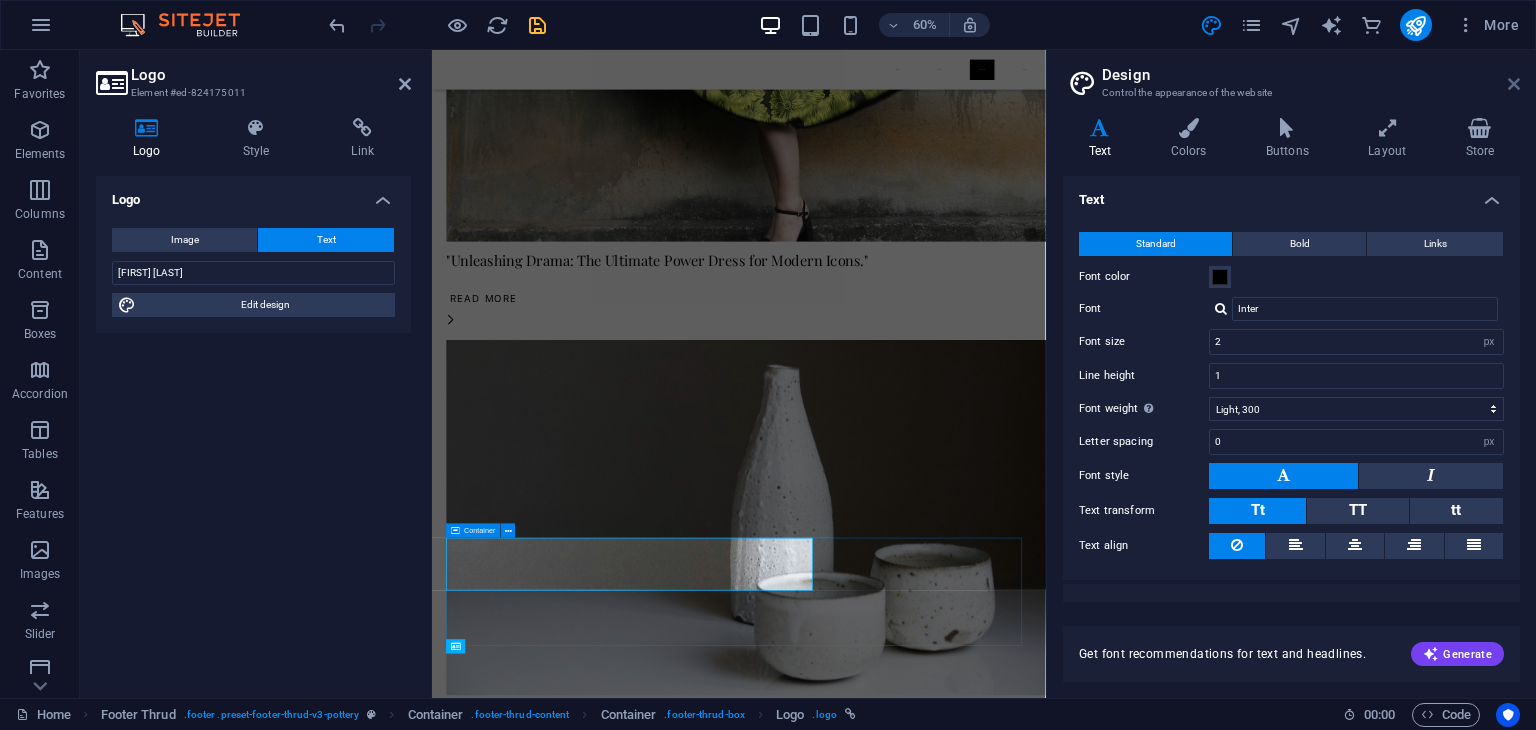 click at bounding box center [1514, 84] 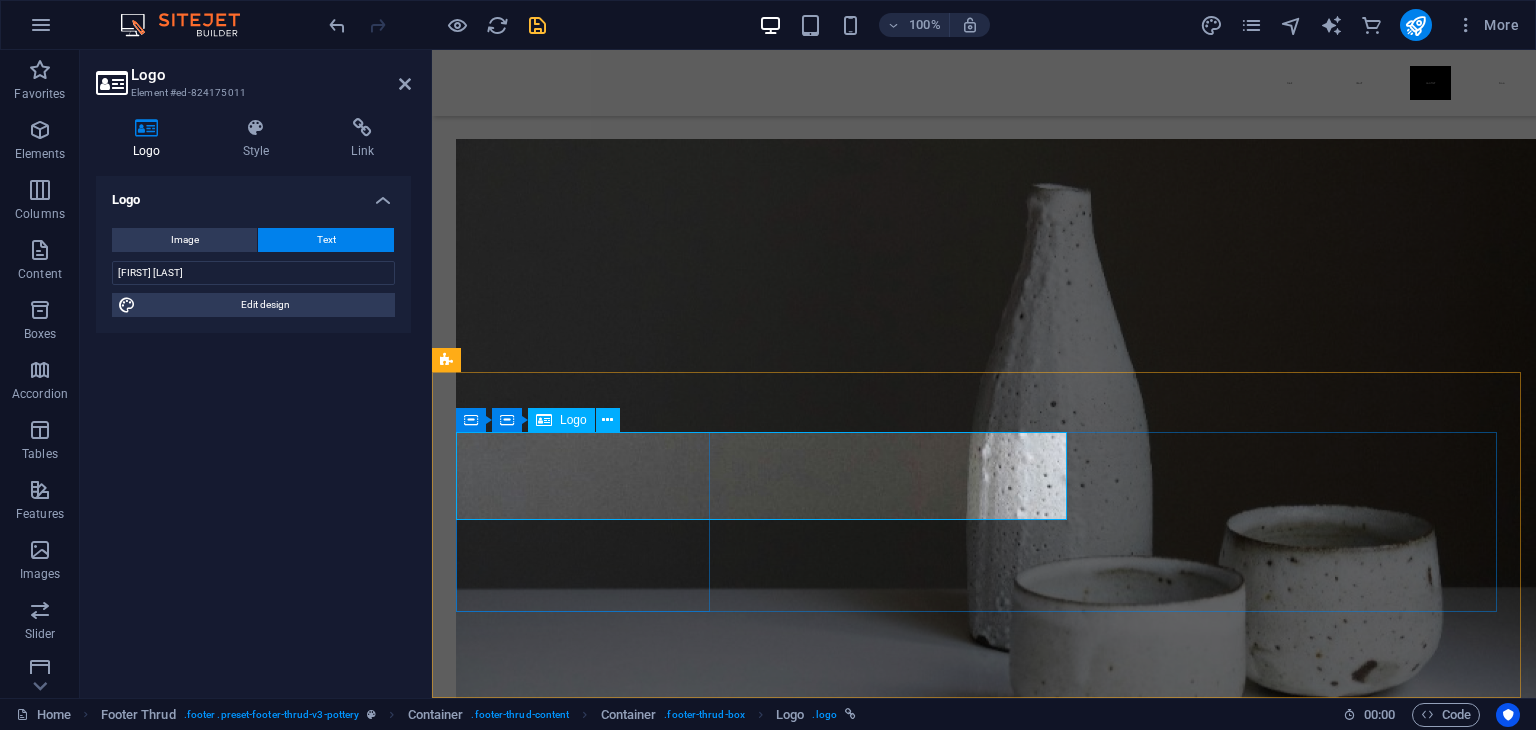 click on "PIYUSH BHAGAT" at bounding box center [585, 3180] 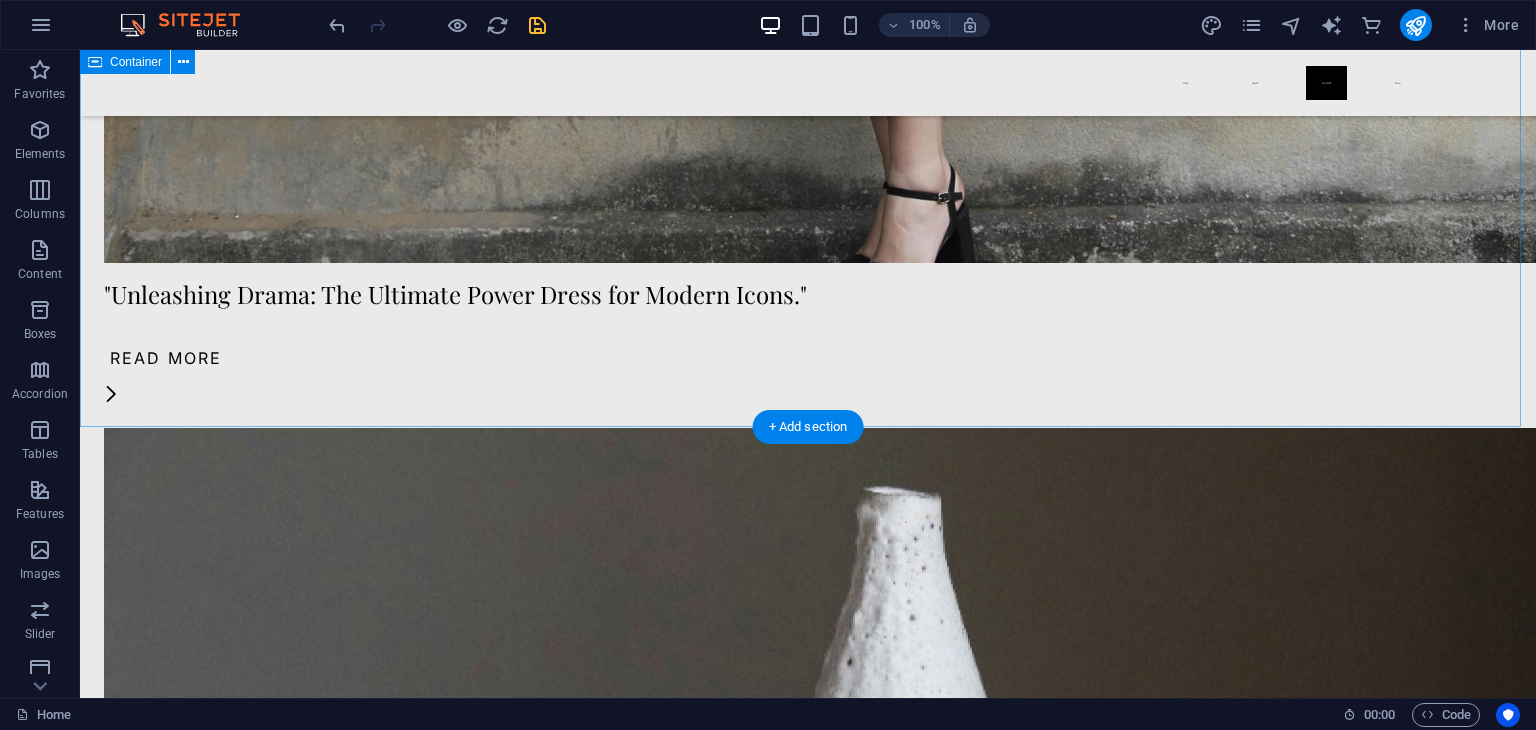 scroll, scrollTop: 3606, scrollLeft: 0, axis: vertical 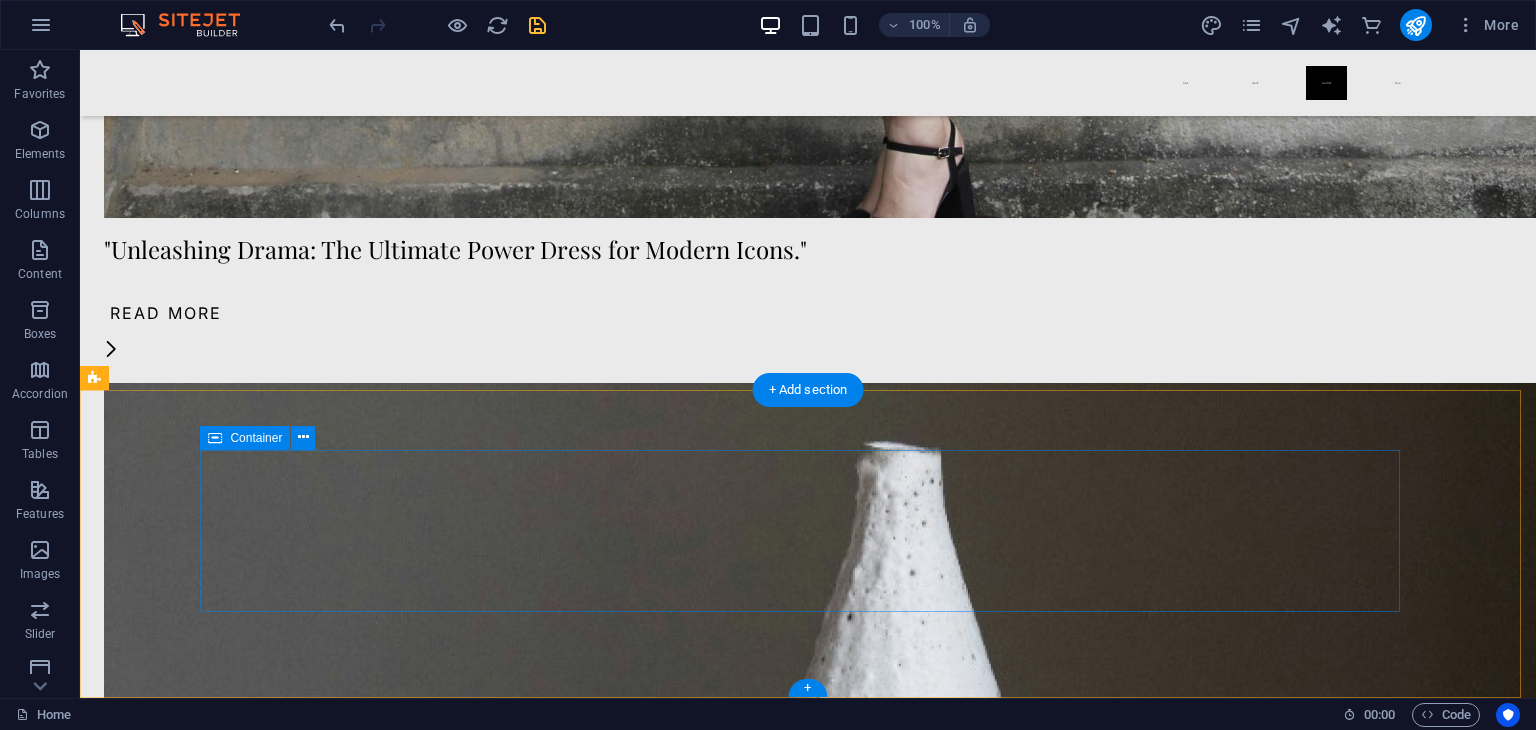click on "khanda colony ,  panvel ,
410106   Quick Links Shop Contact About Blog Details Legal Notice Privacy Policy Contact none piyushbhagat4554@gmail.com 10:00 AM - 08:00 PM" at bounding box center [808, 3986] 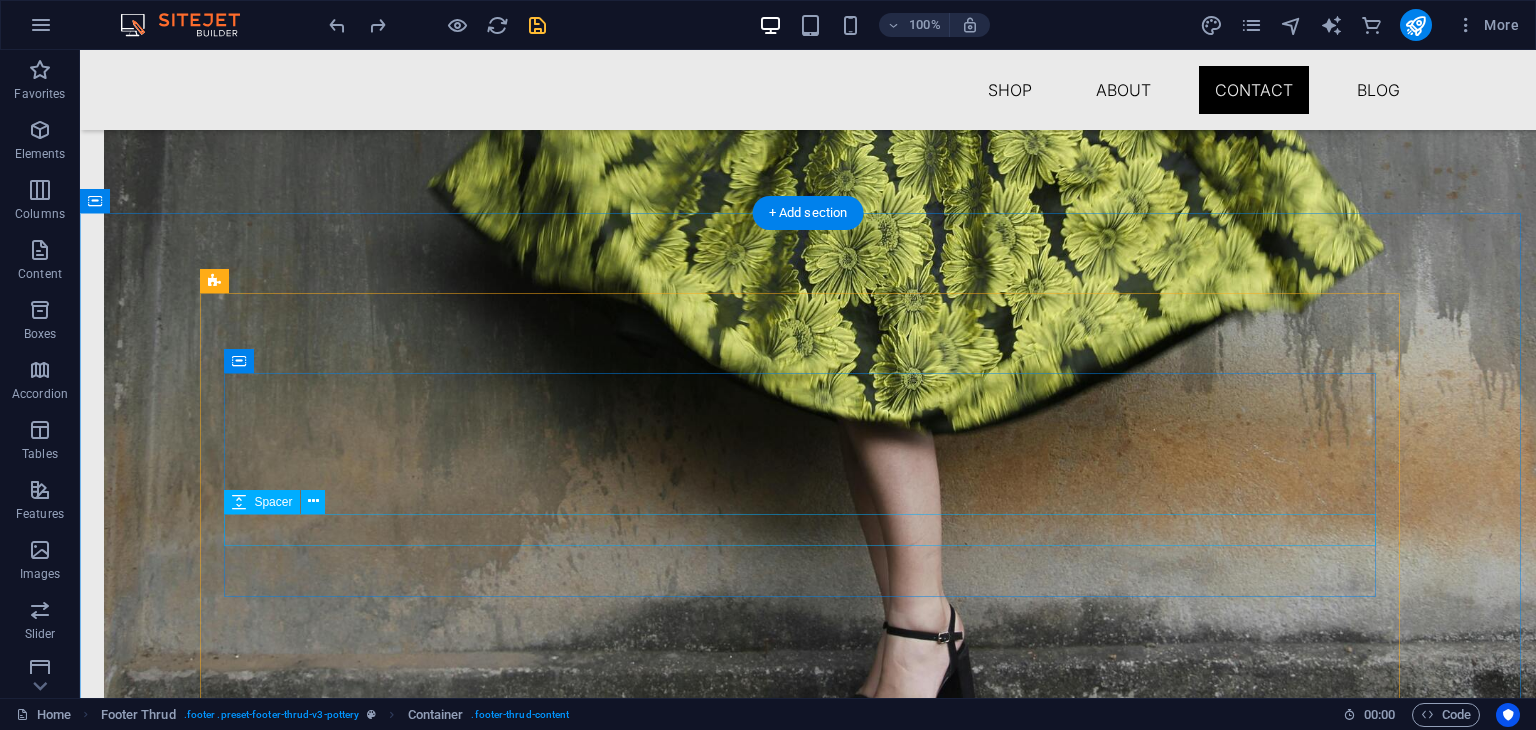 scroll, scrollTop: 3857, scrollLeft: 0, axis: vertical 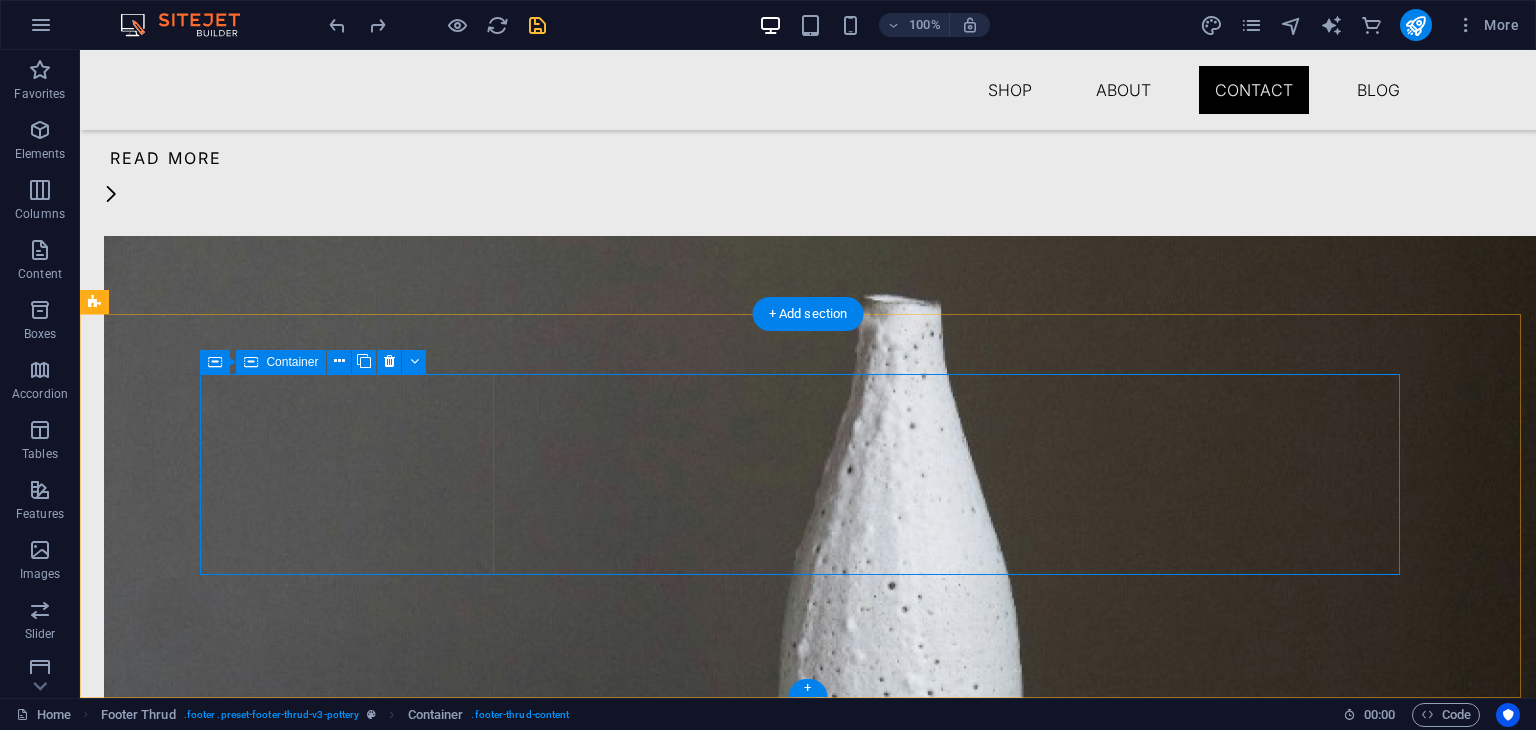 click on "P khanda colony ,  panvel ,
410106" at bounding box center (355, 3838) 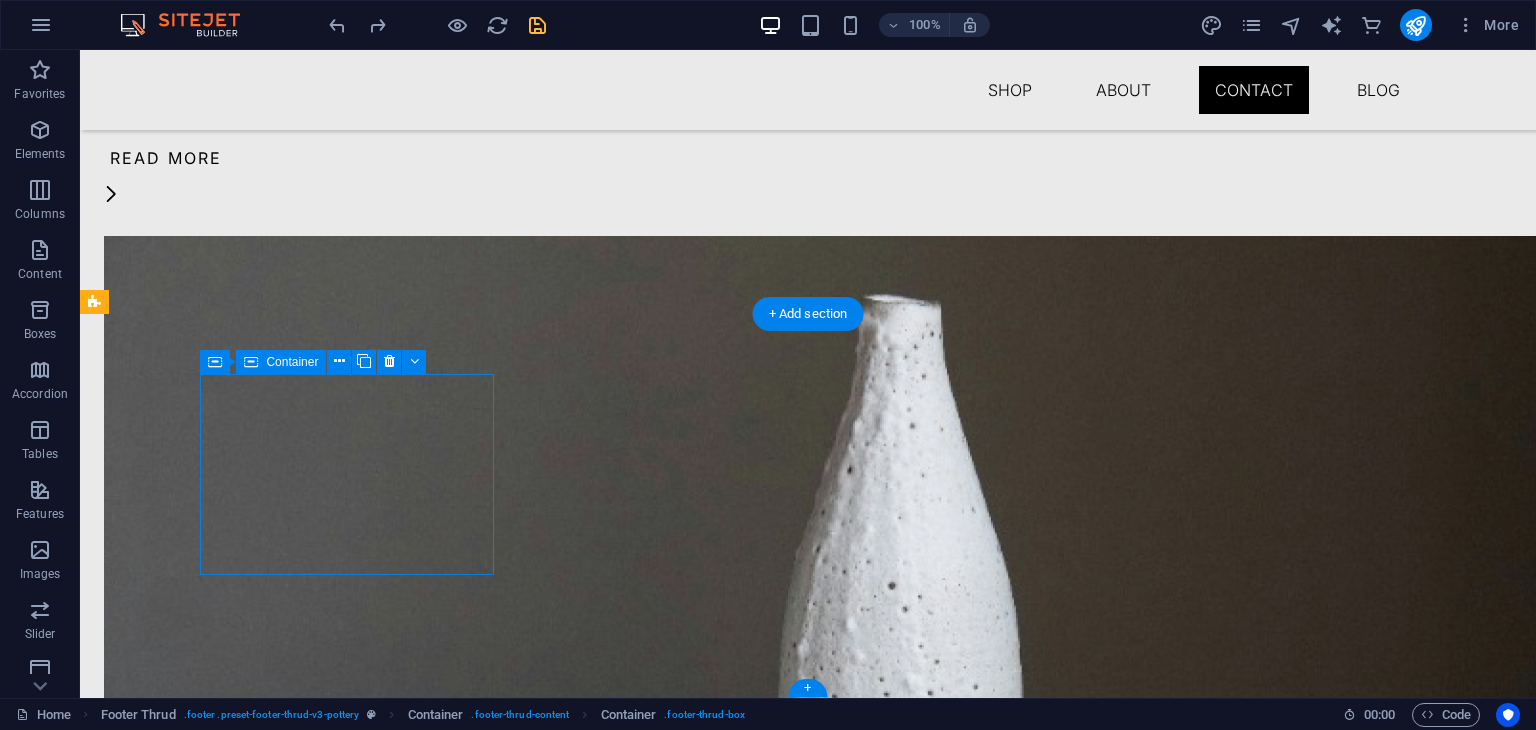 click on "P khanda colony ,  panvel ,
410106" at bounding box center [355, 3838] 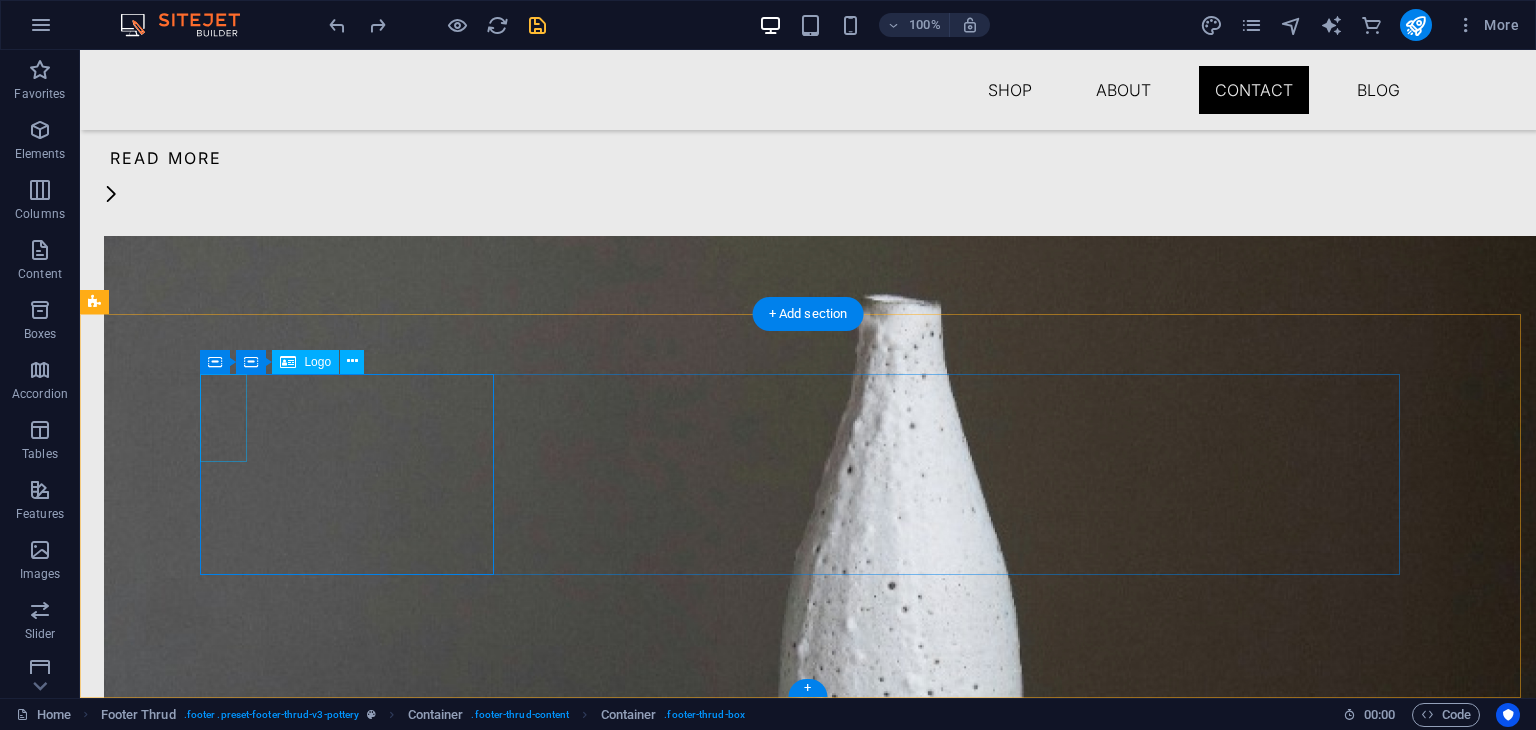 click on "P" at bounding box center (355, 3721) 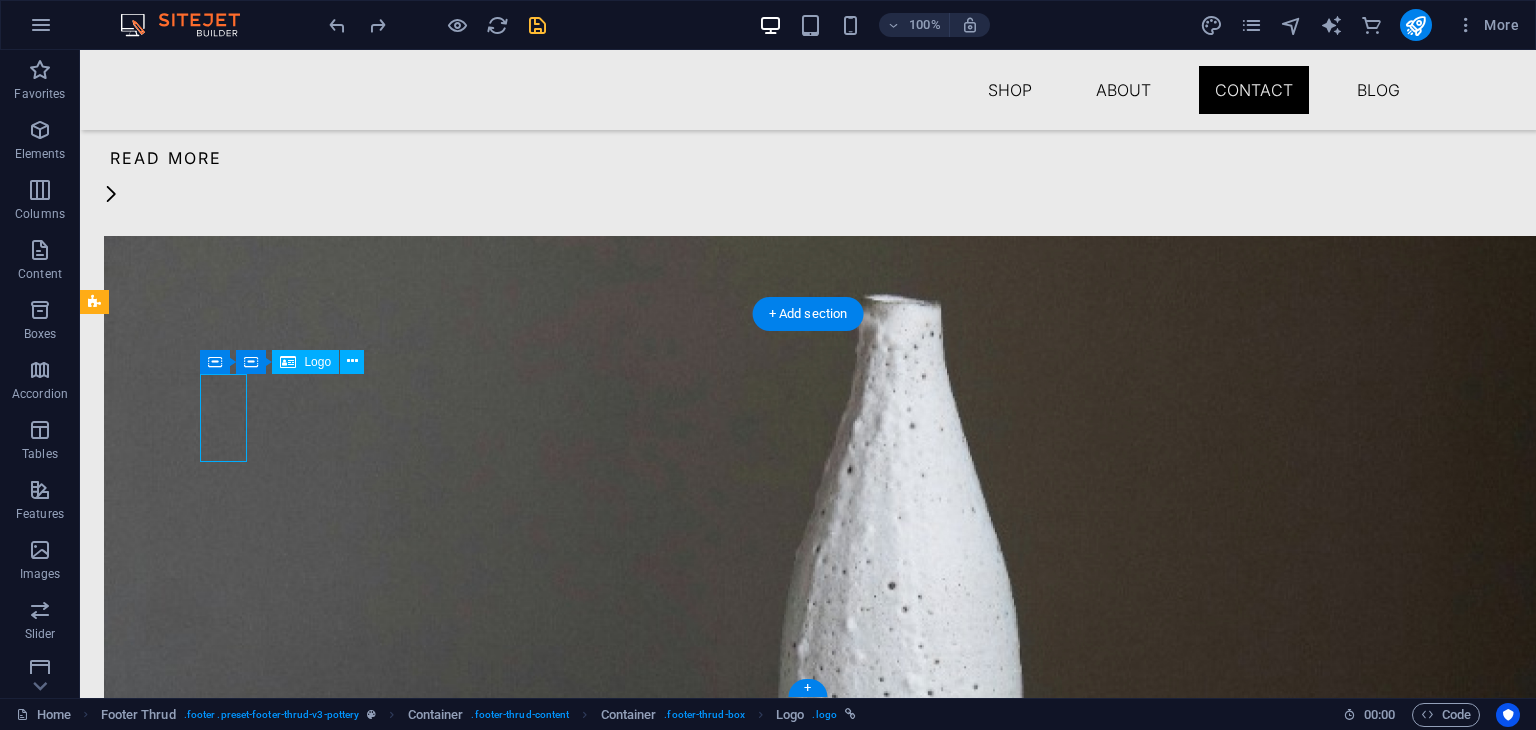 click on "P" at bounding box center [355, 3721] 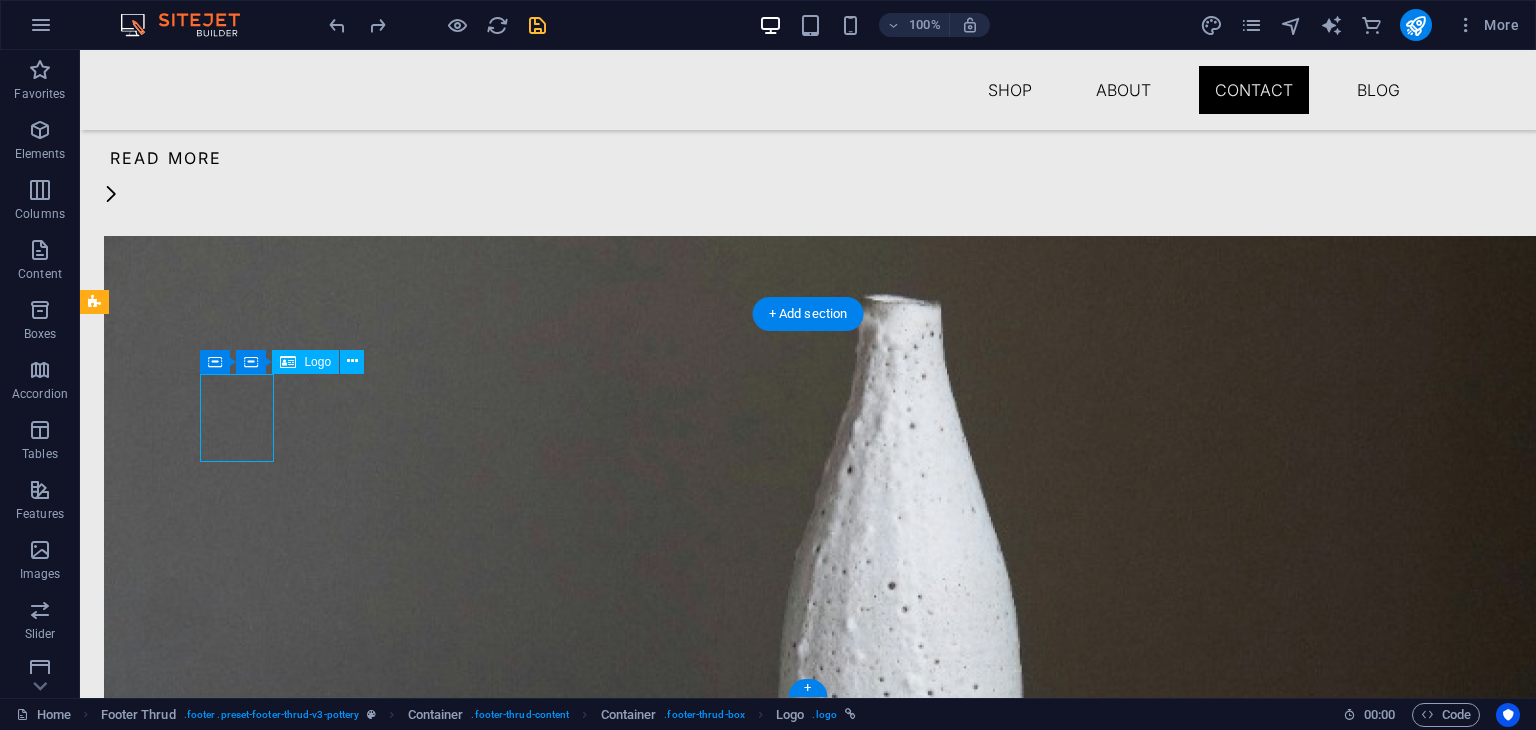 click on "PI" at bounding box center (355, 3721) 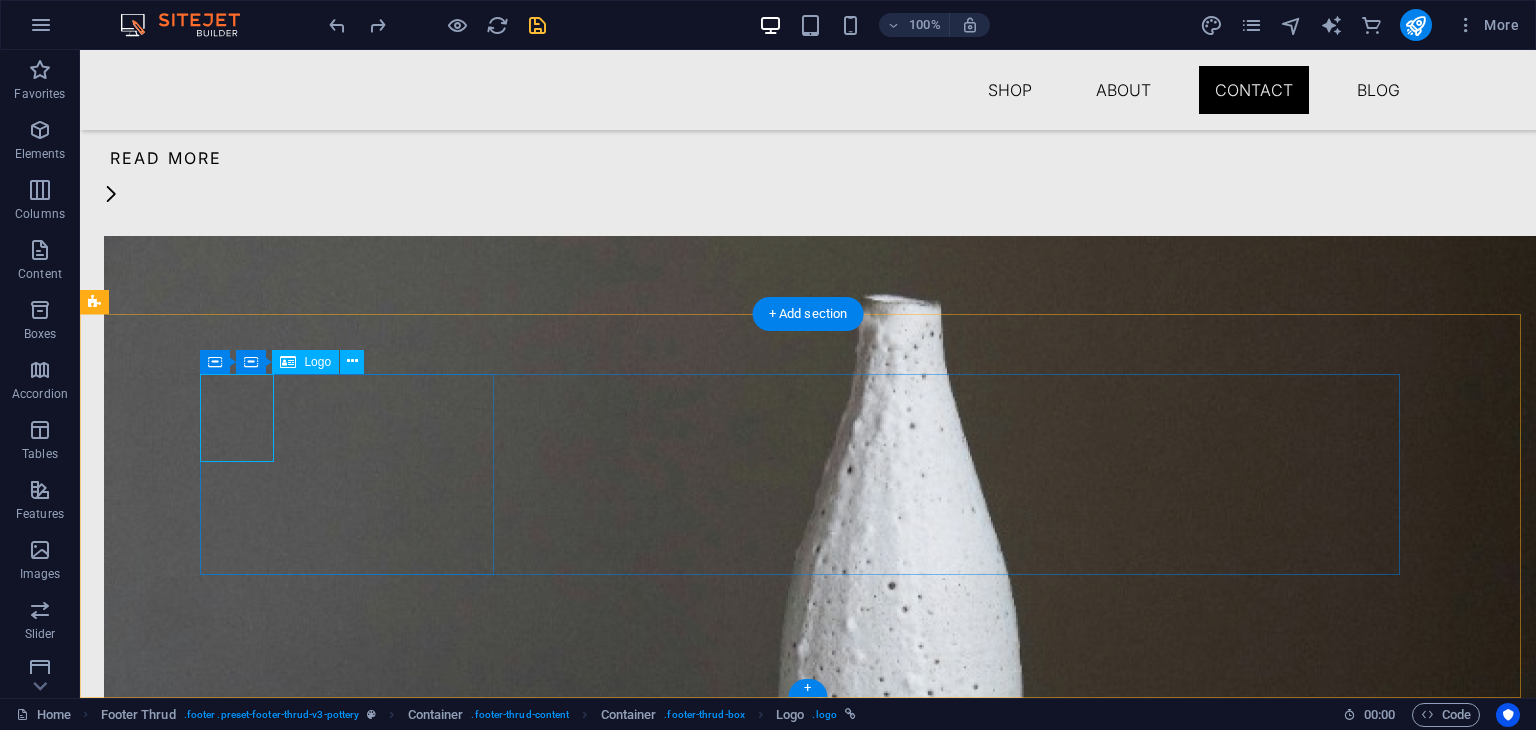click on "PI" at bounding box center (355, 3721) 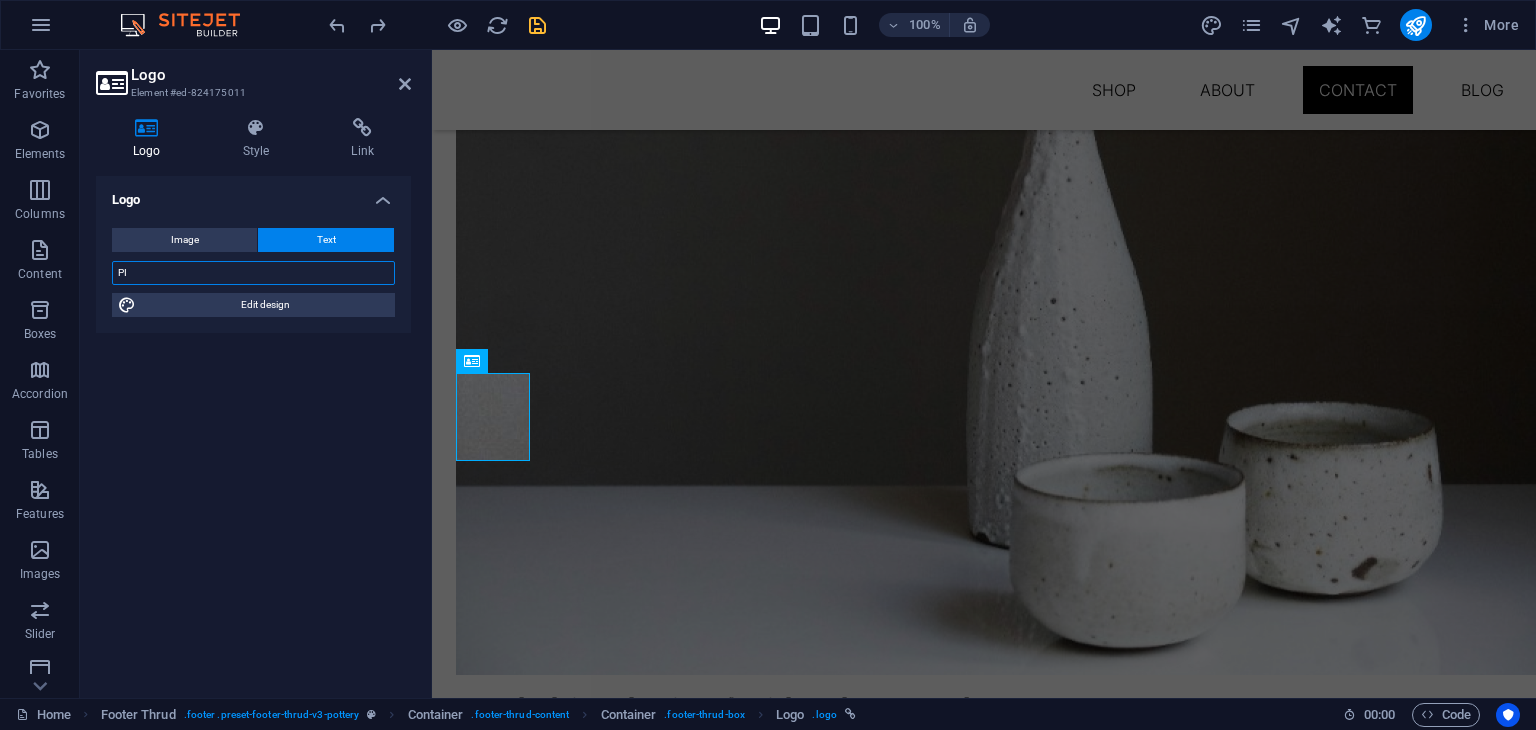 drag, startPoint x: 275, startPoint y: 270, endPoint x: 108, endPoint y: 273, distance: 167.02695 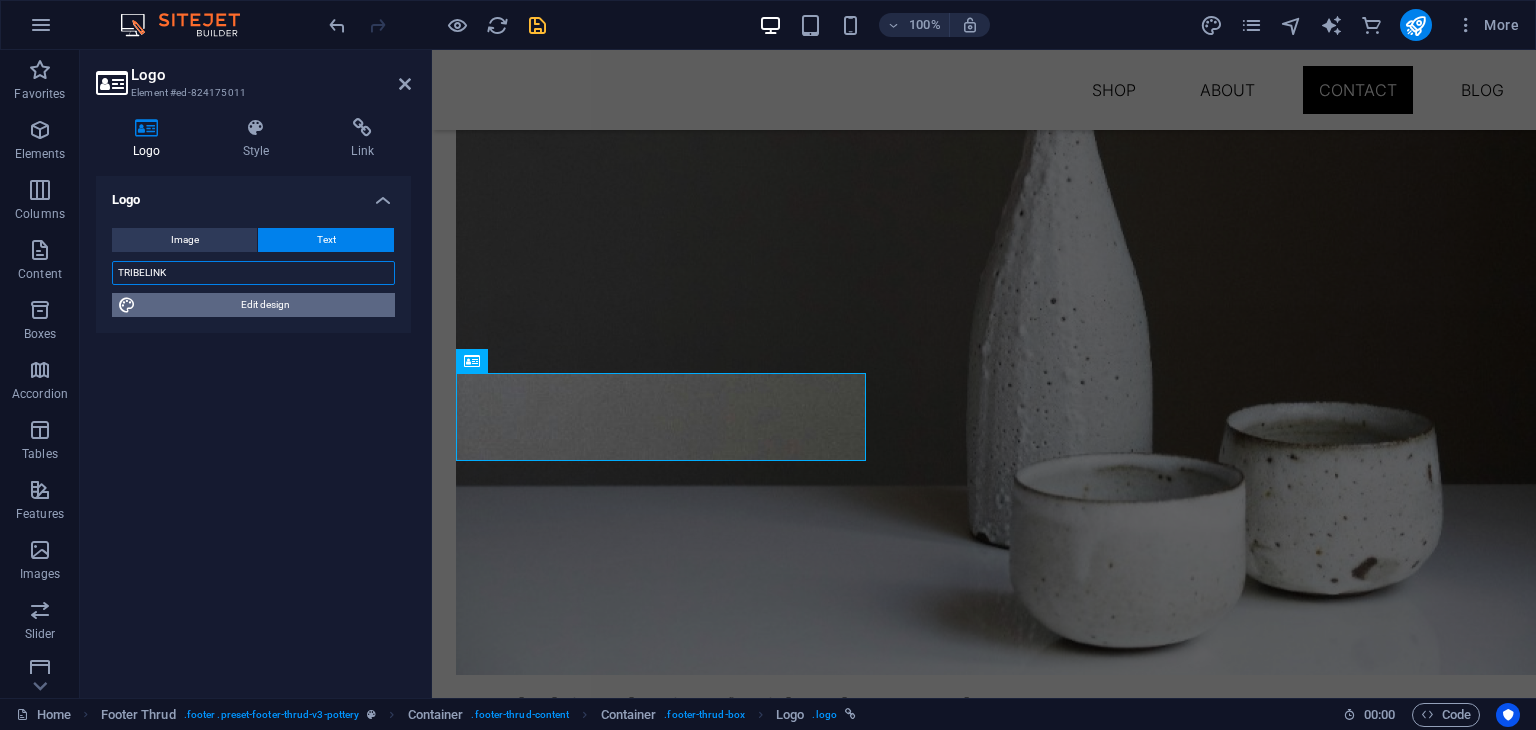 type on "TRIBELINK" 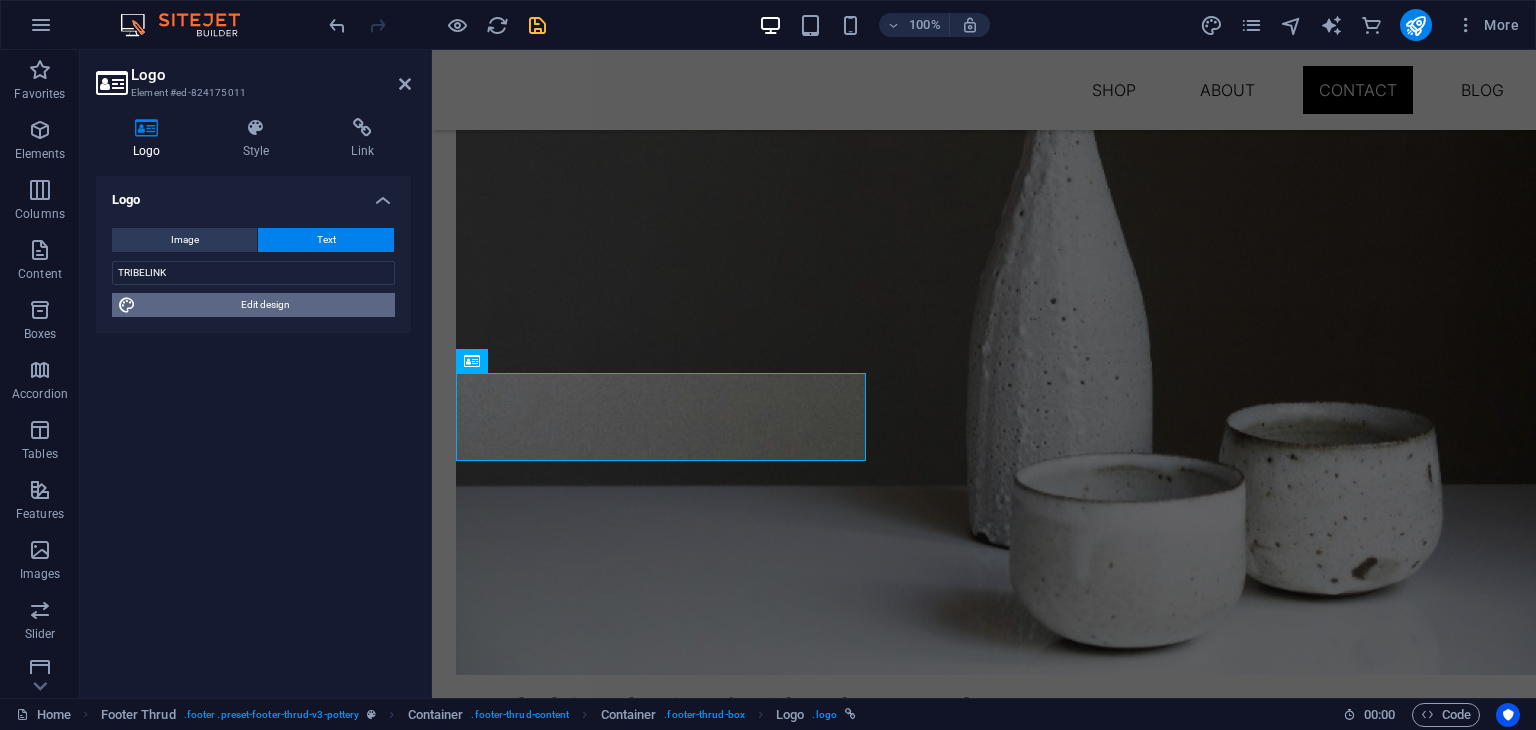 click on "Edit design" at bounding box center [265, 305] 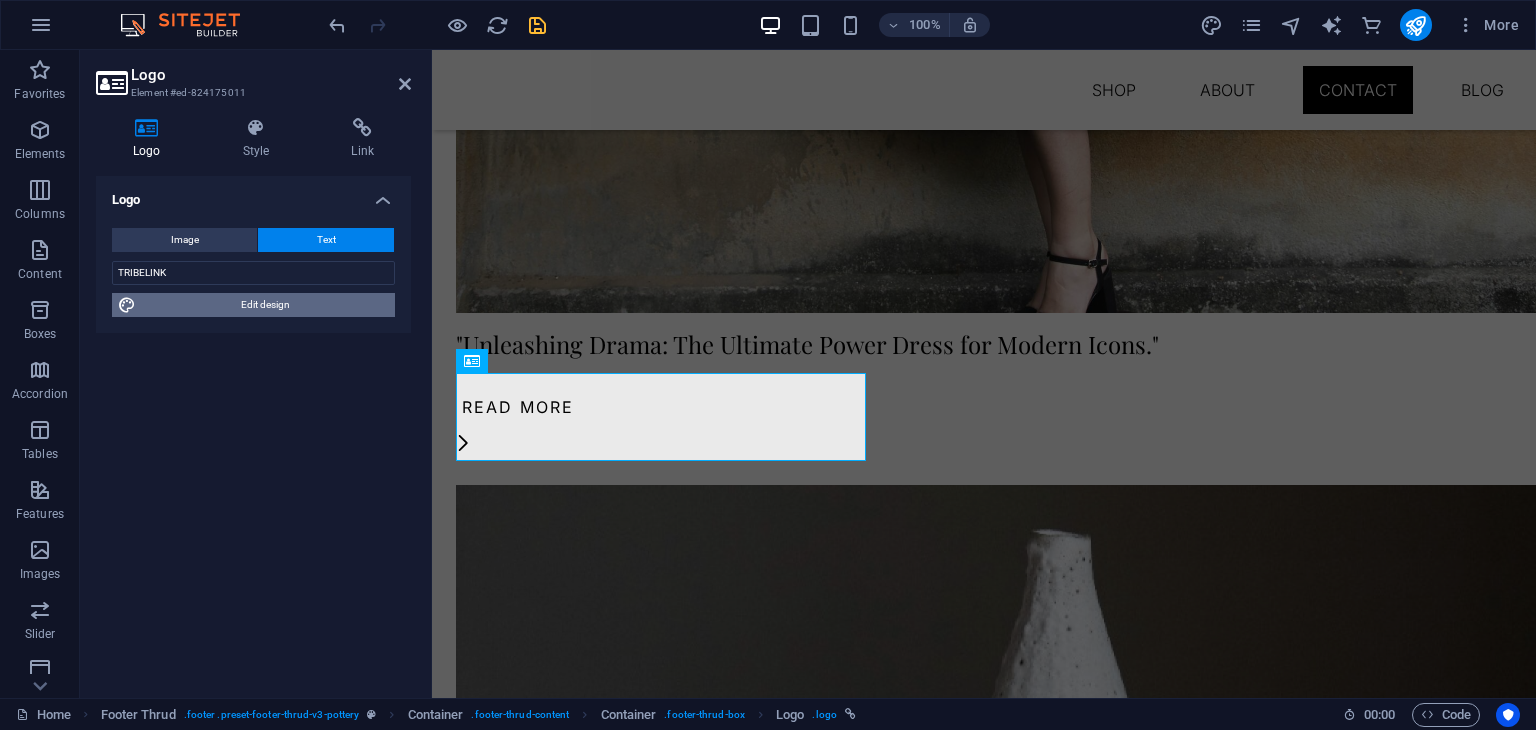 select on "px" 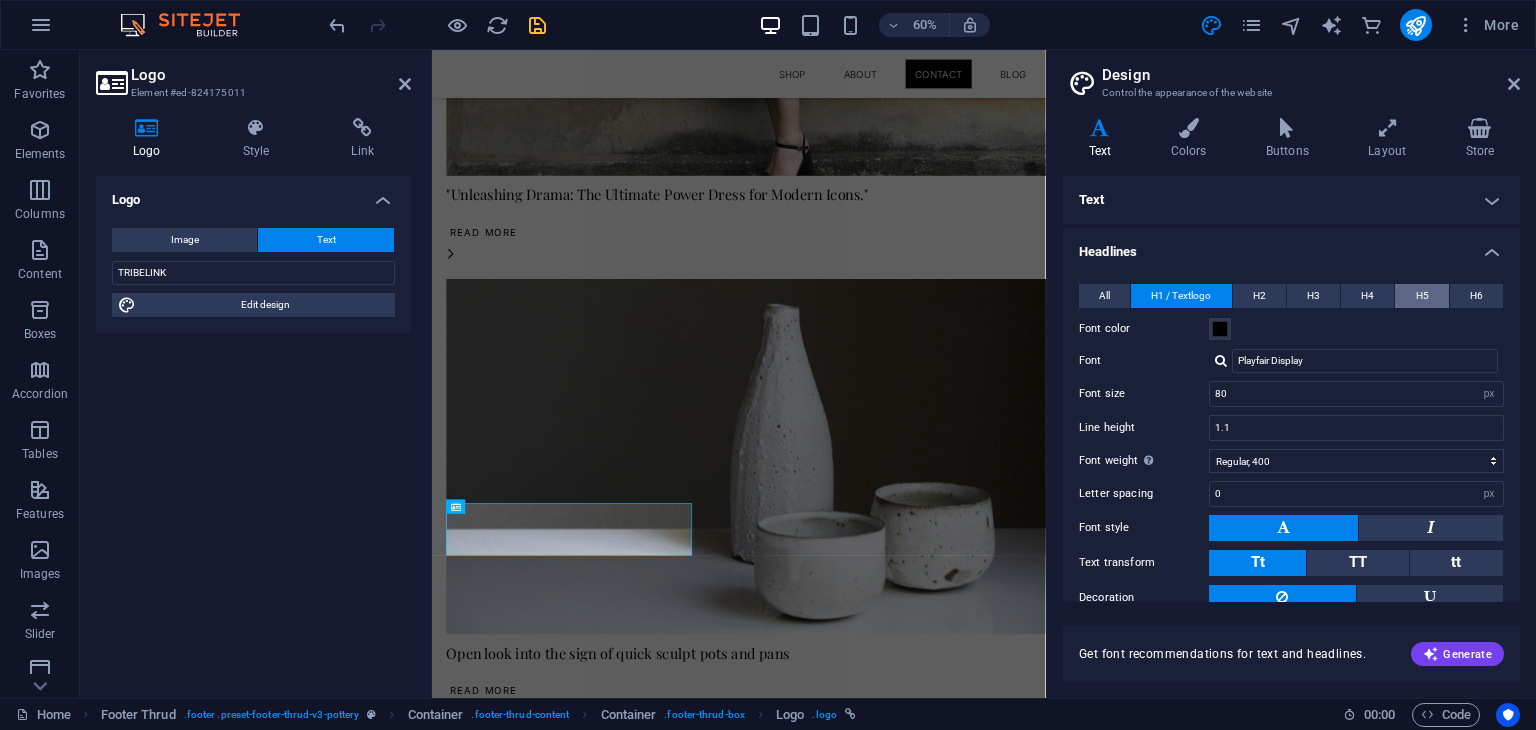click on "H5" at bounding box center (1421, 296) 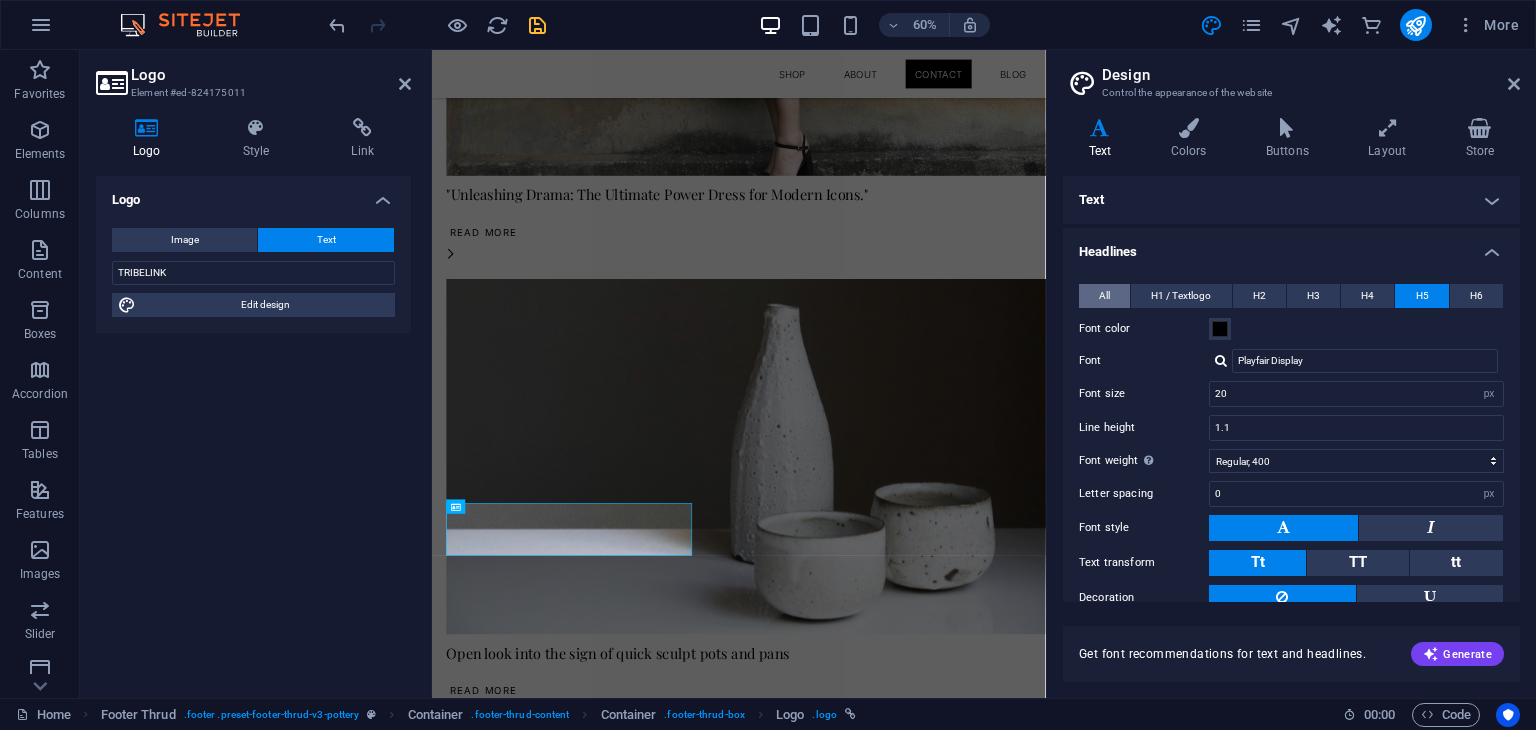 click on "All" at bounding box center (1104, 296) 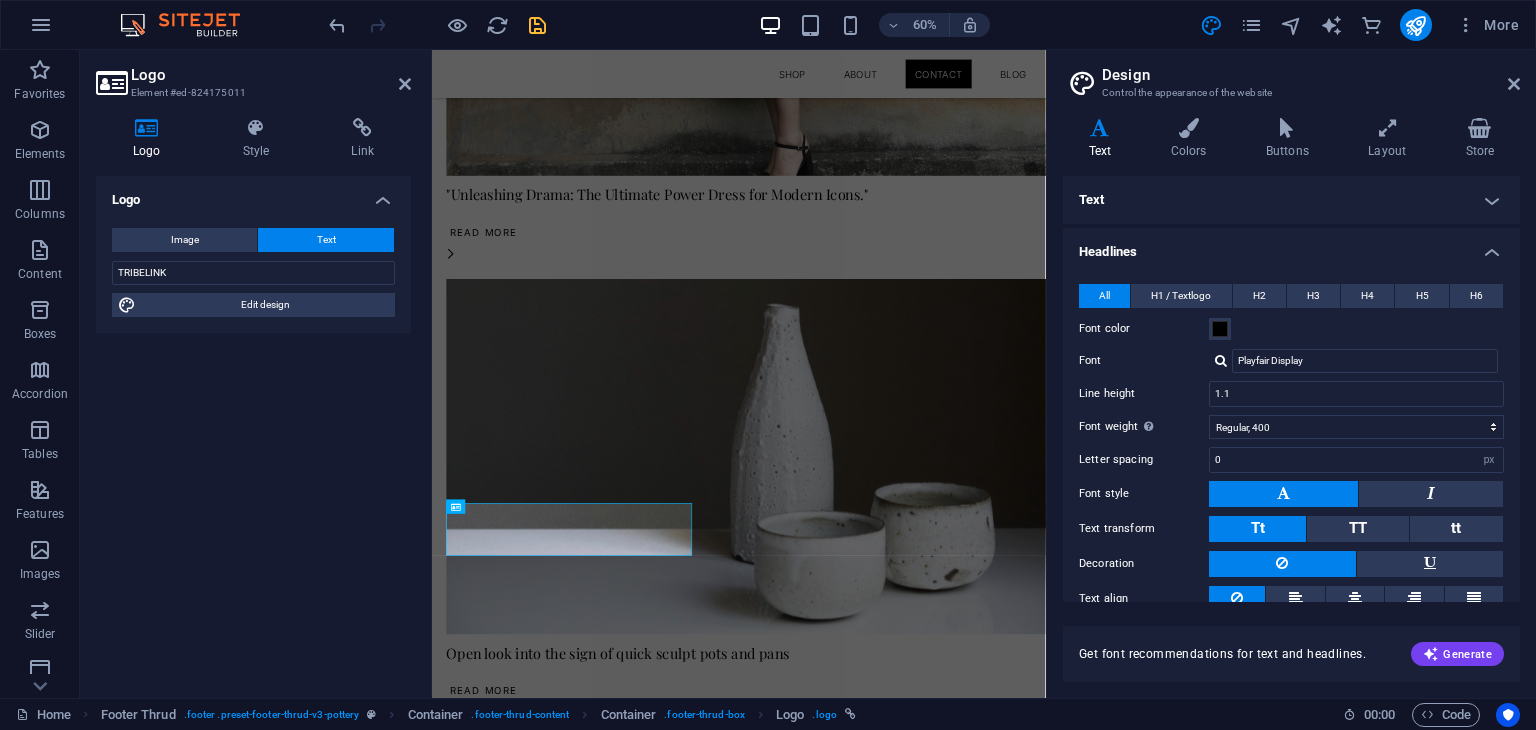 click on "Text" at bounding box center [1291, 200] 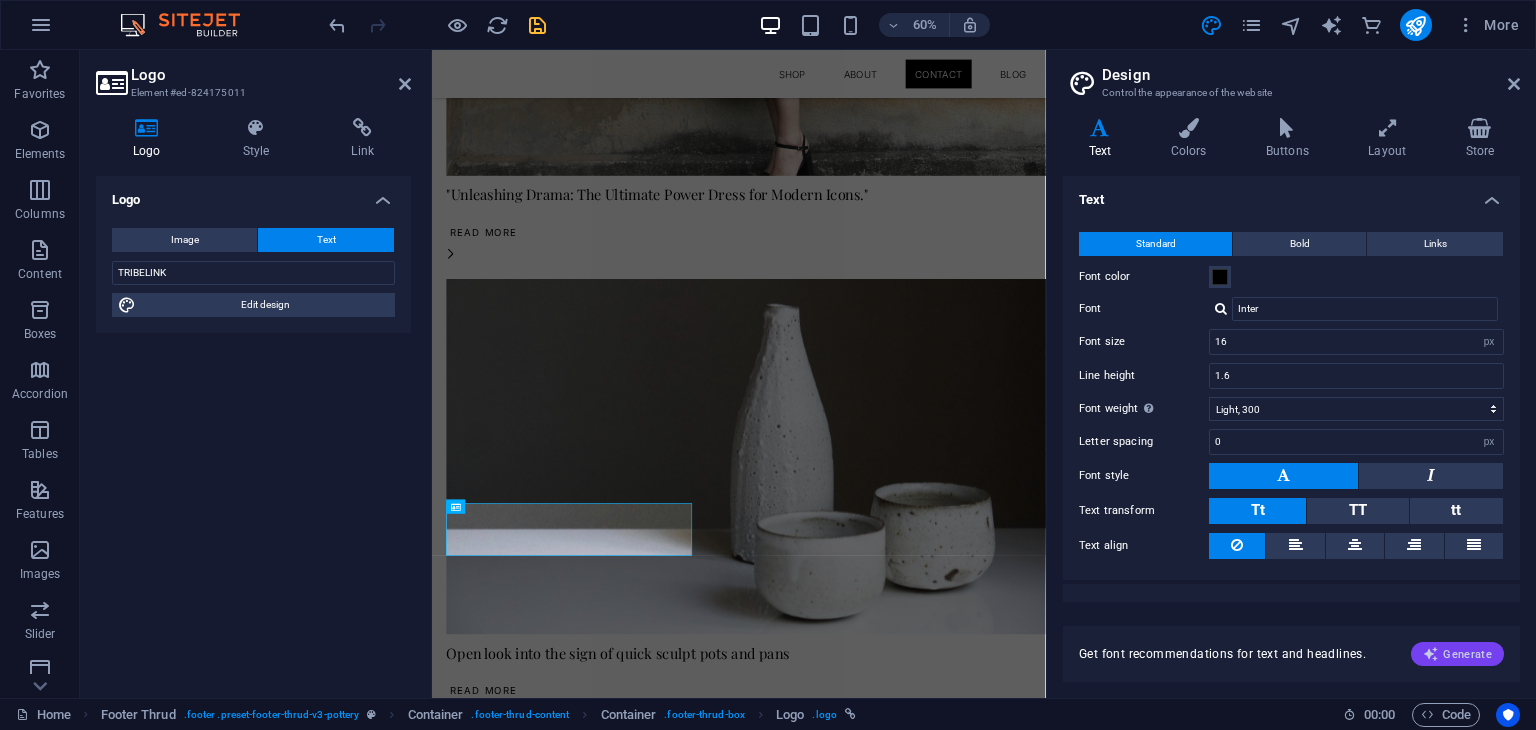 click on "Generate" at bounding box center (1457, 654) 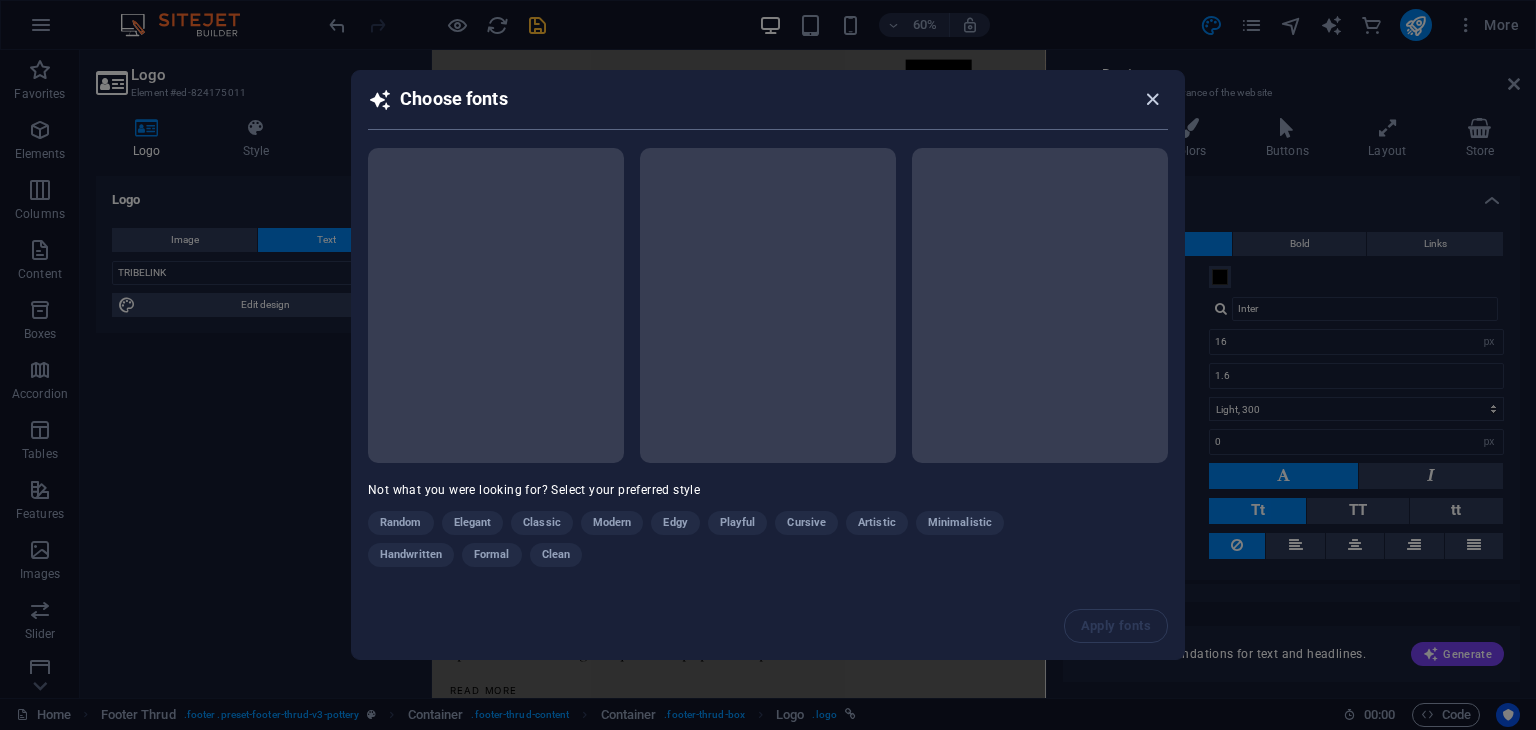 click at bounding box center (1152, 99) 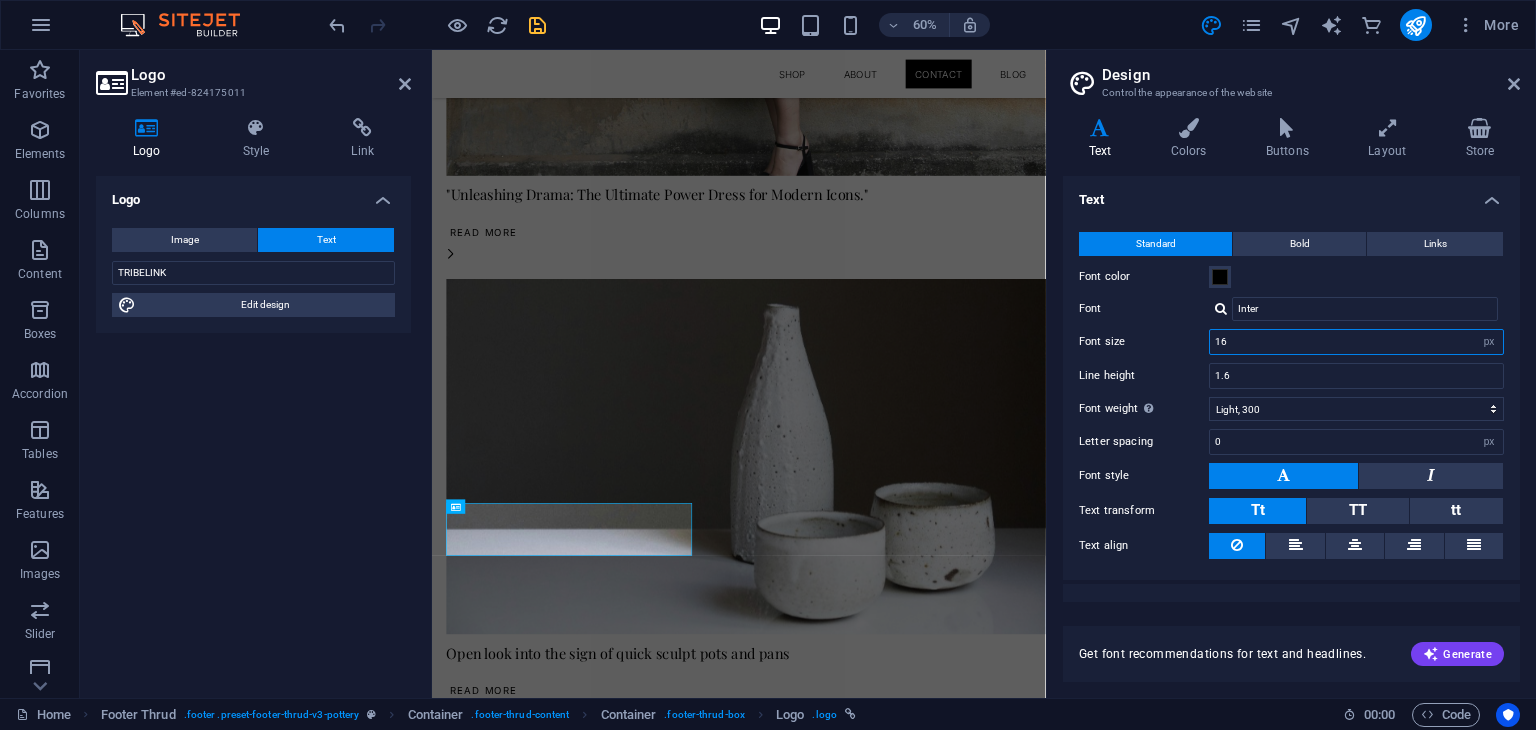 click on "16" at bounding box center [1356, 342] 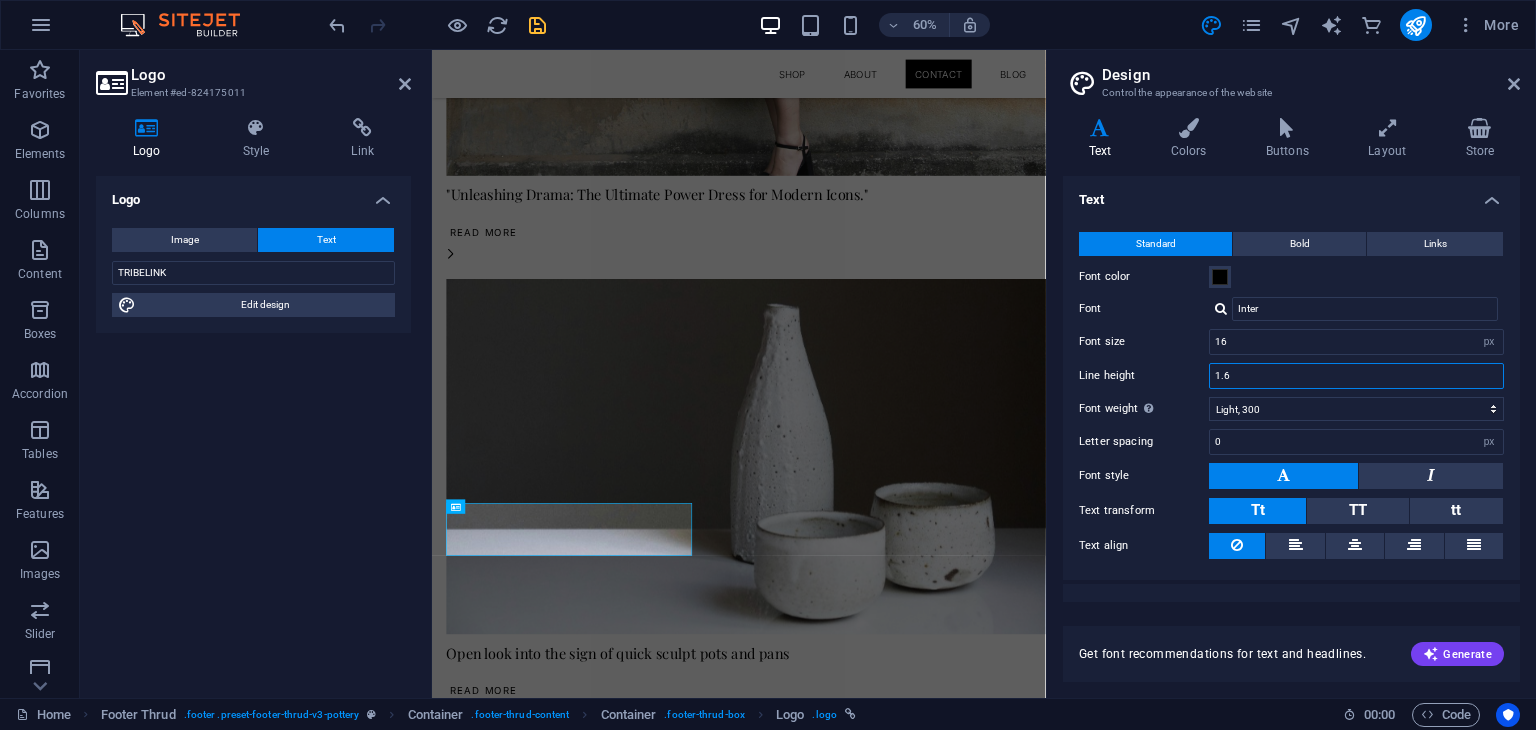 drag, startPoint x: 1262, startPoint y: 374, endPoint x: 1225, endPoint y: 381, distance: 37.65634 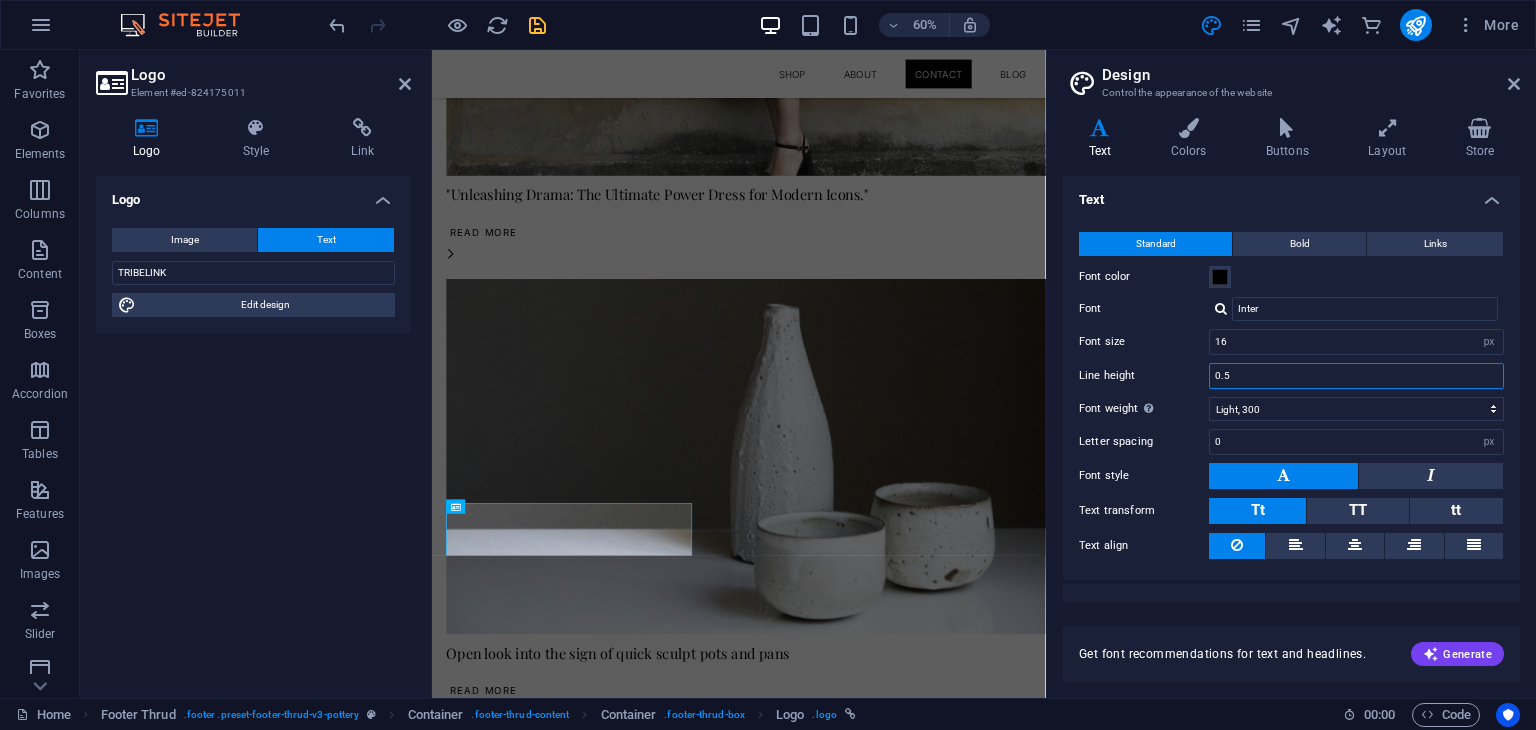 type on "0.5" 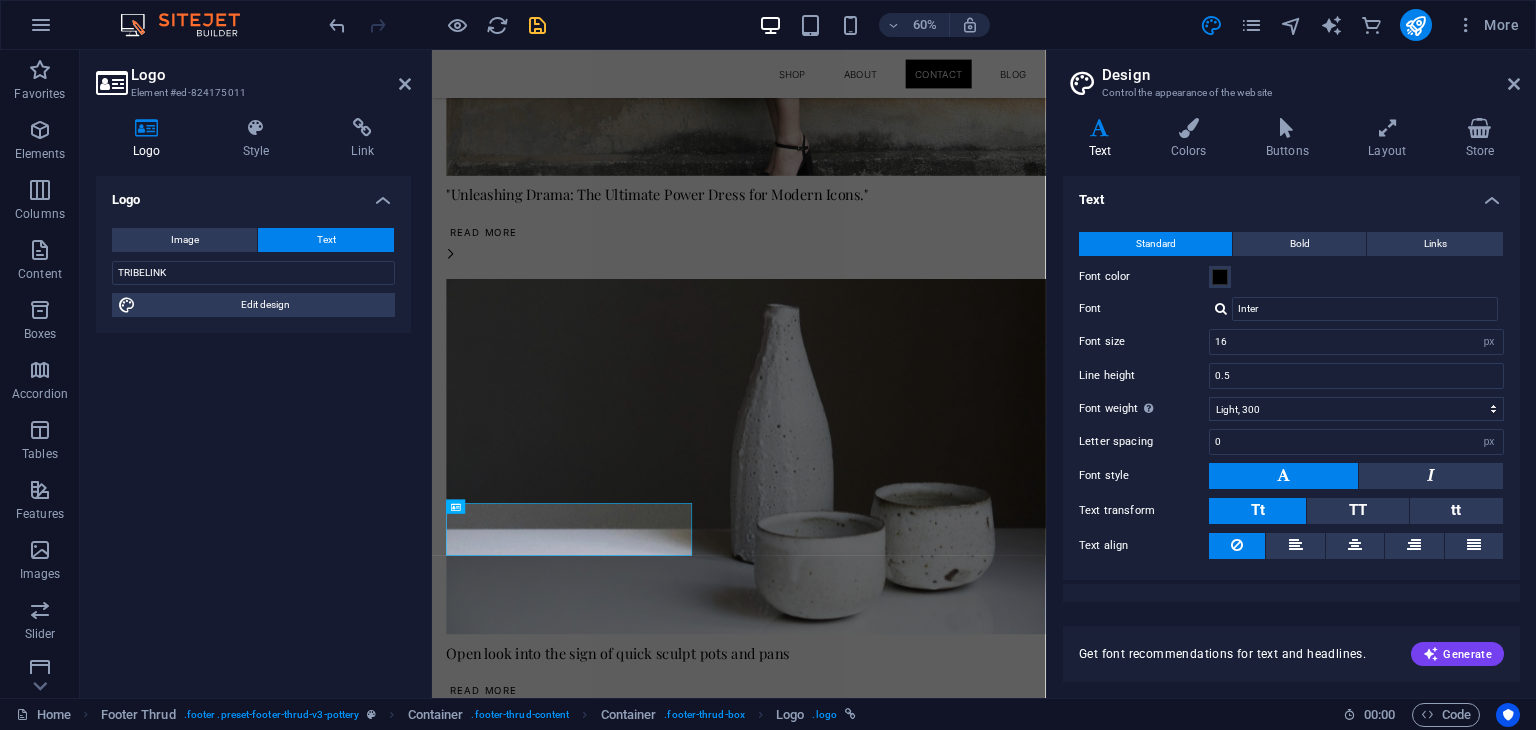 click on "Variants  Text  Colors  Buttons  Layout  Store Text Standard Bold Links Font color Font Inter Font size 16 rem px Line height 0.5 Font weight To display the font weight correctly, it may need to be enabled.  Manage Fonts Thin, 100 Extra-light, 200 Light, 300 Regular, 400 Medium, 500 Semi-bold, 600 Bold, 700 Extra-bold, 800 Black, 900 Letter spacing 0 rem px Font style Text transform Tt TT tt Text align Font weight To display the font weight correctly, it may need to be enabled.  Manage Fonts Thin, 100 Extra-light, 200 Light, 300 Regular, 400 Medium, 500 Semi-bold, 600 Bold, 700 Extra-bold, 800 Black, 900 Default Hover / Active Font color Font color Decoration Decoration Transition duration 0.3 s Transition function Ease Ease In Ease Out Ease In/Ease Out Linear Headlines All H1 / Textlogo H2 H3 H4 H5 H6 Font color Font Playfair Display Line height 1.1 Font weight To display the font weight correctly, it may need to be enabled.  Manage Fonts Thin, 100 Extra-light, 200 Light, 300 Regular, 400 Medium, 500 0 rem 0" at bounding box center (1291, 400) 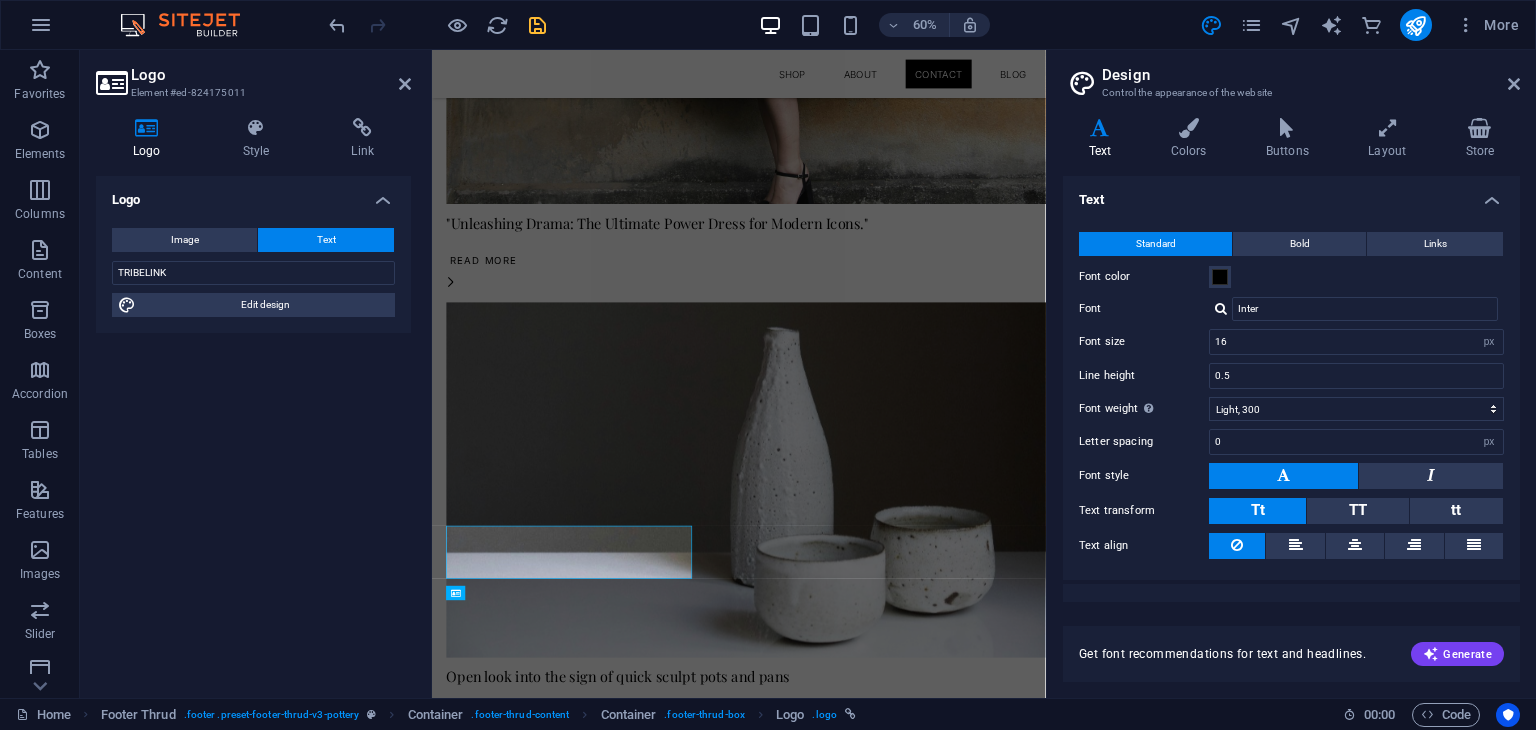 scroll, scrollTop: 3252, scrollLeft: 0, axis: vertical 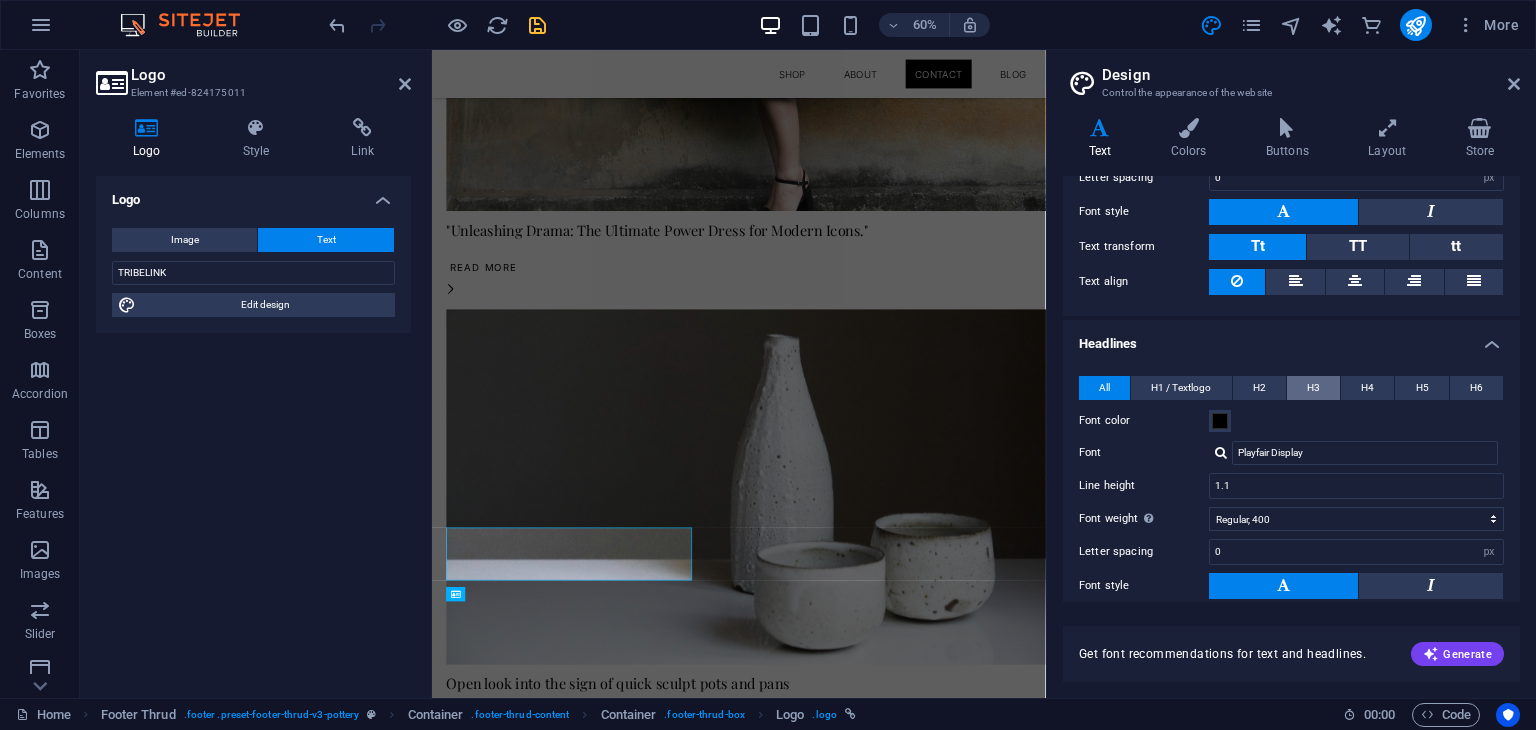 click on "H3" at bounding box center [1313, 388] 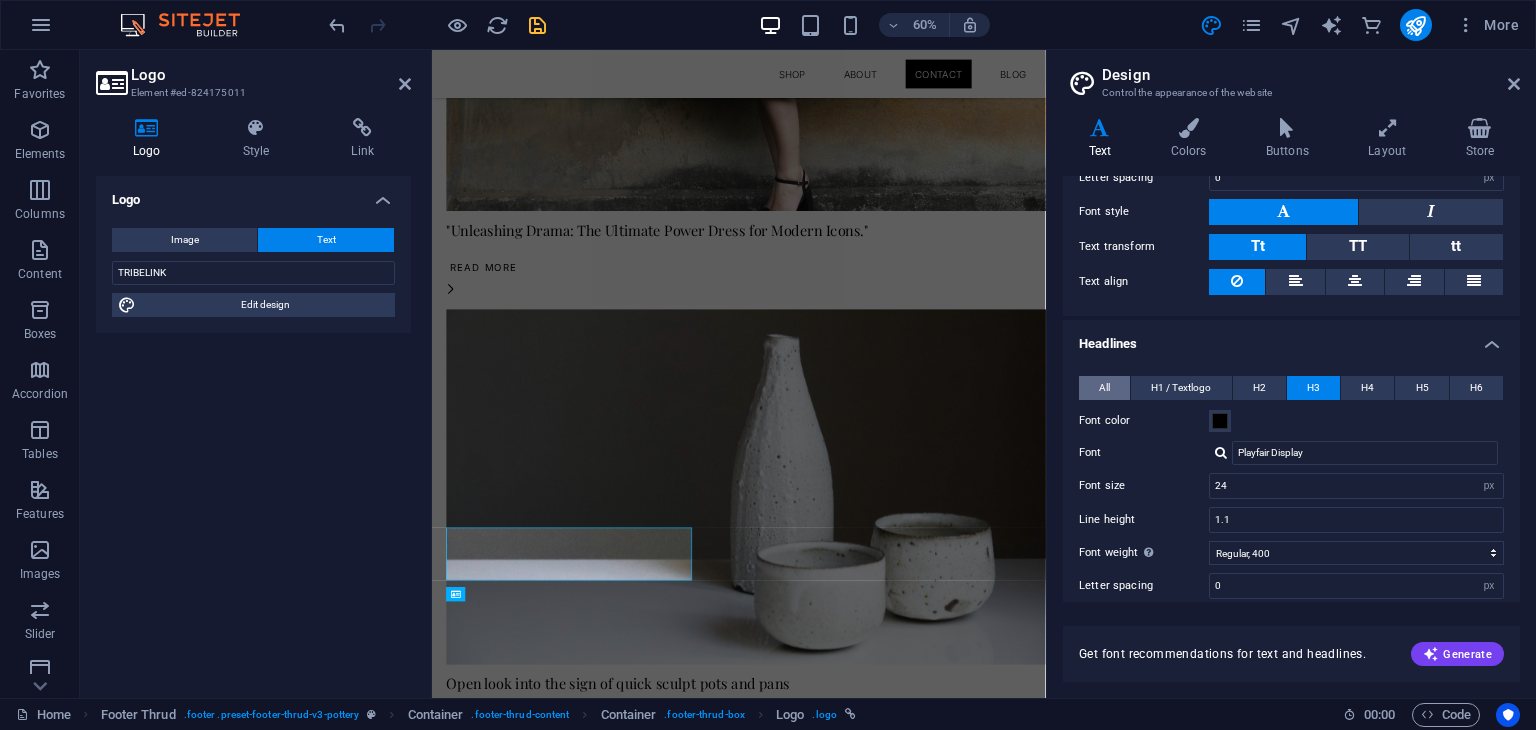 click on "All" at bounding box center [1104, 388] 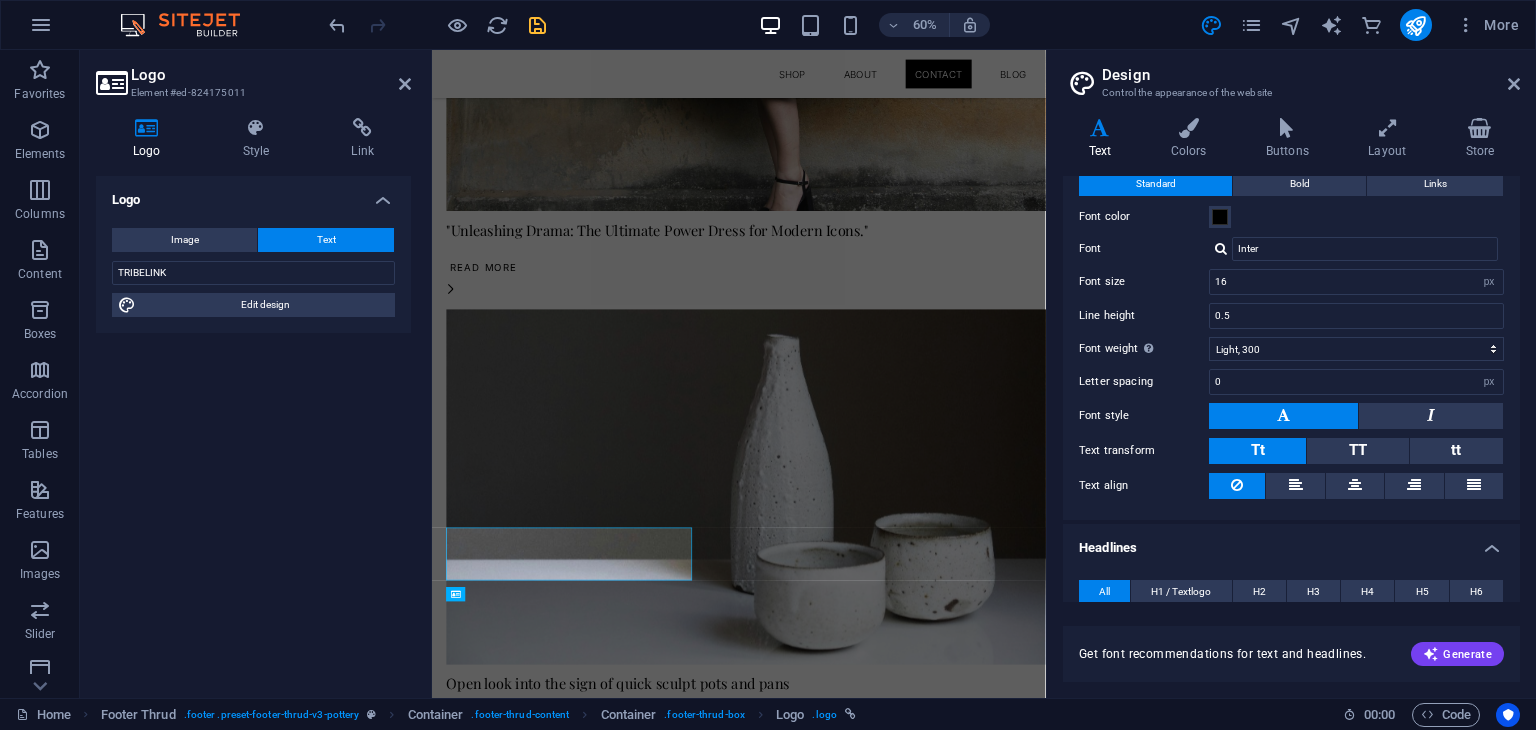 scroll, scrollTop: 0, scrollLeft: 0, axis: both 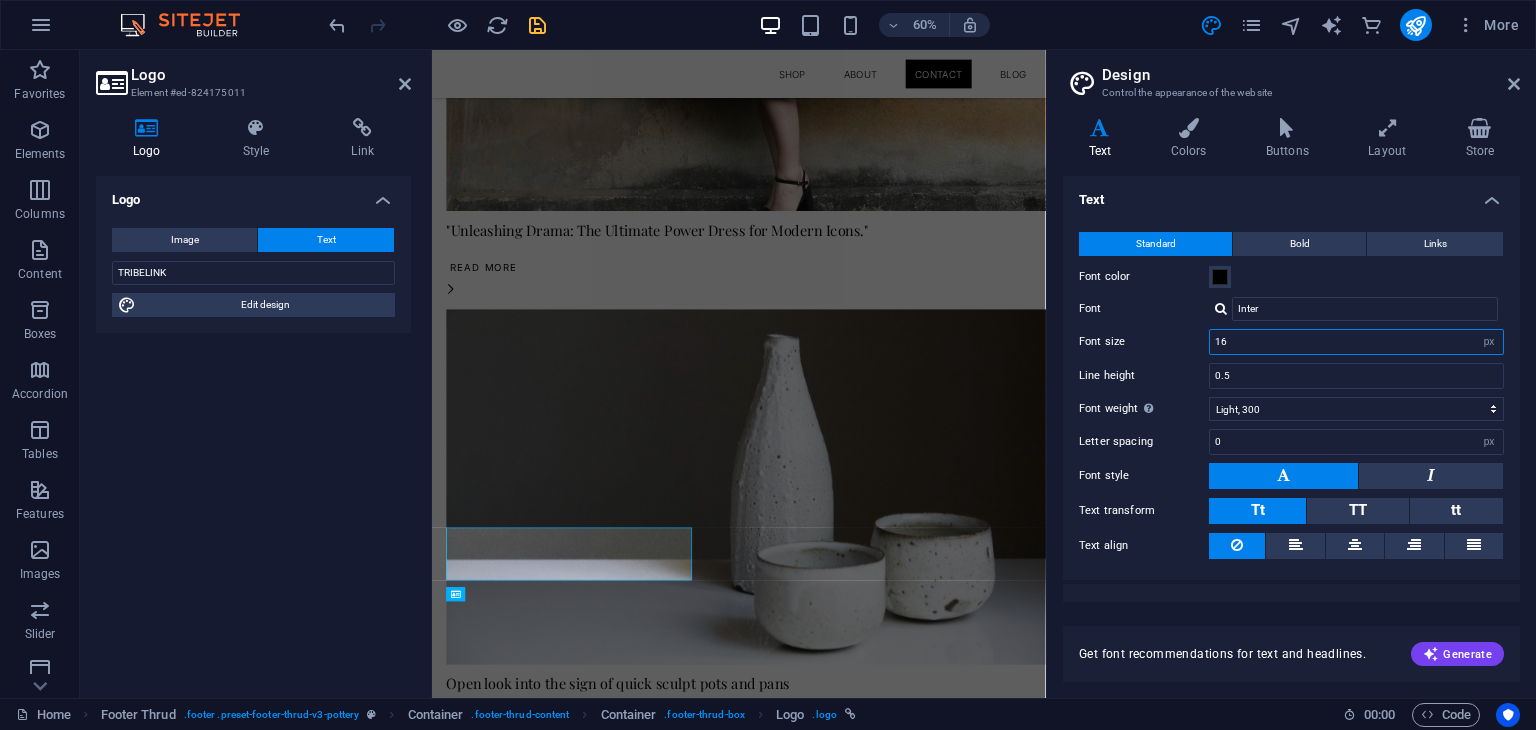 drag, startPoint x: 1271, startPoint y: 352, endPoint x: 1198, endPoint y: 359, distance: 73.33485 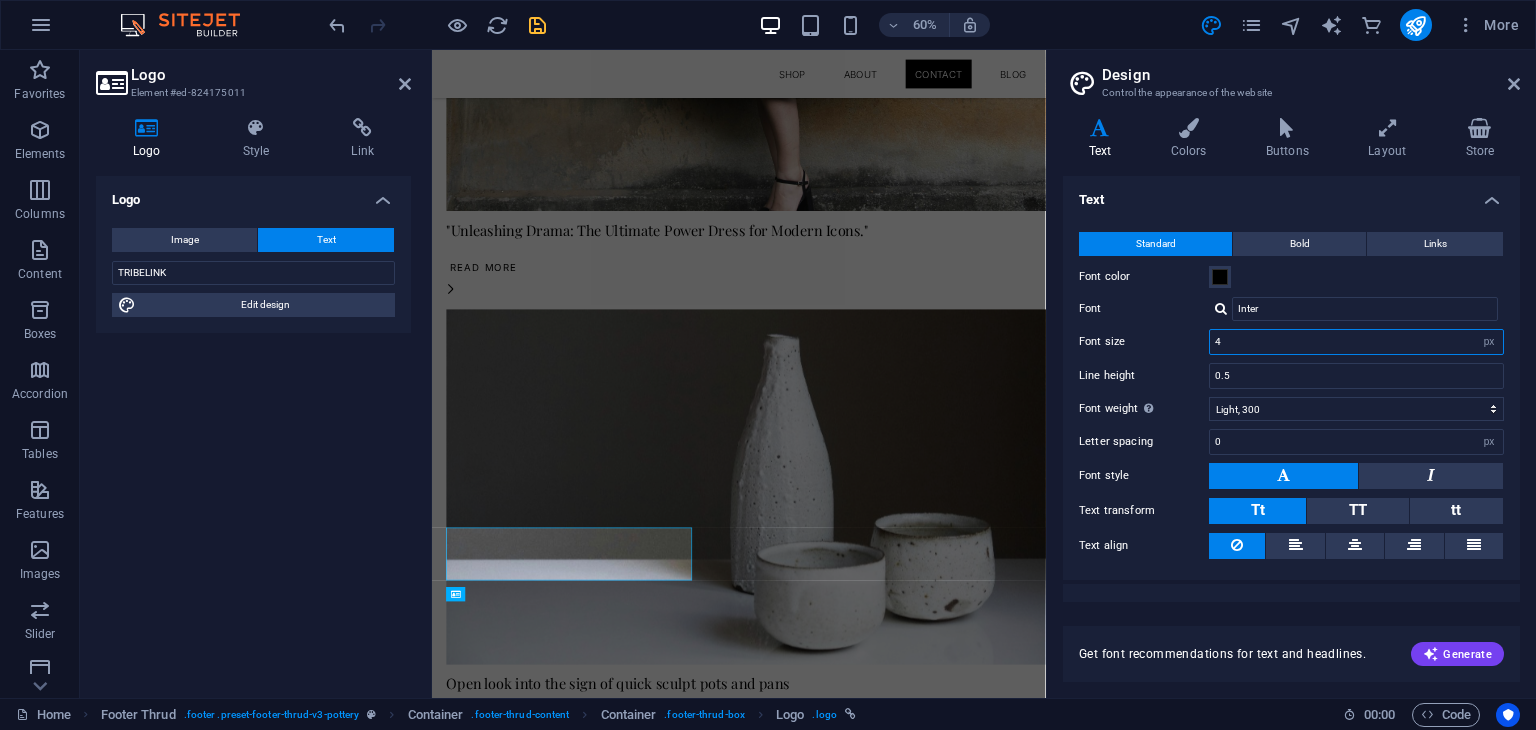 click at bounding box center [1049, 374] 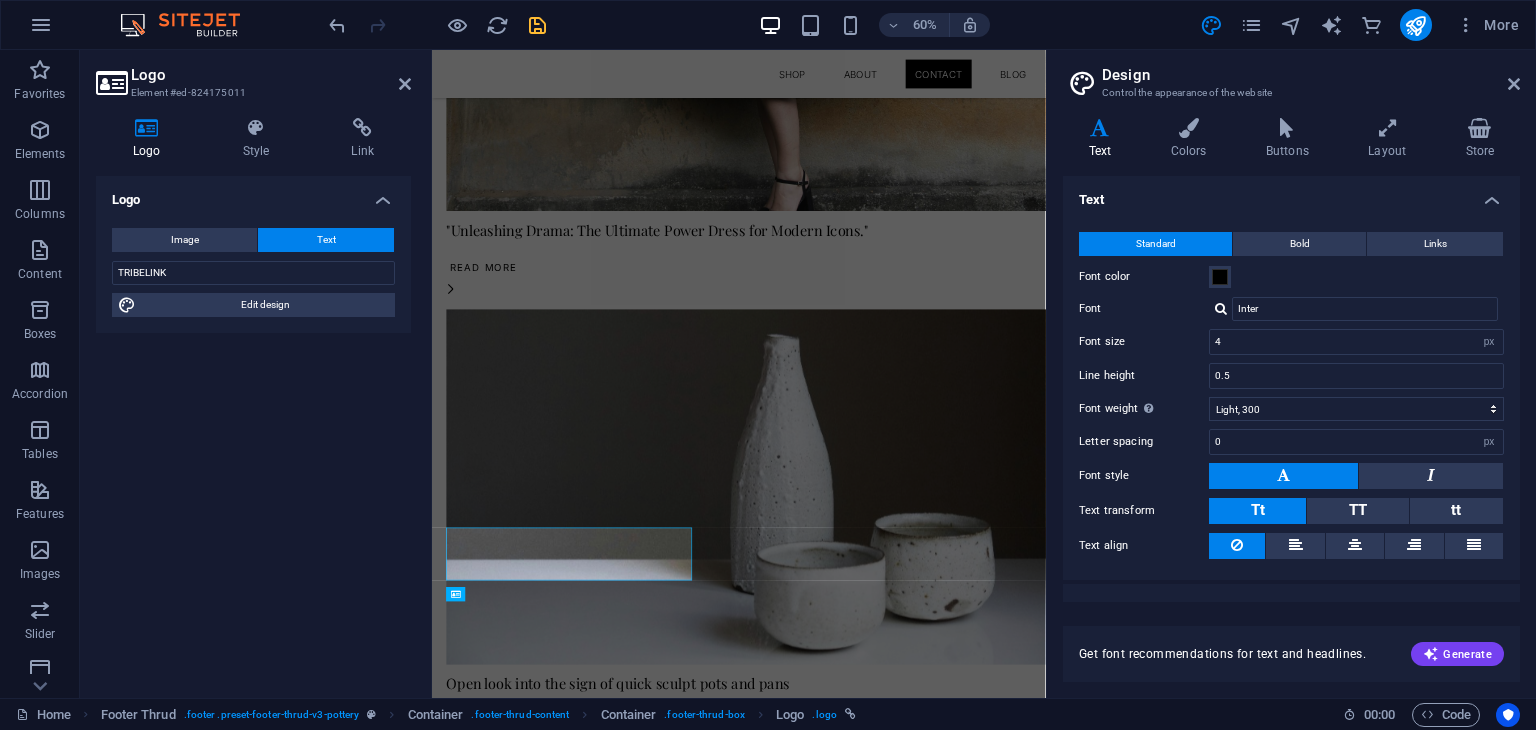 click on "Standard Bold Links Font color Font Inter Font size 4 rem px Line height 0.5 Font weight To display the font weight correctly, it may need to be enabled.  Manage Fonts Thin, 100 Extra-light, 200 Light, 300 Regular, 400 Medium, 500 Semi-bold, 600 Bold, 700 Extra-bold, 800 Black, 900 Letter spacing 0 rem px Font style Text transform Tt TT tt Text align Font weight To display the font weight correctly, it may need to be enabled.  Manage Fonts Thin, 100 Extra-light, 200 Light, 300 Regular, 400 Medium, 500 Semi-bold, 600 Bold, 700 Extra-bold, 800 Black, 900 Default Hover / Active Font color Font color Decoration Decoration Transition duration 0.3 s Transition function Ease Ease In Ease Out Ease In/Ease Out Linear" at bounding box center (1291, 396) 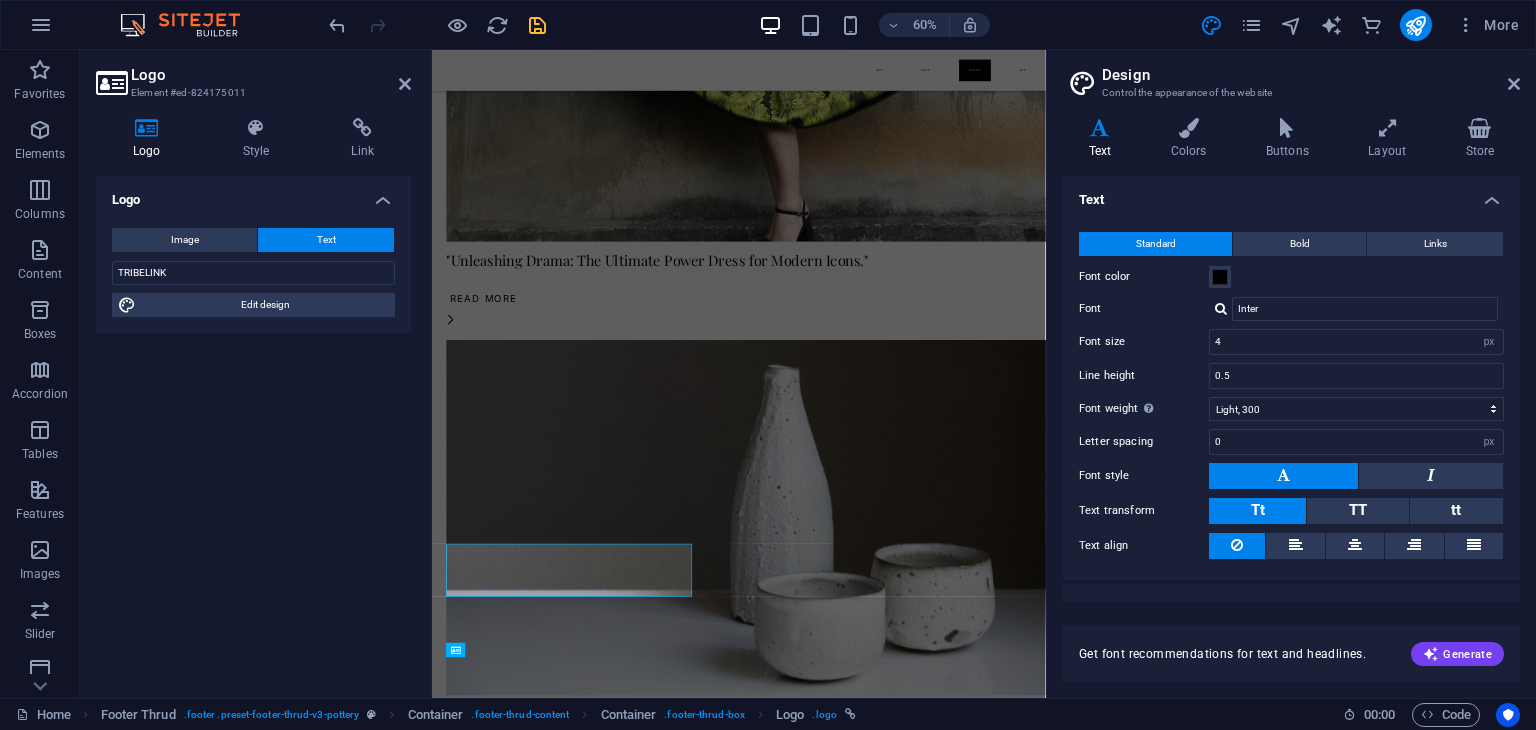 scroll, scrollTop: 3158, scrollLeft: 0, axis: vertical 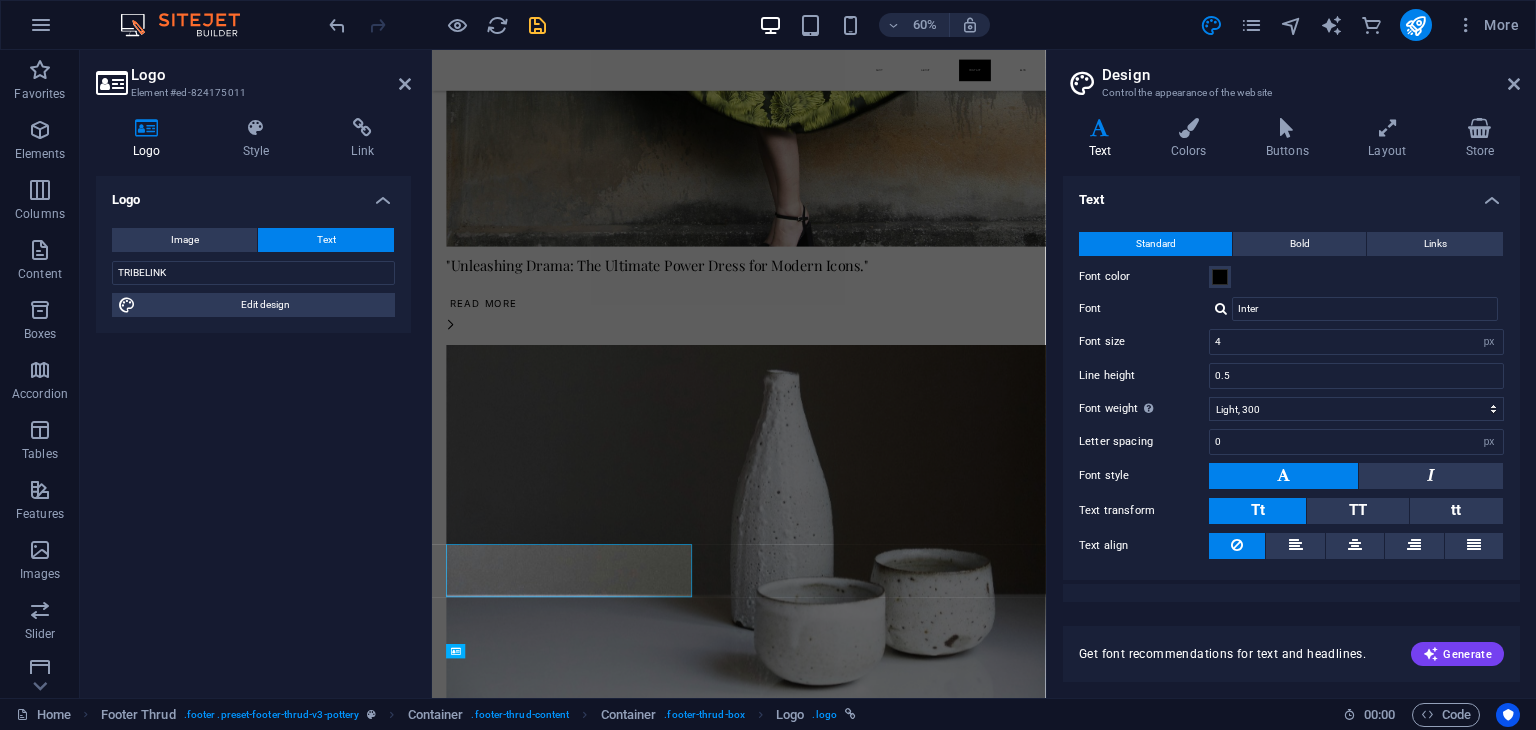type on "16" 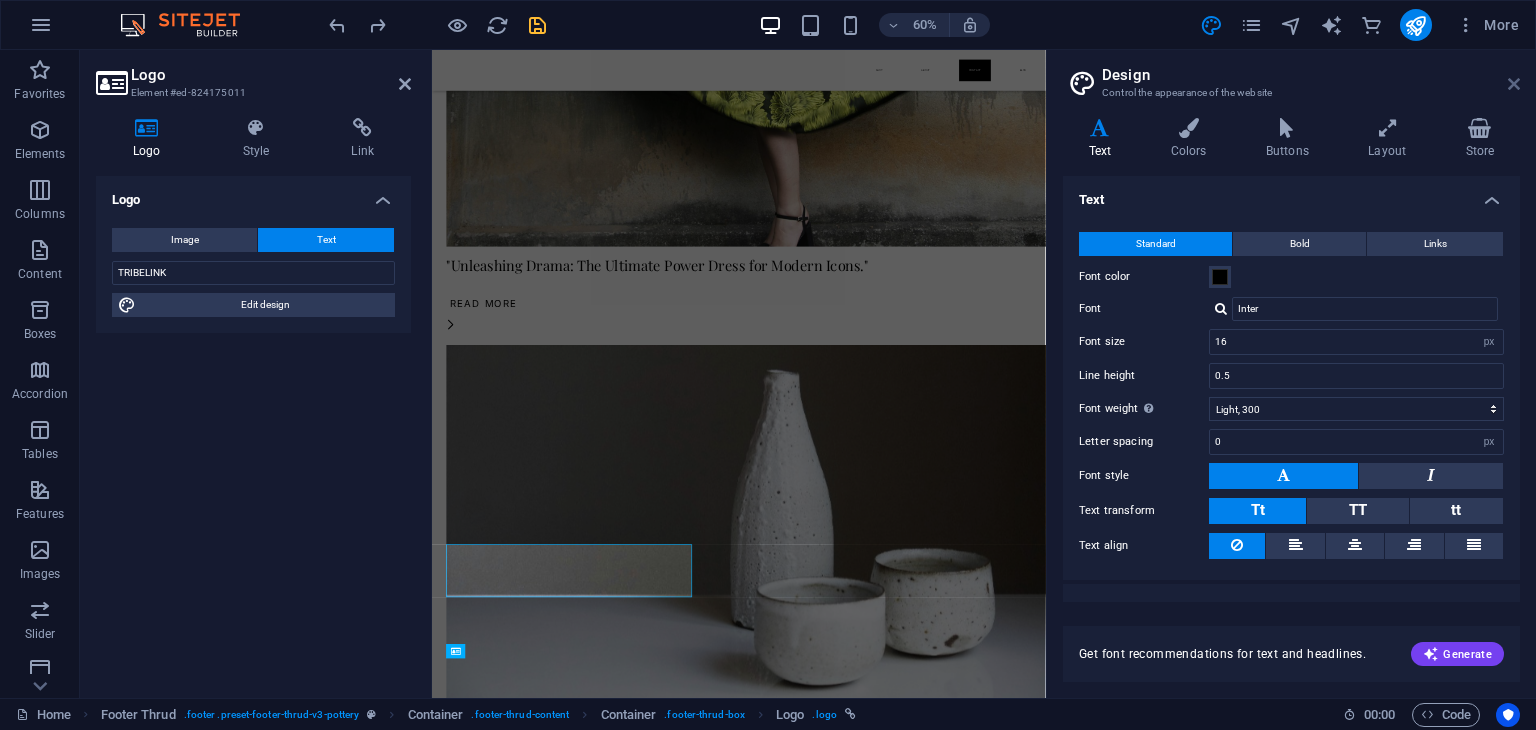 click at bounding box center [1514, 84] 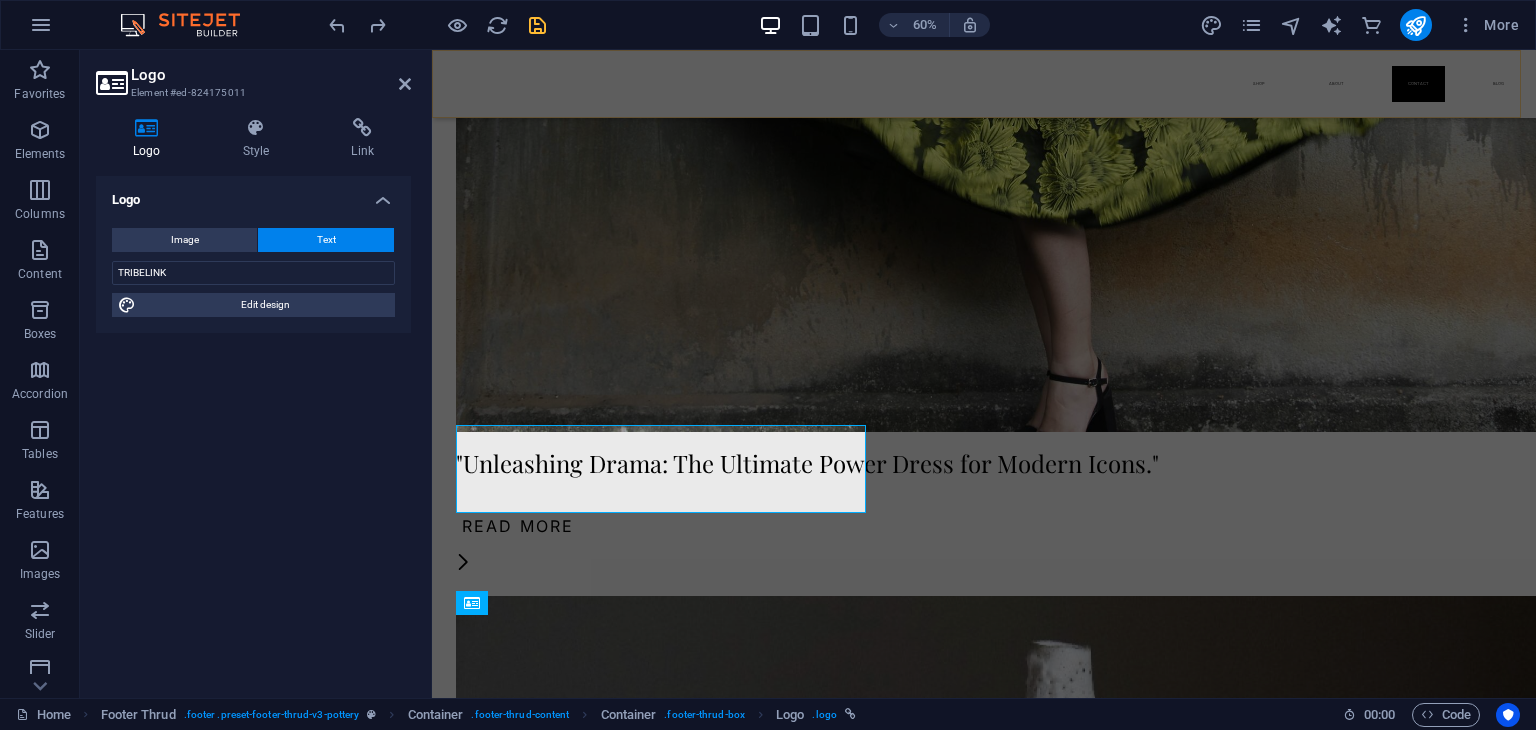 scroll, scrollTop: 3607, scrollLeft: 0, axis: vertical 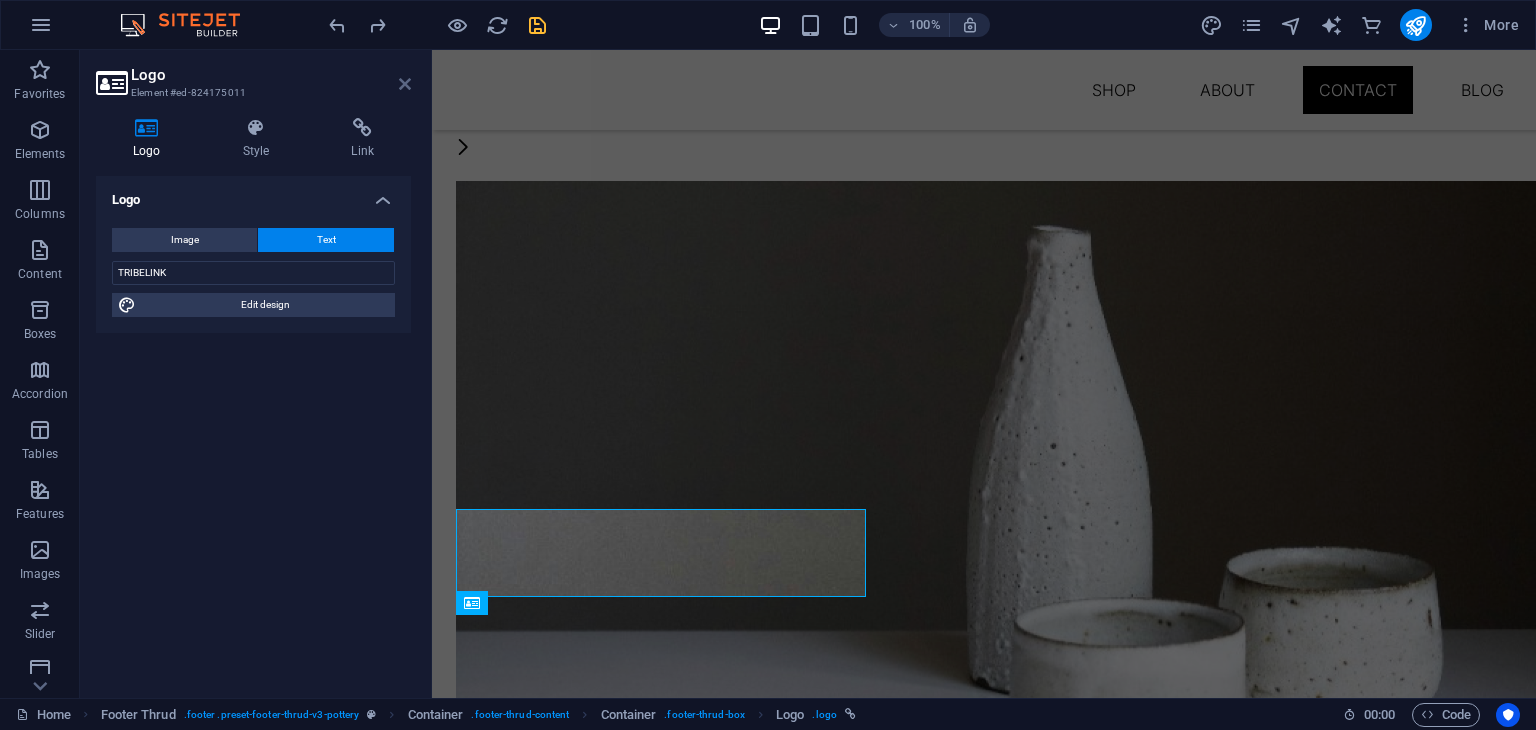 click at bounding box center (405, 84) 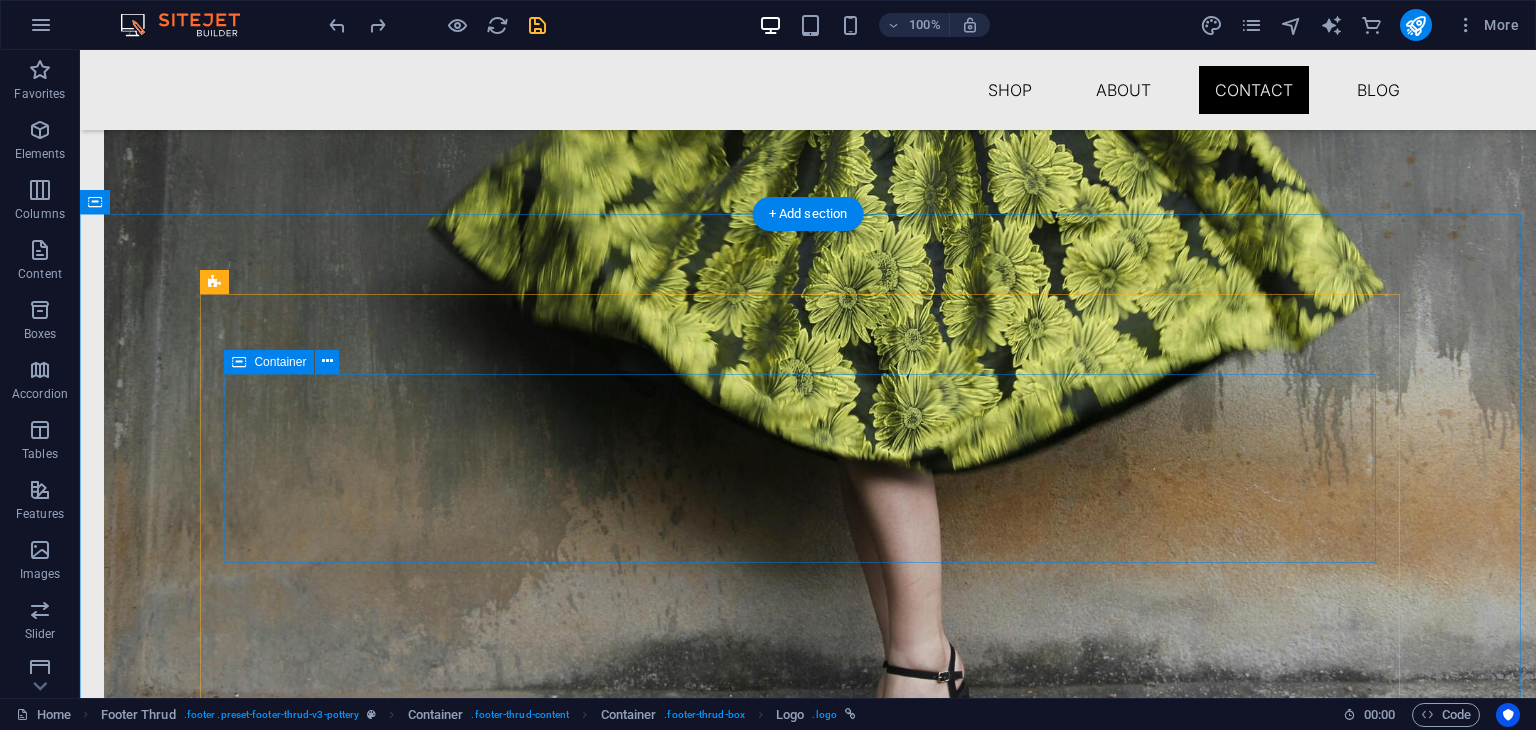 scroll, scrollTop: 3704, scrollLeft: 0, axis: vertical 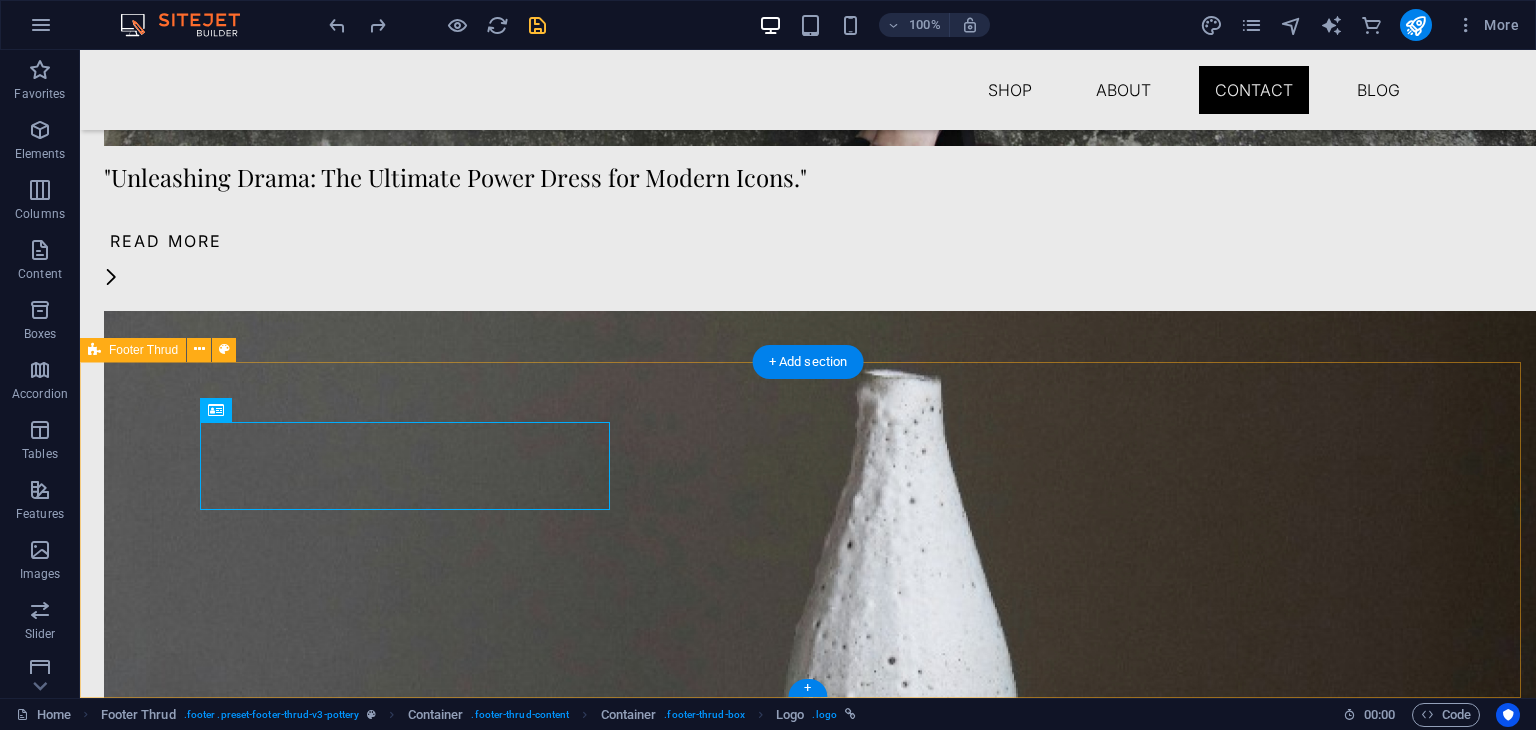 click on "TRIBELINK khanda colony ,  panvel ,
410106   Quick Links Shop Contact About Blog Details Legal Notice Privacy Policy Contact none piyushbhagat4554@gmail.com 10:00 AM - 08:00 PM
2024  tribelink.site . All rights reserved." at bounding box center [808, 4042] 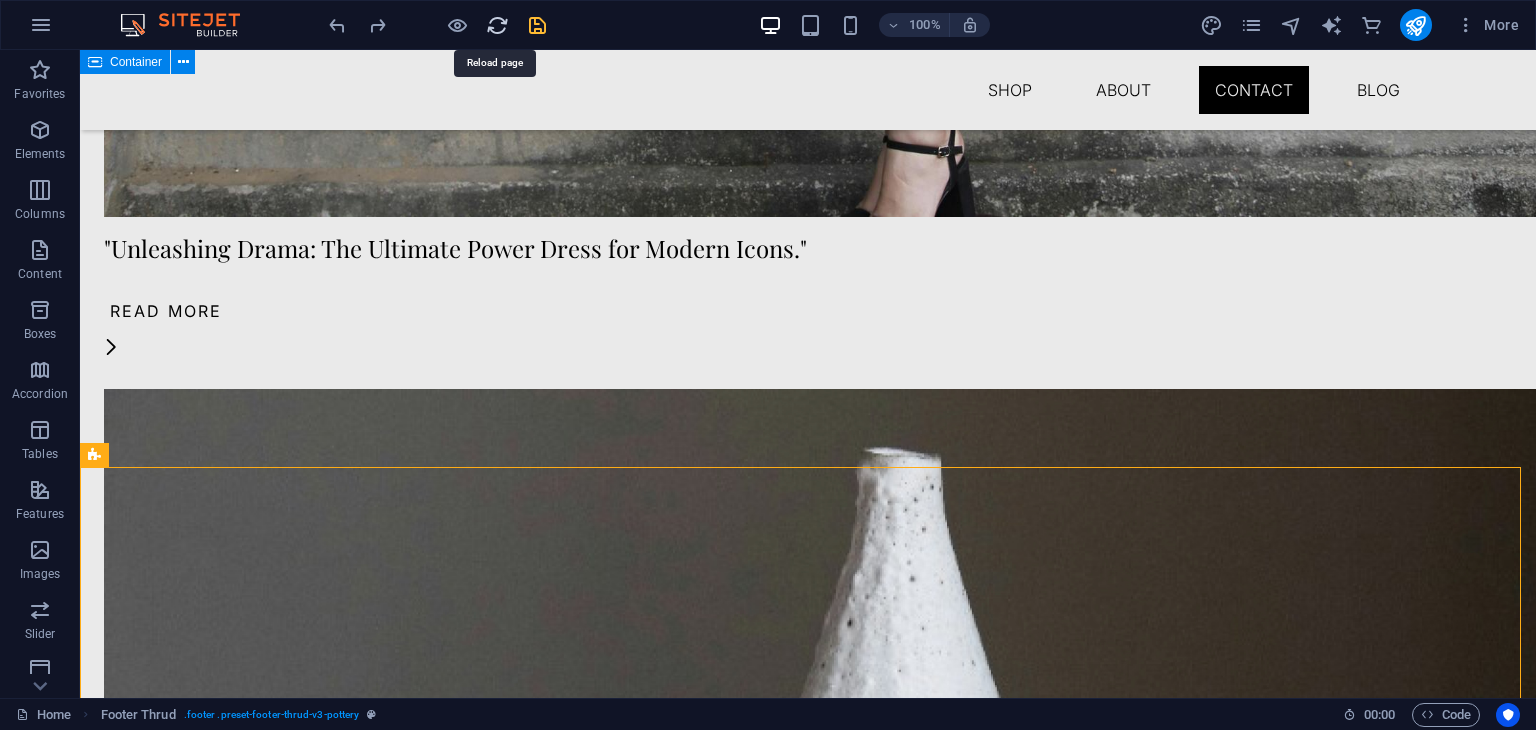 click at bounding box center [497, 25] 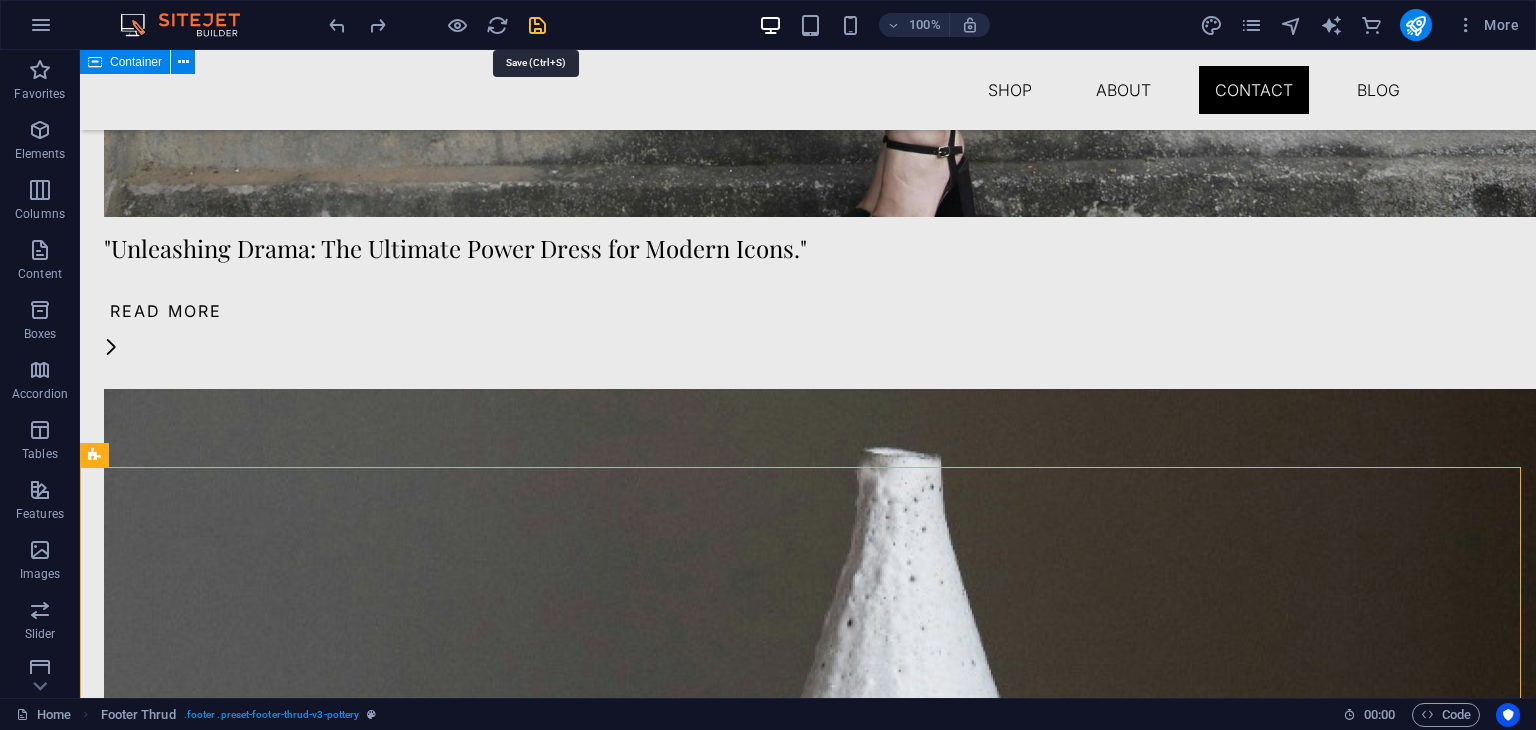 click at bounding box center (537, 25) 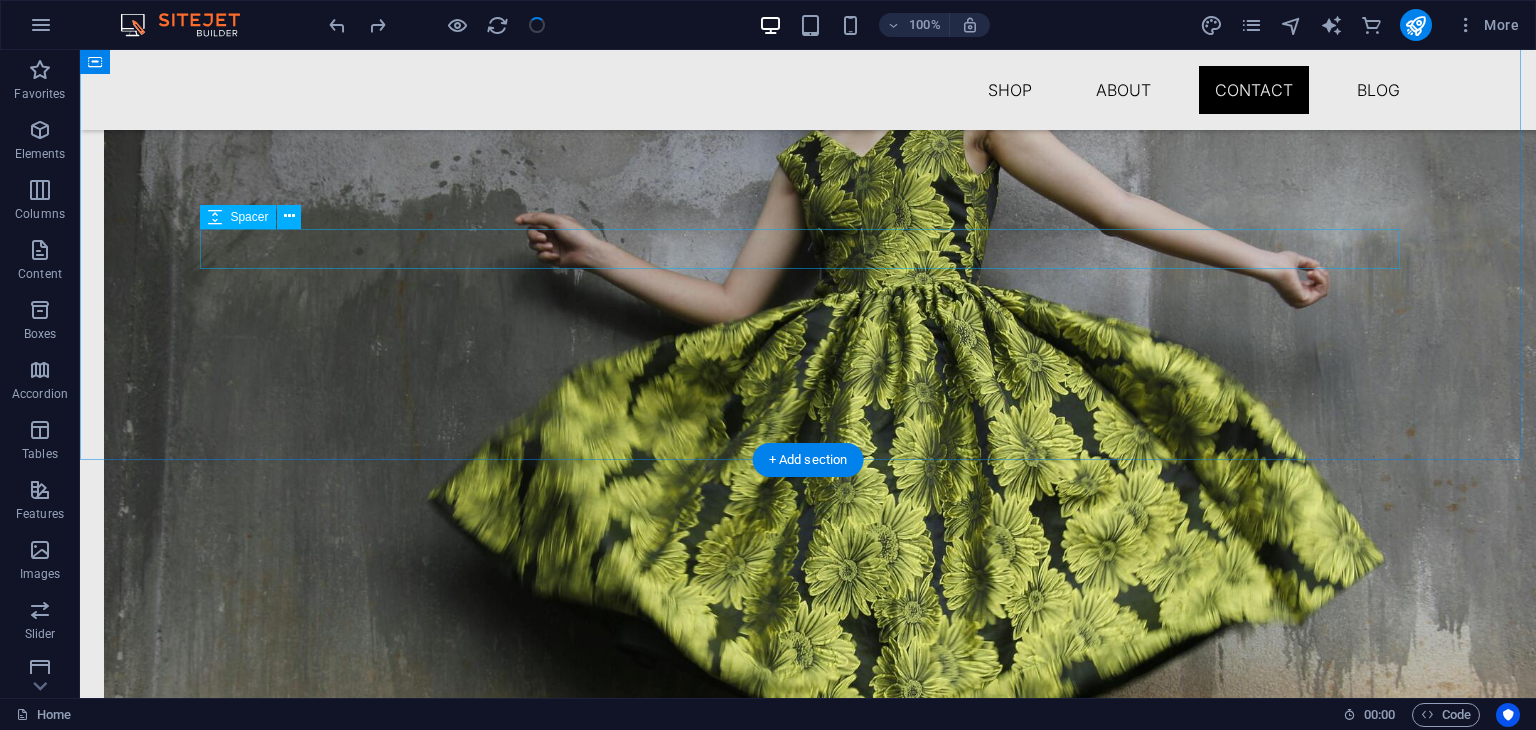 scroll, scrollTop: 2890, scrollLeft: 0, axis: vertical 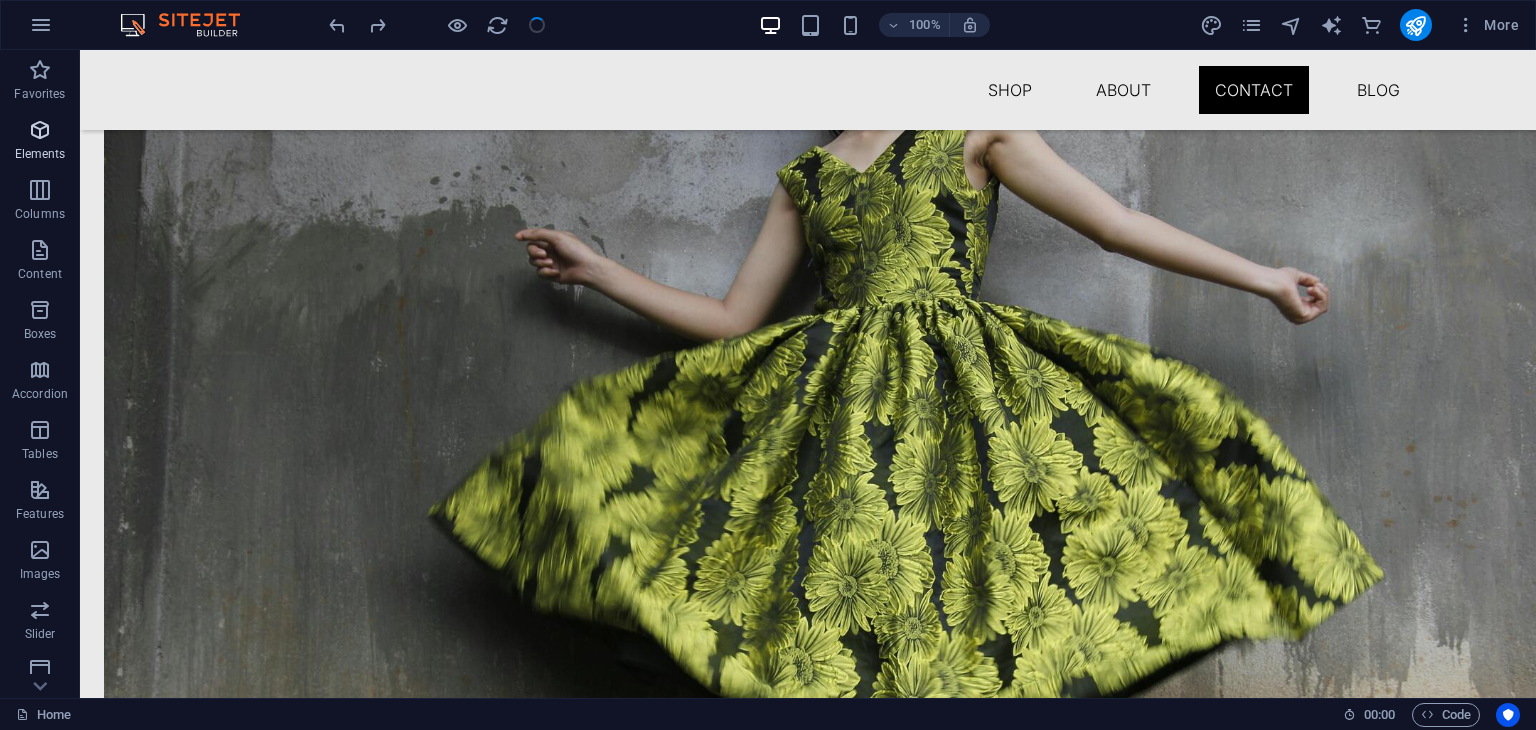click on "Elements" at bounding box center (40, 154) 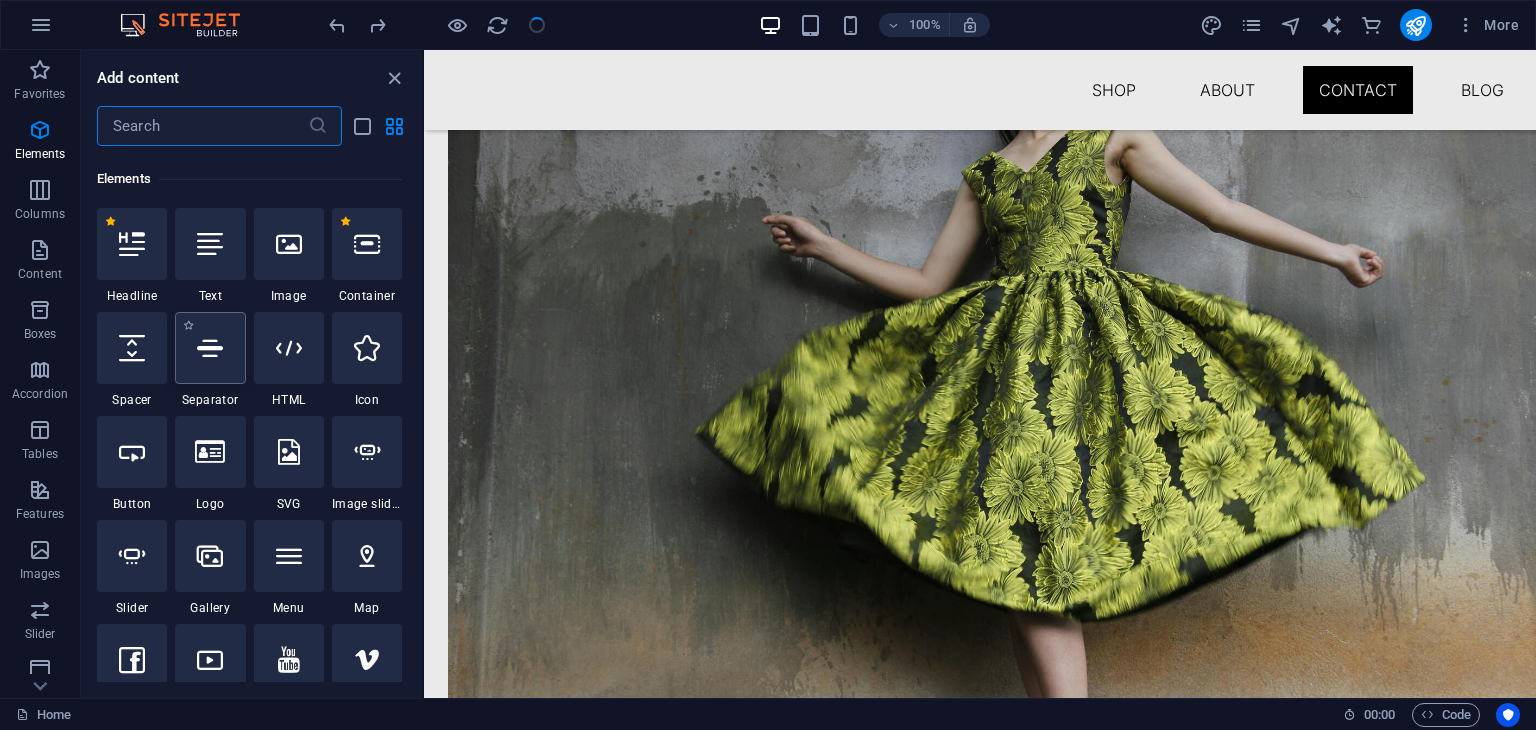 scroll, scrollTop: 212, scrollLeft: 0, axis: vertical 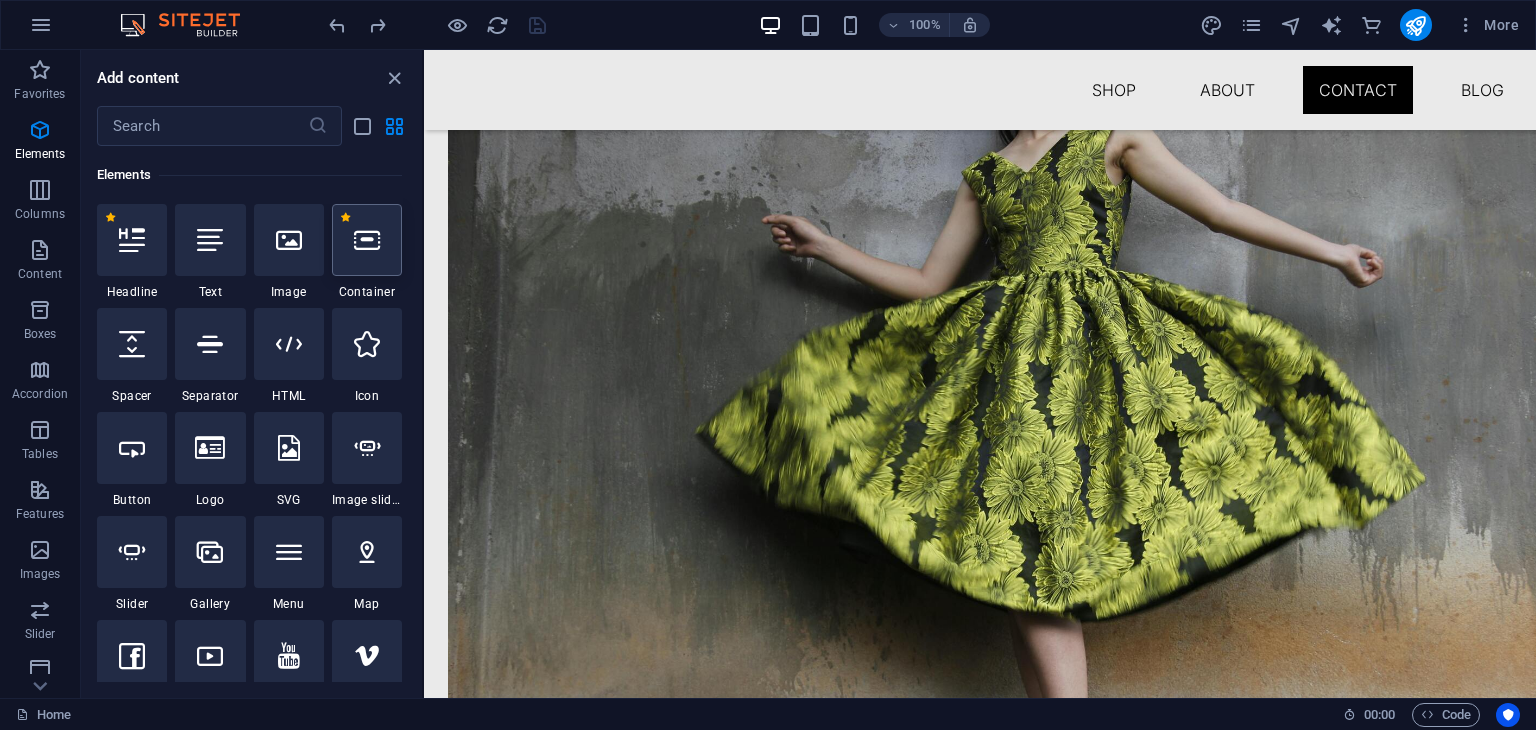 click at bounding box center (367, 240) 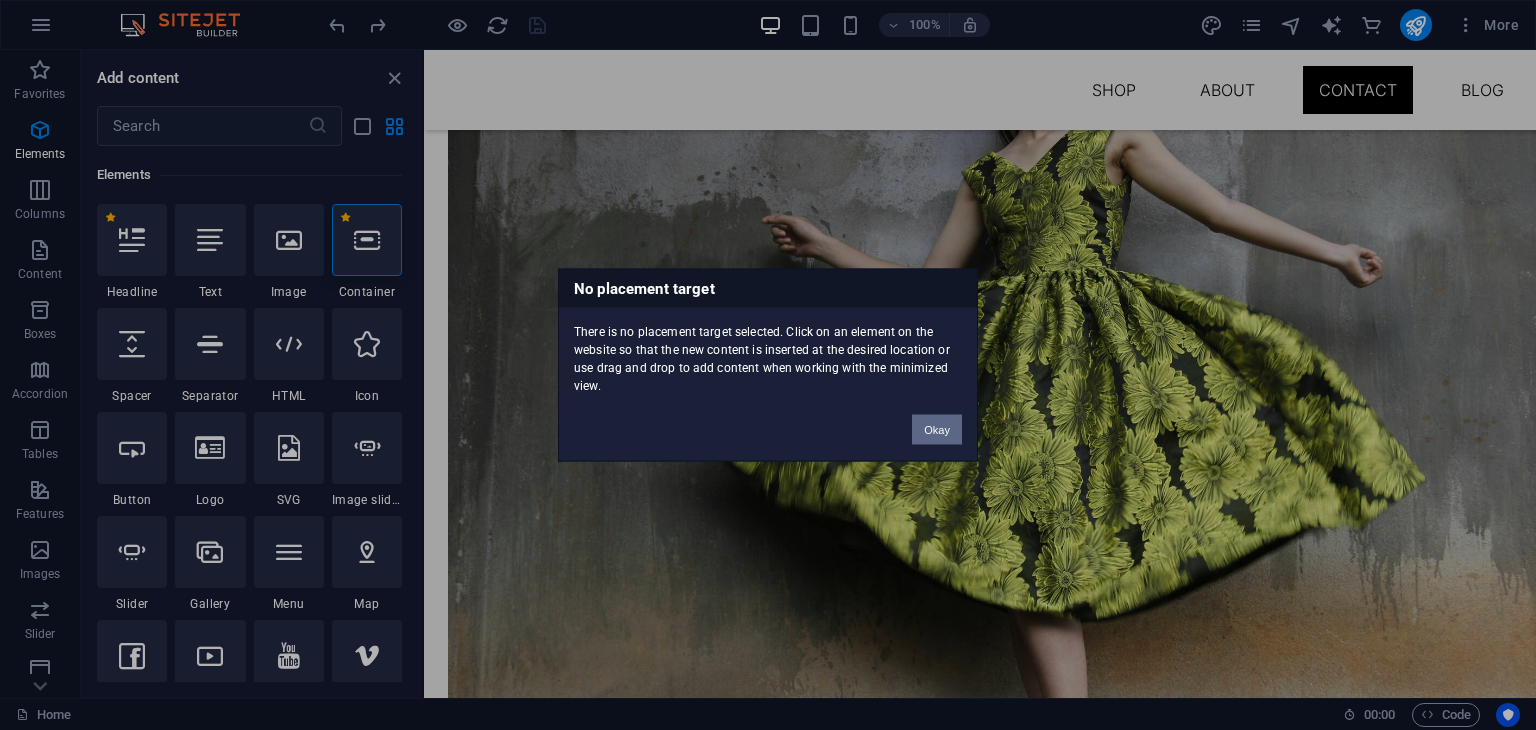 click on "Okay" at bounding box center (937, 430) 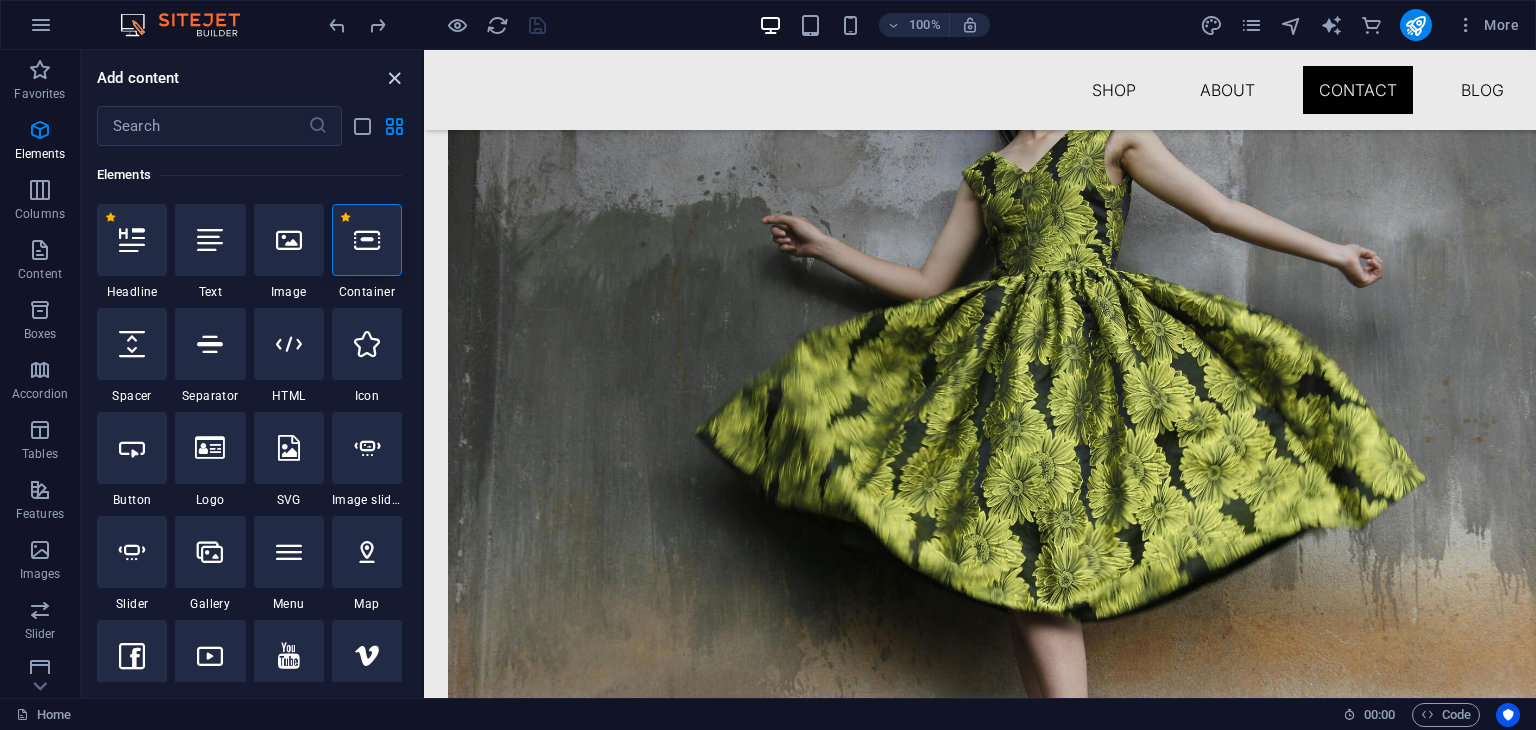 click at bounding box center (394, 78) 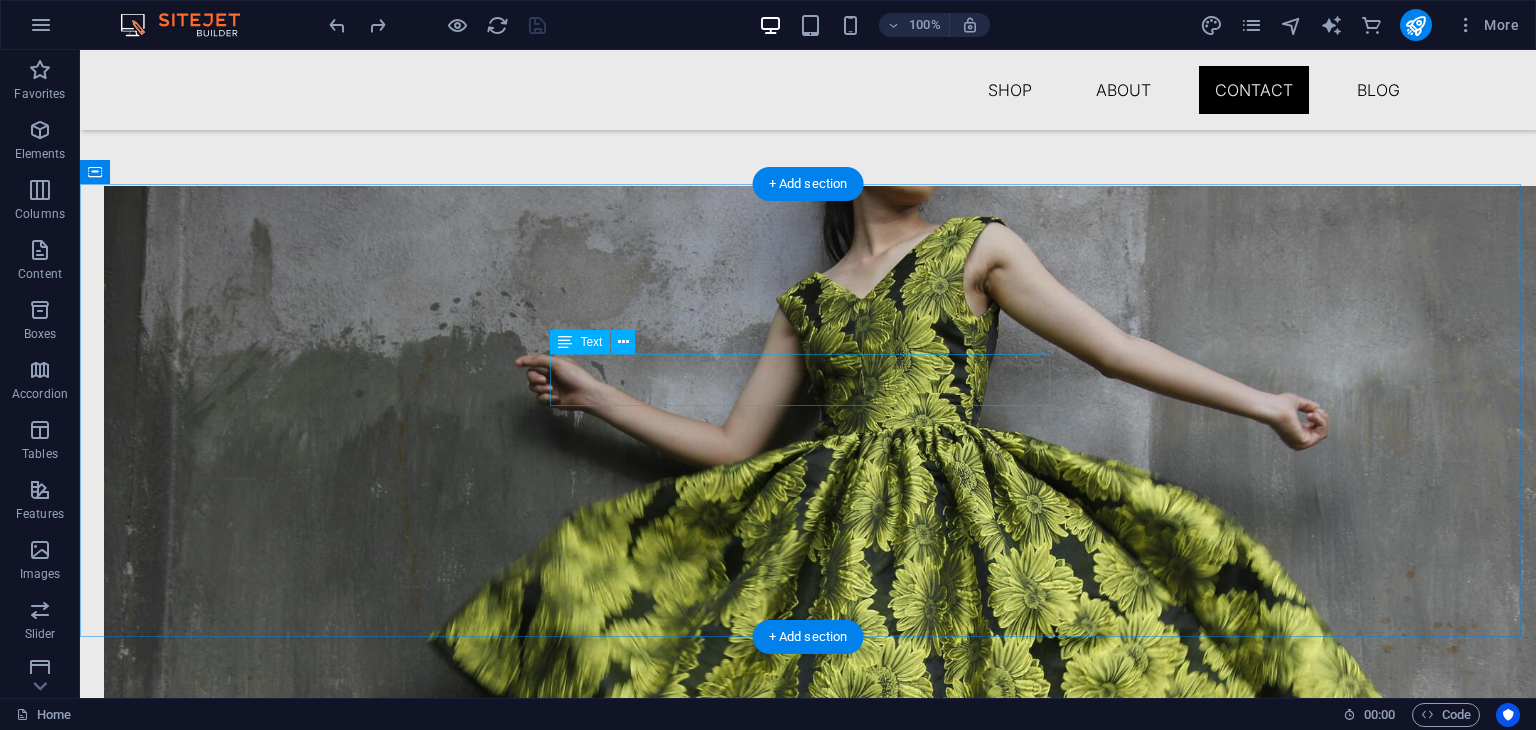 scroll, scrollTop: 2760, scrollLeft: 0, axis: vertical 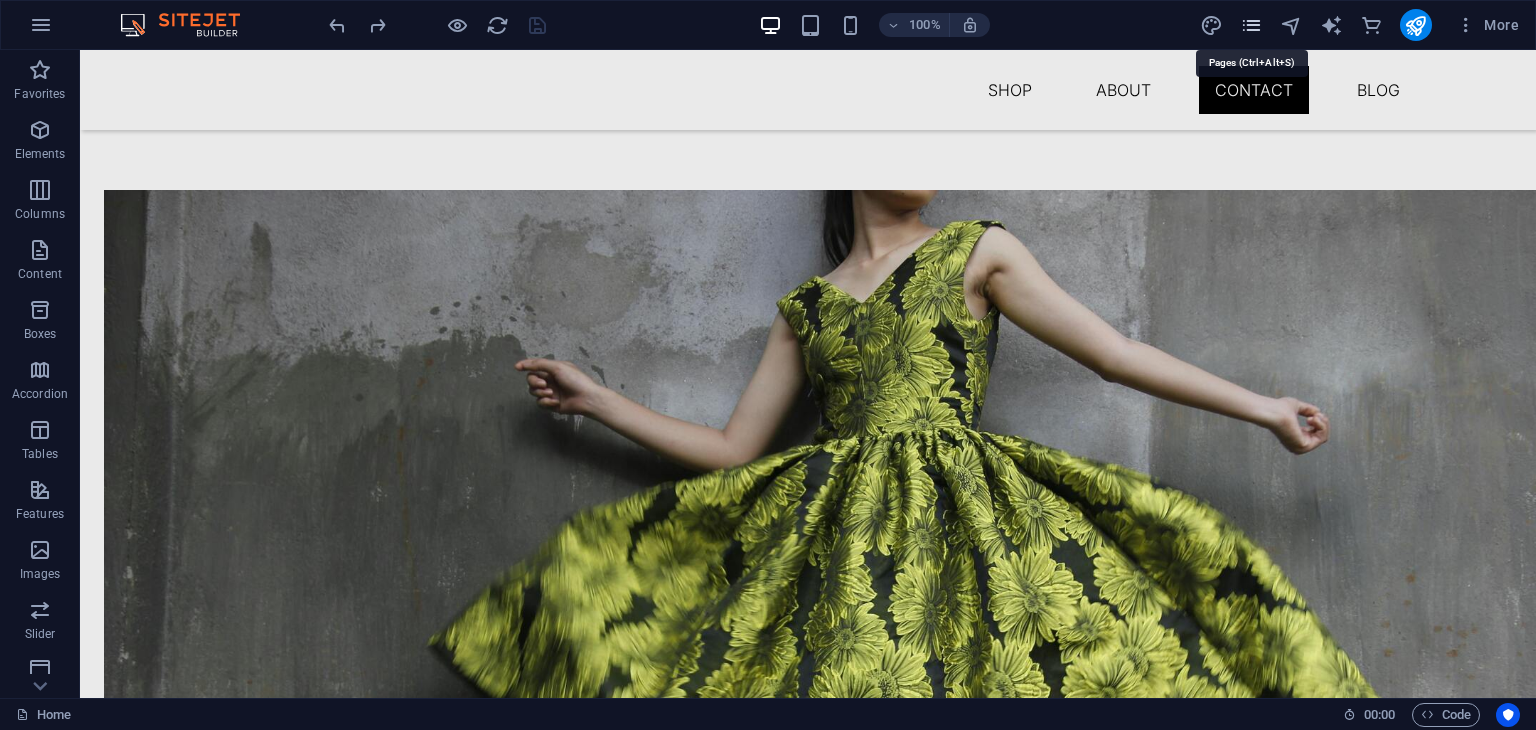 click at bounding box center [1251, 25] 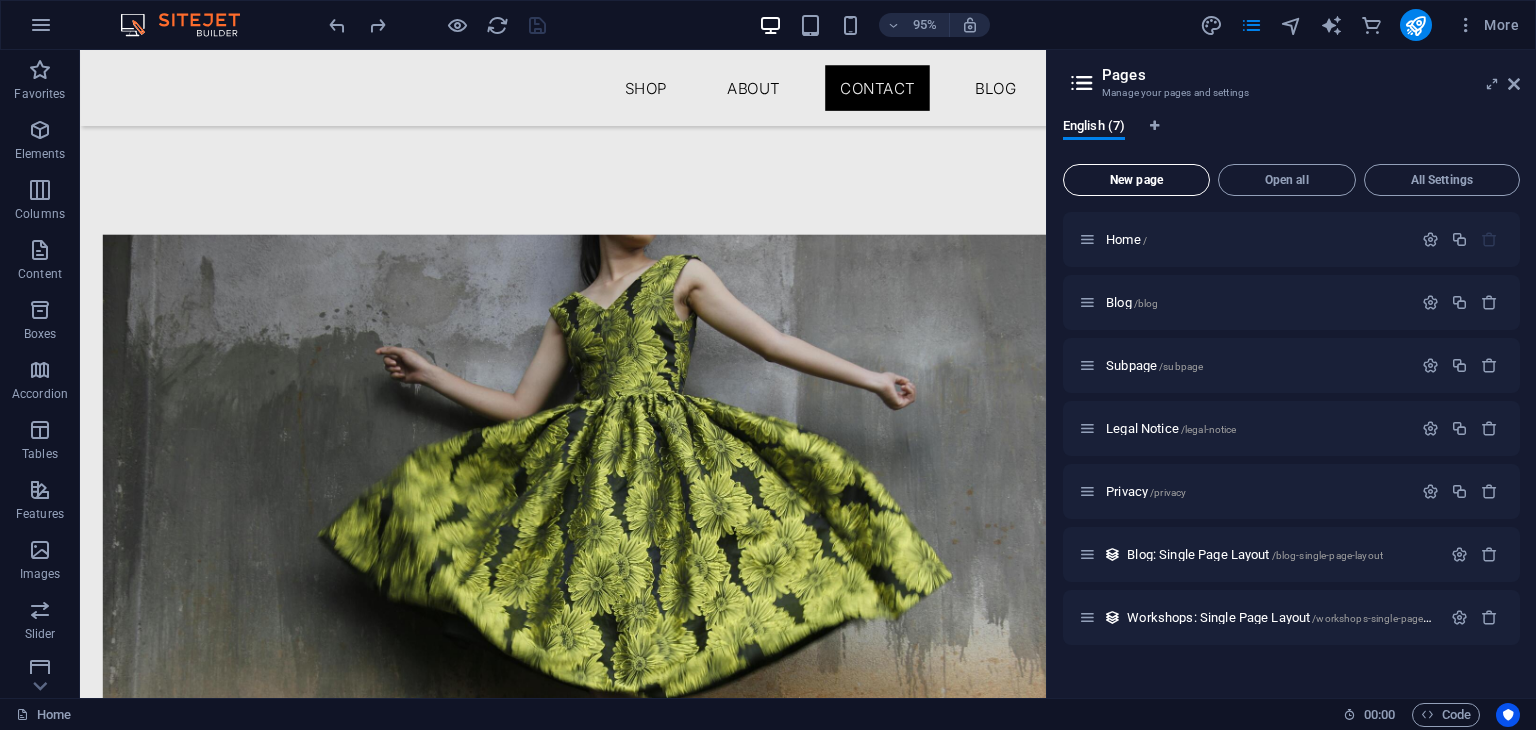 click on "New page" at bounding box center [1136, 180] 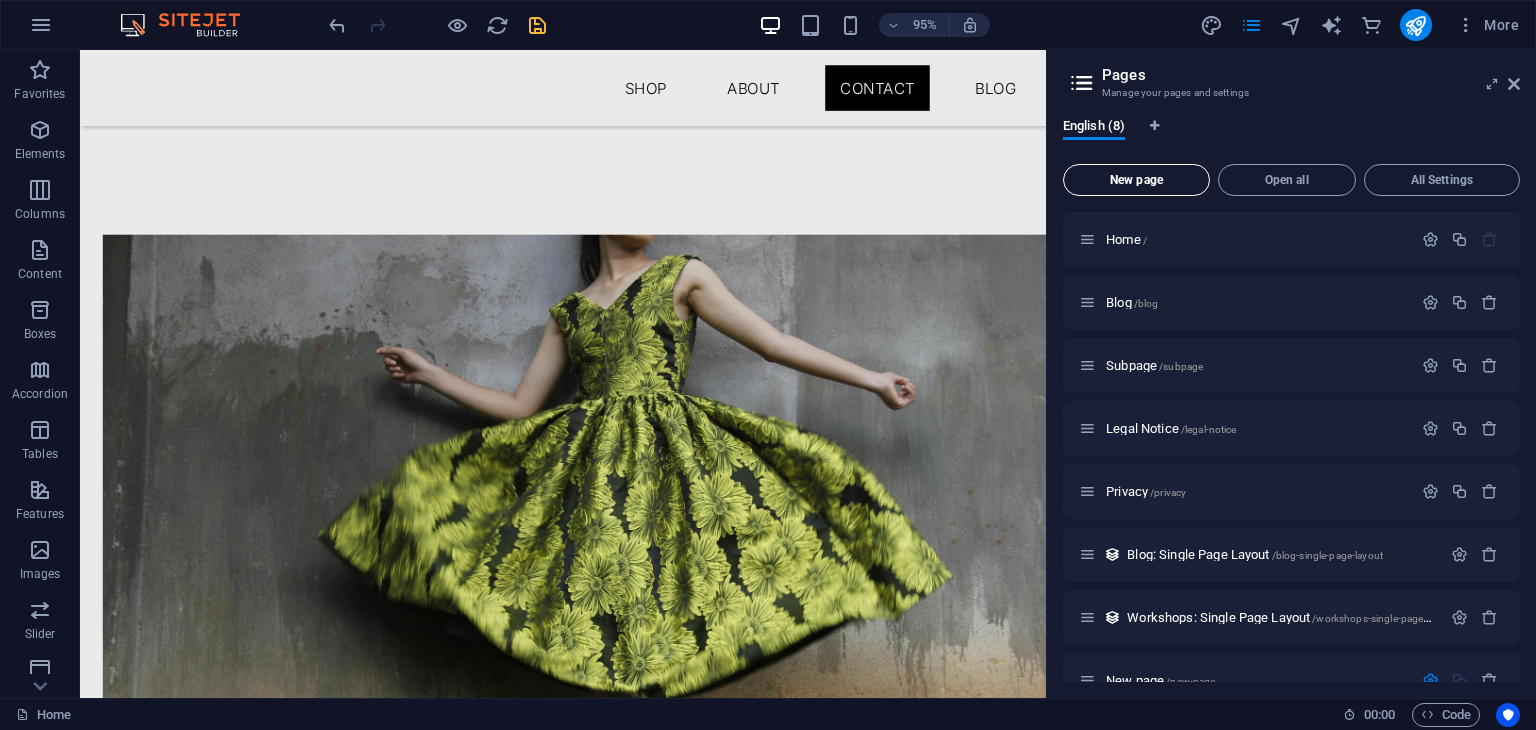 scroll, scrollTop: 309, scrollLeft: 0, axis: vertical 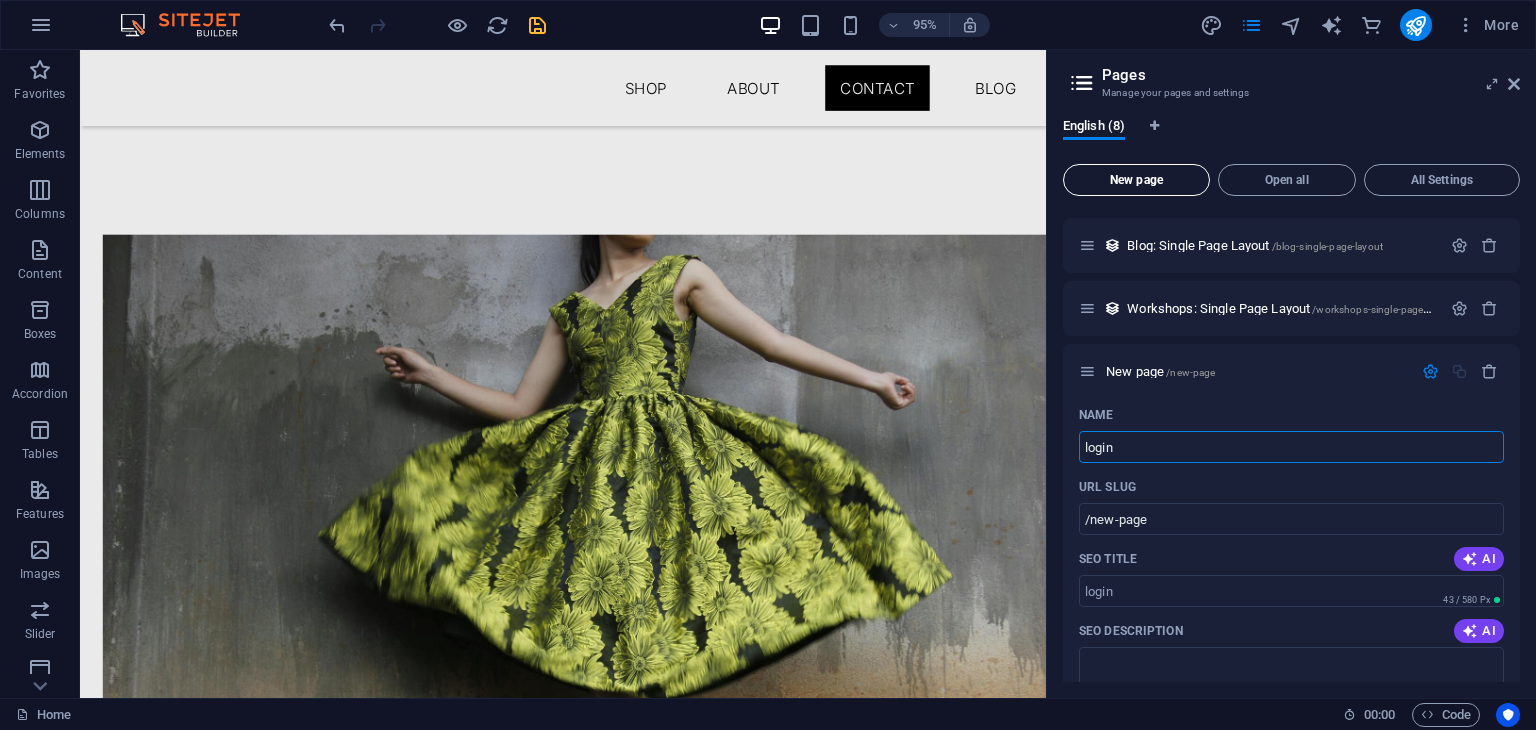 type on "login" 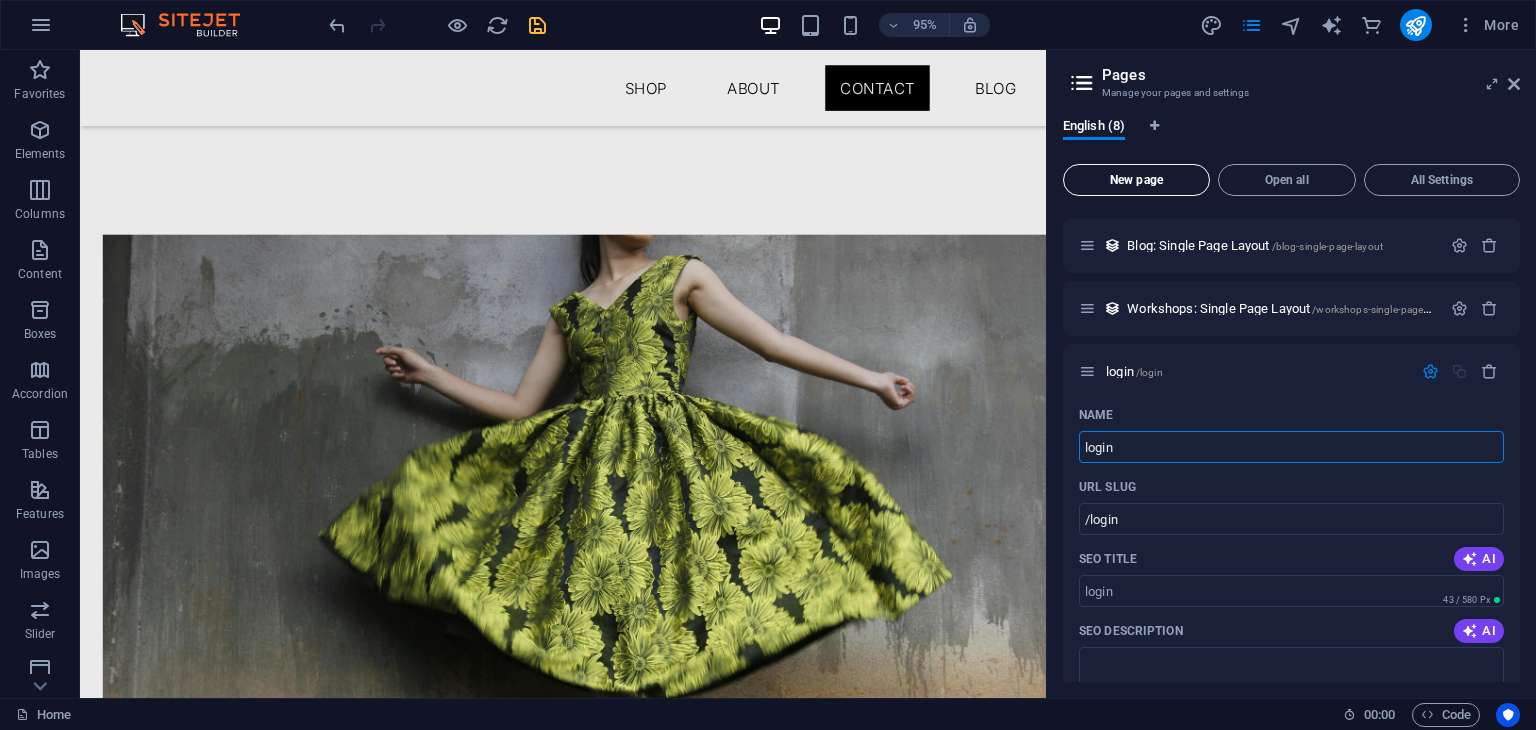 type on "login" 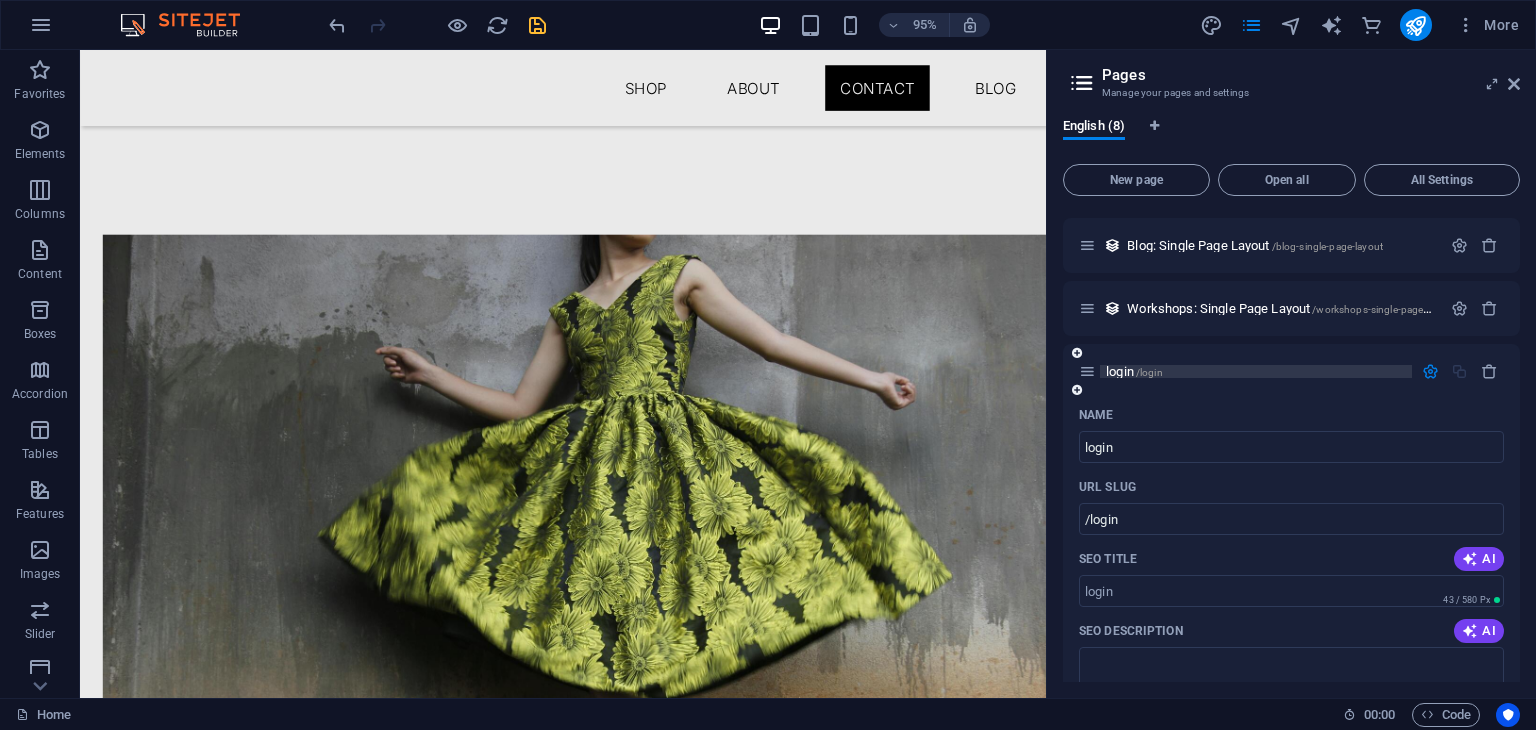 click on "/login" at bounding box center [1149, 372] 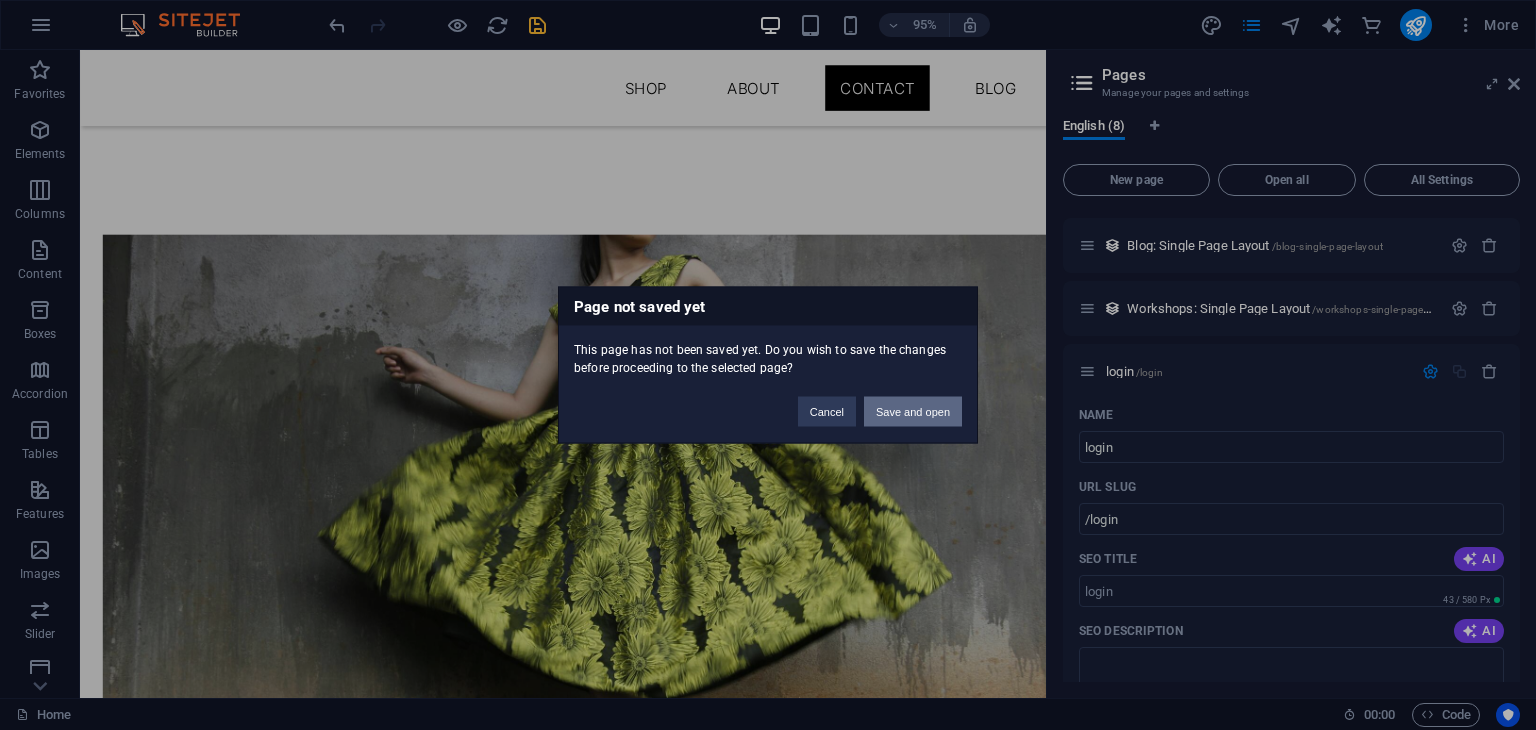 click on "Save and open" at bounding box center (913, 412) 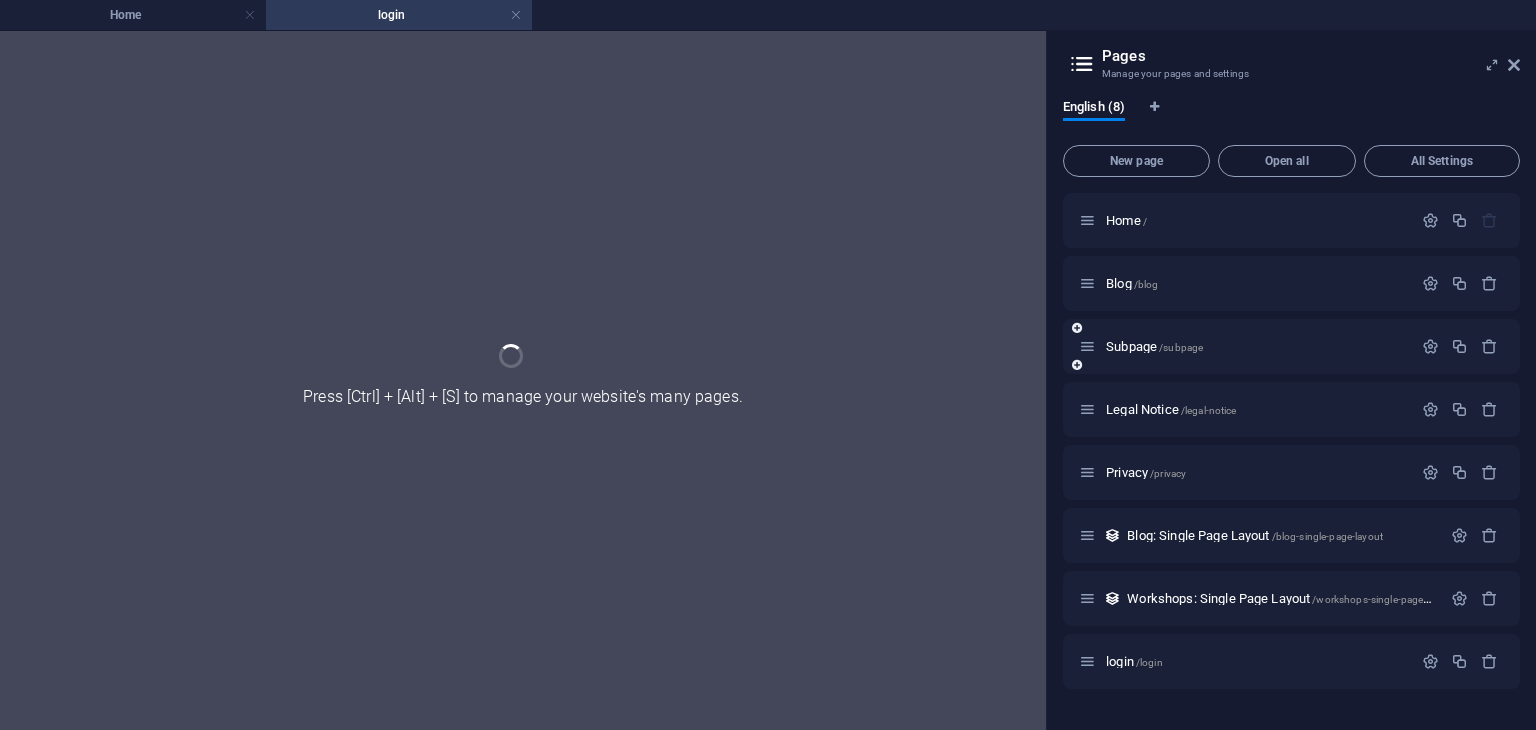 scroll, scrollTop: 0, scrollLeft: 0, axis: both 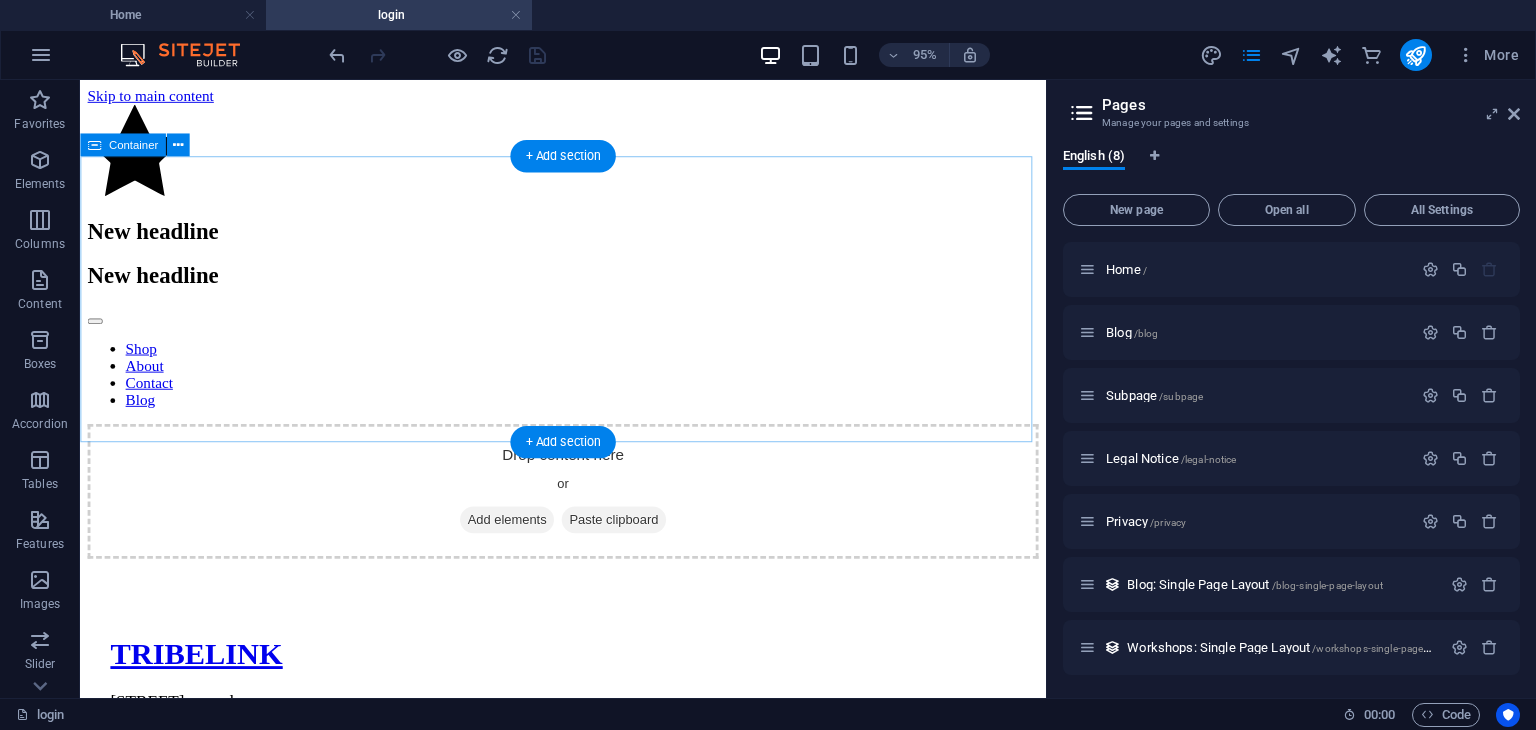 click on "Add elements" at bounding box center (529, 543) 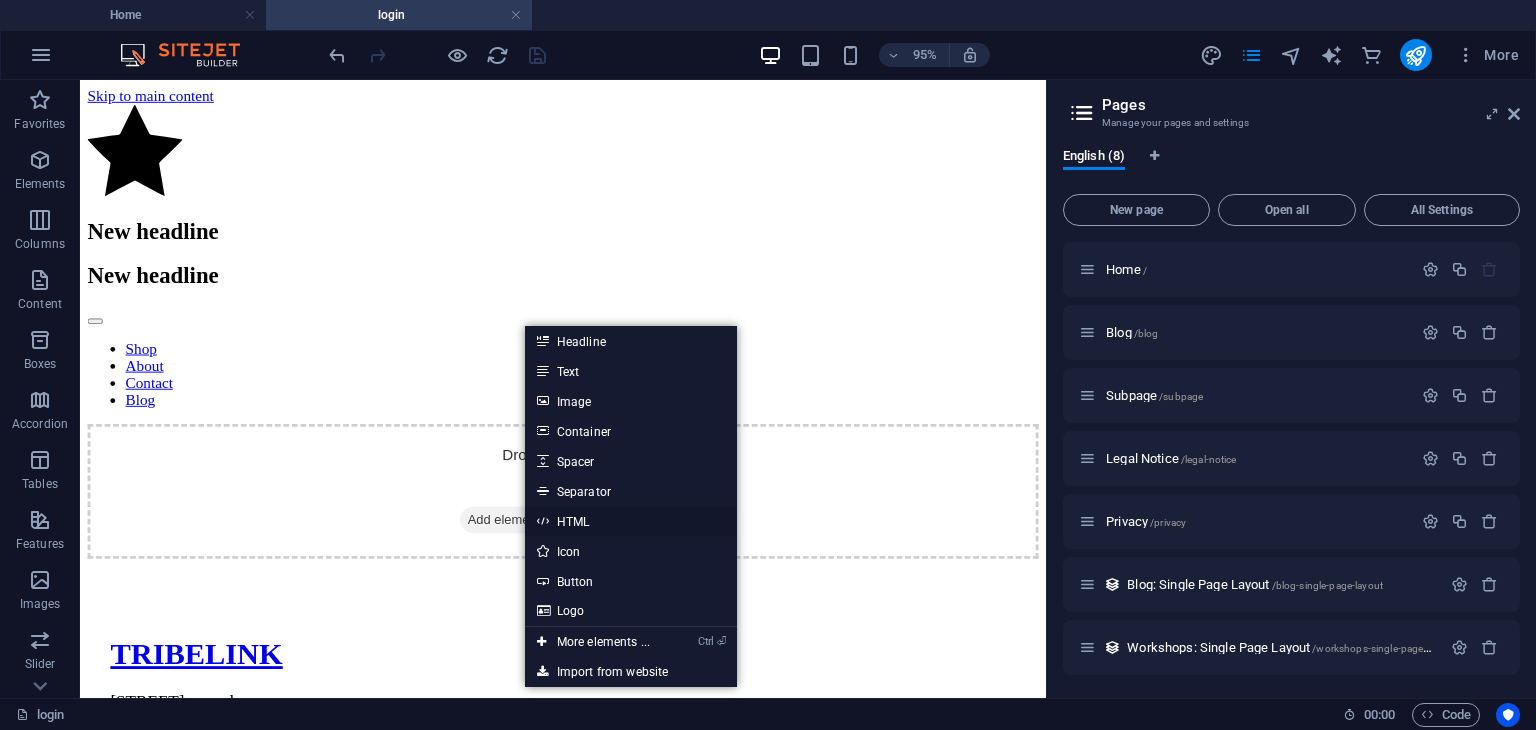 click on "HTML" at bounding box center (631, 521) 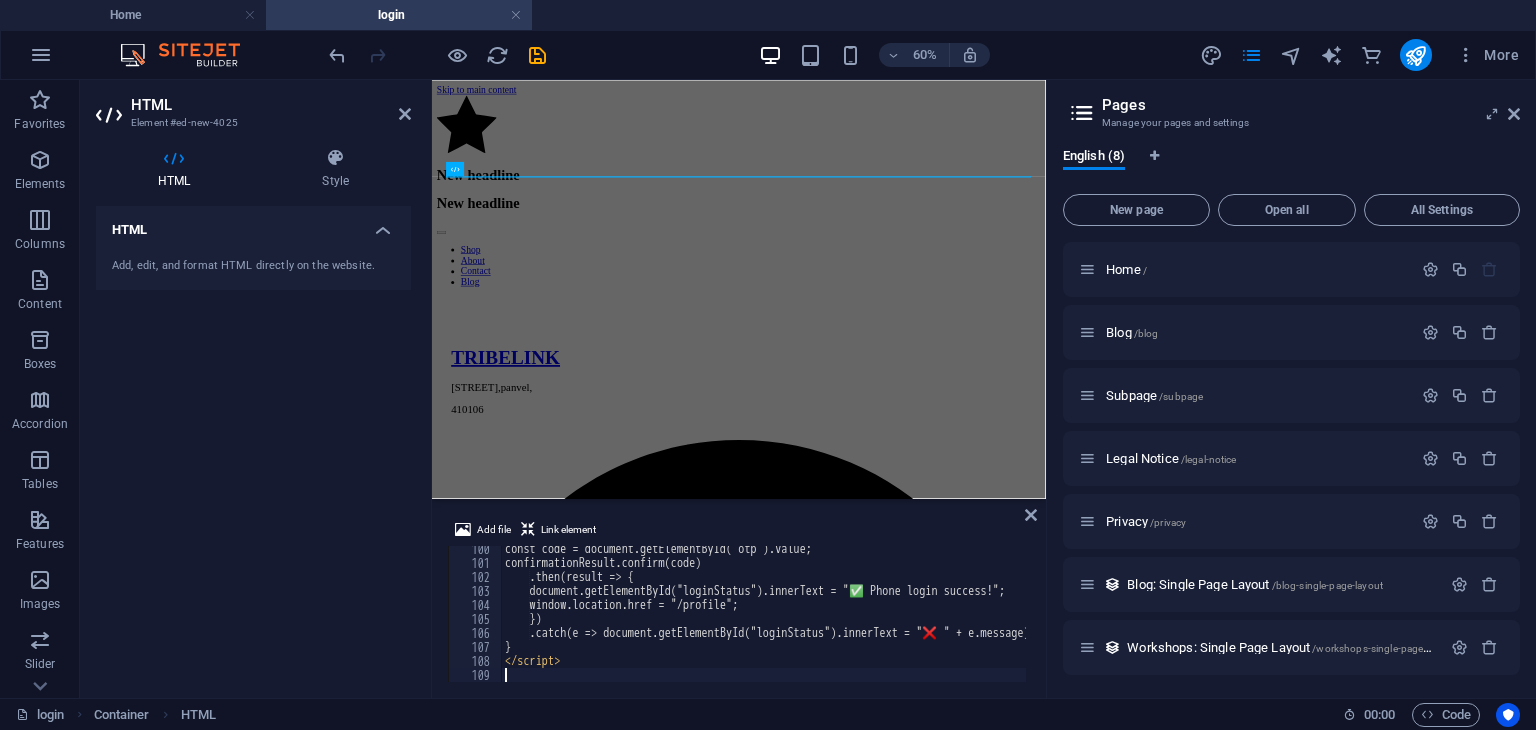 scroll, scrollTop: 1390, scrollLeft: 0, axis: vertical 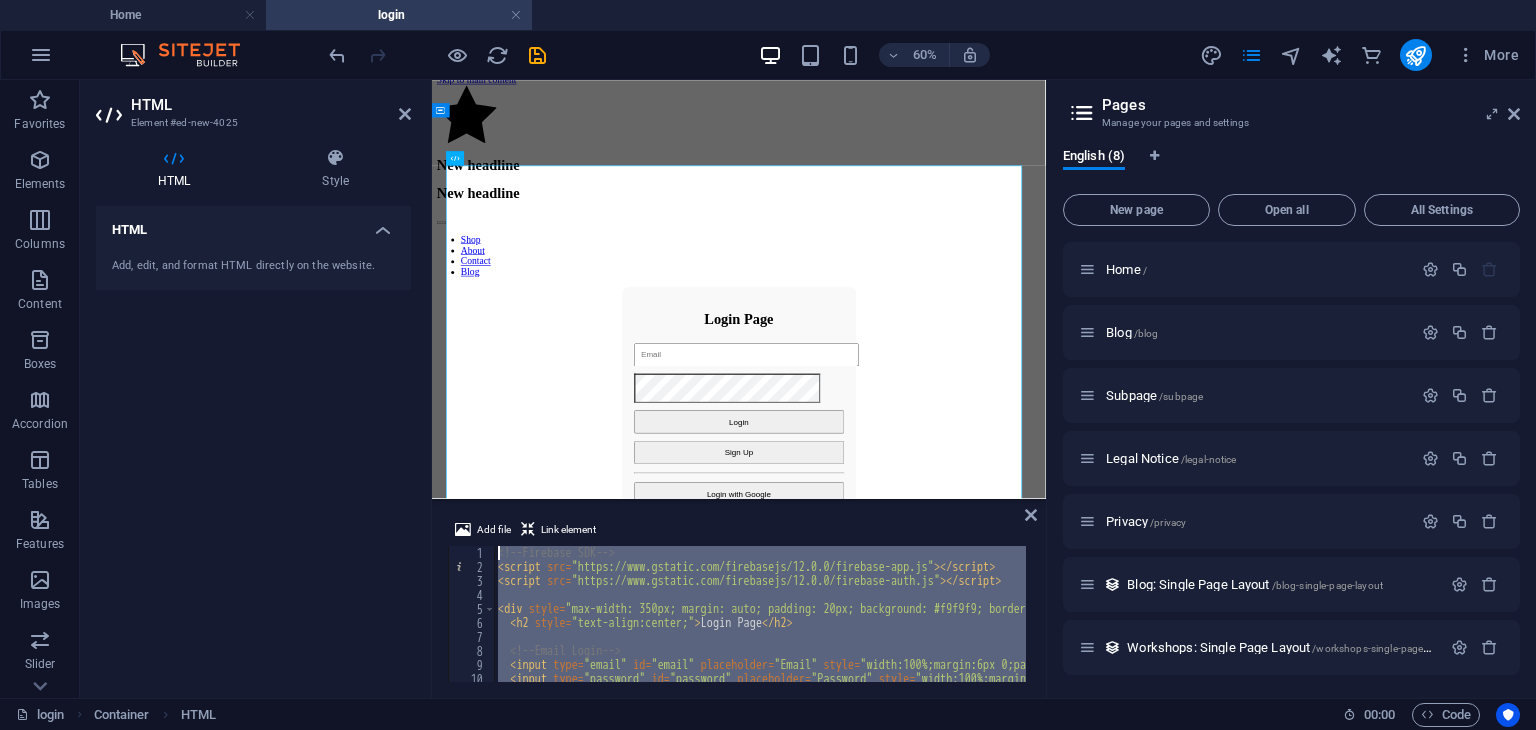 drag, startPoint x: 586, startPoint y: 664, endPoint x: 372, endPoint y: 241, distance: 474.0517 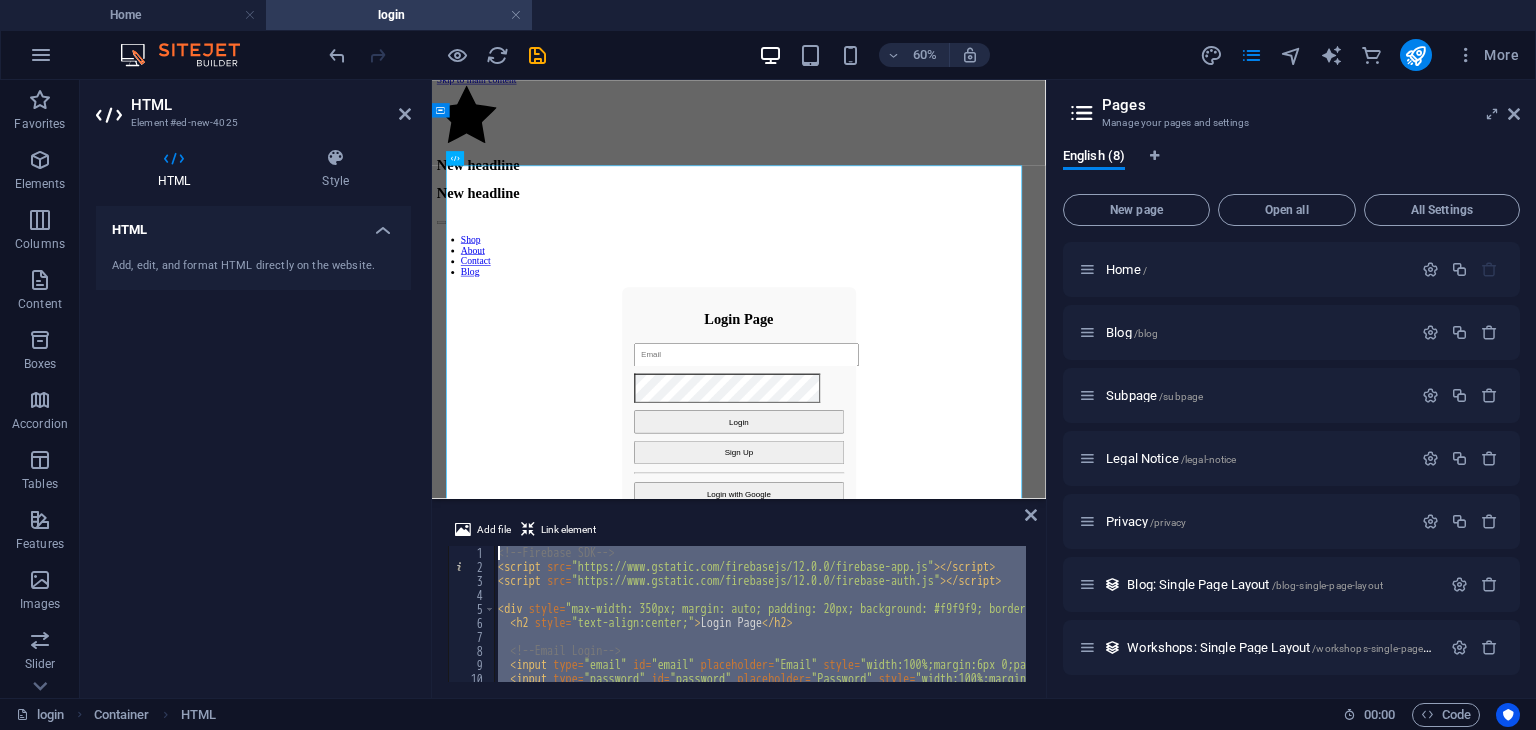click on "HTML Element #ed-new-4025 HTML Style HTML Add, edit, and format HTML directly on the website. Preset Element Layout How this element expands within the layout (Flexbox). Size Default auto px % 1/1 1/2 1/3 1/4 1/5 1/6 1/7 1/8 1/9 1/10 Grow Shrink Order Container layout Visible Visible Opacity 100 % Overflow Spacing Margin Default auto px % rem vw vh Custom Custom auto px % rem vw vh auto px % rem vw vh auto px % rem vw vh auto px % rem vw vh Padding Default px rem % vh vw Custom Custom px rem % vh vw px rem % vh vw px rem % vh vw px rem % vh vw Border Style              - Width 1 auto px rem % vh vw Custom Custom 1 auto px rem % vh vw 1 auto px rem % vh vw 1 auto px rem % vh vw 1 auto px rem % vh vw  - Color Round corners Default px rem % vh vw Custom Custom px rem % vh vw px rem % vh vw px rem % vh vw px rem % vh vw Shadow Default None Outside Inside Color X offset 0 px rem vh vw Y offset 0 px rem vh vw Blur 0 px rem % vh vw Spread 0 px rem vh vw Text Shadow Default None Outside Color X offset 0 px" at bounding box center [563, 389] 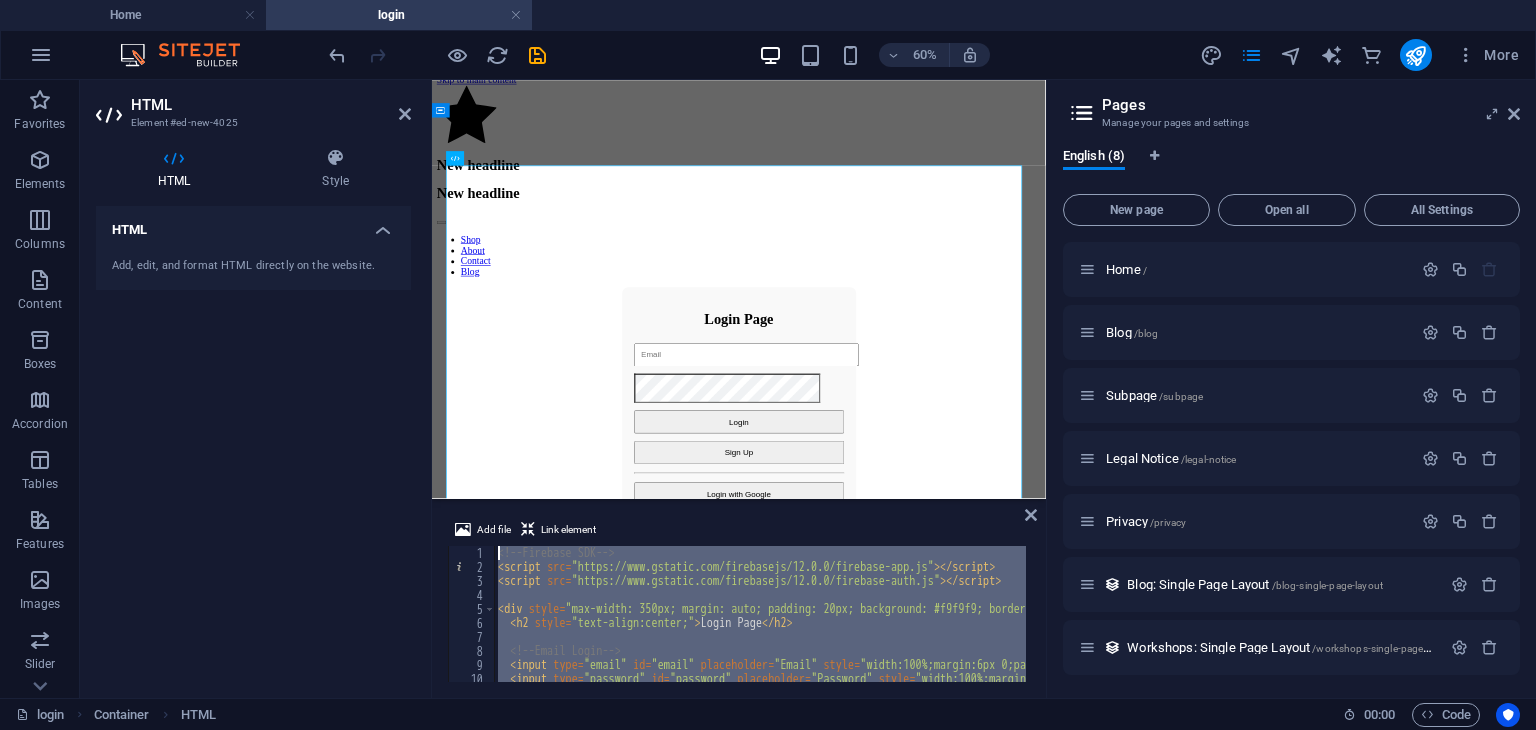paste 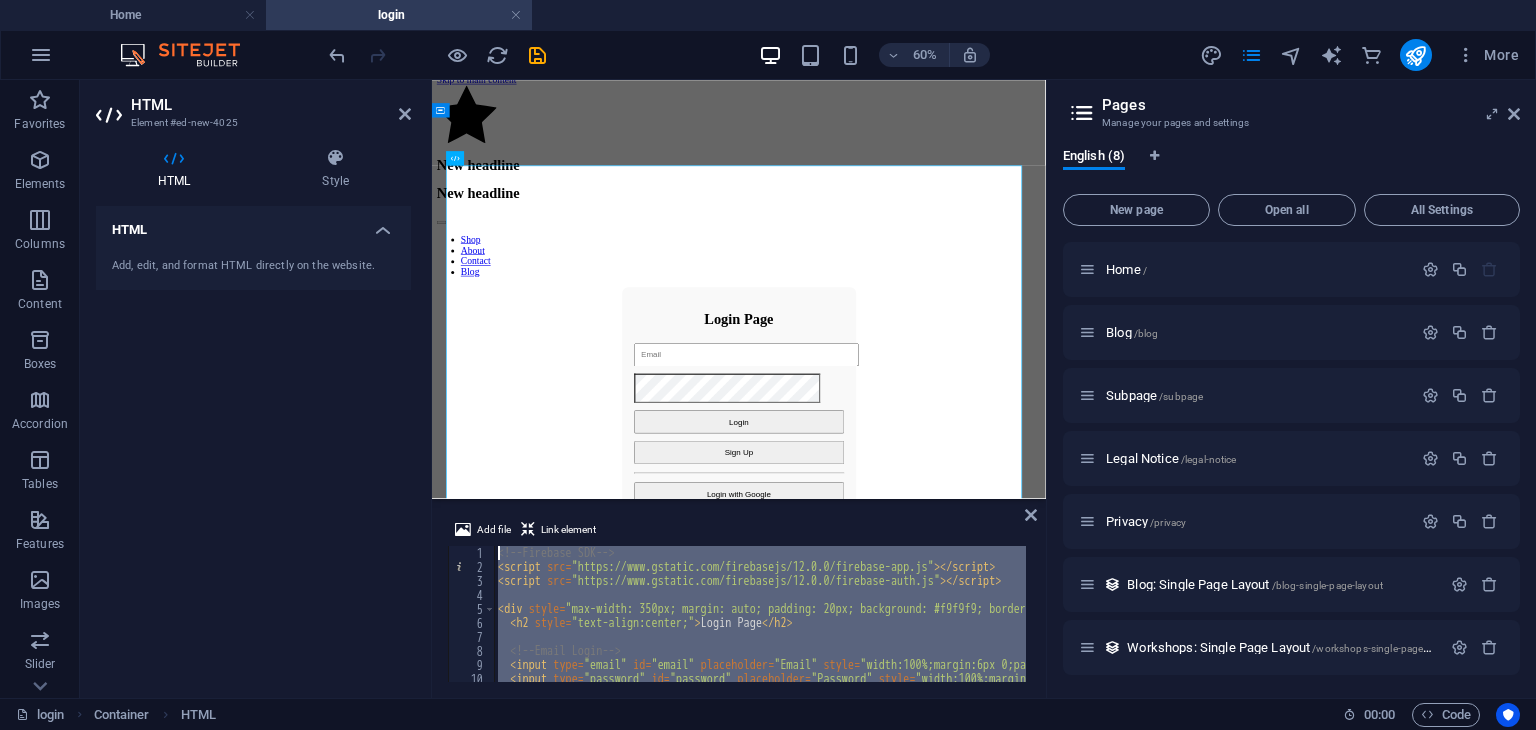 type 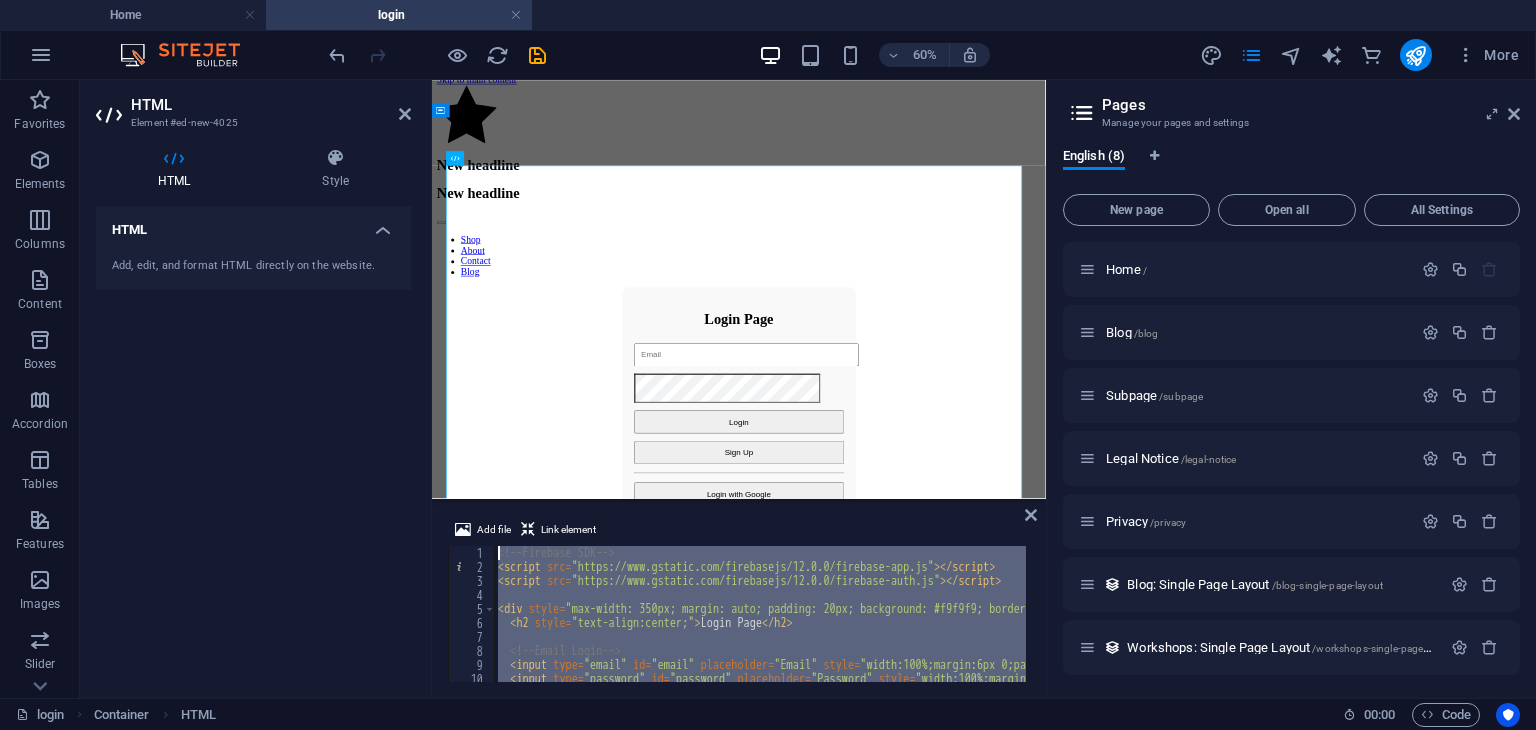 scroll, scrollTop: 1520, scrollLeft: 0, axis: vertical 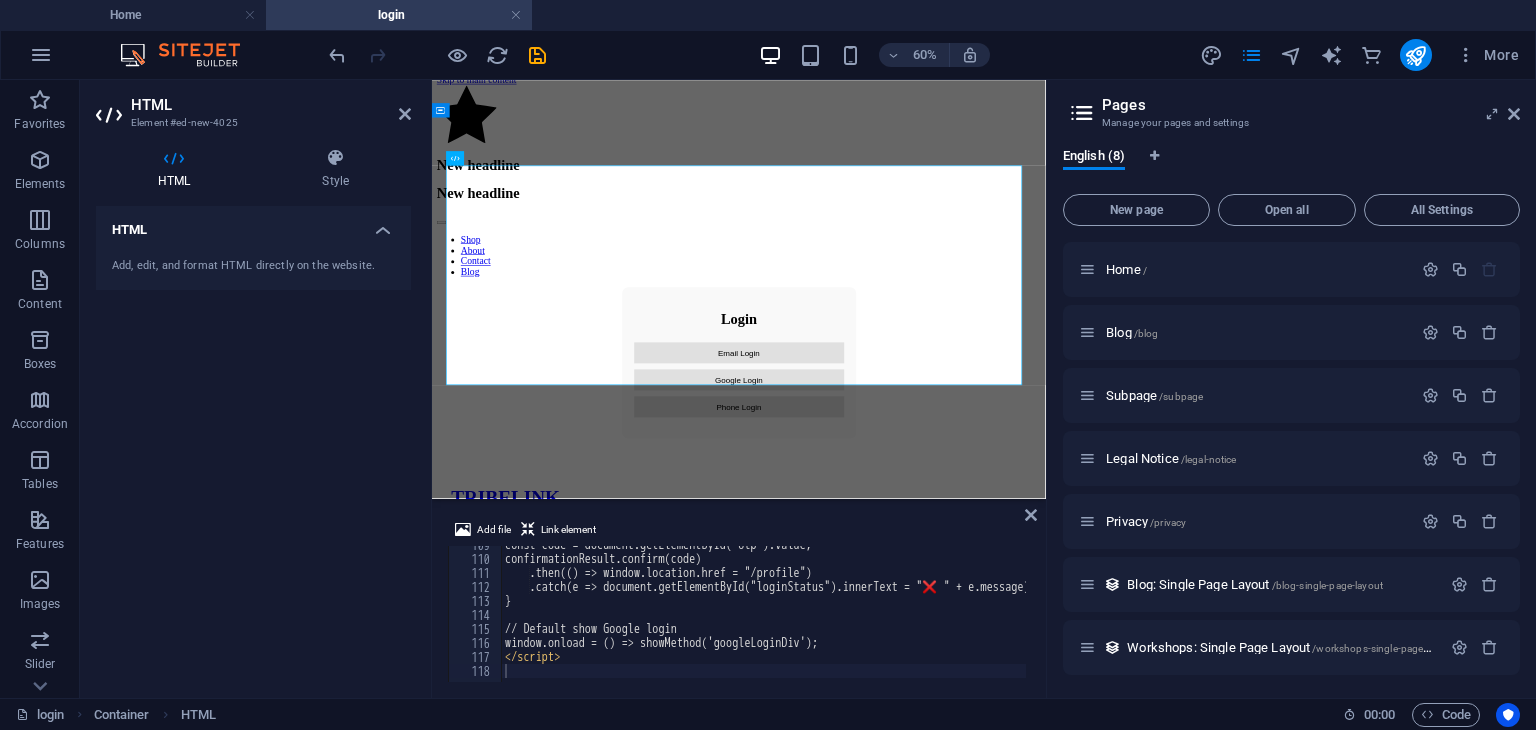 click on "Add, edit, and format HTML directly on the website." at bounding box center [253, 266] 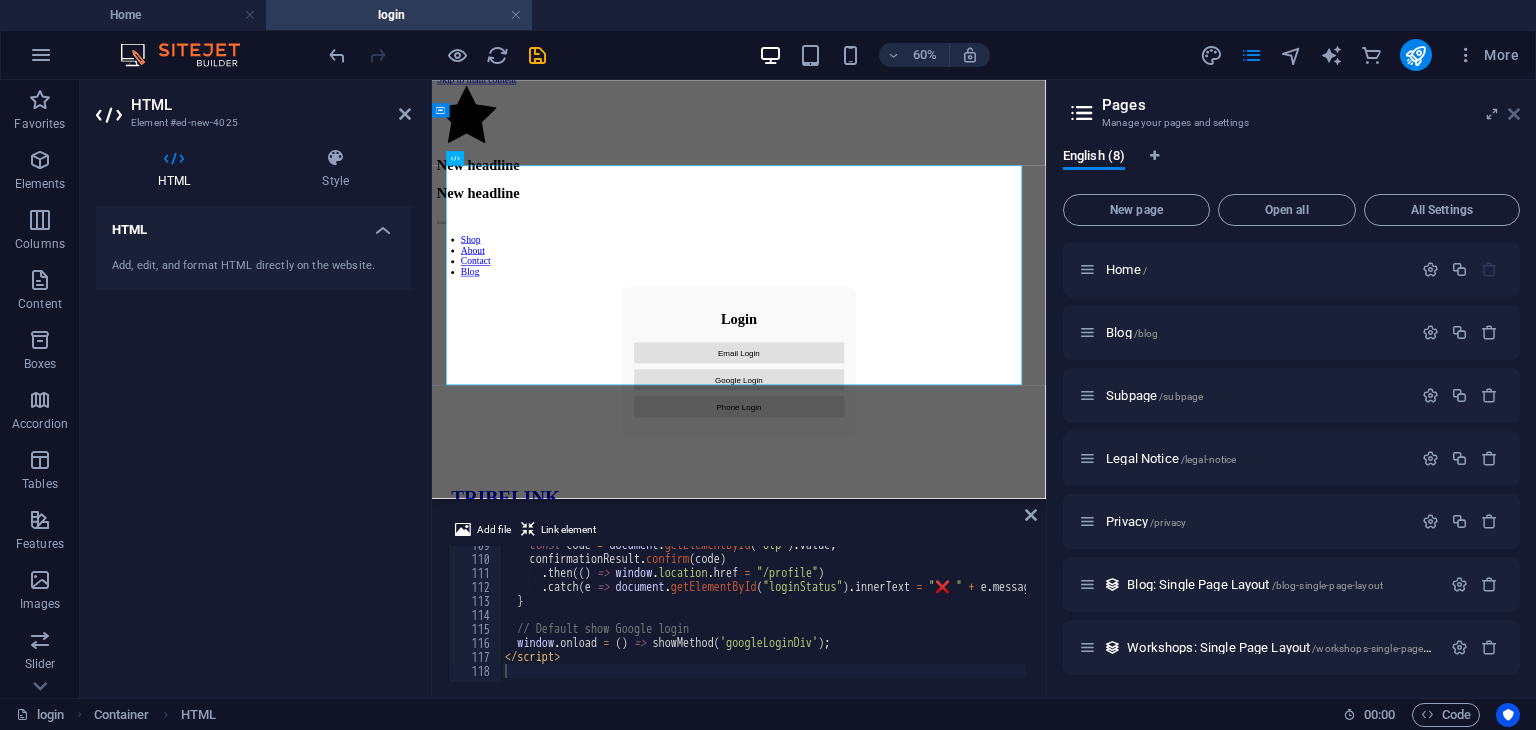 click at bounding box center (1514, 114) 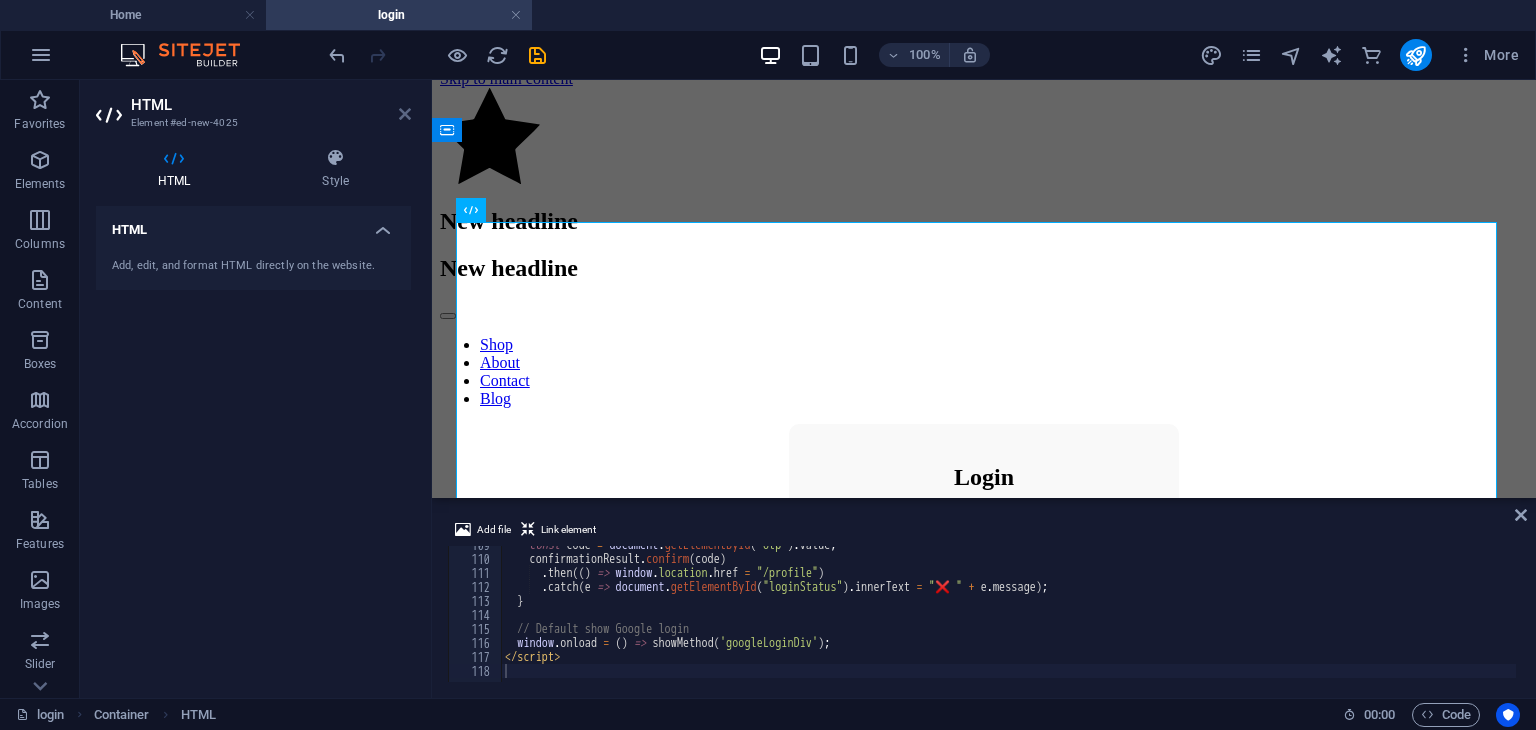 click at bounding box center [405, 114] 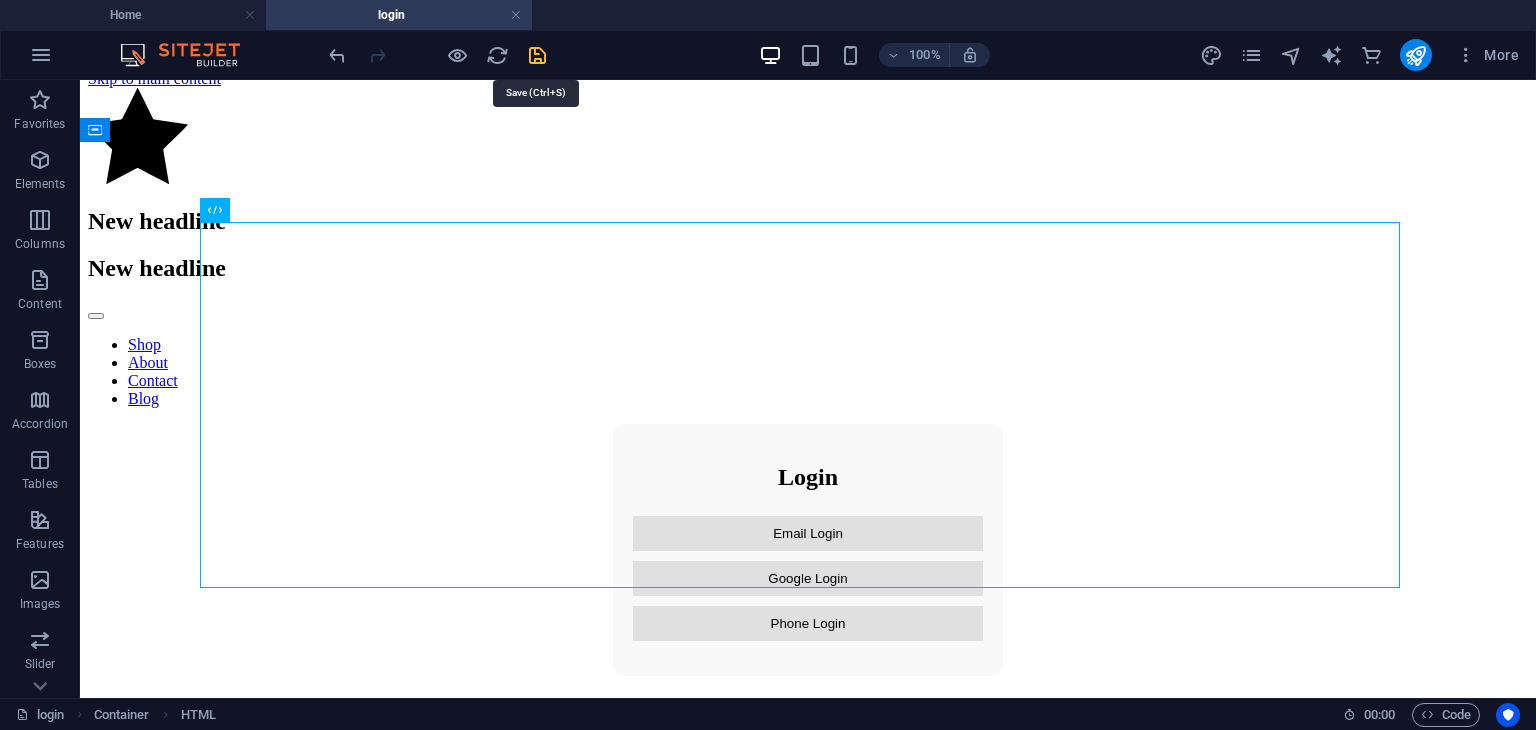 click at bounding box center (537, 55) 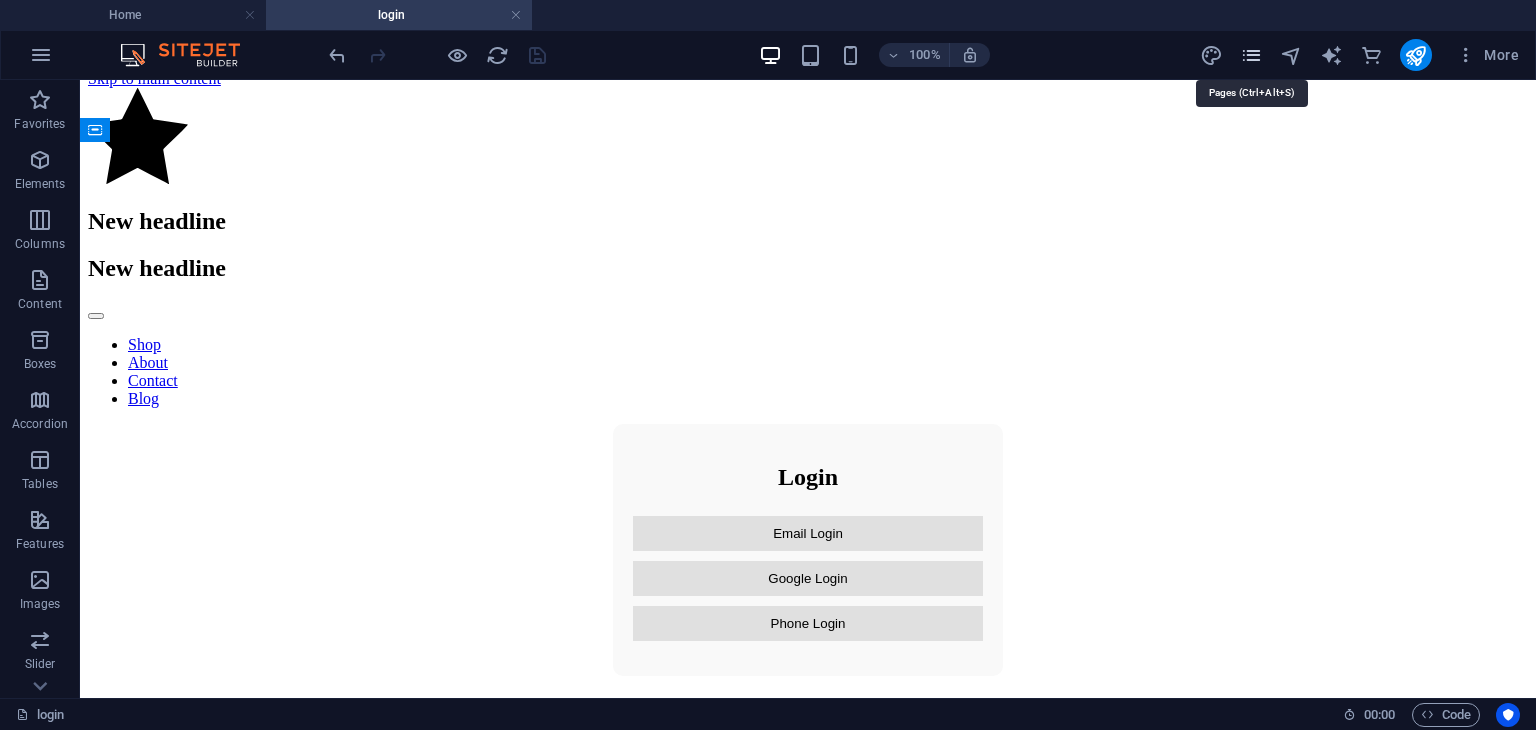 click at bounding box center (1251, 55) 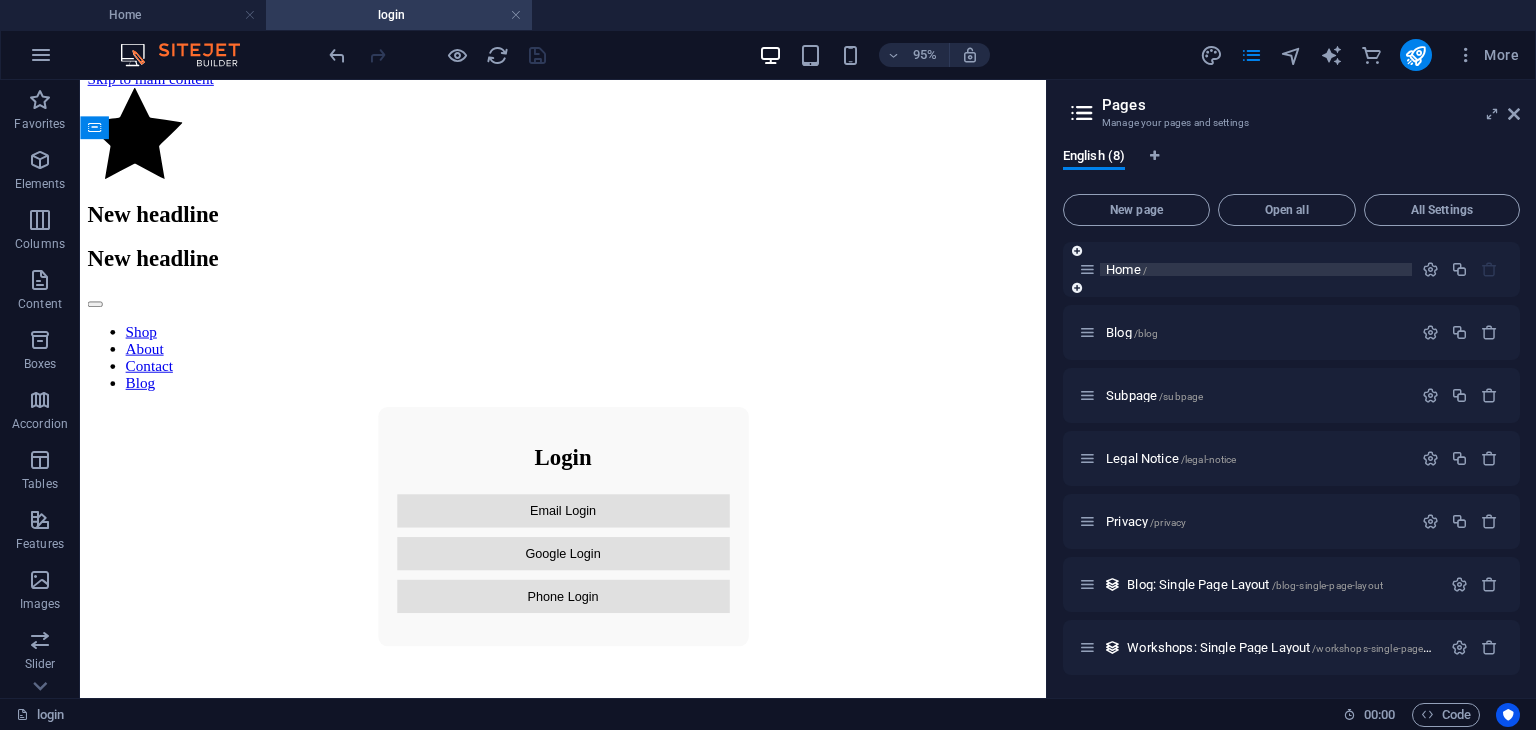 click on "Home /" at bounding box center (1126, 269) 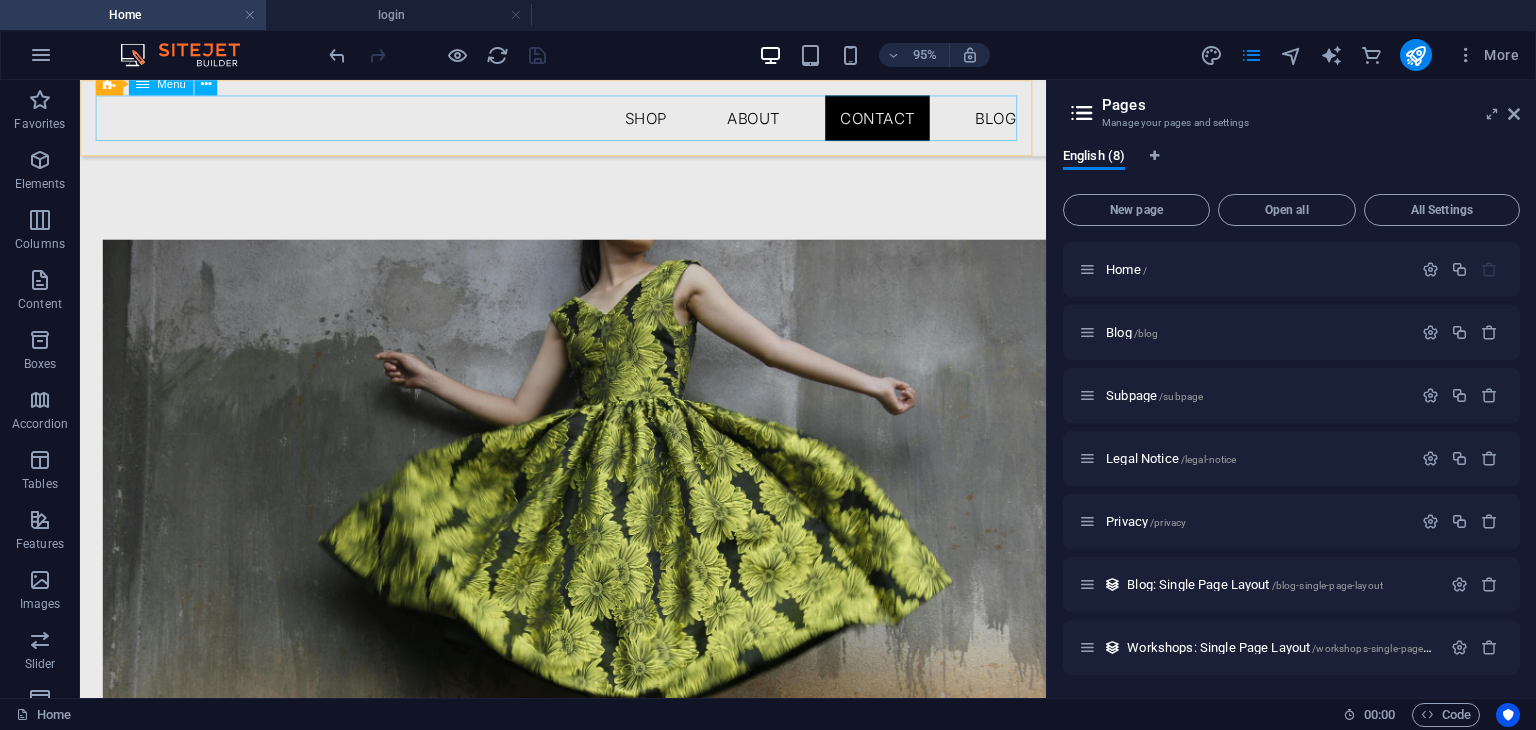 click on "Shop About Contact Blog" at bounding box center [588, 120] 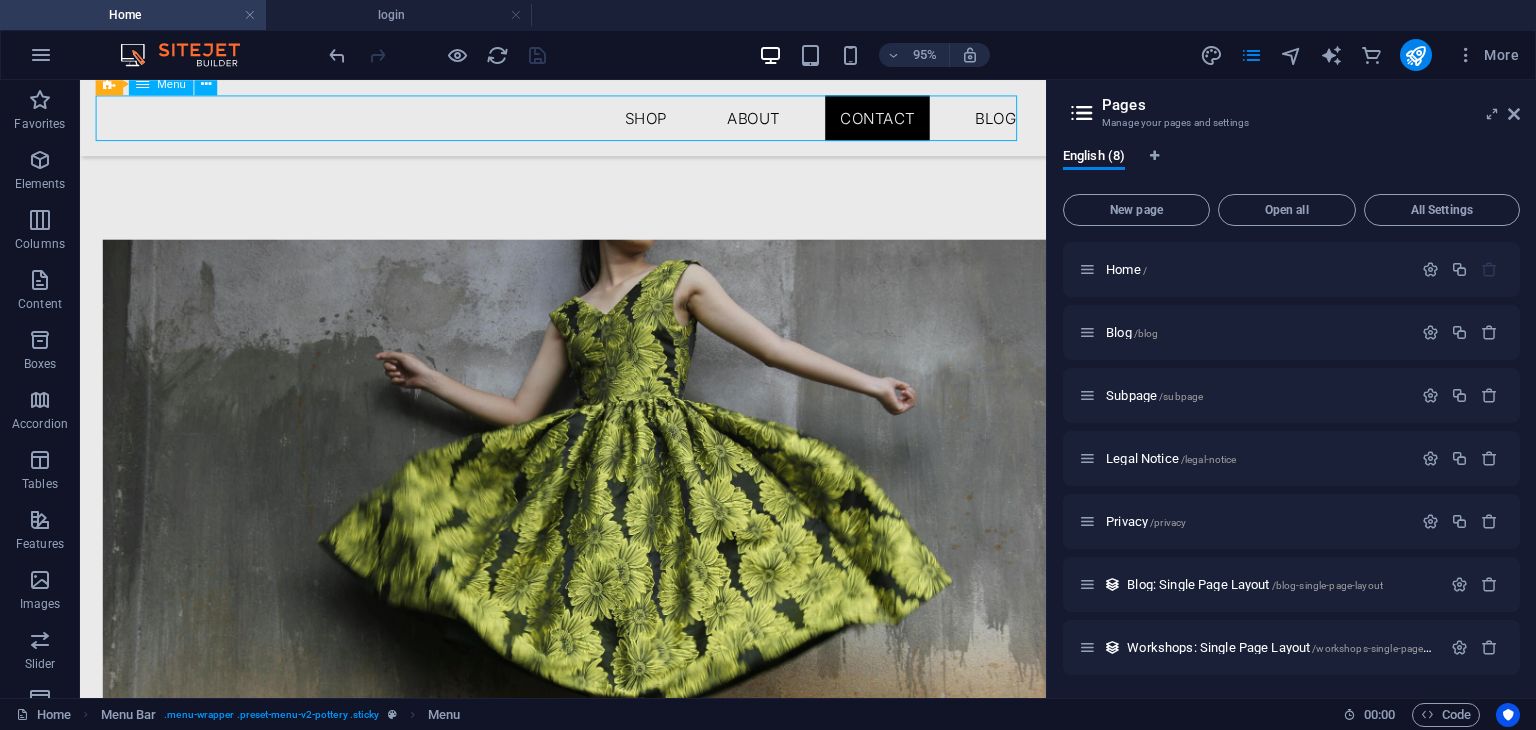 select on "1" 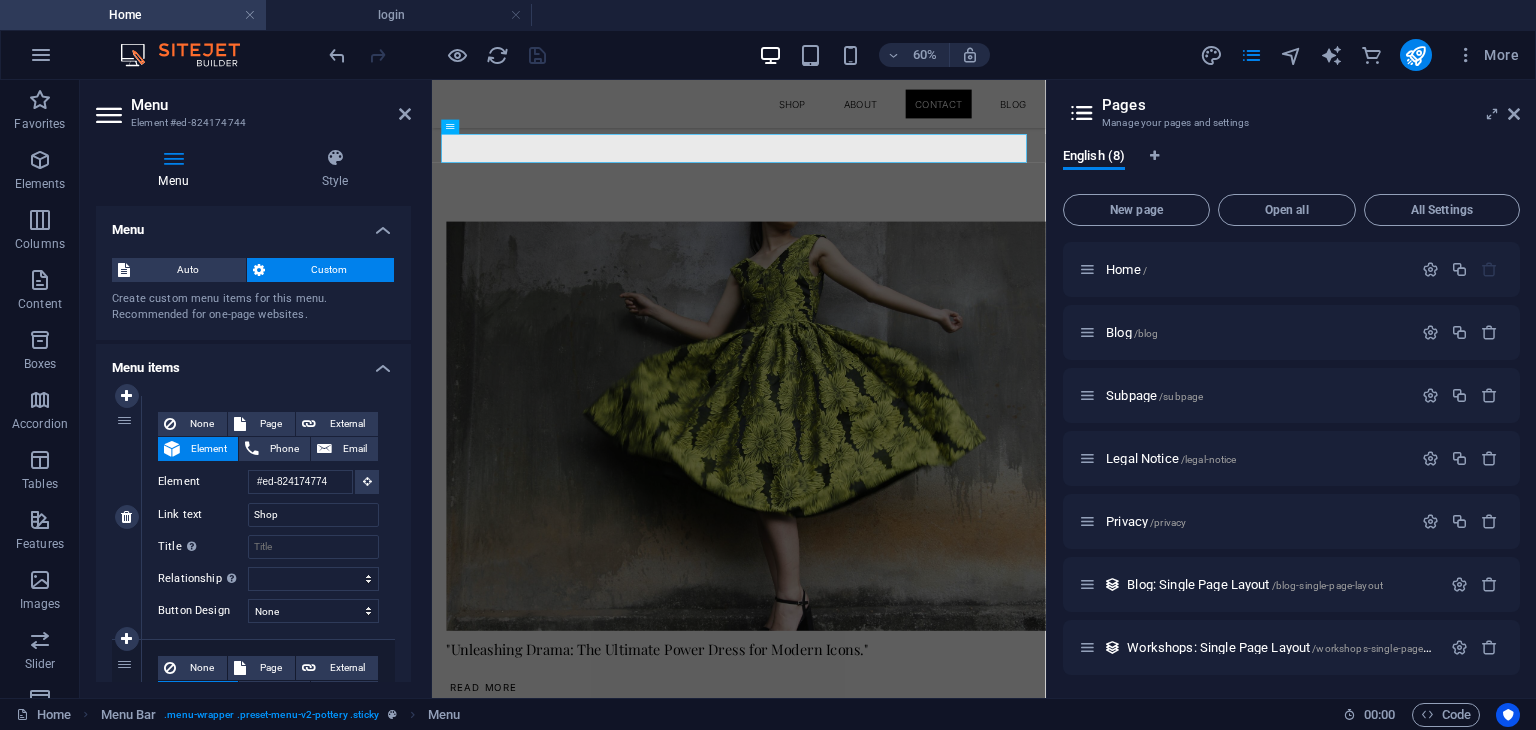 scroll, scrollTop: 2679, scrollLeft: 0, axis: vertical 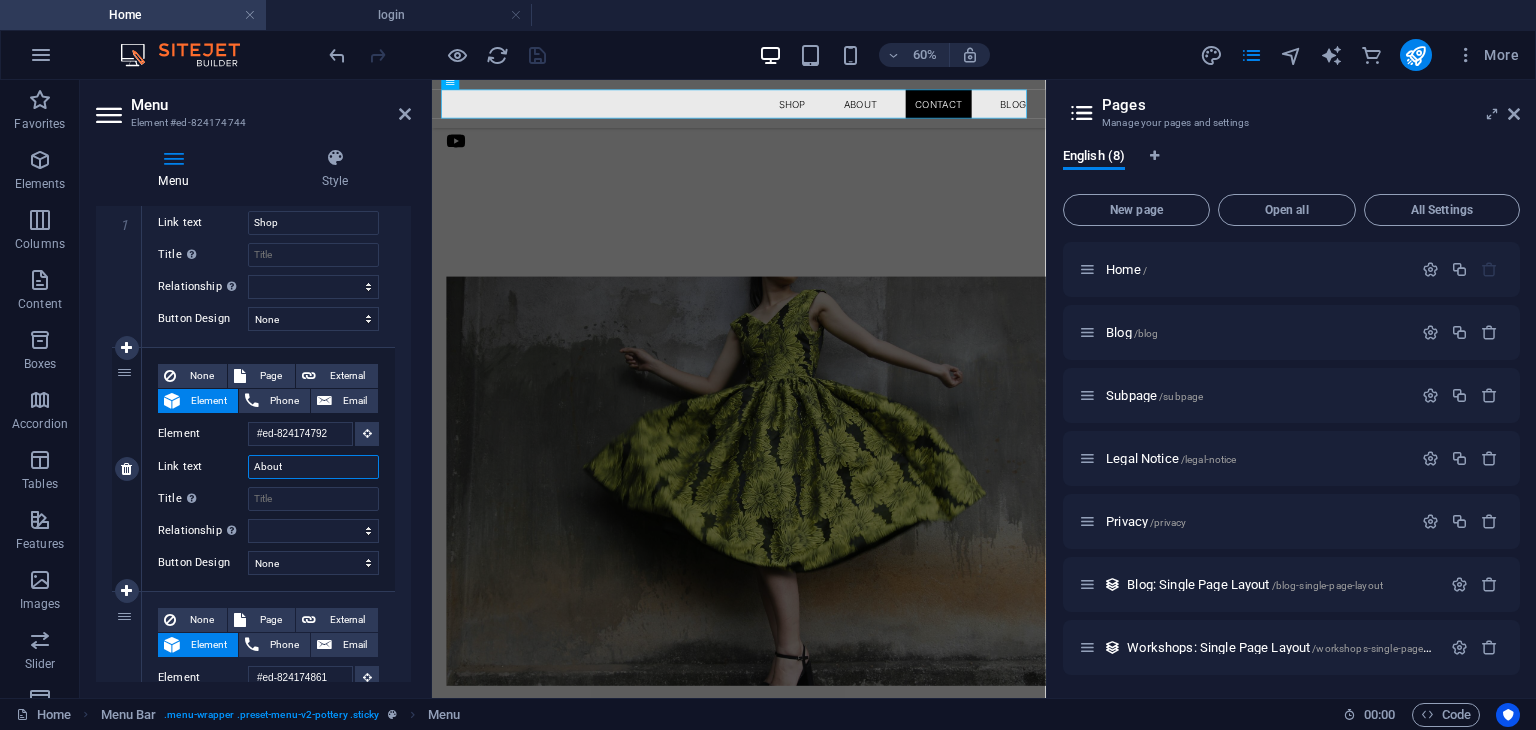drag, startPoint x: 299, startPoint y: 460, endPoint x: 198, endPoint y: 466, distance: 101.17806 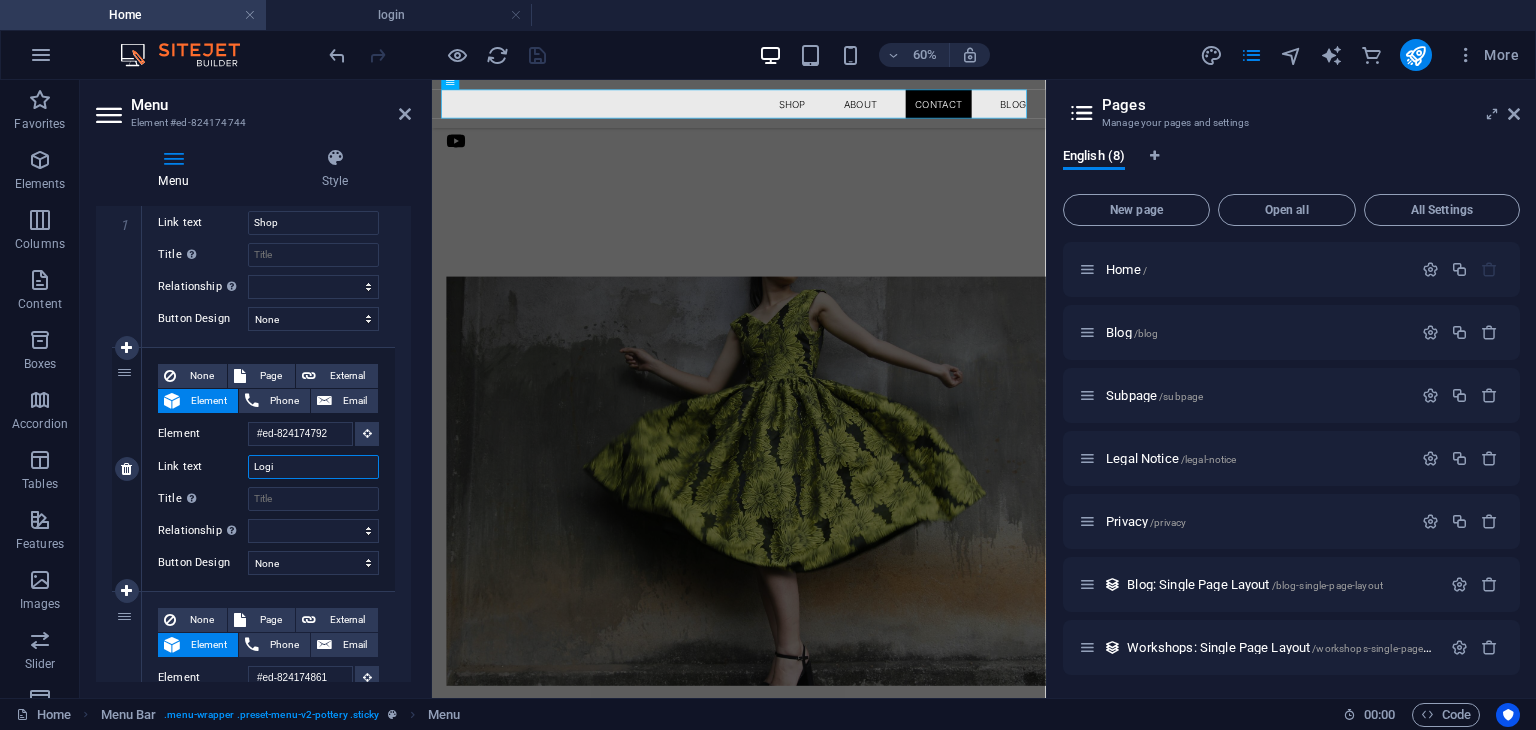 type on "Login" 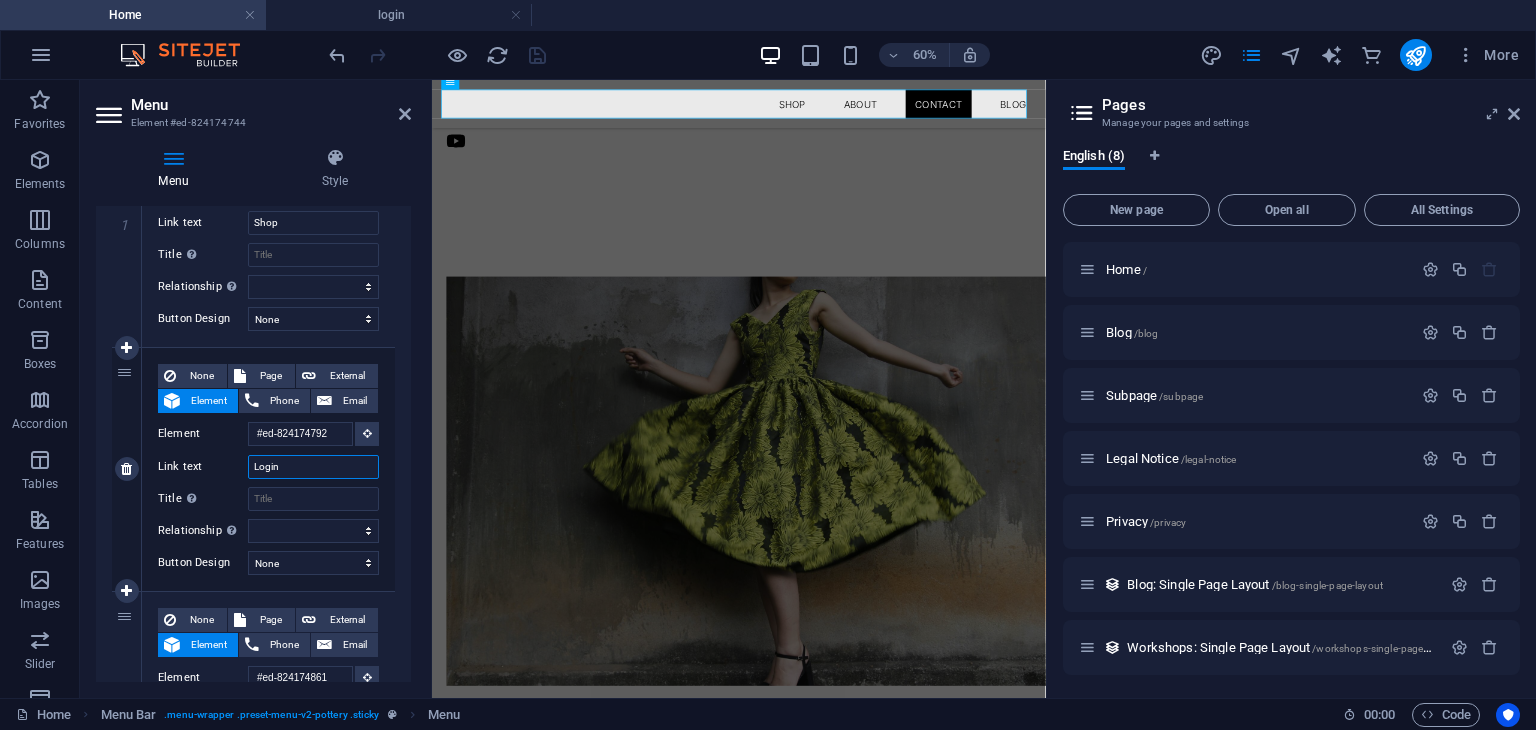 select 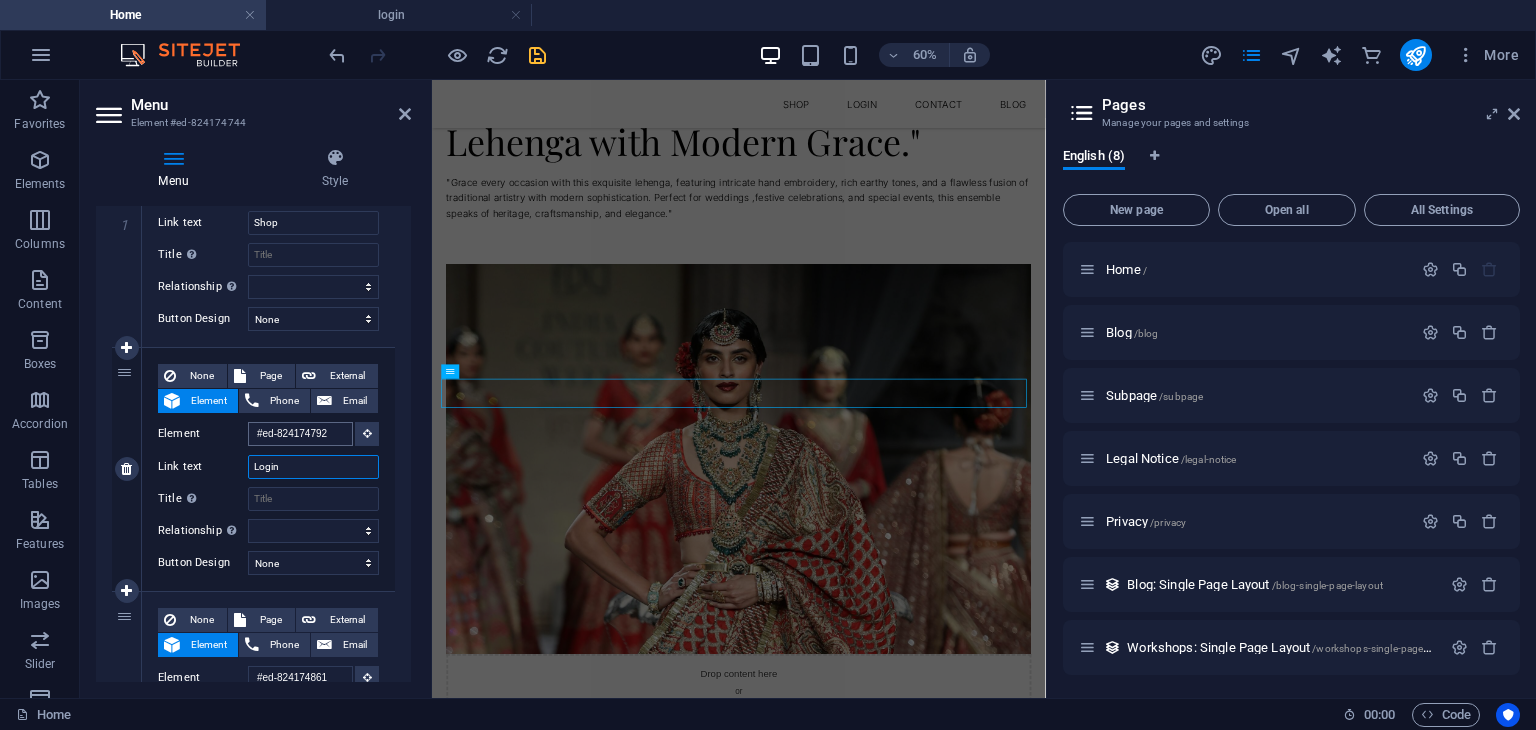 scroll, scrollTop: 951, scrollLeft: 0, axis: vertical 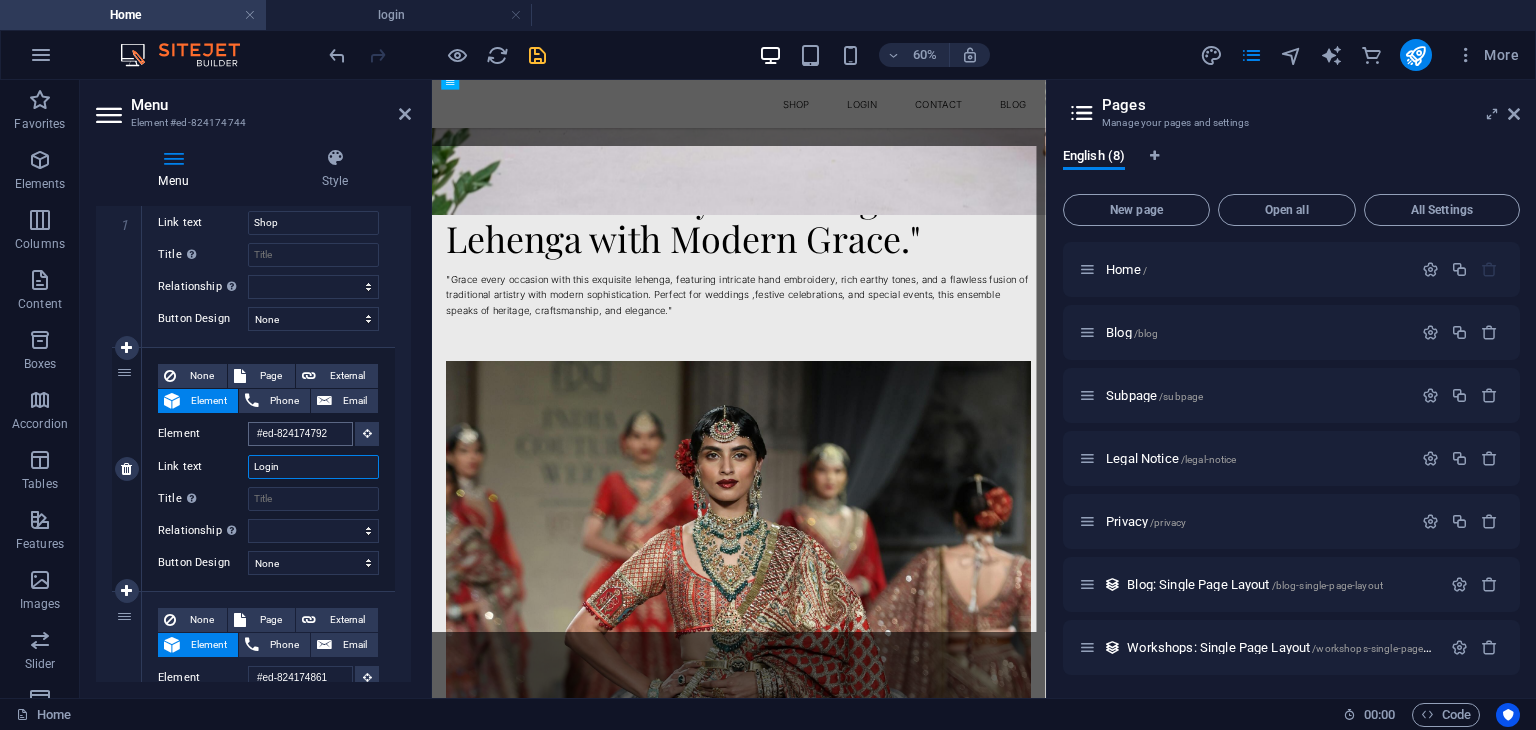 type on "Login" 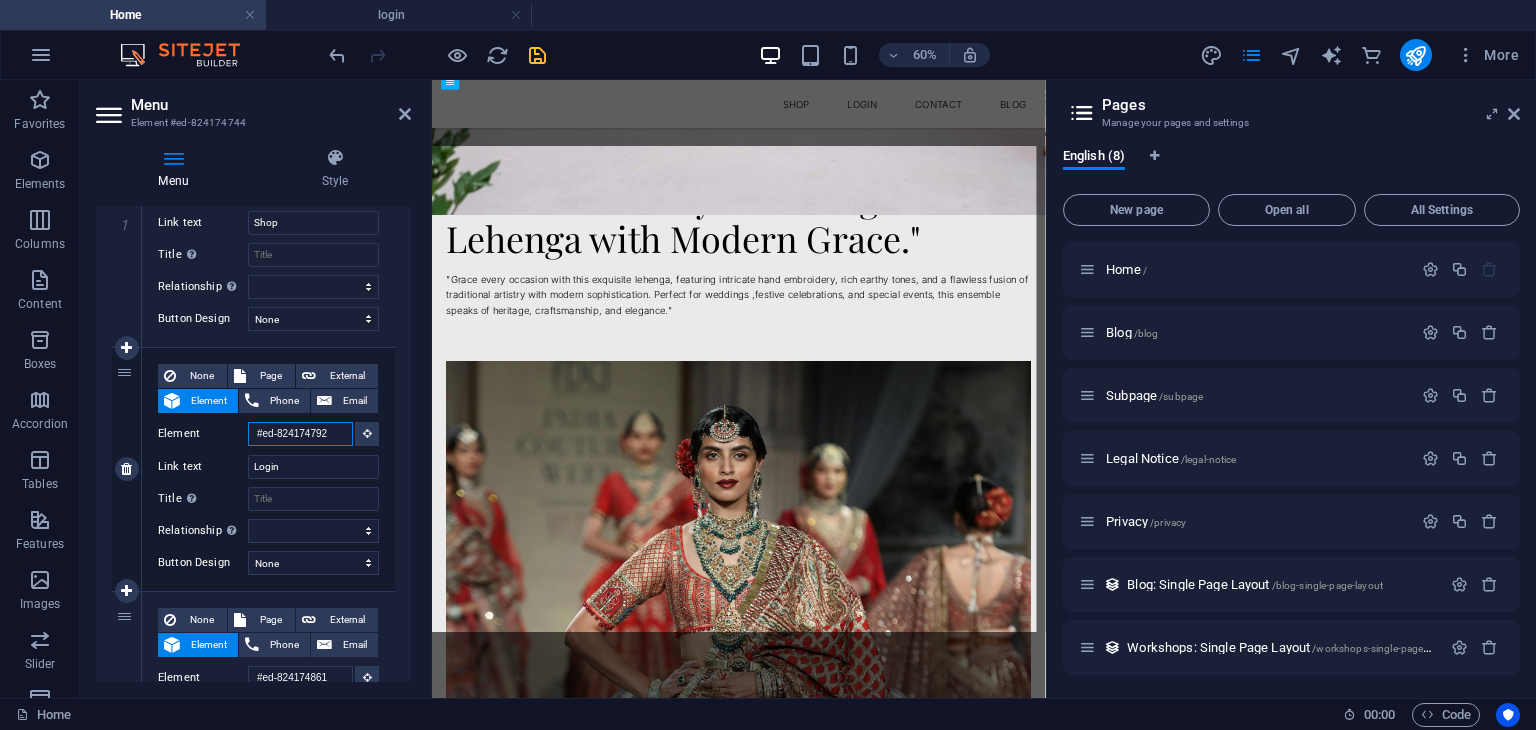 click on "#ed-824174792" at bounding box center (300, 434) 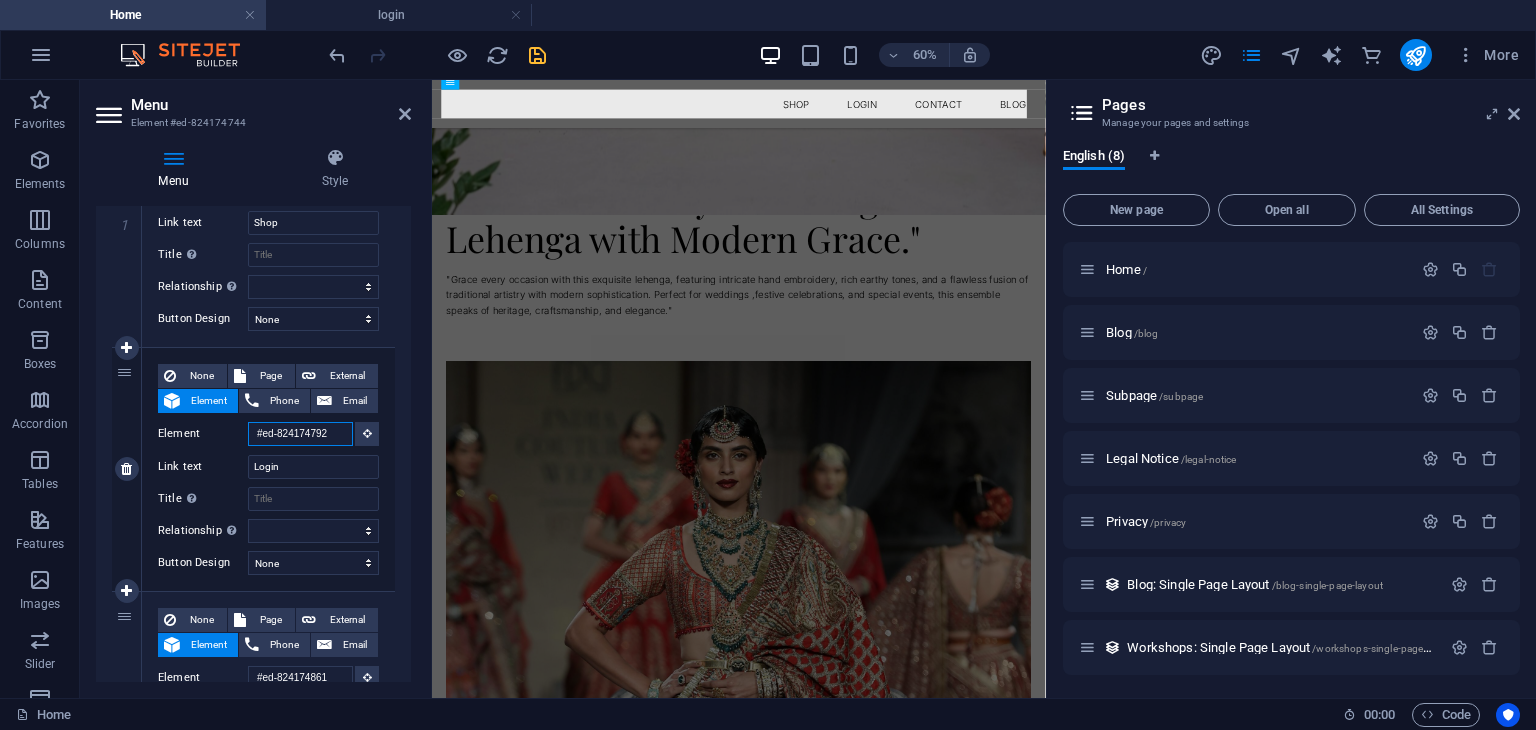 drag, startPoint x: 298, startPoint y: 442, endPoint x: 164, endPoint y: 439, distance: 134.03358 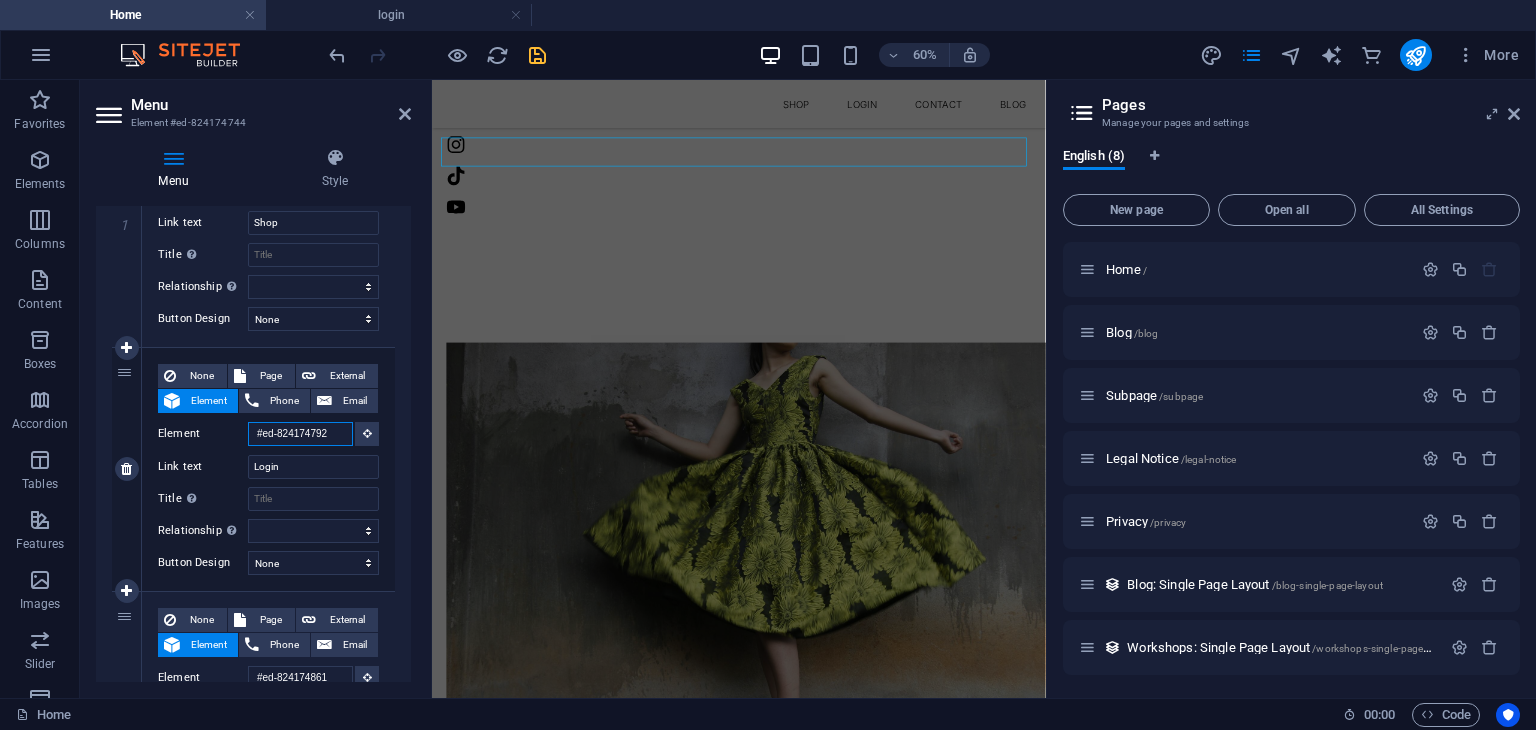 scroll, scrollTop: 2519, scrollLeft: 0, axis: vertical 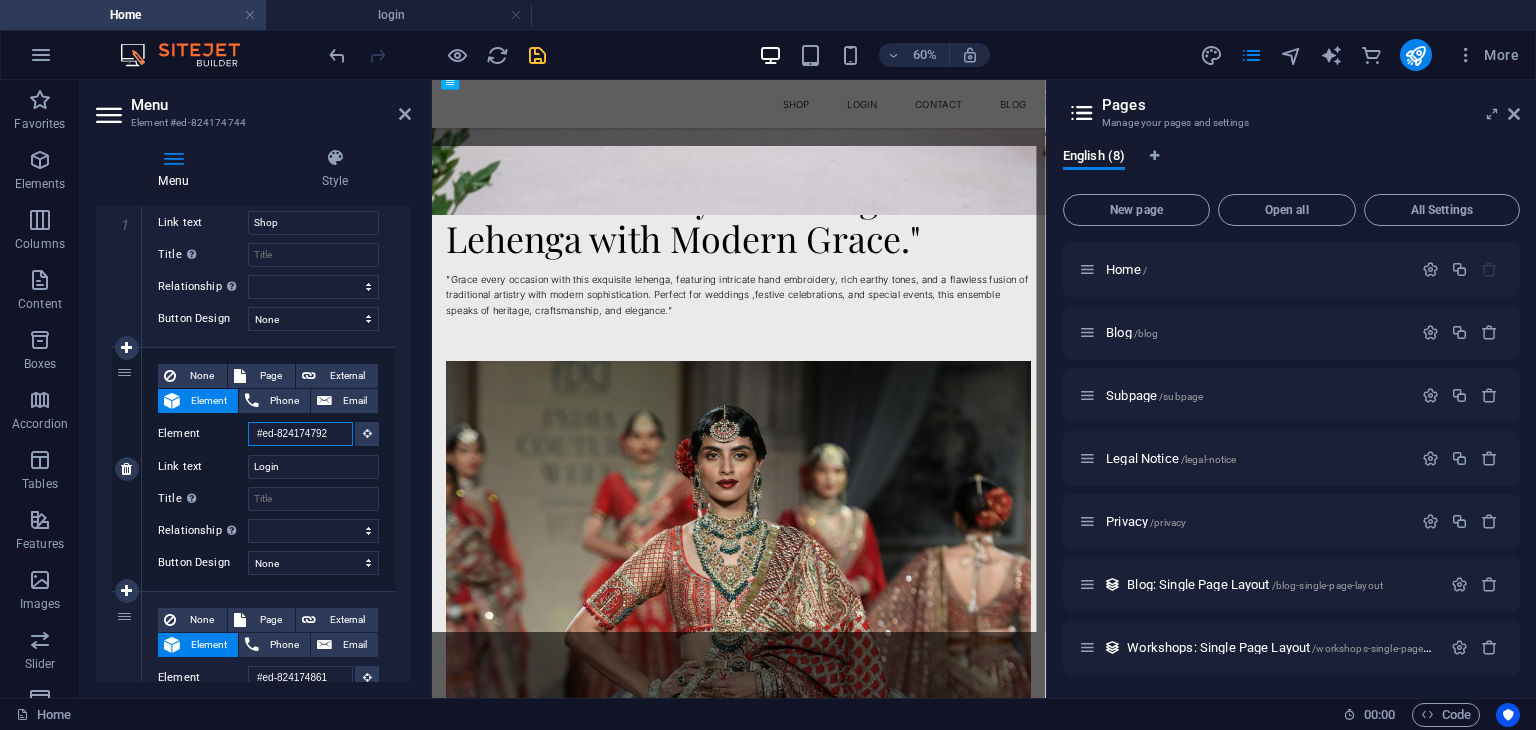 drag, startPoint x: 284, startPoint y: 436, endPoint x: 208, endPoint y: 434, distance: 76.02631 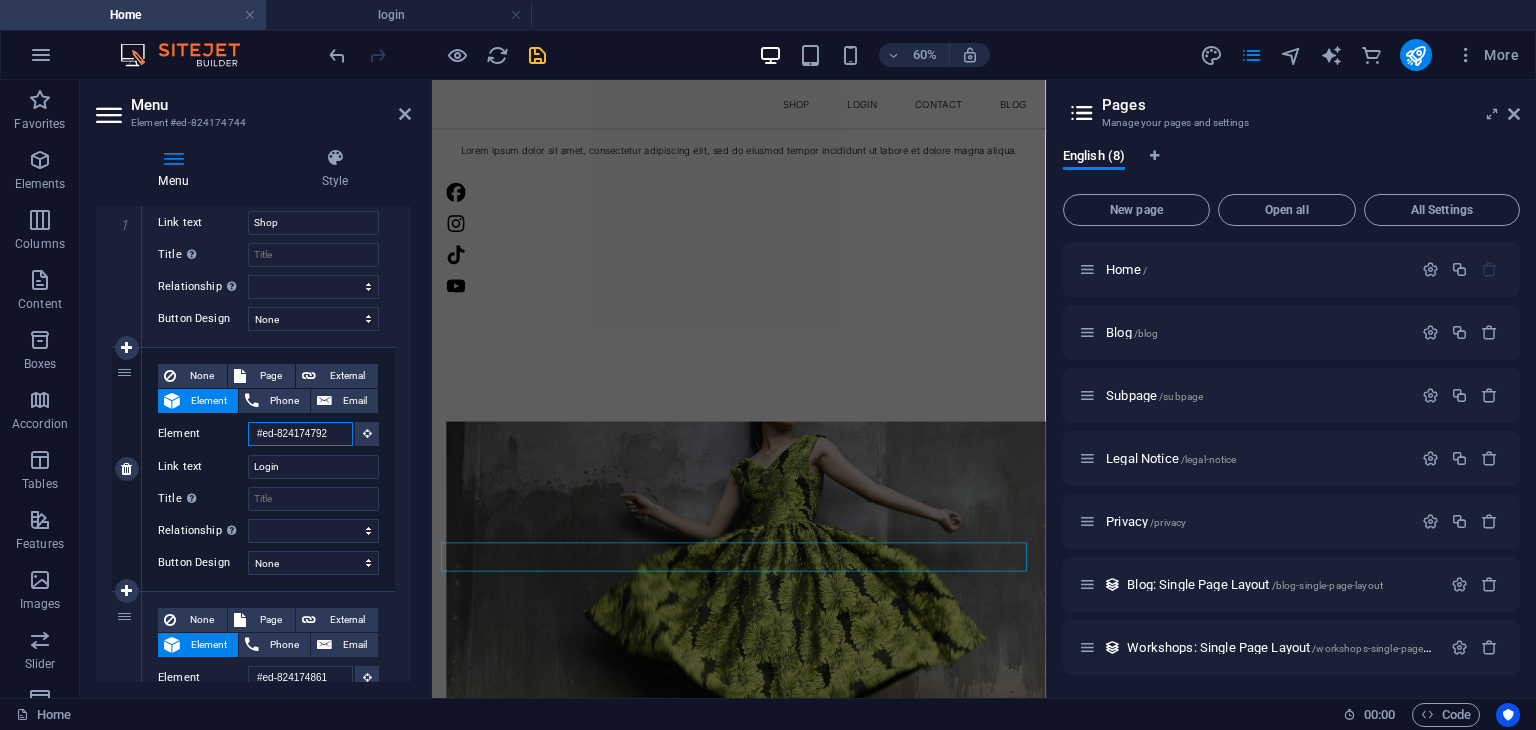 scroll, scrollTop: 2439, scrollLeft: 0, axis: vertical 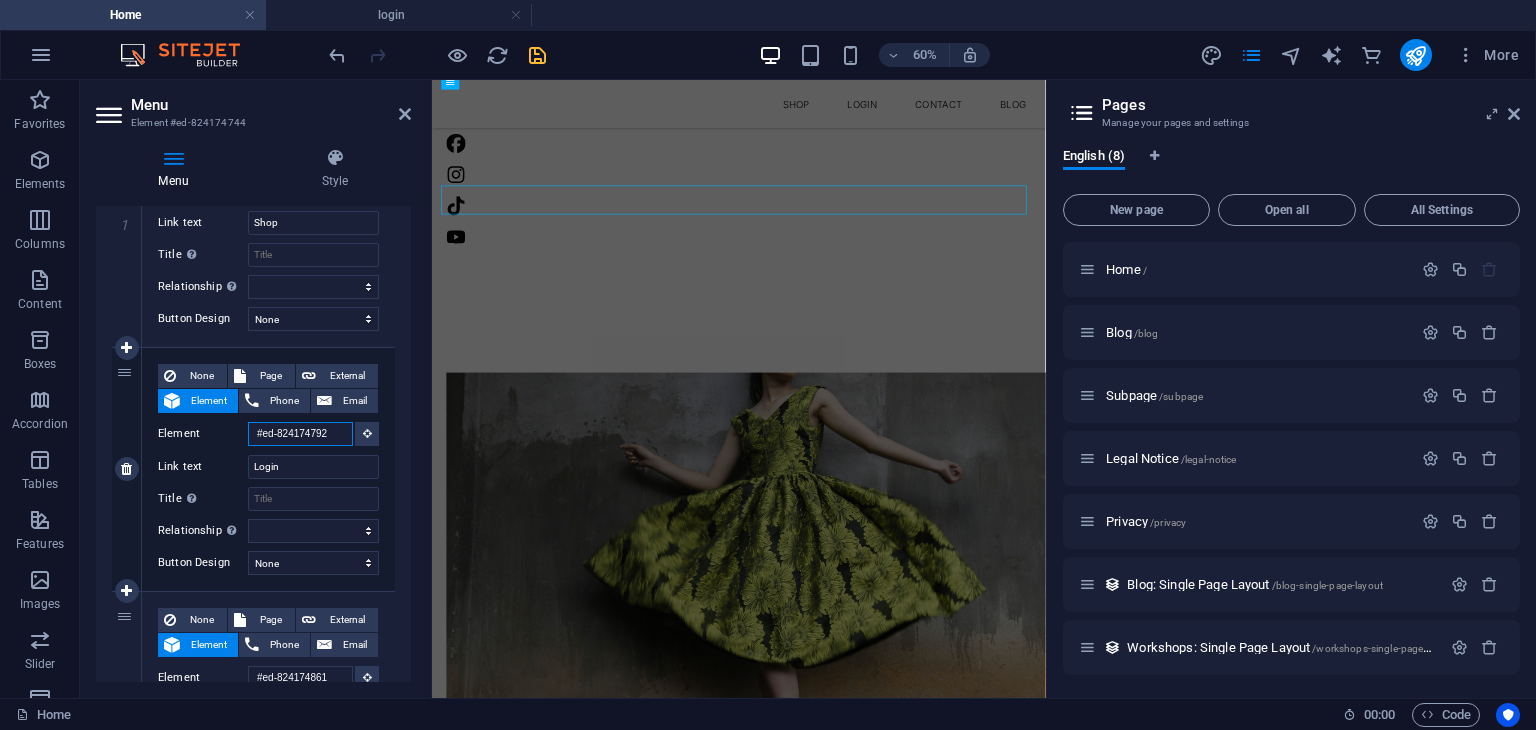 type on "24174792" 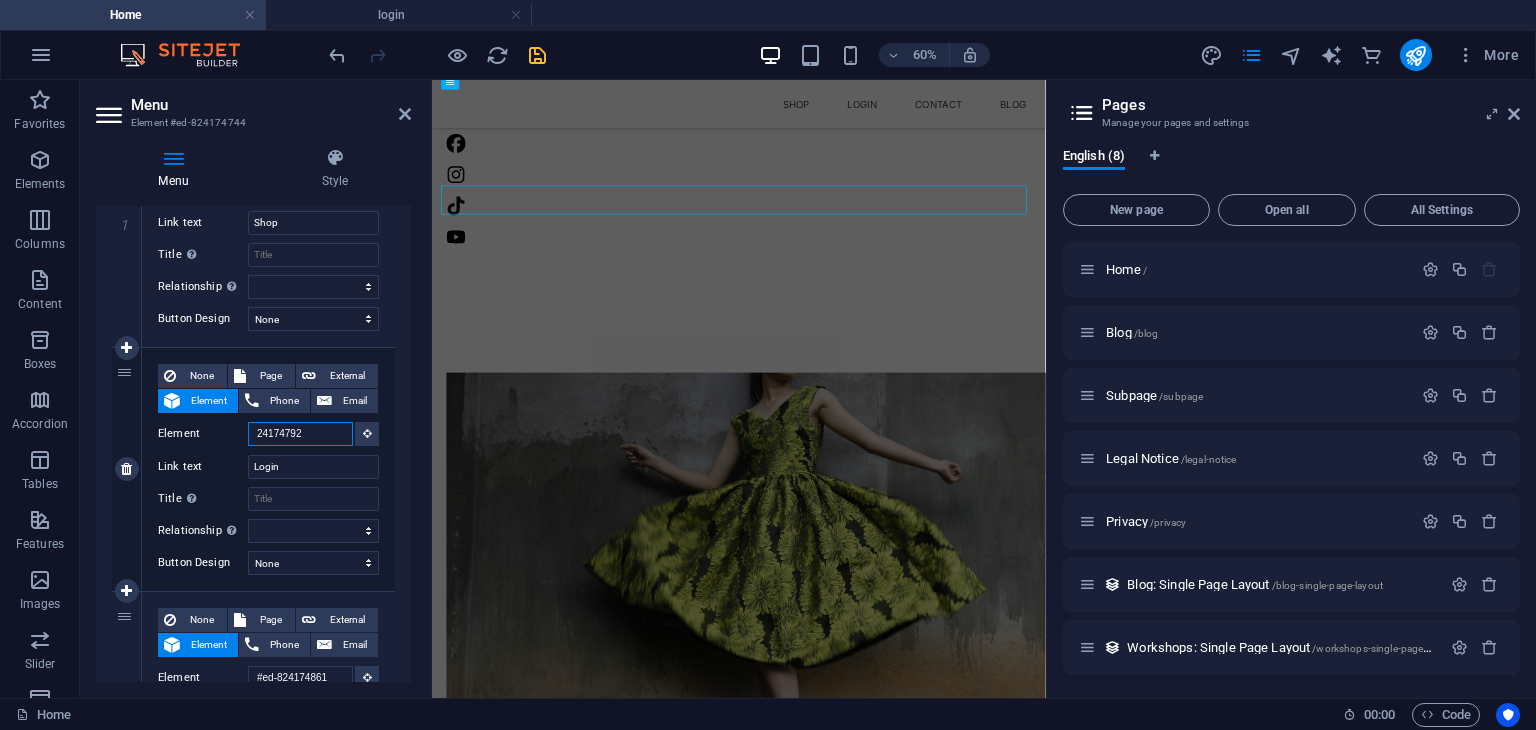 select 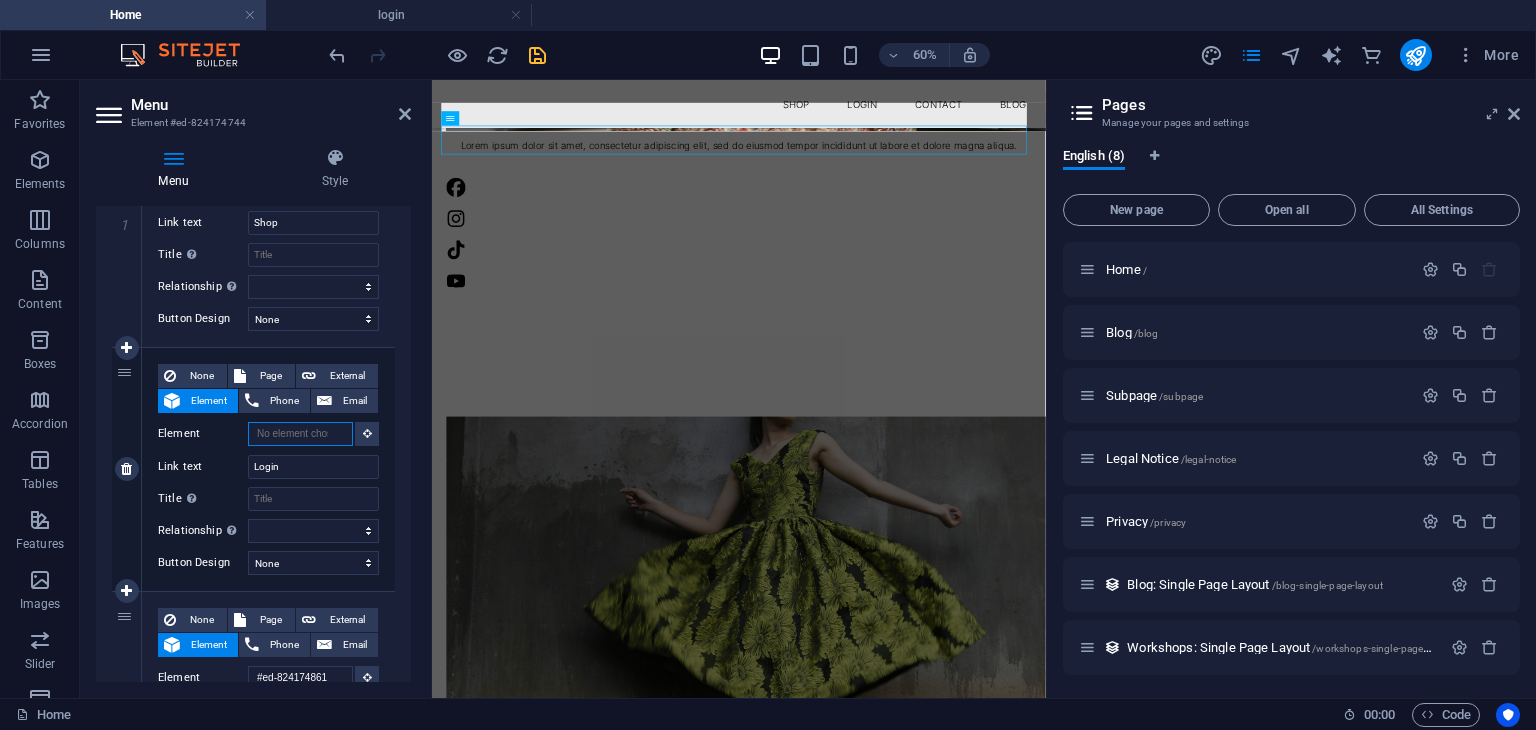 scroll, scrollTop: 2359, scrollLeft: 0, axis: vertical 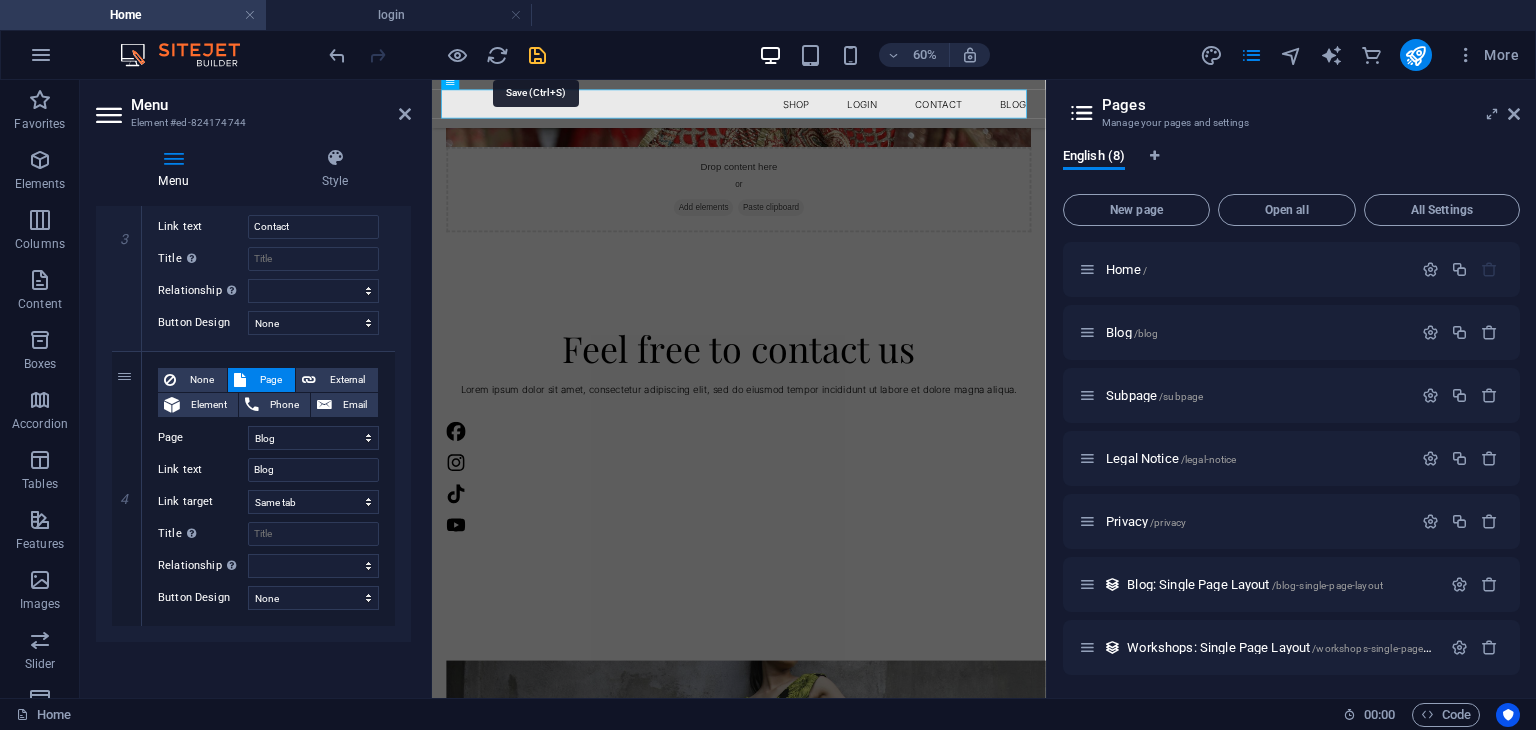 type on "https://tribelink.site/login" 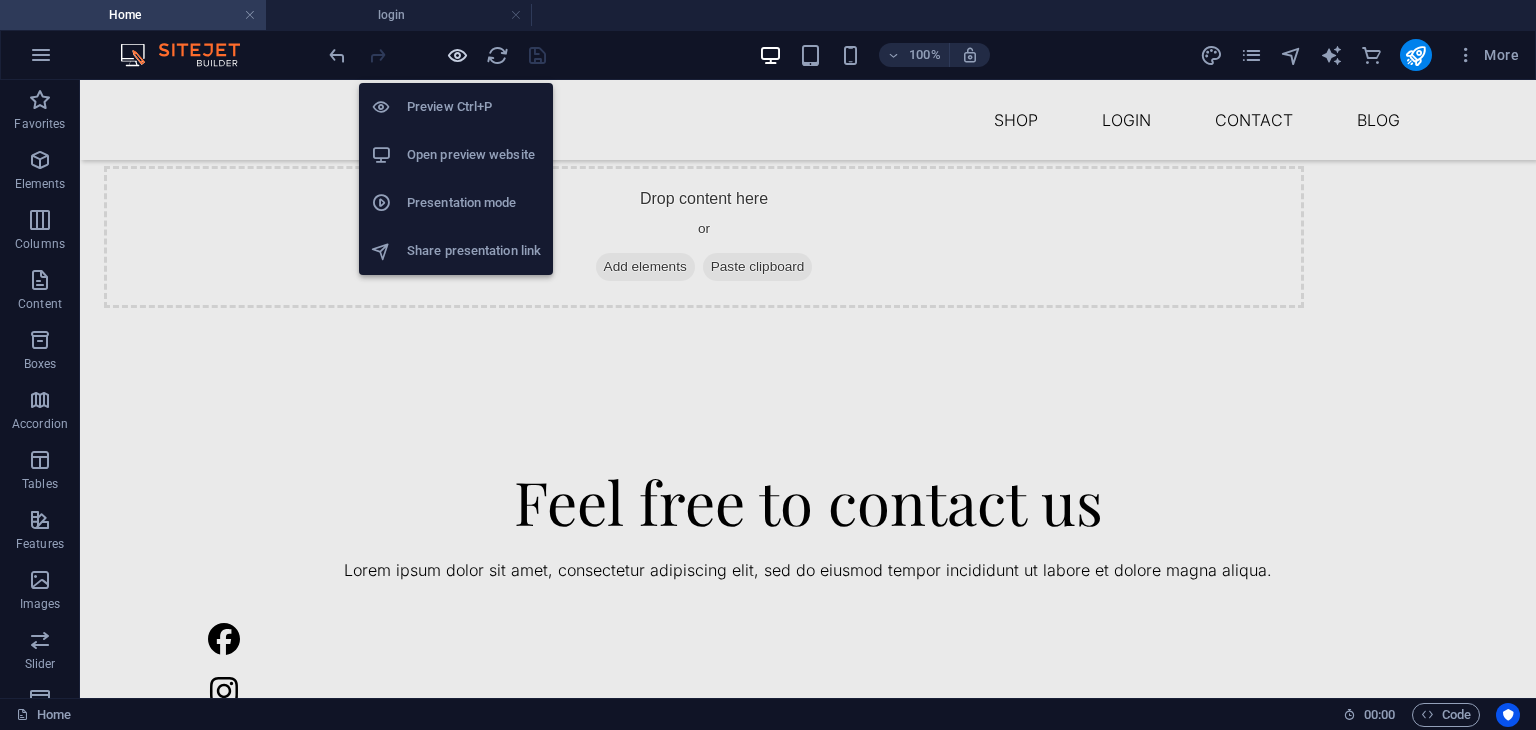 click at bounding box center [457, 55] 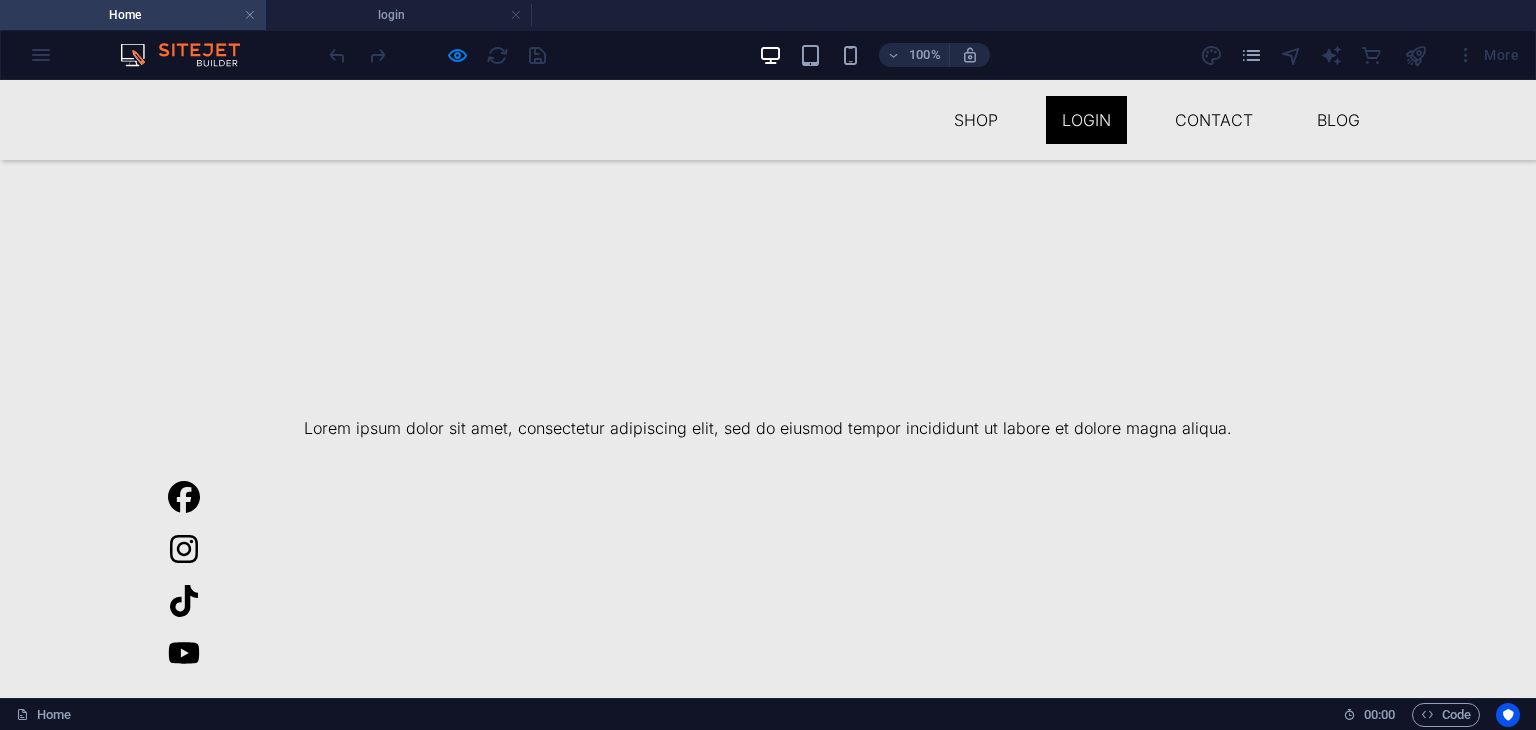 click on "Login" at bounding box center (1086, 120) 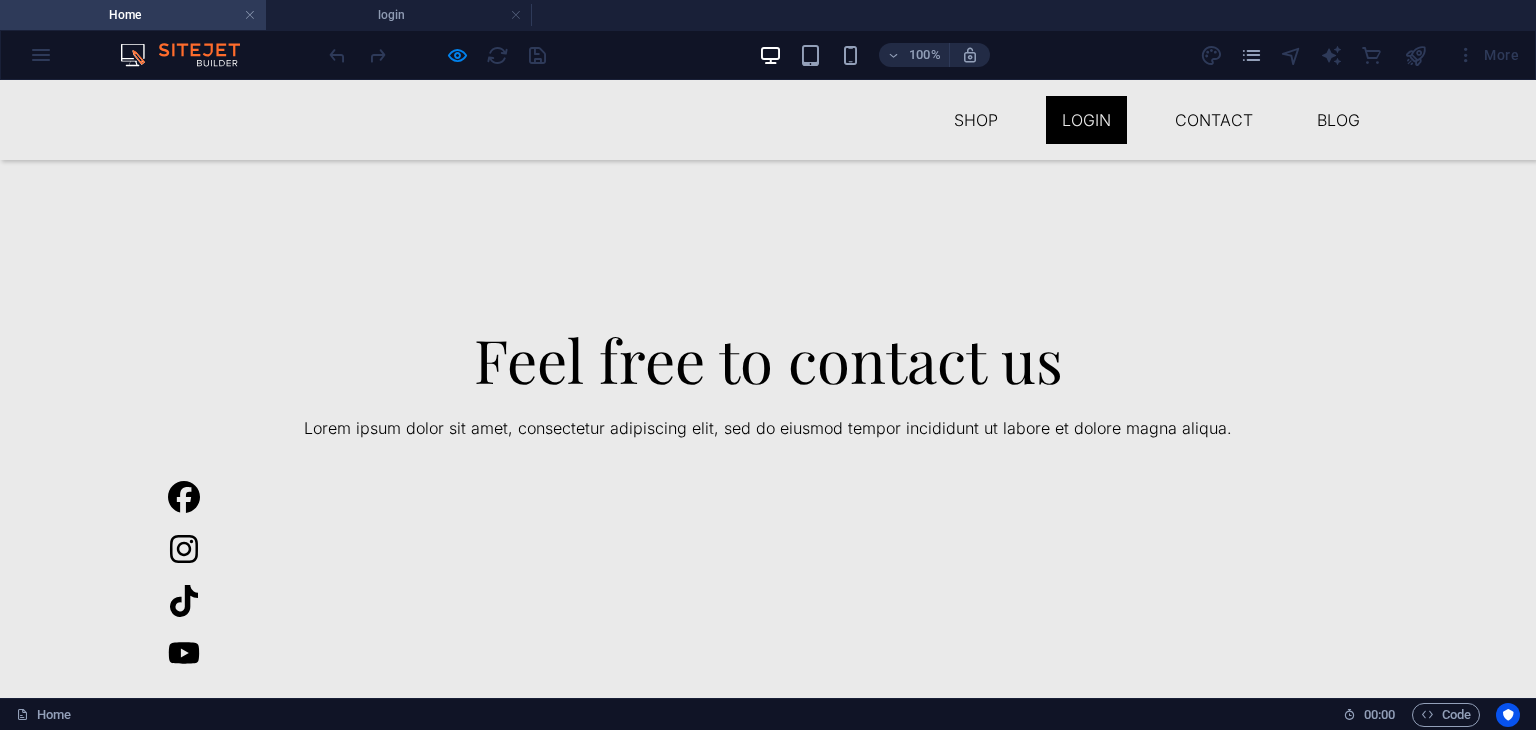 click on "Login" at bounding box center [1086, 120] 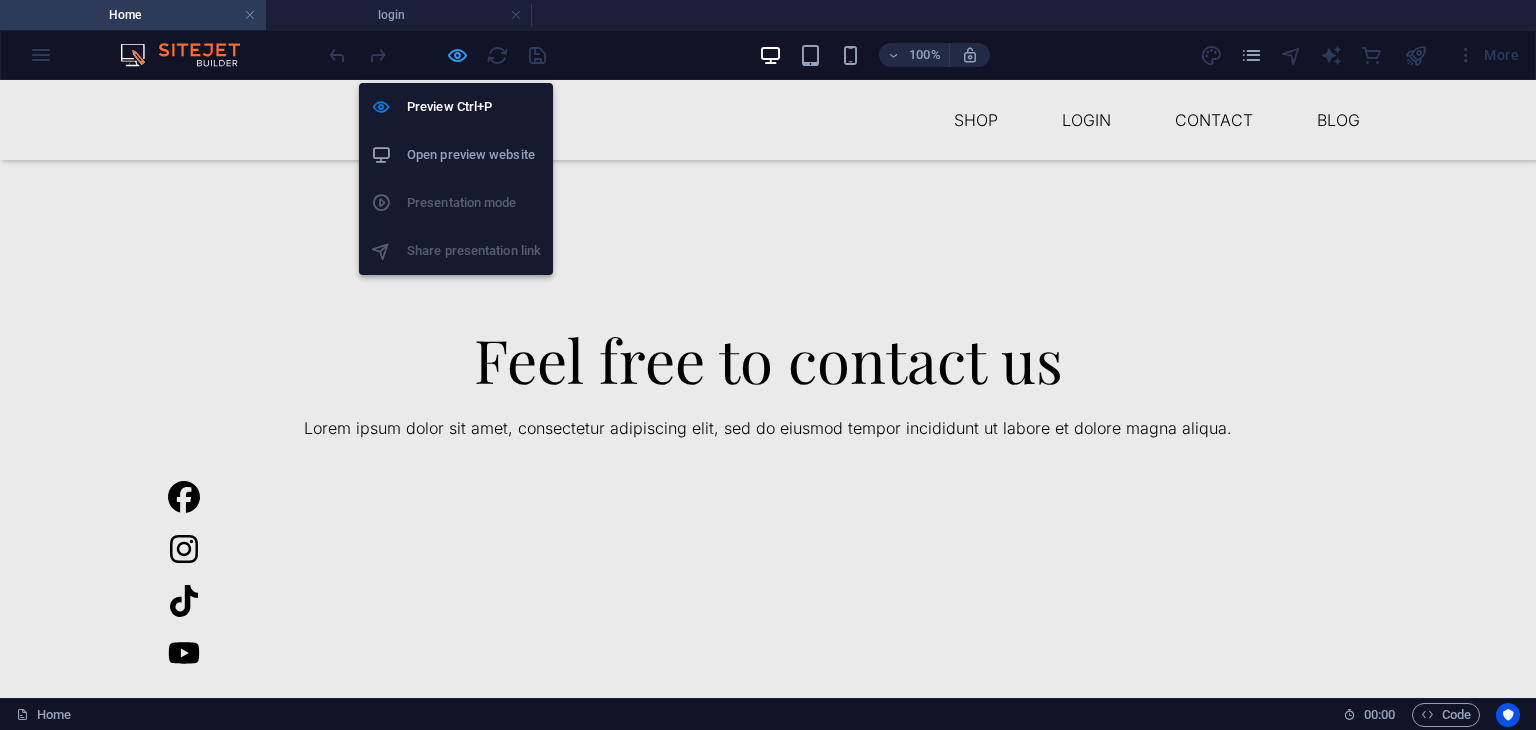 drag, startPoint x: 440, startPoint y: 60, endPoint x: 460, endPoint y: 60, distance: 20 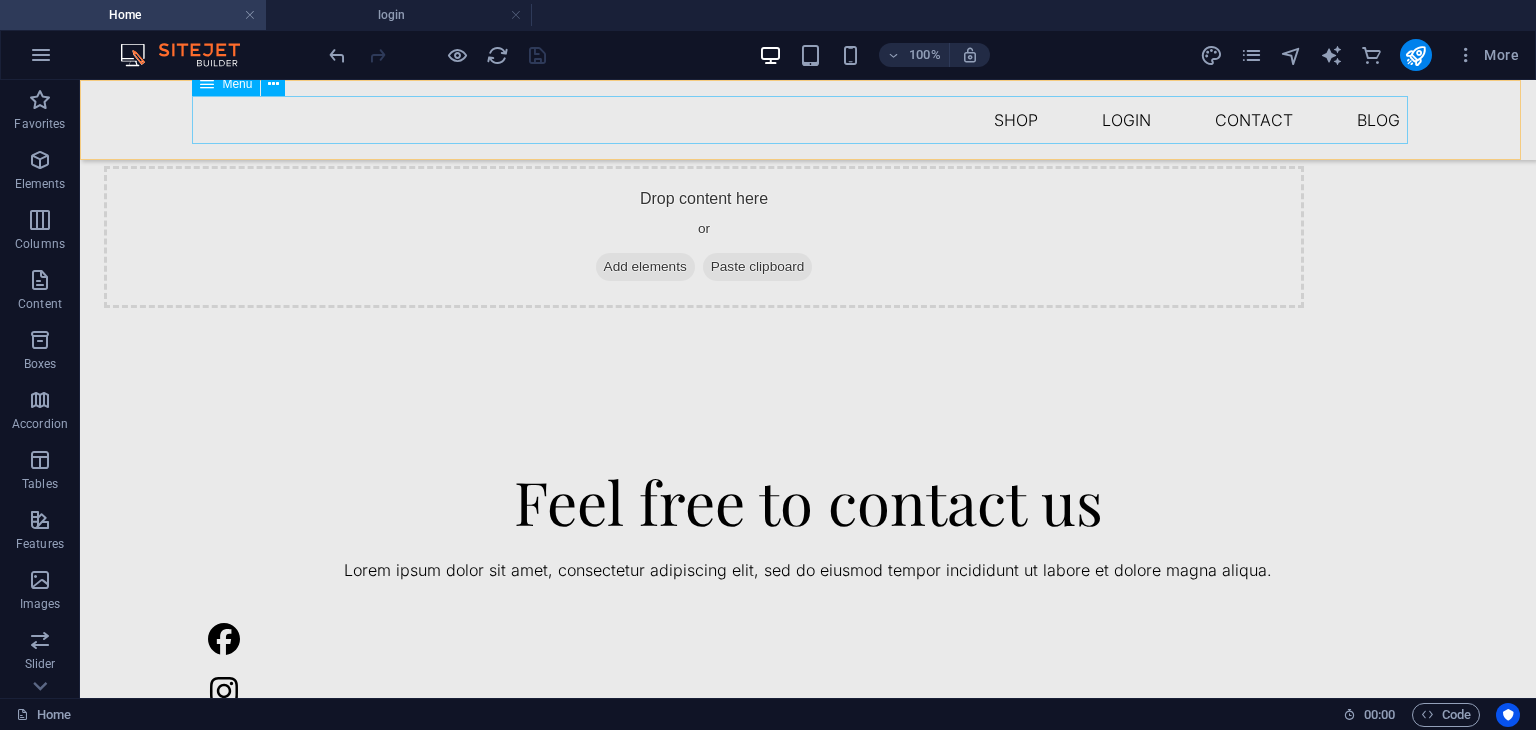 click on "[BRAND] Shop Login Contact Blog" at bounding box center (808, 120) 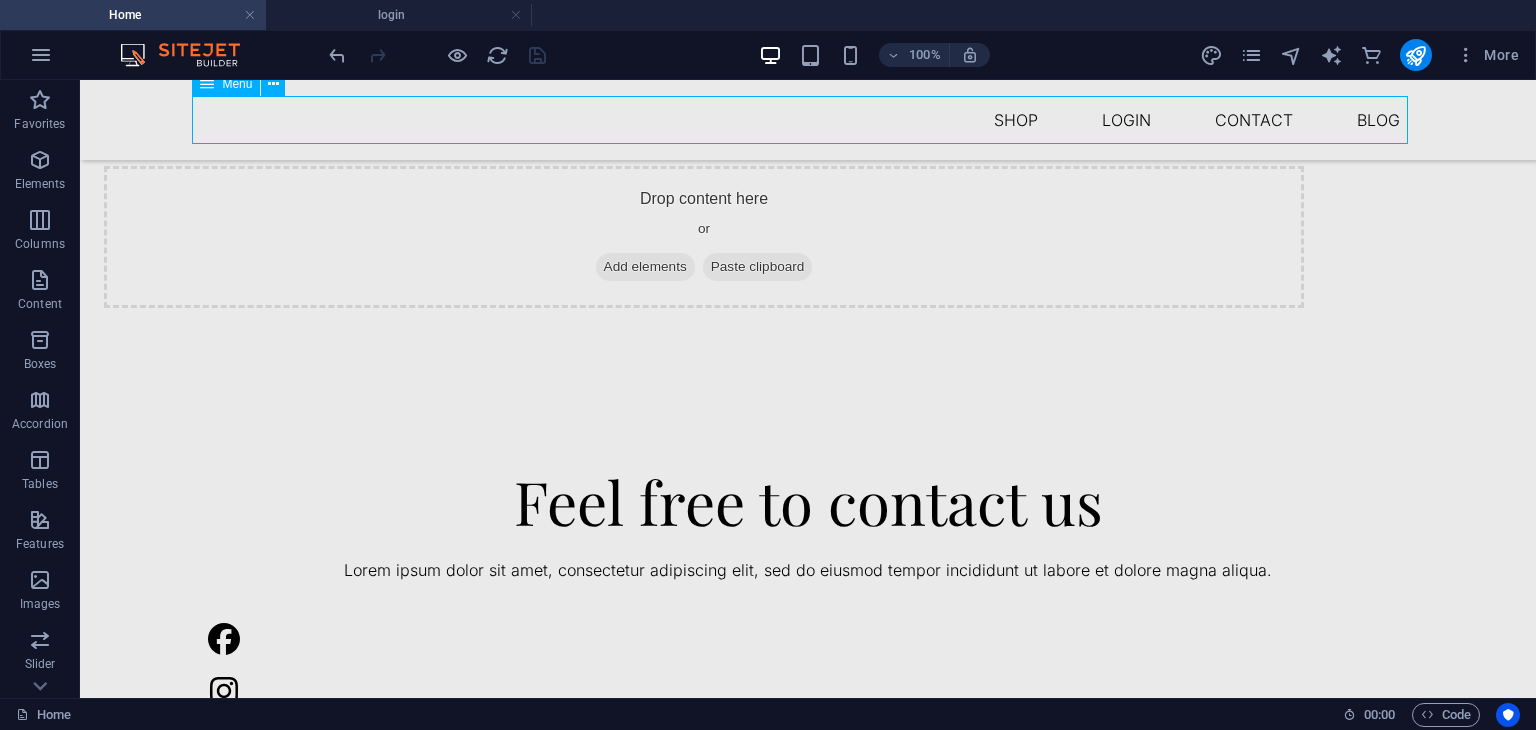 select on "1" 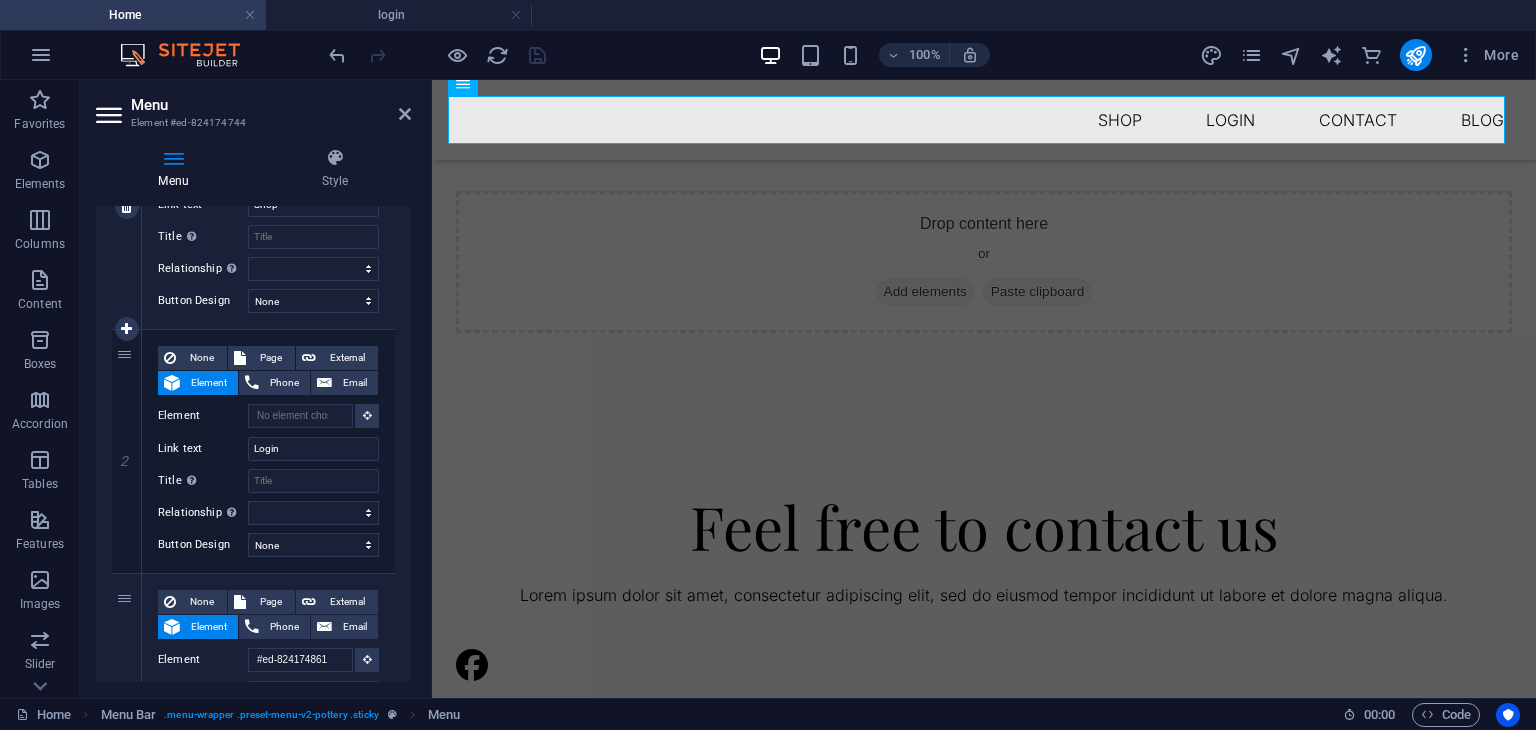 scroll, scrollTop: 320, scrollLeft: 0, axis: vertical 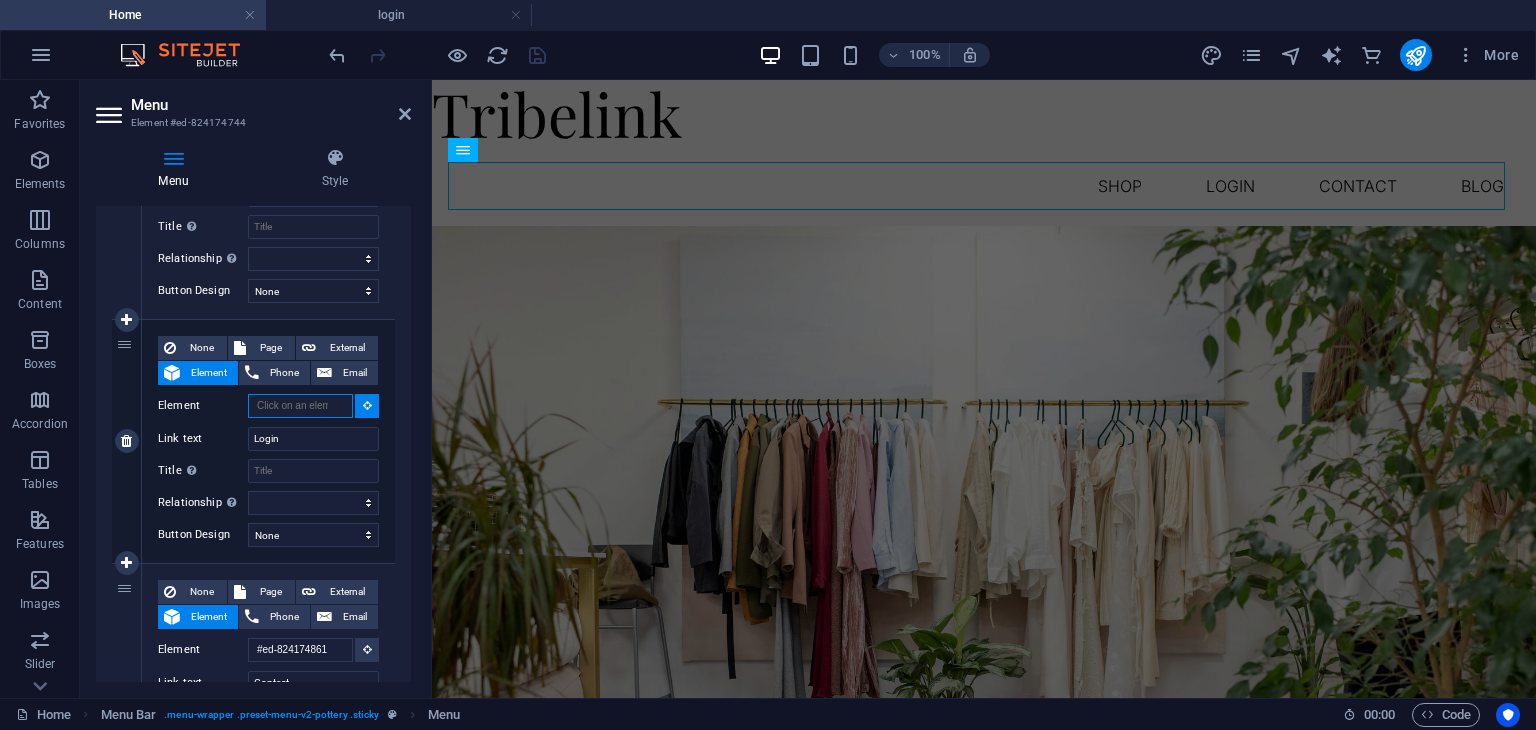 click on "Element" at bounding box center [300, 406] 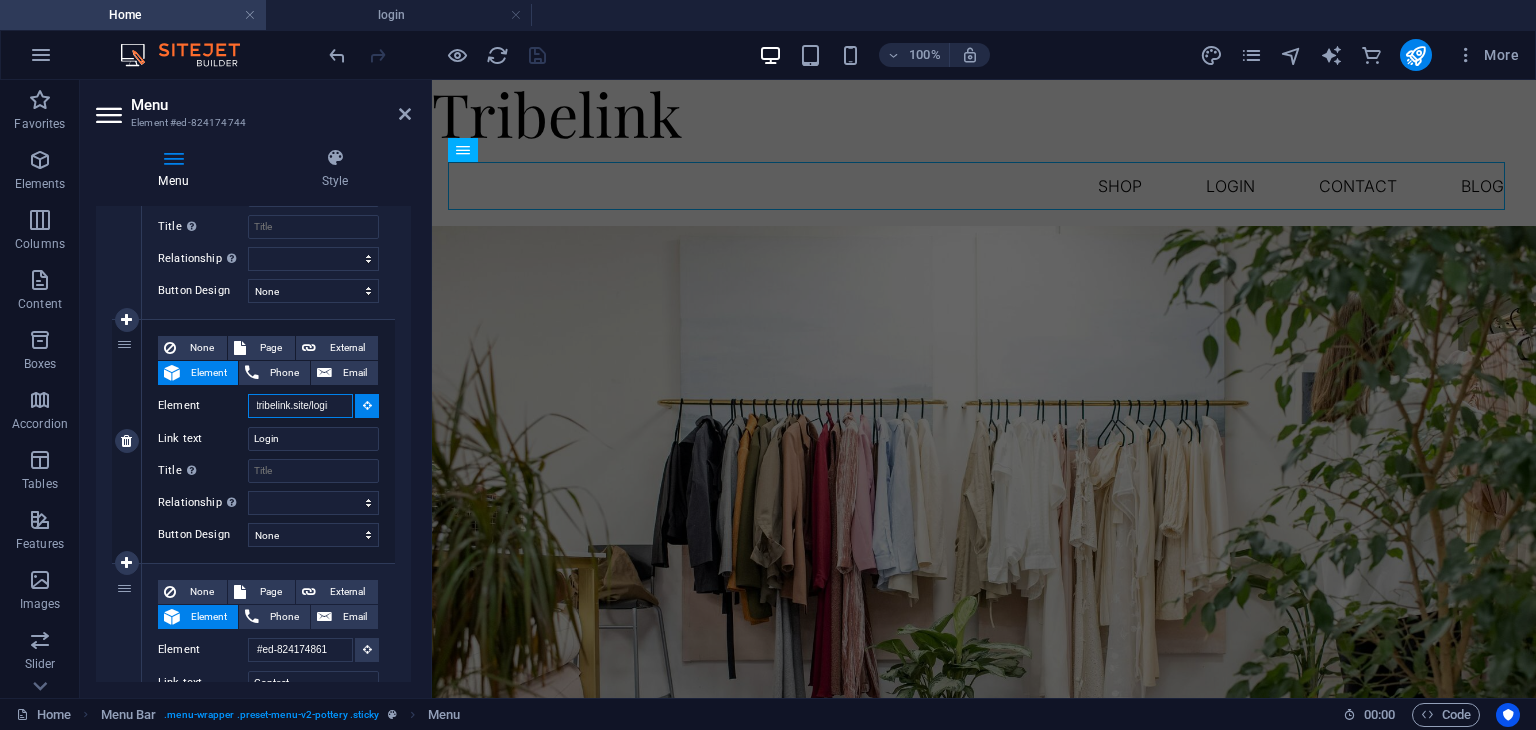 scroll, scrollTop: 0, scrollLeft: 38, axis: horizontal 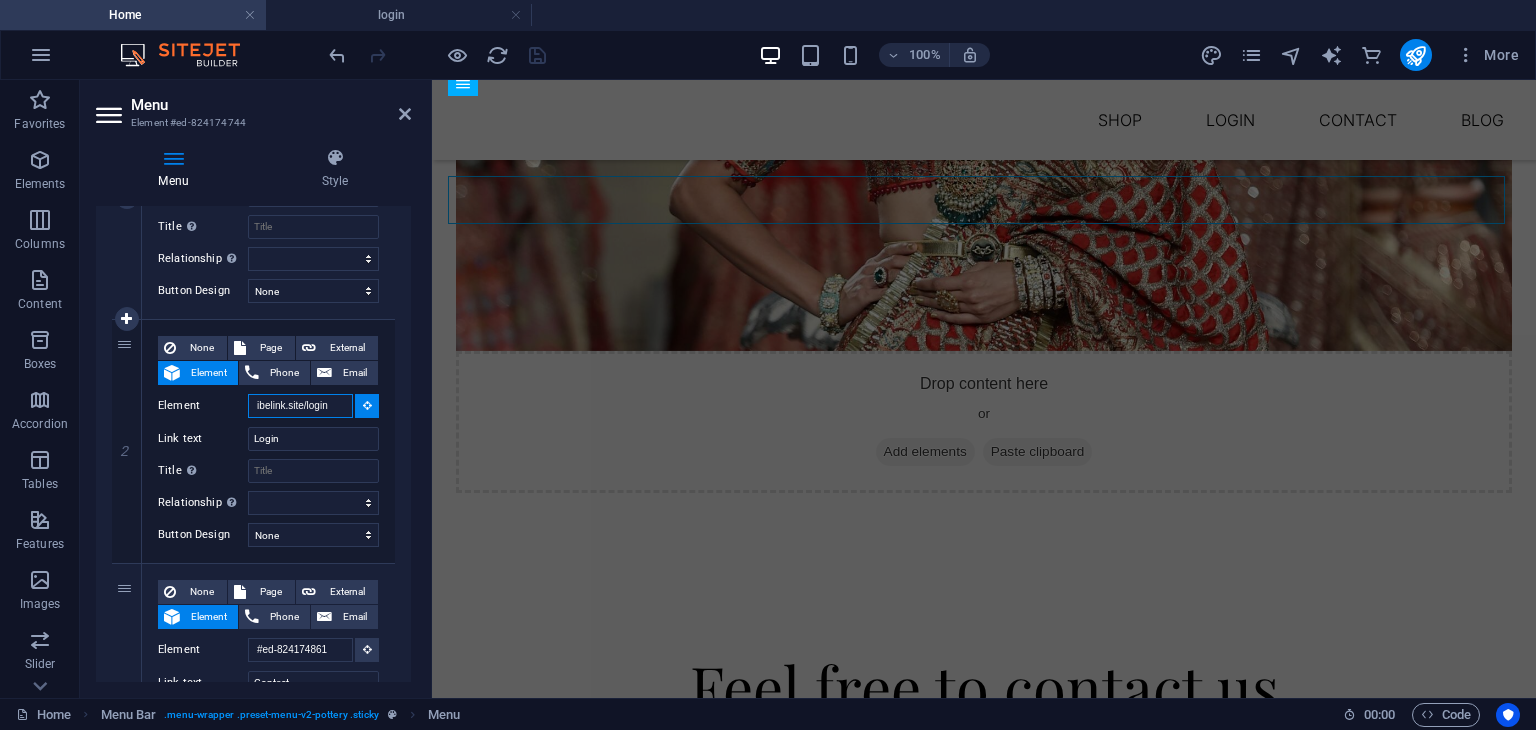 type on "https://tribelink.site/login" 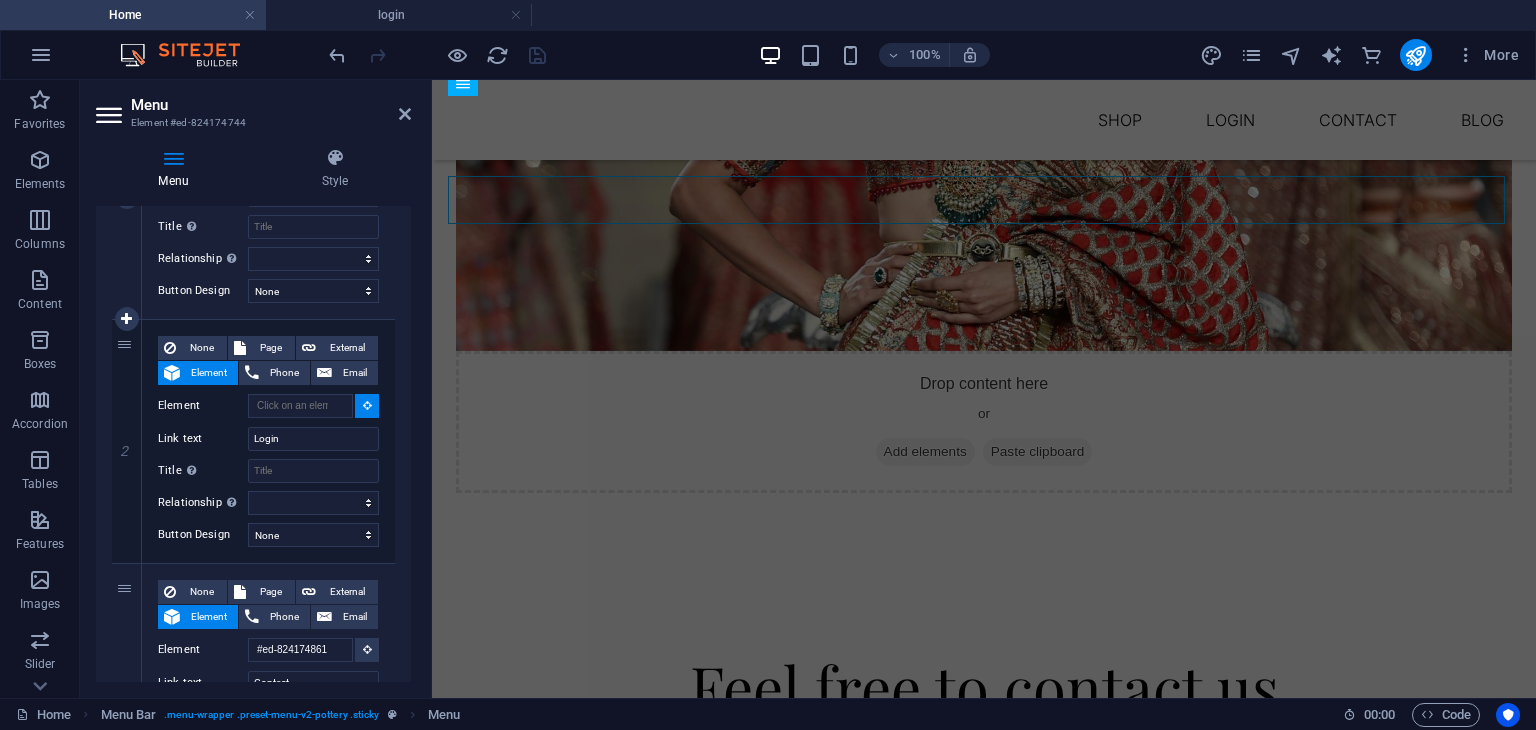 scroll, scrollTop: 0, scrollLeft: 0, axis: both 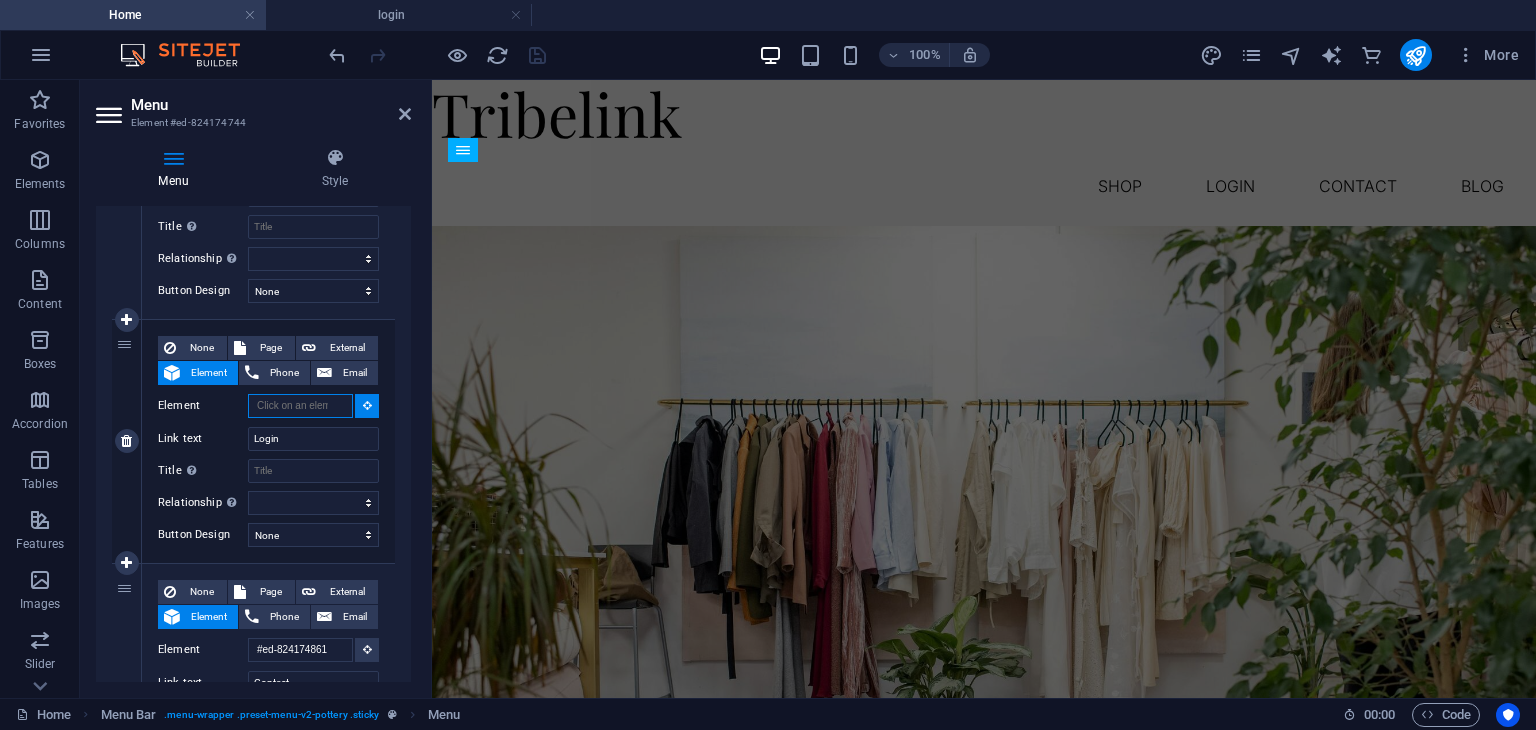 click on "Element" at bounding box center (300, 406) 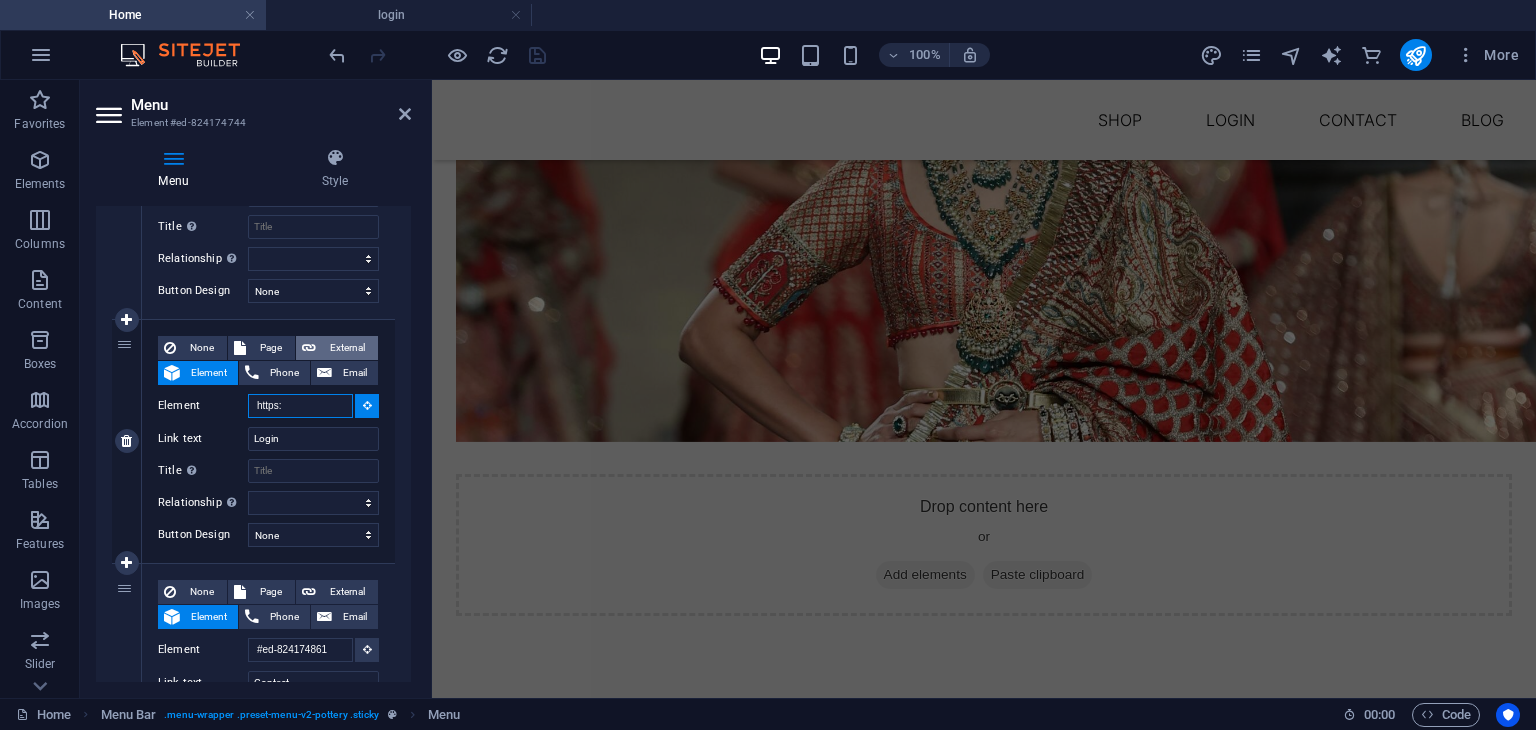 scroll, scrollTop: 1719, scrollLeft: 0, axis: vertical 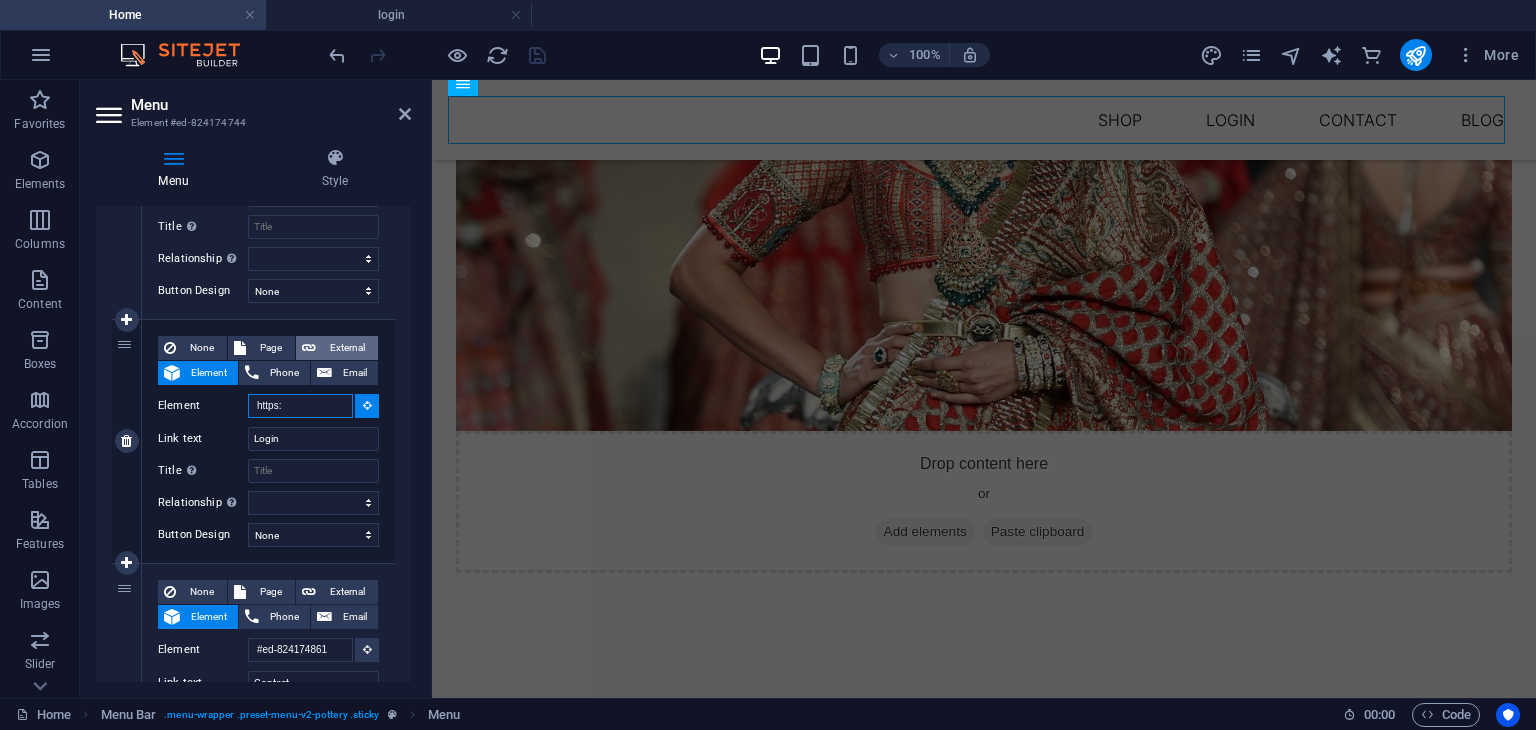 type on "https:" 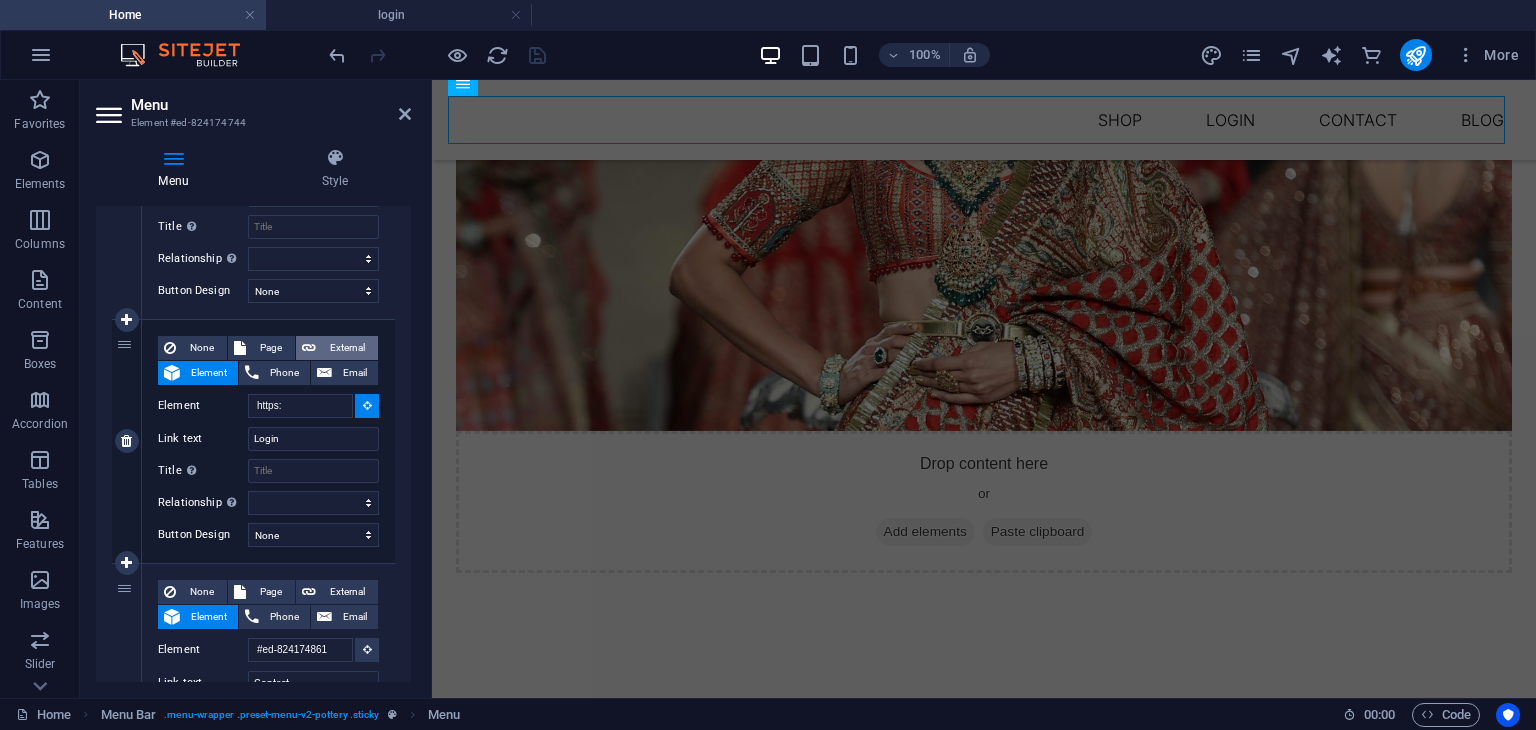 type 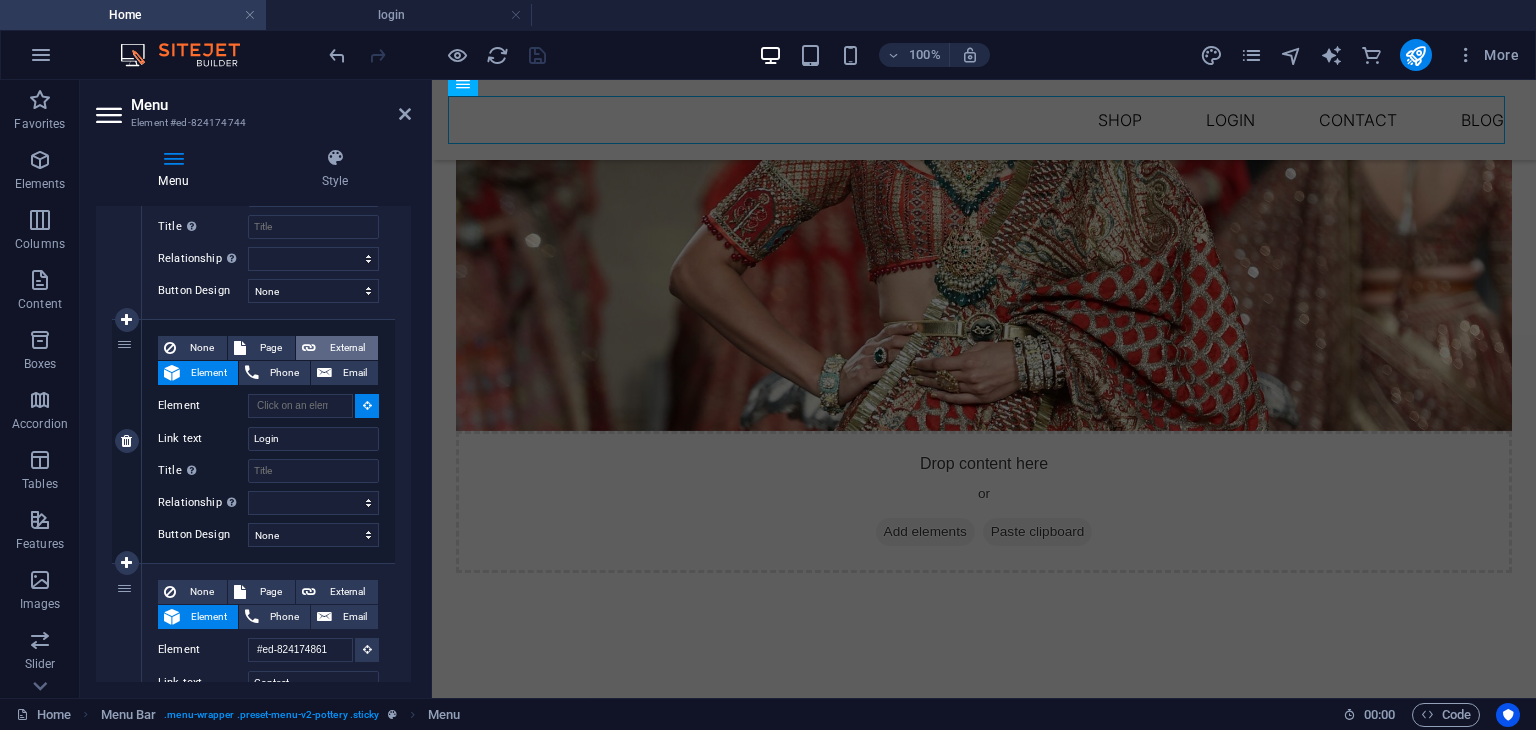 click on "External" at bounding box center [347, 348] 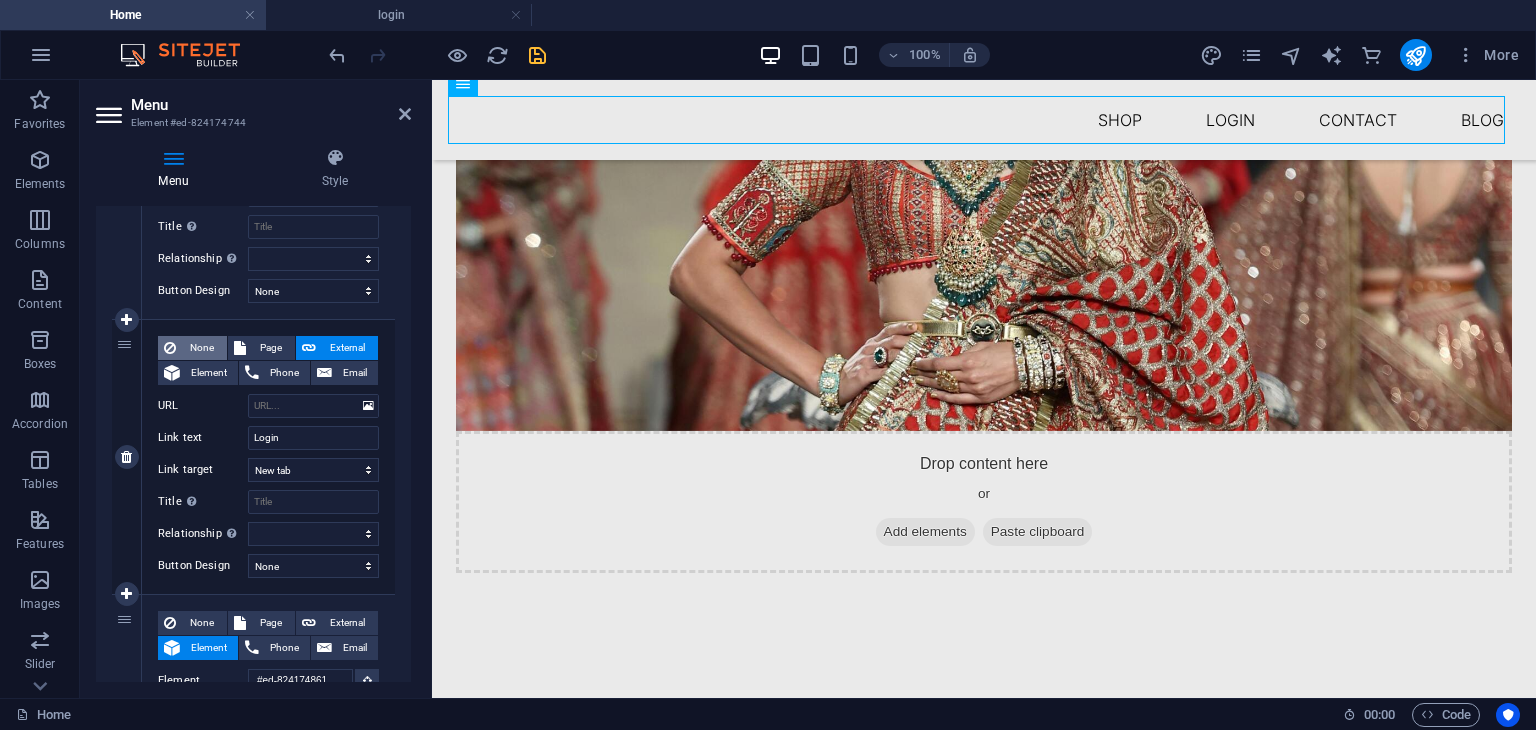 click on "None" at bounding box center (192, 348) 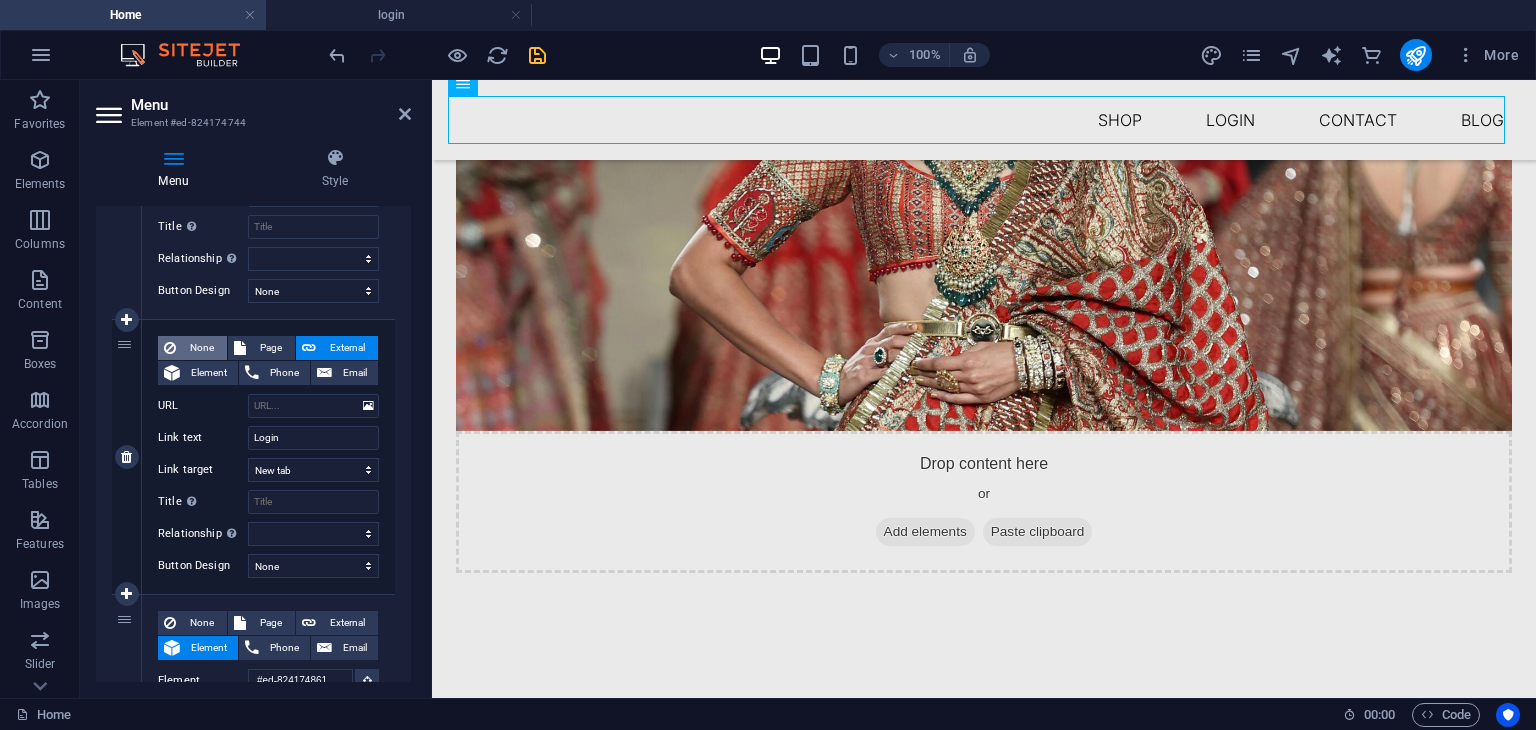 select 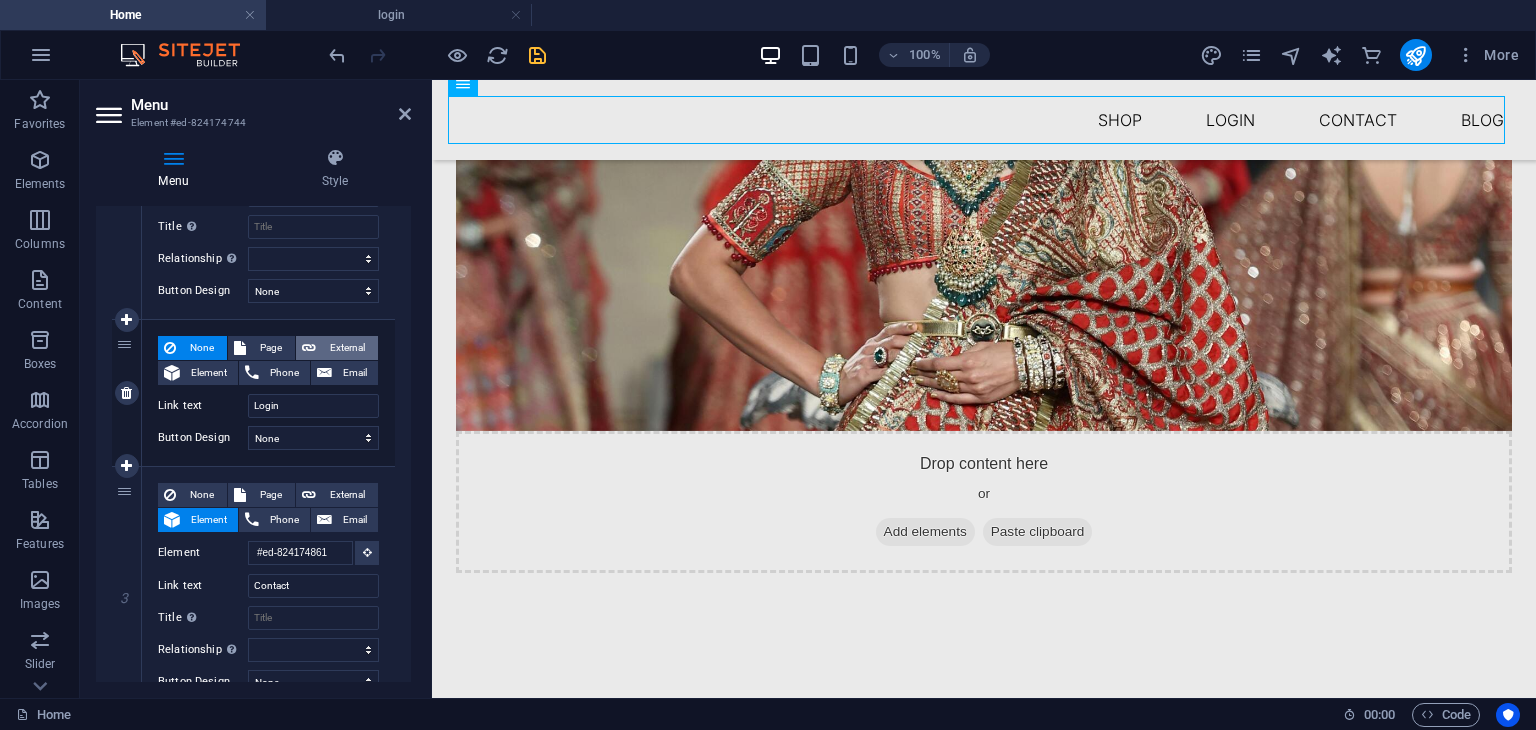 click on "External" at bounding box center (347, 348) 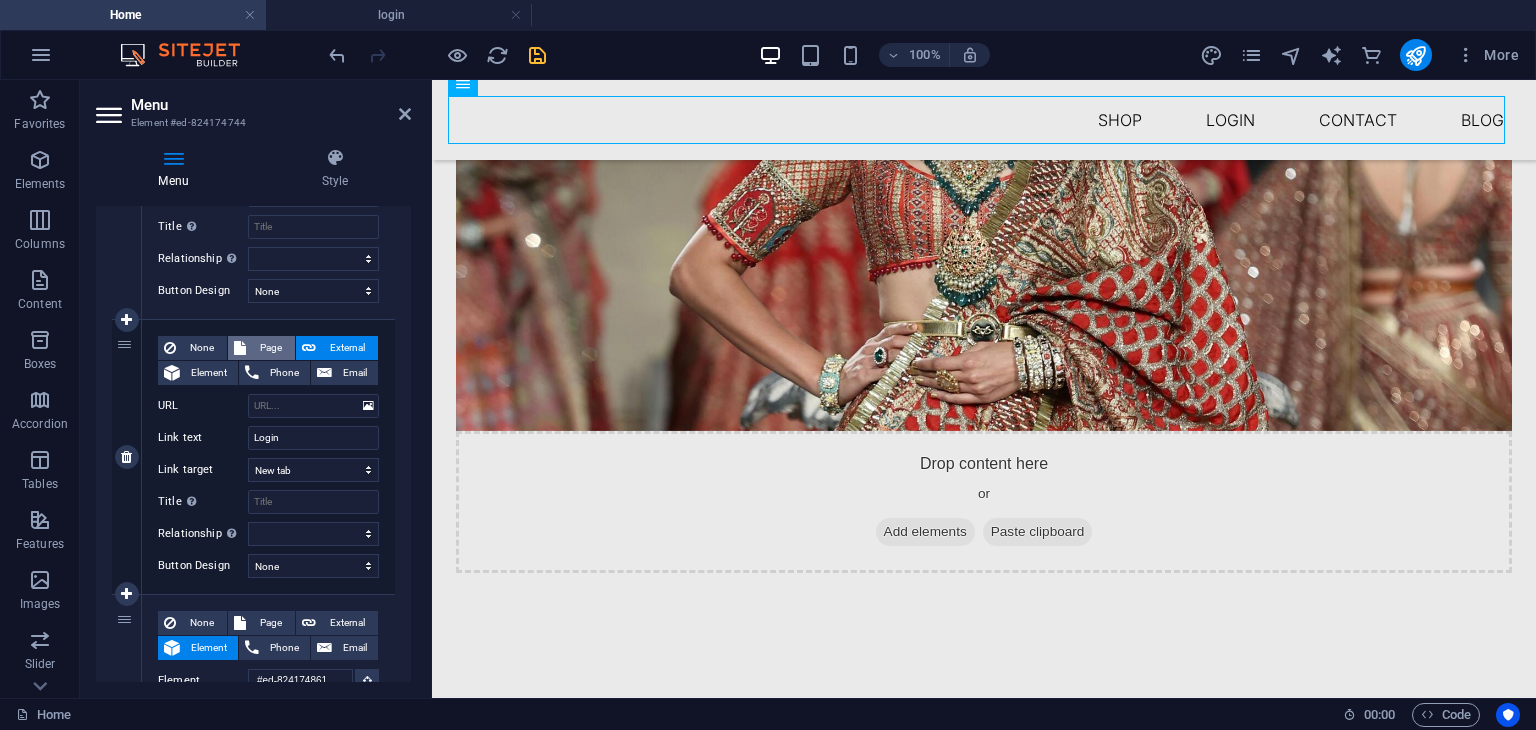 click on "Page" at bounding box center (270, 348) 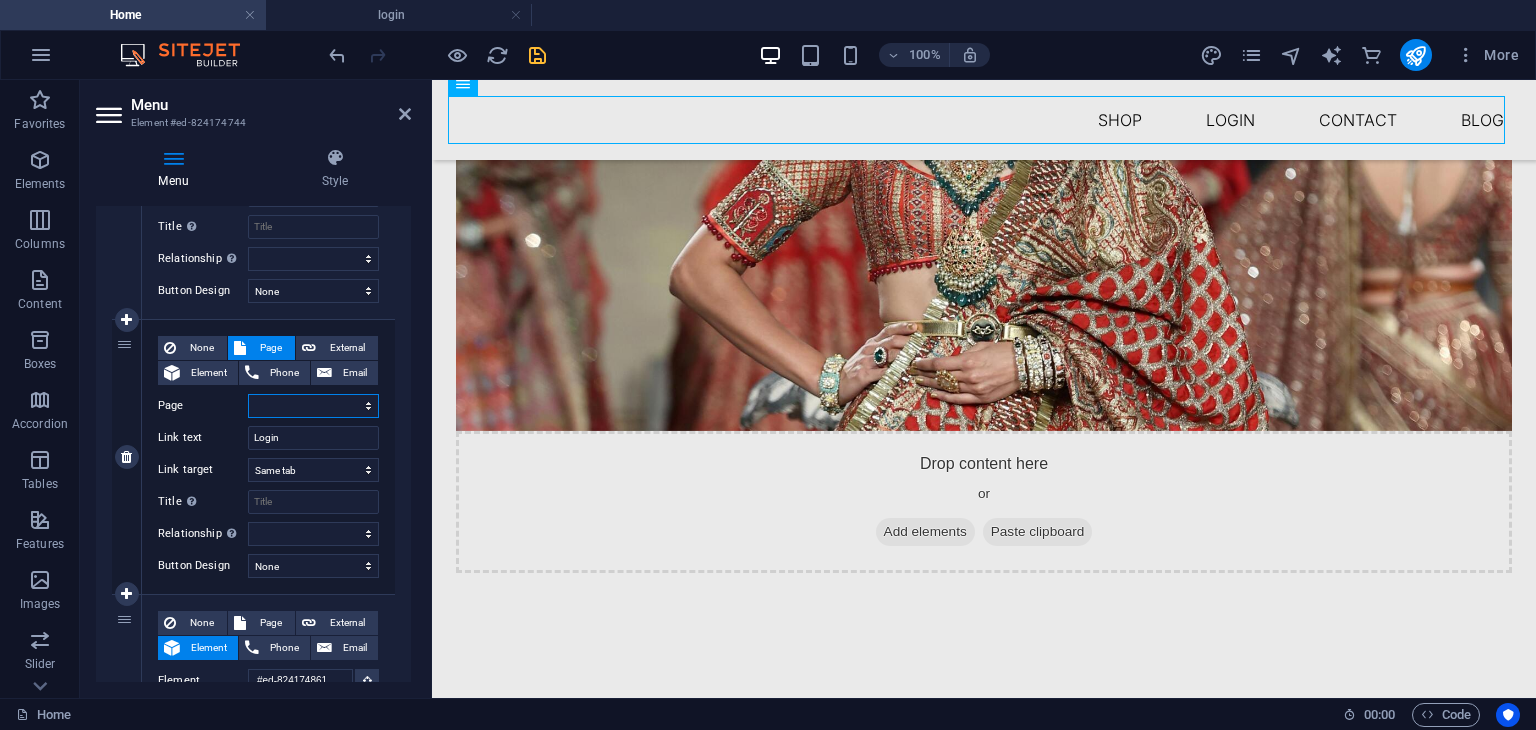 click on "Home Blog Subpage Legal Notice Privacy login" at bounding box center (313, 406) 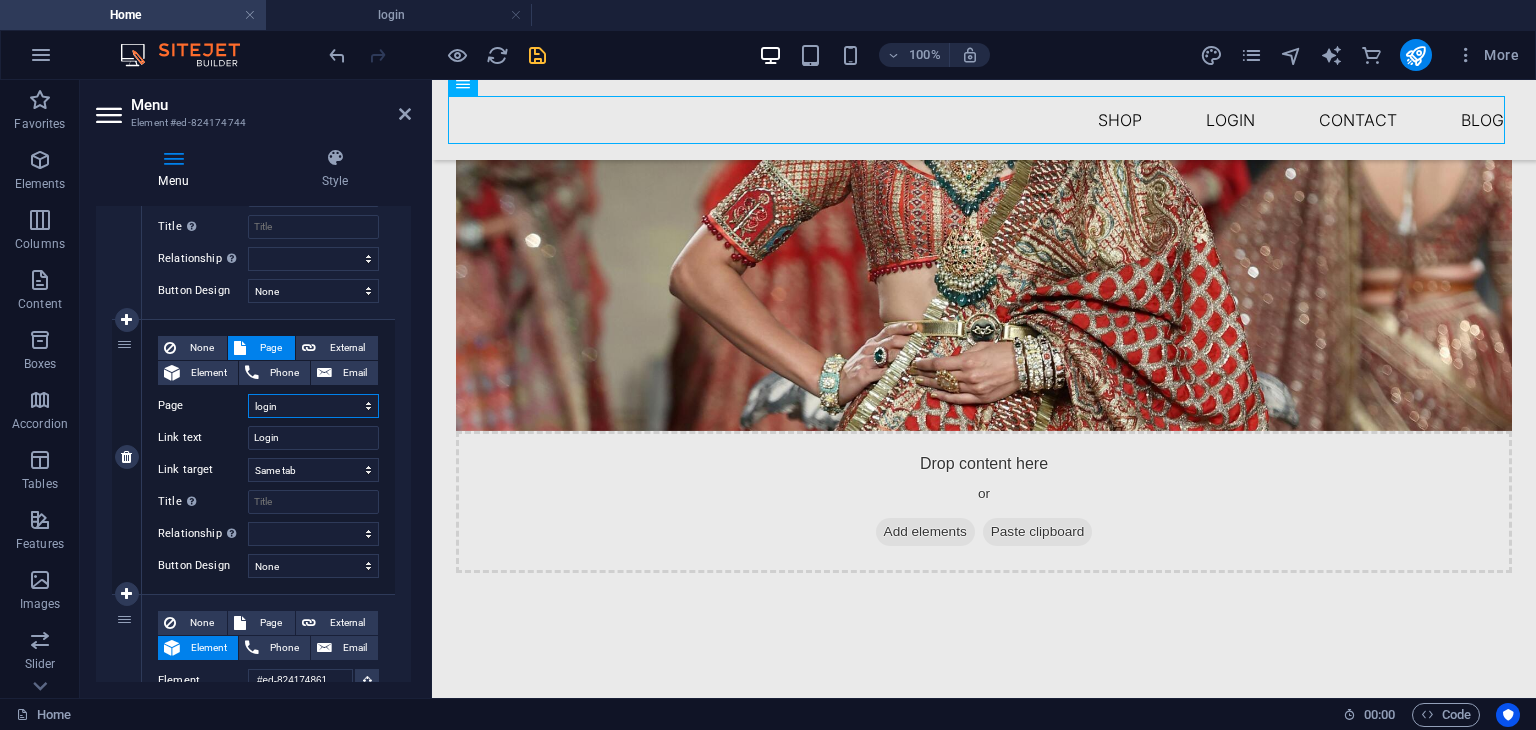 click on "Home Blog Subpage Legal Notice Privacy login" at bounding box center [313, 406] 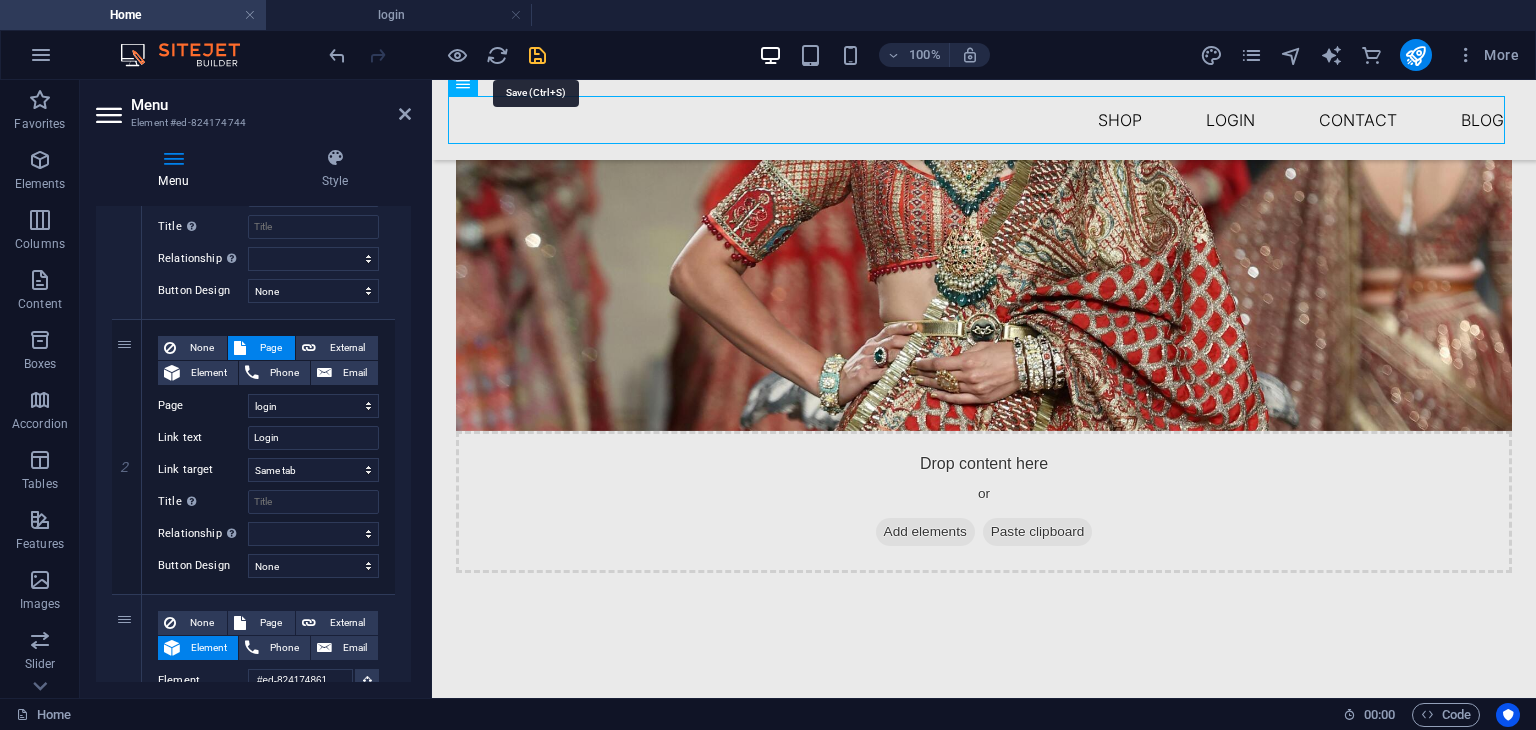 click at bounding box center (537, 55) 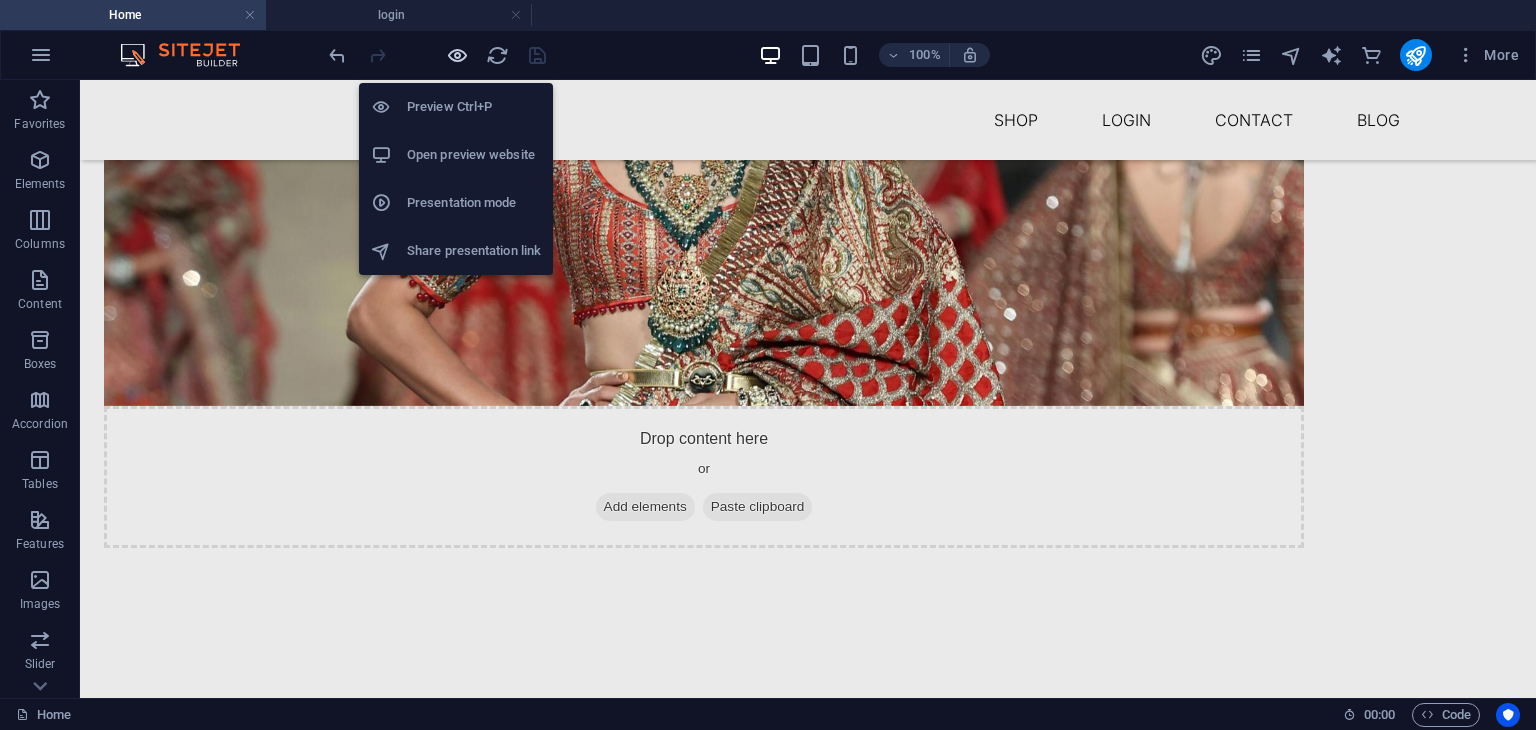 click at bounding box center [457, 55] 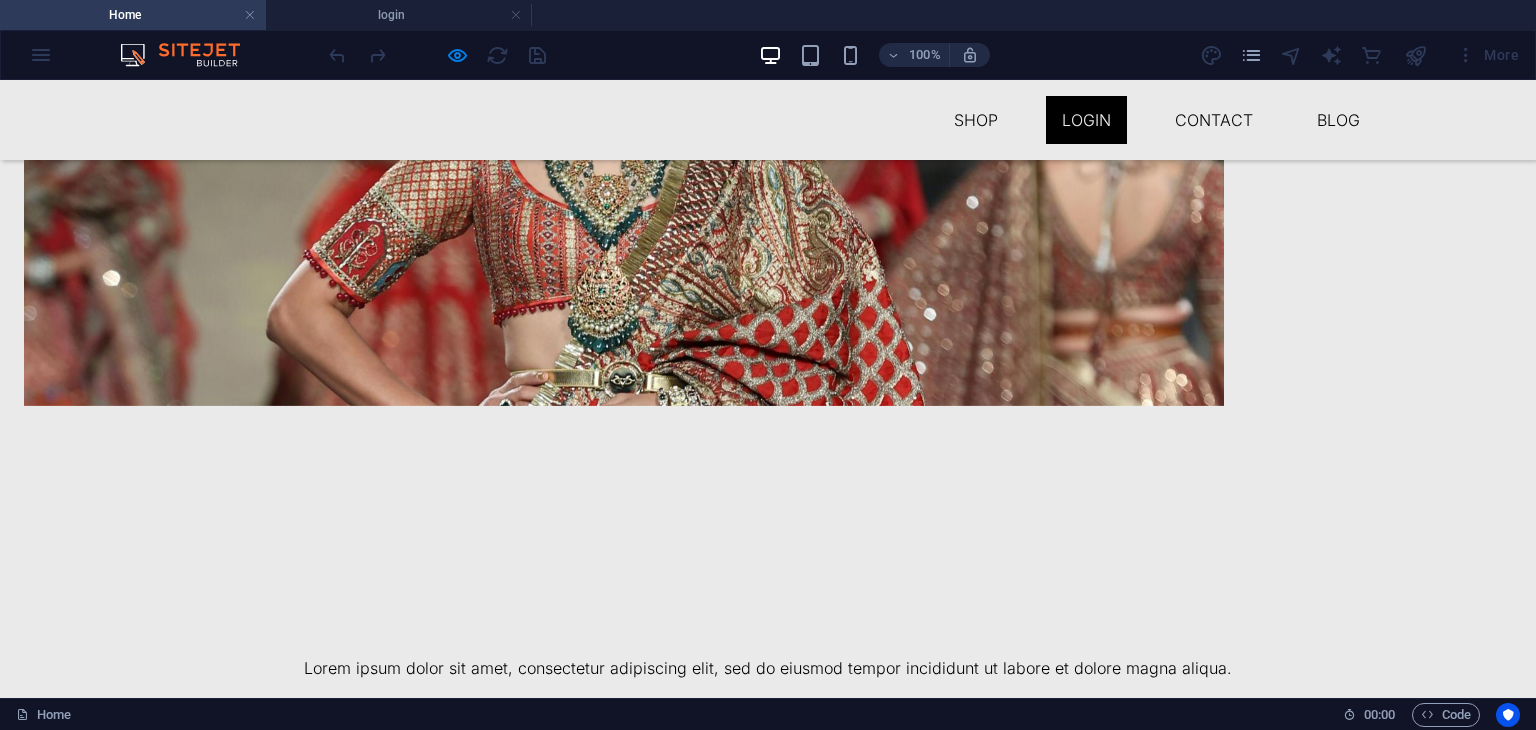 click on "Login" at bounding box center [1086, 120] 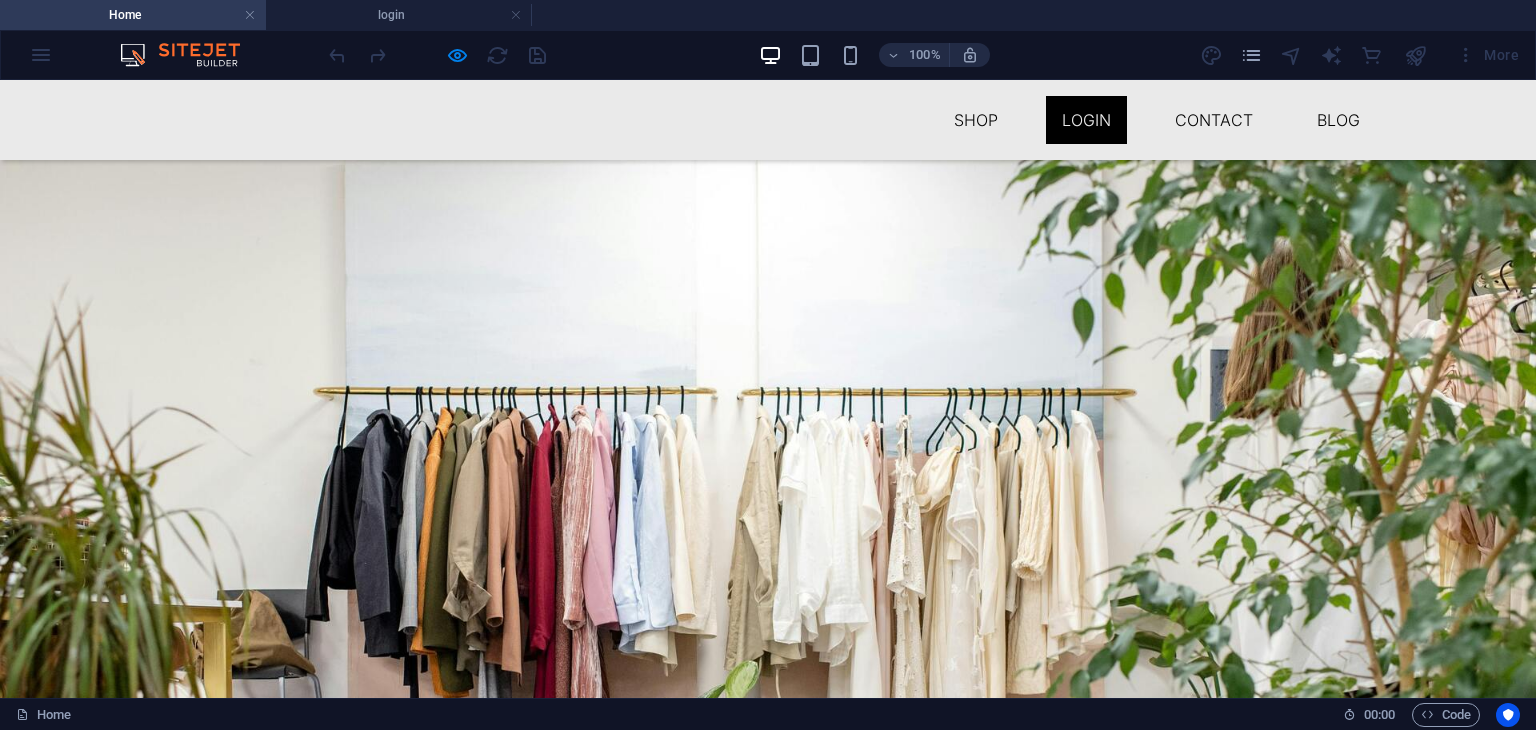 scroll, scrollTop: 18, scrollLeft: 0, axis: vertical 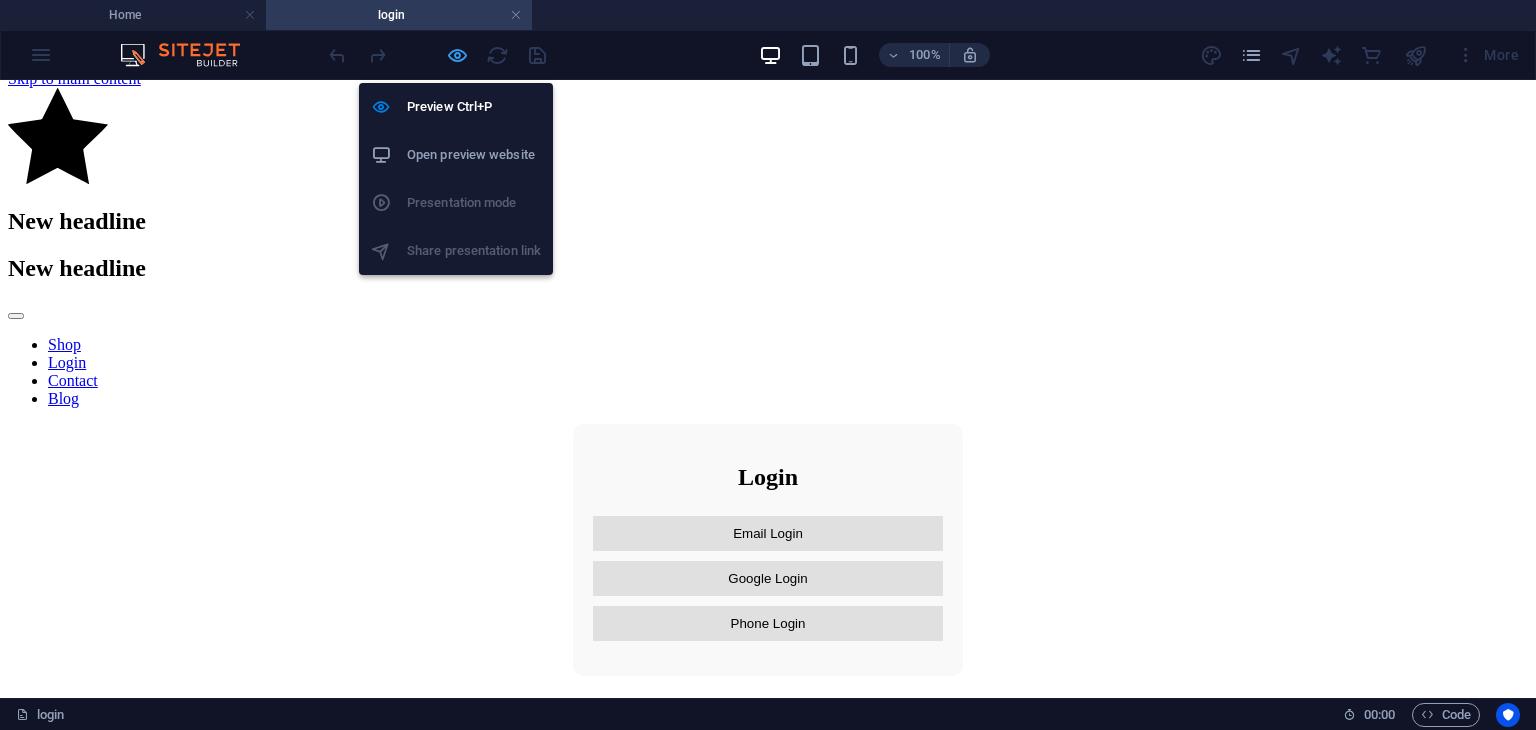 click at bounding box center (457, 55) 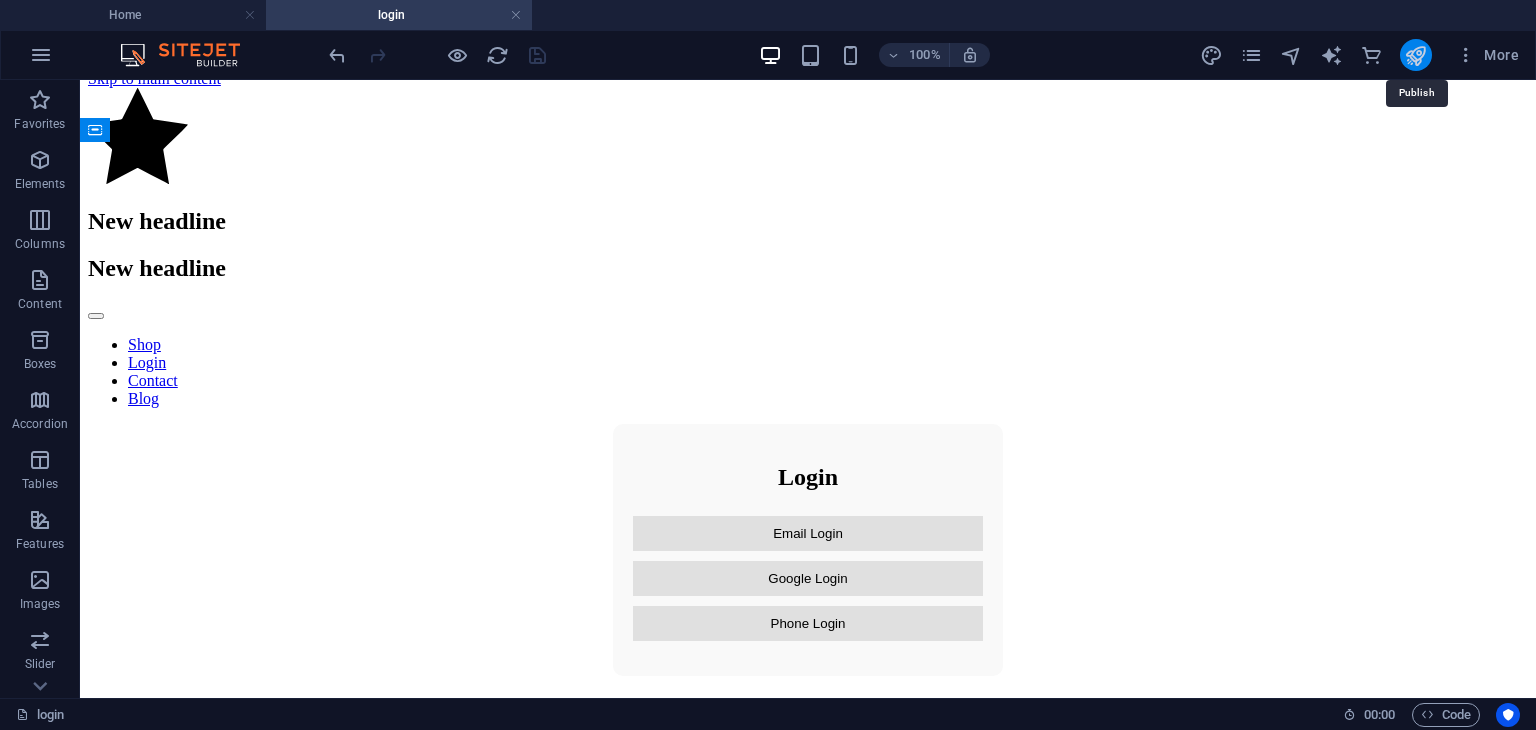 click at bounding box center (1415, 55) 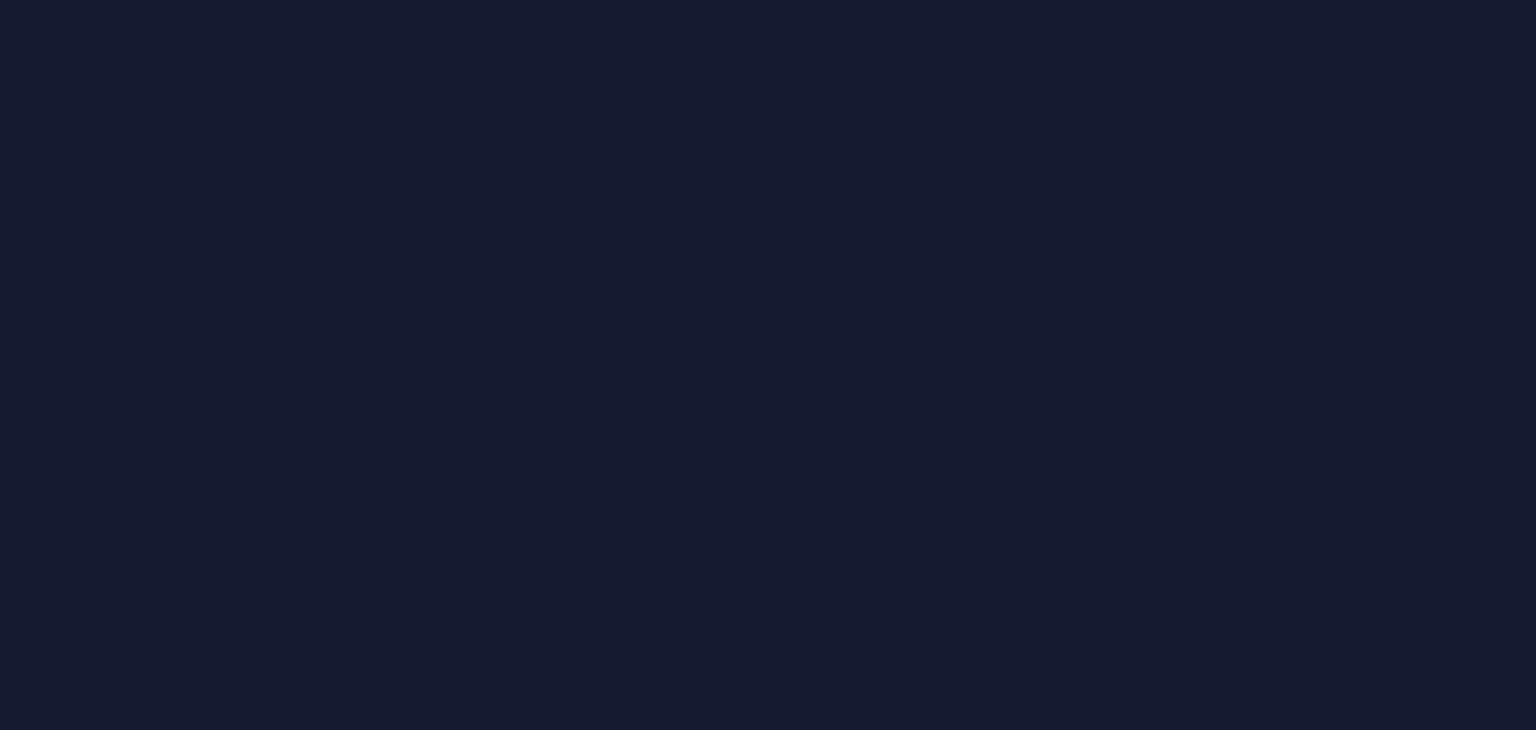 scroll, scrollTop: 0, scrollLeft: 0, axis: both 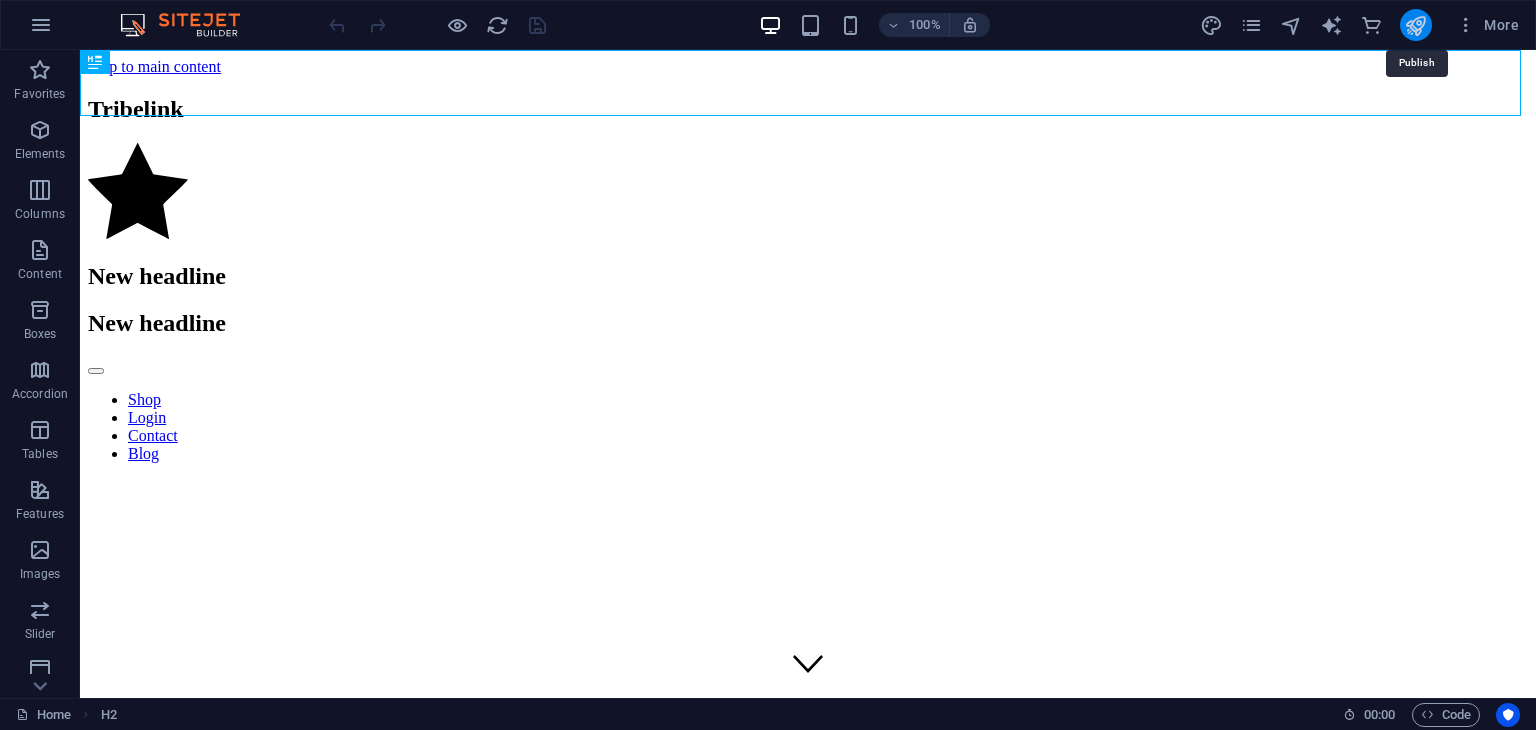 click at bounding box center [1415, 25] 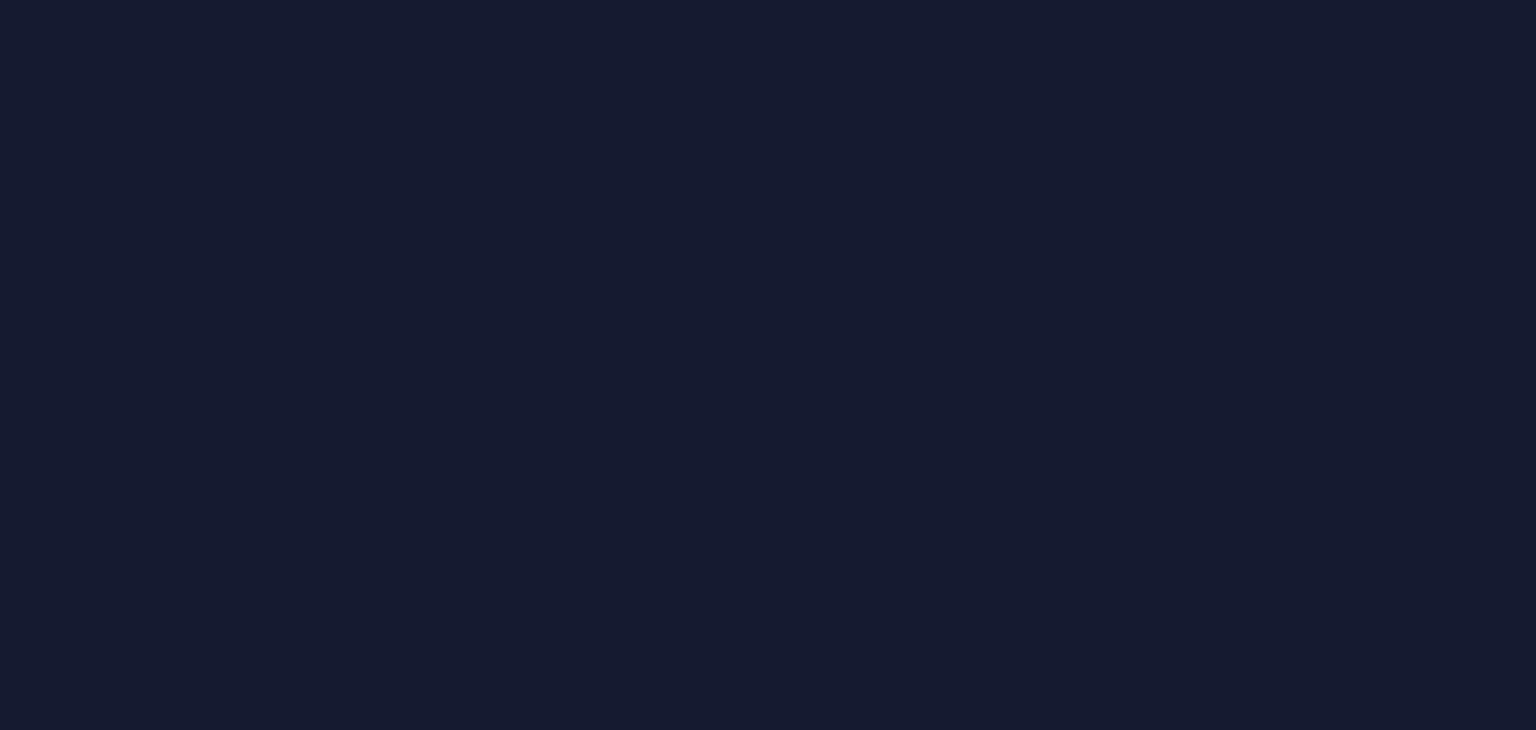 scroll, scrollTop: 0, scrollLeft: 0, axis: both 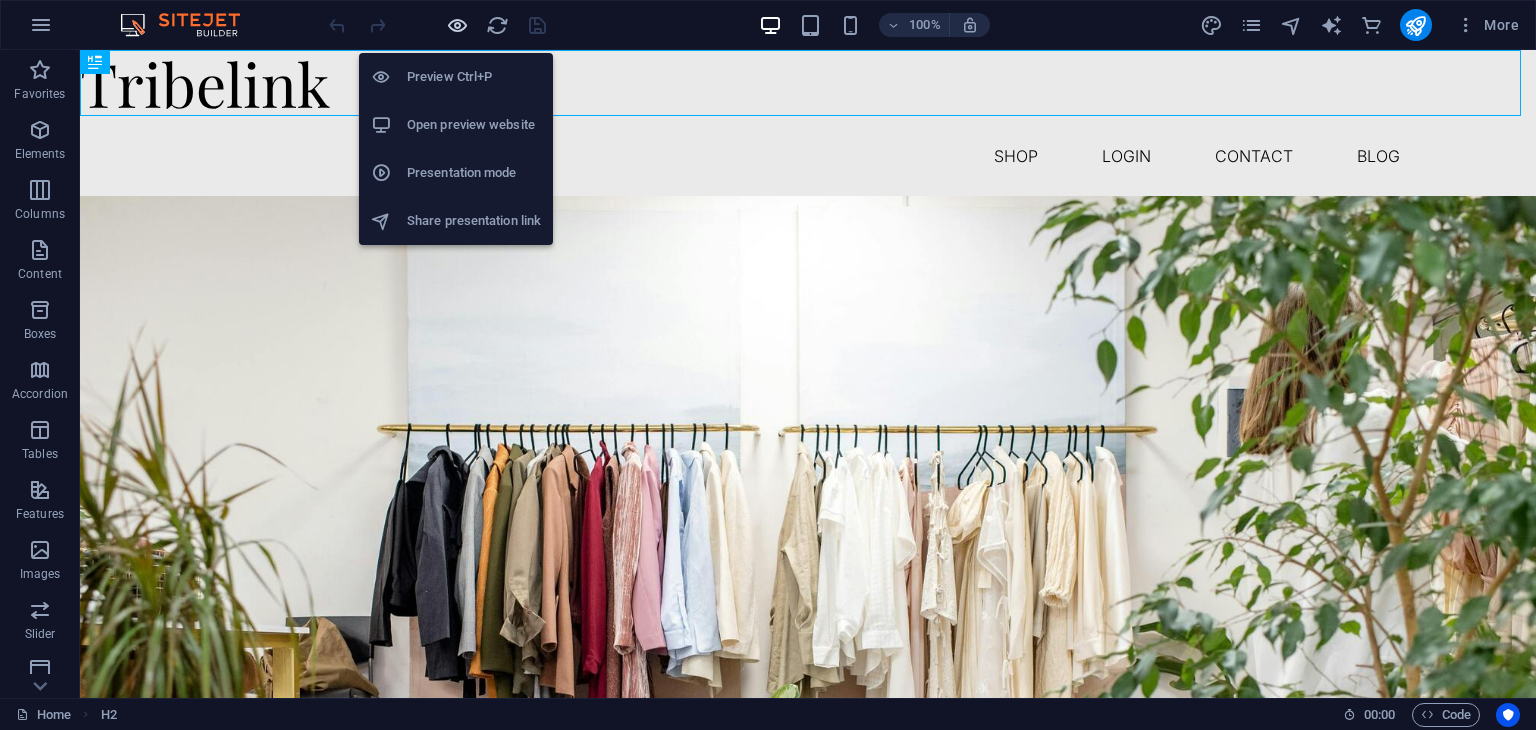 click at bounding box center [457, 25] 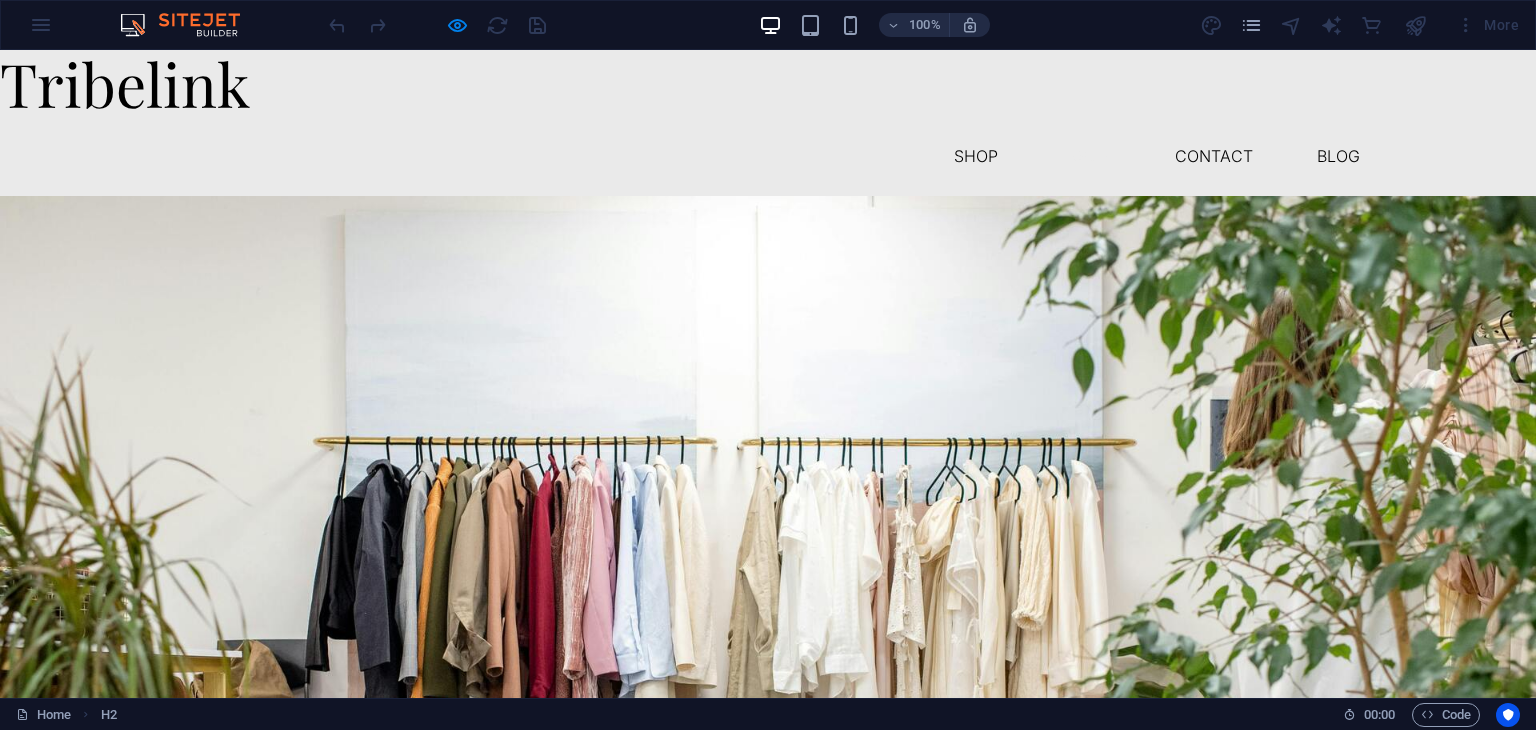 click on "Login" at bounding box center [1086, 156] 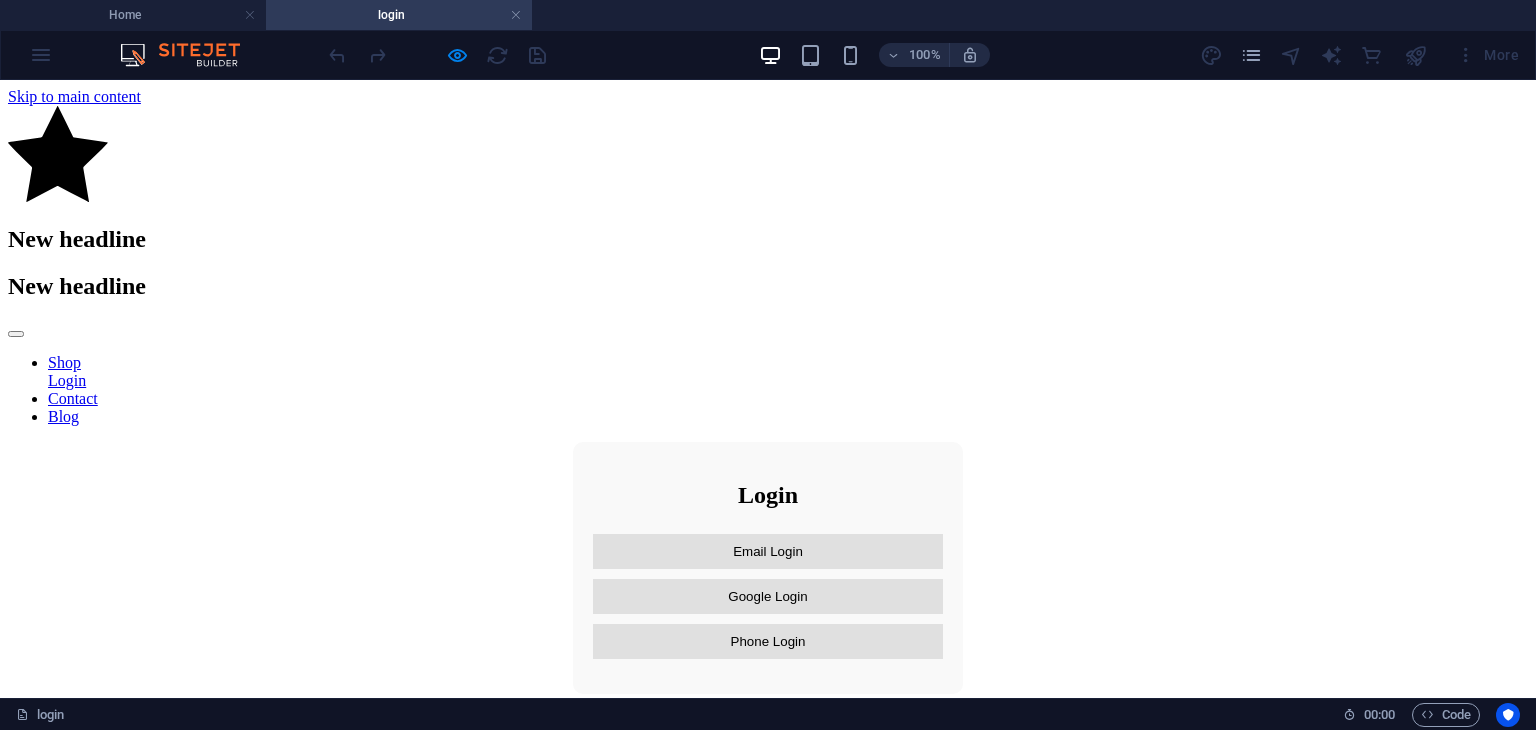 scroll, scrollTop: 0, scrollLeft: 0, axis: both 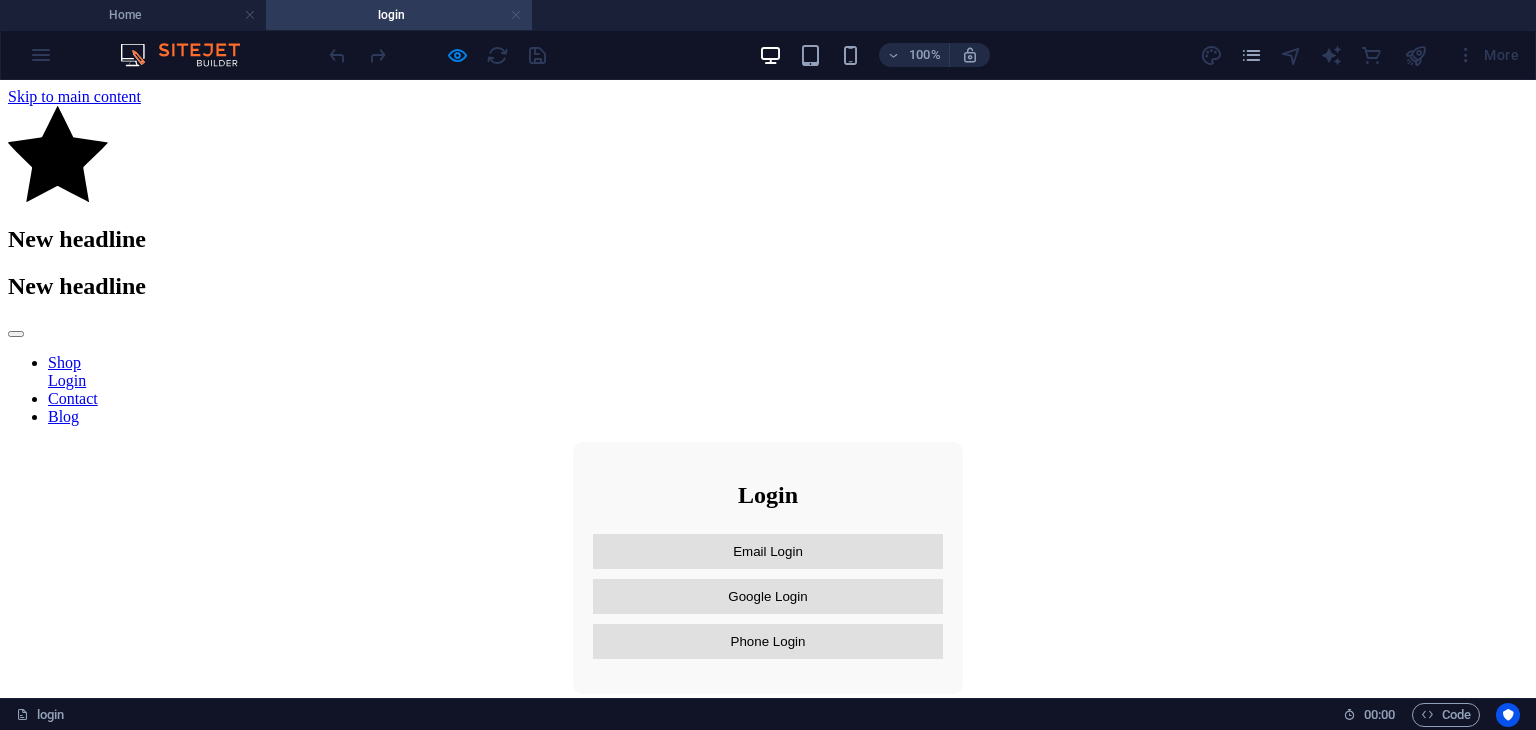 click at bounding box center [516, 15] 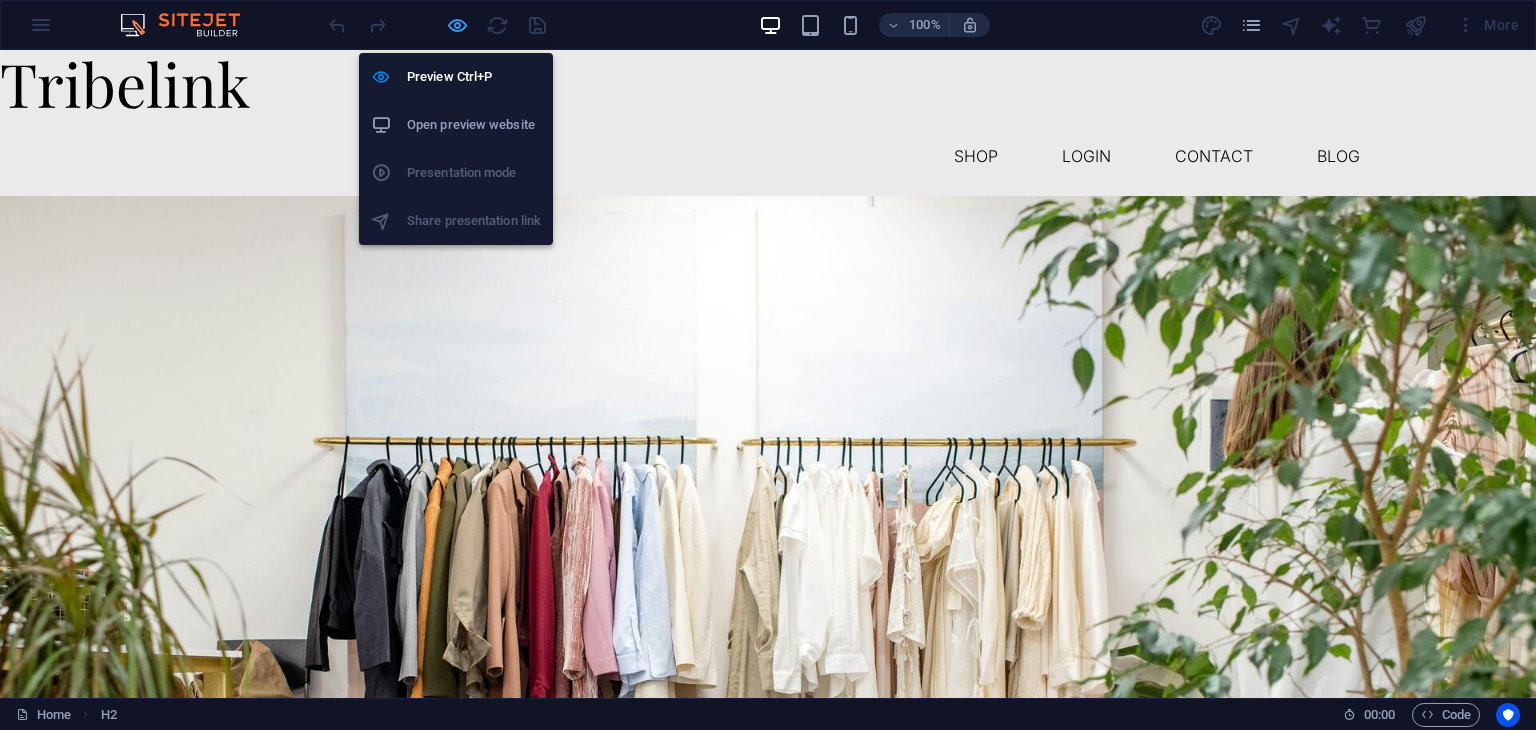 click at bounding box center [457, 25] 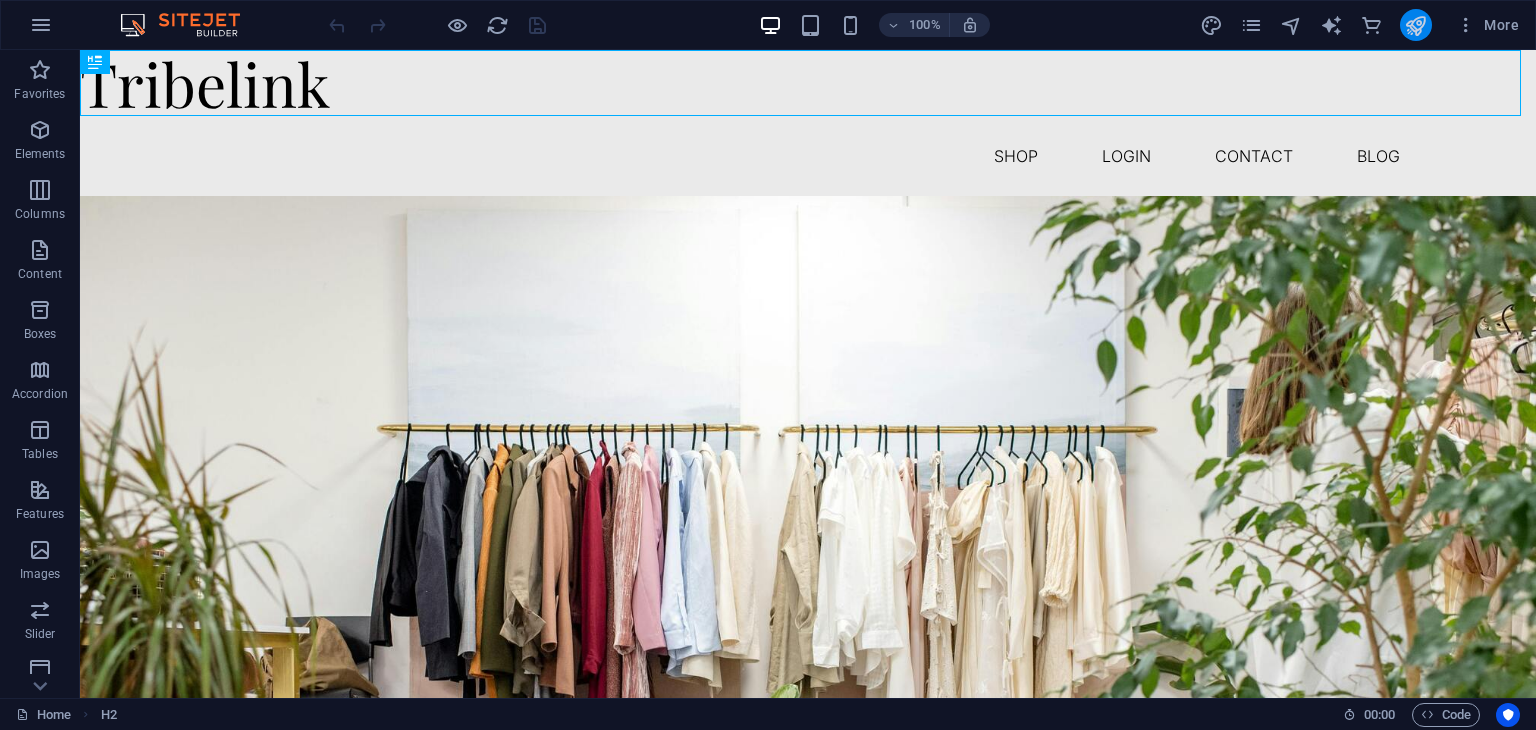 click at bounding box center (1416, 25) 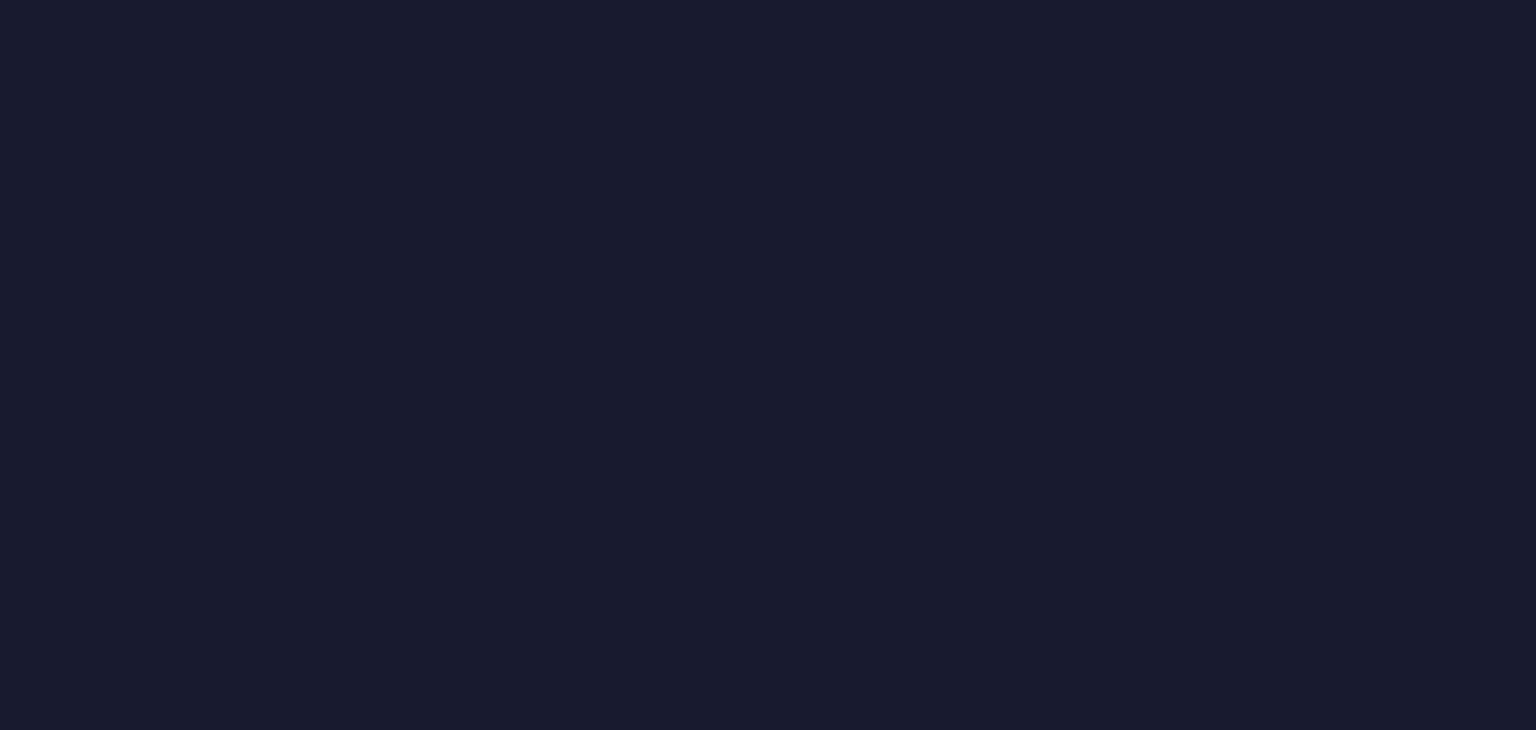 scroll, scrollTop: 0, scrollLeft: 0, axis: both 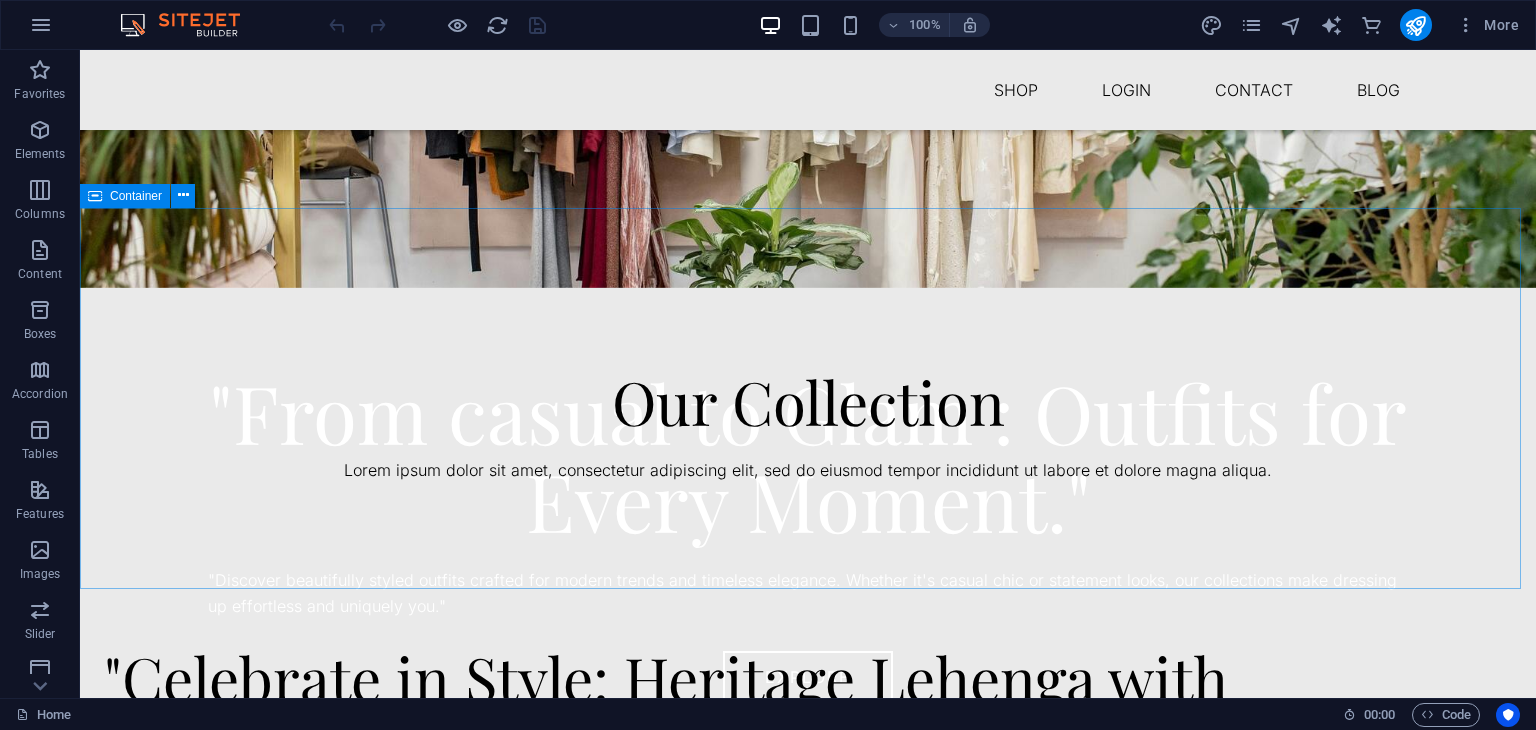 click on "Container" at bounding box center [125, 196] 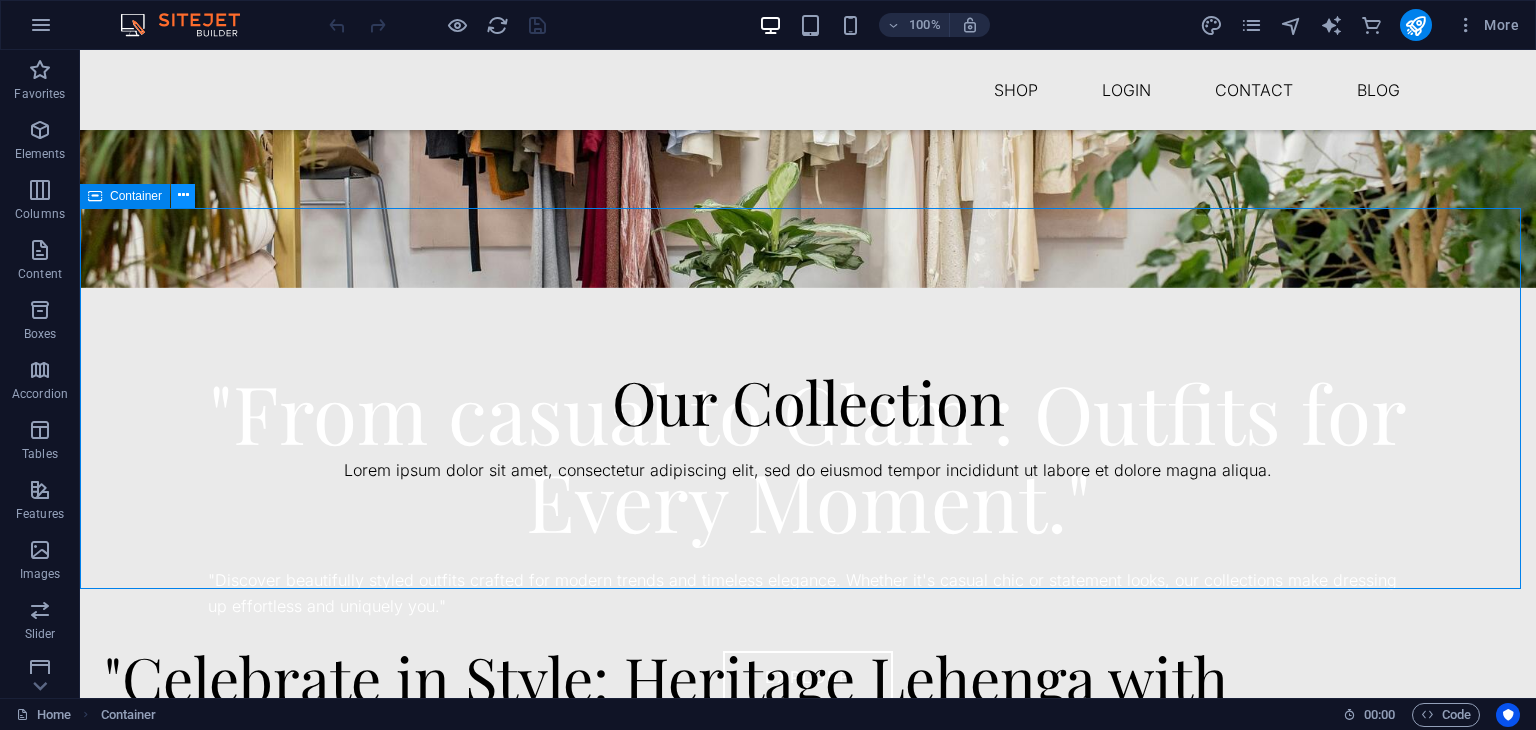 click at bounding box center [183, 196] 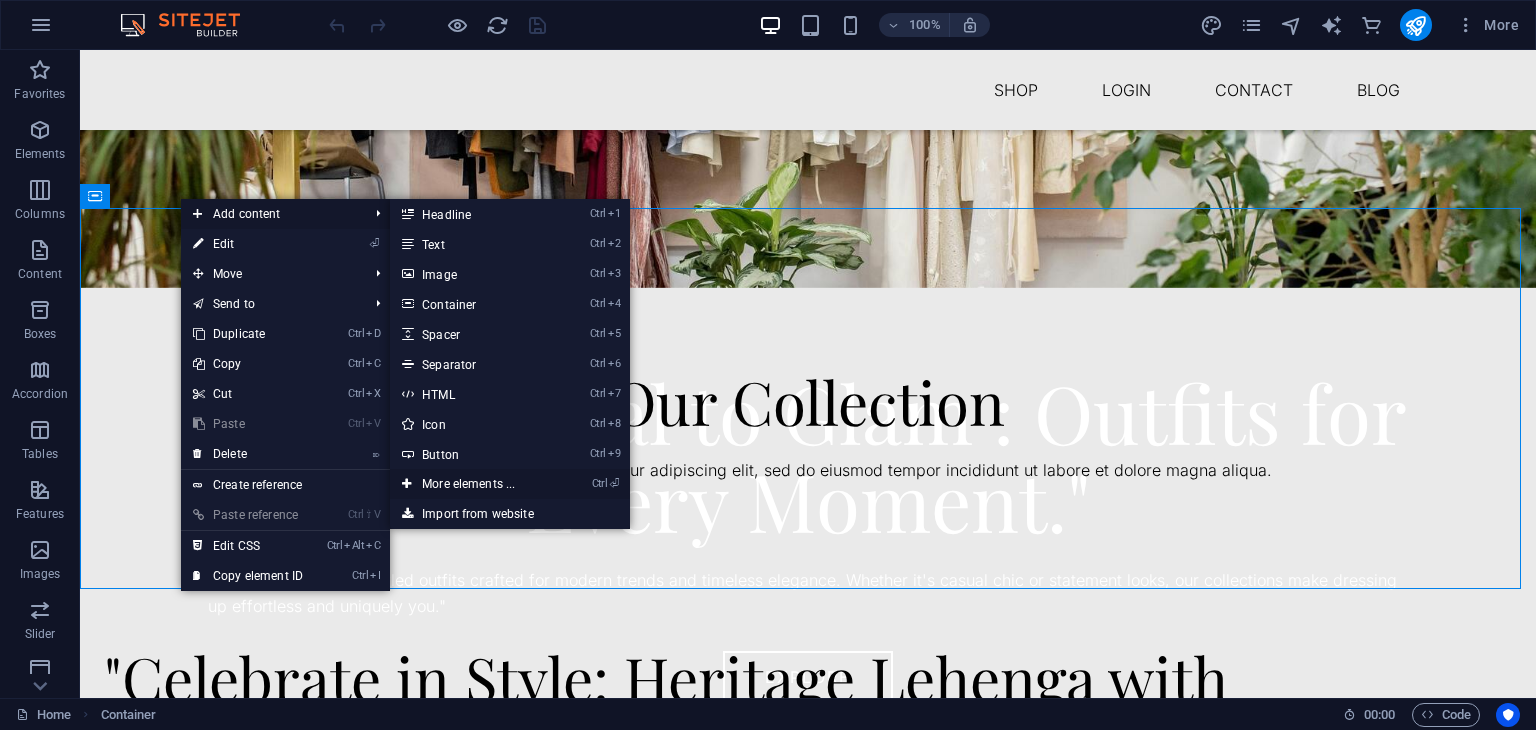click on "Ctrl ⏎  More elements ..." at bounding box center (472, 484) 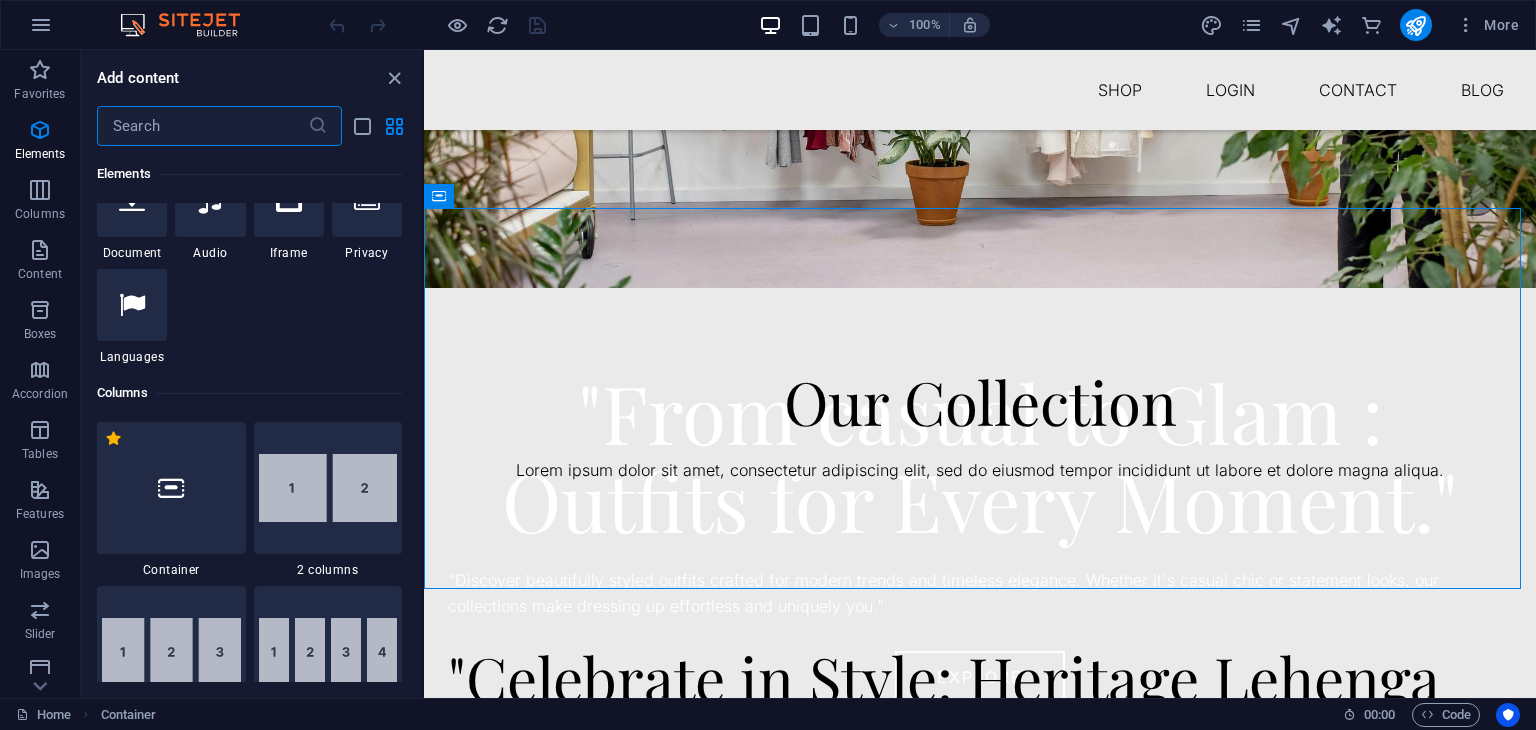scroll, scrollTop: 772, scrollLeft: 0, axis: vertical 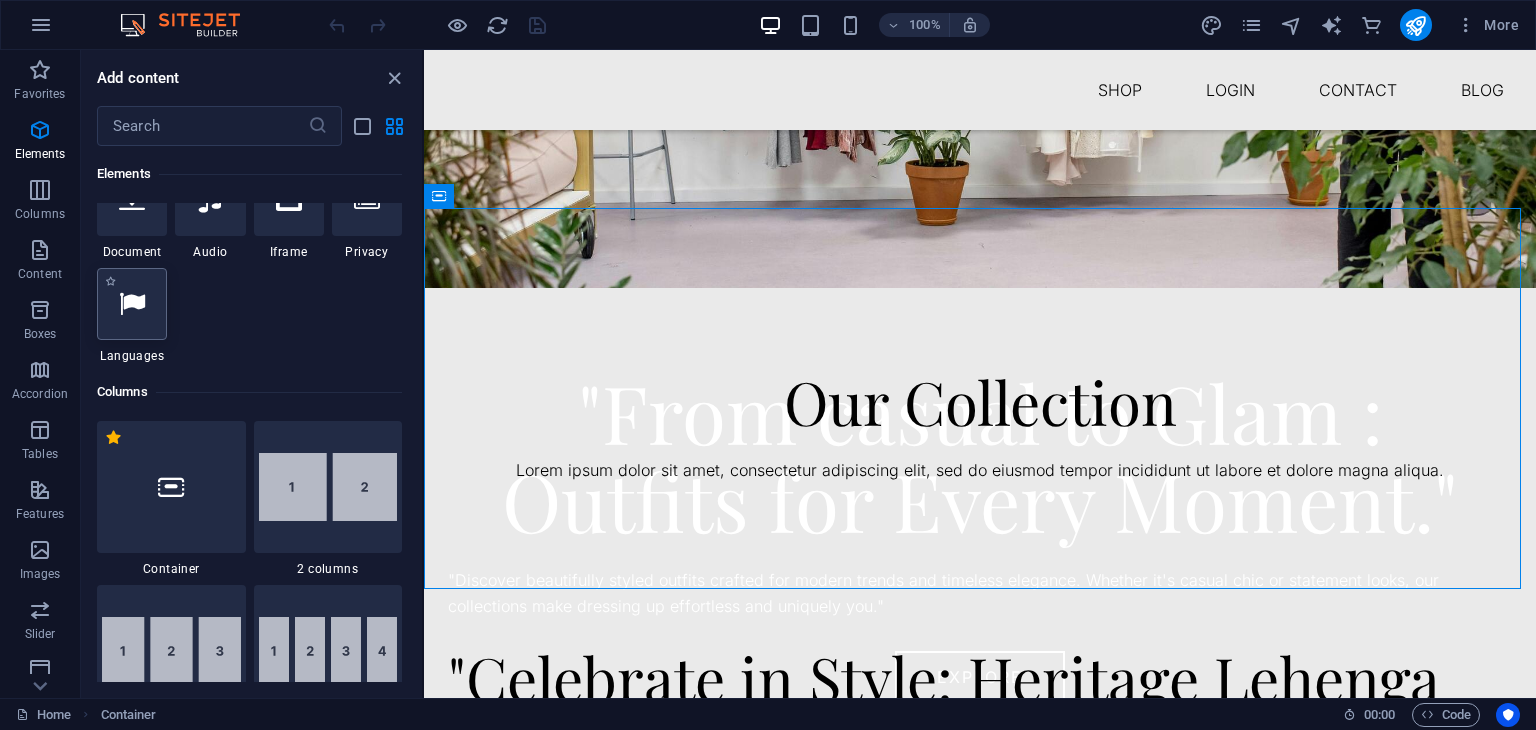click at bounding box center [132, 304] 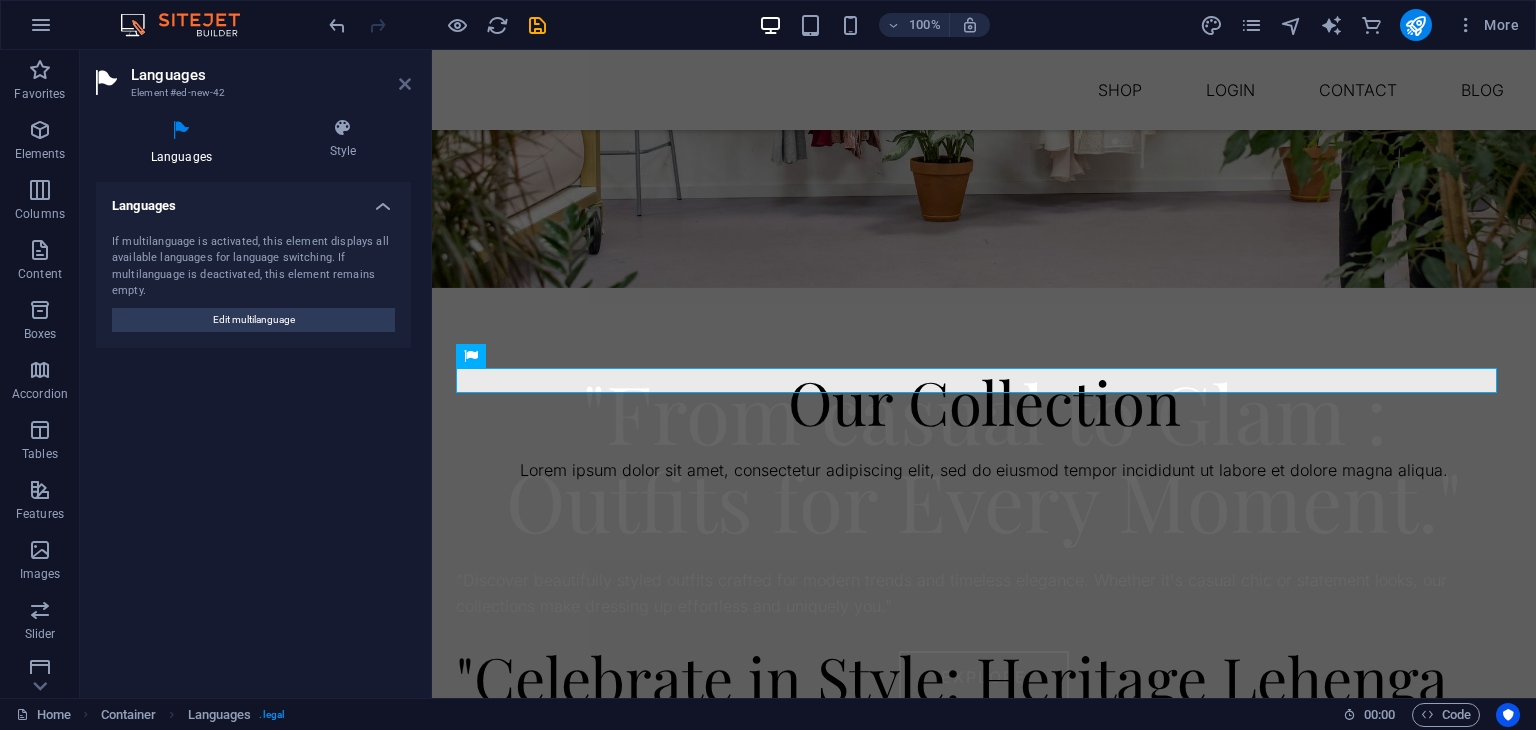 click at bounding box center (405, 84) 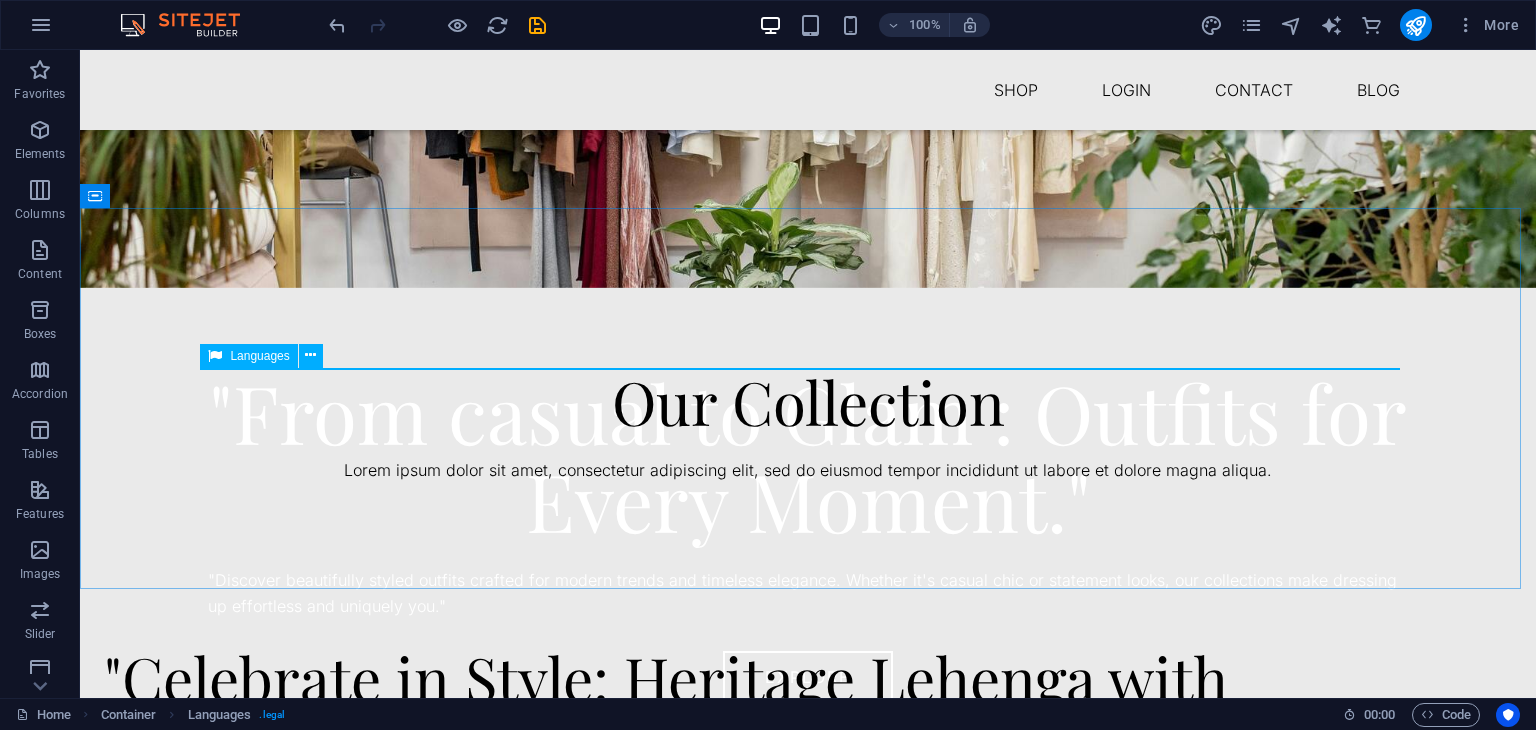 click at bounding box center [215, 356] 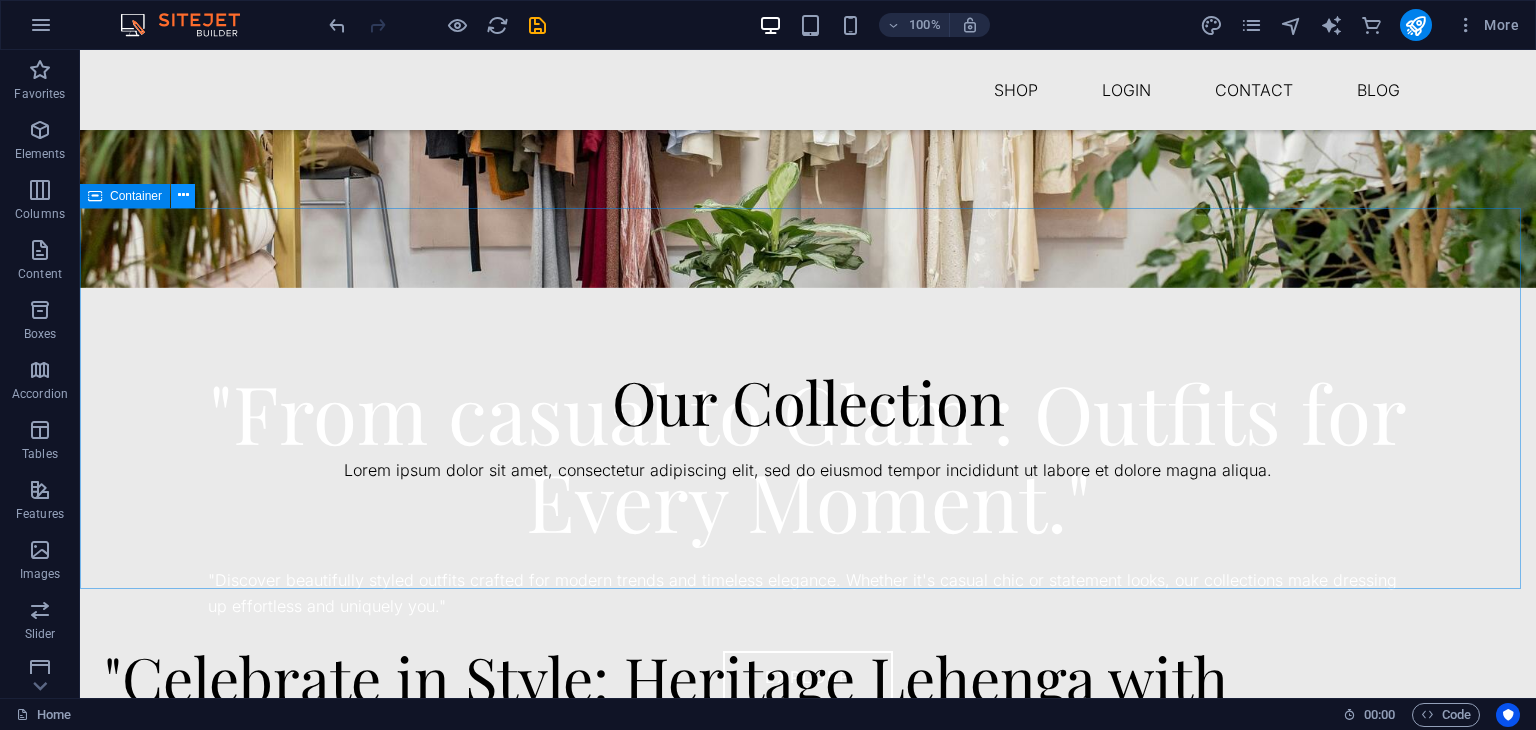 click at bounding box center [183, 195] 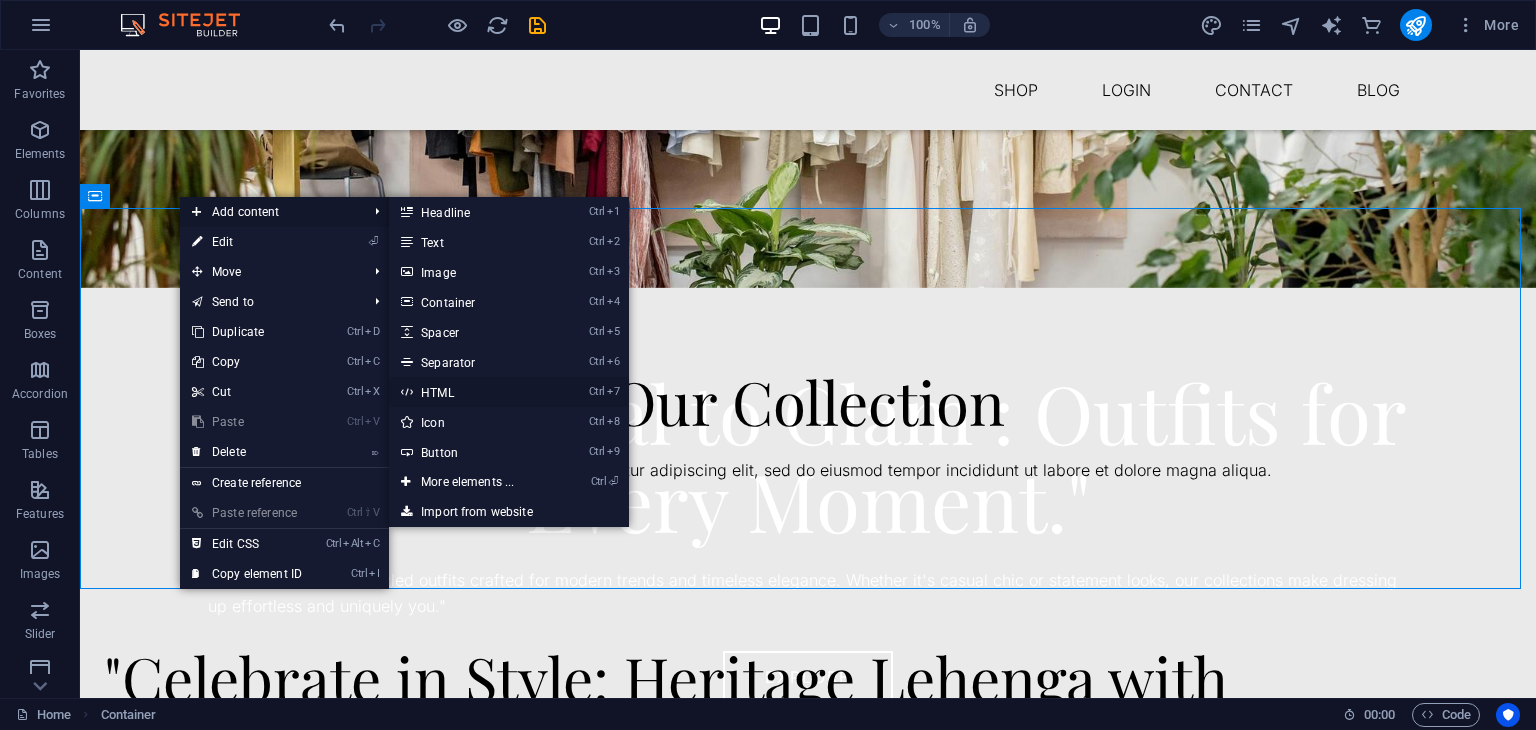 click on "Ctrl 7  HTML" at bounding box center (471, 392) 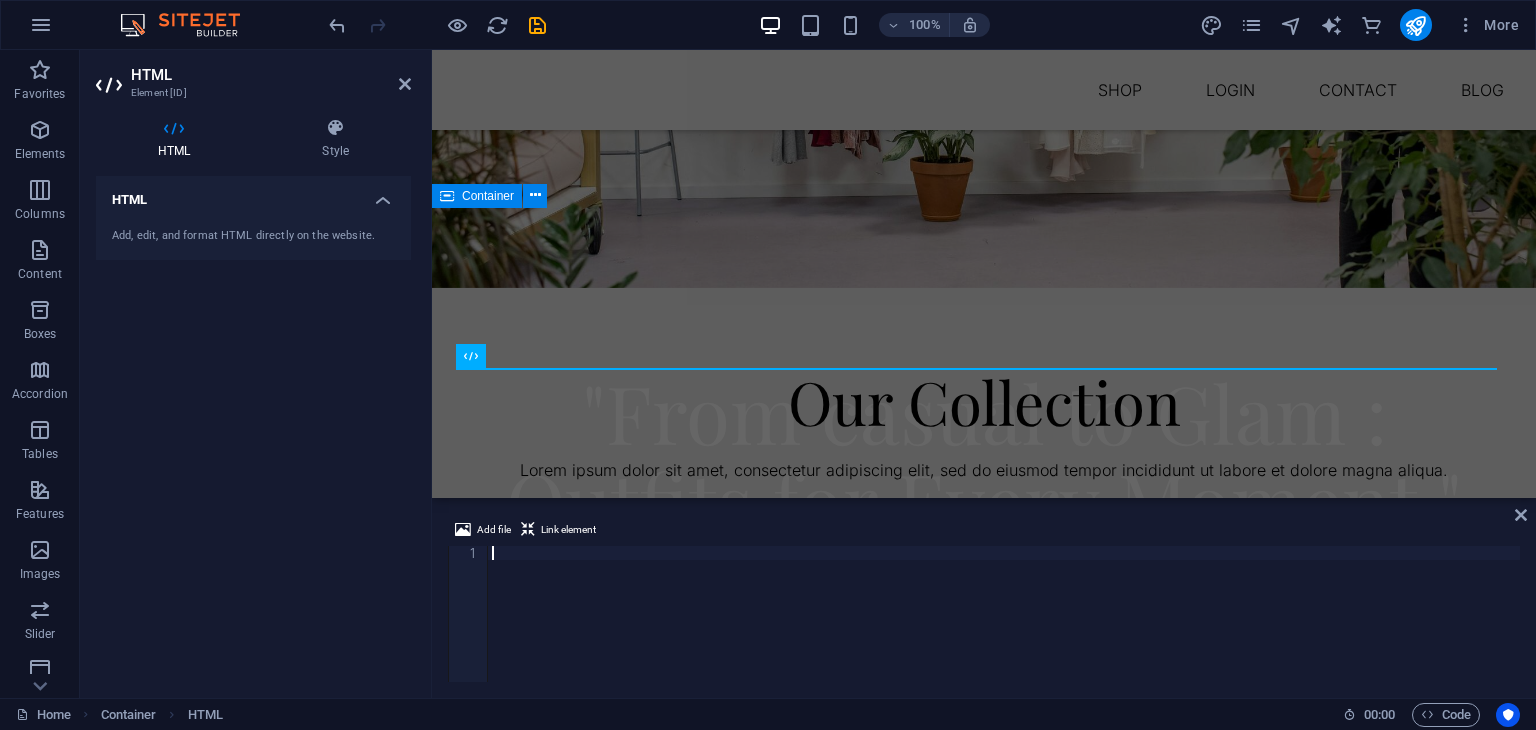 scroll, scrollTop: 1880, scrollLeft: 0, axis: vertical 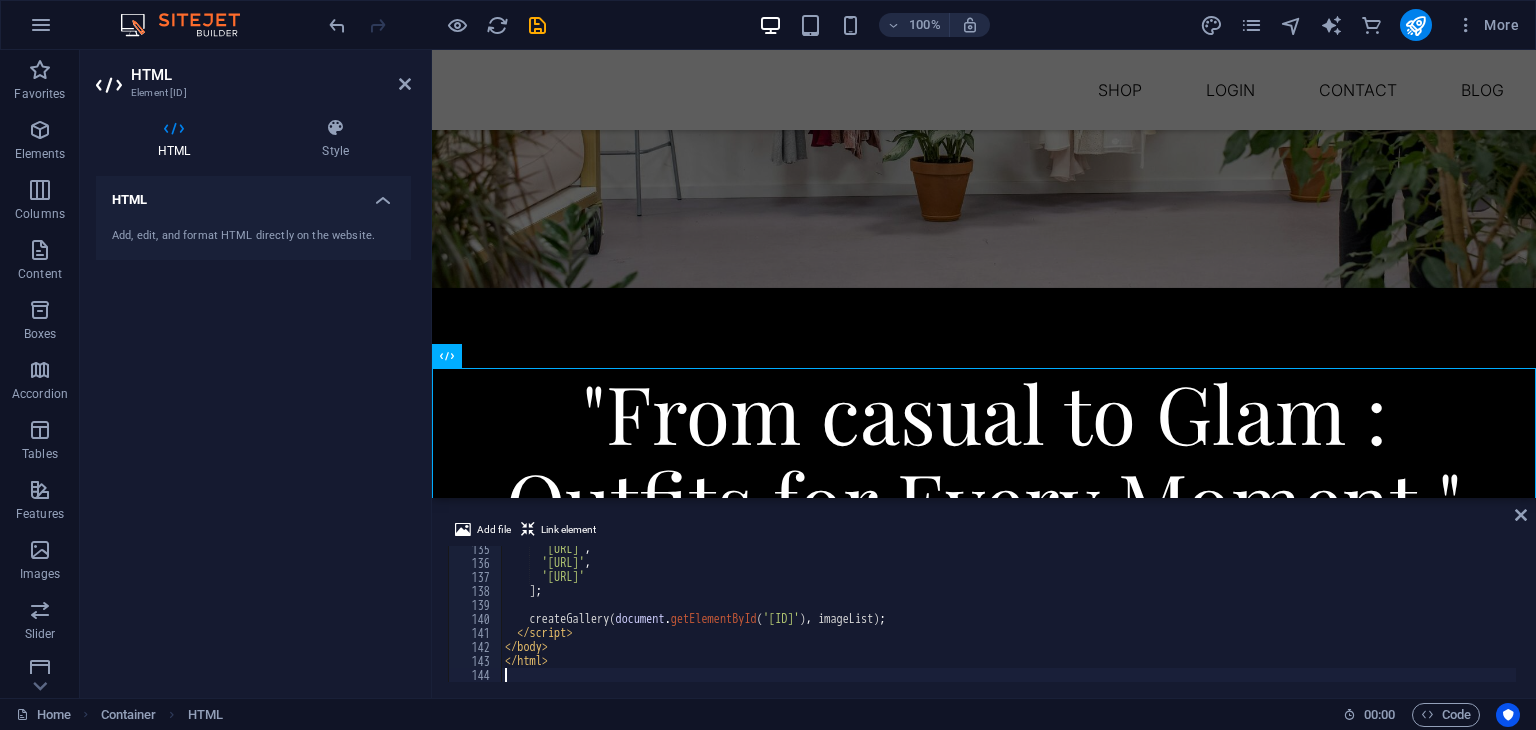 type 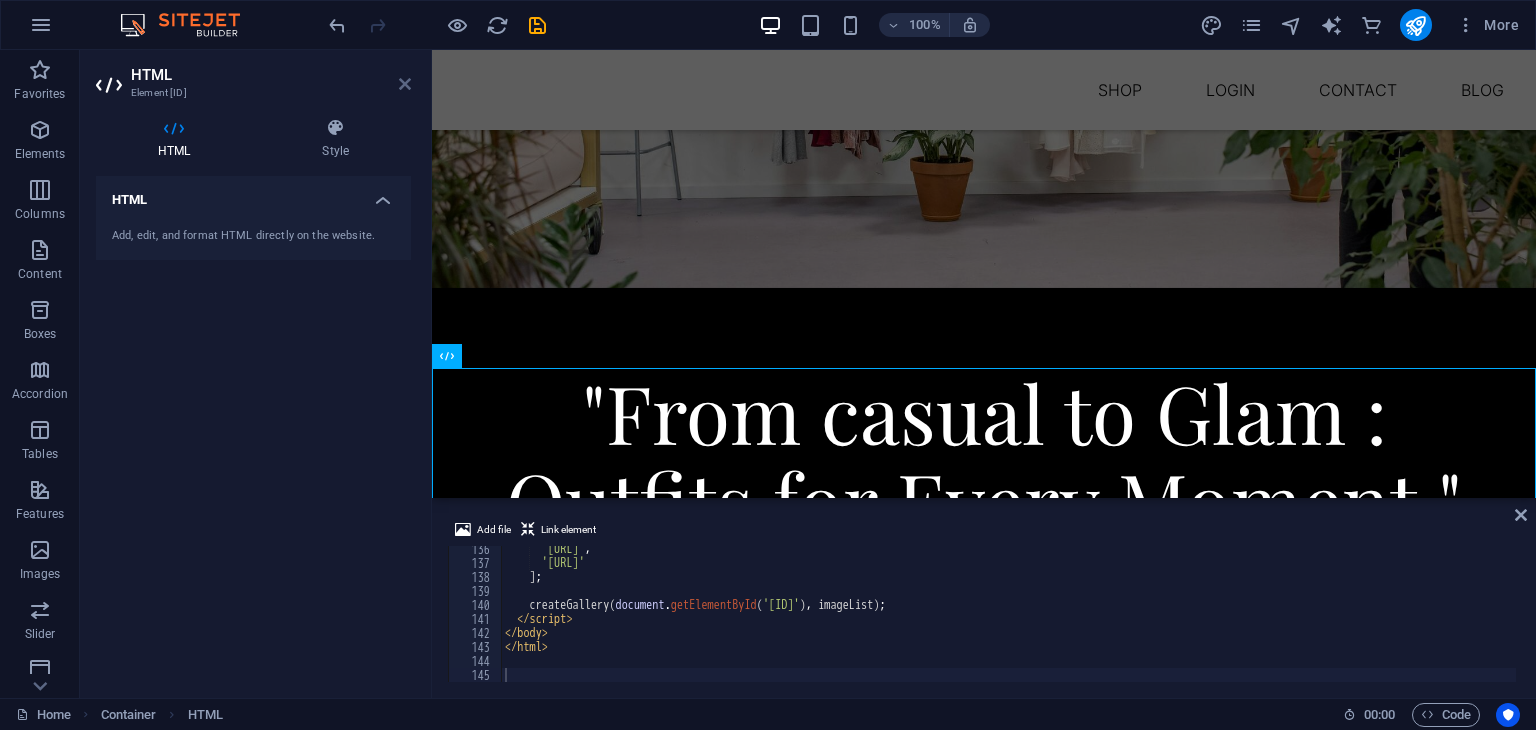 click at bounding box center [405, 84] 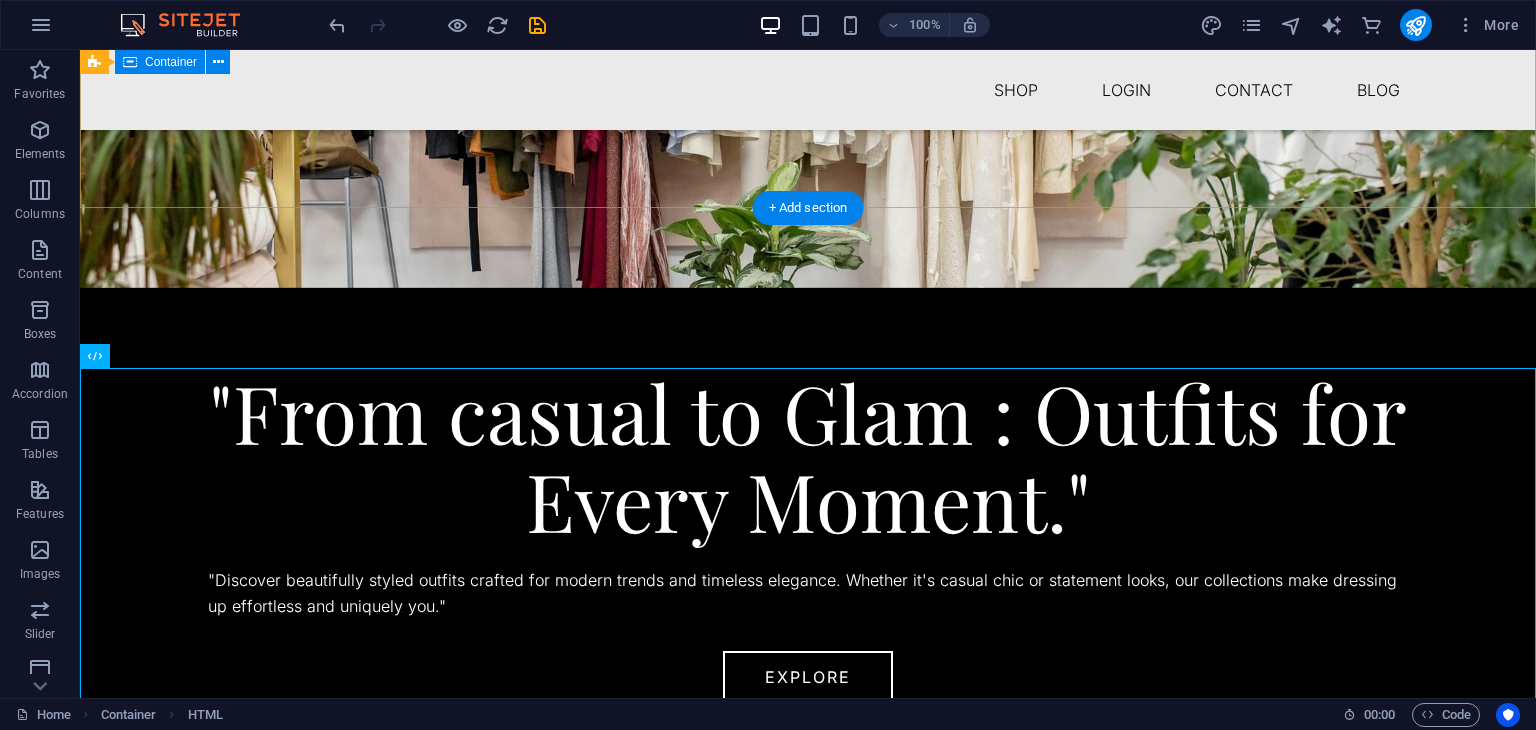 click on "From casual to Glam : Outfits for Every Moment. Discover beautifully styled outfits crafted for modern trends and timeless elegance. Whether it's casual chic or statement looks, our collections make dressing up effortless and uniquely you. Explore" at bounding box center (808, 535) 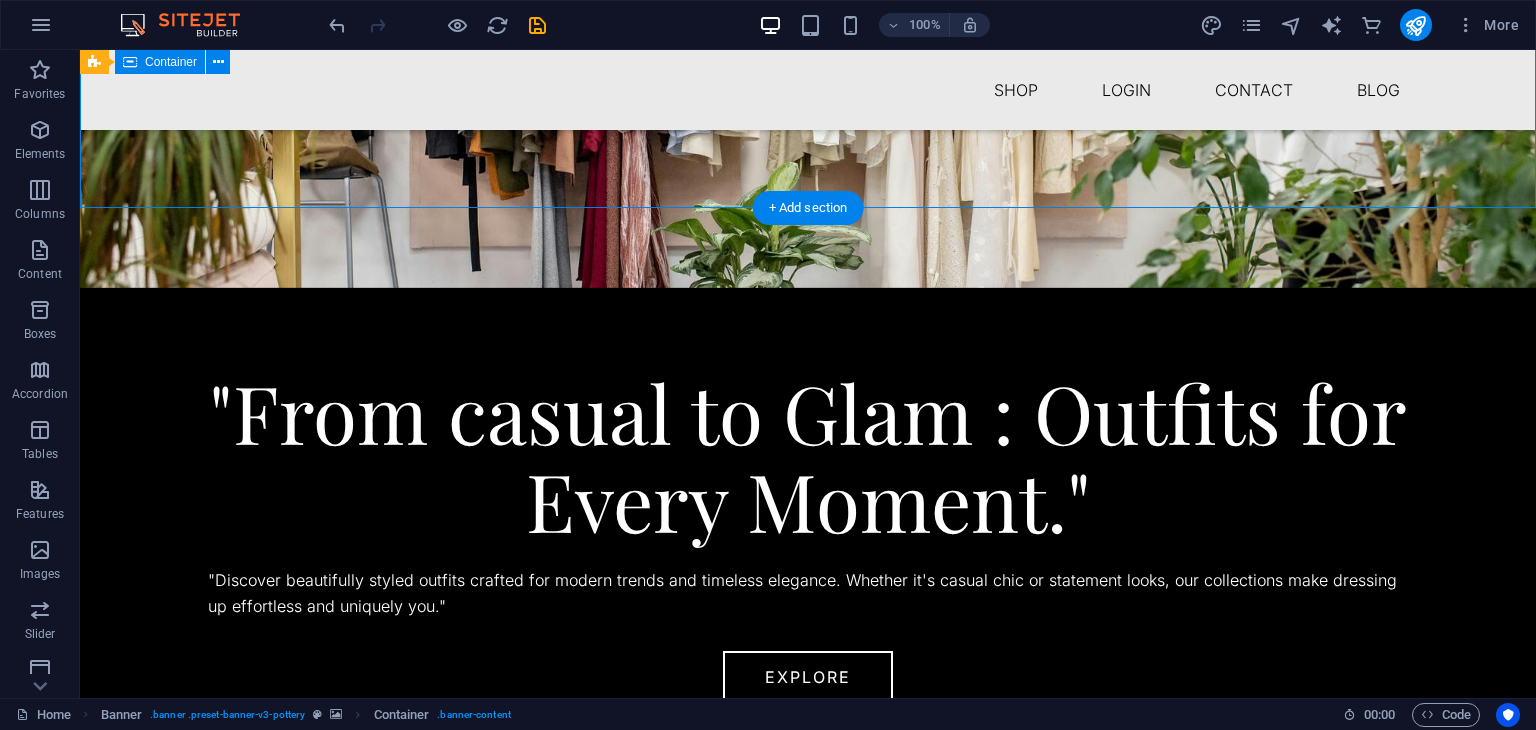 click on "From casual to Glam : Outfits for Every Moment. Discover beautifully styled outfits crafted for modern trends and timeless elegance. Whether it's casual chic or statement looks, our collections make dressing up effortless and uniquely you. Explore" at bounding box center (808, 535) 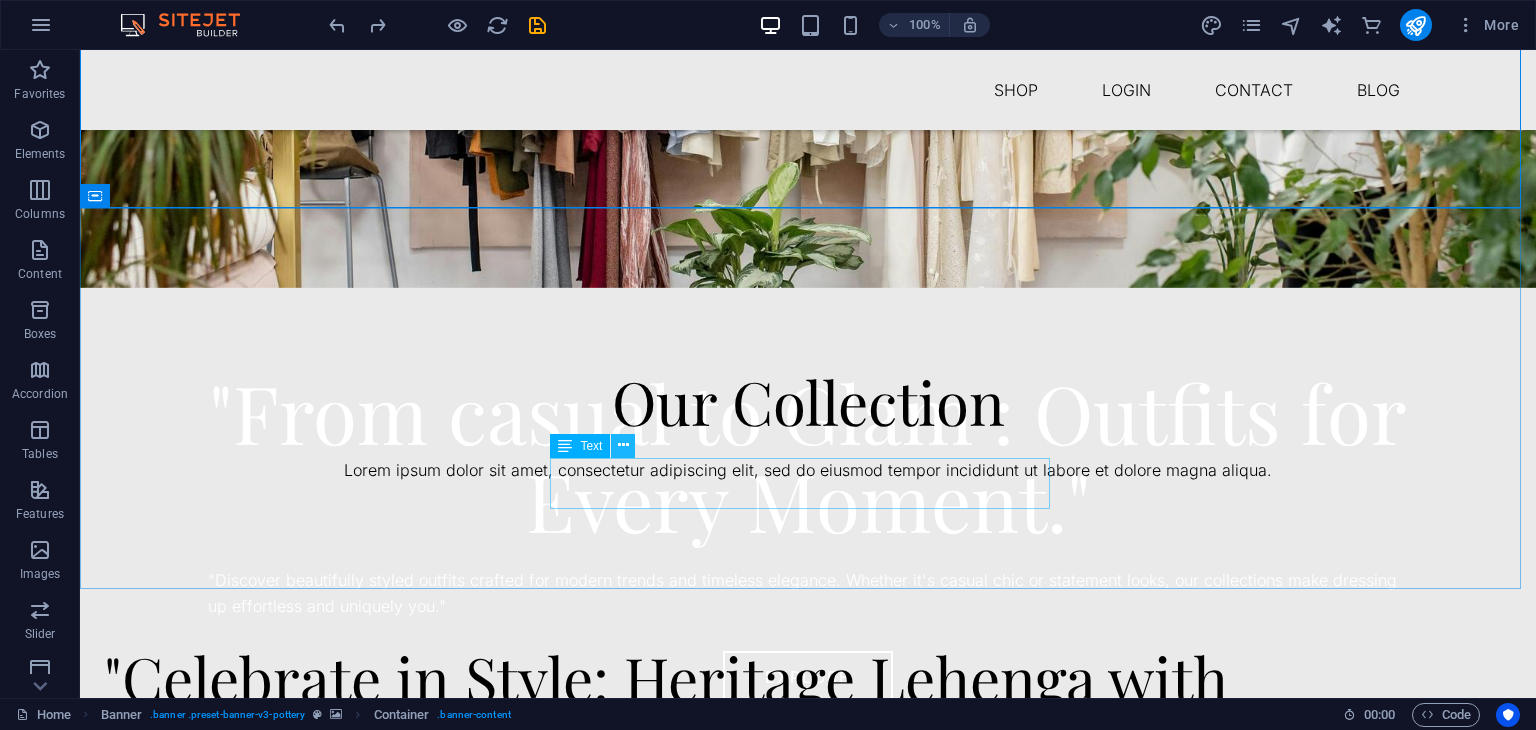 click at bounding box center [623, 445] 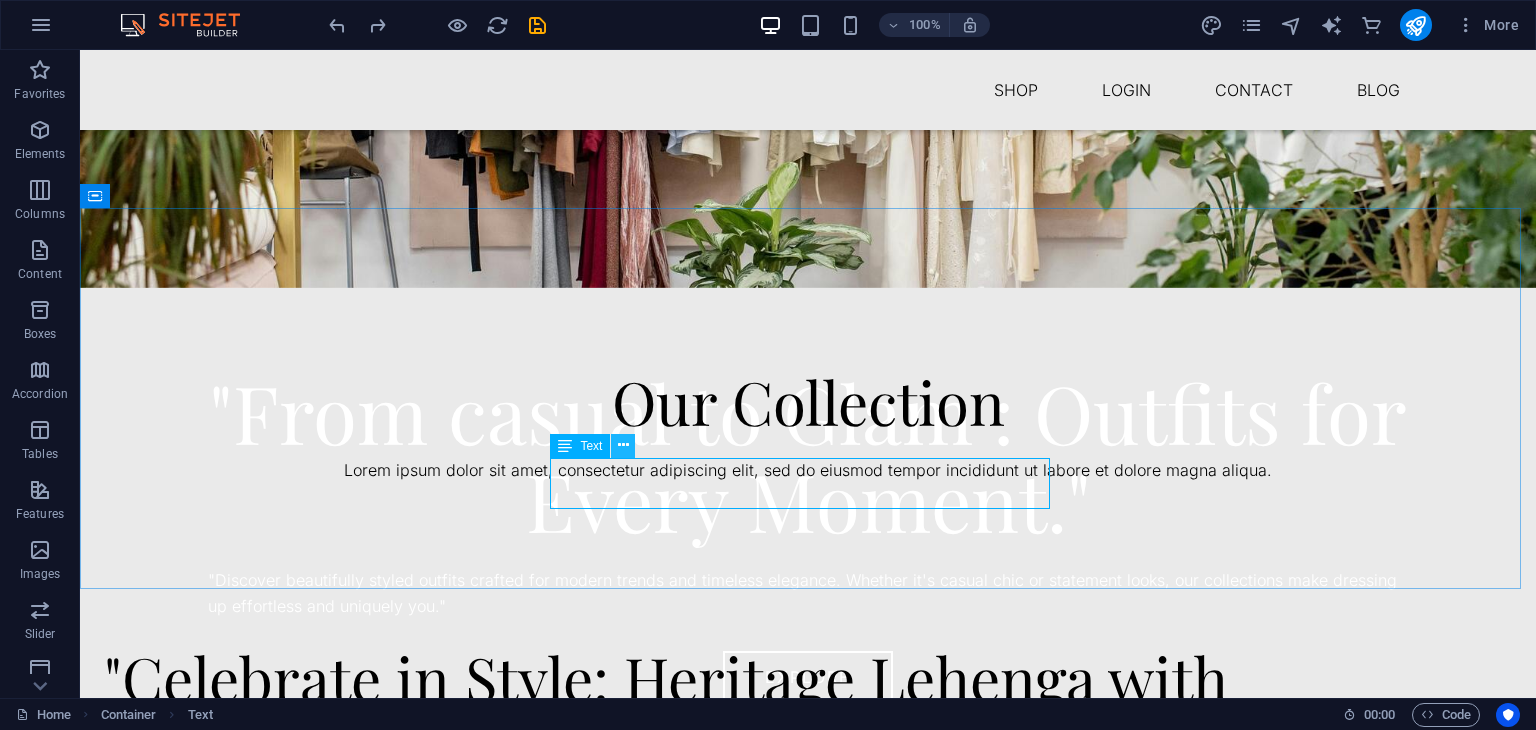click at bounding box center [623, 445] 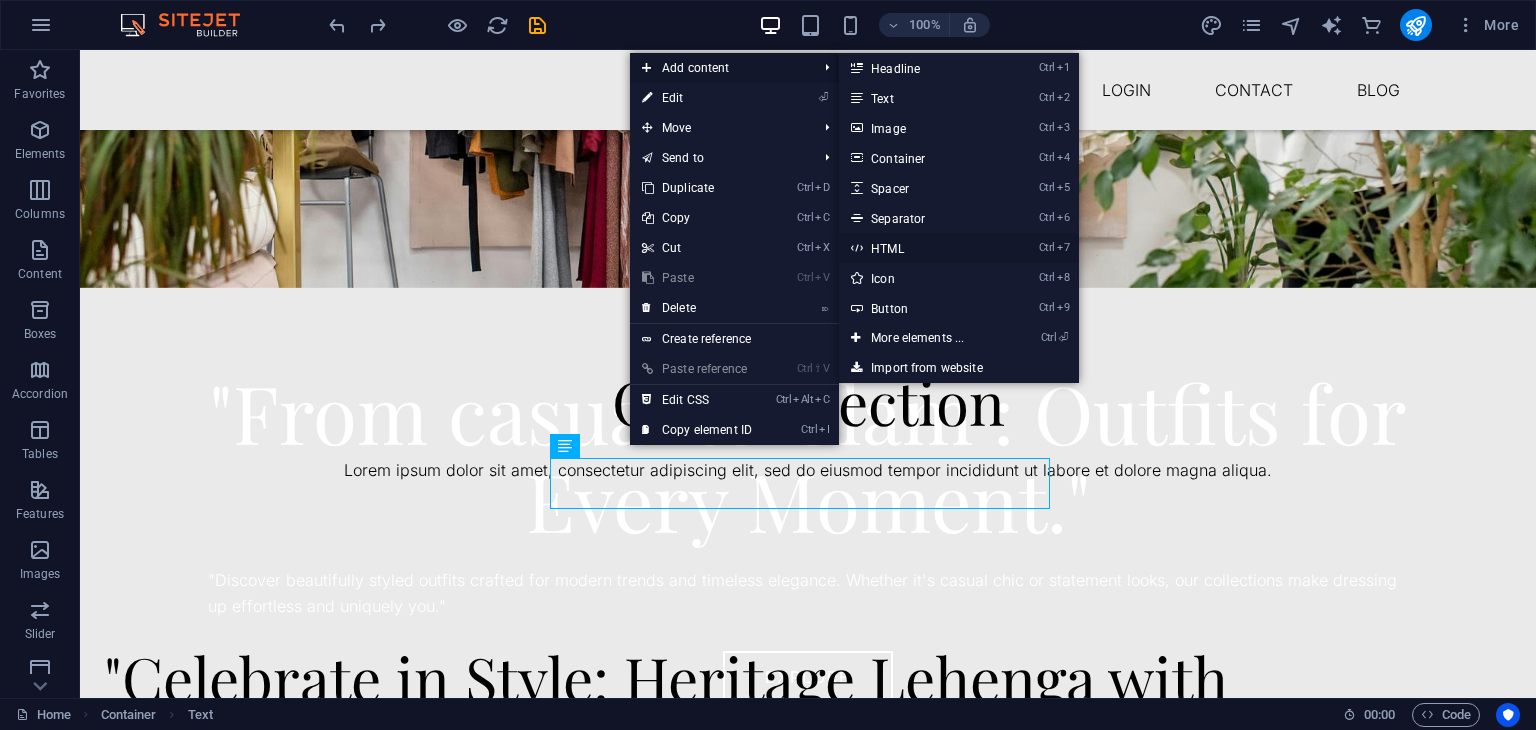 click on "Ctrl 7  HTML" at bounding box center [921, 248] 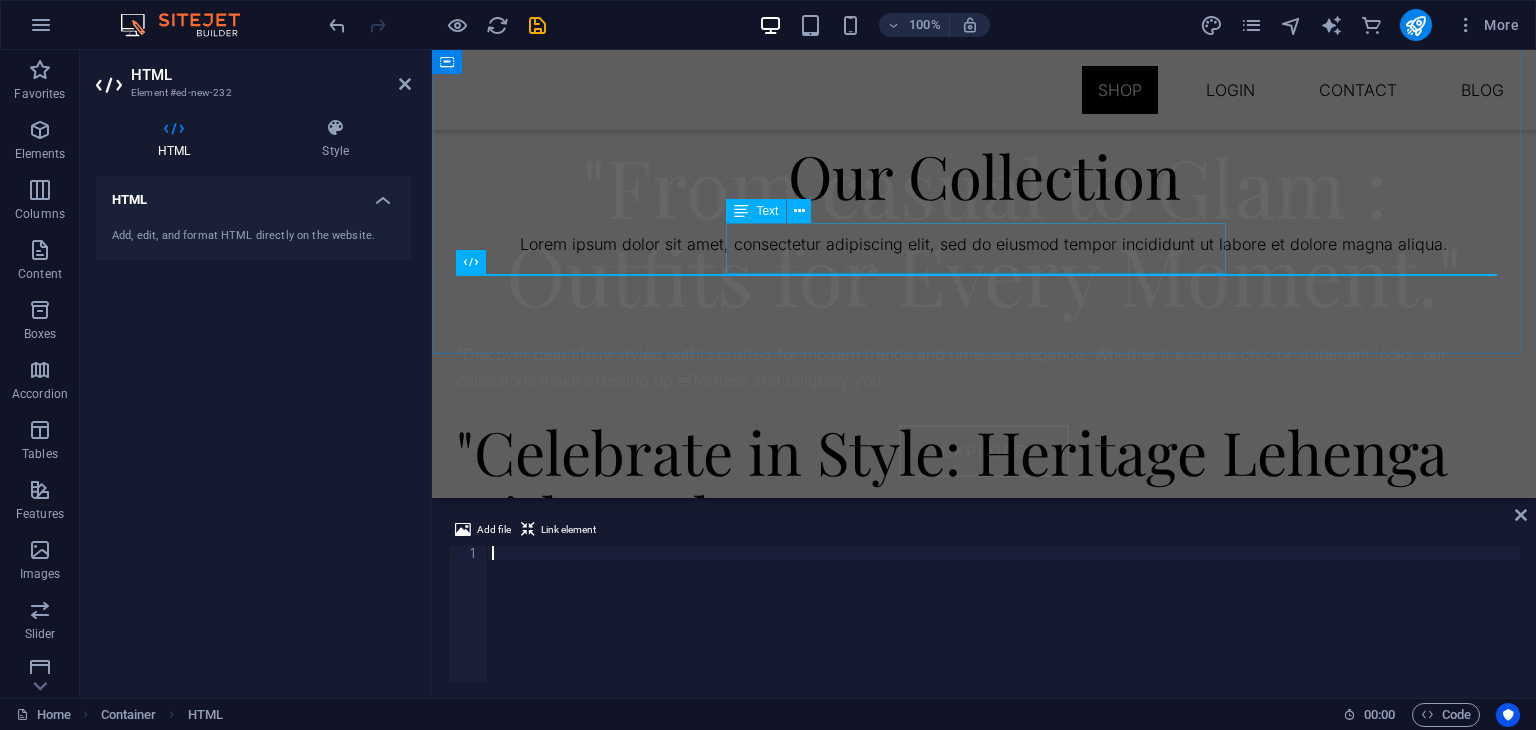 scroll, scrollTop: 756, scrollLeft: 0, axis: vertical 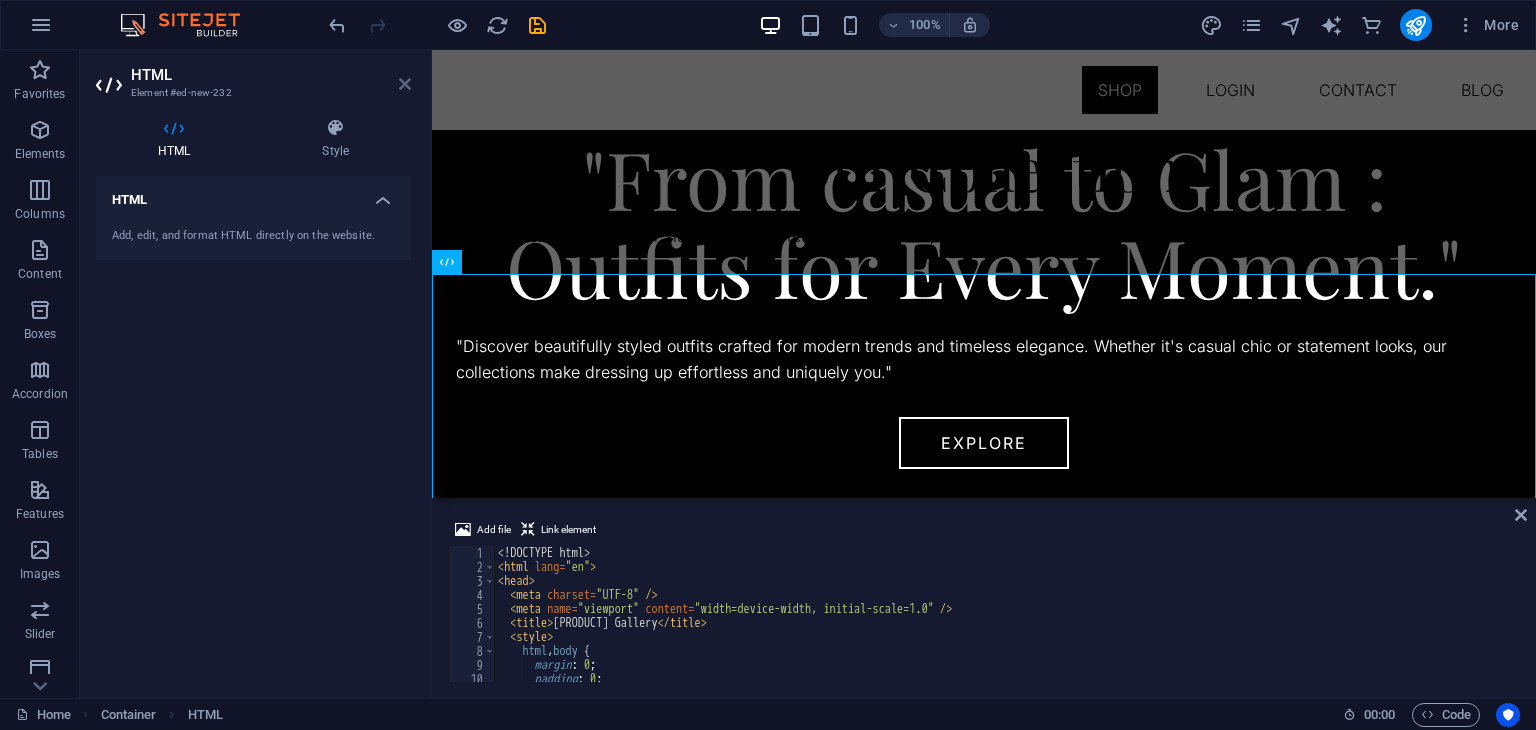 click at bounding box center (405, 84) 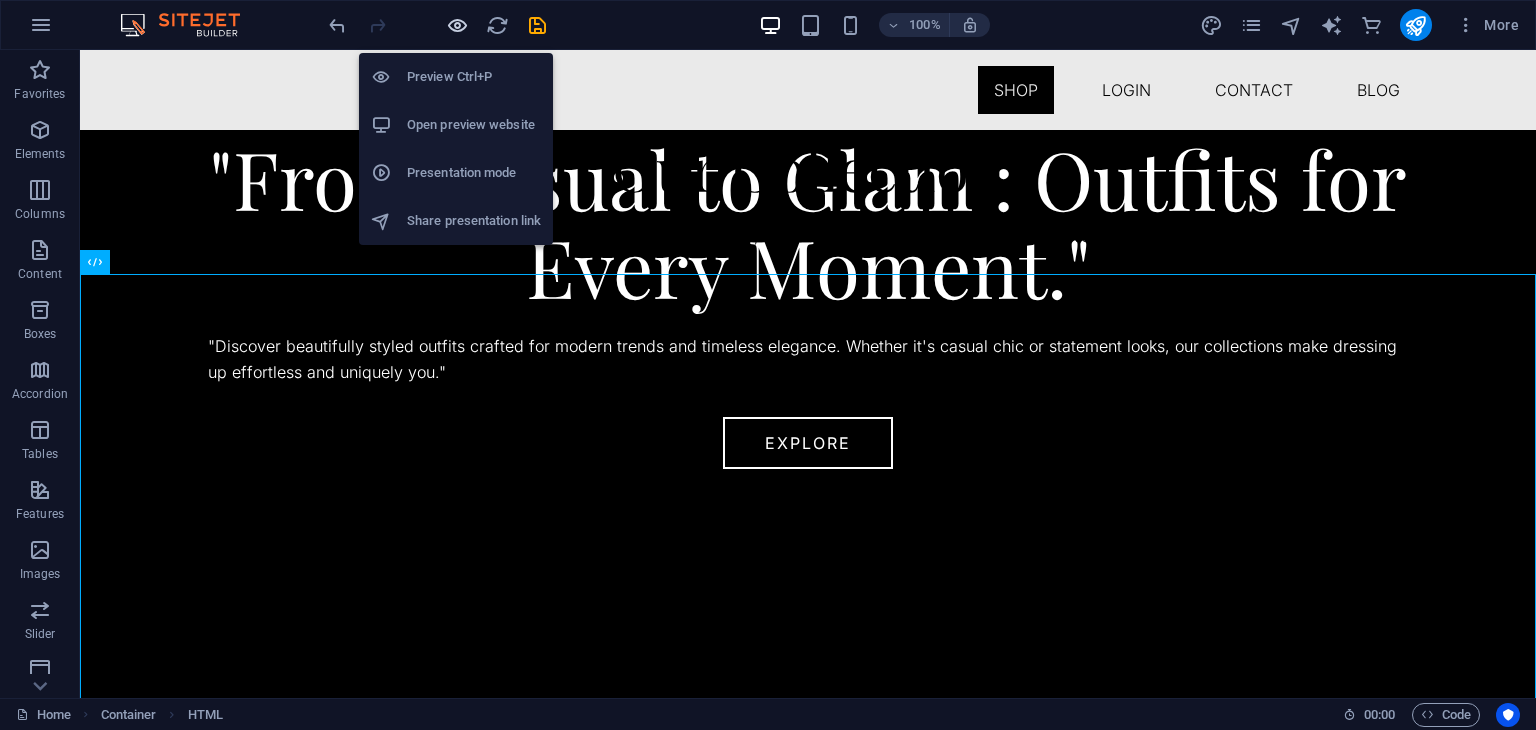 click at bounding box center (457, 25) 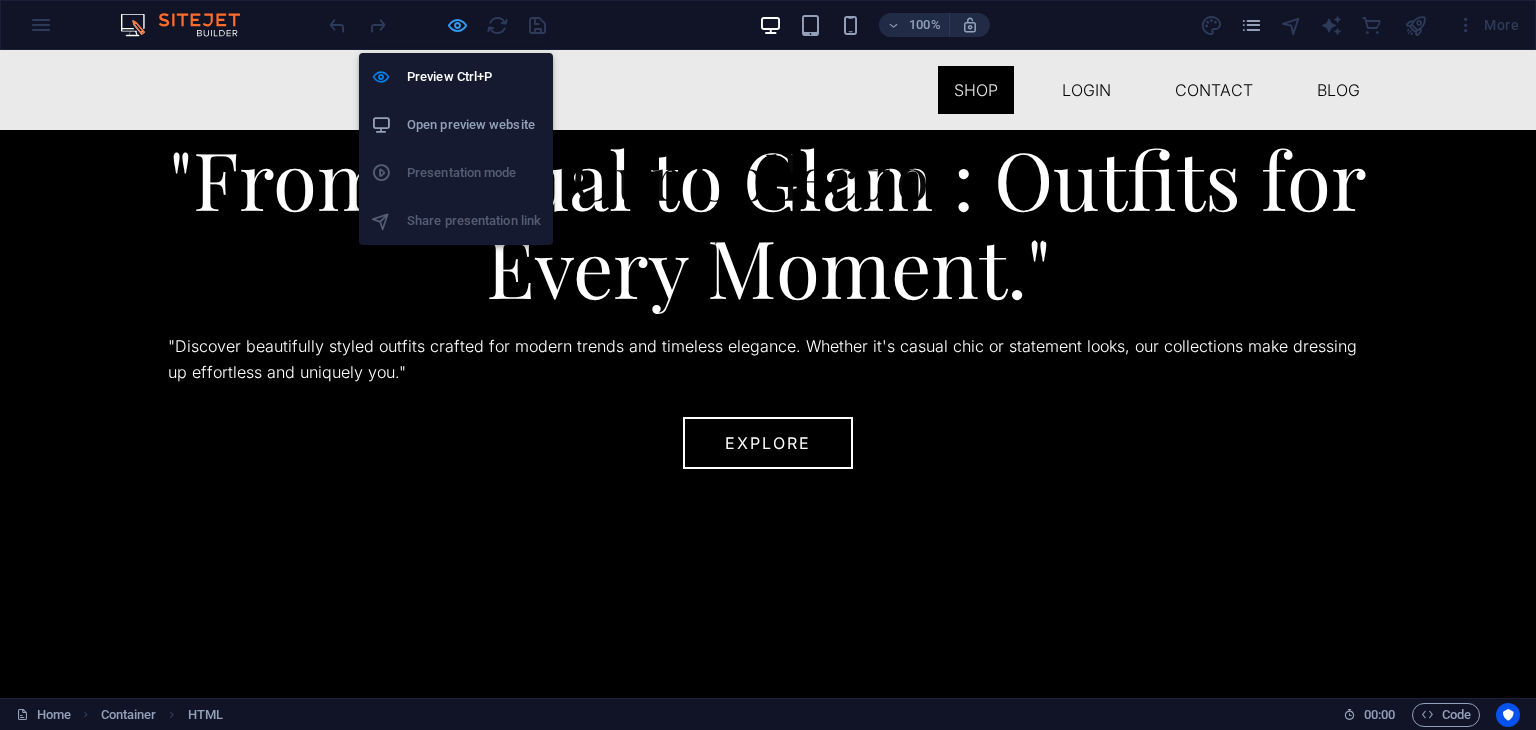 click at bounding box center (457, 25) 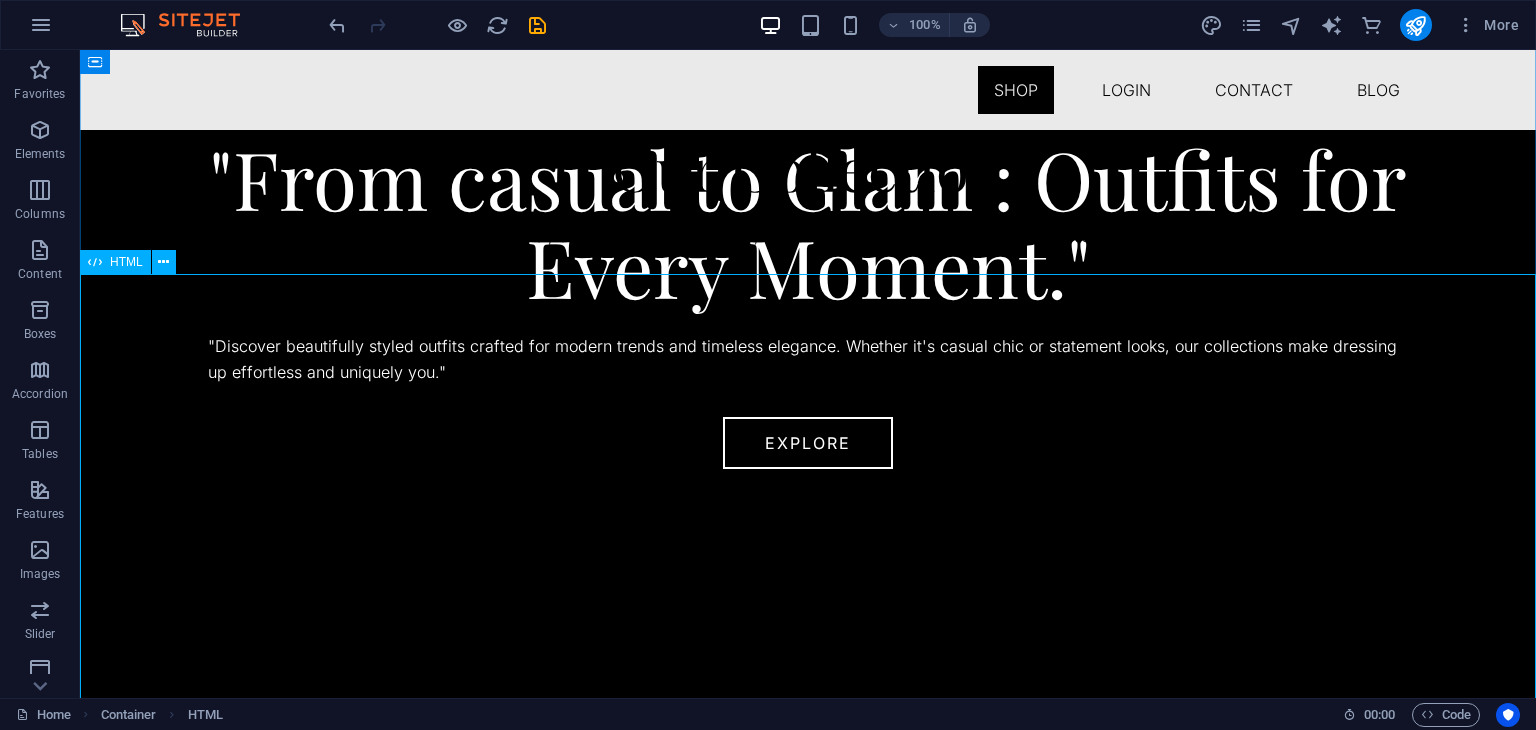 click on "HTML" at bounding box center (115, 262) 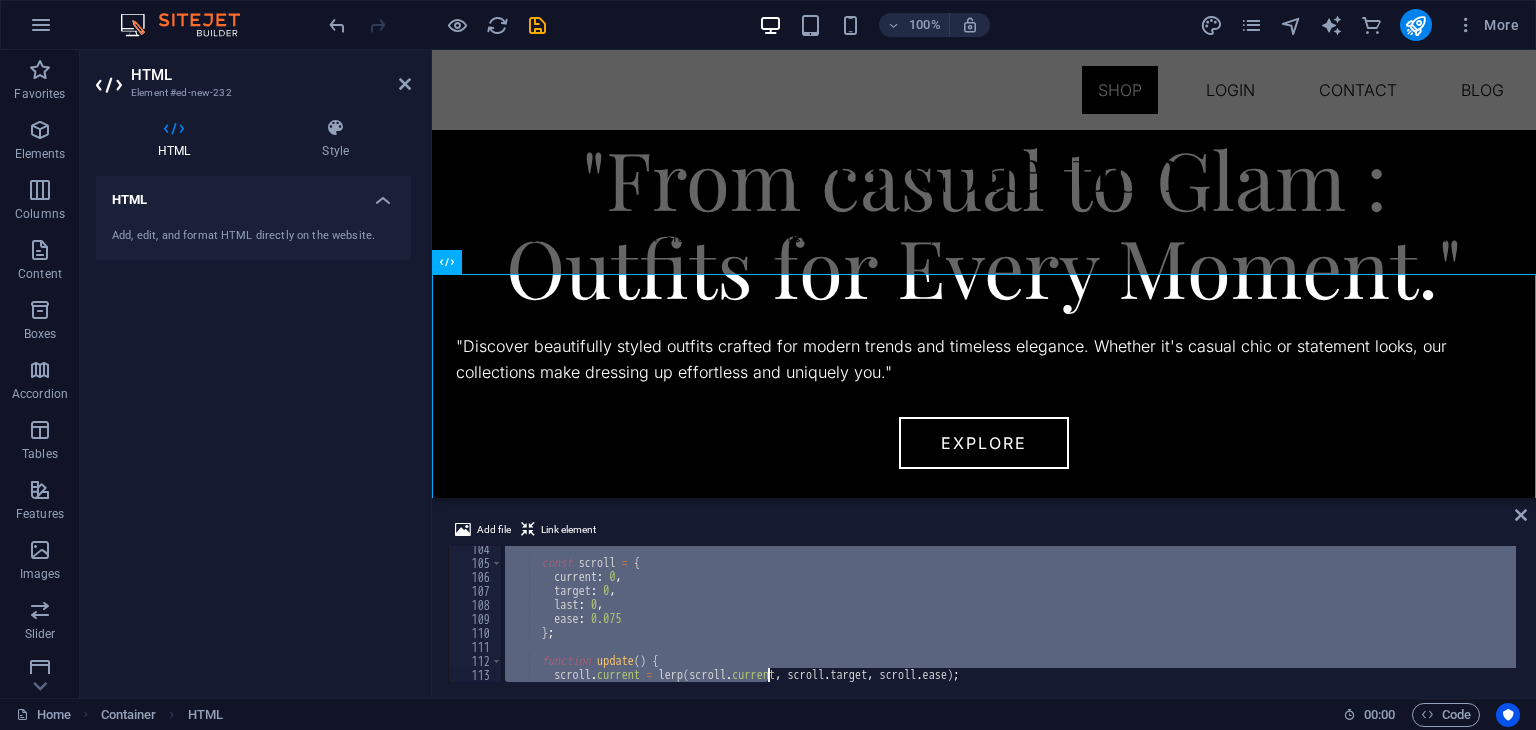 scroll, scrollTop: 1880, scrollLeft: 0, axis: vertical 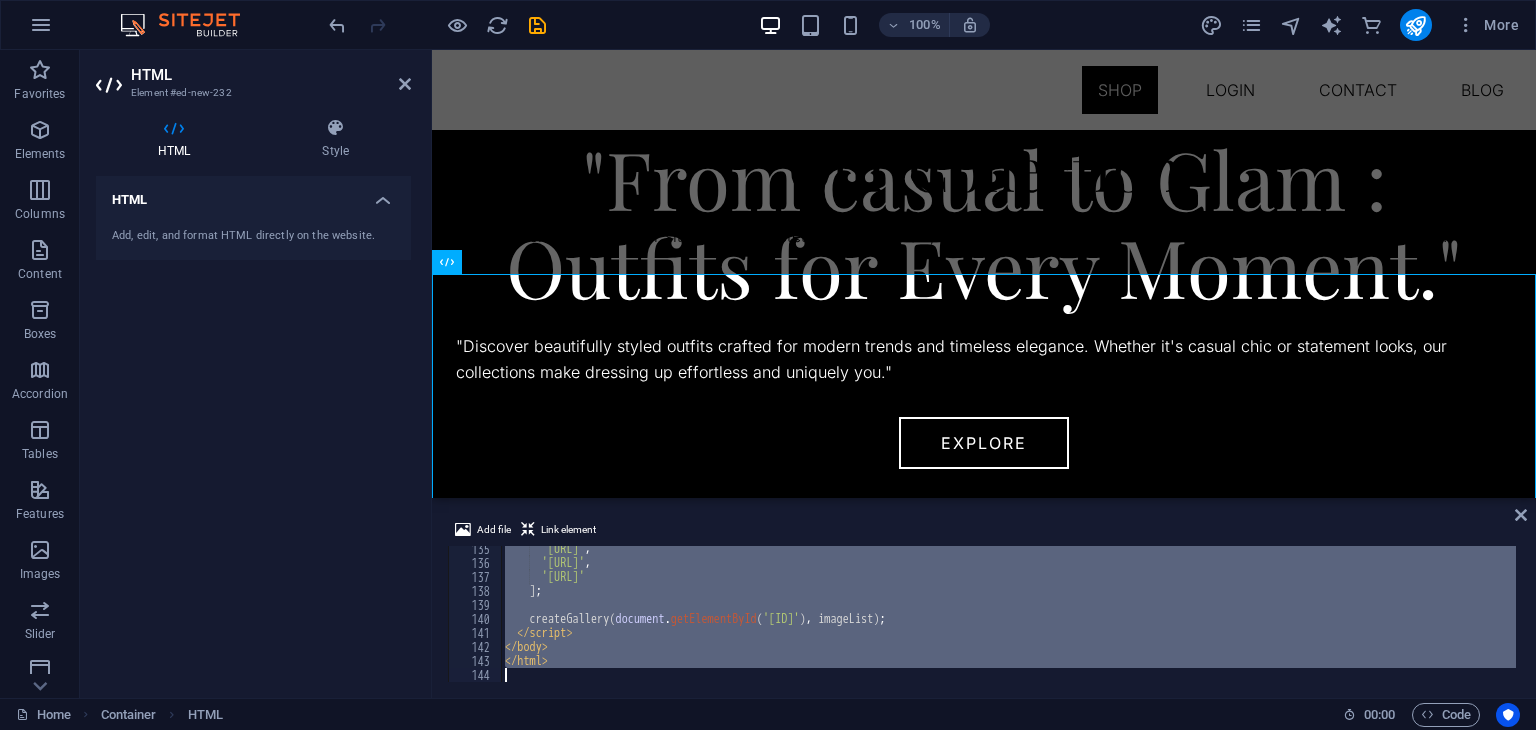 drag, startPoint x: 499, startPoint y: 553, endPoint x: 767, endPoint y: 776, distance: 348.64453 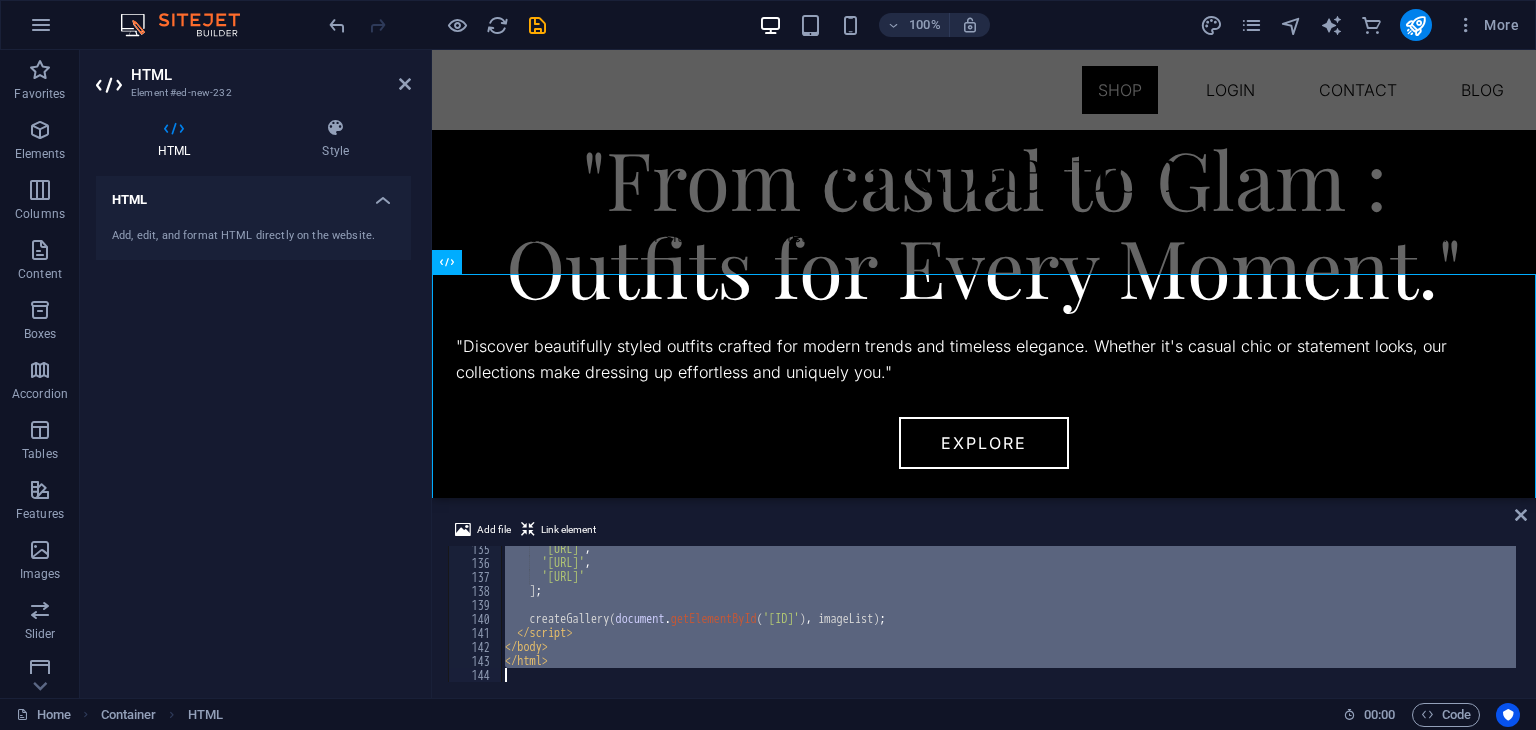 type 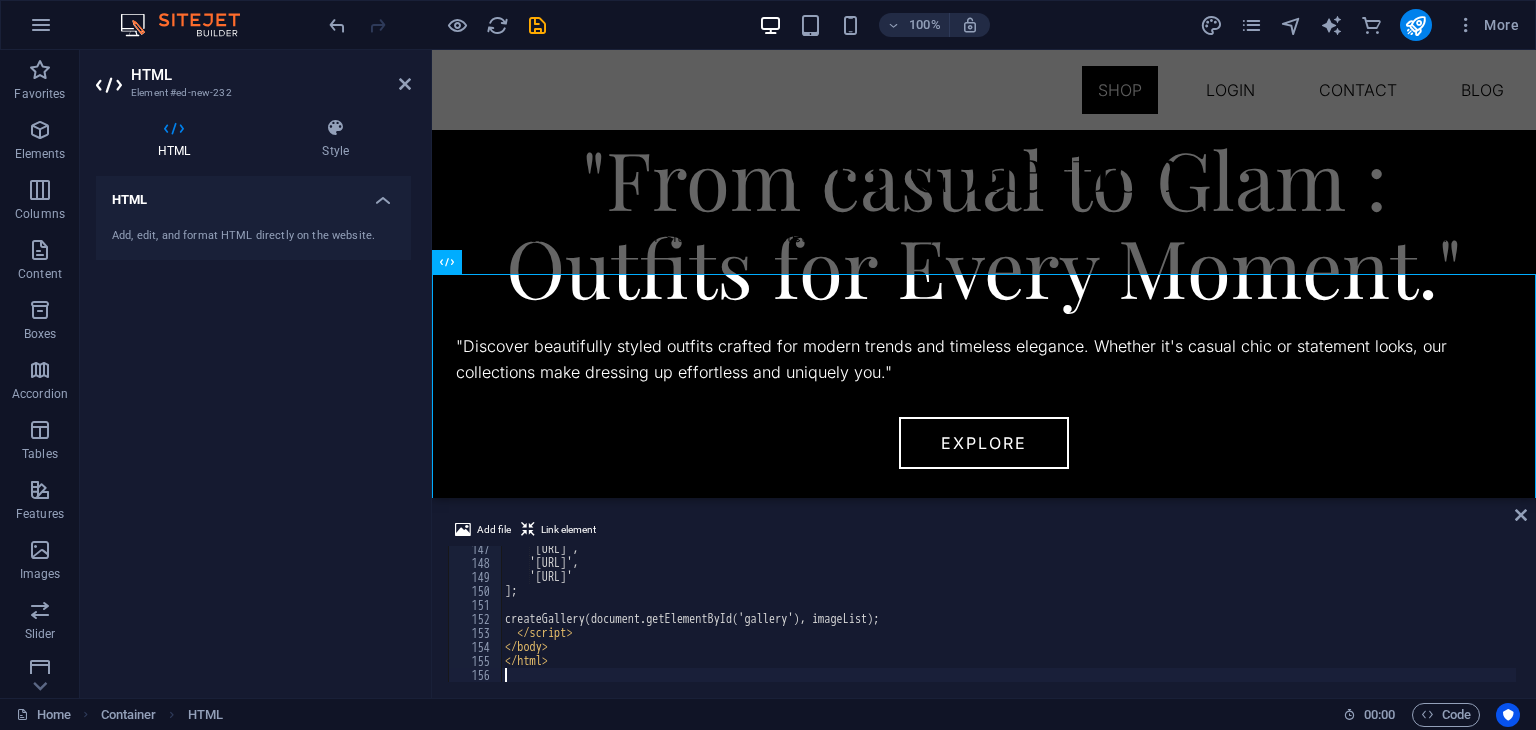 scroll, scrollTop: 2048, scrollLeft: 0, axis: vertical 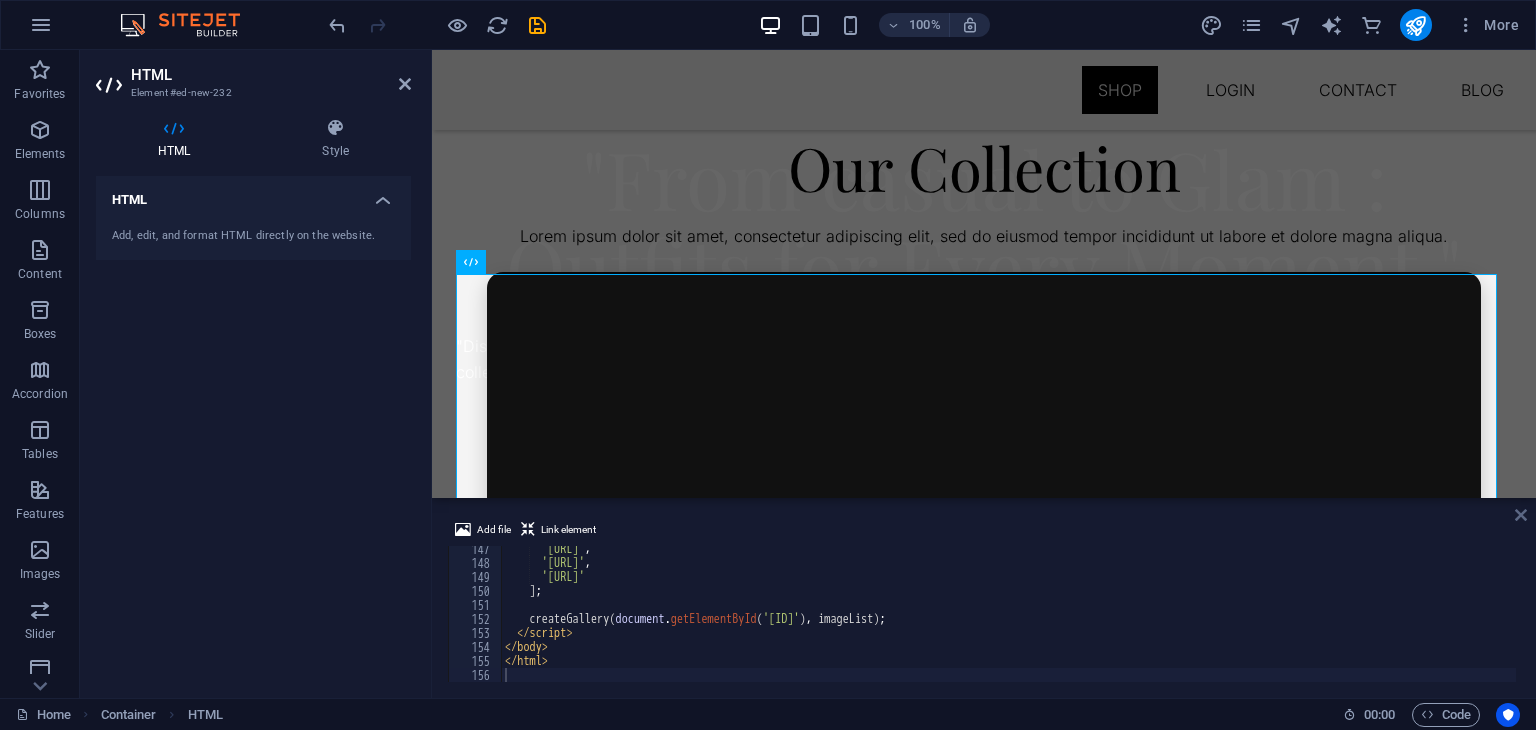 click at bounding box center (1521, 515) 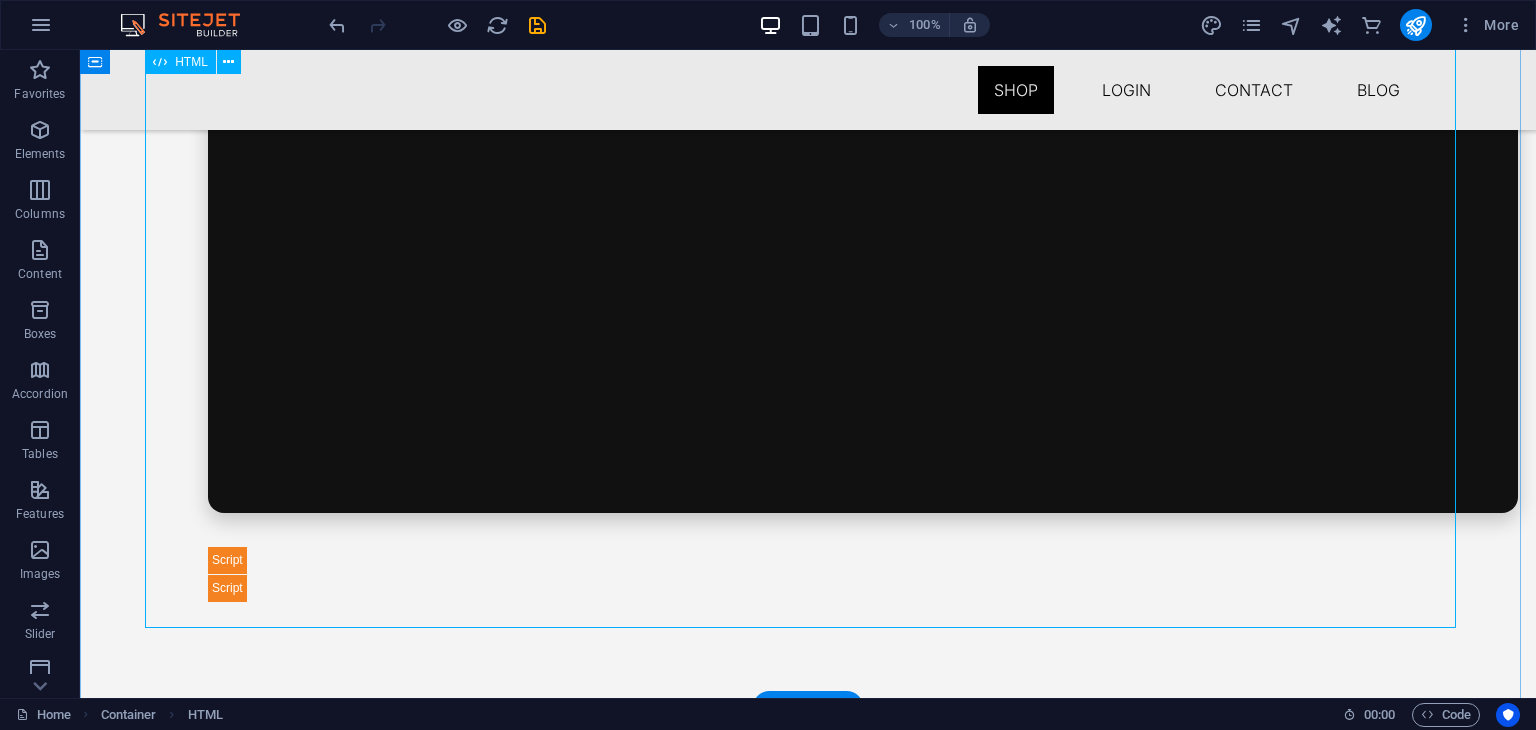 scroll, scrollTop: 1042, scrollLeft: 0, axis: vertical 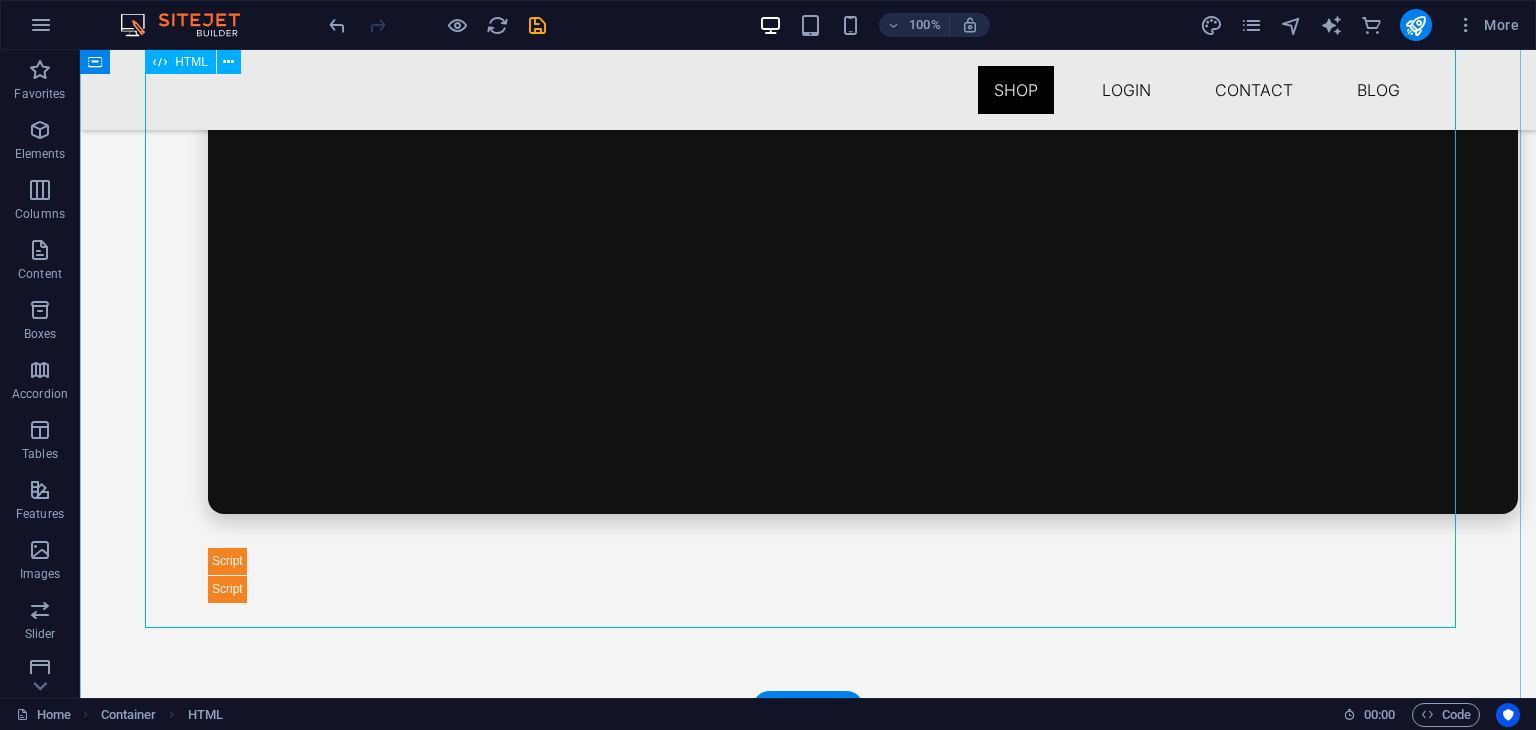 click on "[PRODUCT] Gallery" at bounding box center (808, 299) 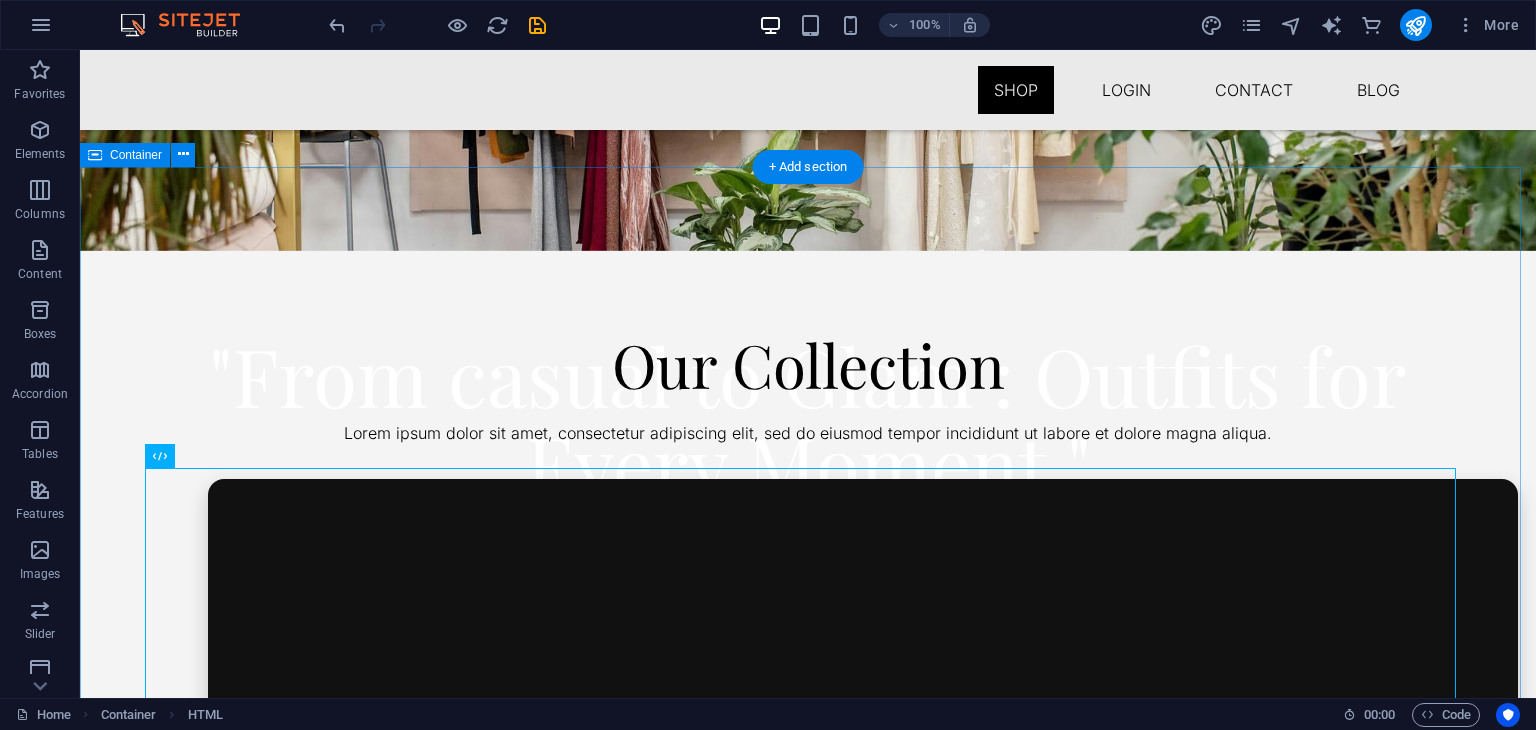 scroll, scrollTop: 555, scrollLeft: 0, axis: vertical 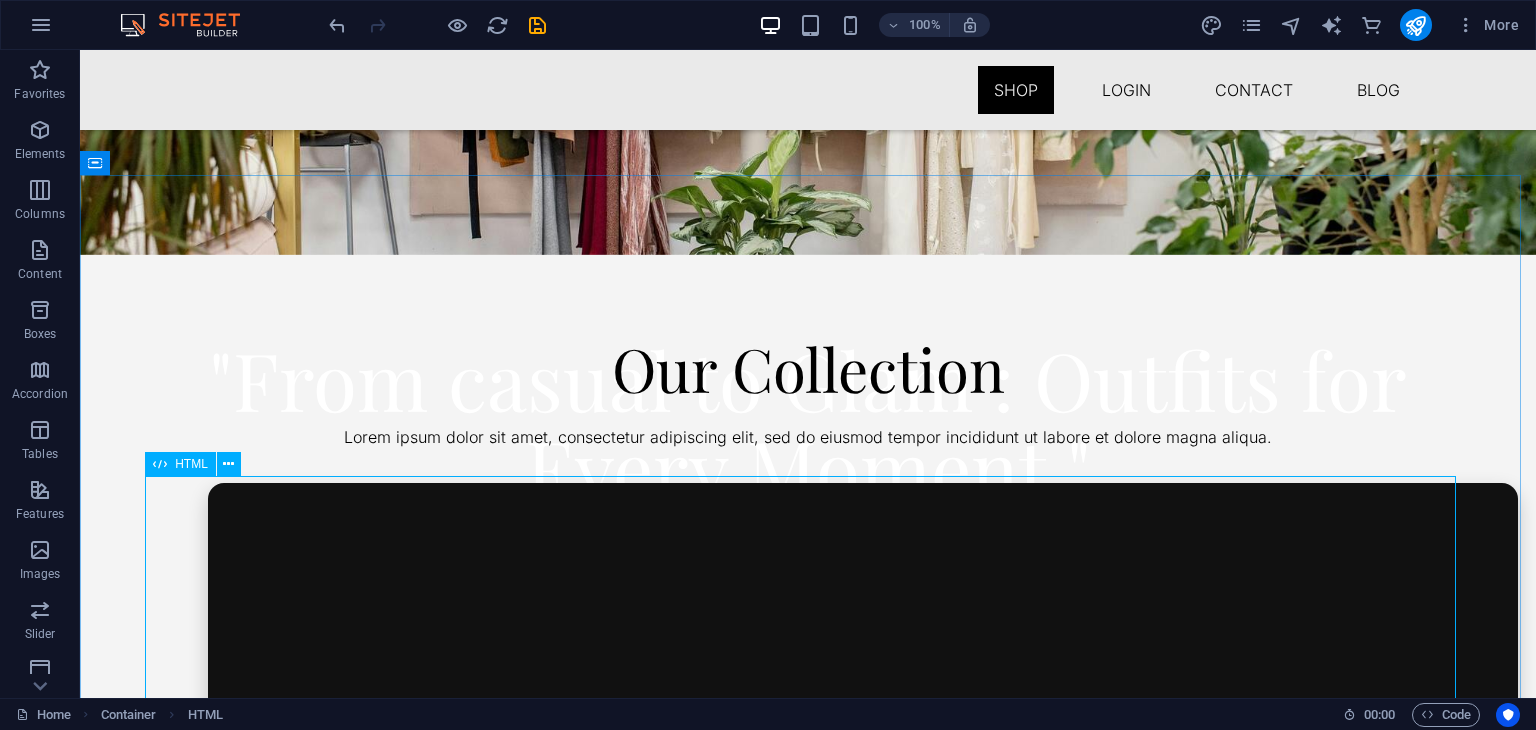 click at bounding box center (160, 464) 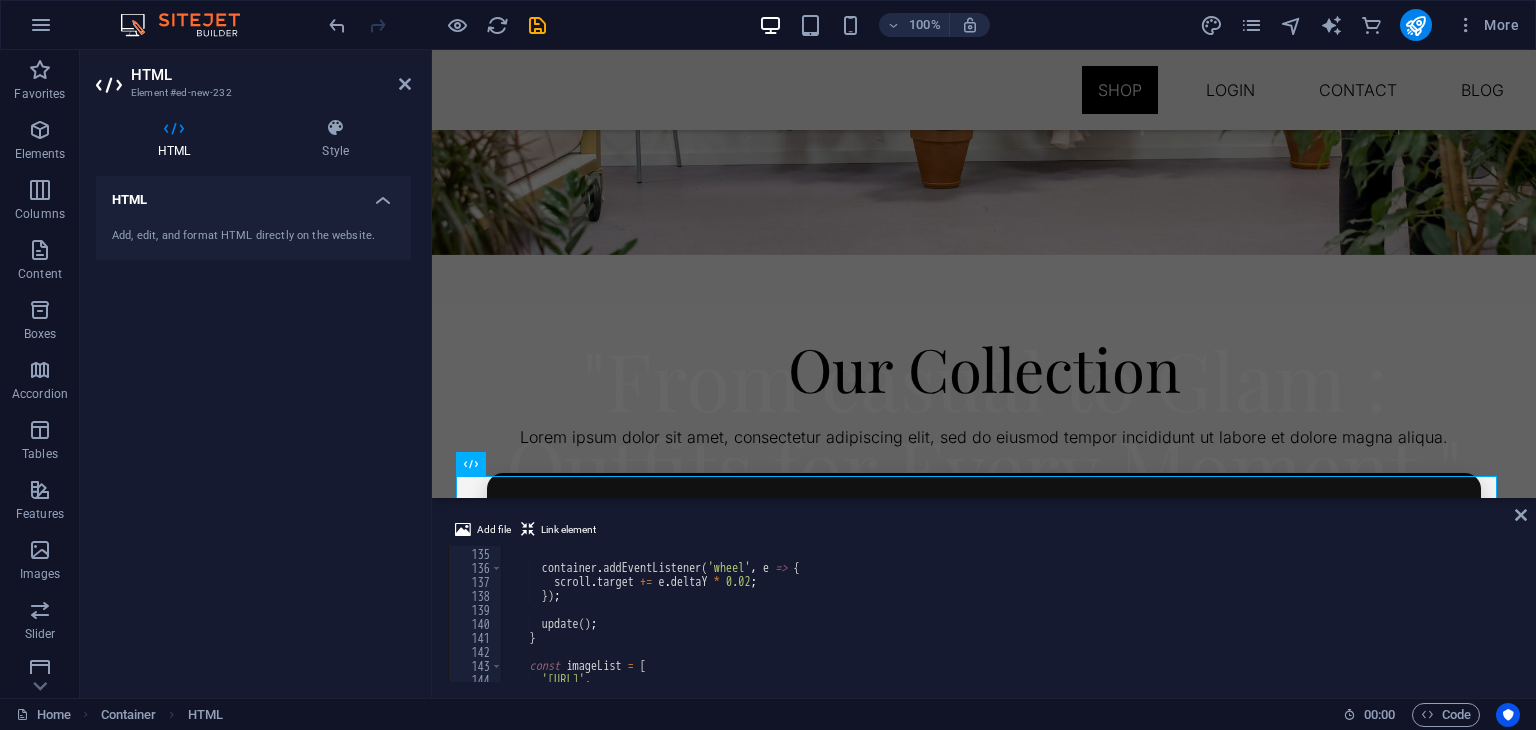 scroll, scrollTop: 2048, scrollLeft: 0, axis: vertical 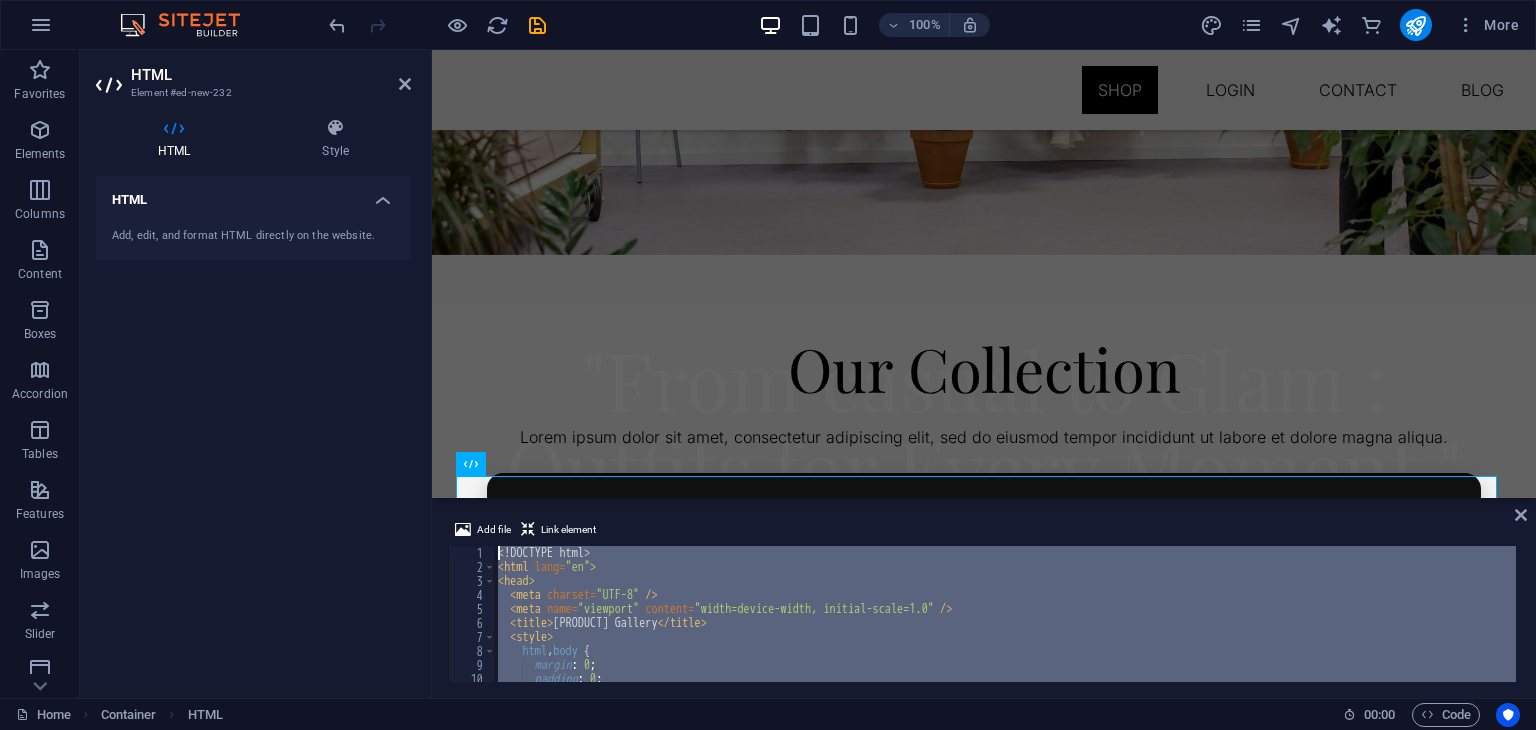 drag, startPoint x: 587, startPoint y: 659, endPoint x: 382, endPoint y: -87, distance: 773.6543 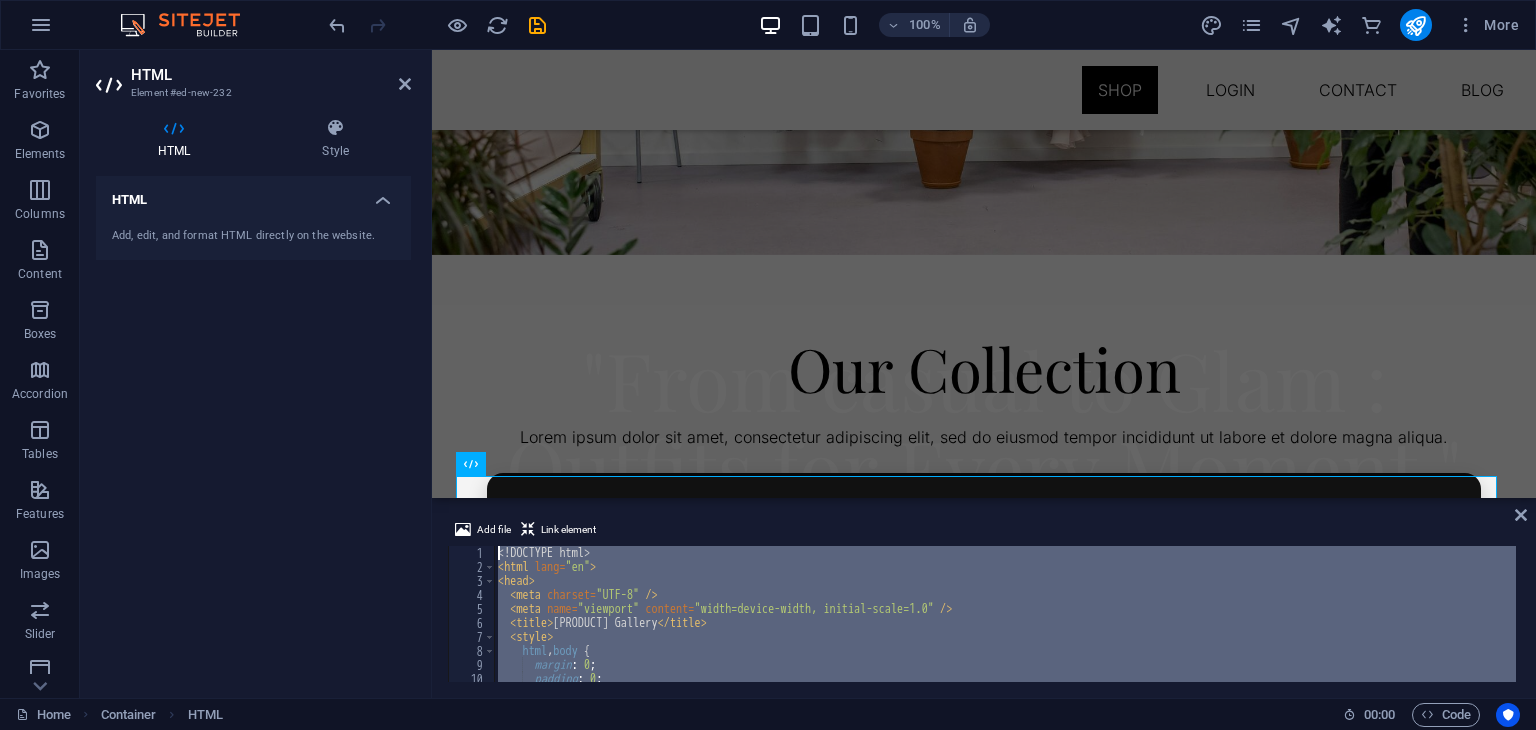paste on "/html" 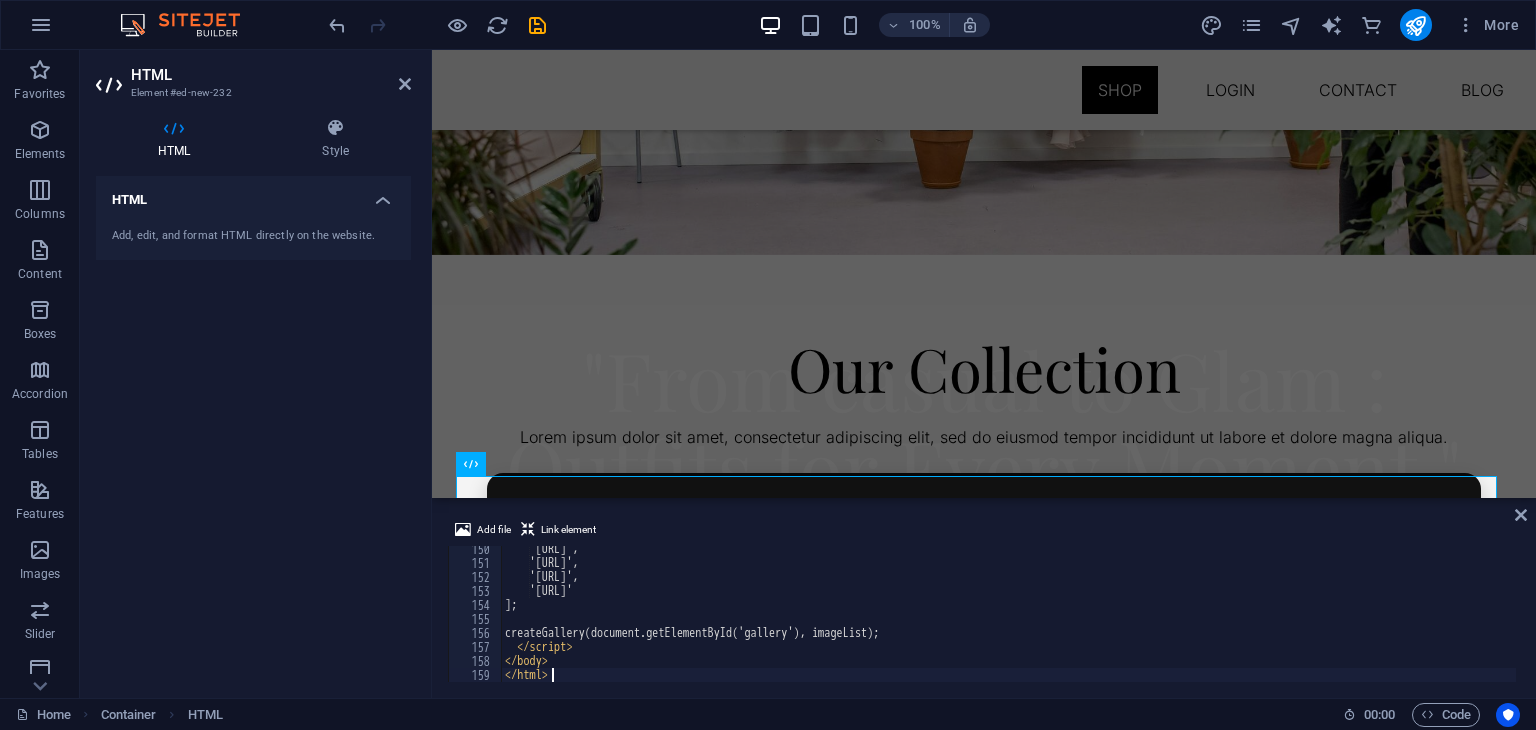 scroll, scrollTop: 2090, scrollLeft: 0, axis: vertical 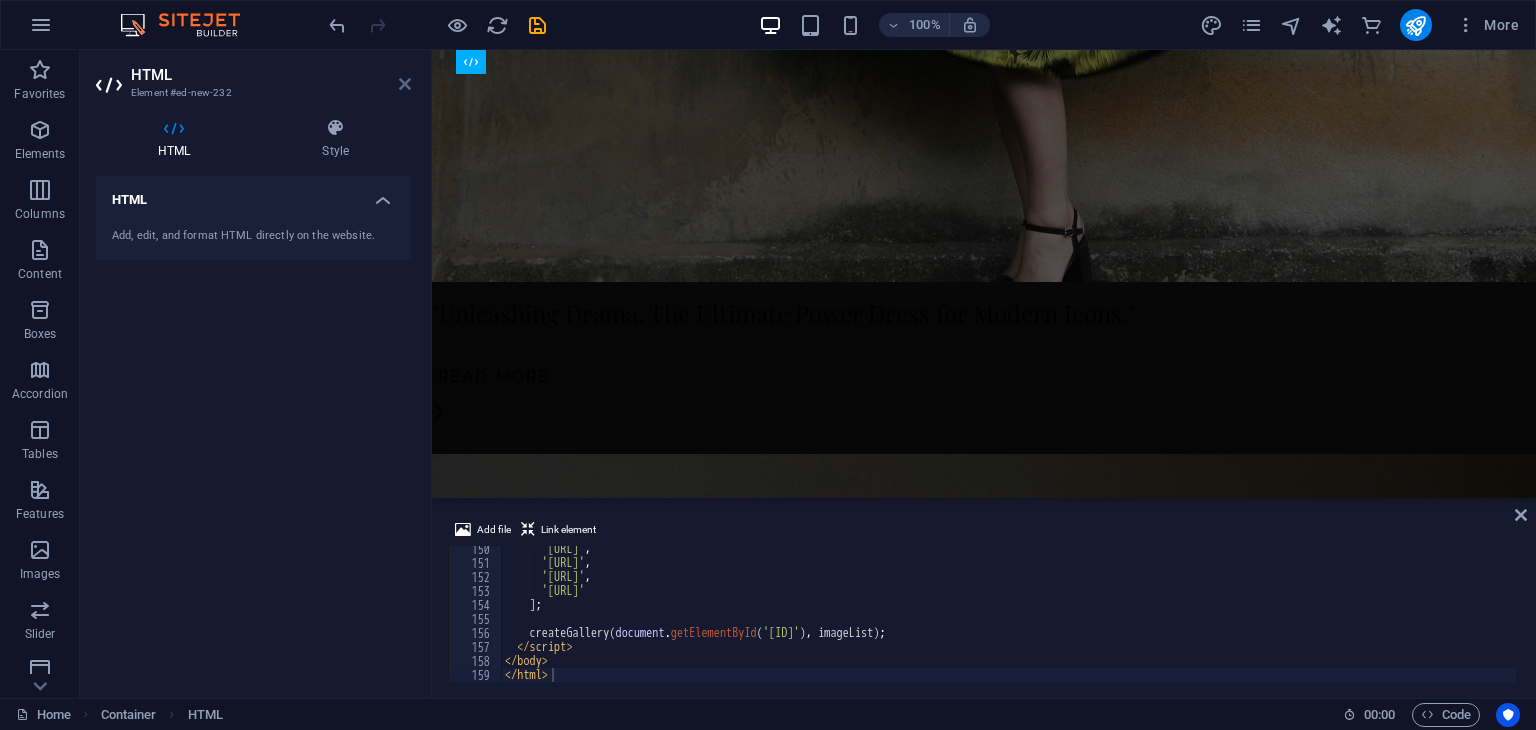 click at bounding box center [405, 84] 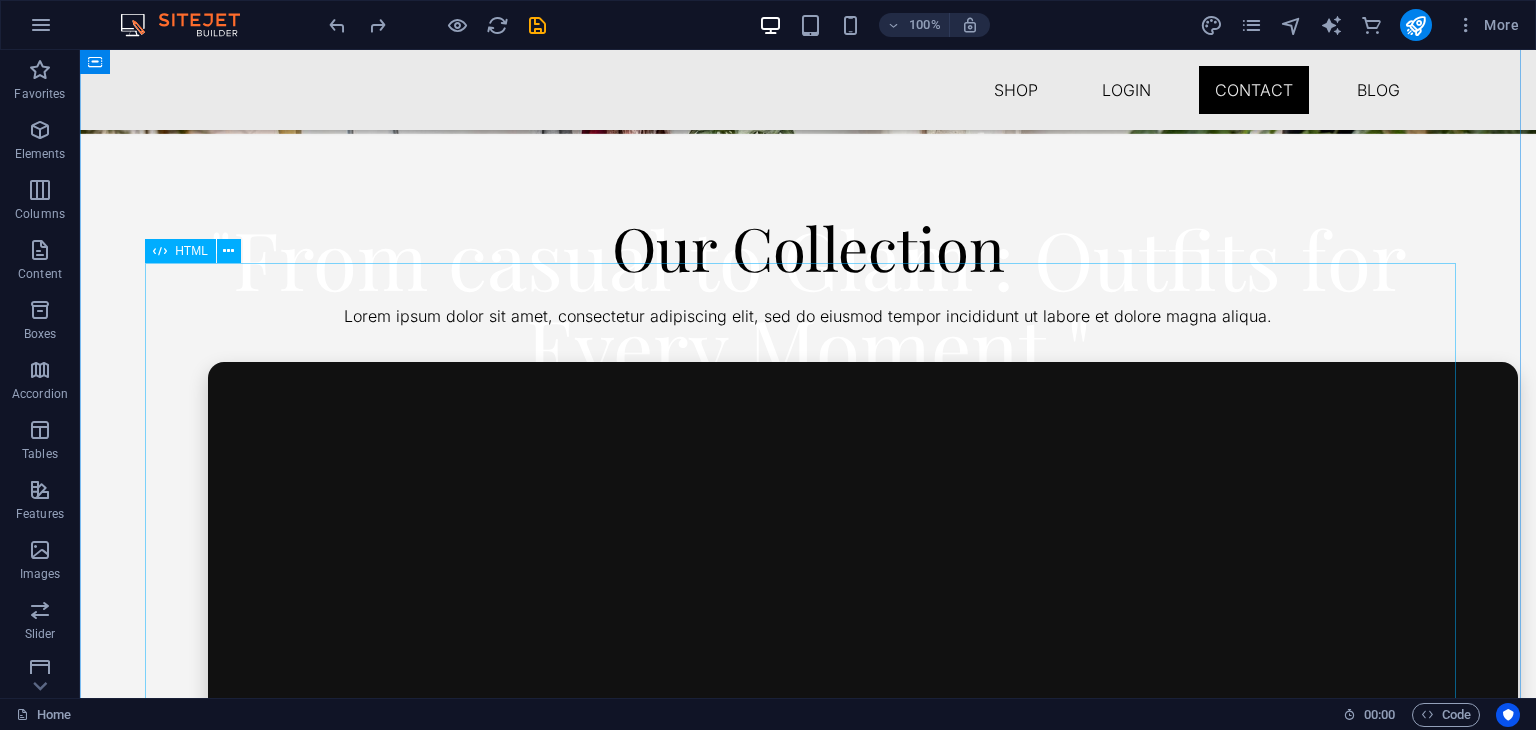 scroll, scrollTop: 672, scrollLeft: 0, axis: vertical 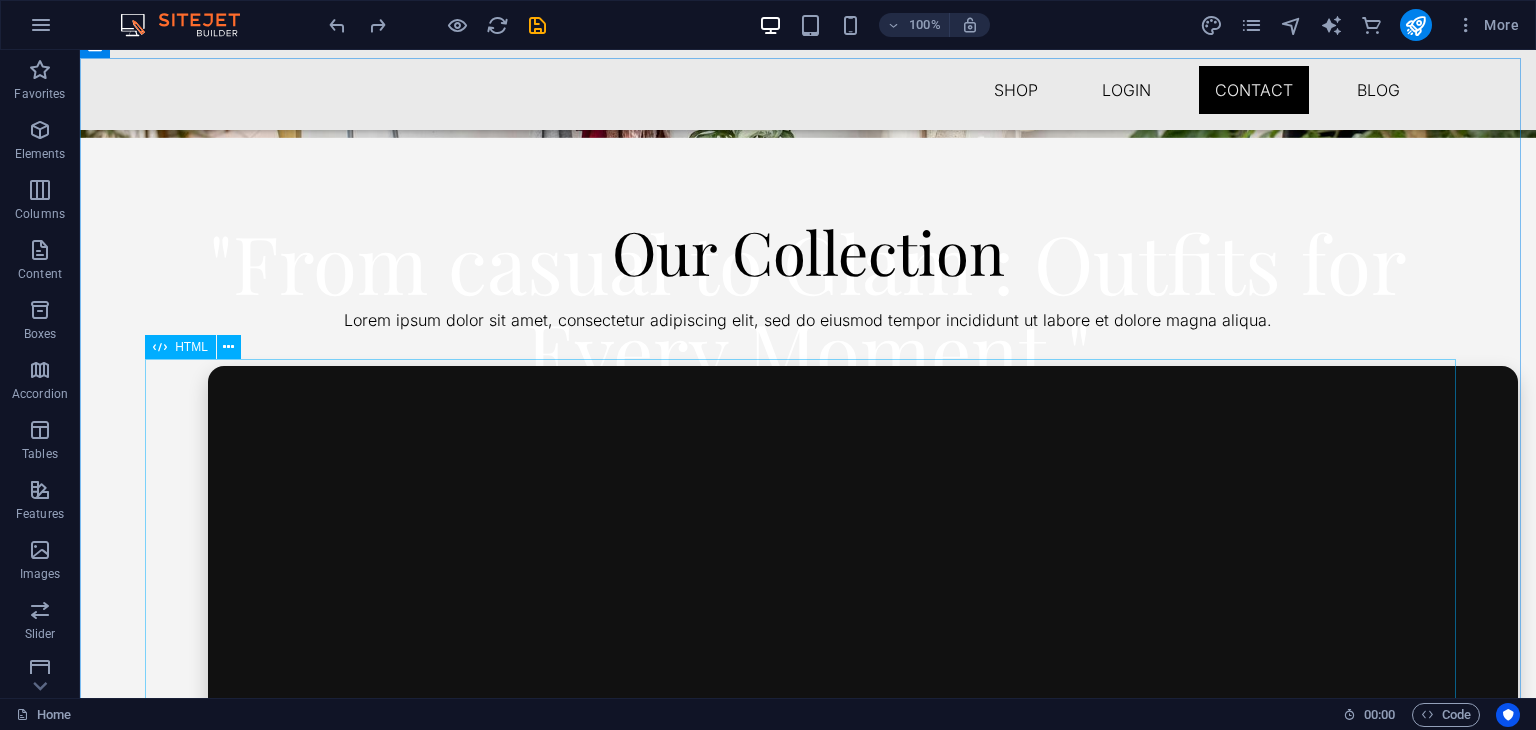 click on "HTML" at bounding box center [191, 347] 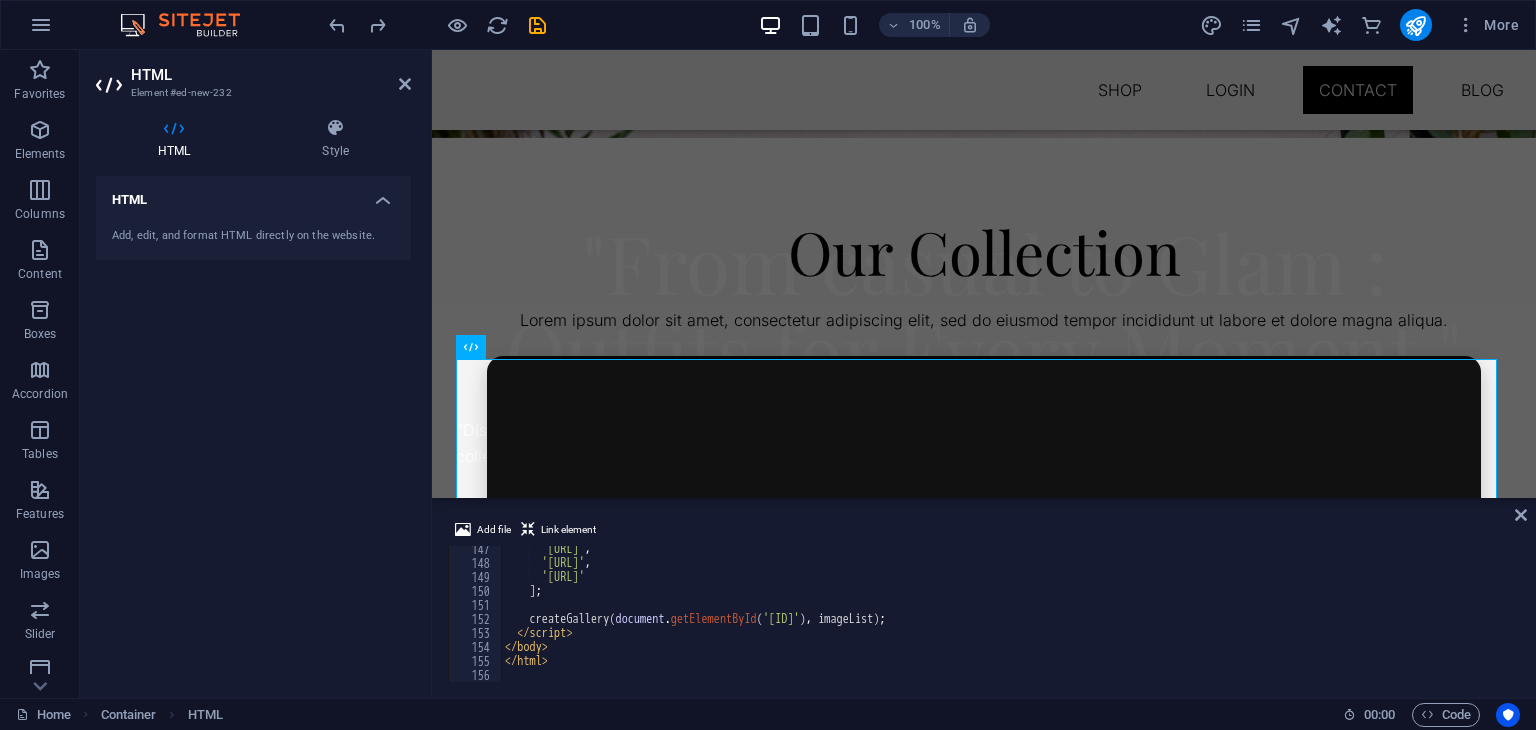 scroll, scrollTop: 2048, scrollLeft: 0, axis: vertical 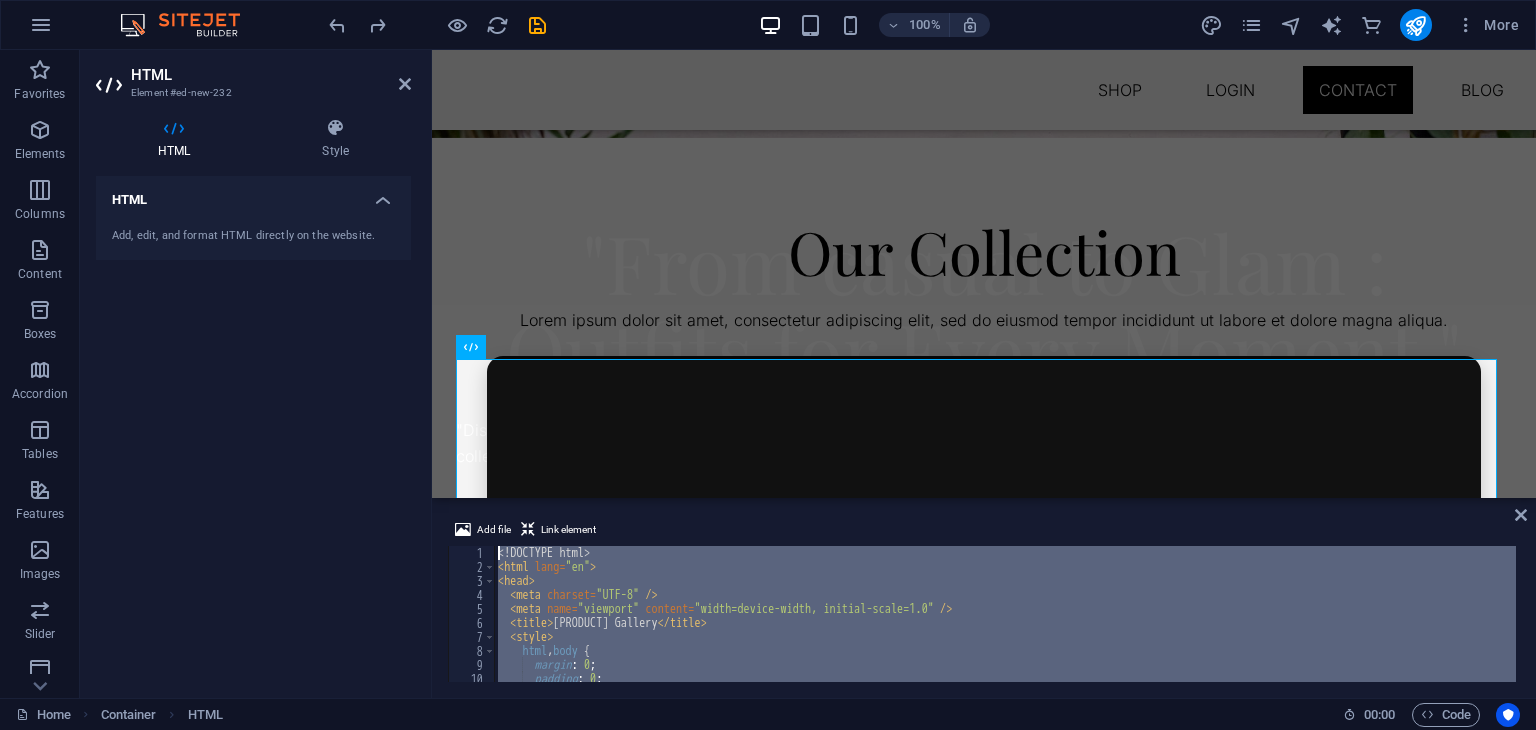 drag, startPoint x: 584, startPoint y: 667, endPoint x: 248, endPoint y: 45, distance: 706.9512 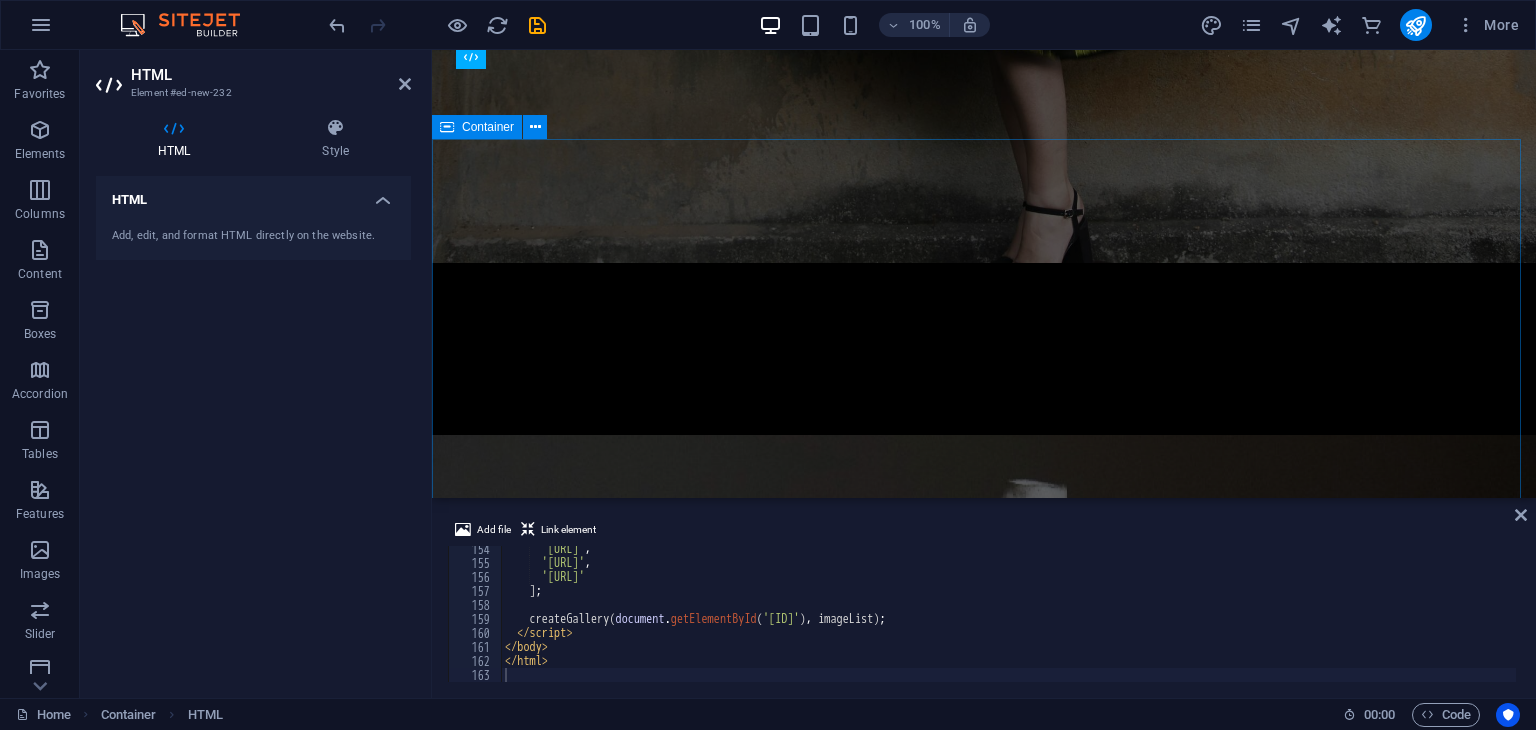 scroll, scrollTop: 0, scrollLeft: 0, axis: both 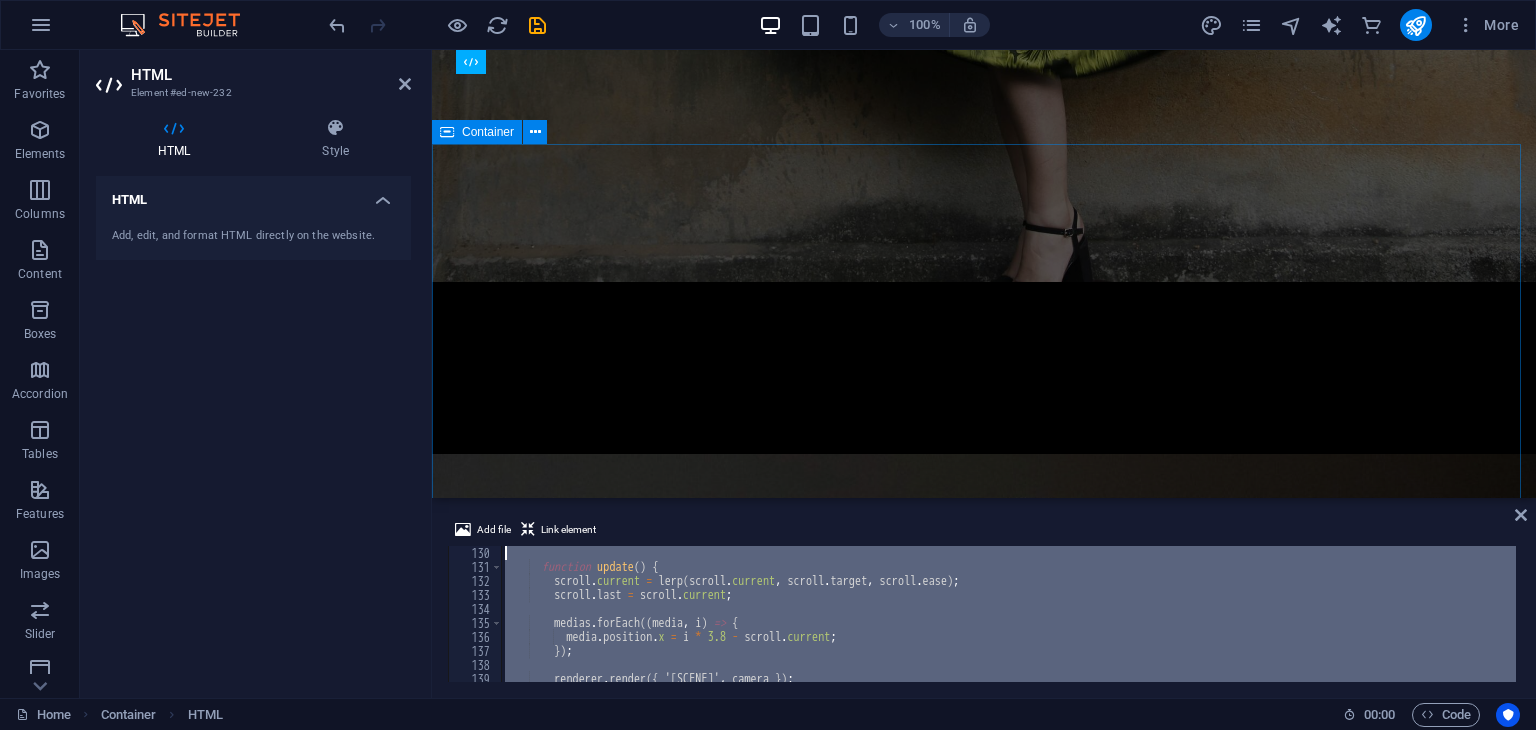 drag, startPoint x: 1020, startPoint y: 731, endPoint x: 469, endPoint y: 169, distance: 787.0483 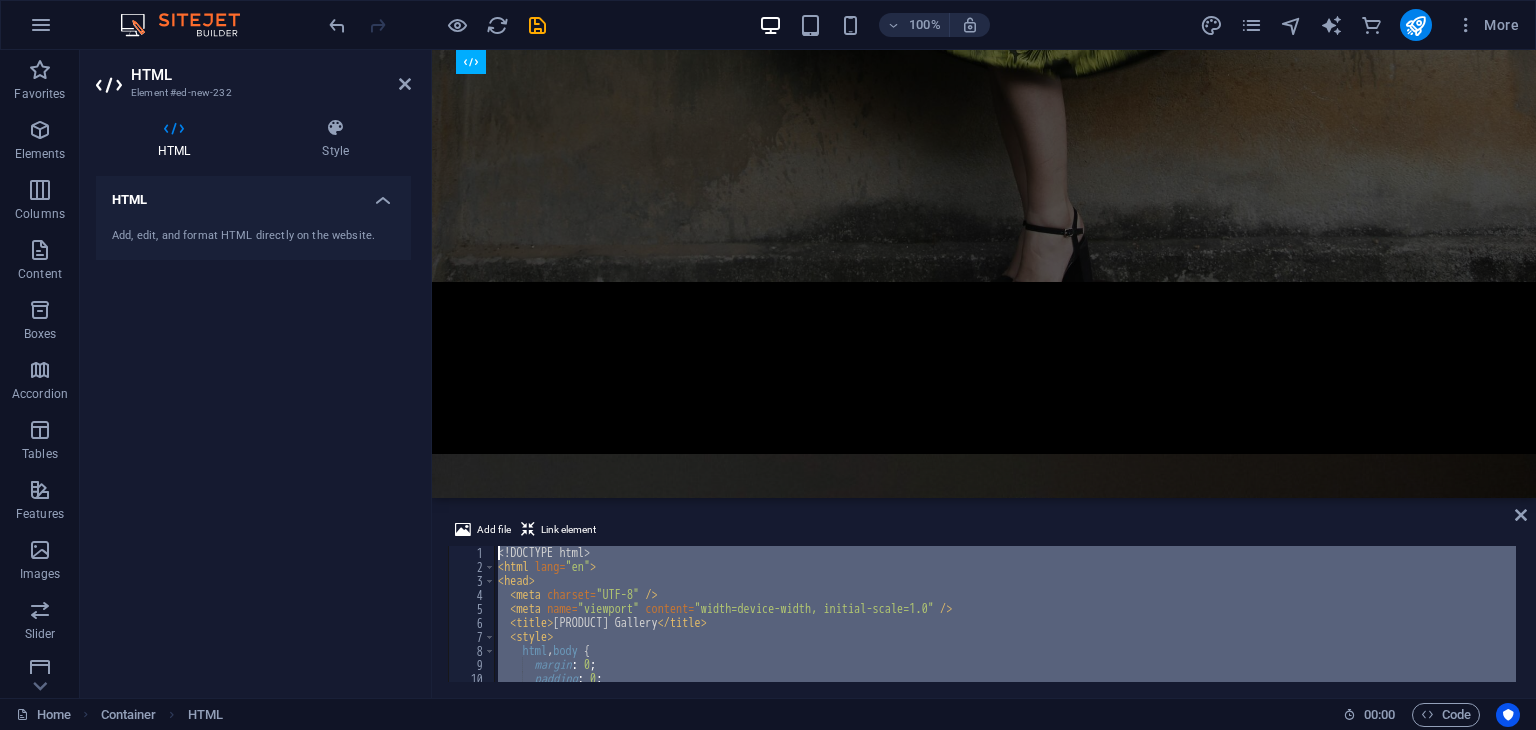 click on "<! DOCTYPE html > < html lang = "en" > < head > < meta charset = "UTF-8" / > < meta name = "viewport" content = "width=device-width, initial-scale=1.0" / > < title > Circular Gallery < / title > < style > html , body { margin : 0 ; padding : 0 ; background : #000 ;" at bounding box center (1005, 614) 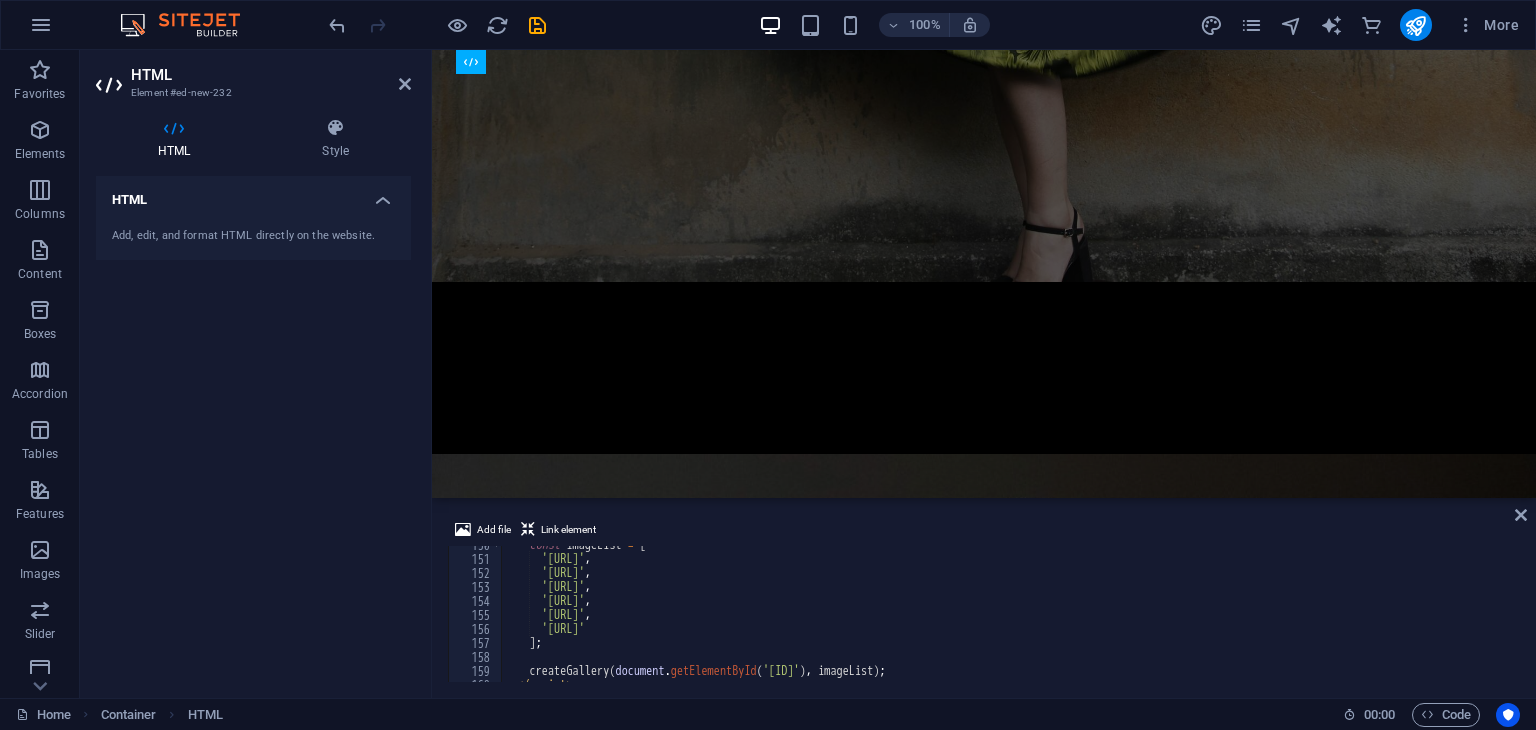 scroll, scrollTop: 2160, scrollLeft: 0, axis: vertical 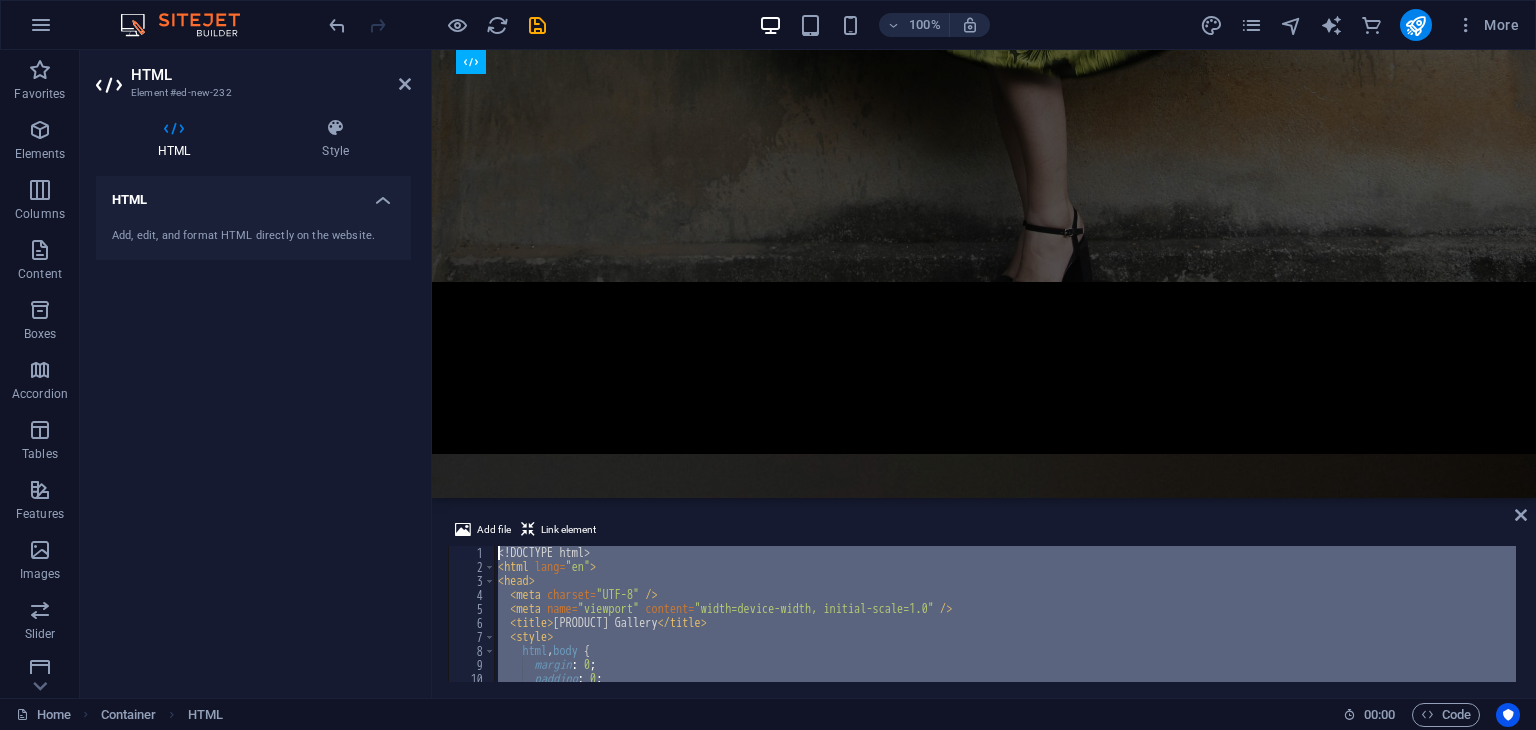 drag, startPoint x: 588, startPoint y: 665, endPoint x: 478, endPoint y: -39, distance: 712.54193 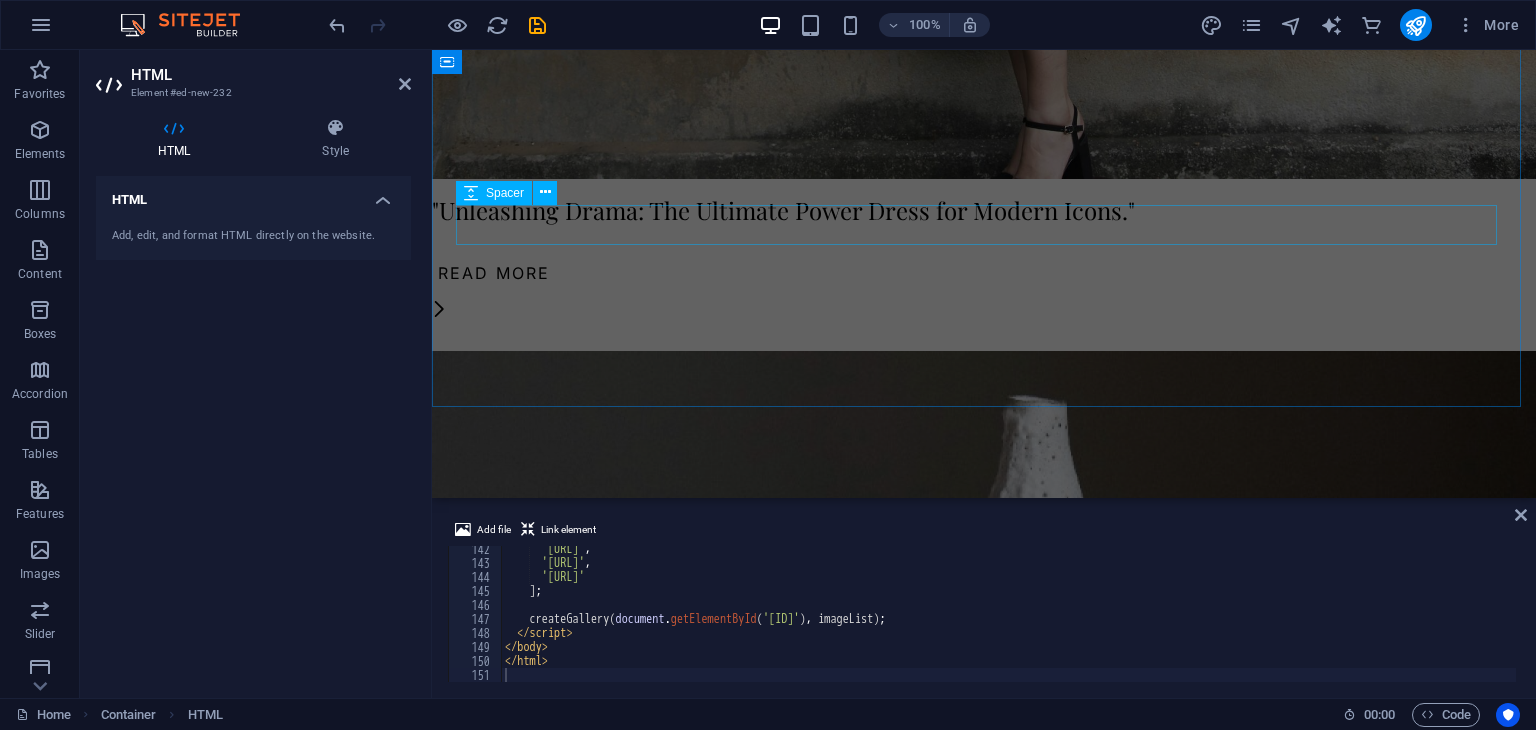 scroll, scrollTop: 0, scrollLeft: 0, axis: both 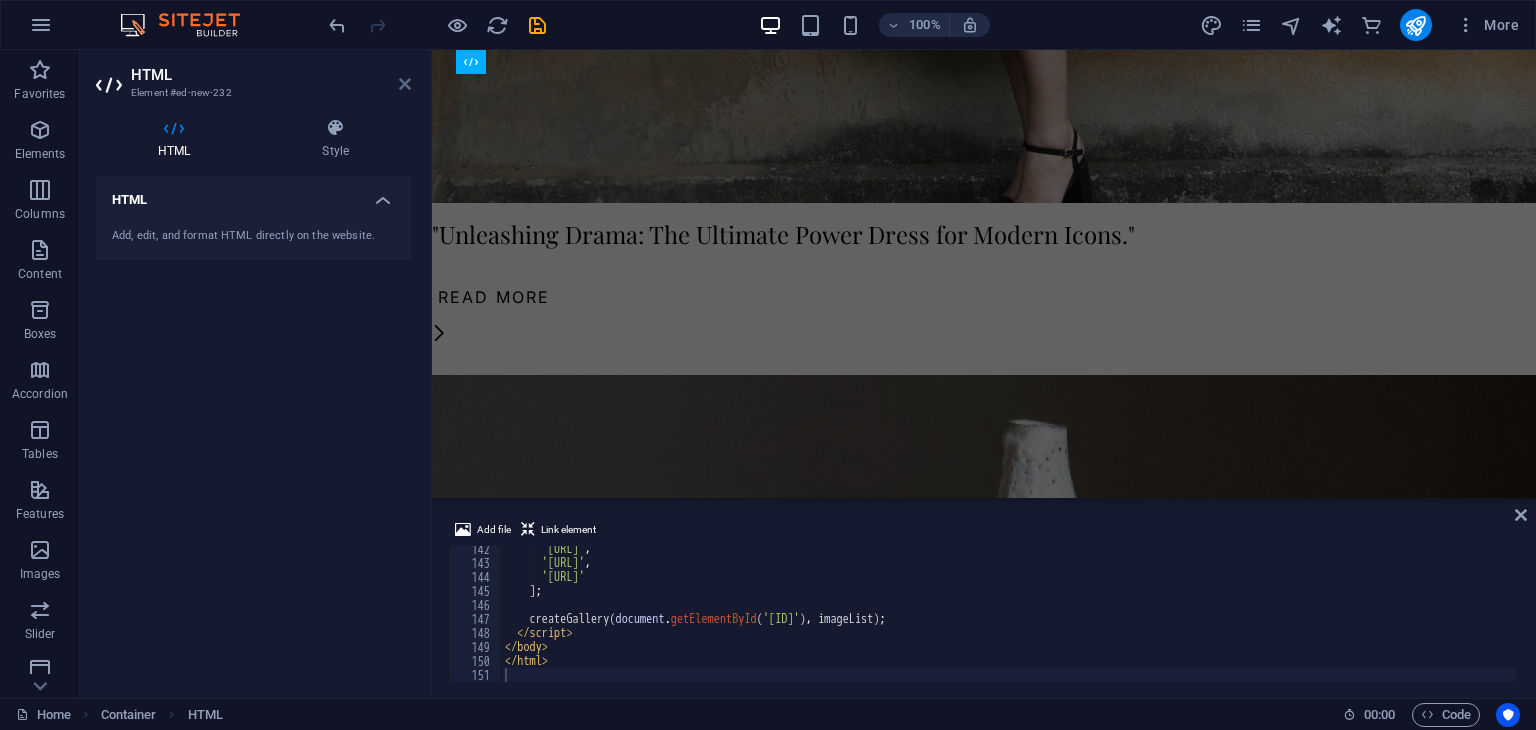 click at bounding box center (405, 84) 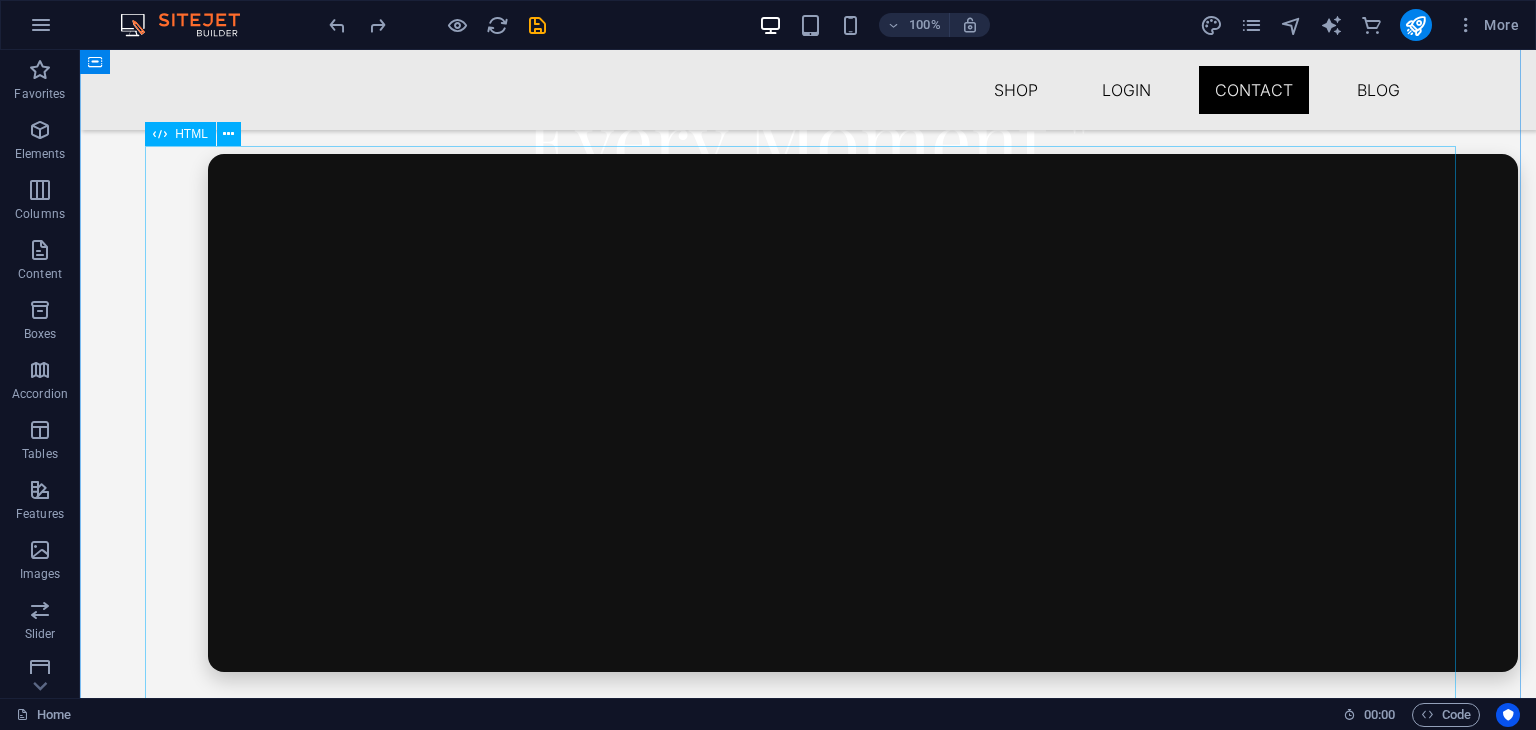 scroll, scrollTop: 884, scrollLeft: 0, axis: vertical 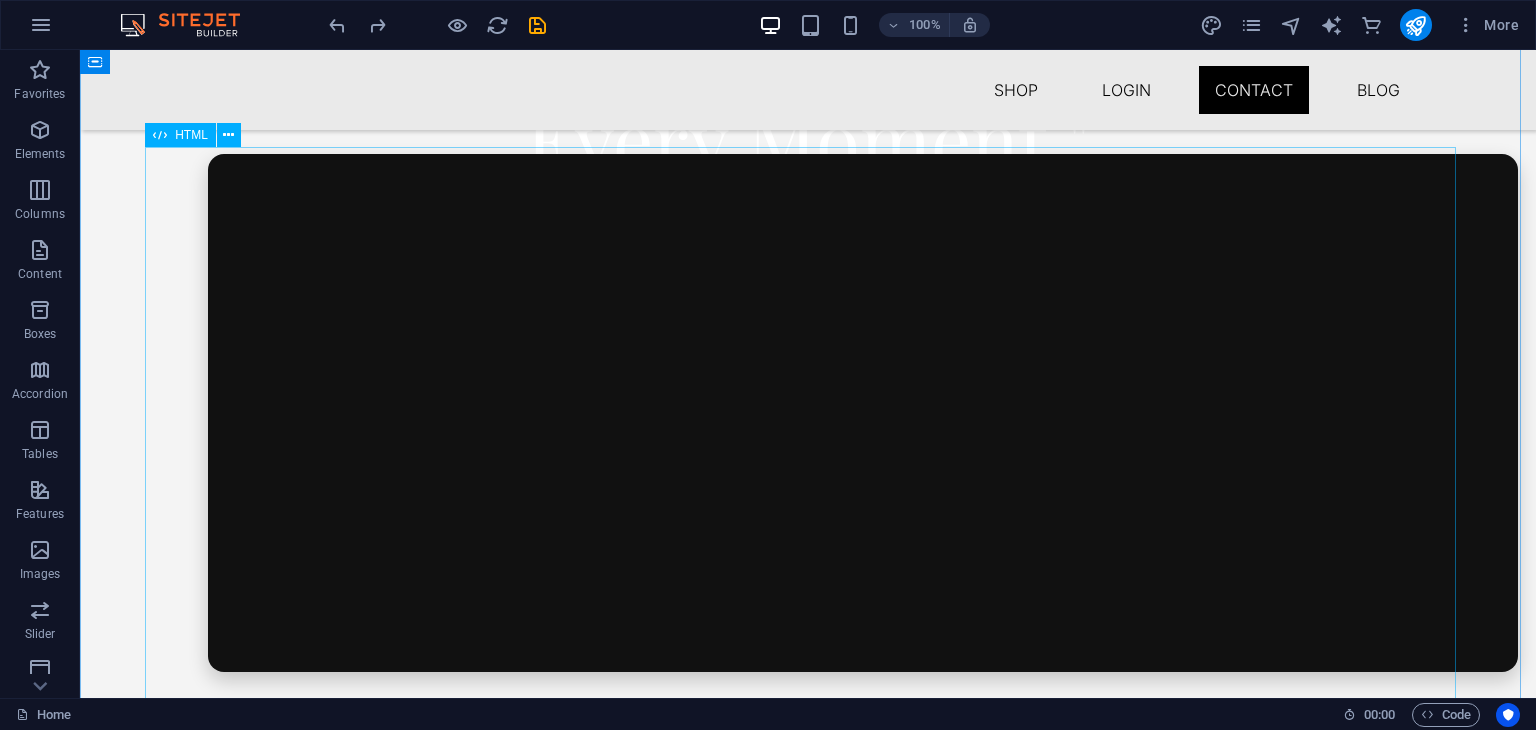 click on "HTML" at bounding box center (191, 135) 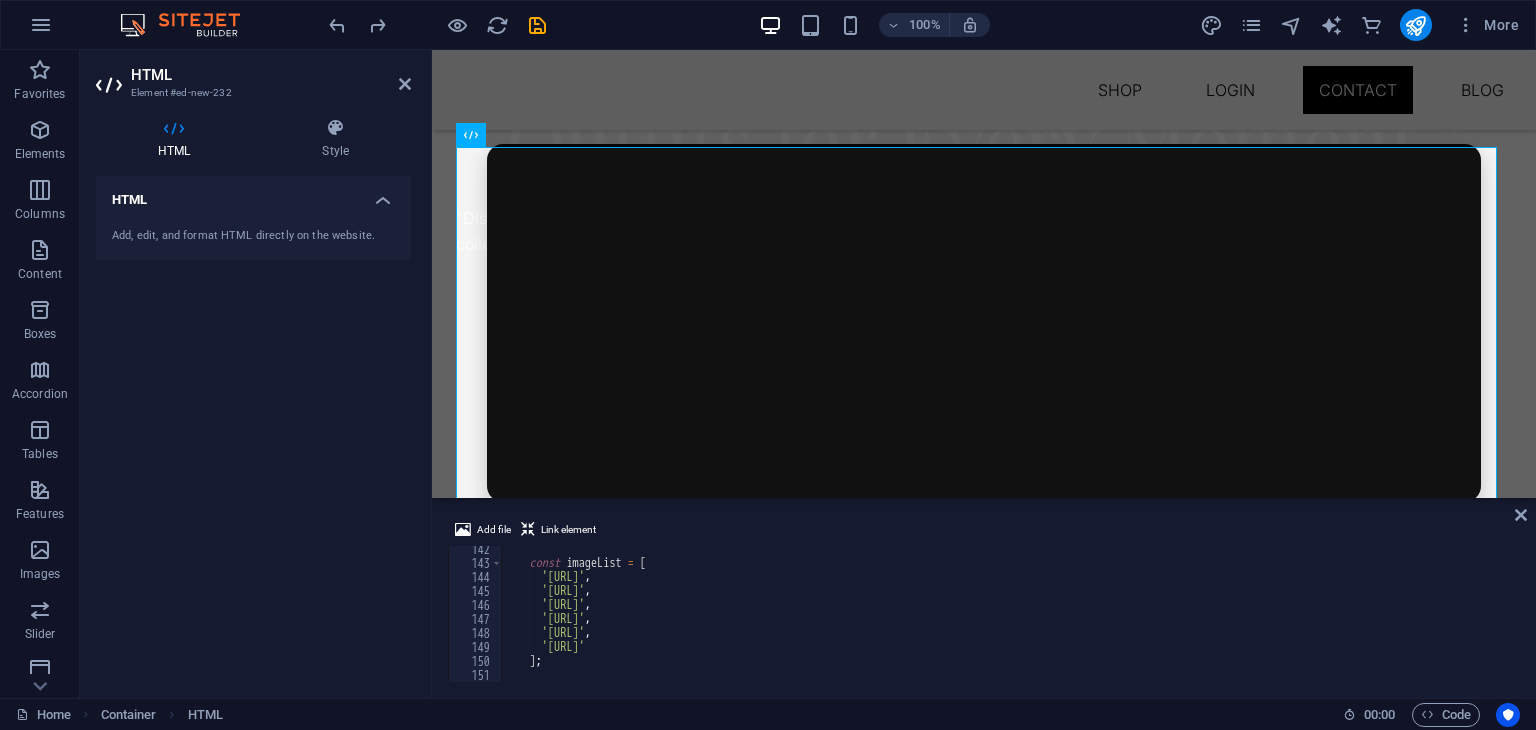 scroll, scrollTop: 1978, scrollLeft: 0, axis: vertical 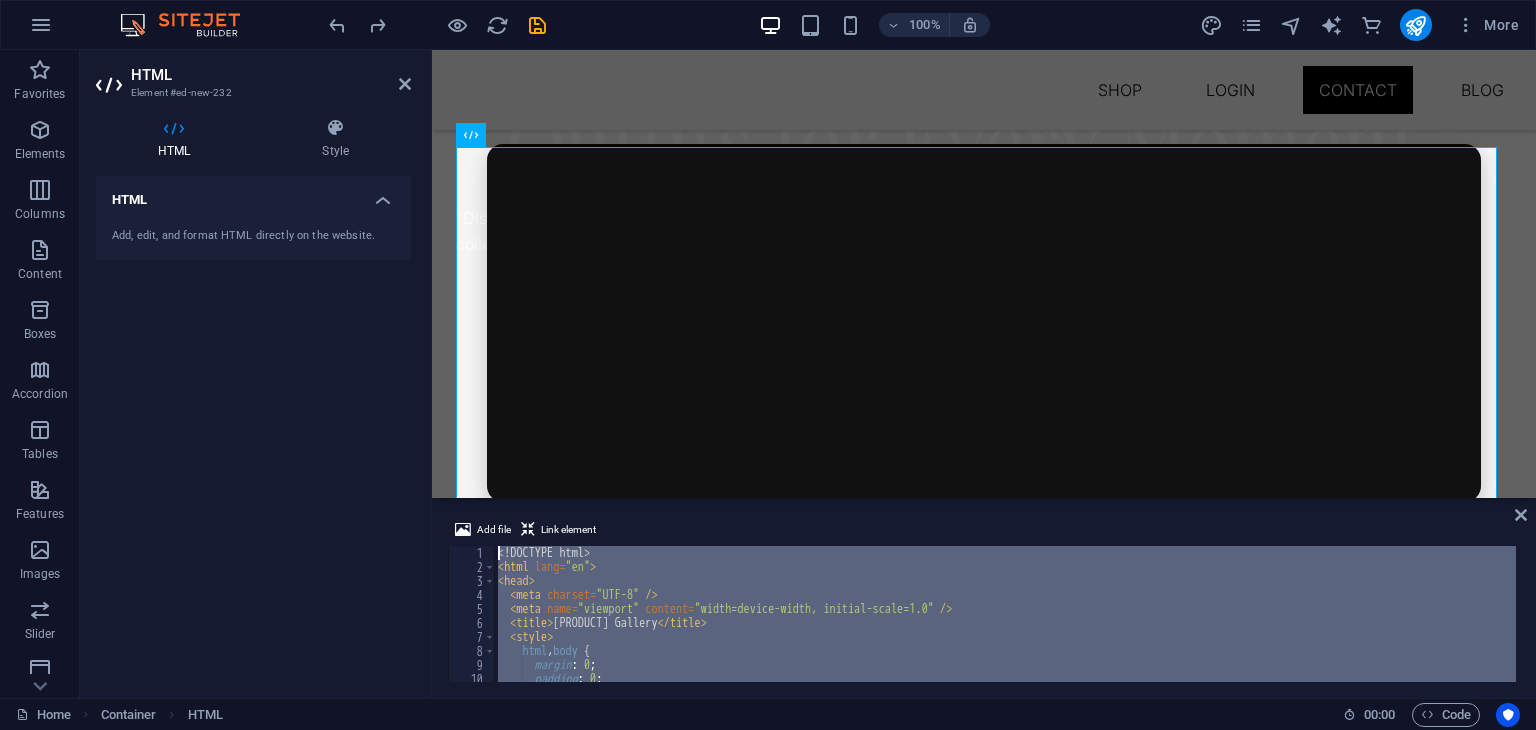drag, startPoint x: 584, startPoint y: 667, endPoint x: 488, endPoint y: -83, distance: 756.119 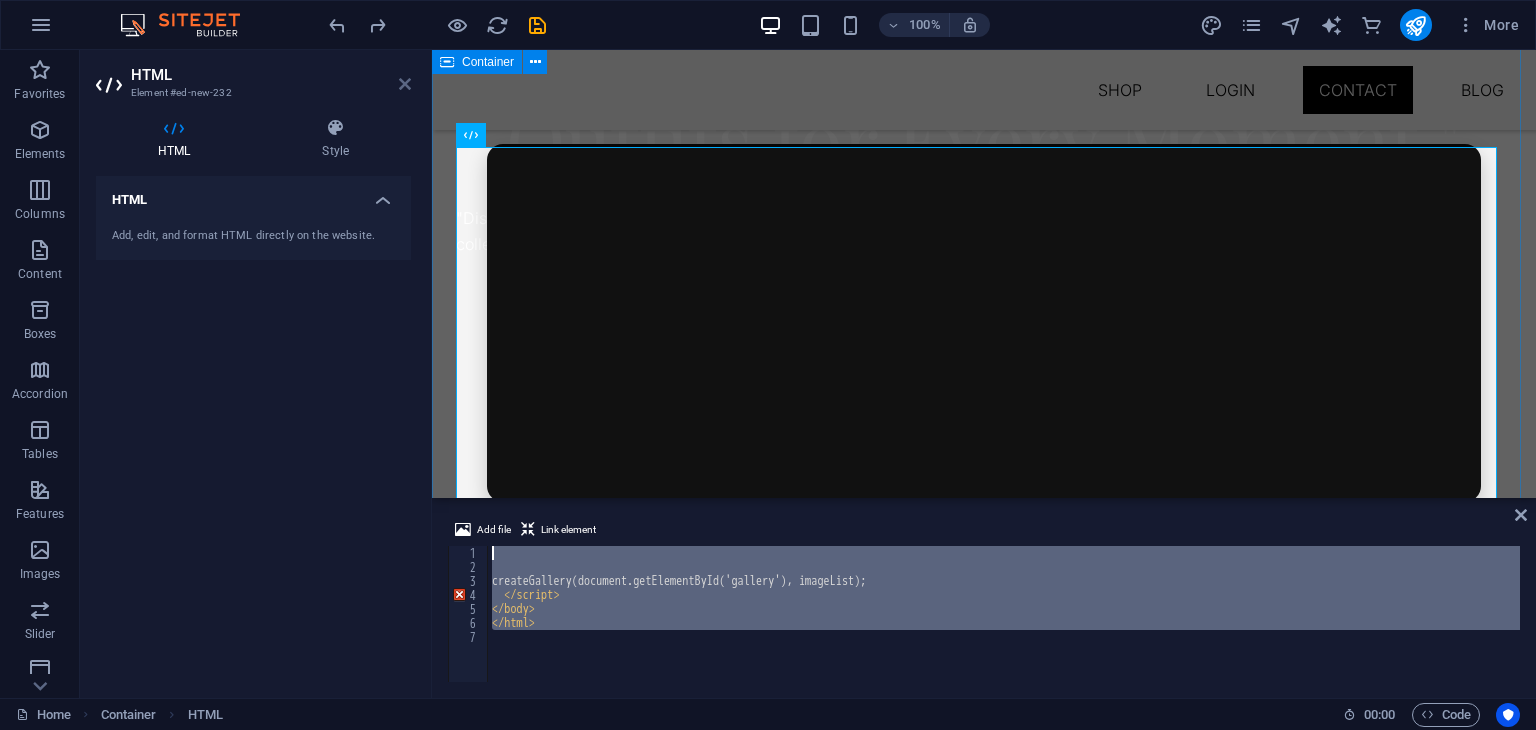 drag, startPoint x: 553, startPoint y: 661, endPoint x: 410, endPoint y: 85, distance: 593.4855 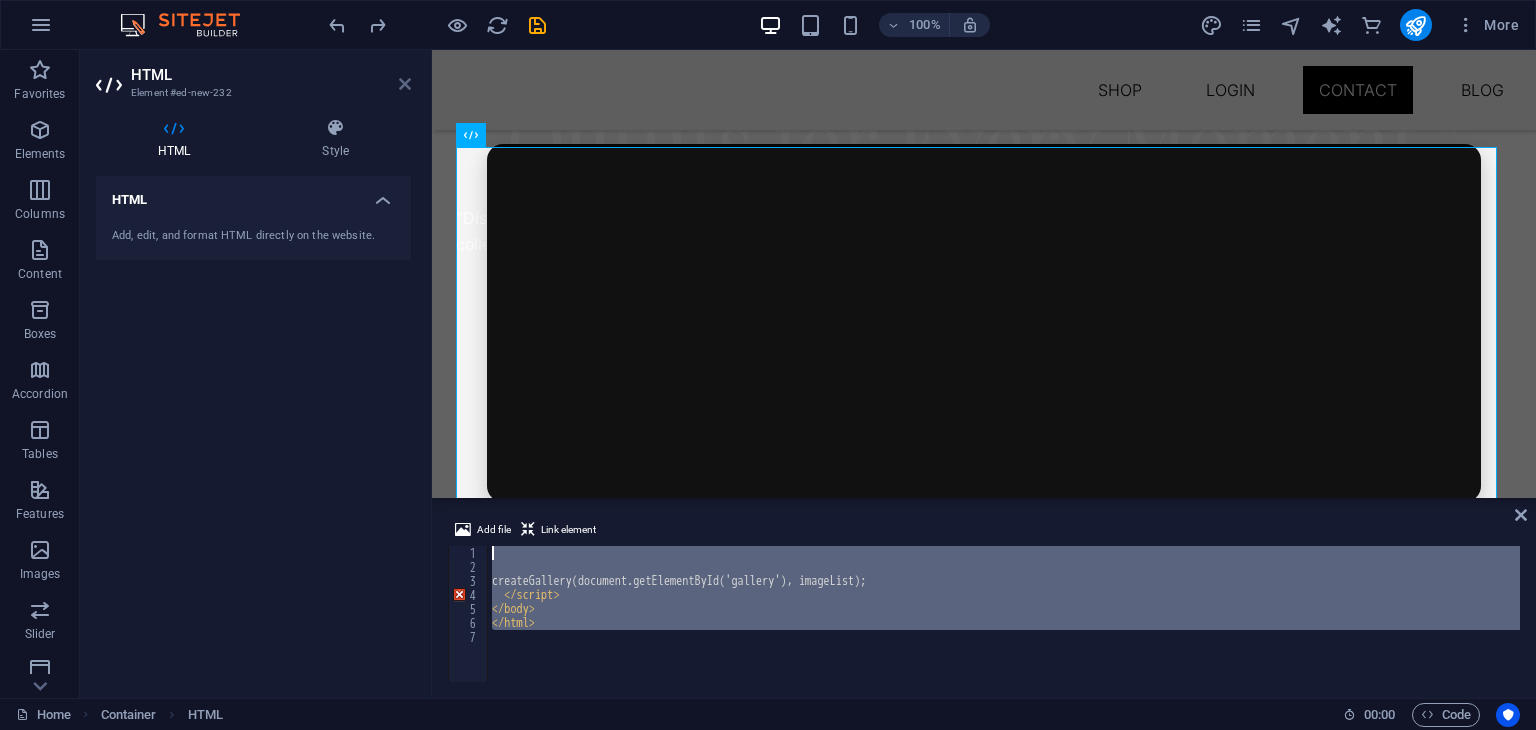 type 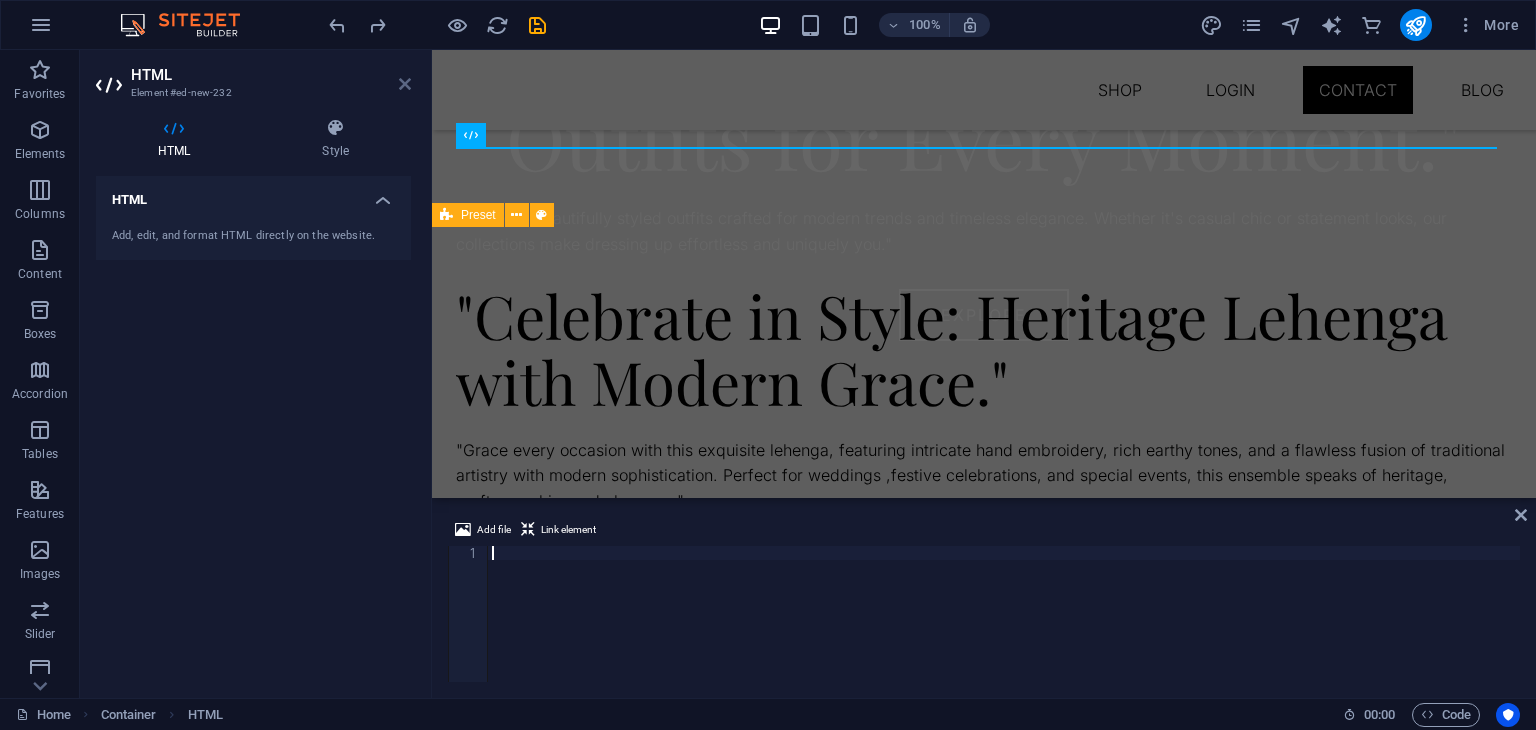 scroll, scrollTop: 1348, scrollLeft: 0, axis: vertical 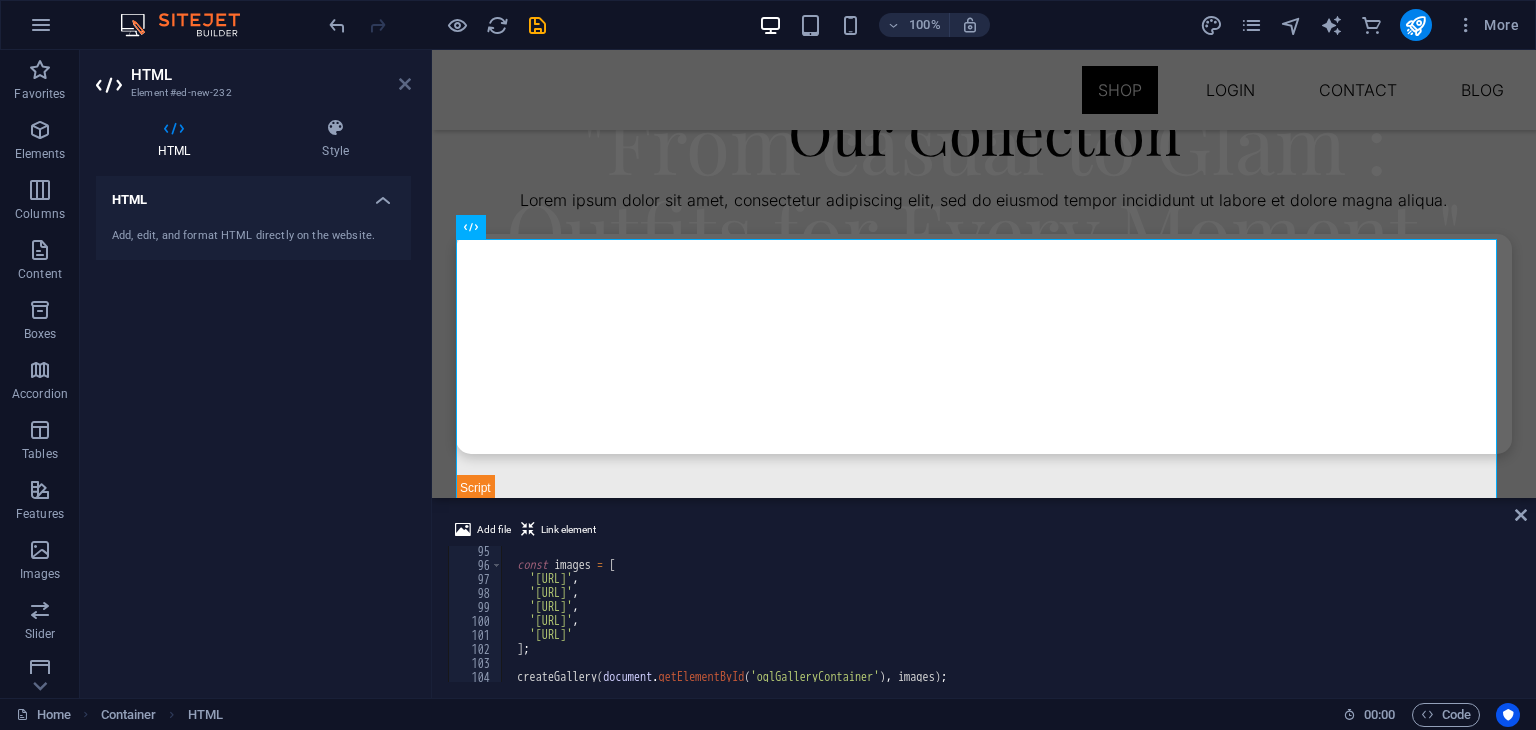 click at bounding box center [405, 84] 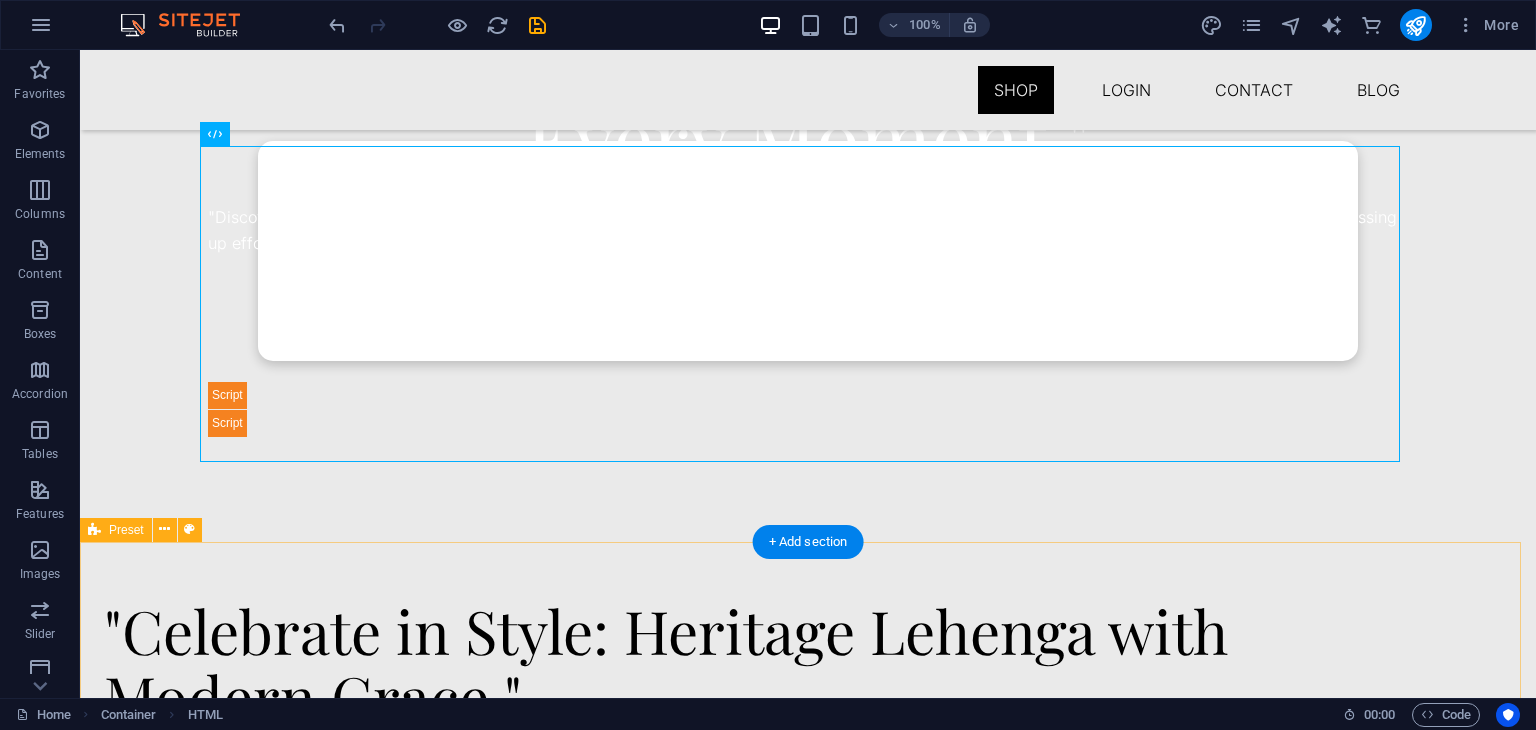 scroll, scrollTop: 883, scrollLeft: 0, axis: vertical 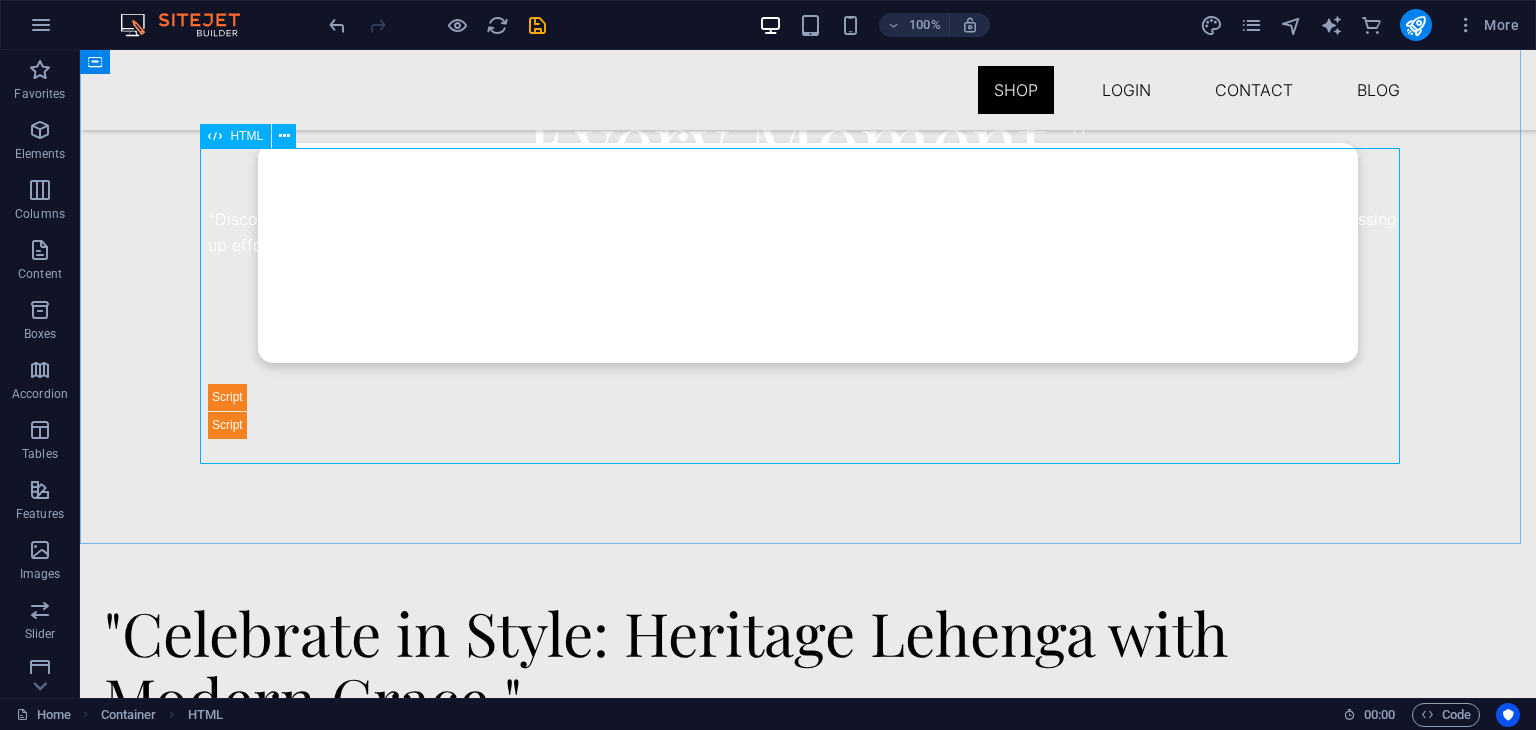 click on "HTML" at bounding box center [246, 136] 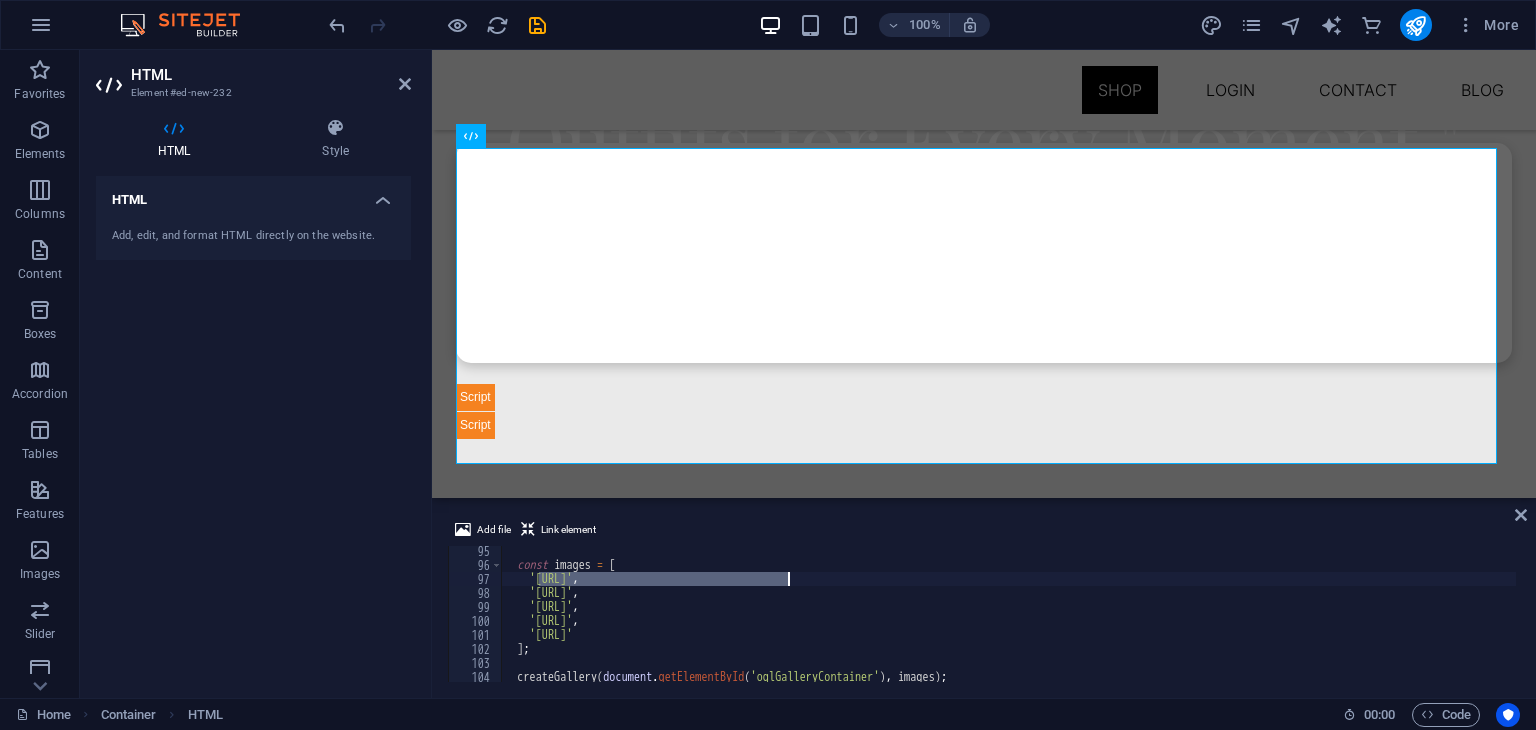 drag, startPoint x: 541, startPoint y: 579, endPoint x: 785, endPoint y: 581, distance: 244.0082 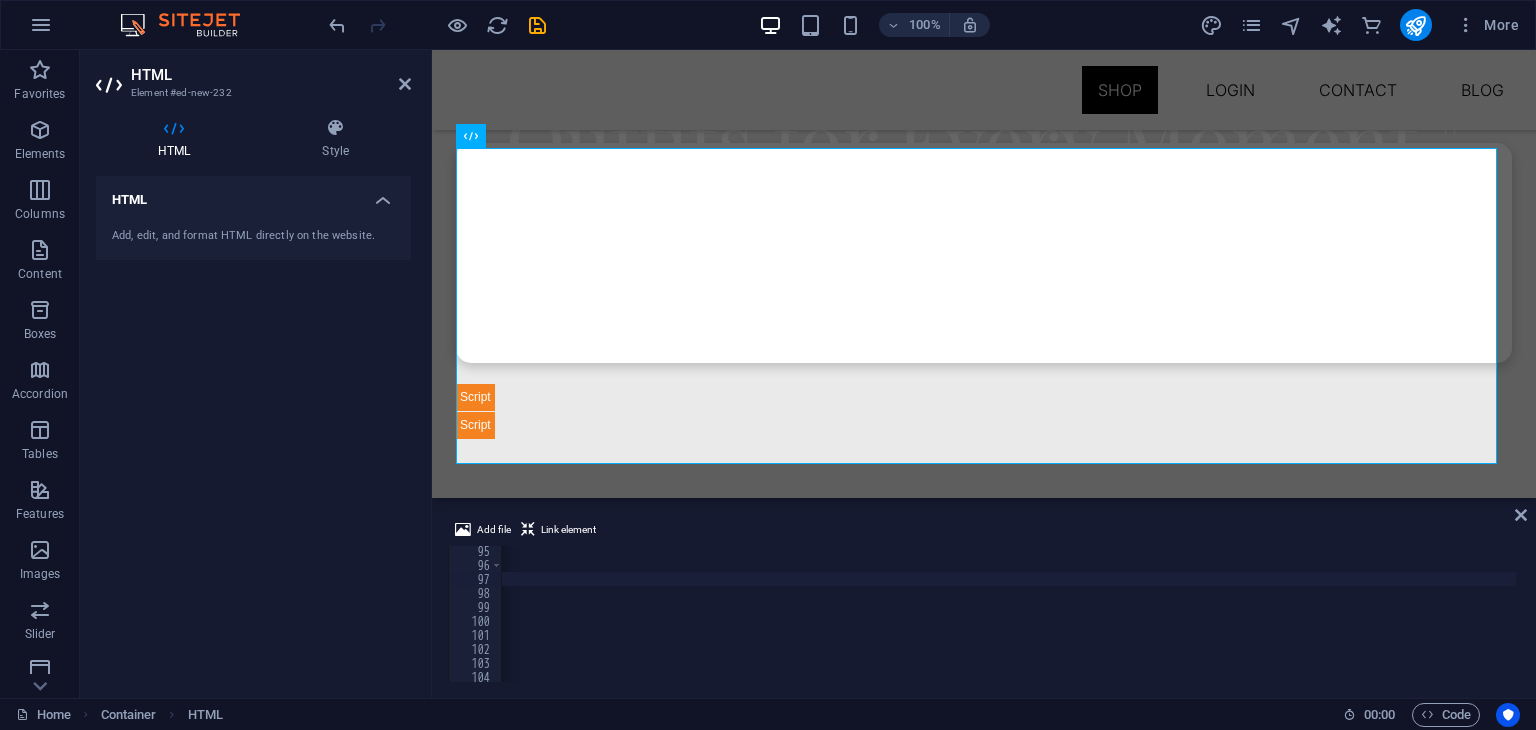 scroll, scrollTop: 0, scrollLeft: 31, axis: horizontal 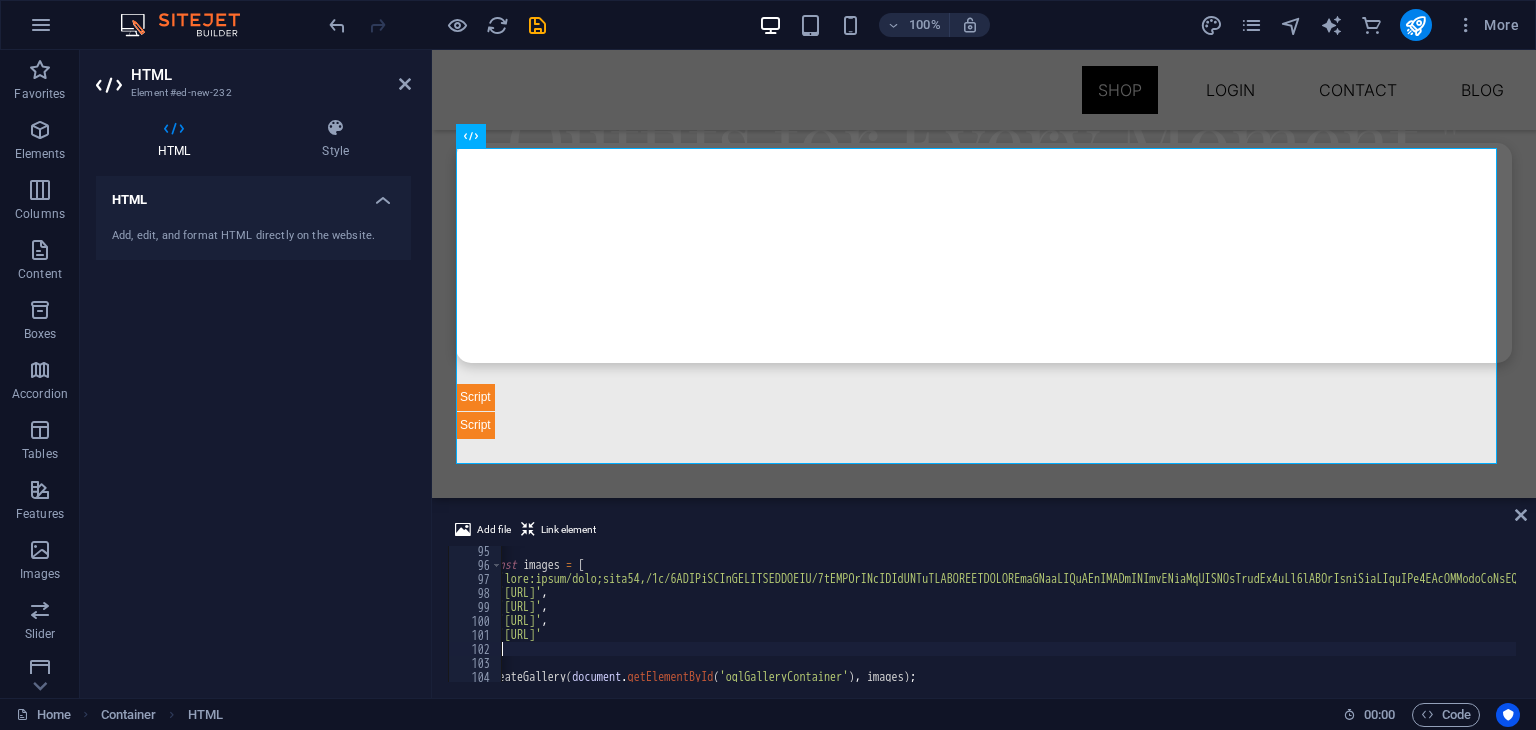 click on "const   images   =   [      <click to see more...>      '[URL]' ,      '[URL]' ,      '[URL]' ,      '[URL]'    ] ;    createGallery ( document . getElementById ( 'oglGalleryContainer' ) ,   images ) ; </ script >" at bounding box center [34266, 624] 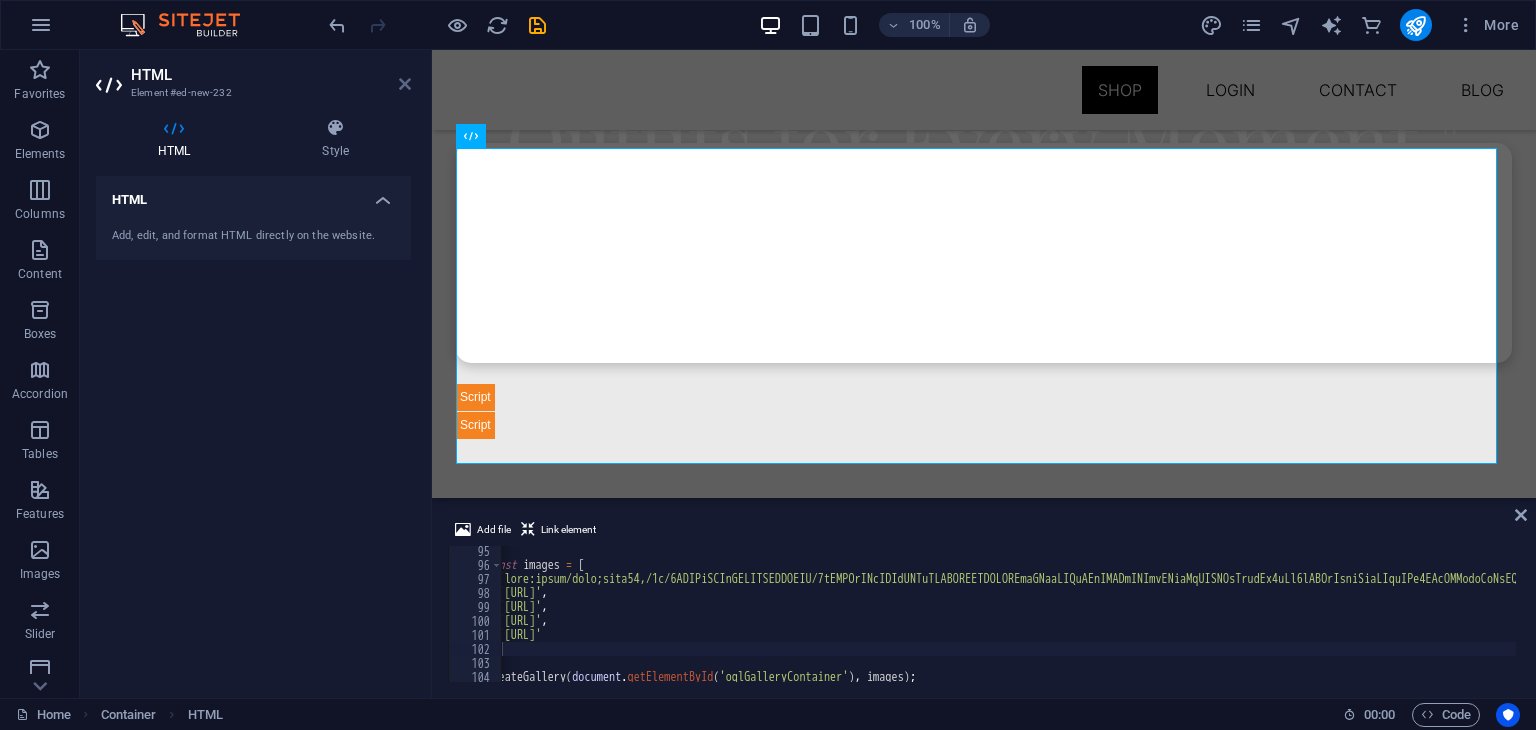 click at bounding box center [405, 84] 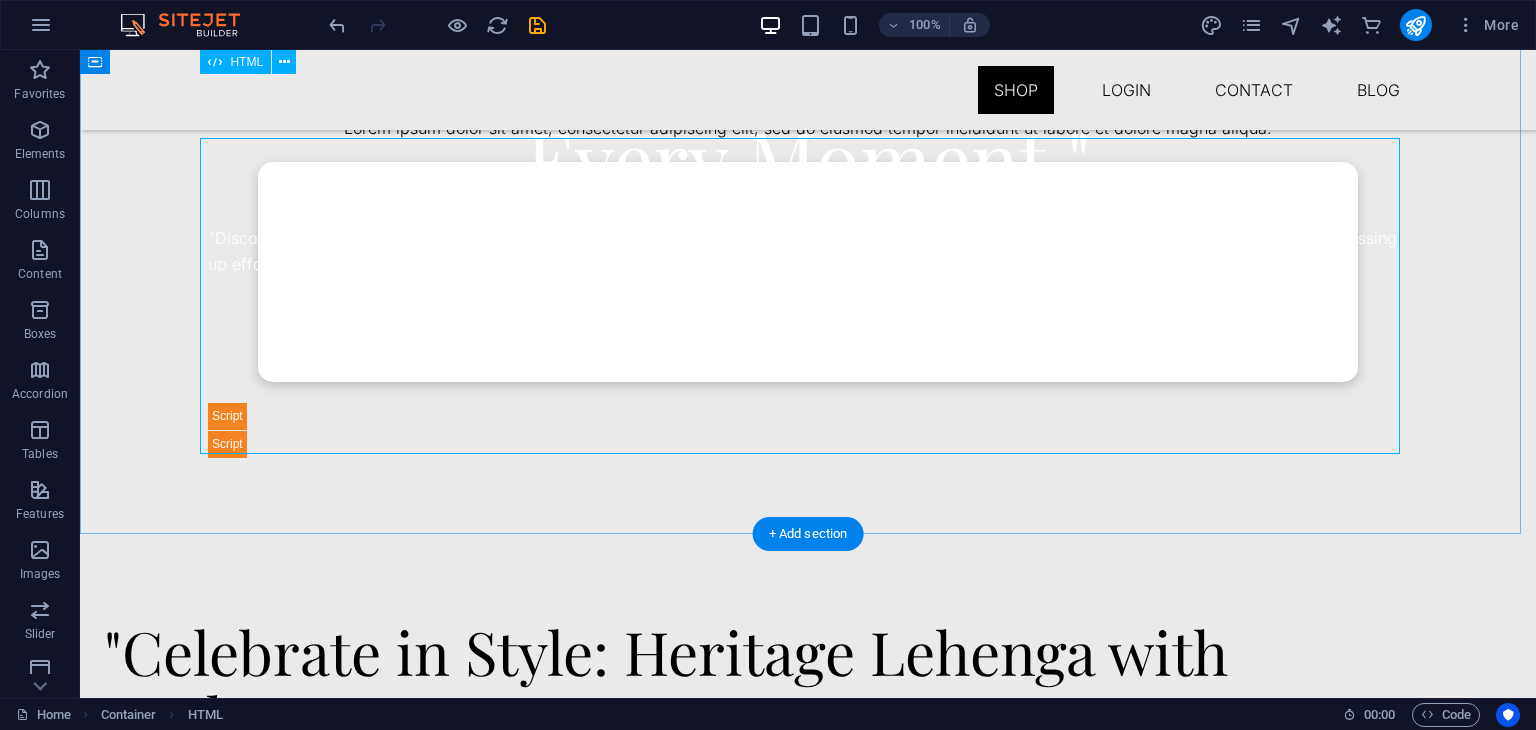 scroll, scrollTop: 715, scrollLeft: 0, axis: vertical 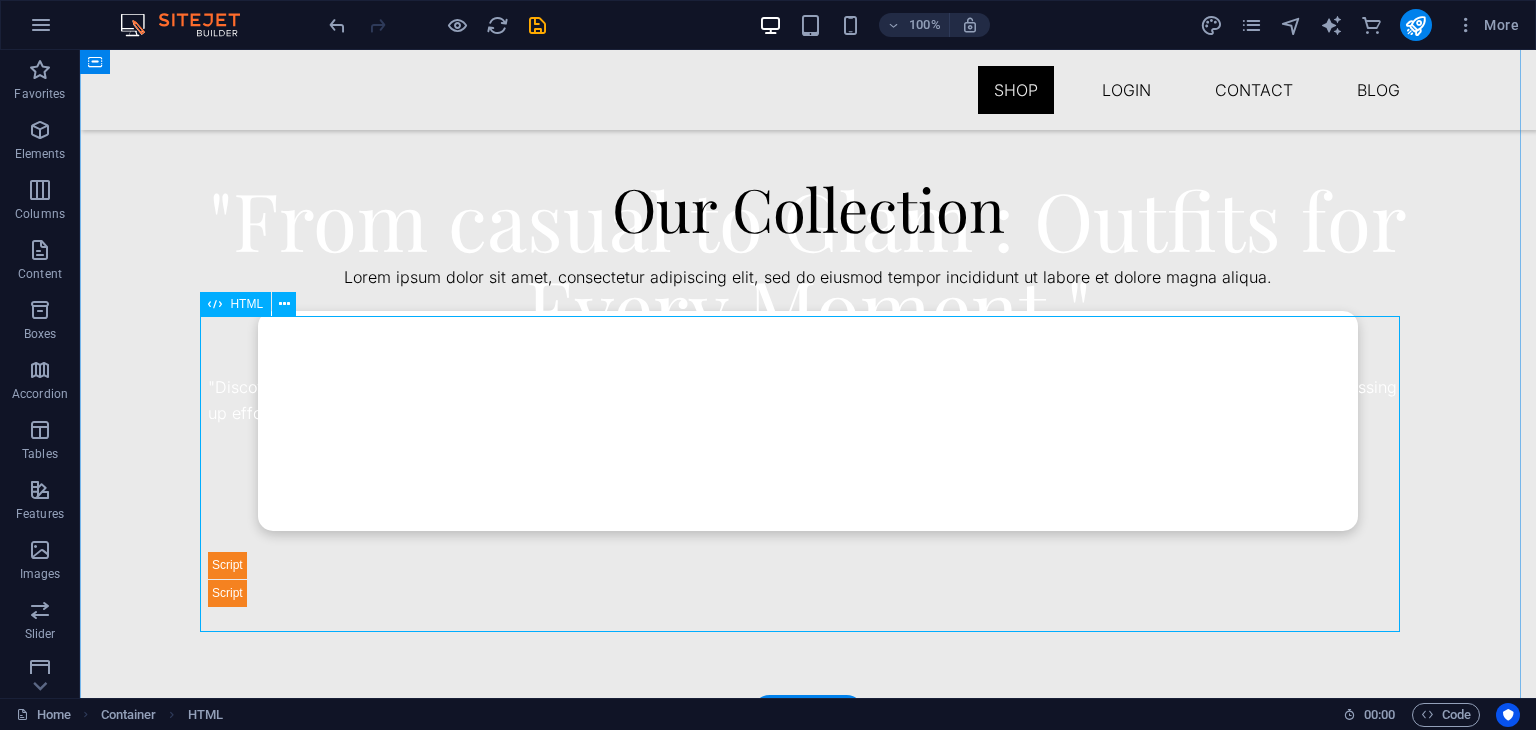 click at bounding box center (808, 449) 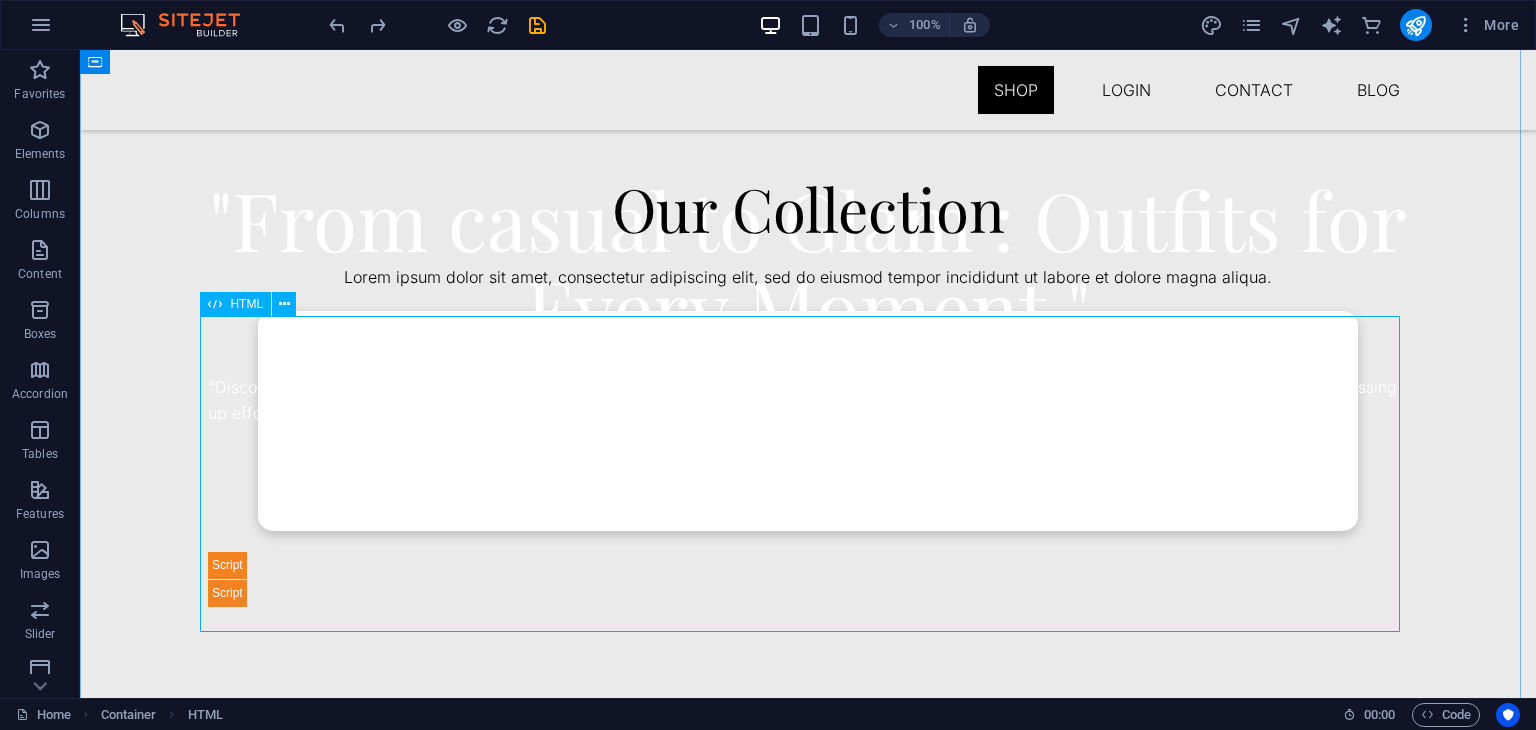 click at bounding box center (215, 304) 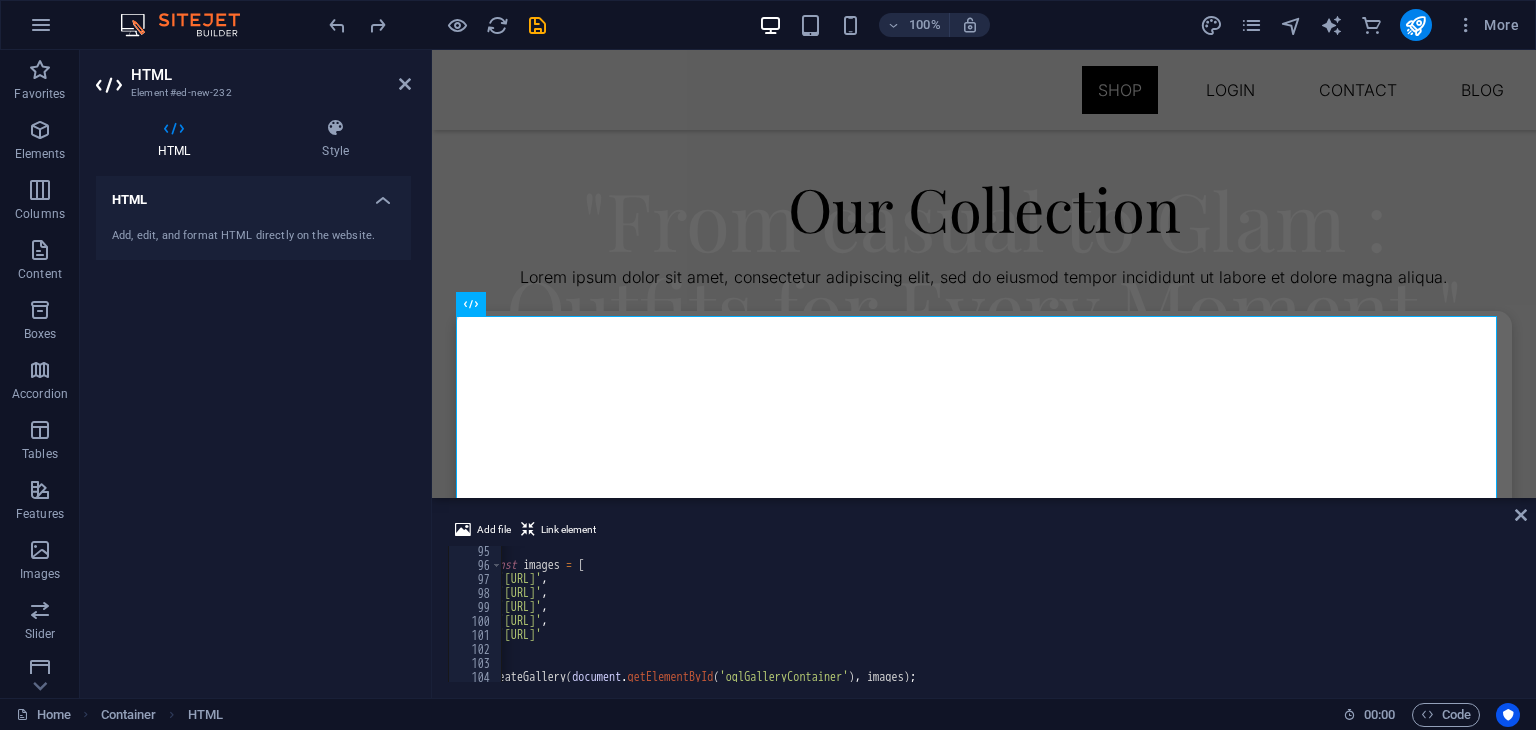 scroll, scrollTop: 1284, scrollLeft: 0, axis: vertical 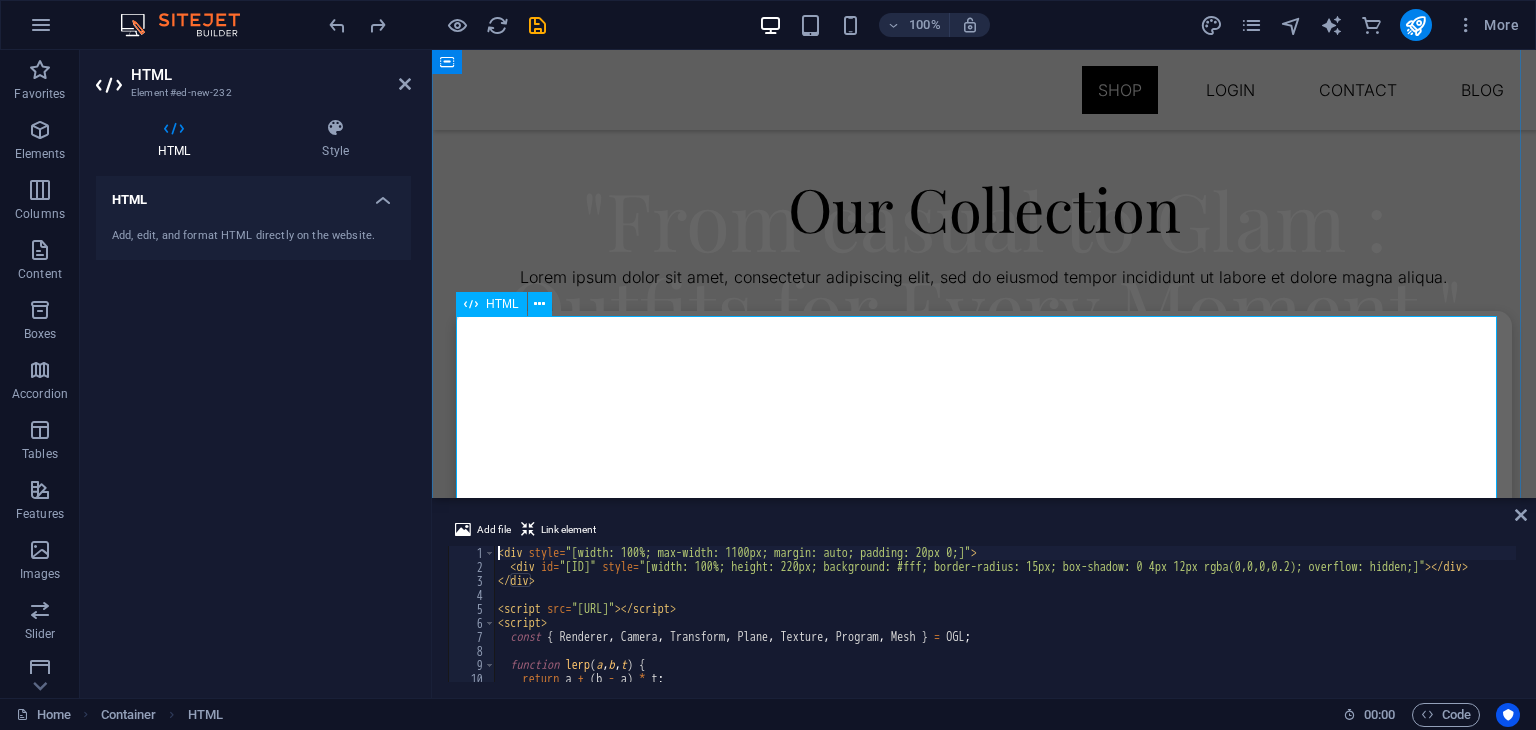click at bounding box center (471, 304) 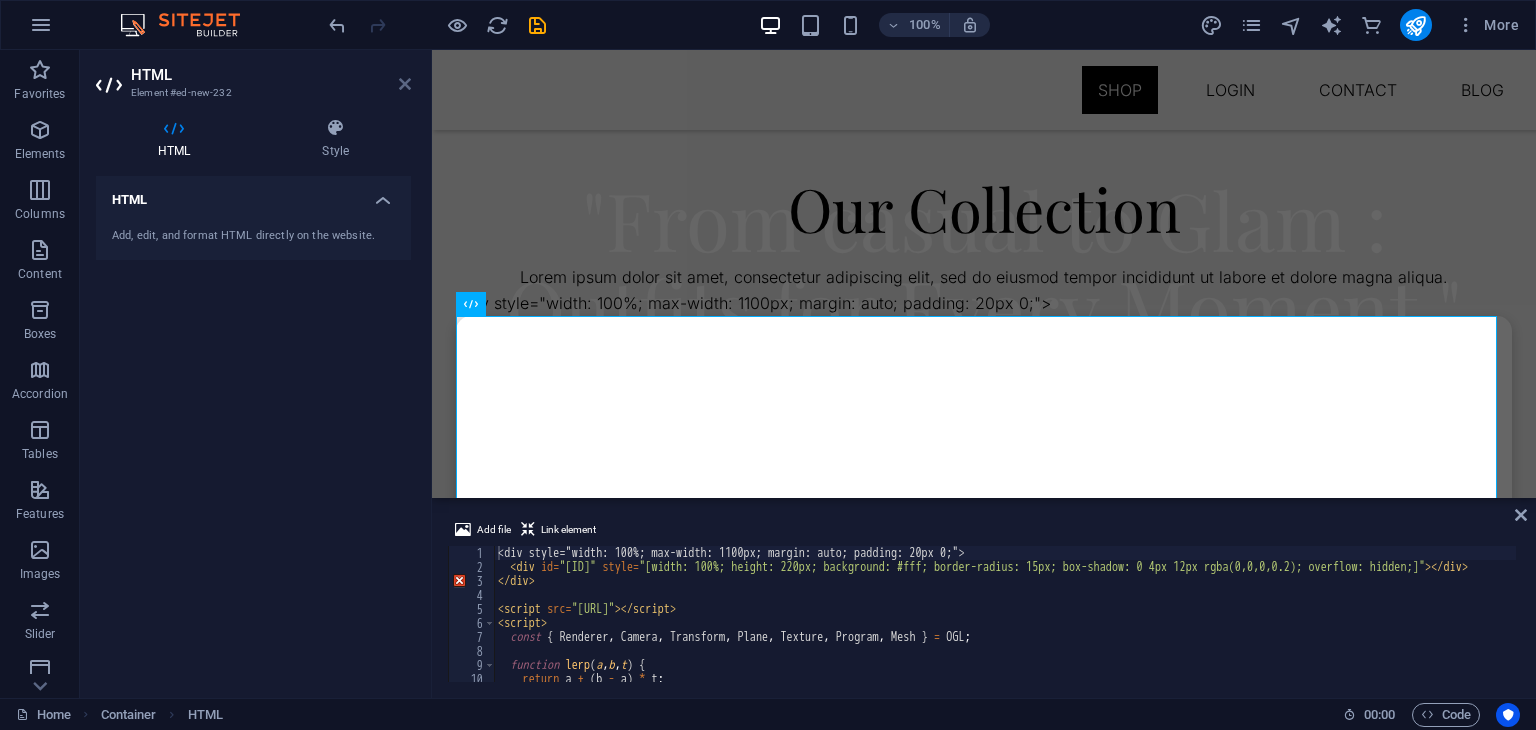 click at bounding box center [405, 84] 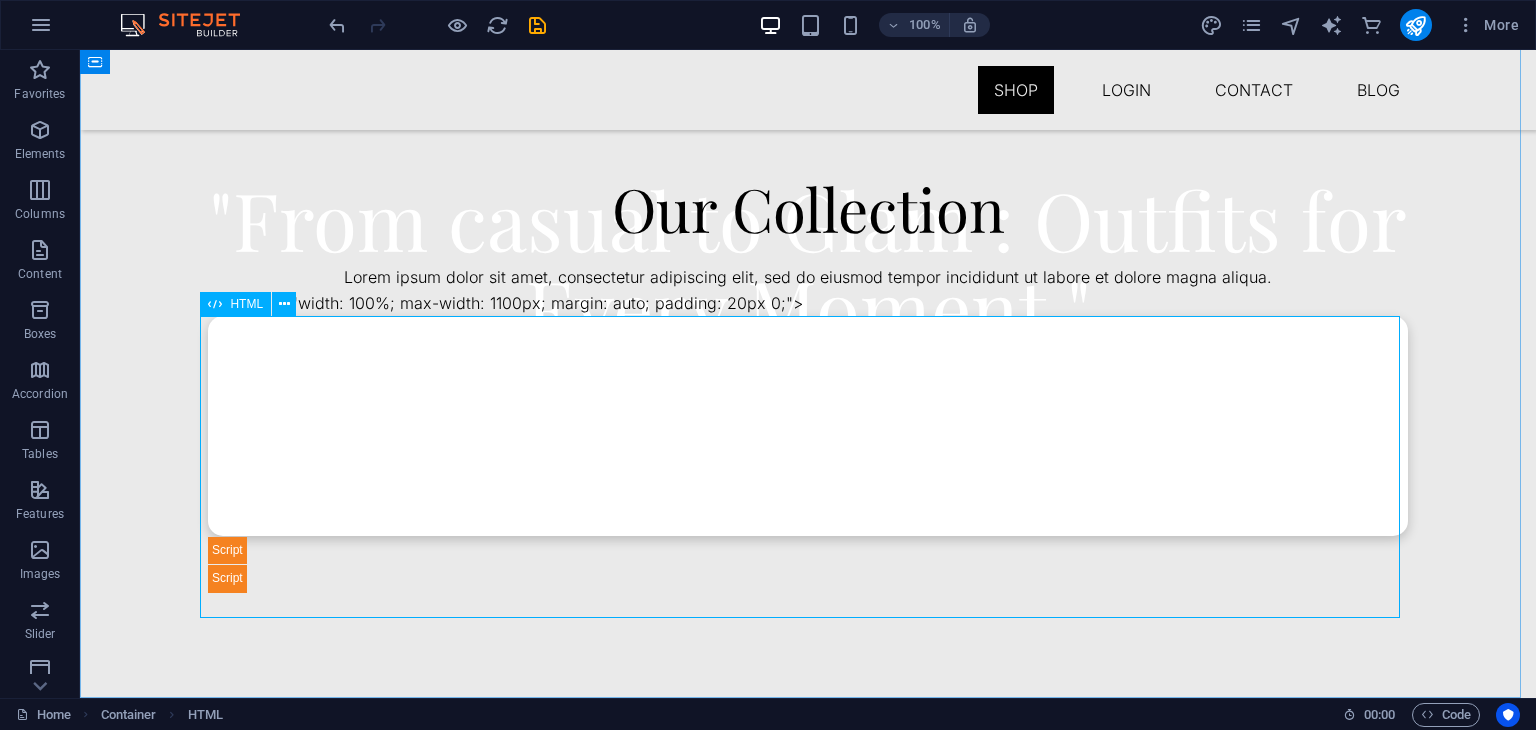 click at bounding box center [215, 304] 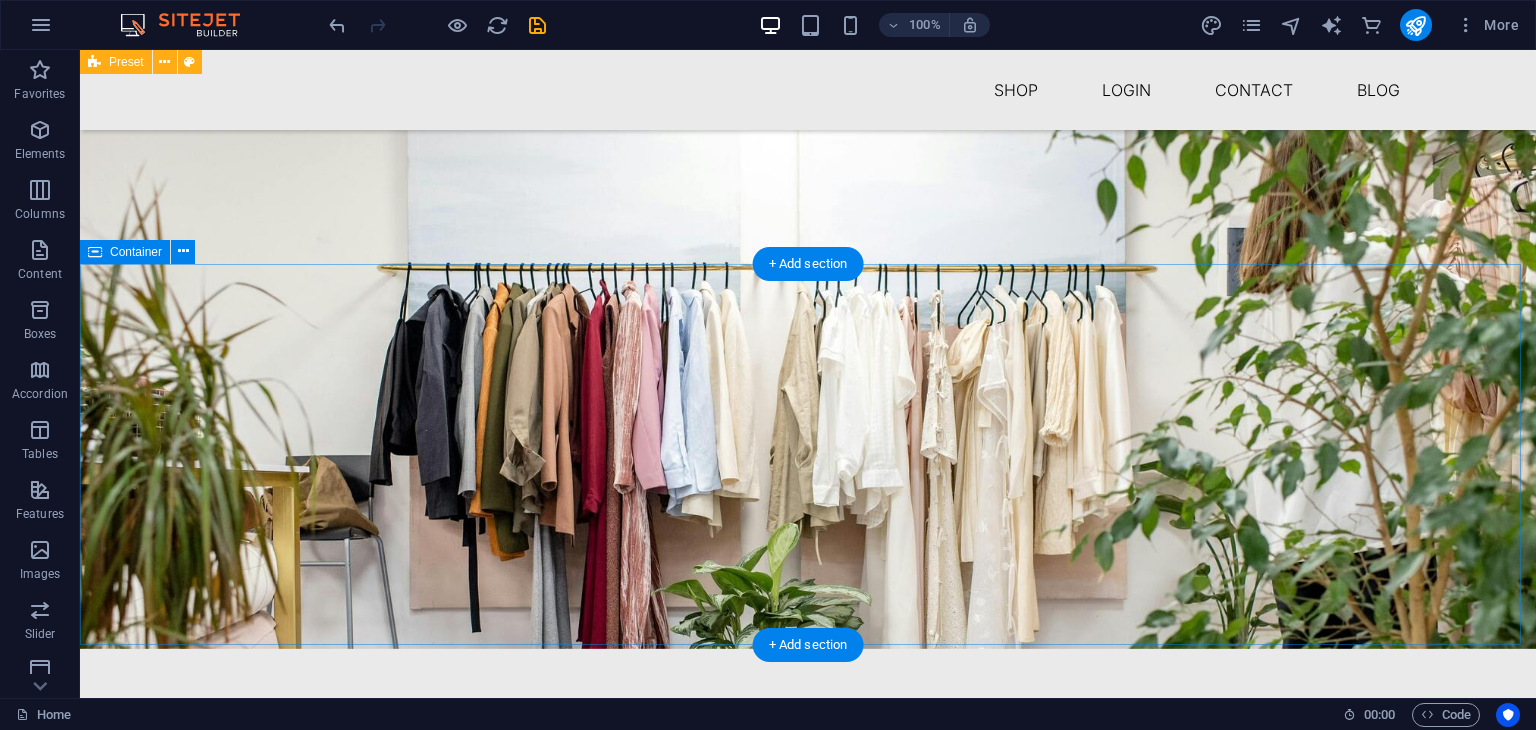 scroll, scrollTop: 0, scrollLeft: 0, axis: both 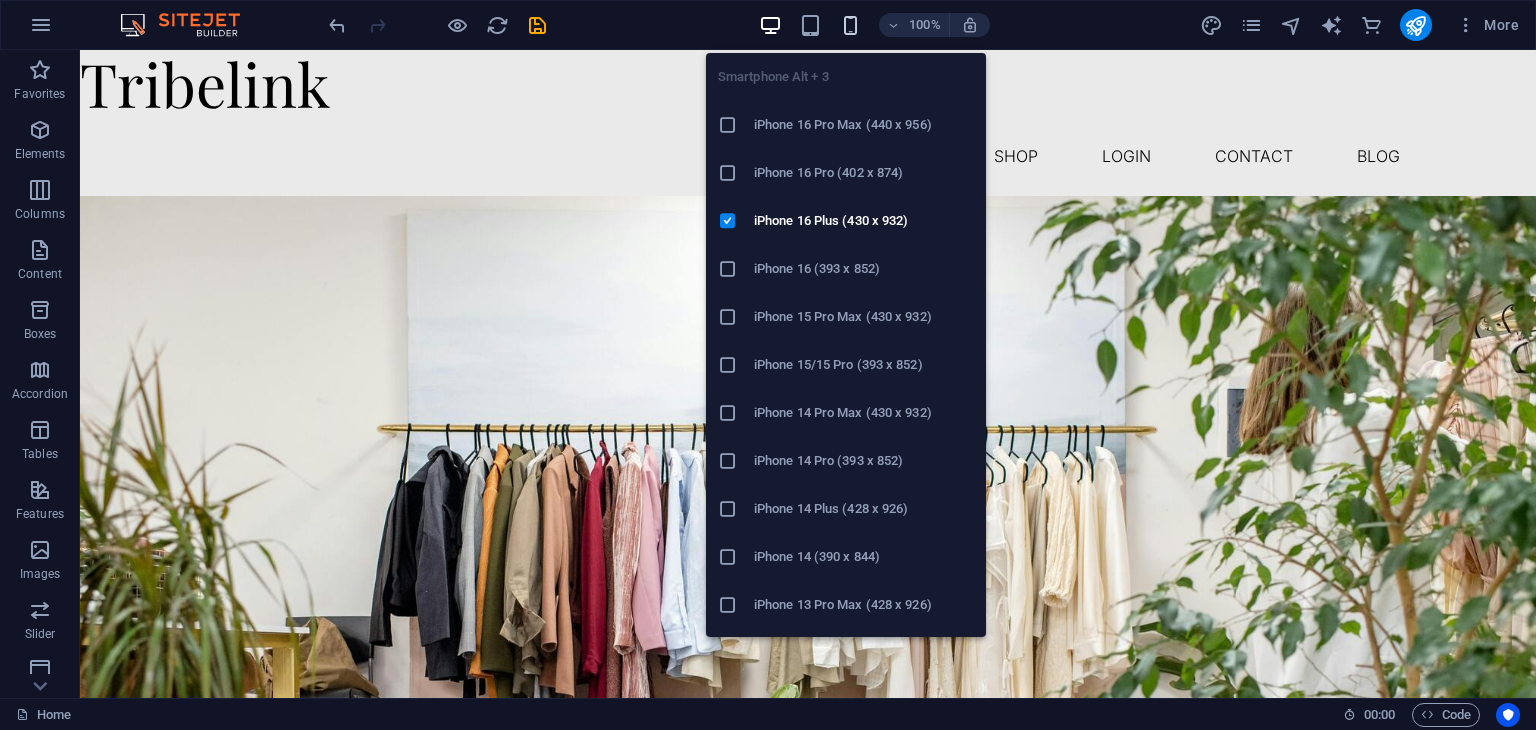 click at bounding box center [850, 25] 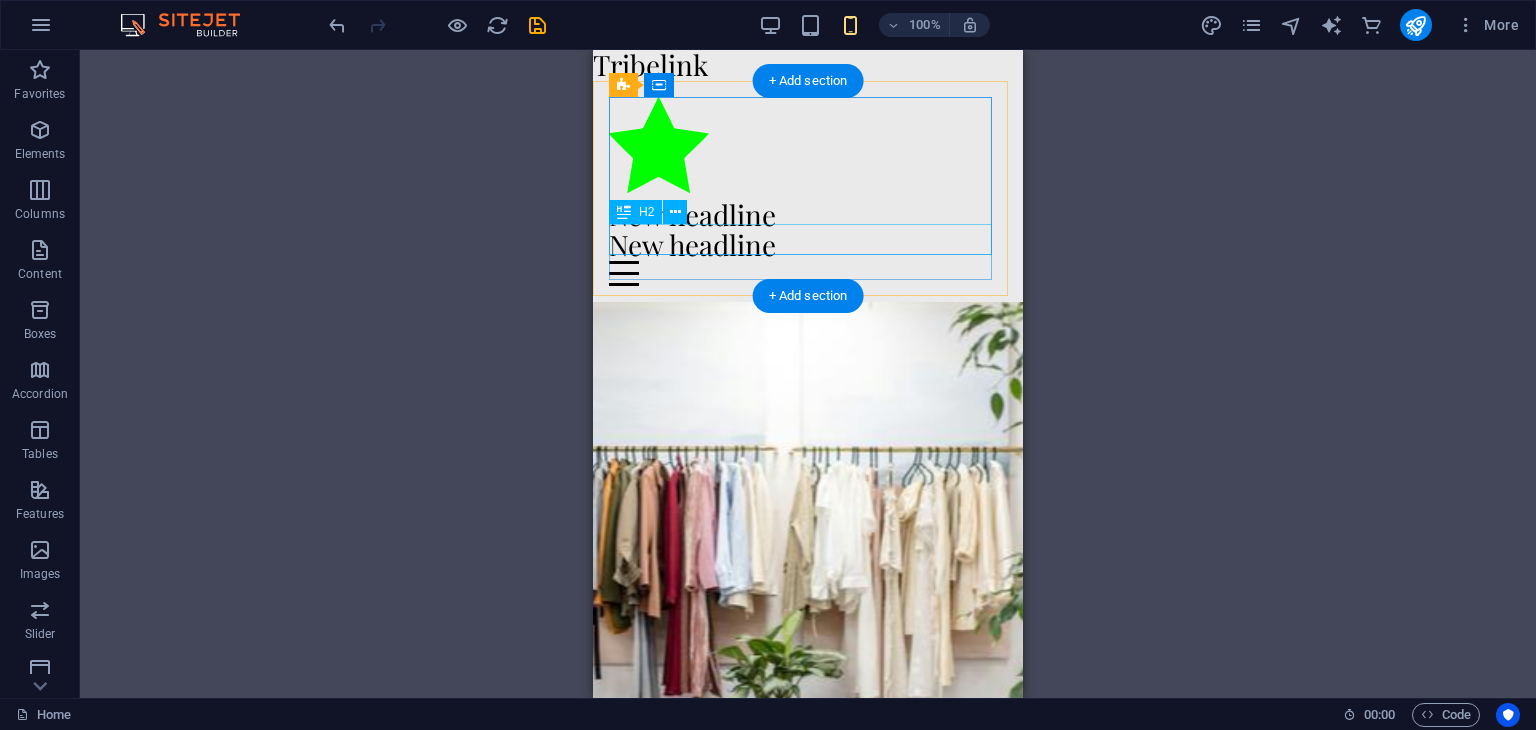 click on "New headline" at bounding box center (808, 245) 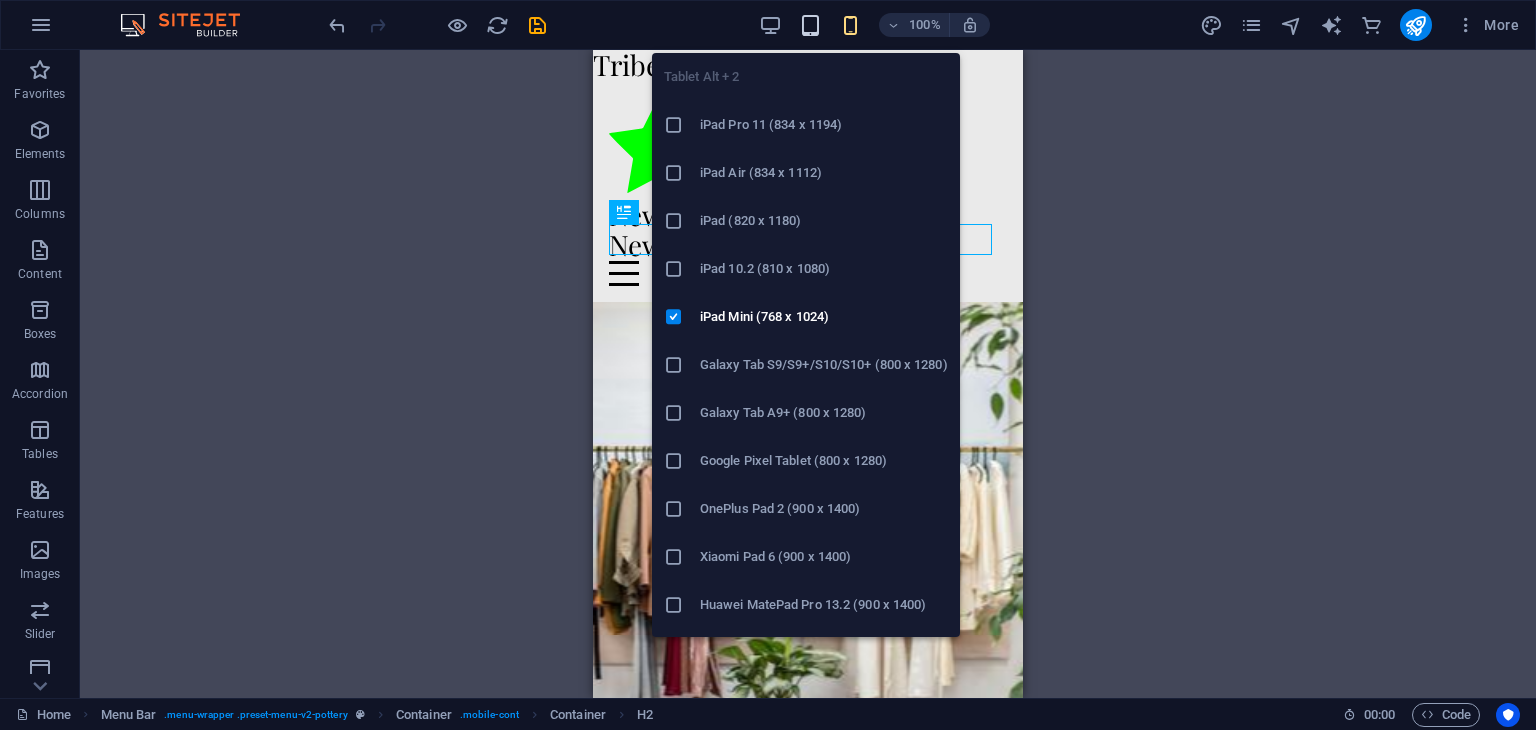 click at bounding box center (810, 25) 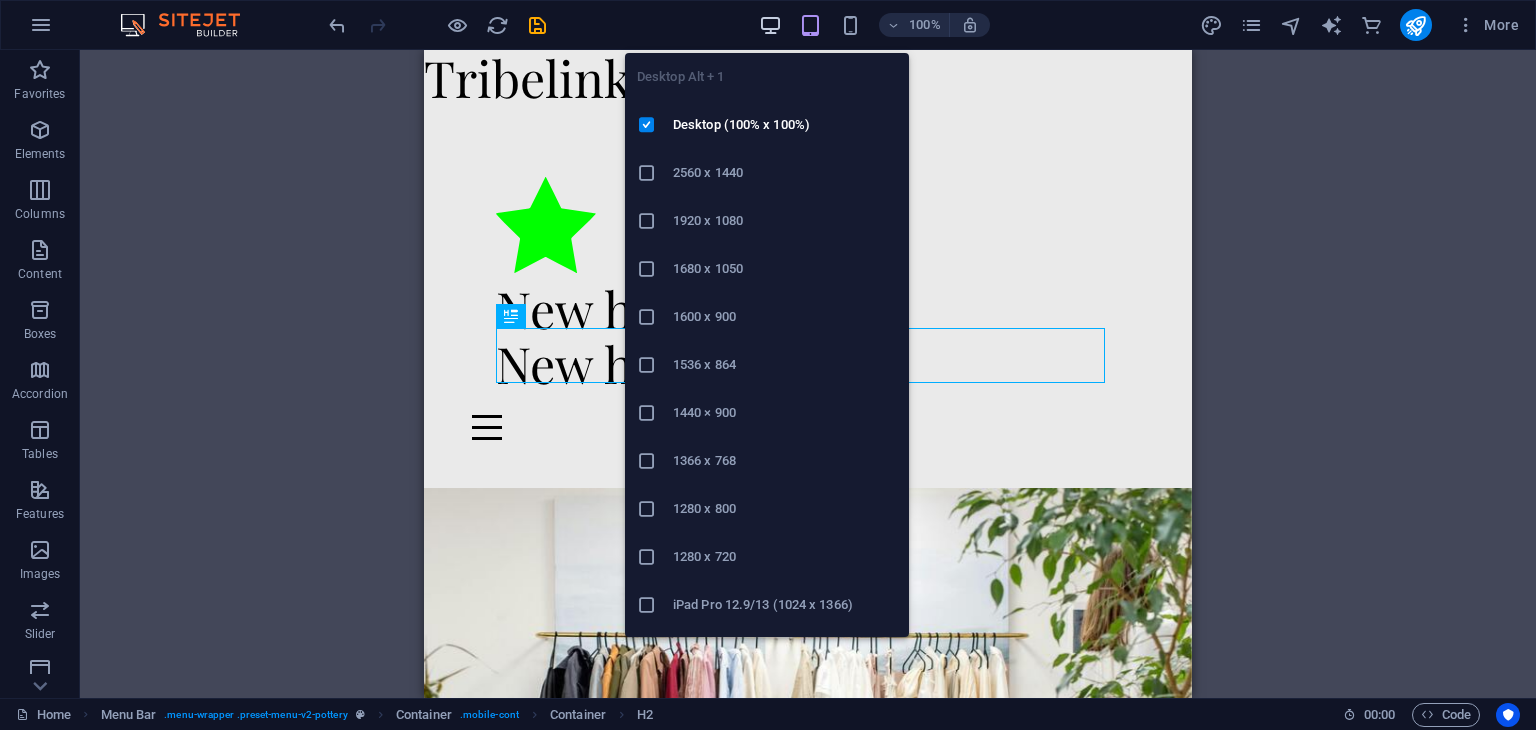 click at bounding box center (770, 25) 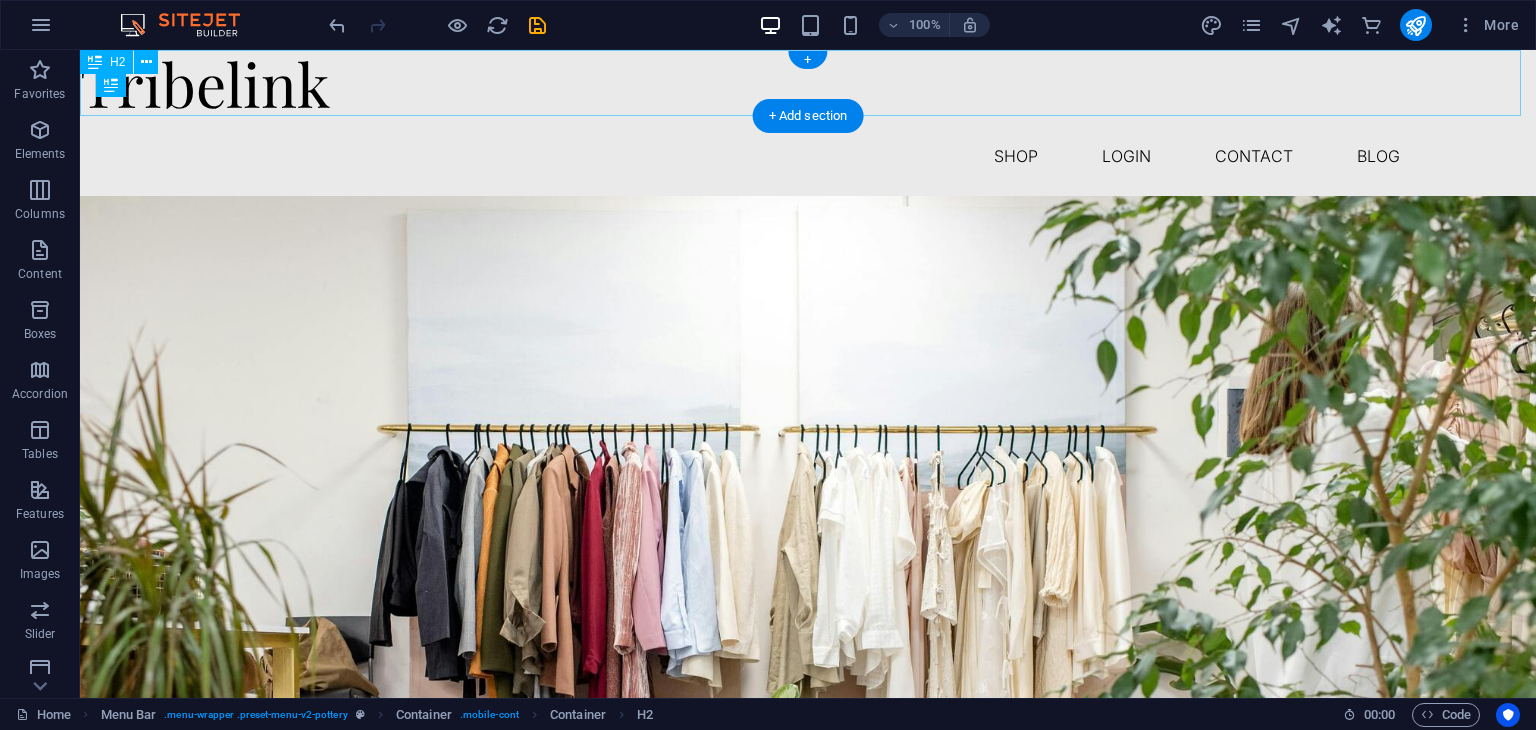 click on "Tribelink" at bounding box center (808, 83) 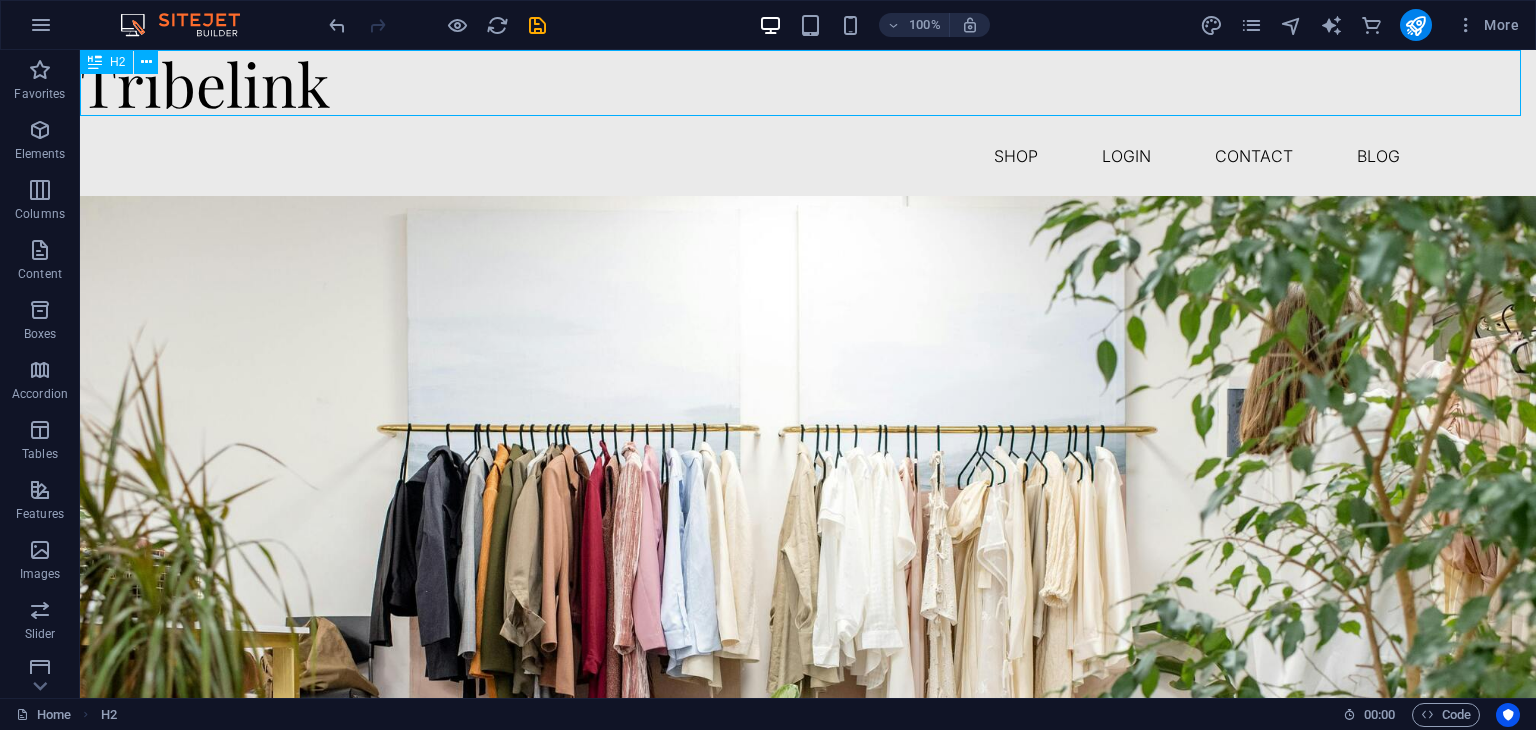 click on "H2" at bounding box center [106, 62] 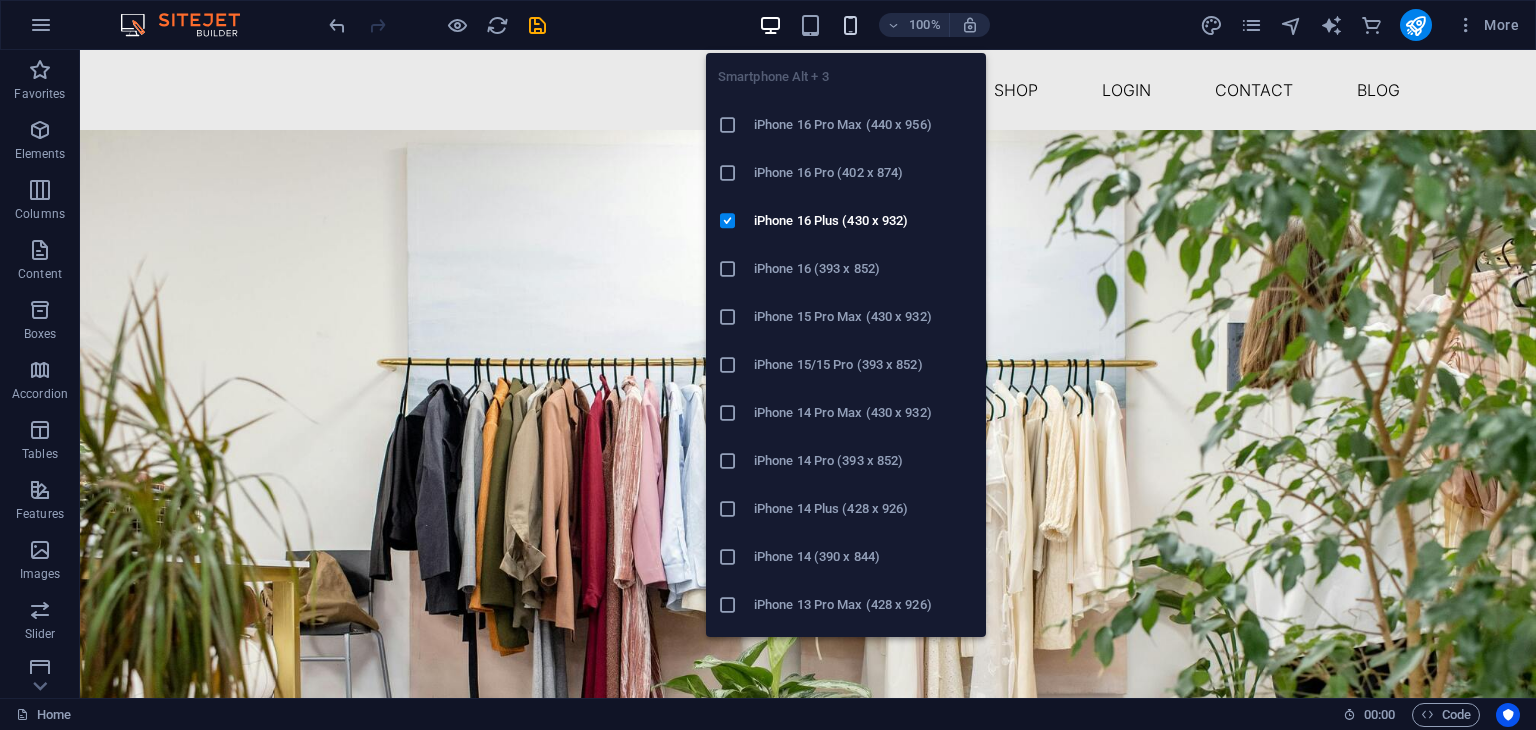 click at bounding box center (850, 25) 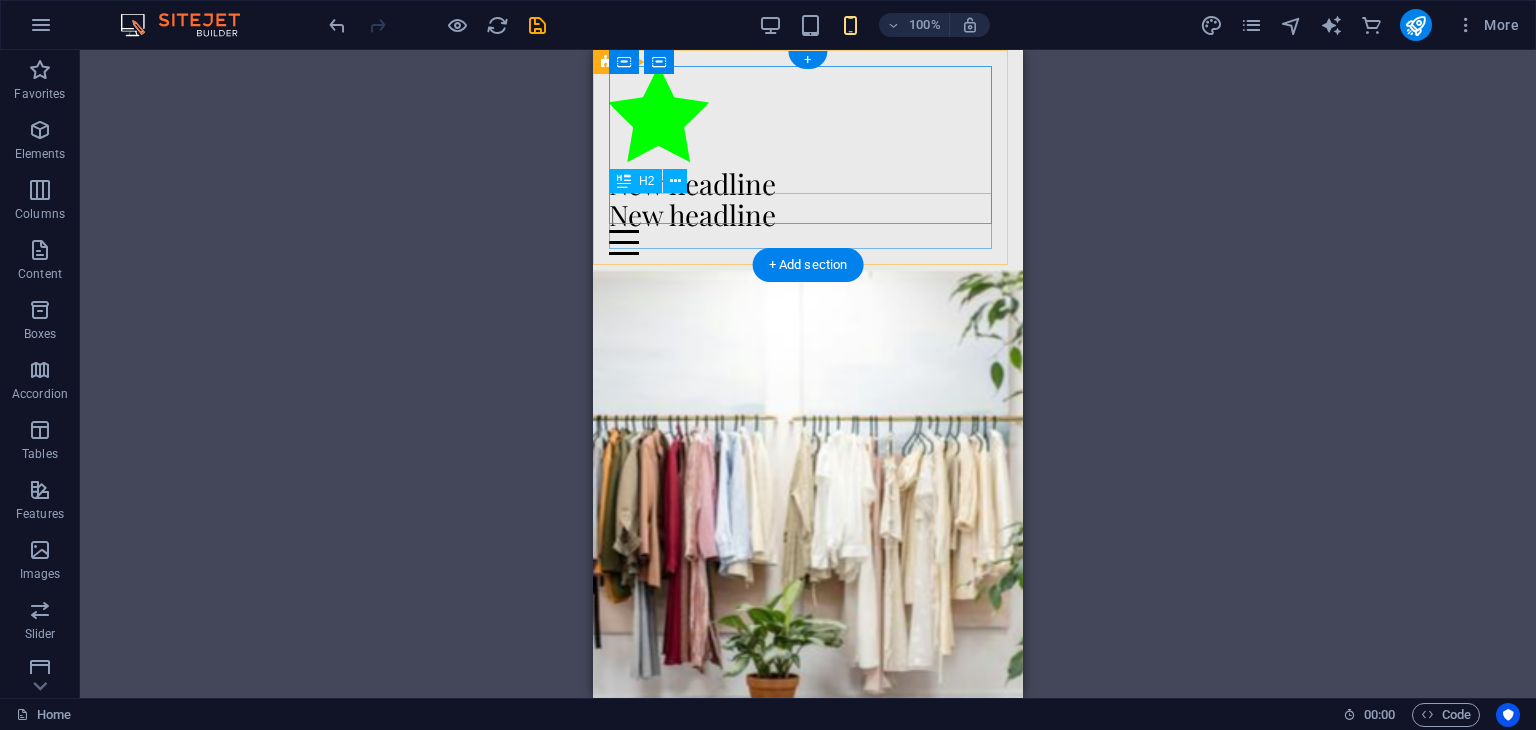 click on "New headline" at bounding box center [808, 215] 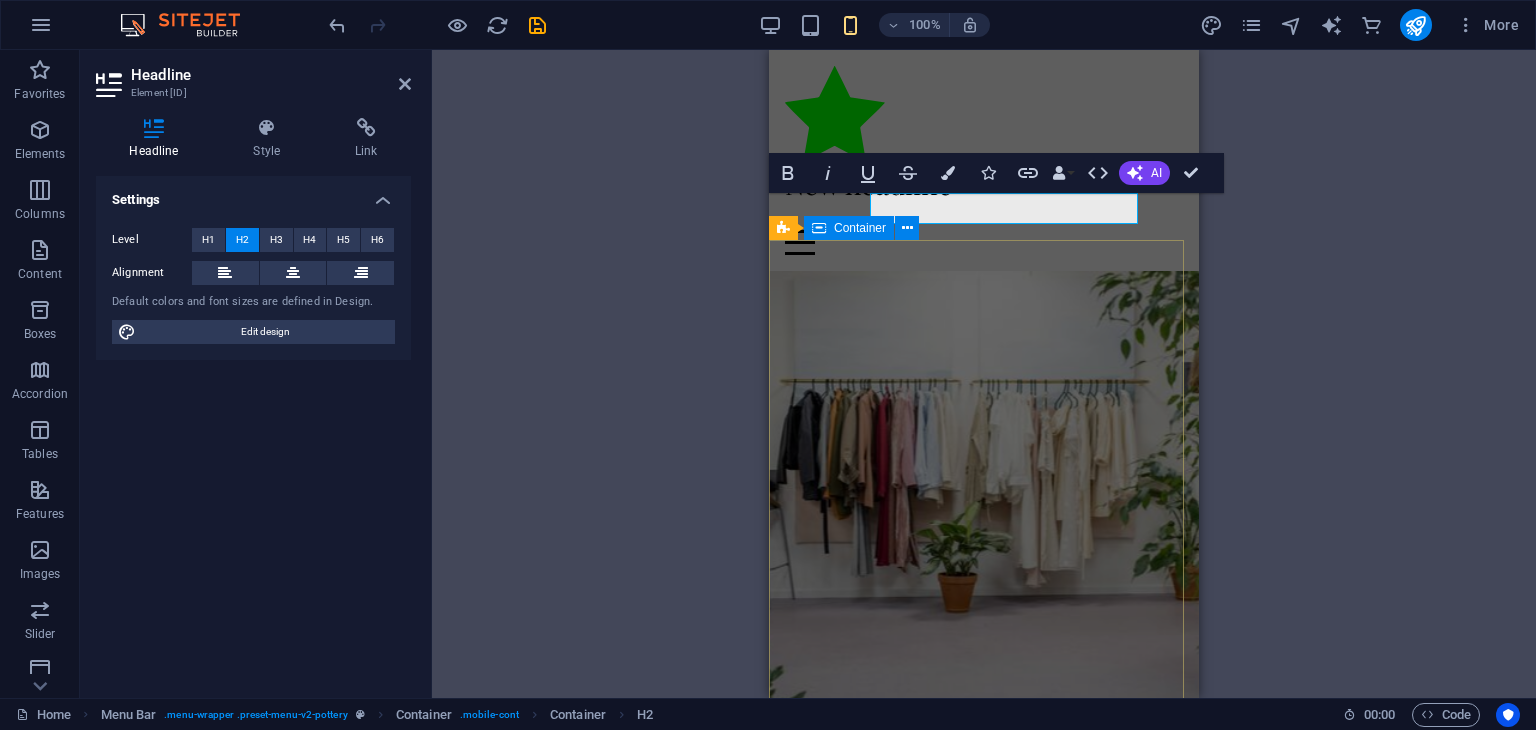 scroll, scrollTop: 0, scrollLeft: 0, axis: both 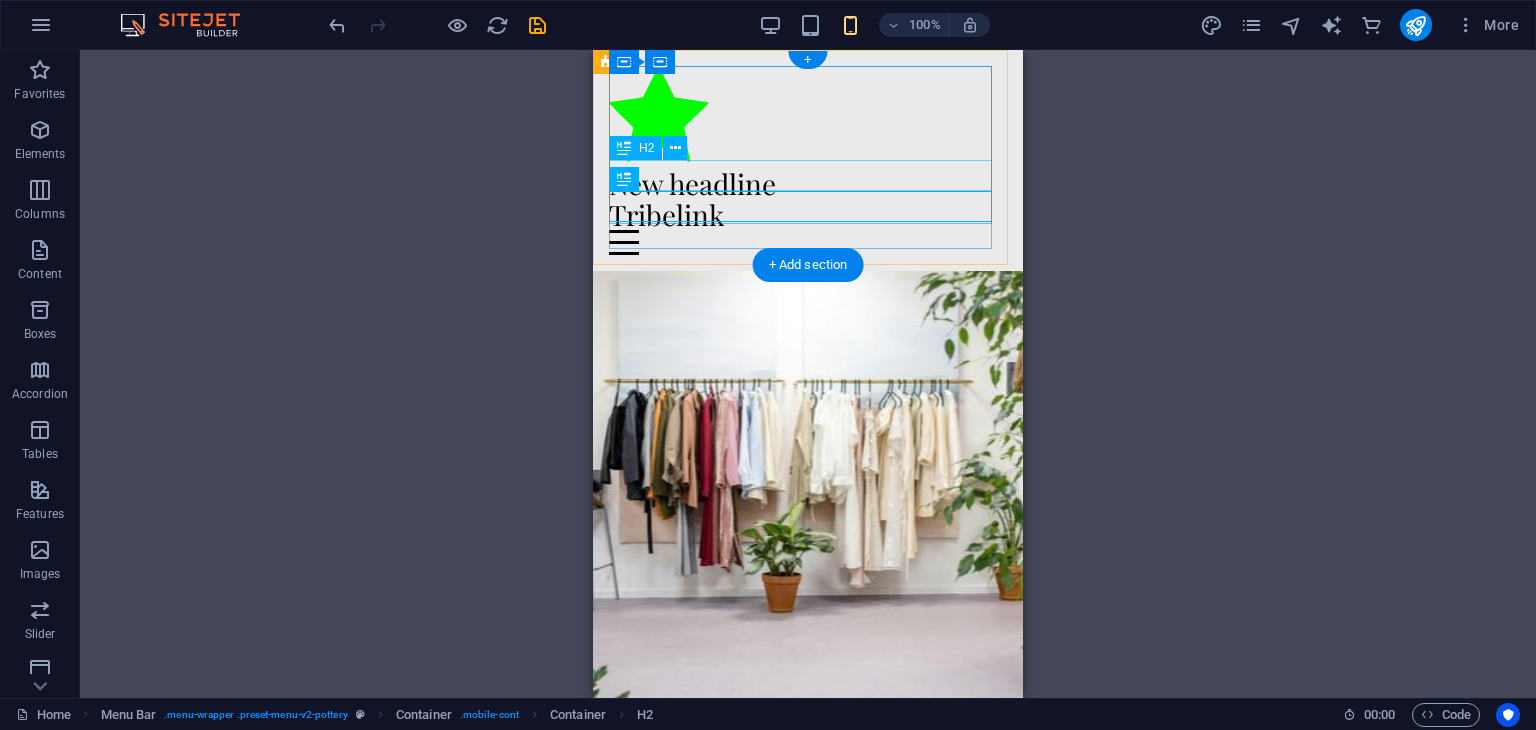 click on "New headline" at bounding box center [808, 184] 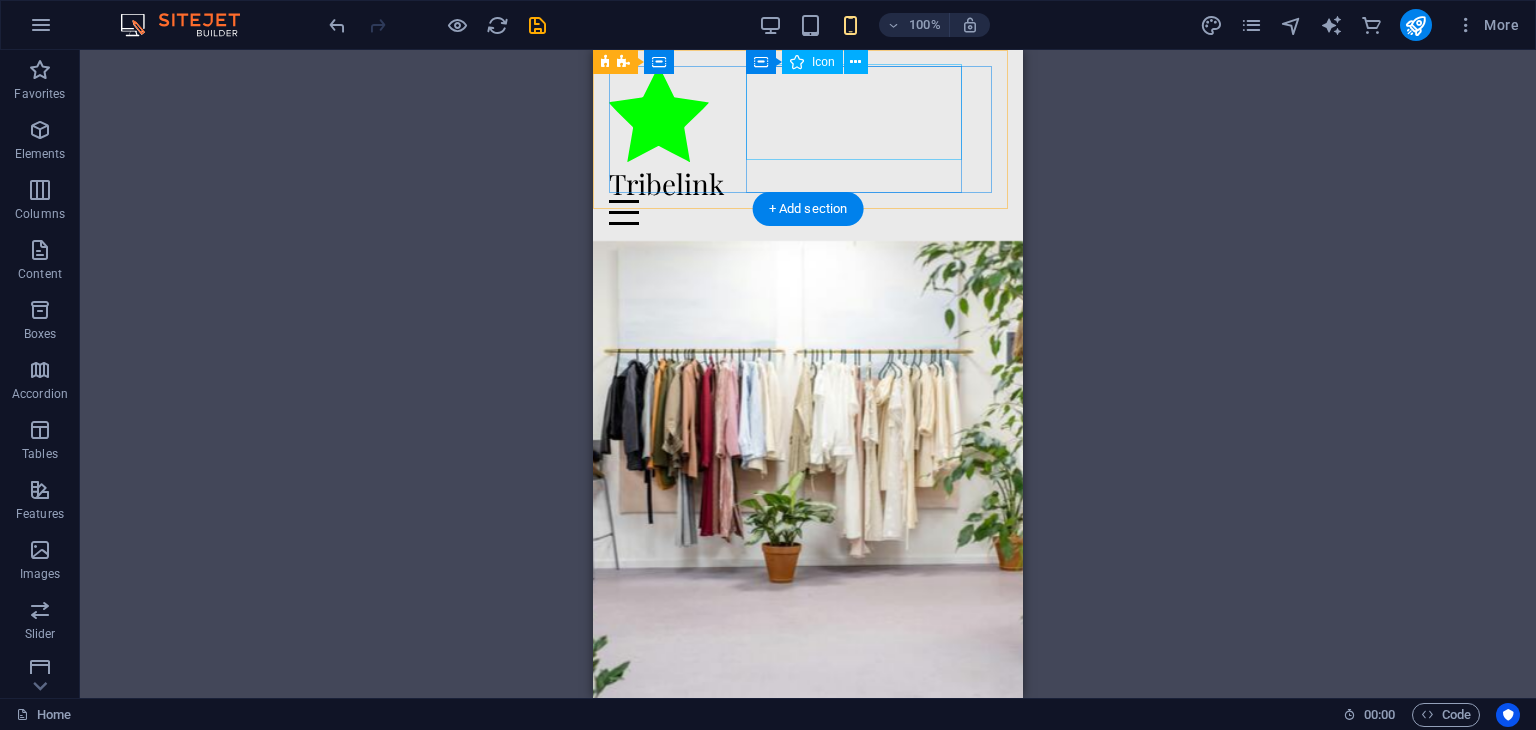 click at bounding box center [808, 117] 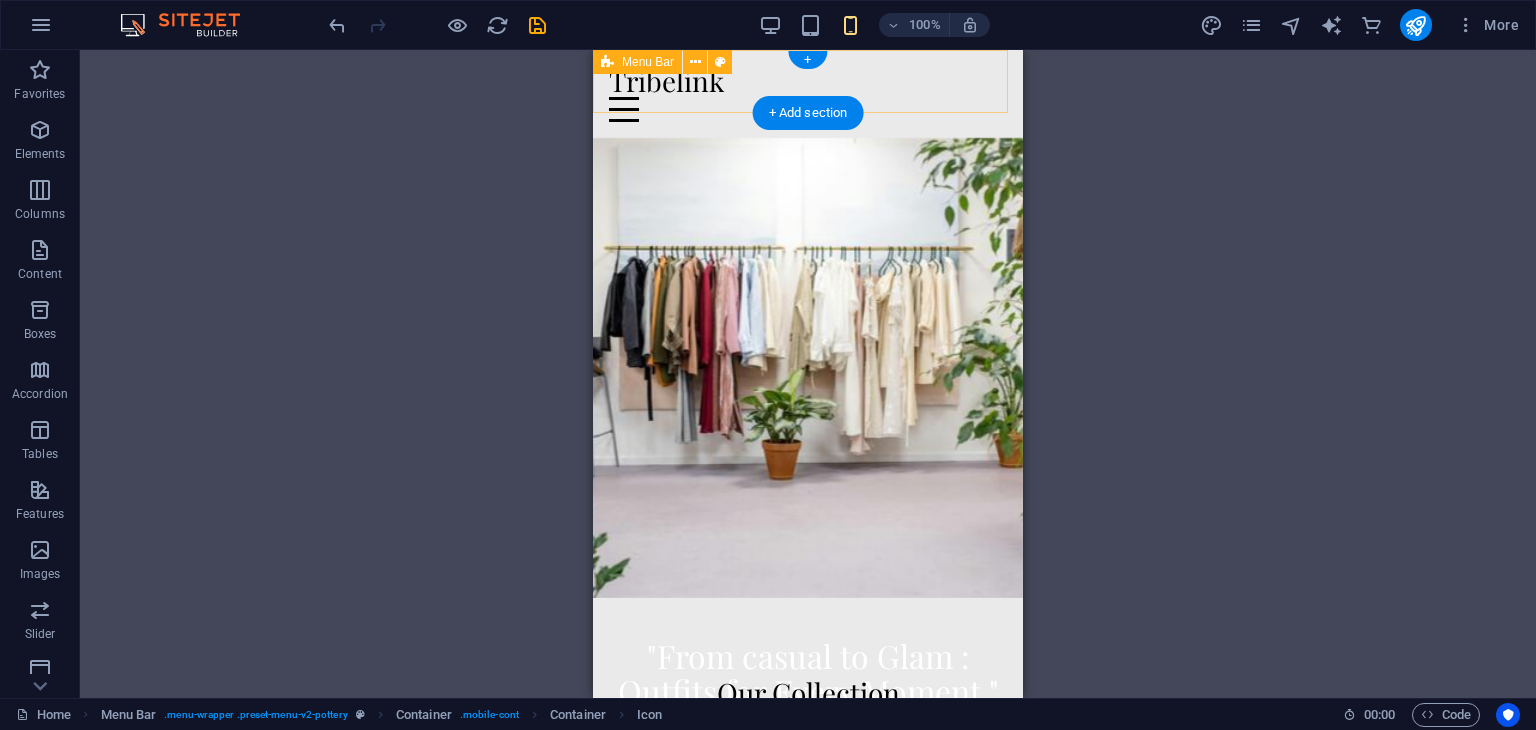 scroll, scrollTop: 0, scrollLeft: 0, axis: both 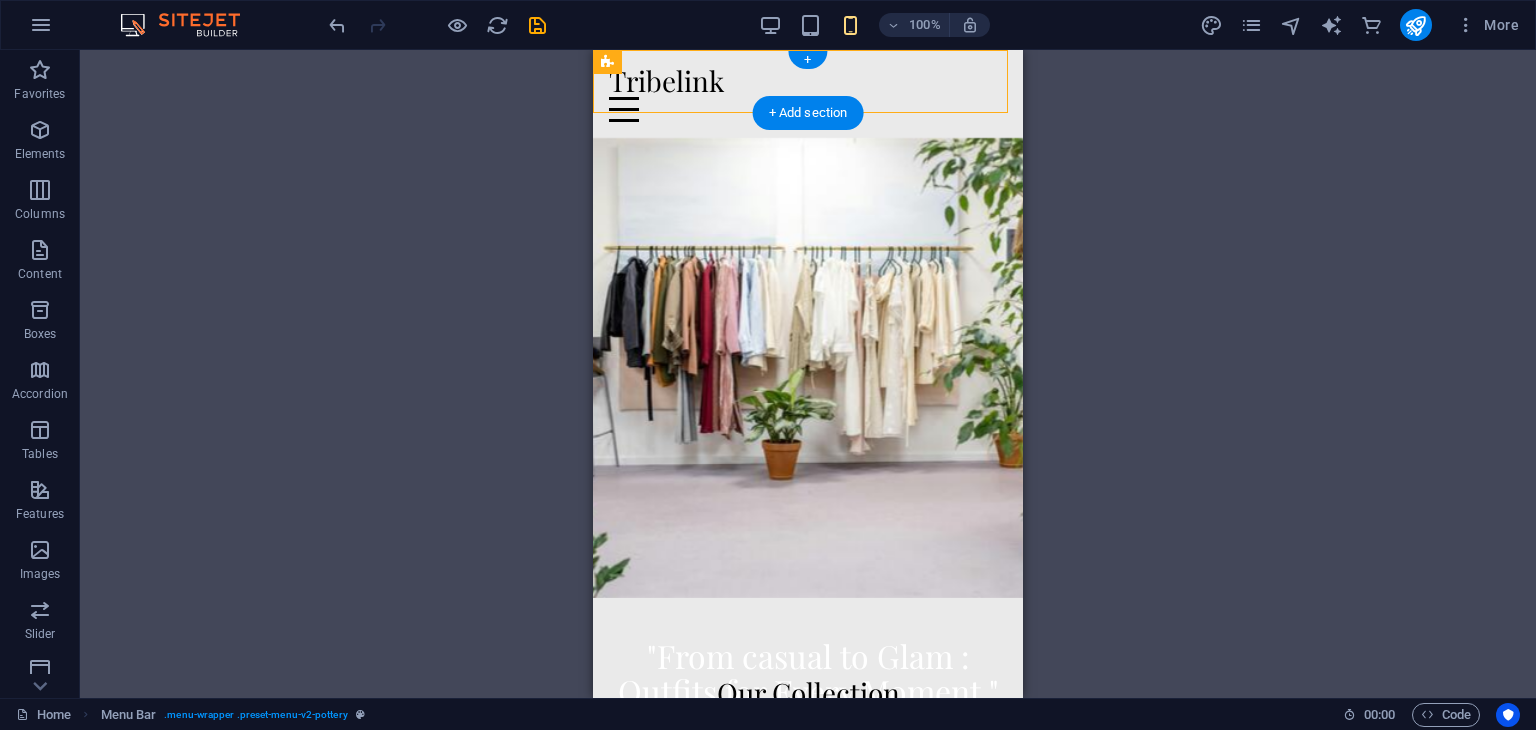 drag, startPoint x: 891, startPoint y: 77, endPoint x: 908, endPoint y: 88, distance: 20.248457 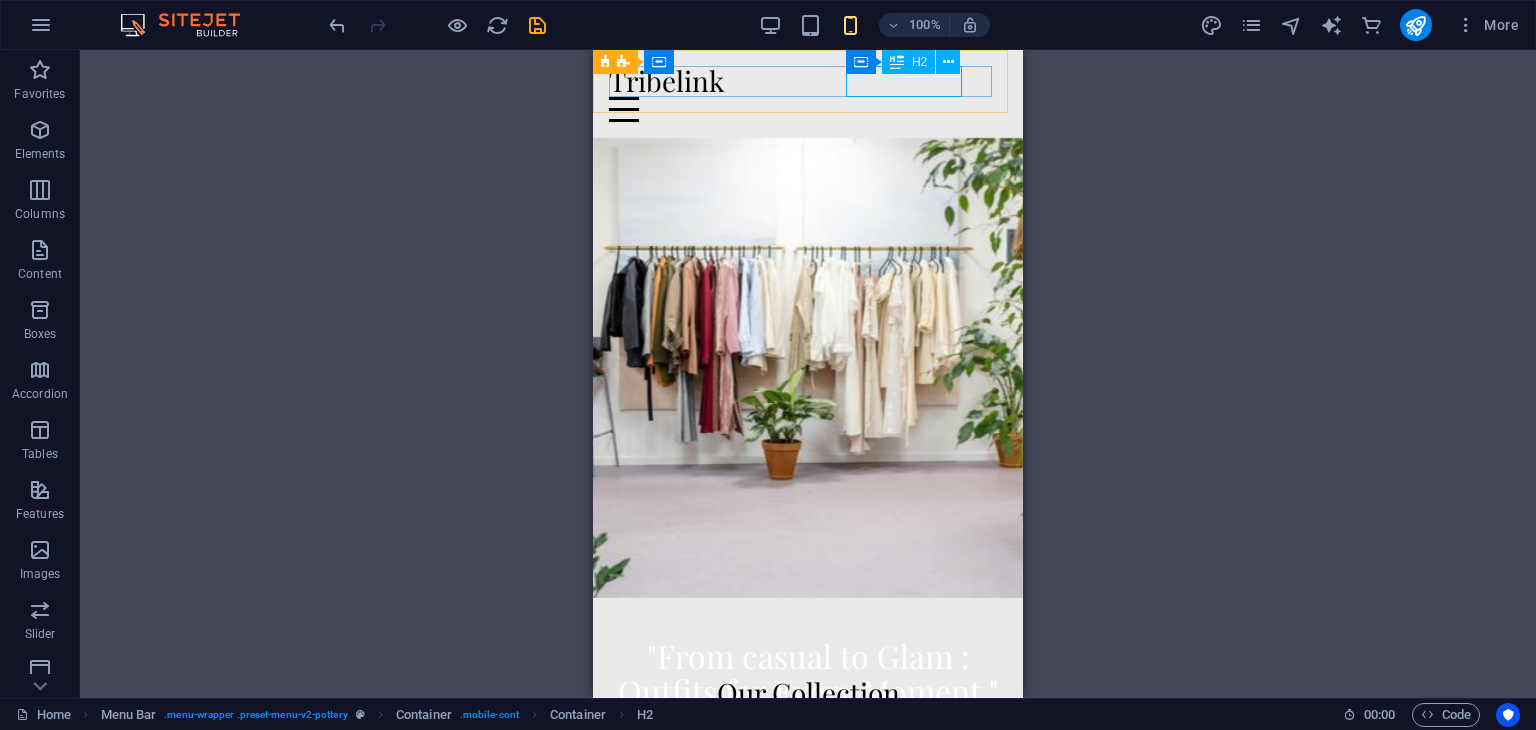 click on "H2" at bounding box center [919, 62] 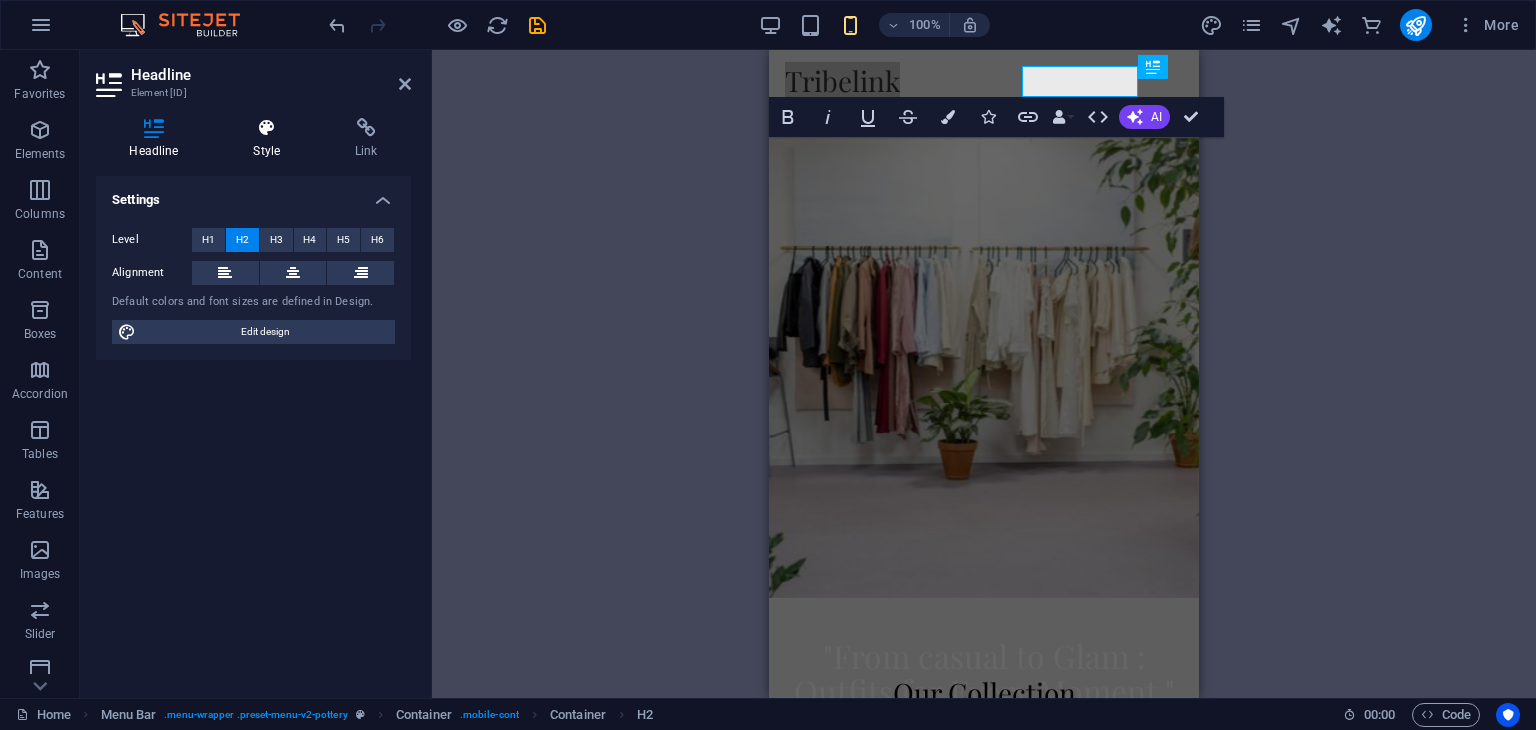 click at bounding box center [267, 128] 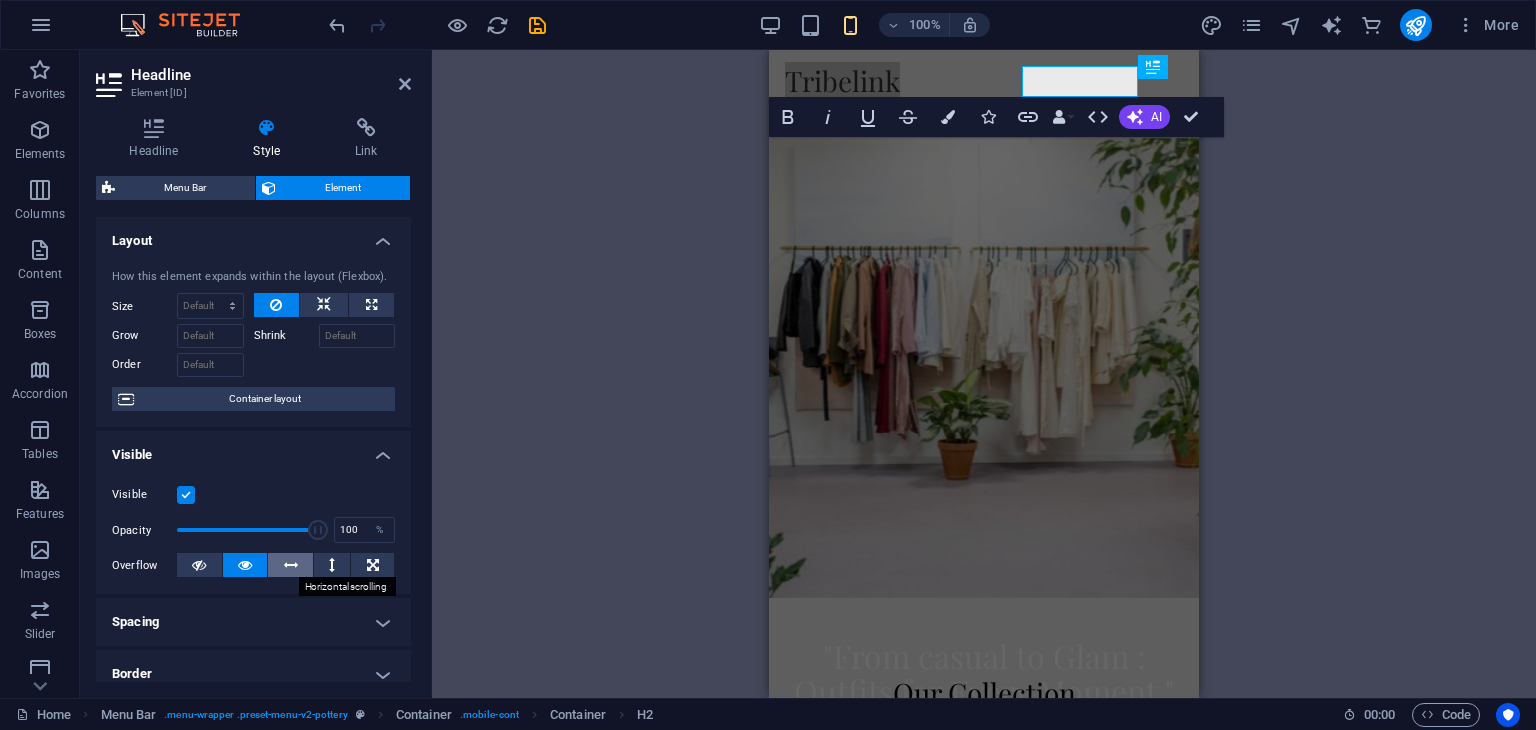click at bounding box center (291, 565) 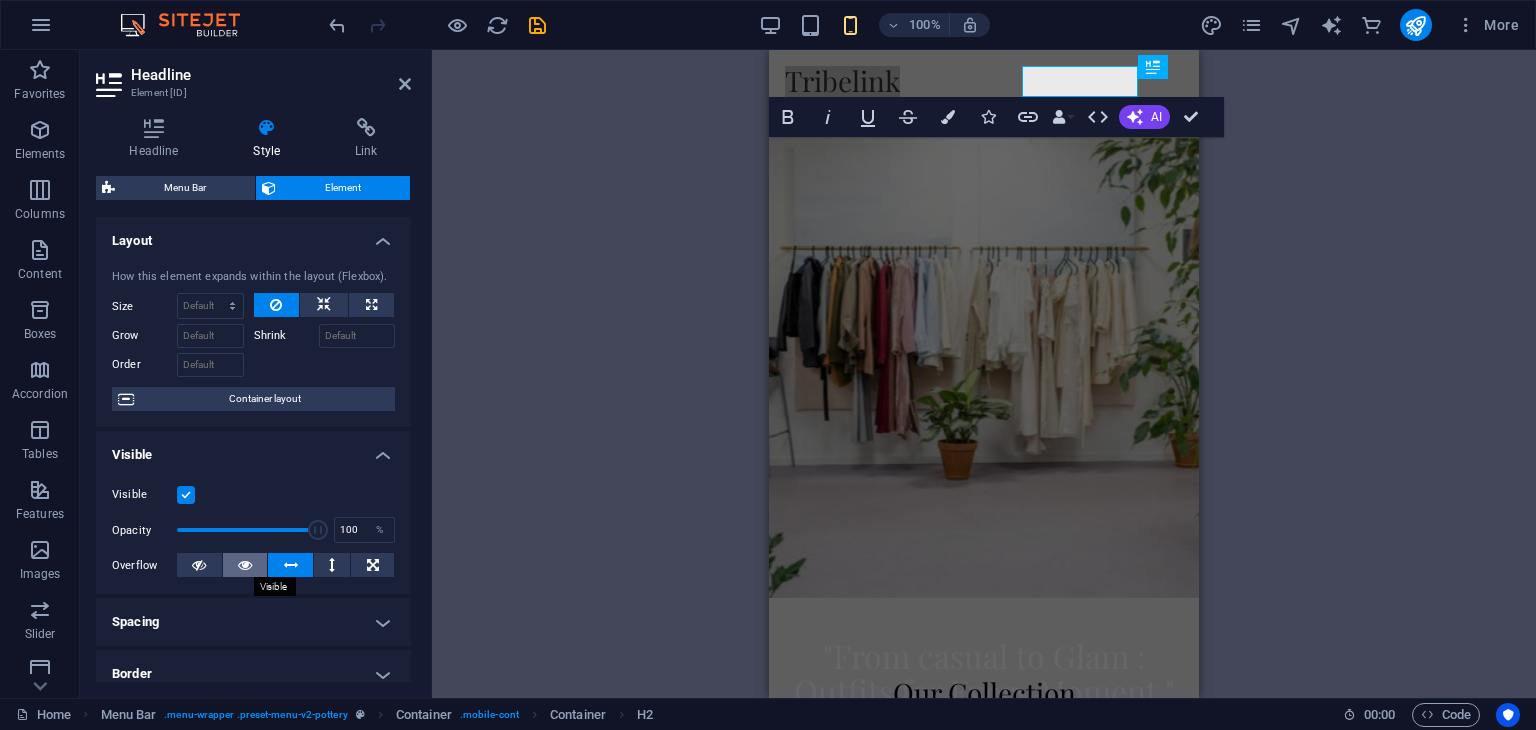 click at bounding box center (245, 565) 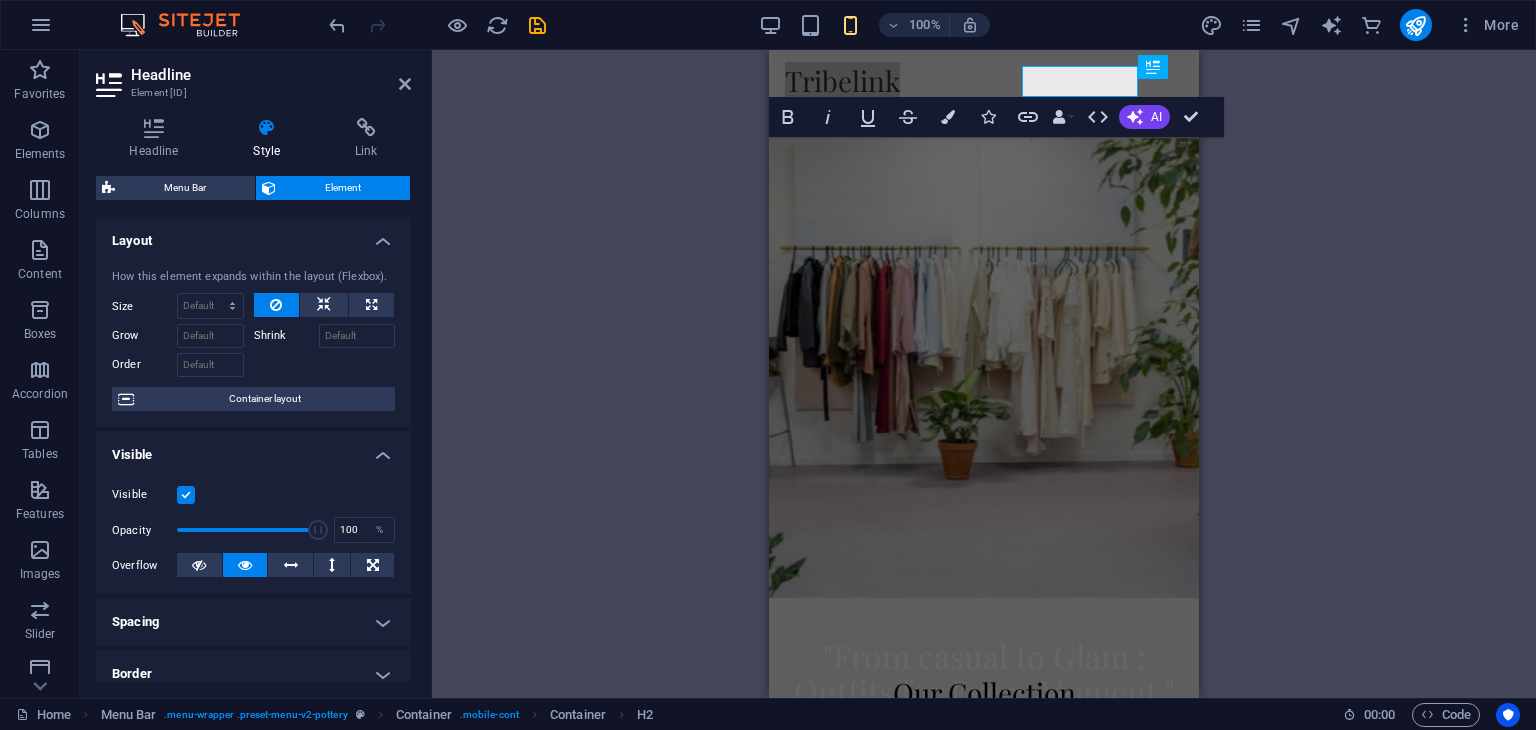click on "Spacing" at bounding box center (253, 622) 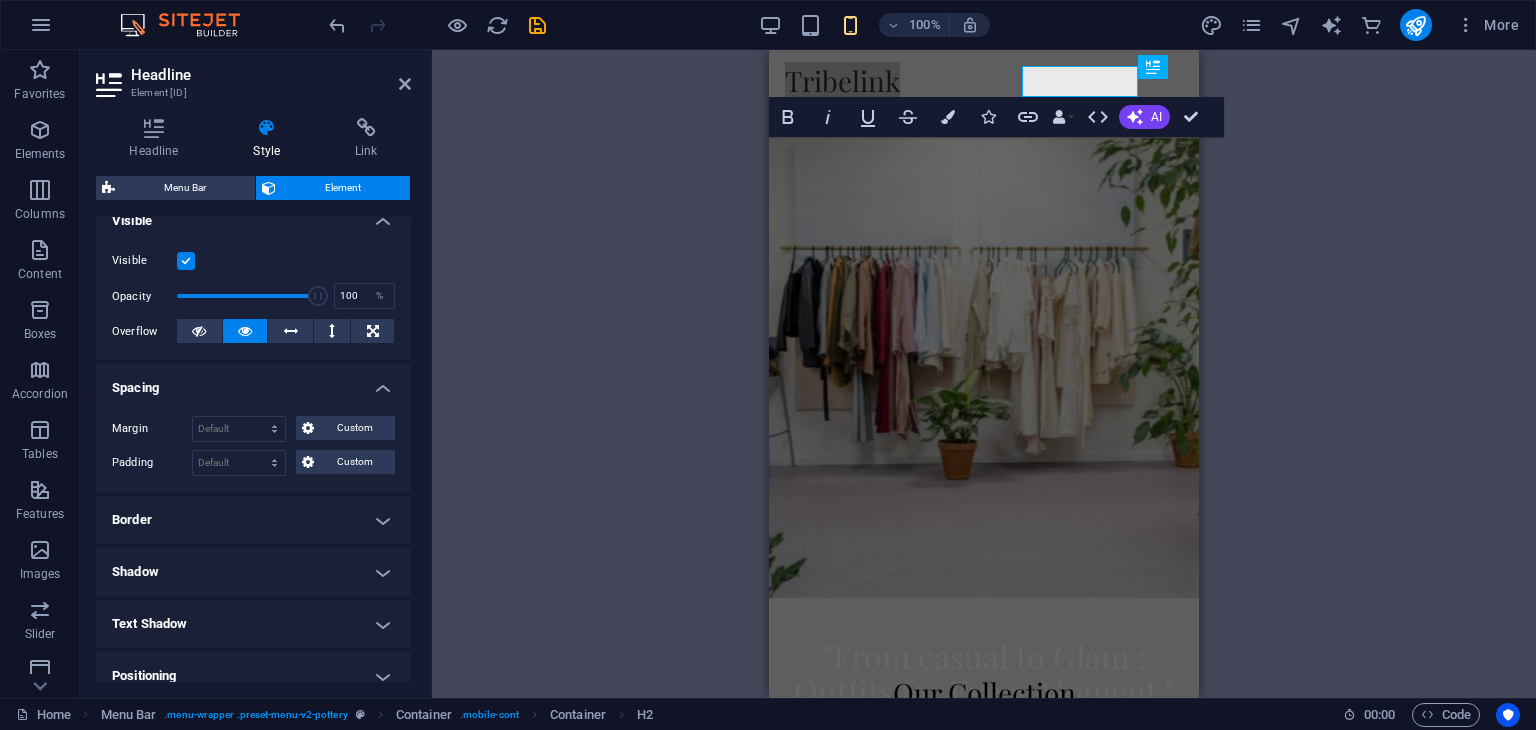 scroll, scrollTop: 459, scrollLeft: 0, axis: vertical 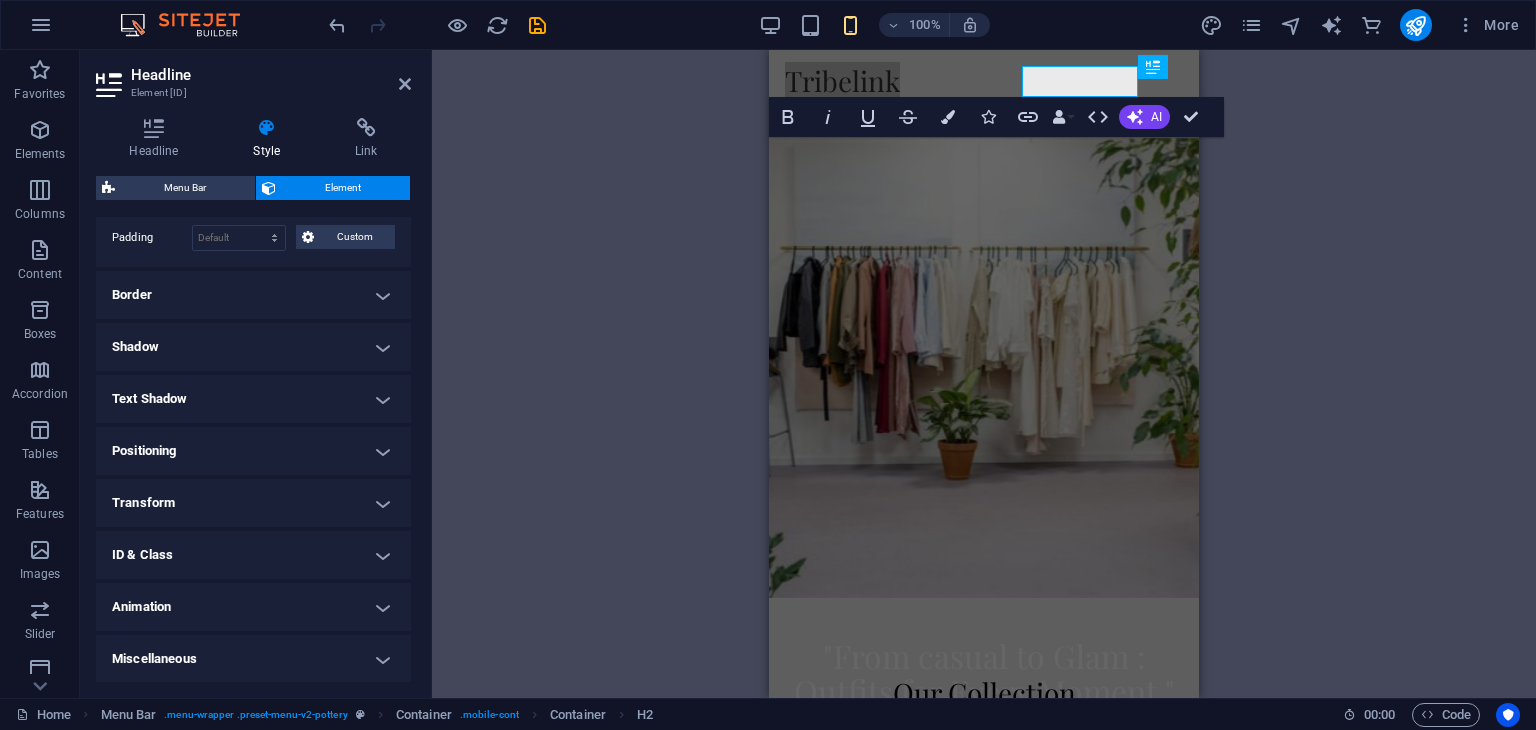 click on "Positioning" at bounding box center (253, 451) 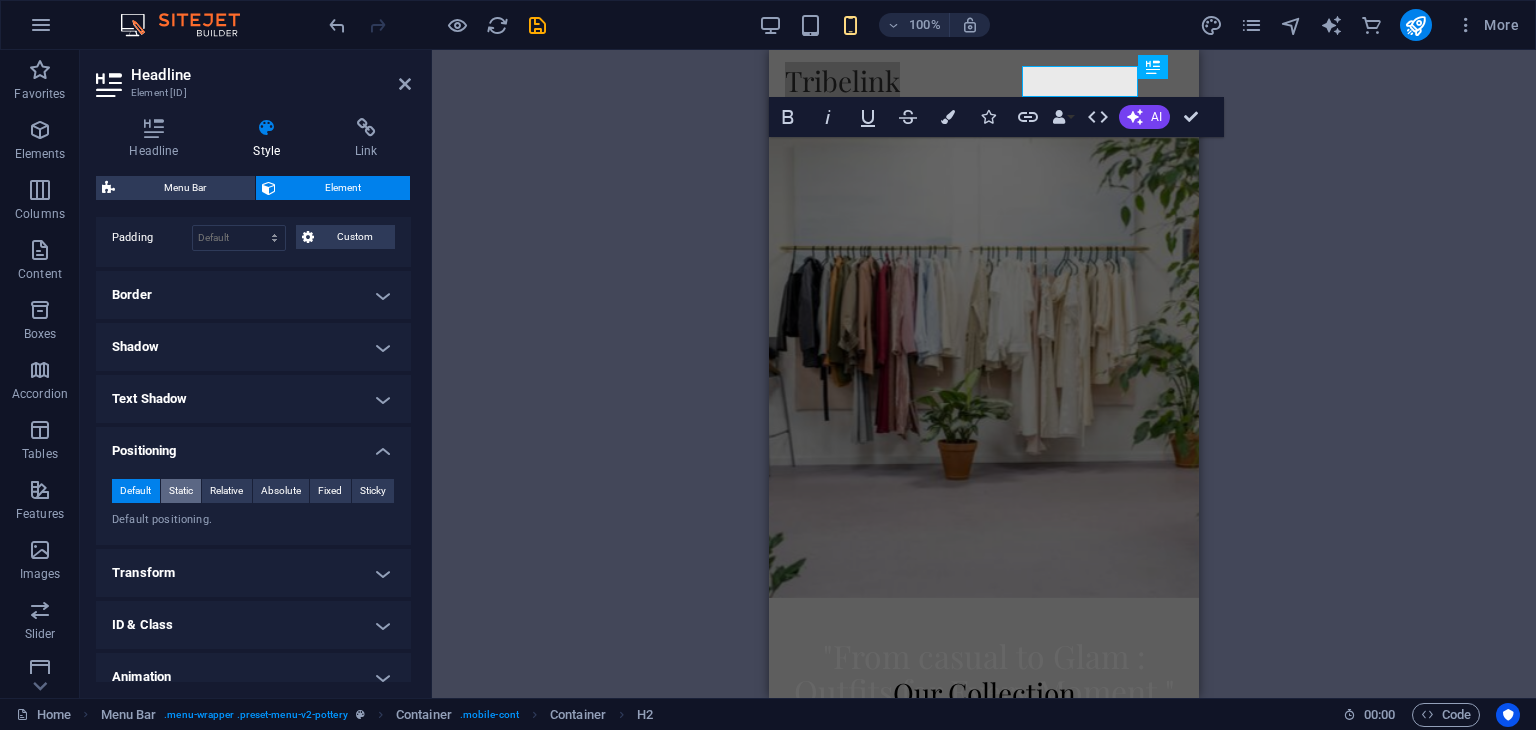 click on "Static" at bounding box center [181, 491] 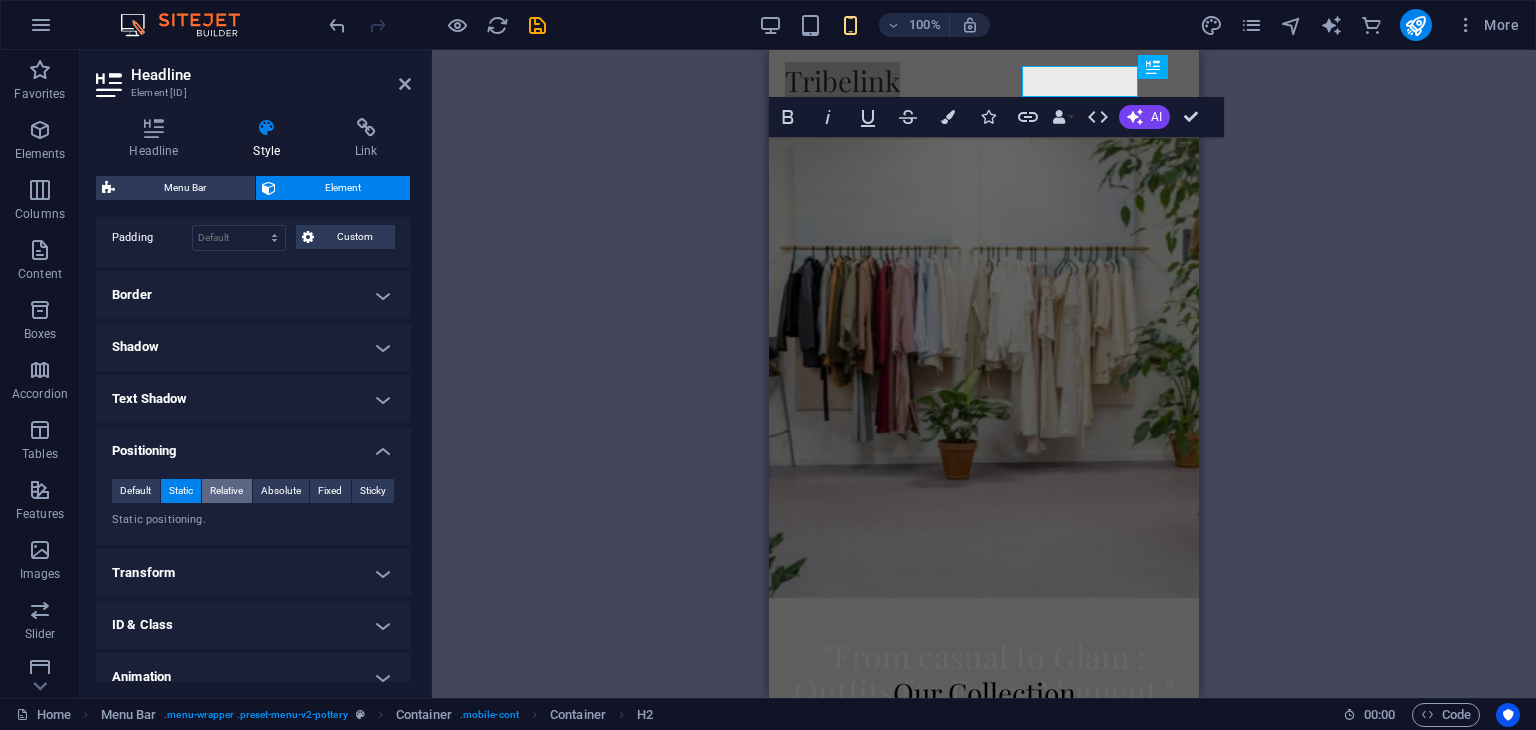 click on "Relative" at bounding box center [226, 491] 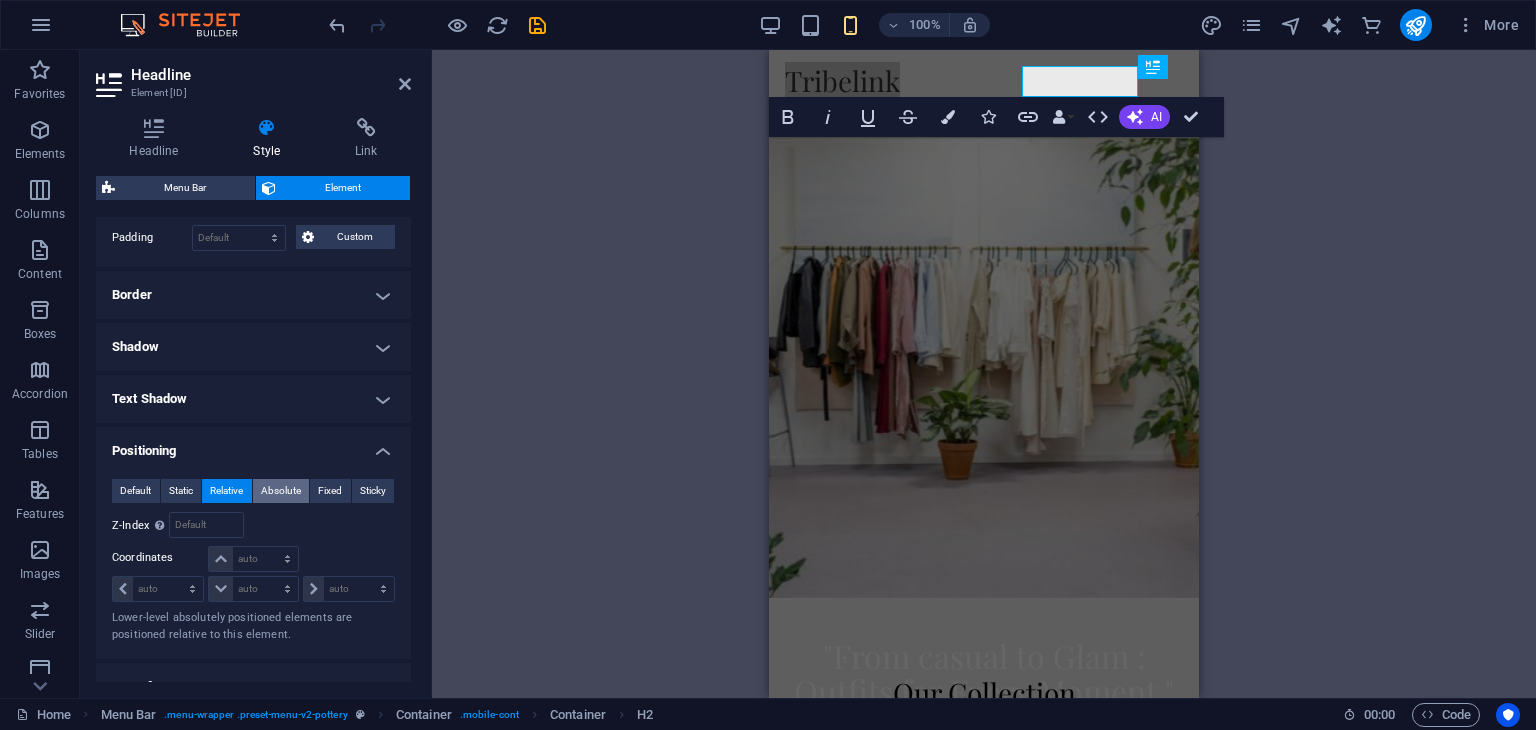 click on "Absolute" at bounding box center (281, 491) 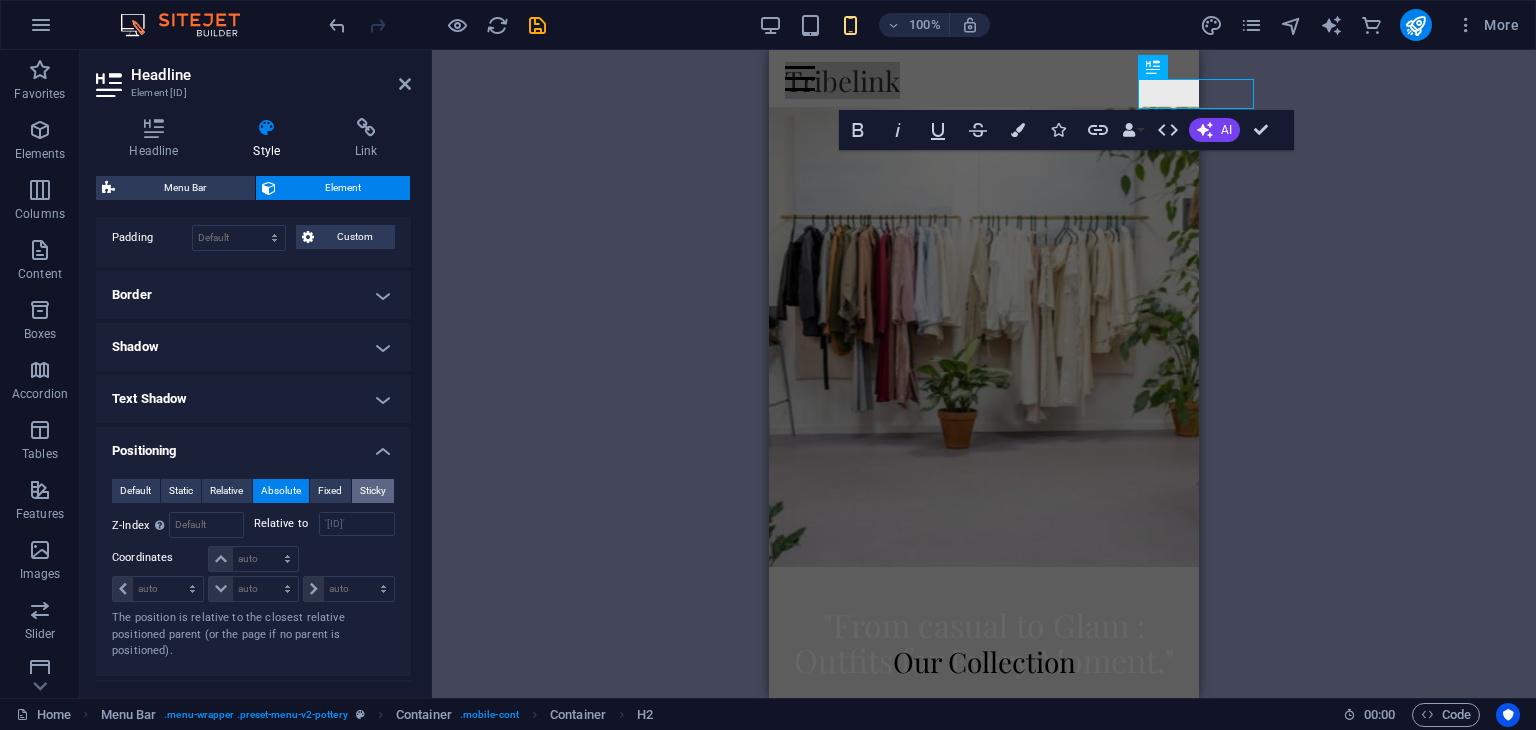 click on "Sticky" at bounding box center (373, 491) 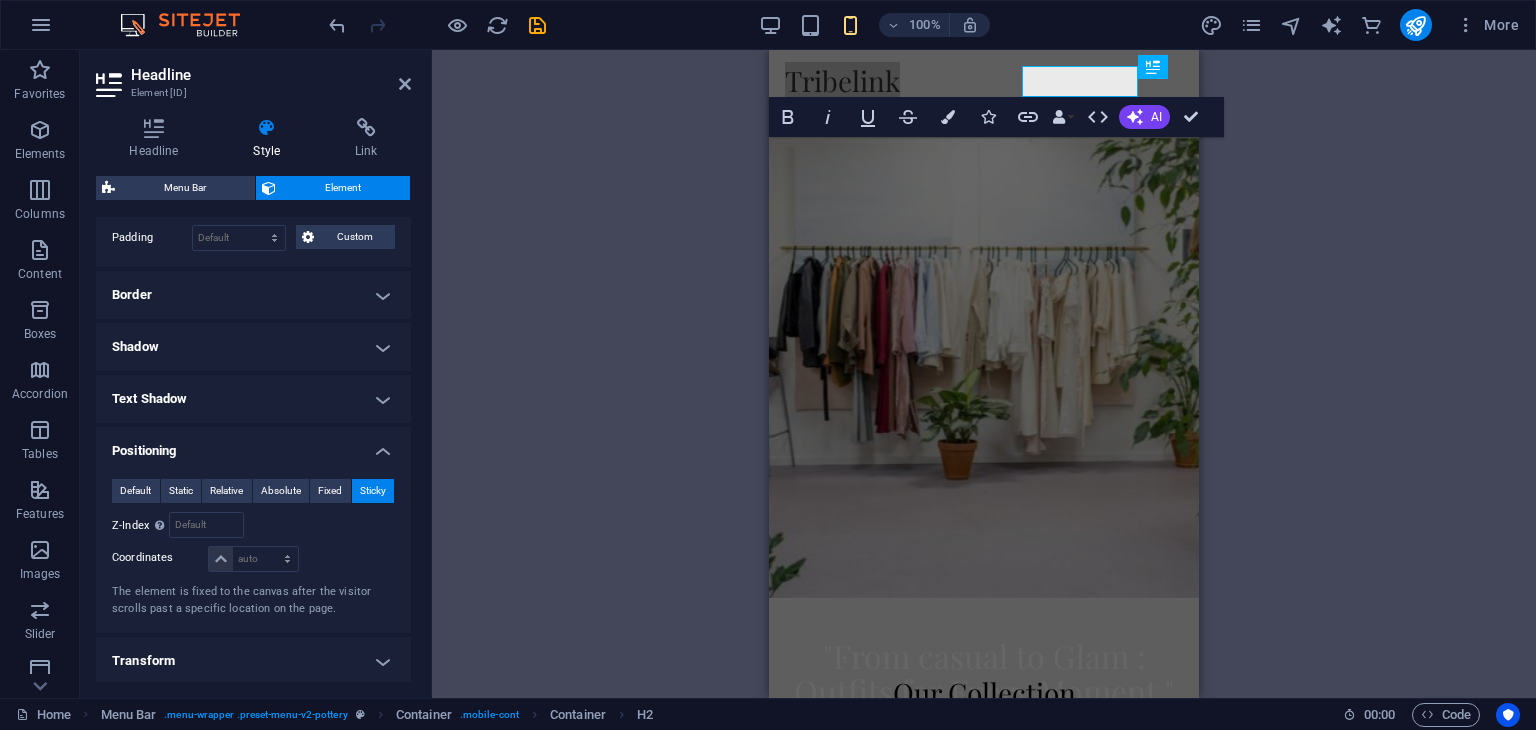 click on "Sticky" at bounding box center (373, 491) 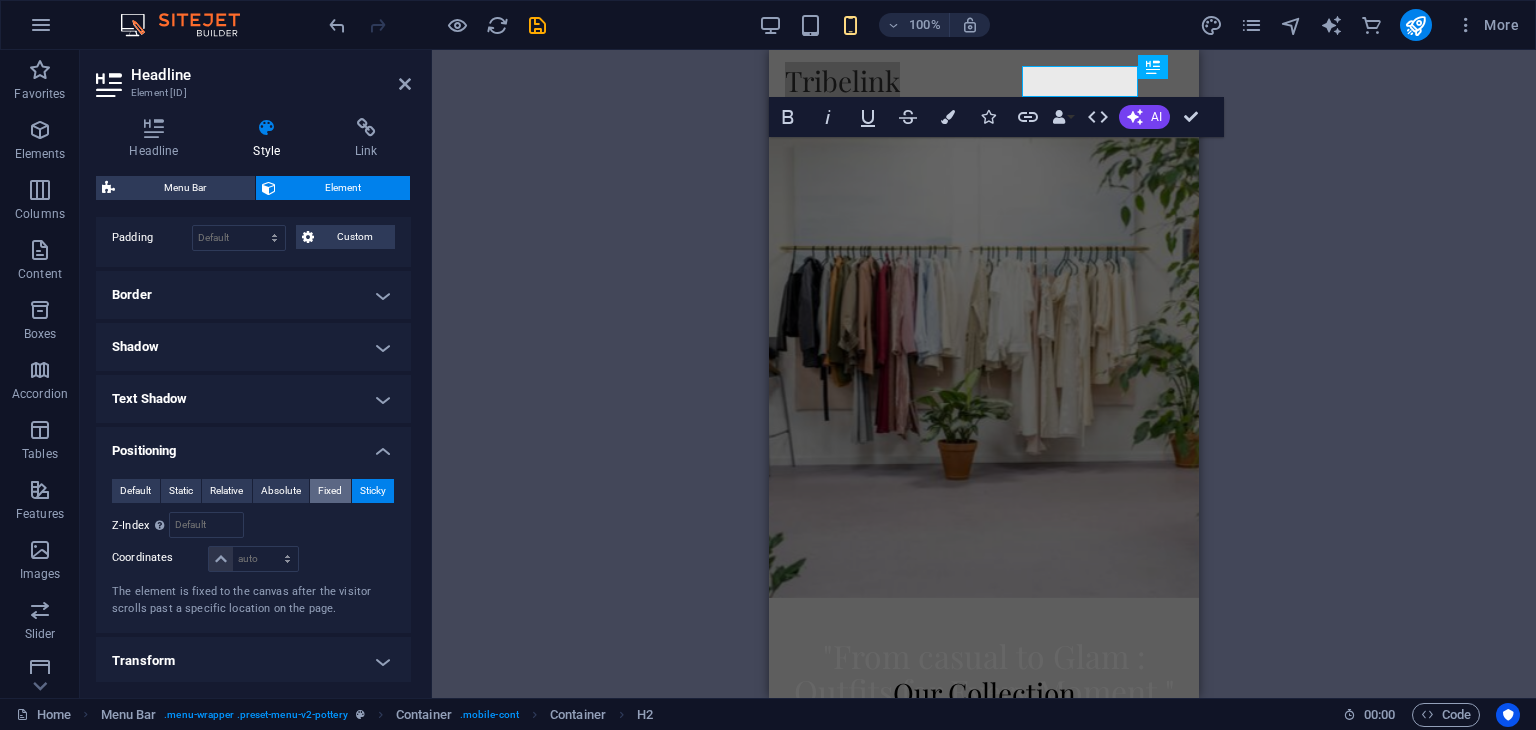 click on "Fixed" at bounding box center [330, 491] 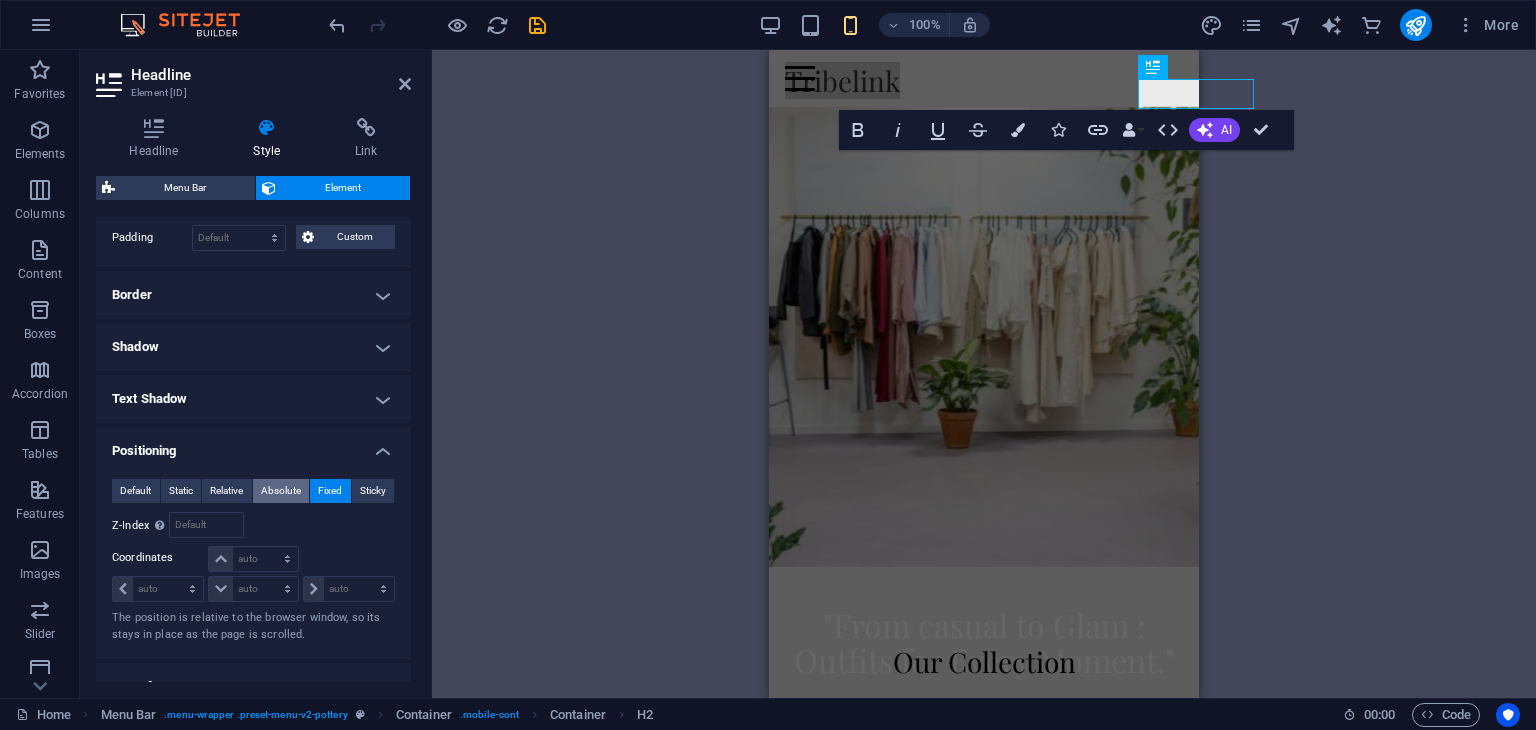 click on "Absolute" at bounding box center (281, 491) 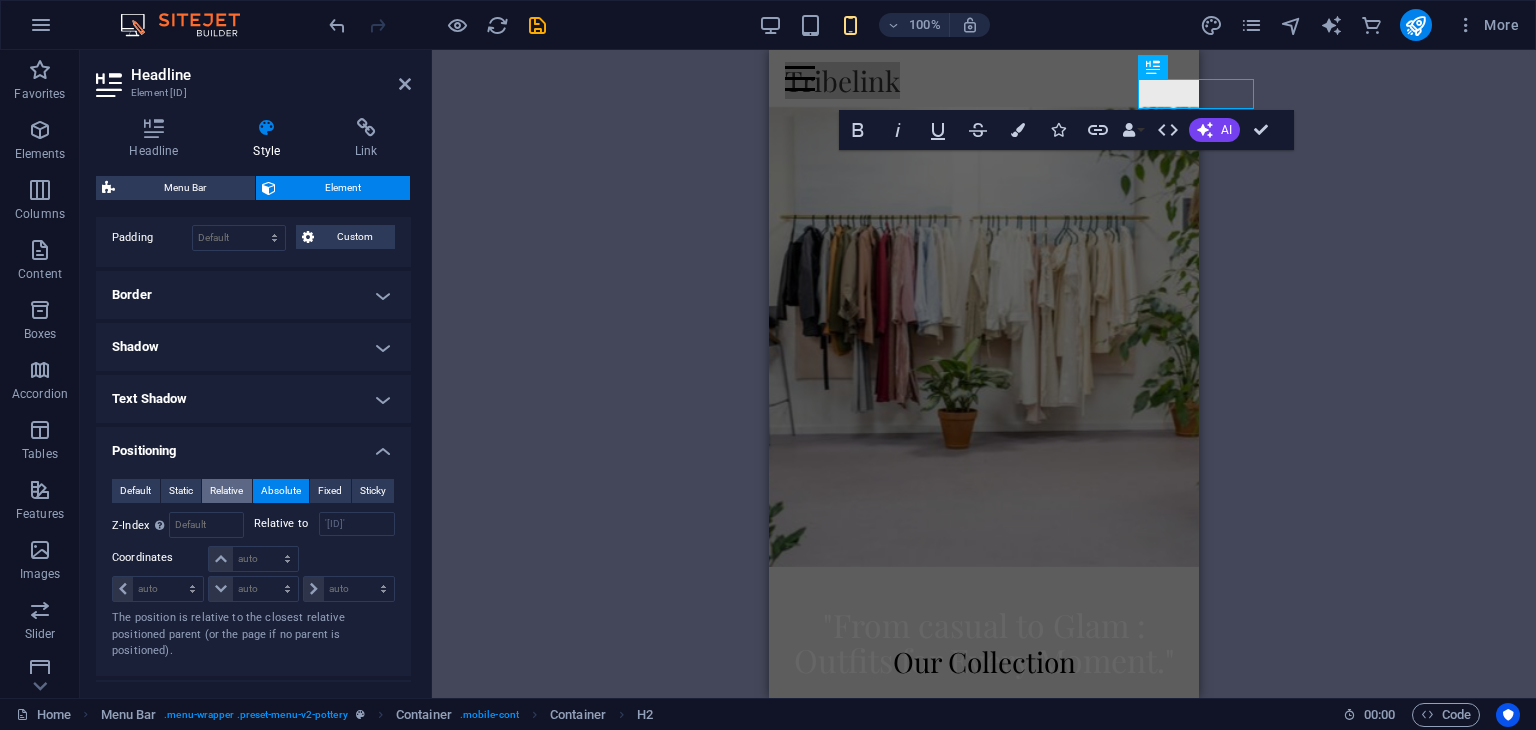 click on "Relative" at bounding box center [226, 491] 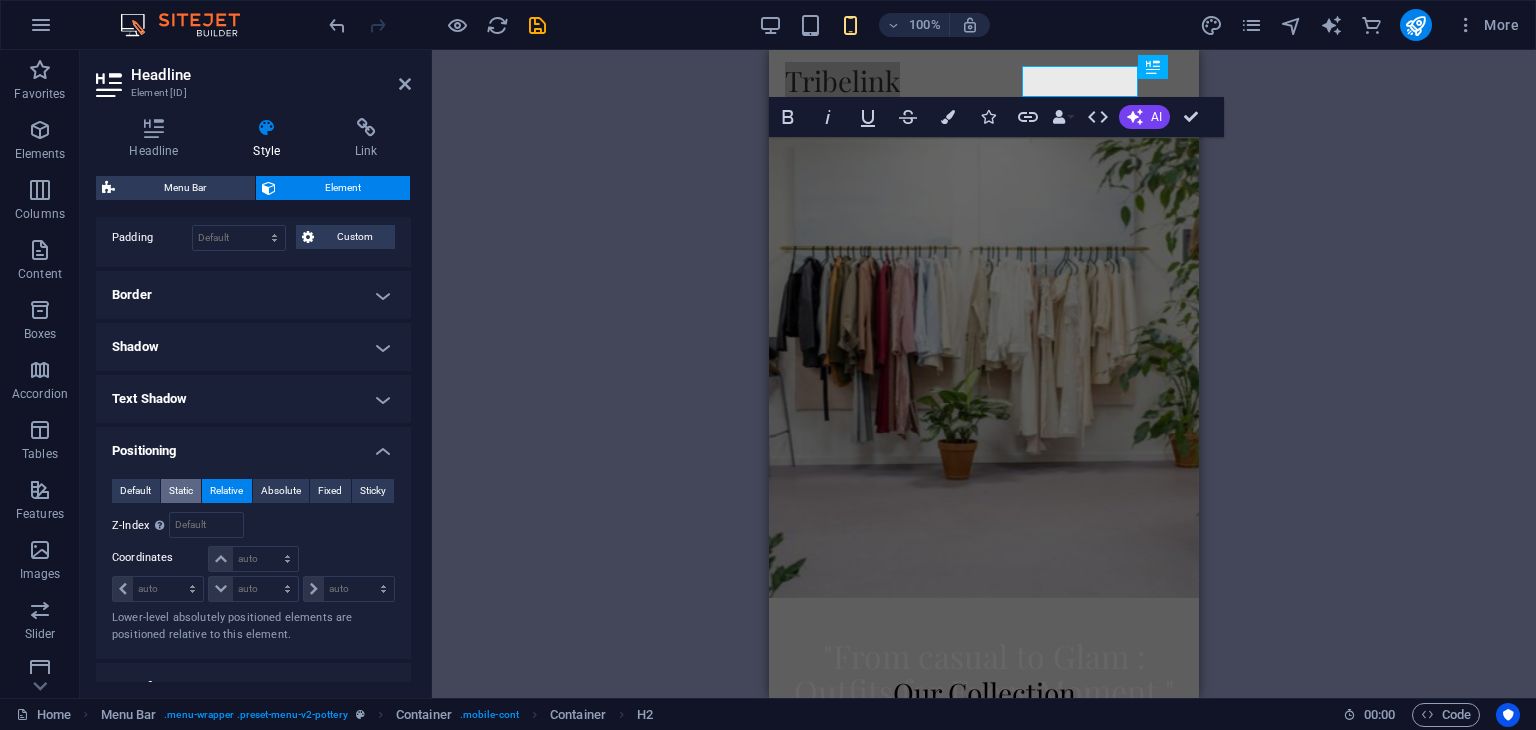 click on "Static" at bounding box center (181, 491) 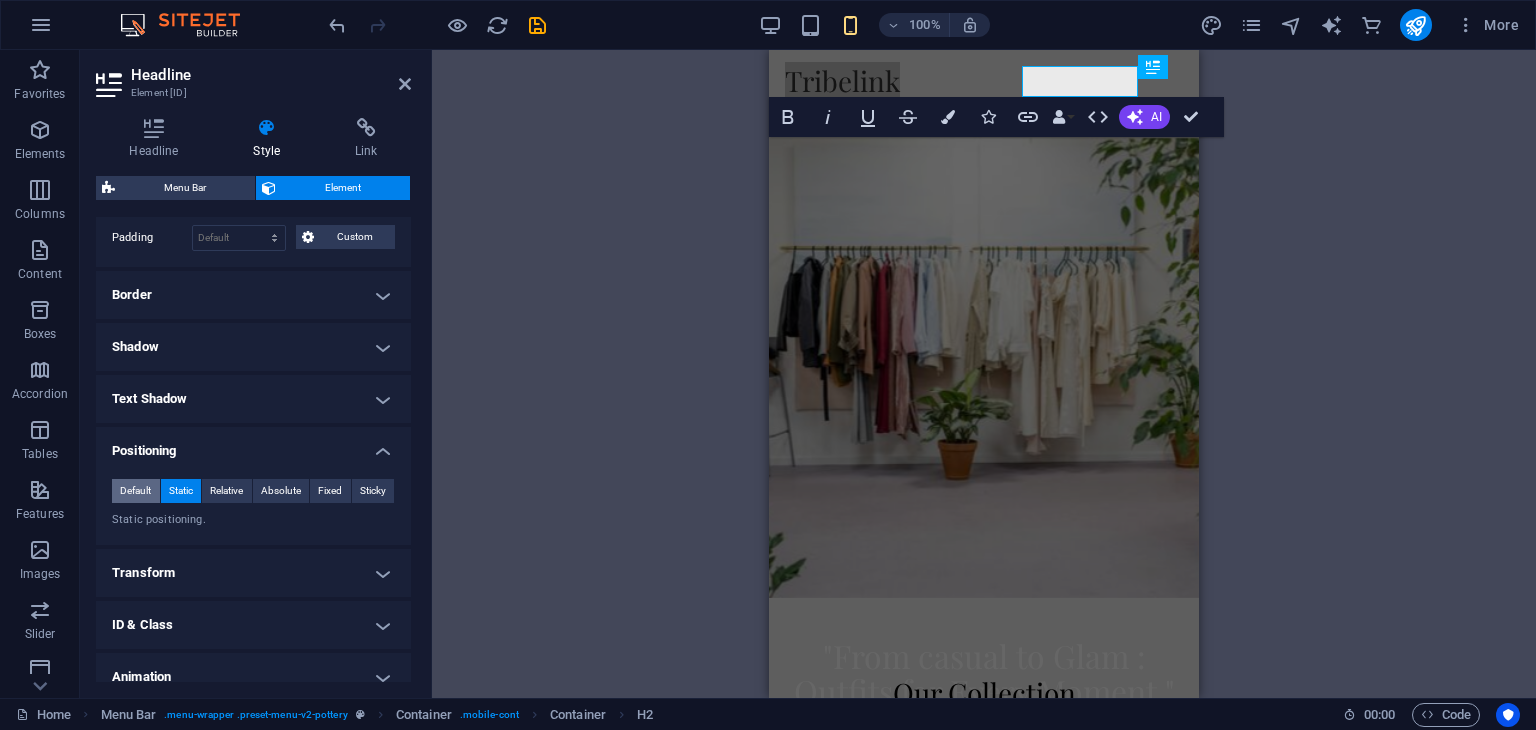 click on "Default" at bounding box center (135, 491) 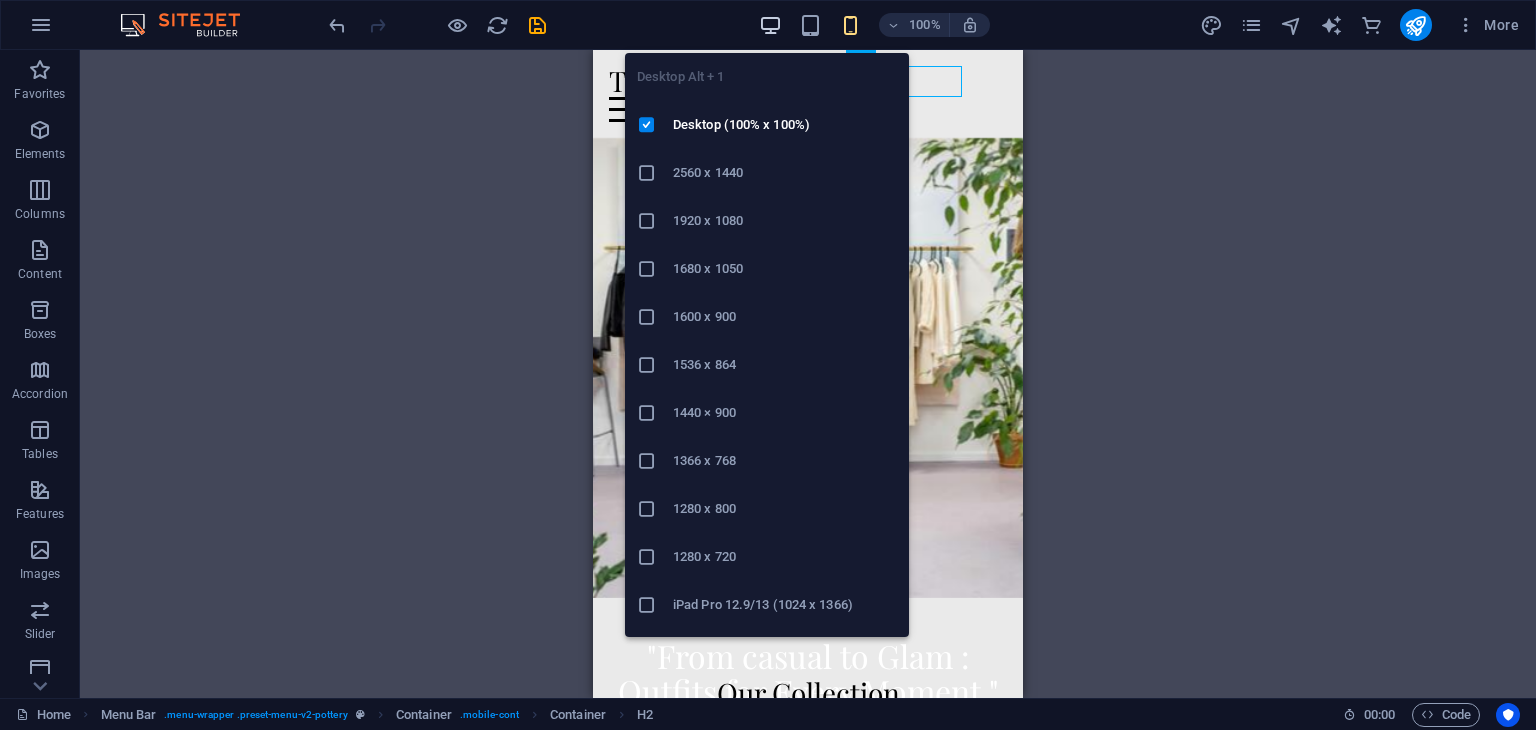 click at bounding box center (771, 25) 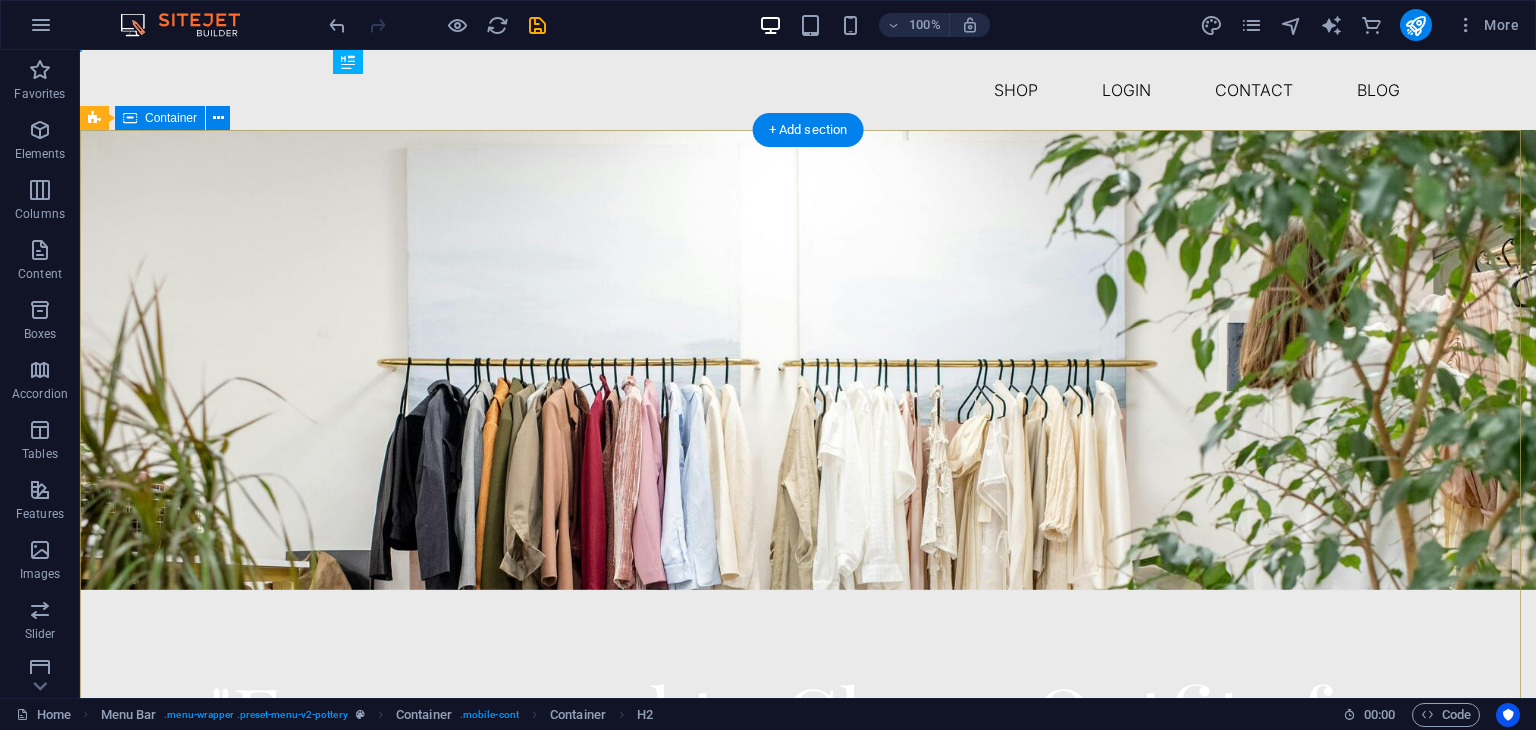 click on "From casual to Glam : Outfits for Every Moment. Discover beautifully styled outfits crafted for modern trends and timeless elegance. Whether it's casual chic or statement looks, our collections make dressing up effortless and uniquely you. Explore" at bounding box center [808, 837] 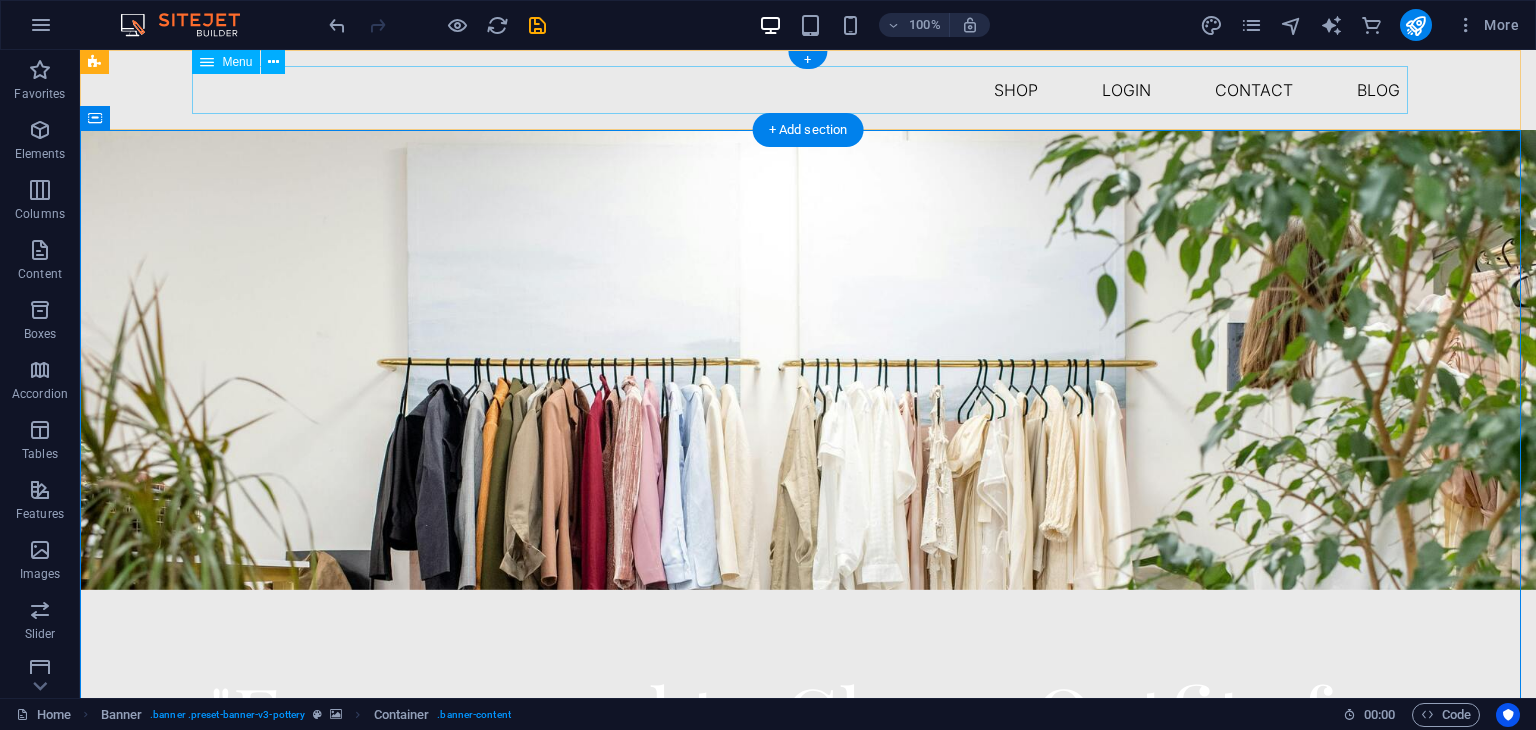 click on "[BRAND] Shop Login Contact Blog" at bounding box center (808, 90) 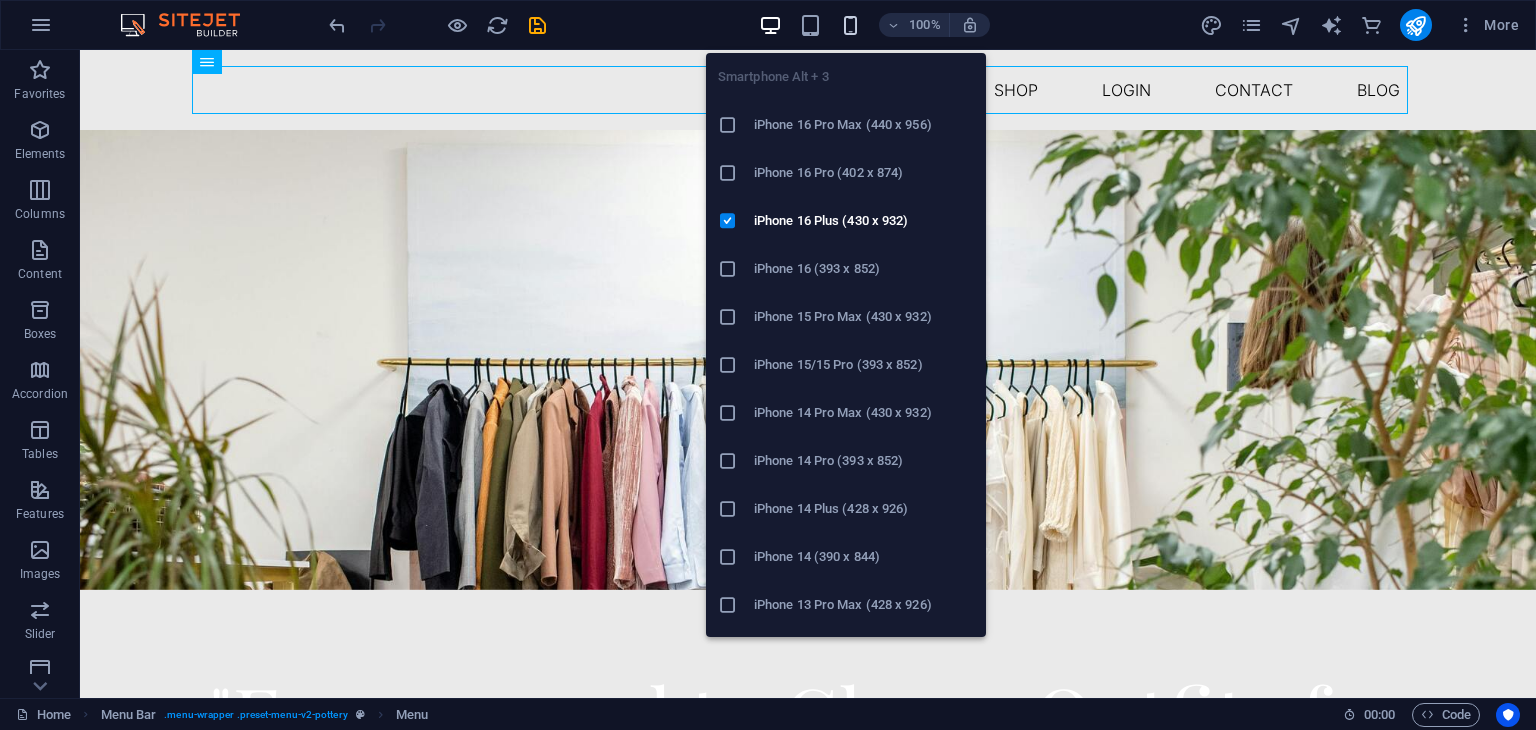 click at bounding box center [850, 25] 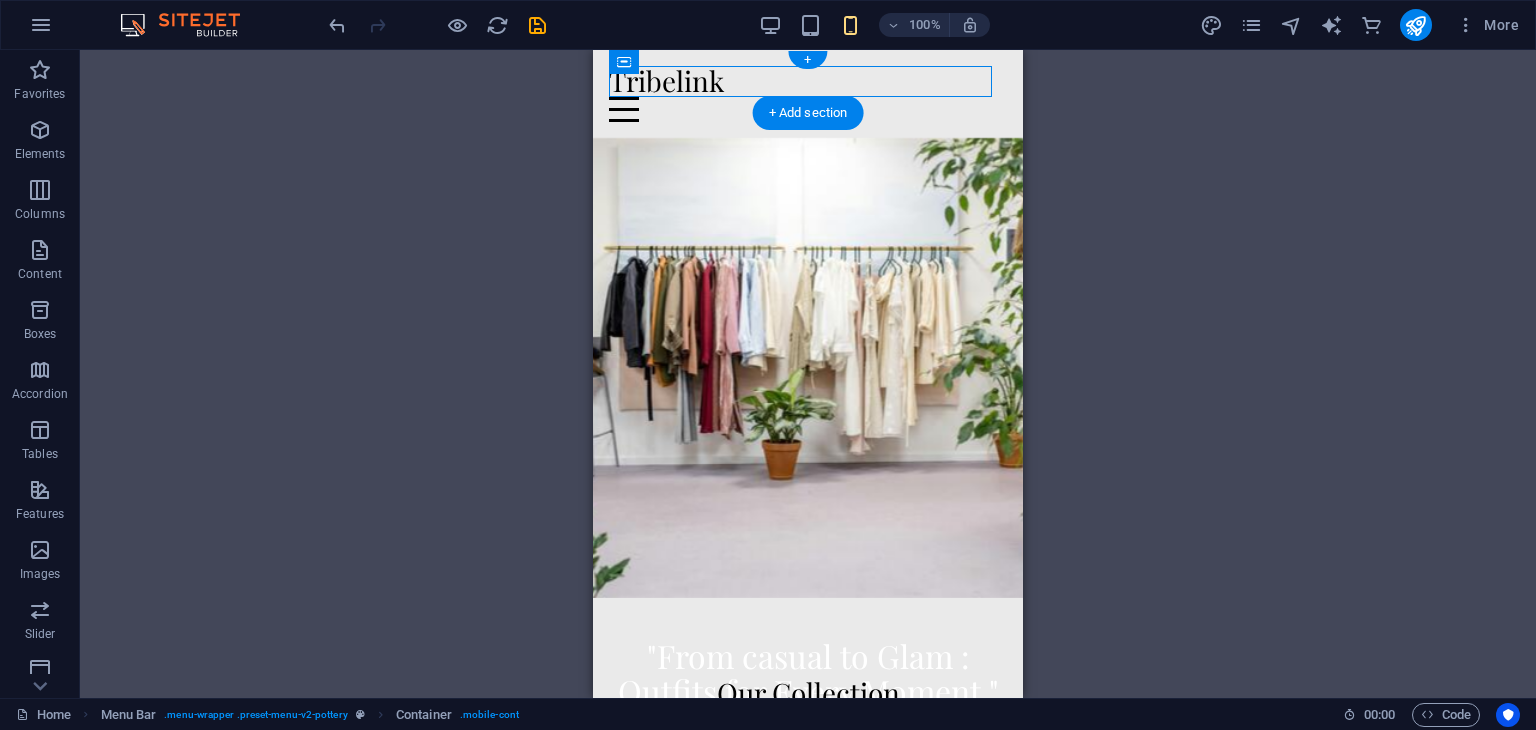 drag, startPoint x: 836, startPoint y: 85, endPoint x: 894, endPoint y: 91, distance: 58.30952 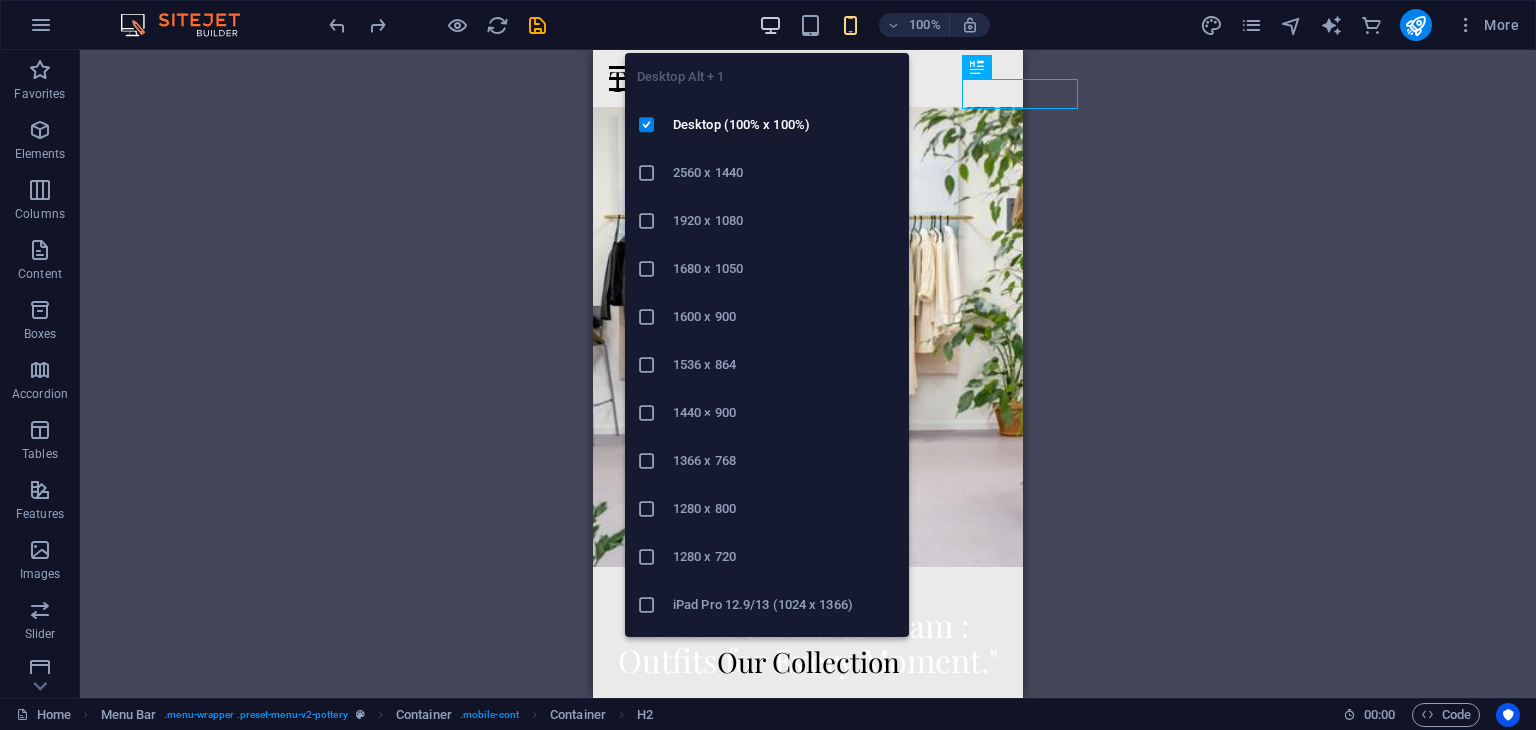 click at bounding box center (770, 25) 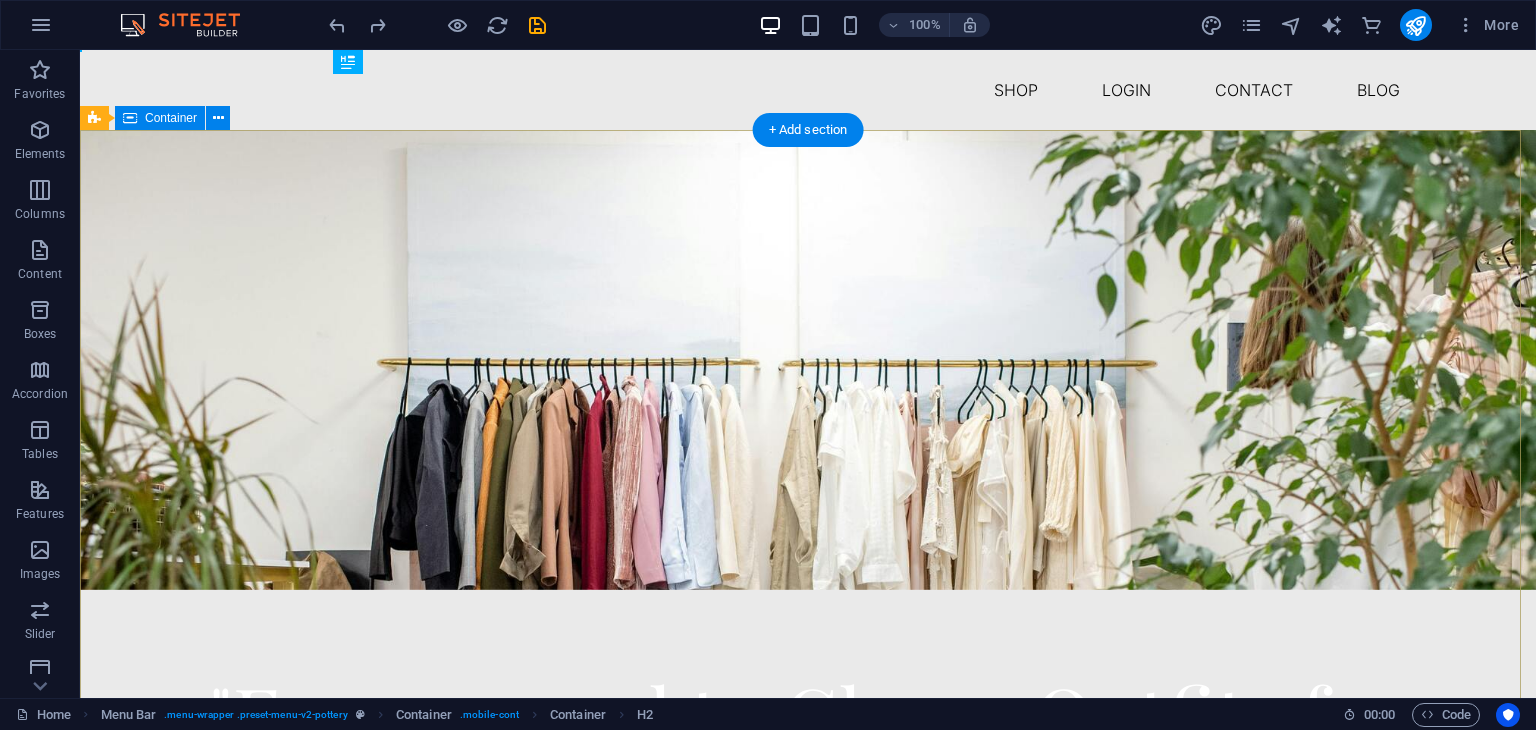 type 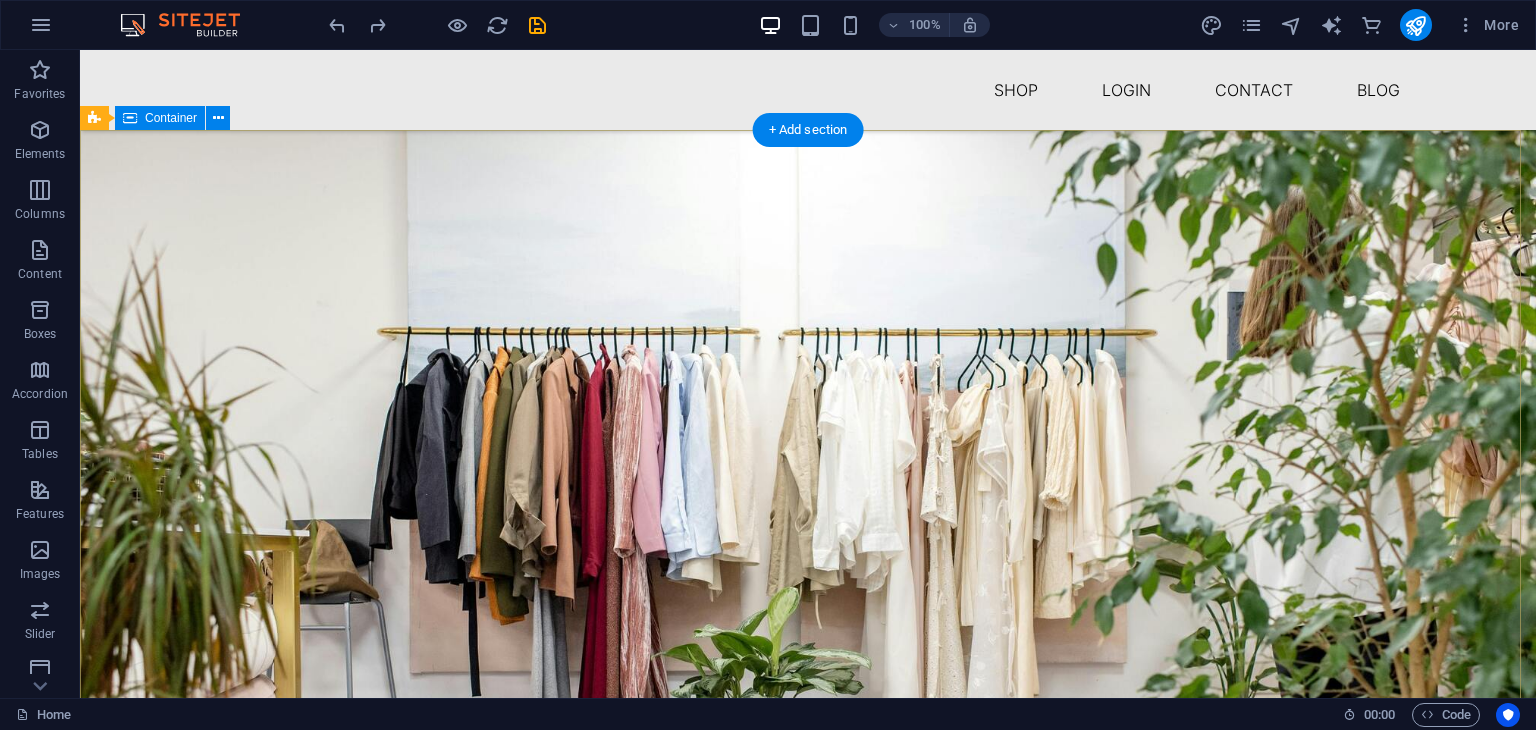 scroll, scrollTop: 0, scrollLeft: 0, axis: both 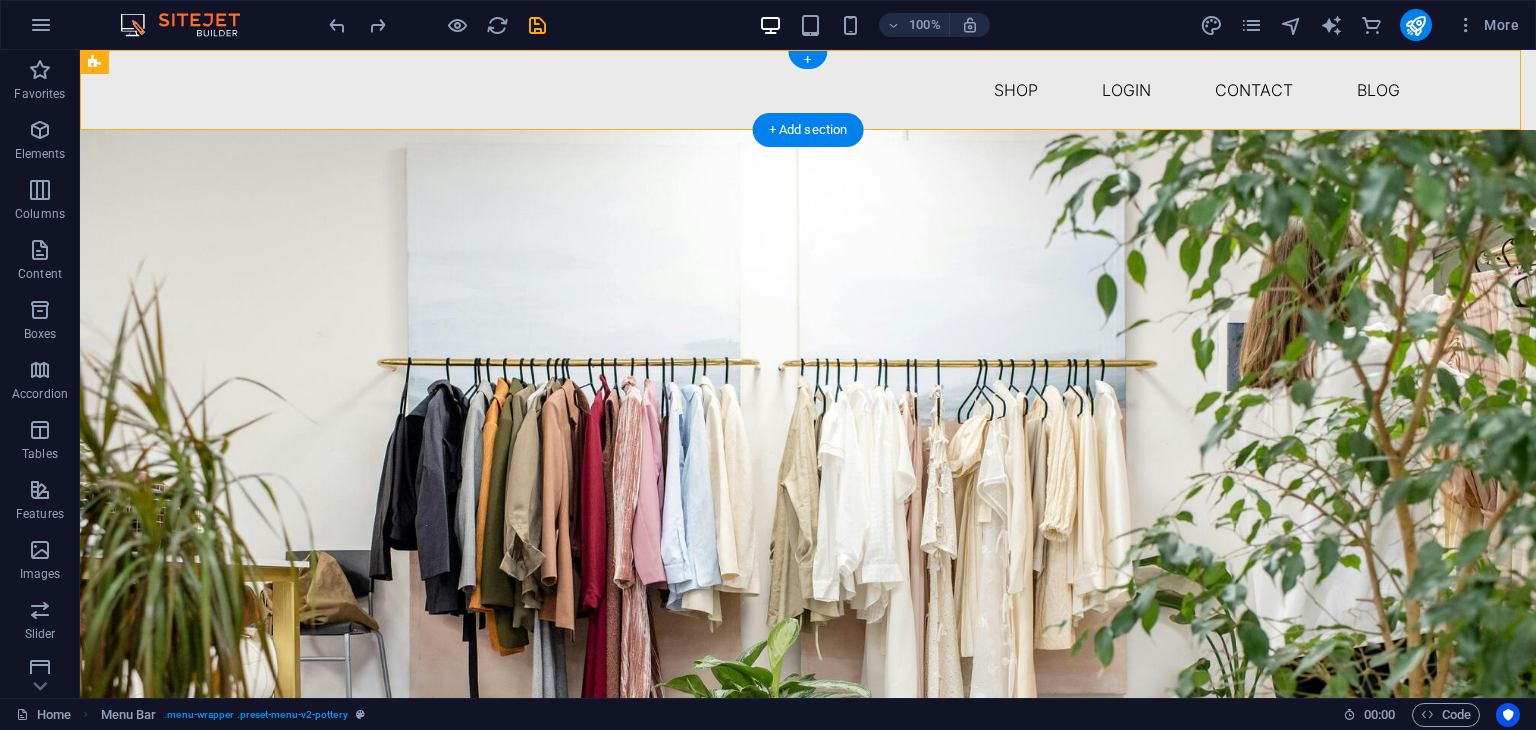 drag, startPoint x: 423, startPoint y: 83, endPoint x: 160, endPoint y: 86, distance: 263.01712 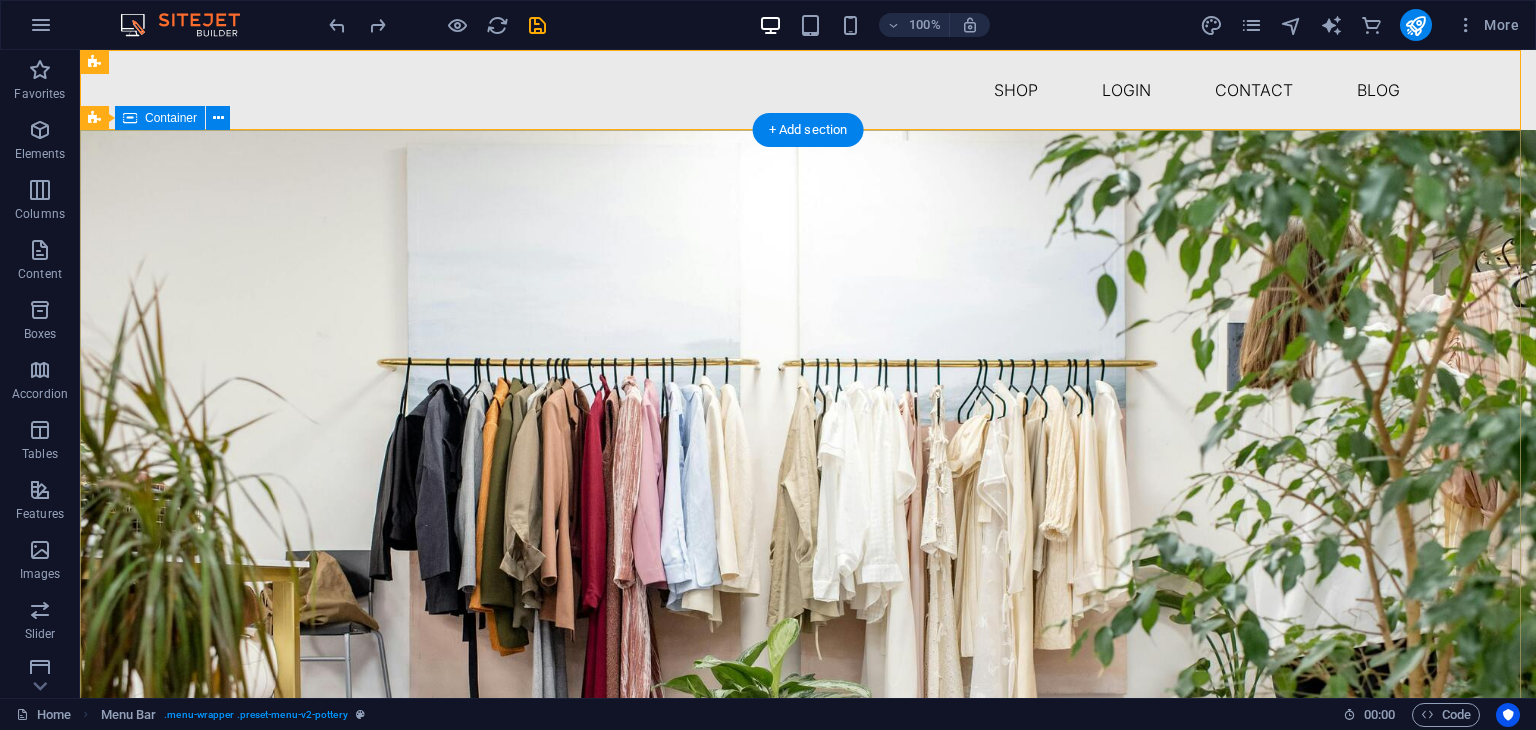 click on "From casual to Glam : Outfits for Every Moment. Discover beautifully styled outfits crafted for modern trends and timeless elegance. Whether it's casual chic or statement looks, our collections make dressing up effortless and uniquely you. Explore" at bounding box center [808, 991] 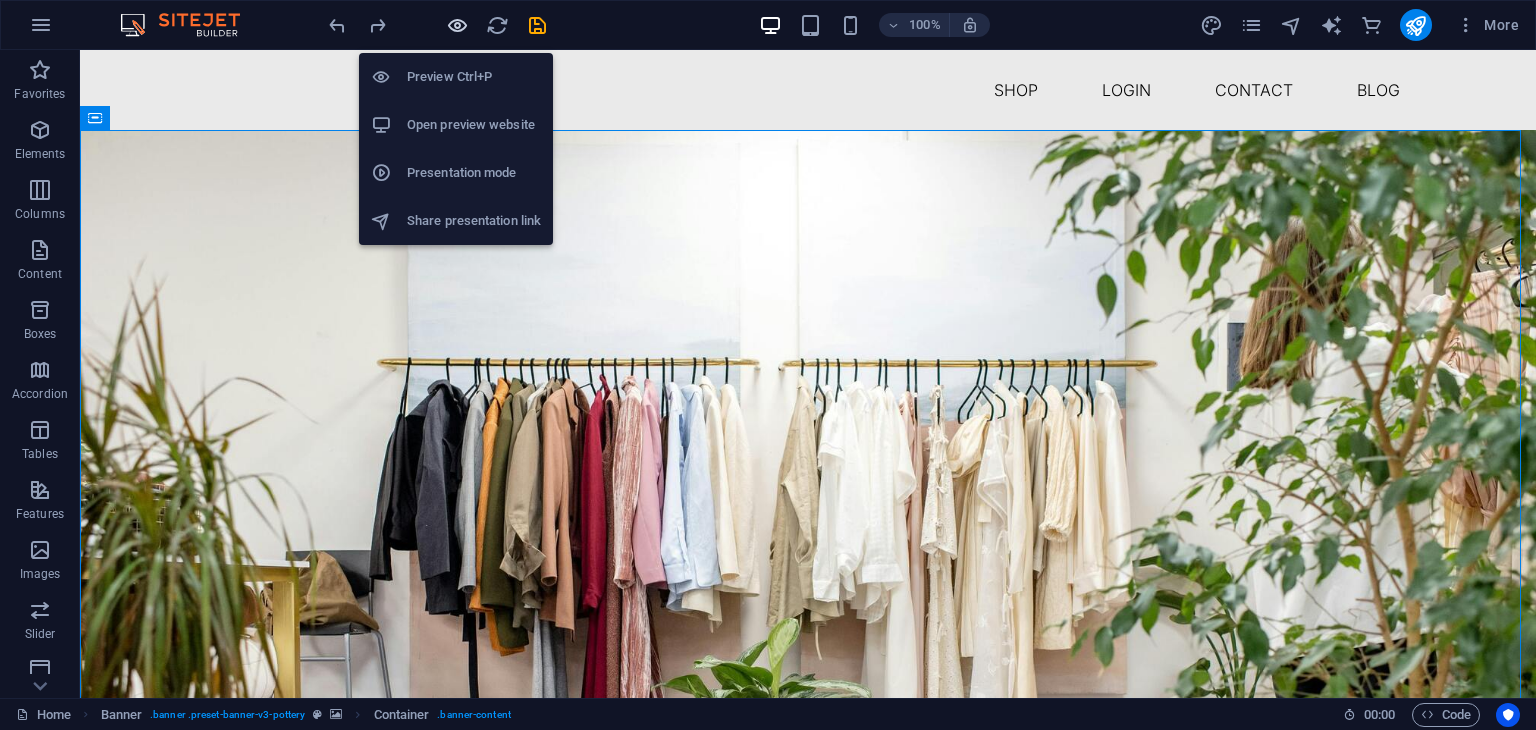 click at bounding box center [457, 25] 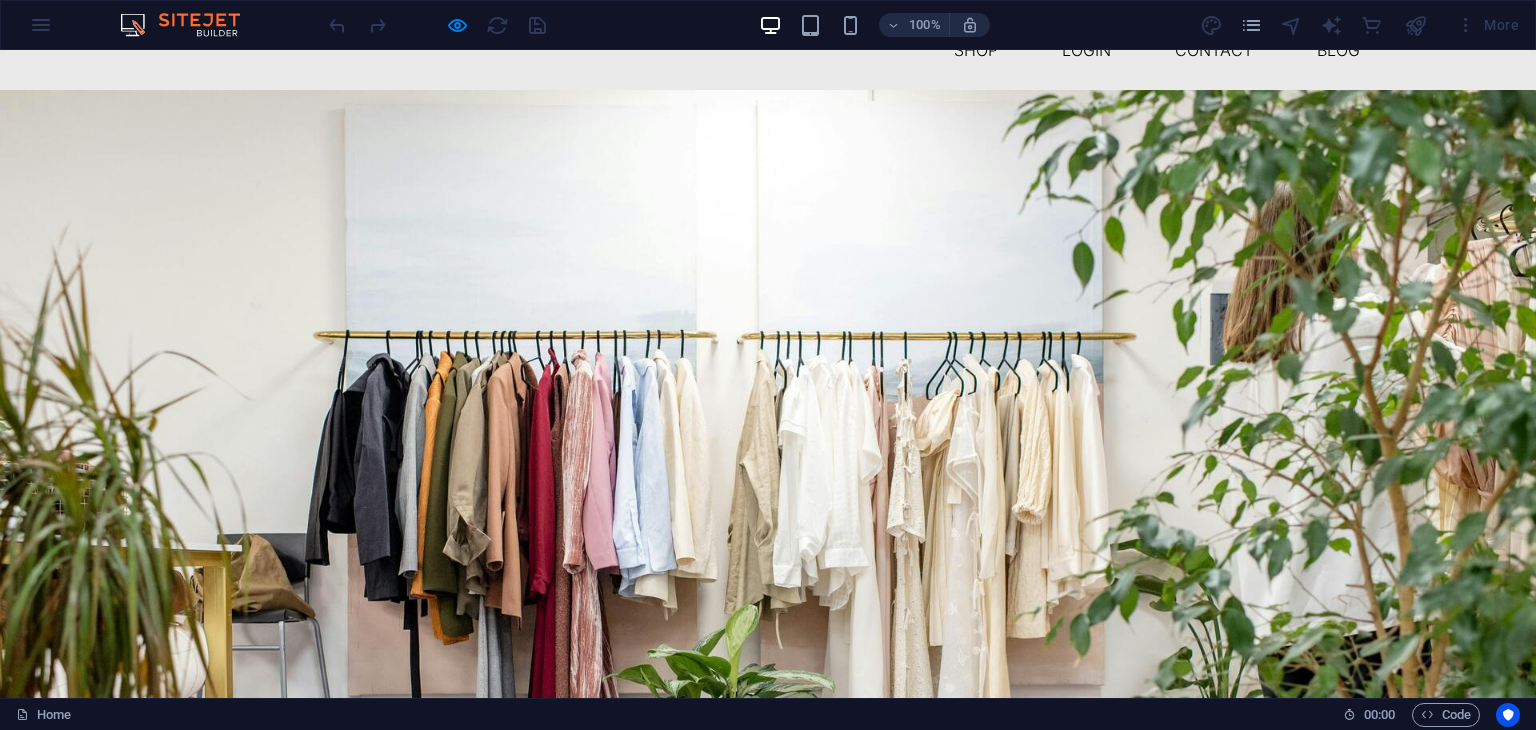 scroll, scrollTop: 0, scrollLeft: 0, axis: both 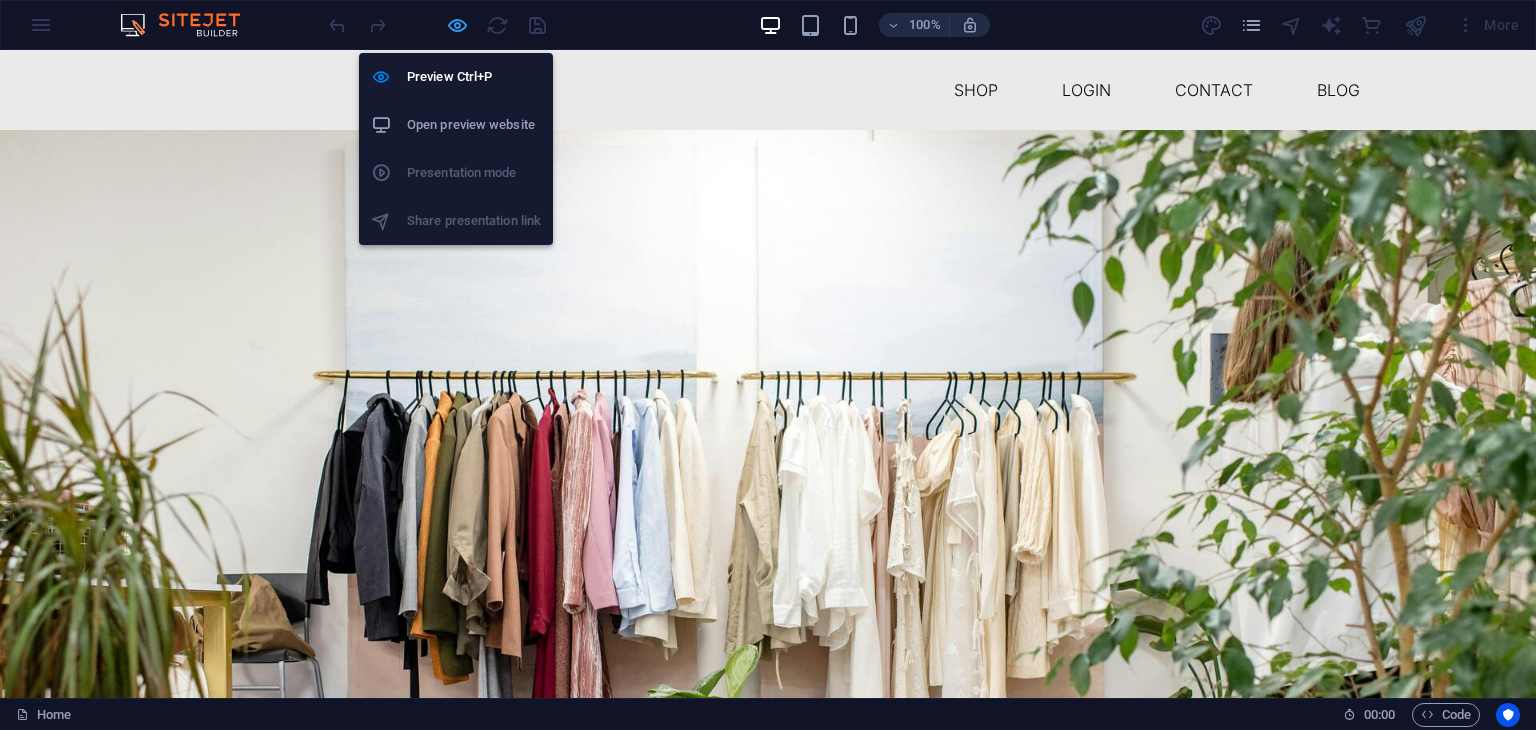 click at bounding box center [457, 25] 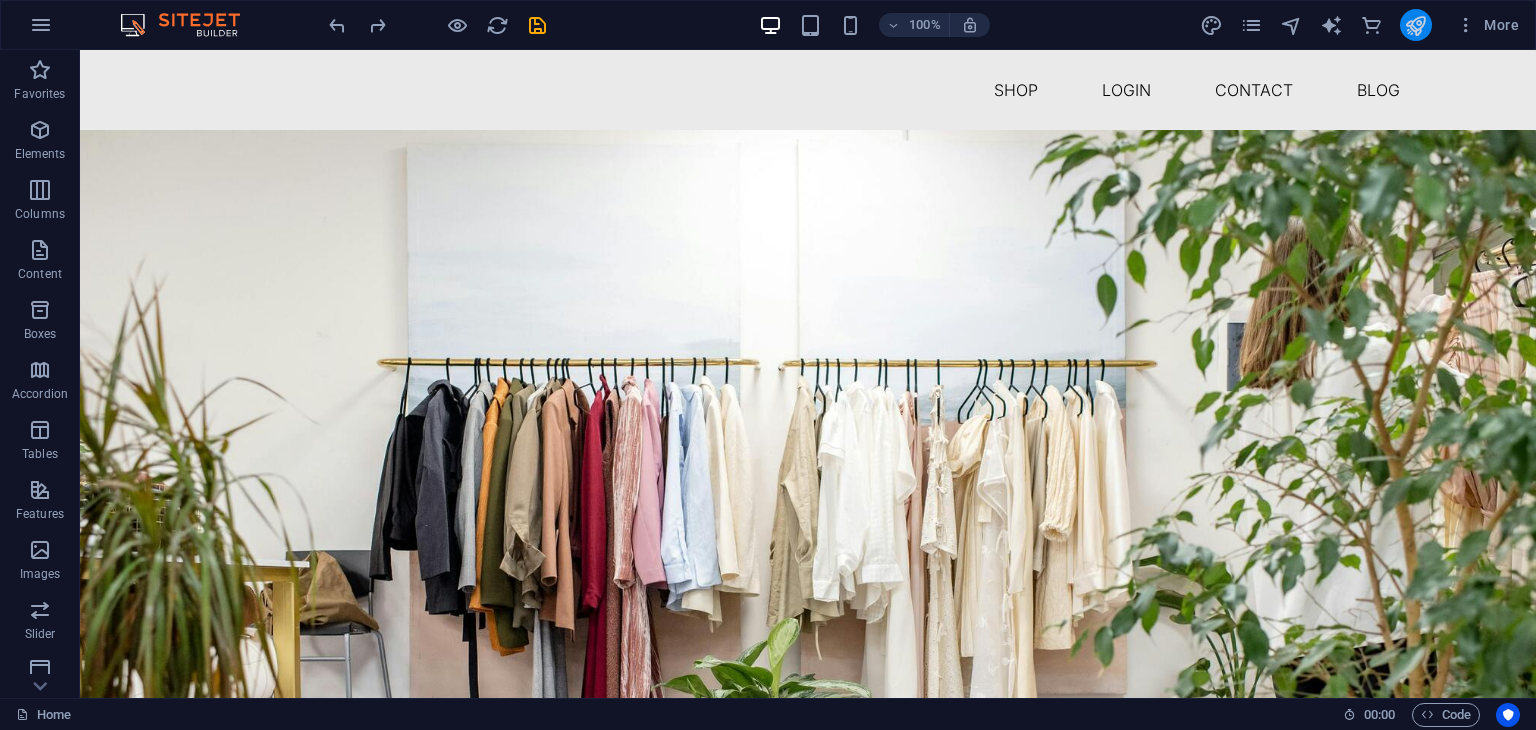 click at bounding box center [1415, 25] 